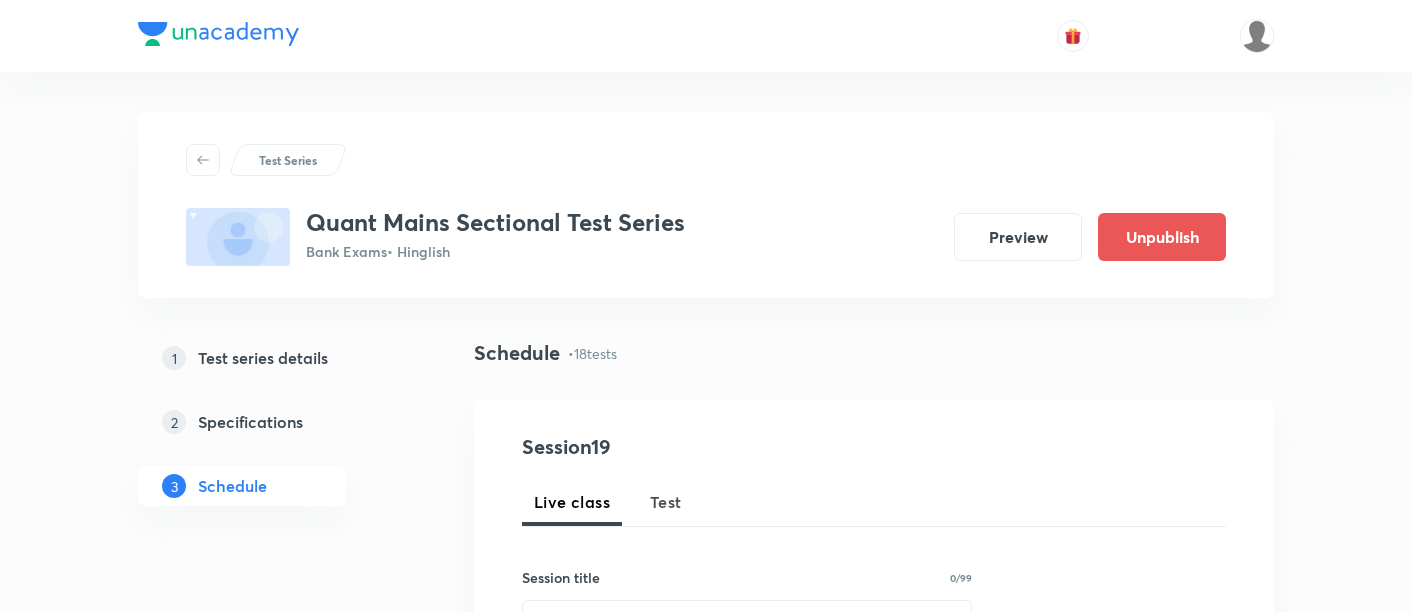 scroll, scrollTop: 220, scrollLeft: 0, axis: vertical 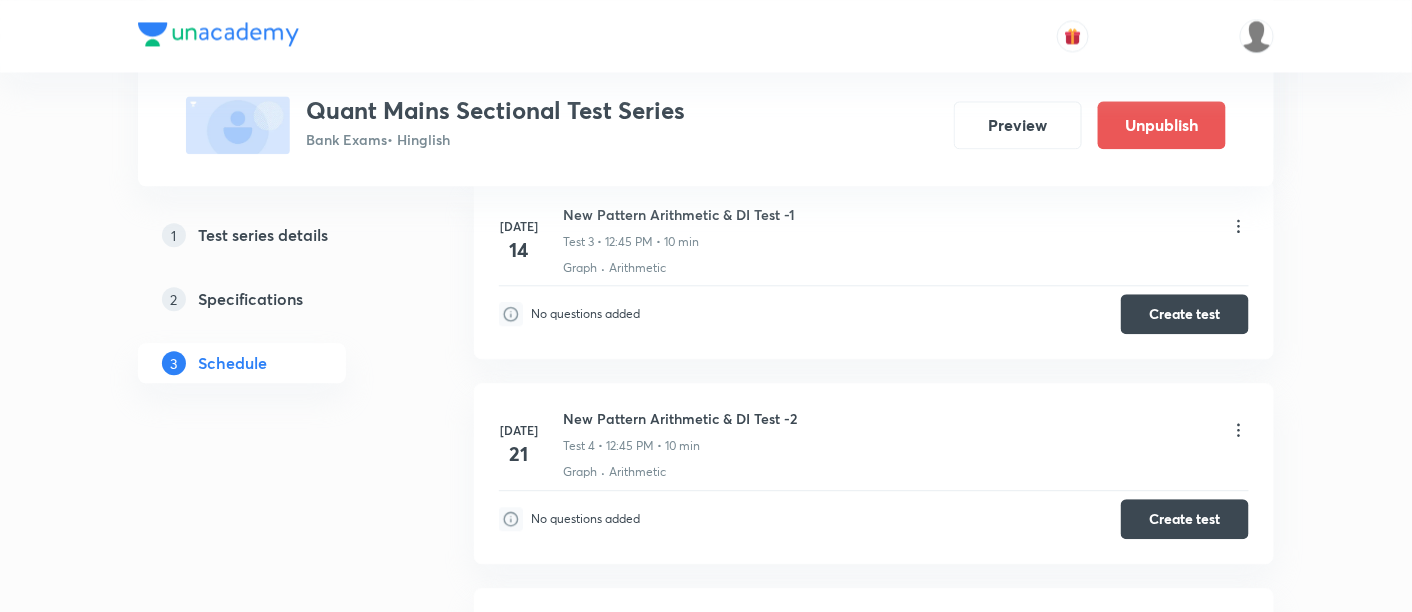 click 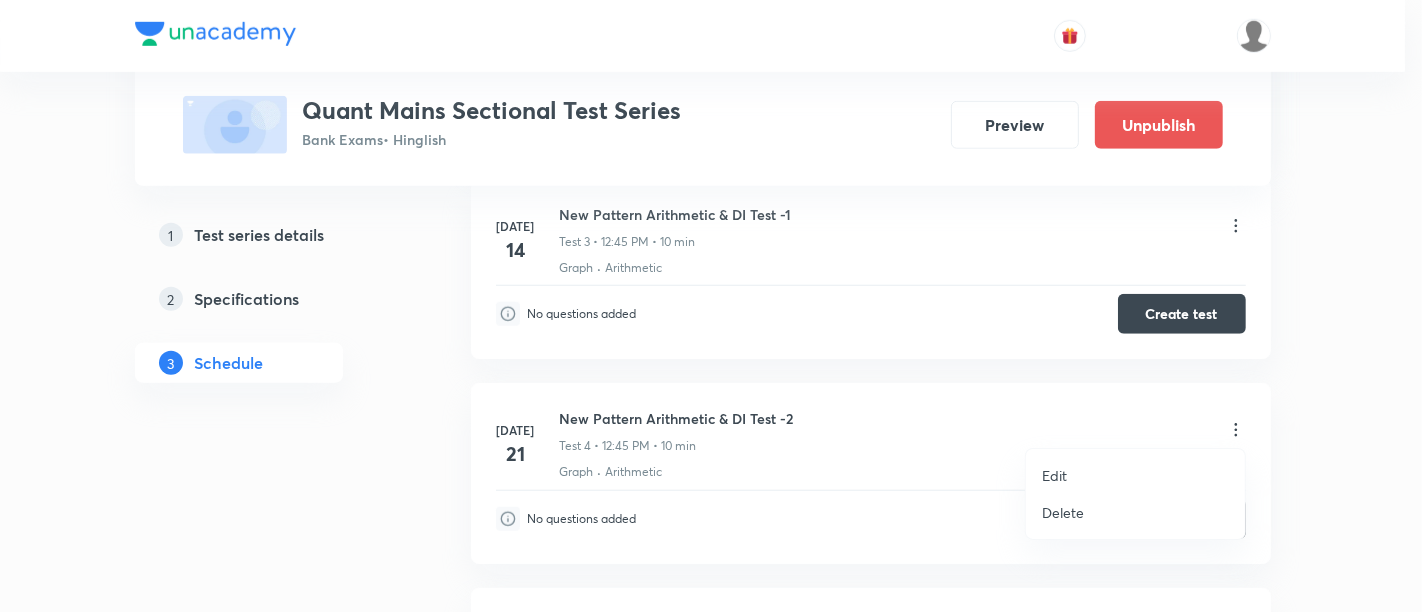 click on "Edit" at bounding box center [1135, 475] 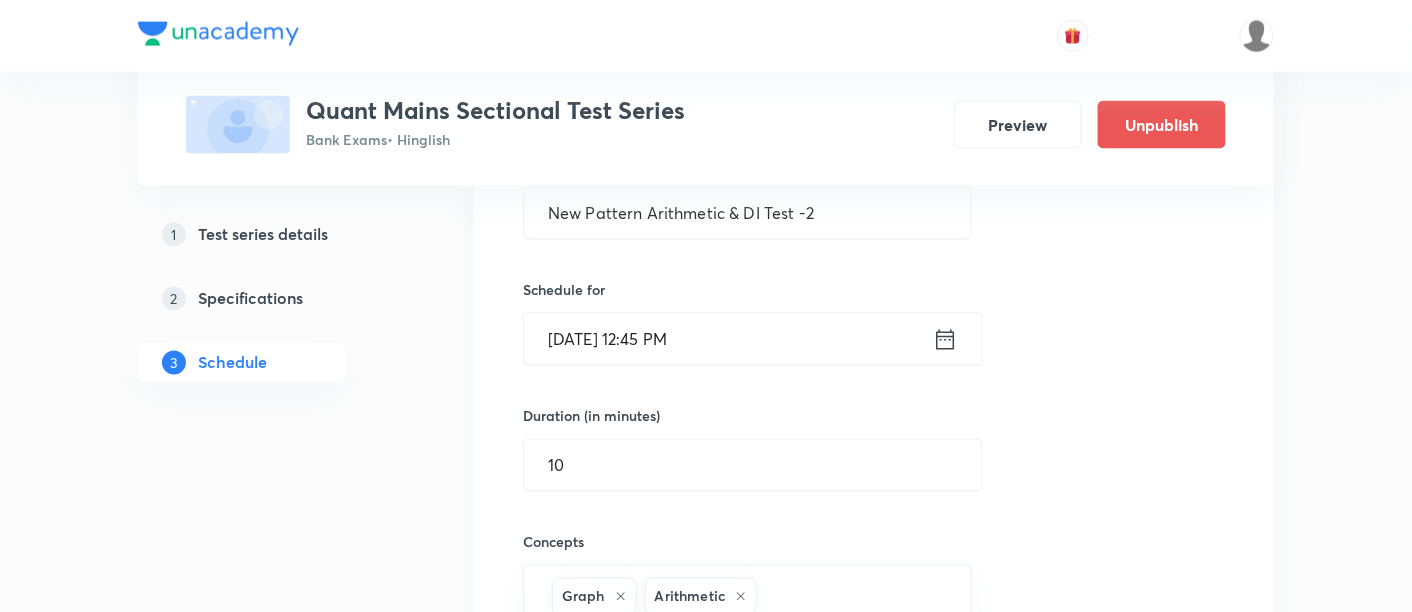 scroll, scrollTop: 1003, scrollLeft: 0, axis: vertical 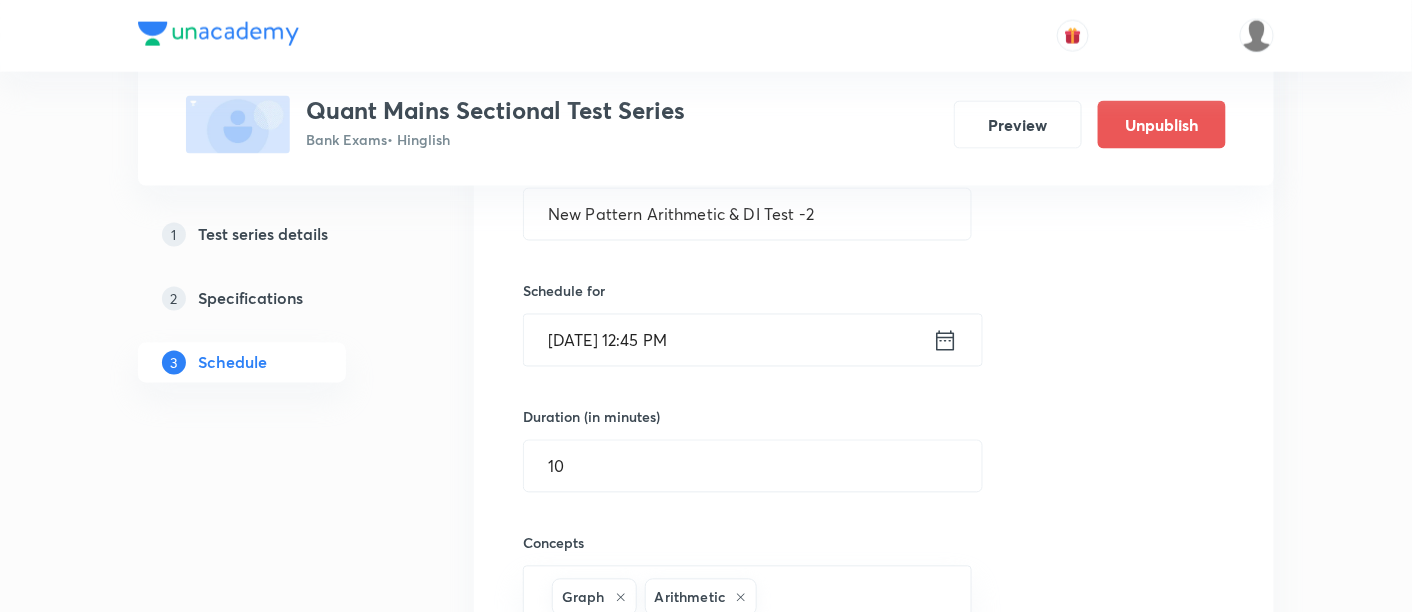 click 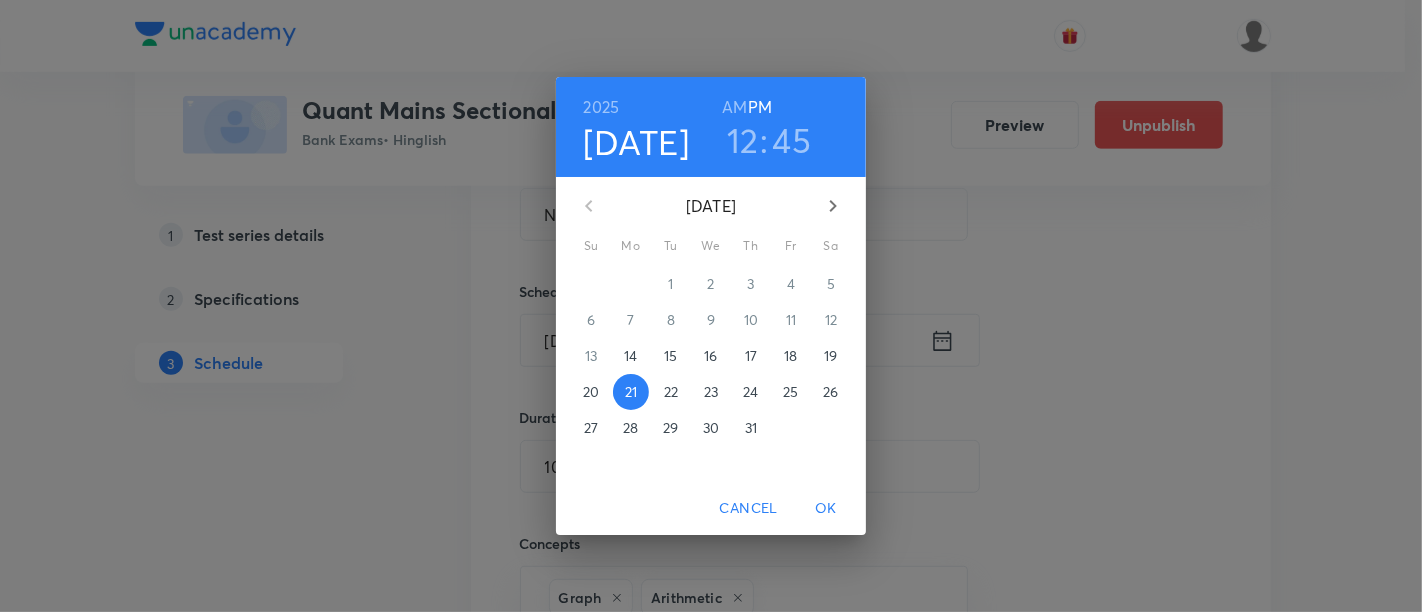 click on "15" at bounding box center (670, 356) 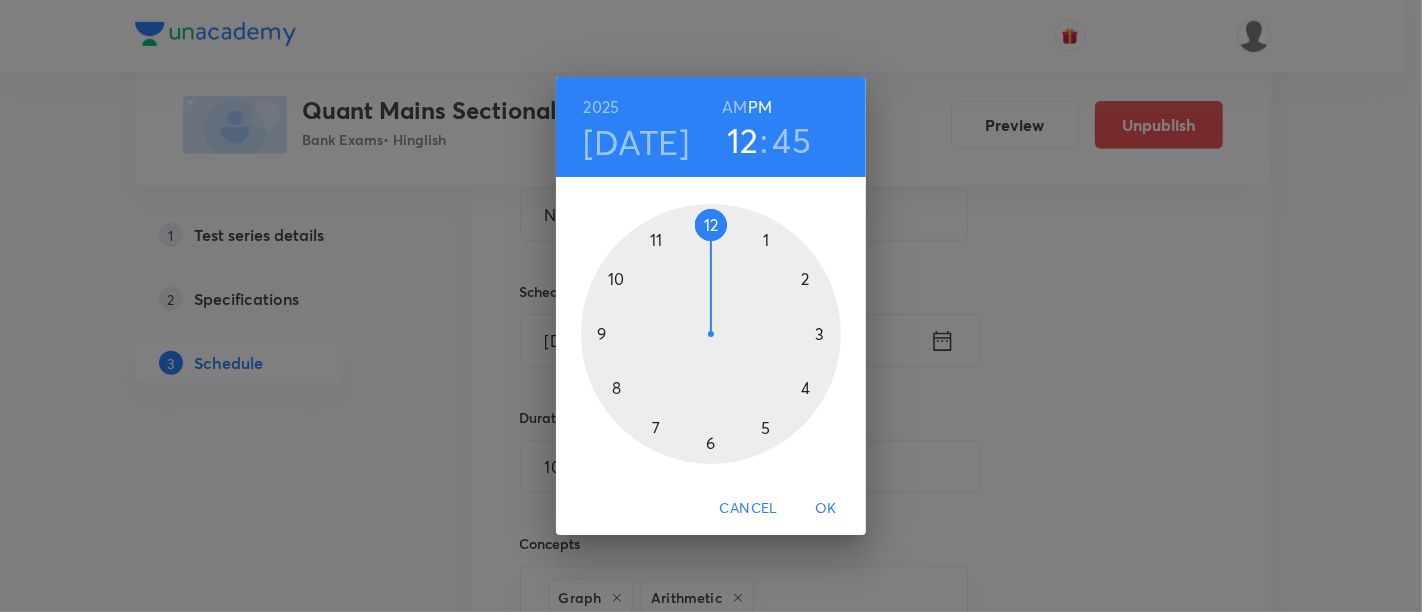click on "OK" at bounding box center (826, 508) 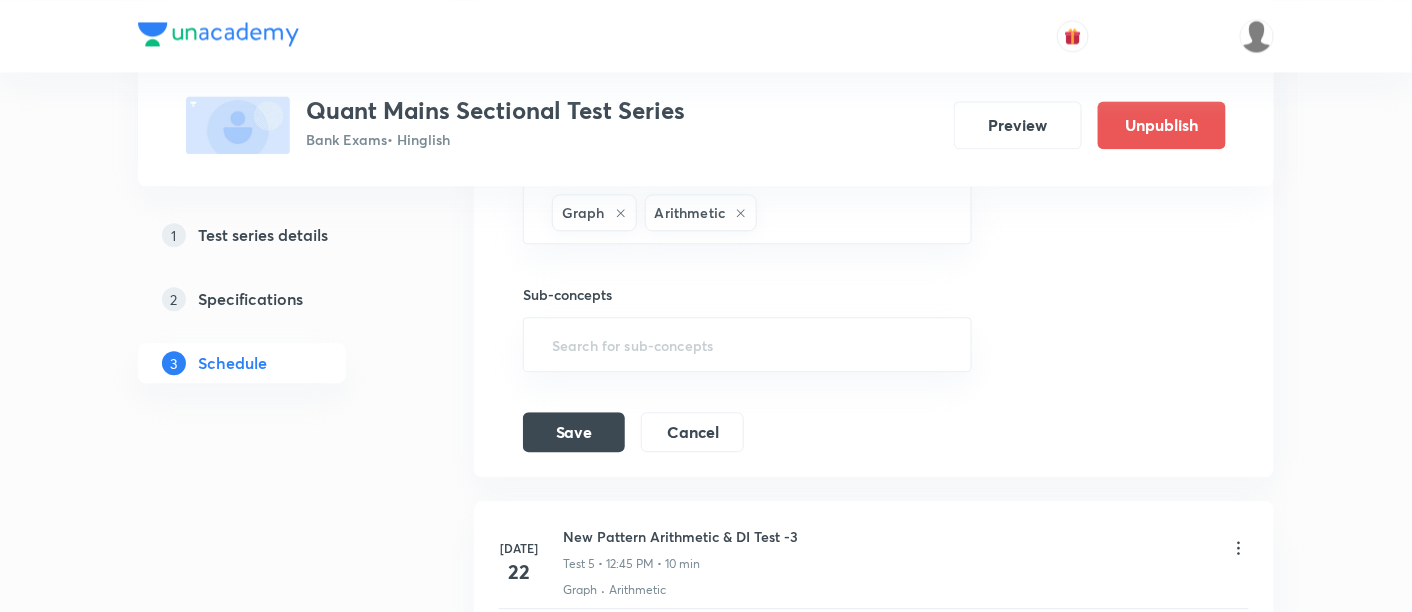 scroll, scrollTop: 1388, scrollLeft: 0, axis: vertical 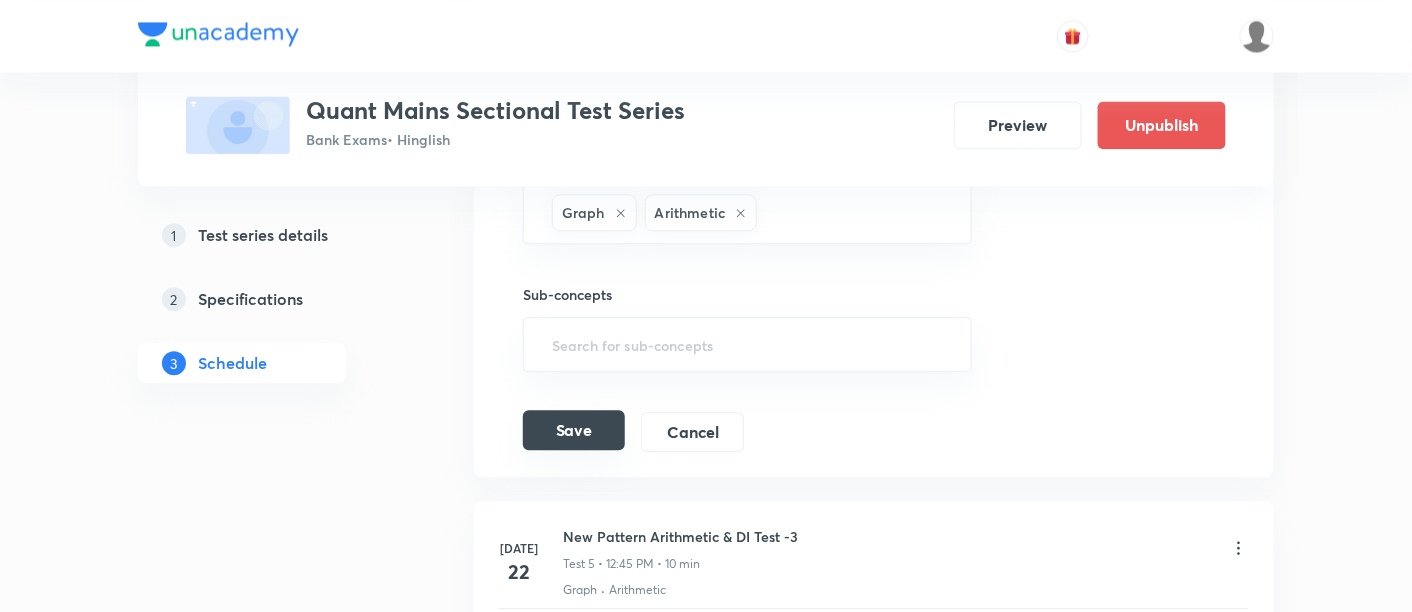 click on "Save" at bounding box center (574, 430) 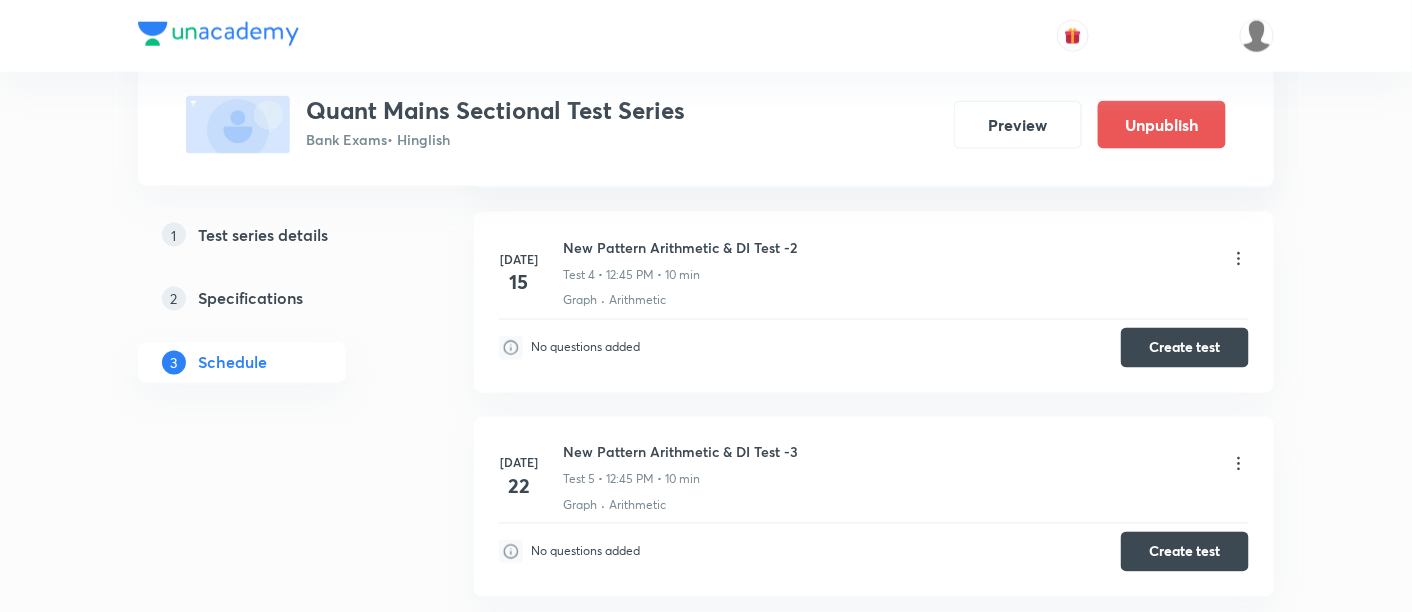 scroll, scrollTop: 901, scrollLeft: 0, axis: vertical 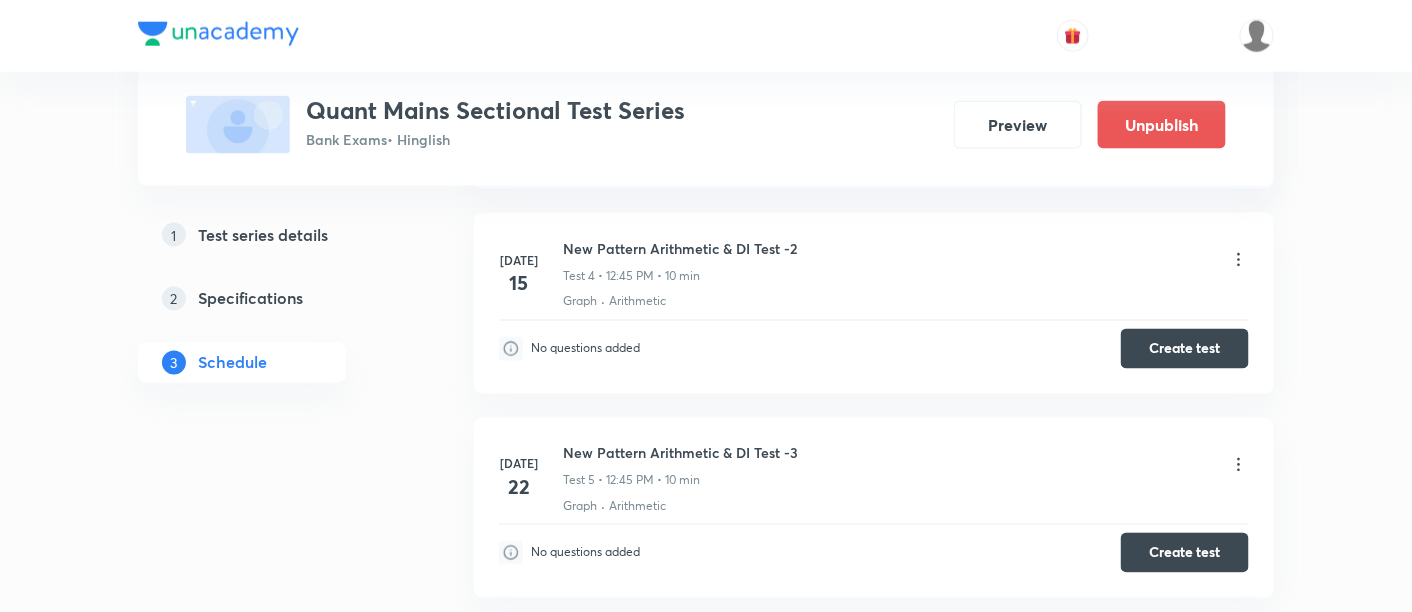 click 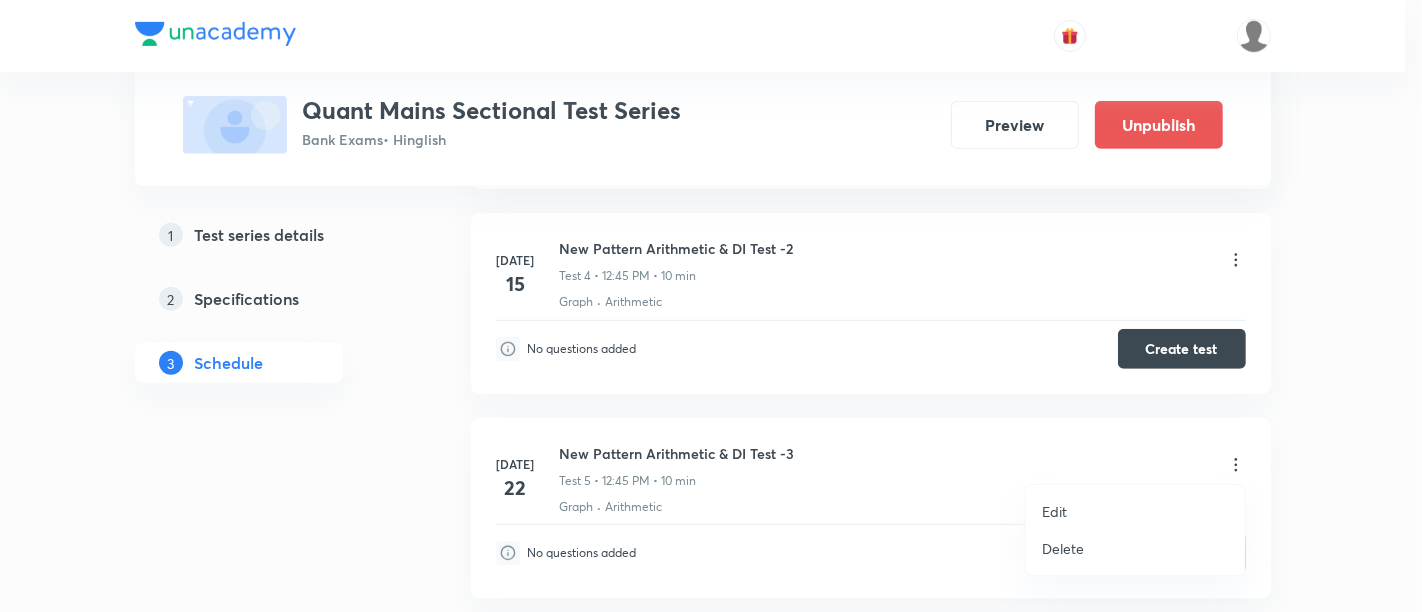 click on "Edit" at bounding box center (1135, 511) 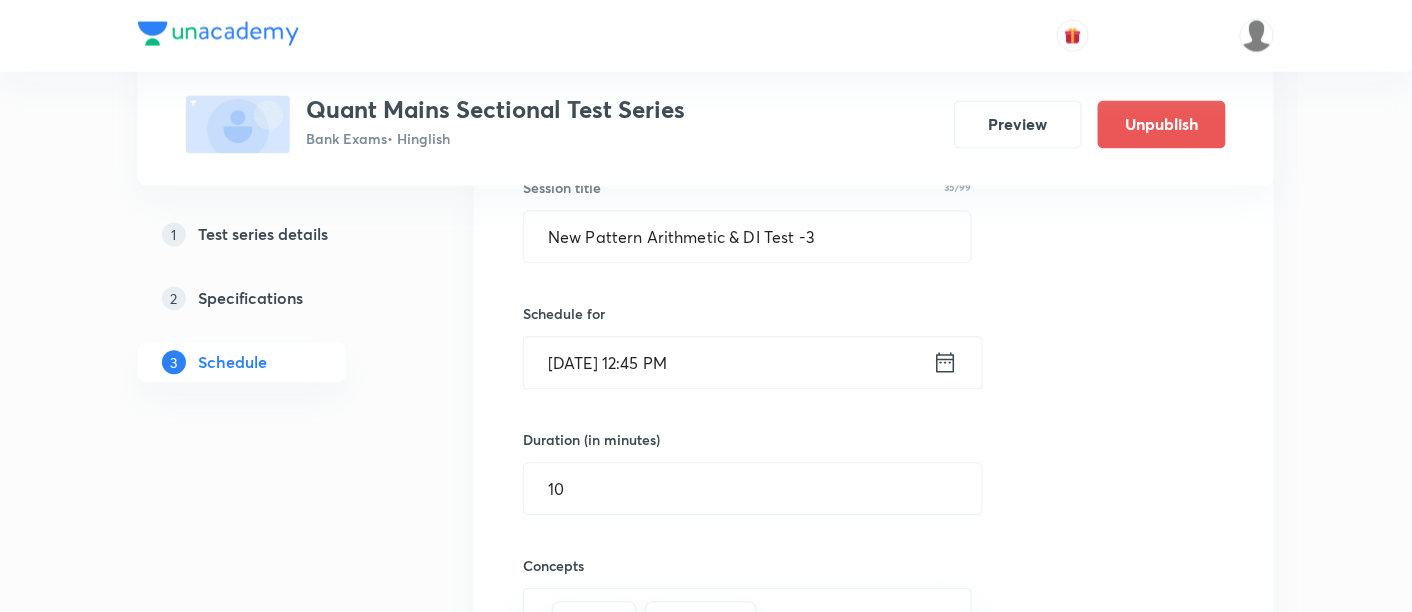 scroll, scrollTop: 1188, scrollLeft: 0, axis: vertical 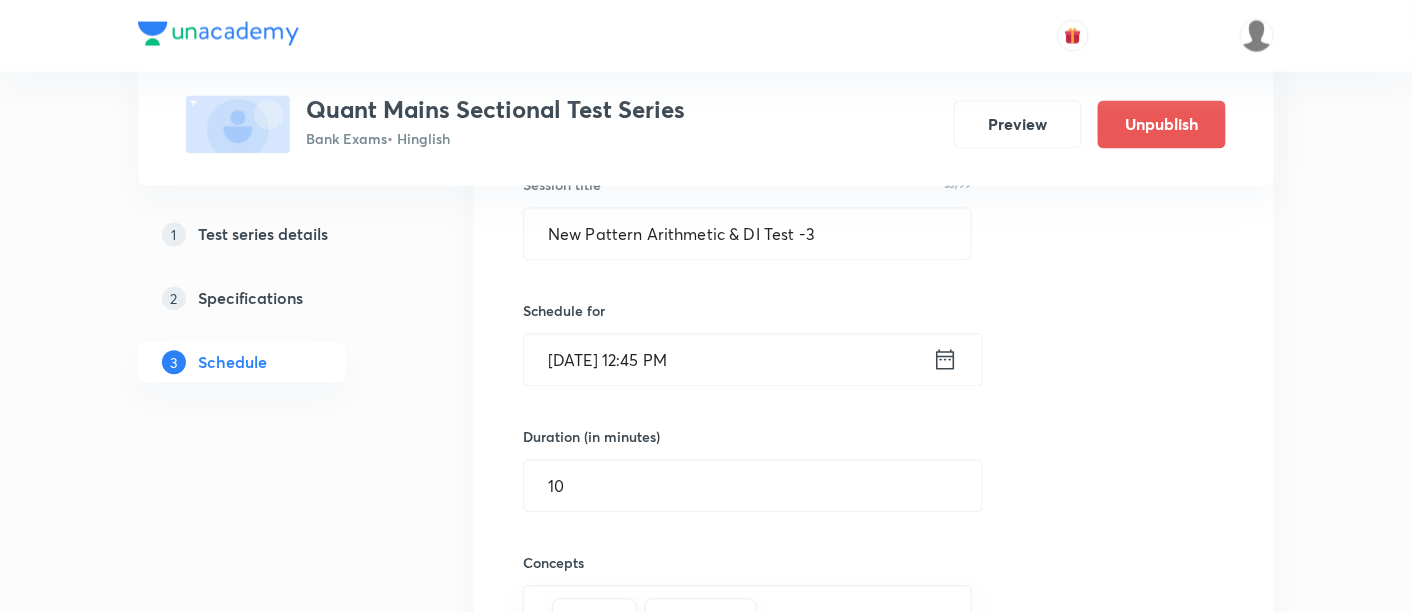 click 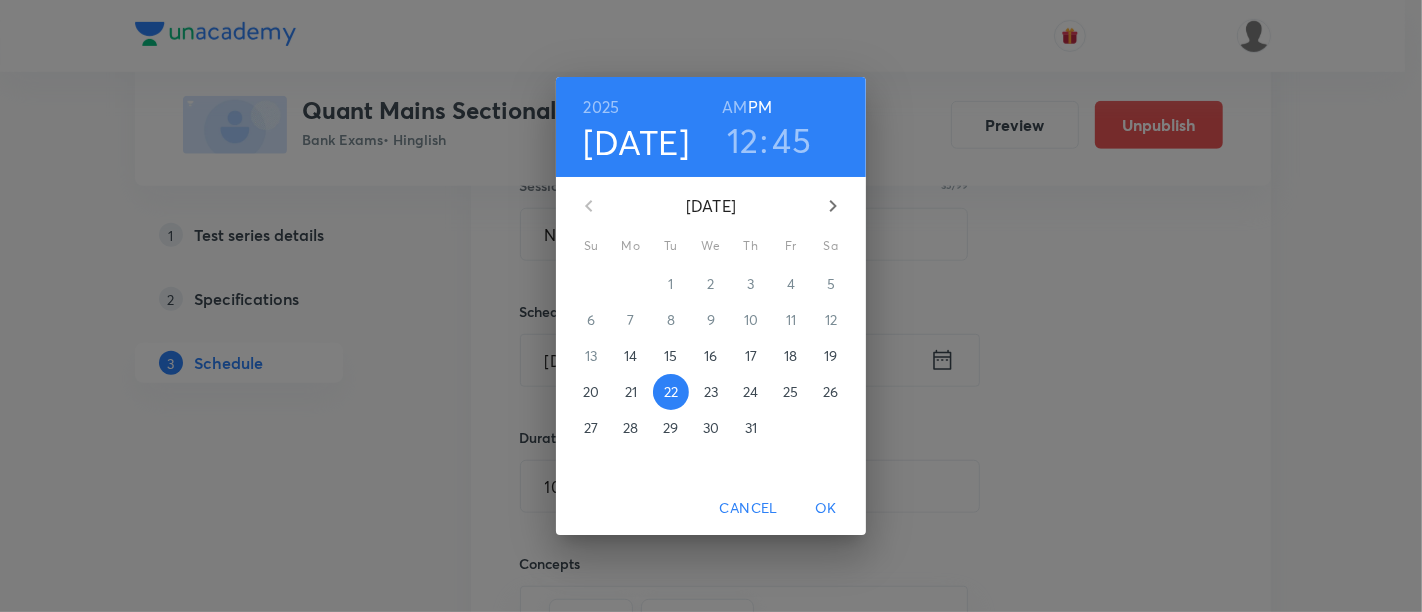click on "16" at bounding box center (710, 356) 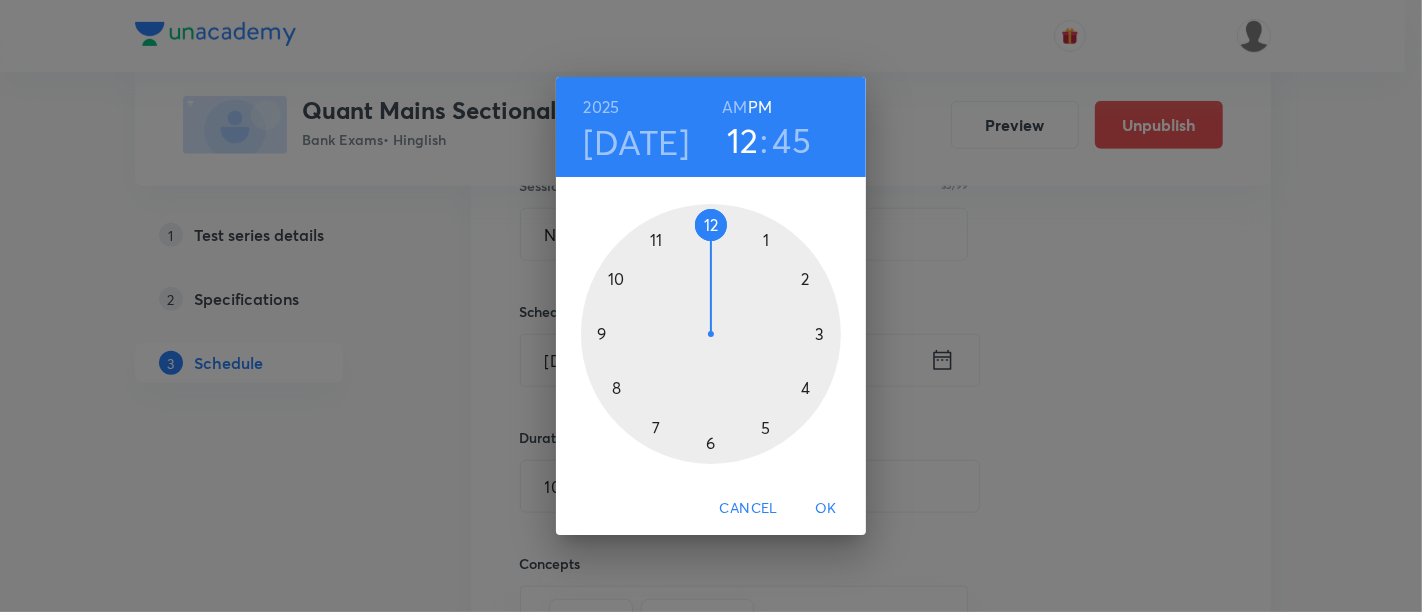 click on "OK" at bounding box center (826, 508) 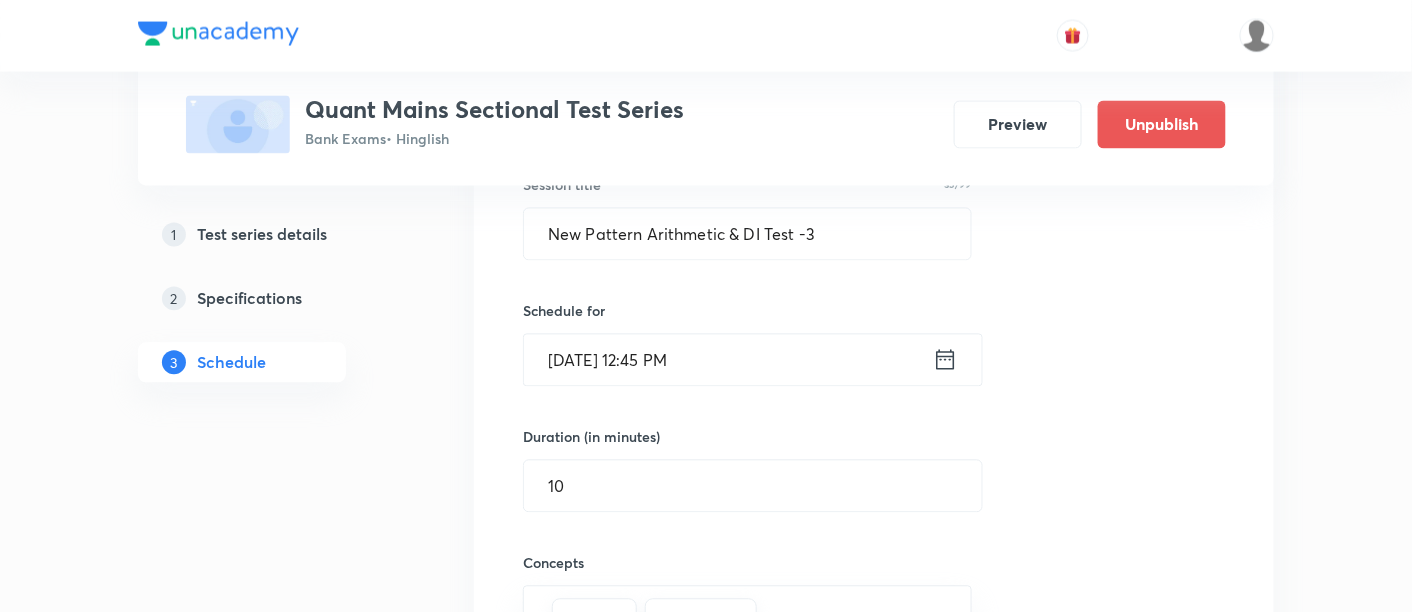 scroll, scrollTop: 1450, scrollLeft: 0, axis: vertical 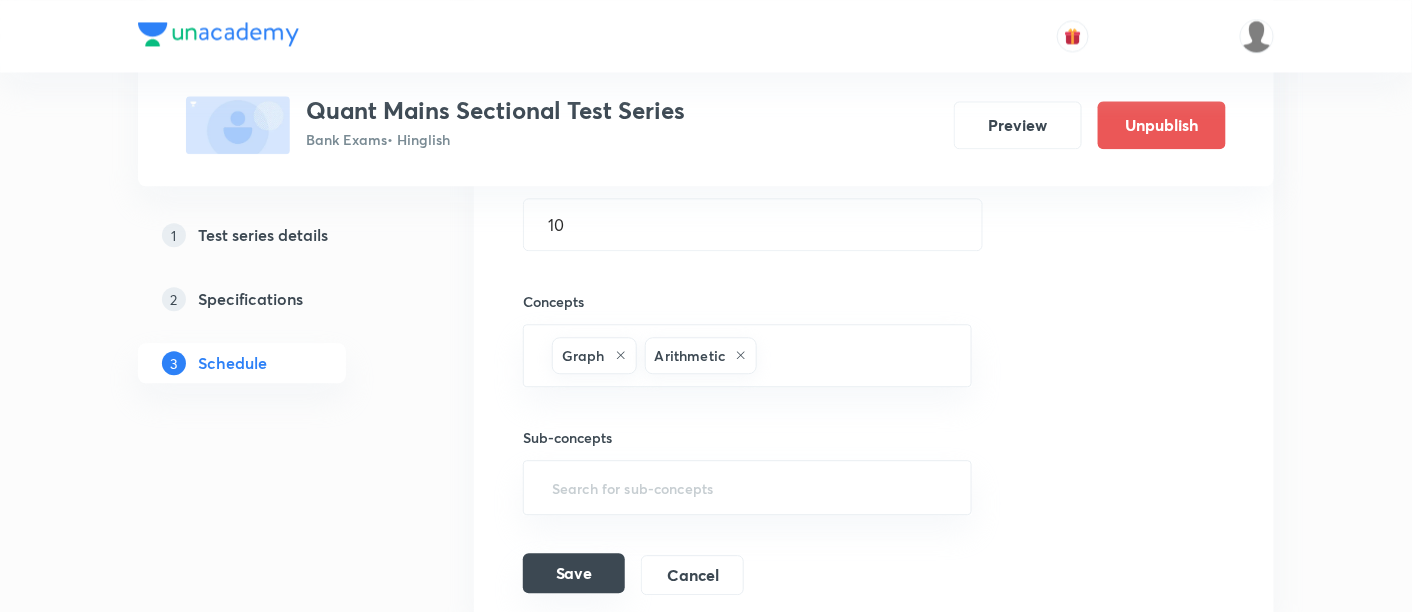 click on "Save" at bounding box center [574, 573] 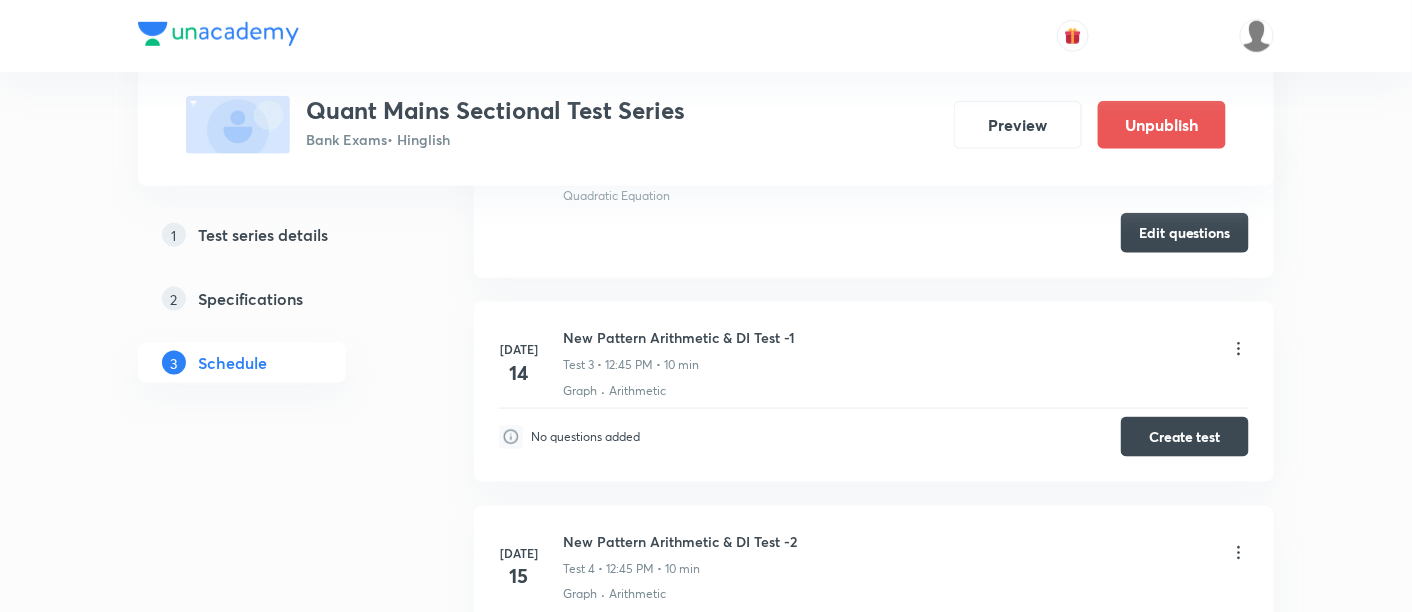 scroll, scrollTop: 608, scrollLeft: 0, axis: vertical 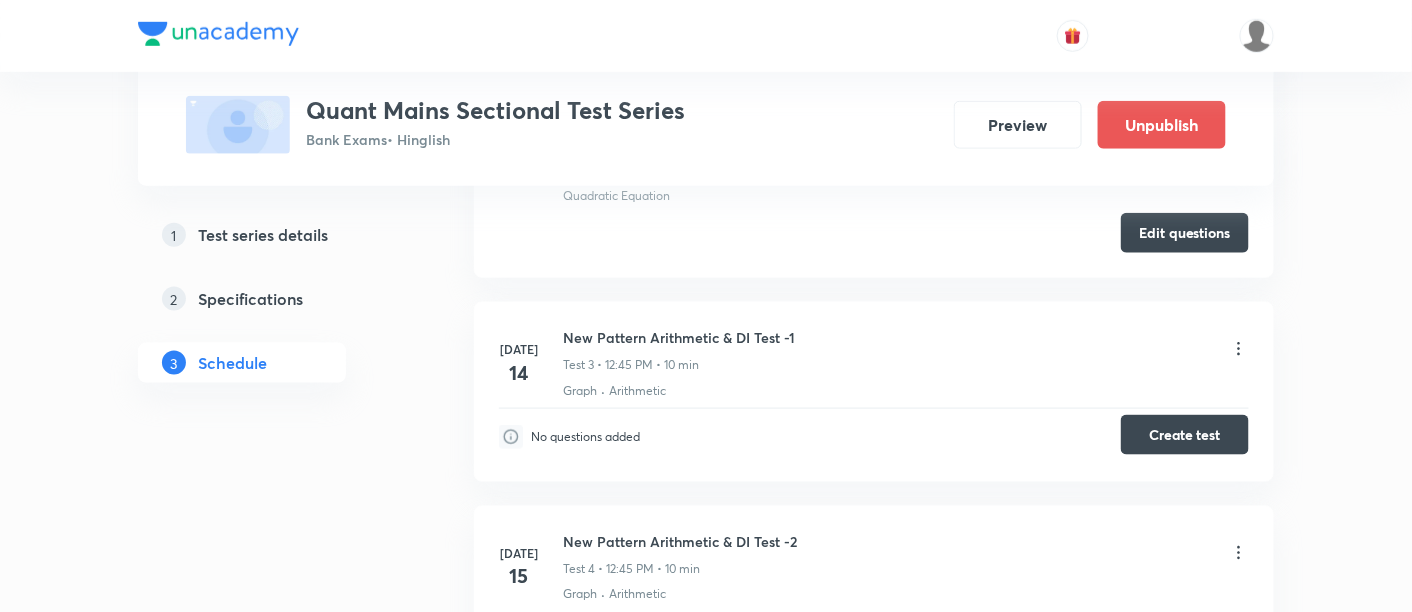 click on "Create test" at bounding box center (1185, 435) 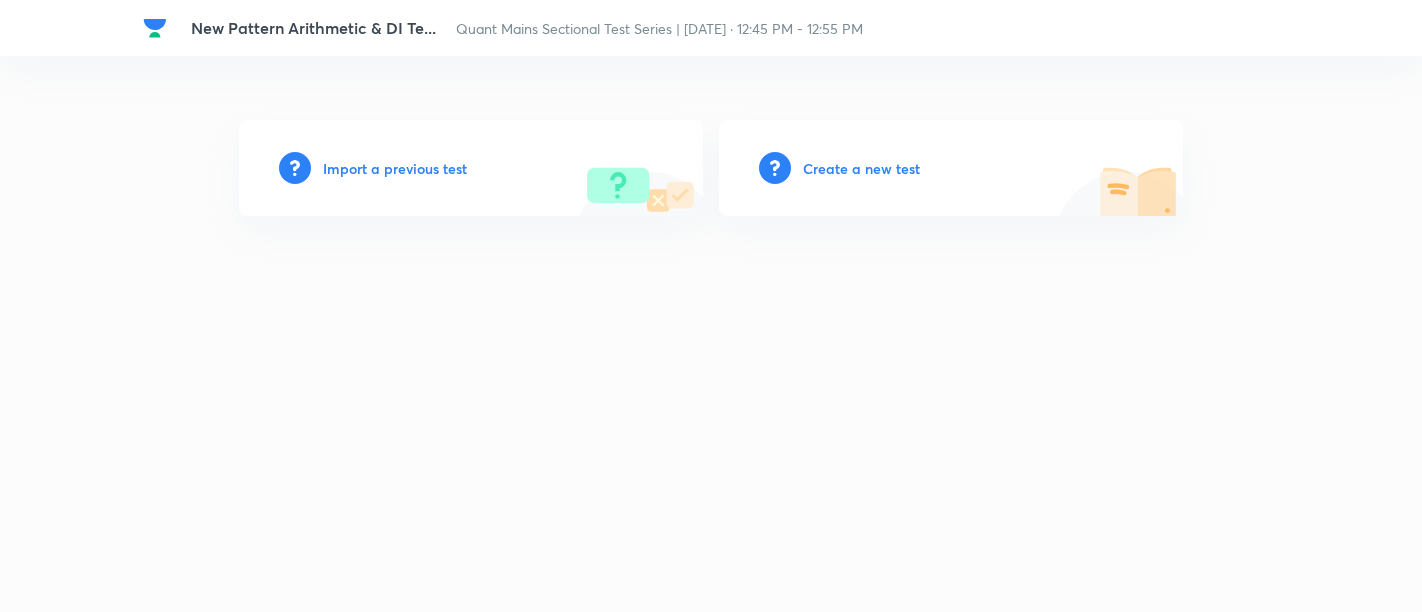 scroll, scrollTop: 0, scrollLeft: 0, axis: both 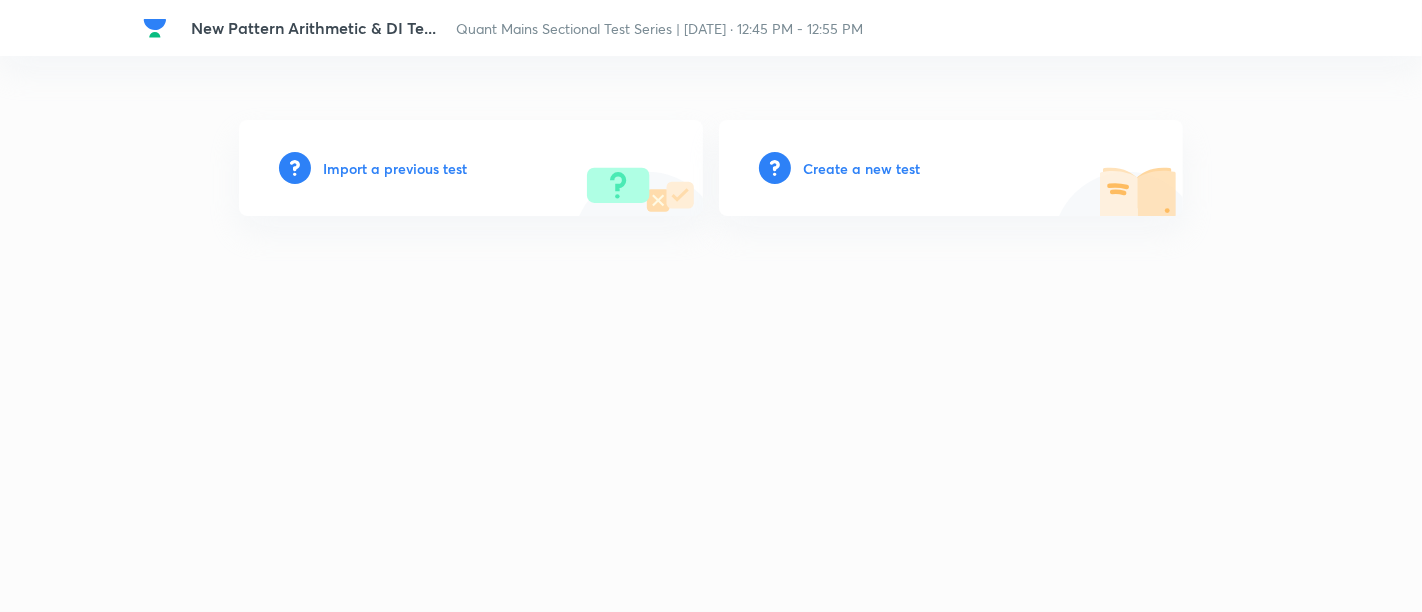 click on "Create a new test" at bounding box center (861, 168) 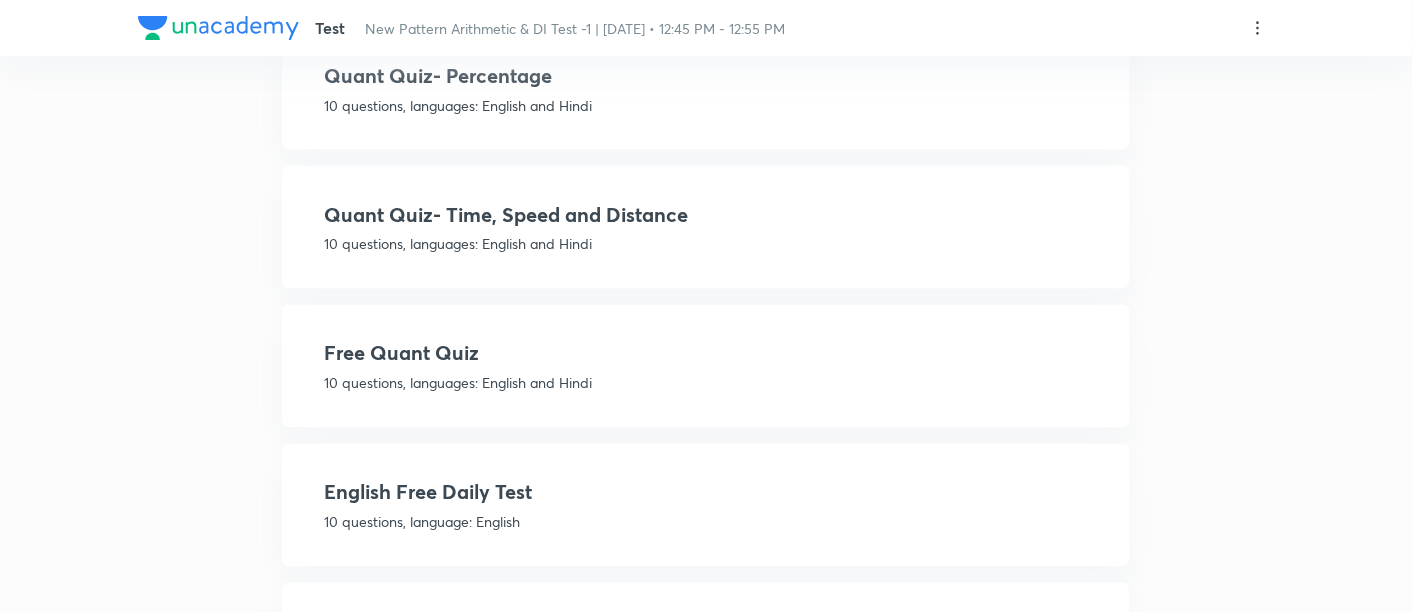 scroll, scrollTop: 1086, scrollLeft: 0, axis: vertical 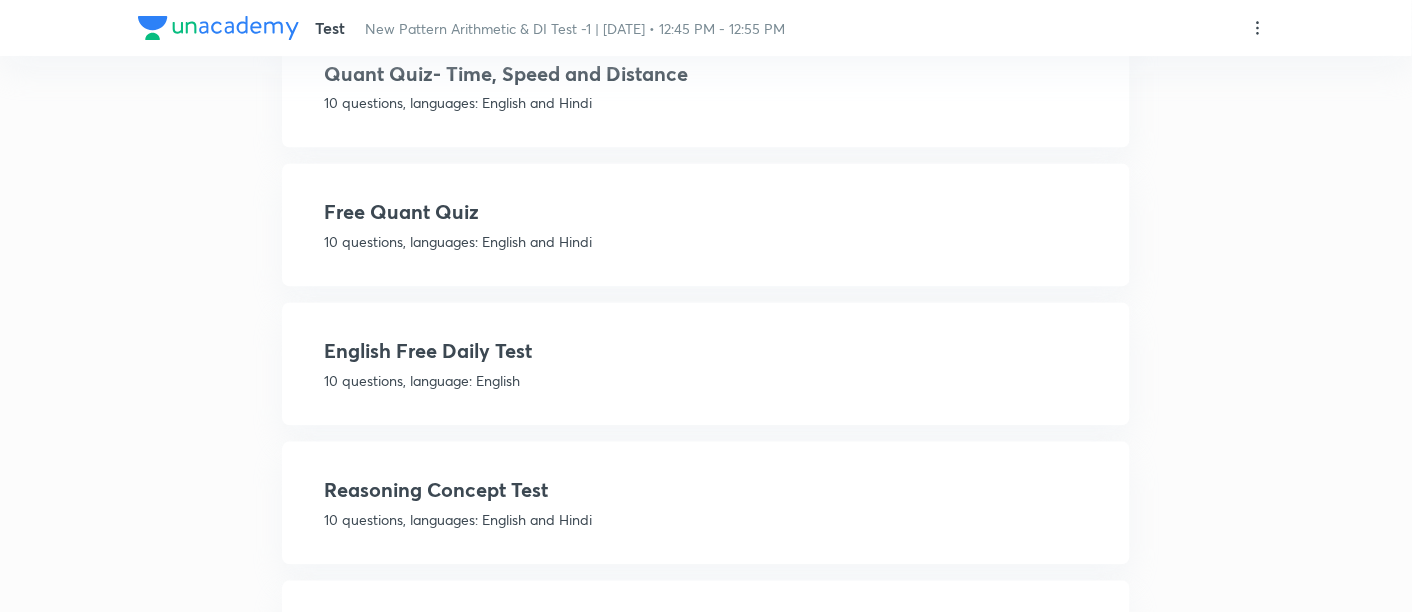 click on "10 questions, languages: English and Hindi" at bounding box center [706, 242] 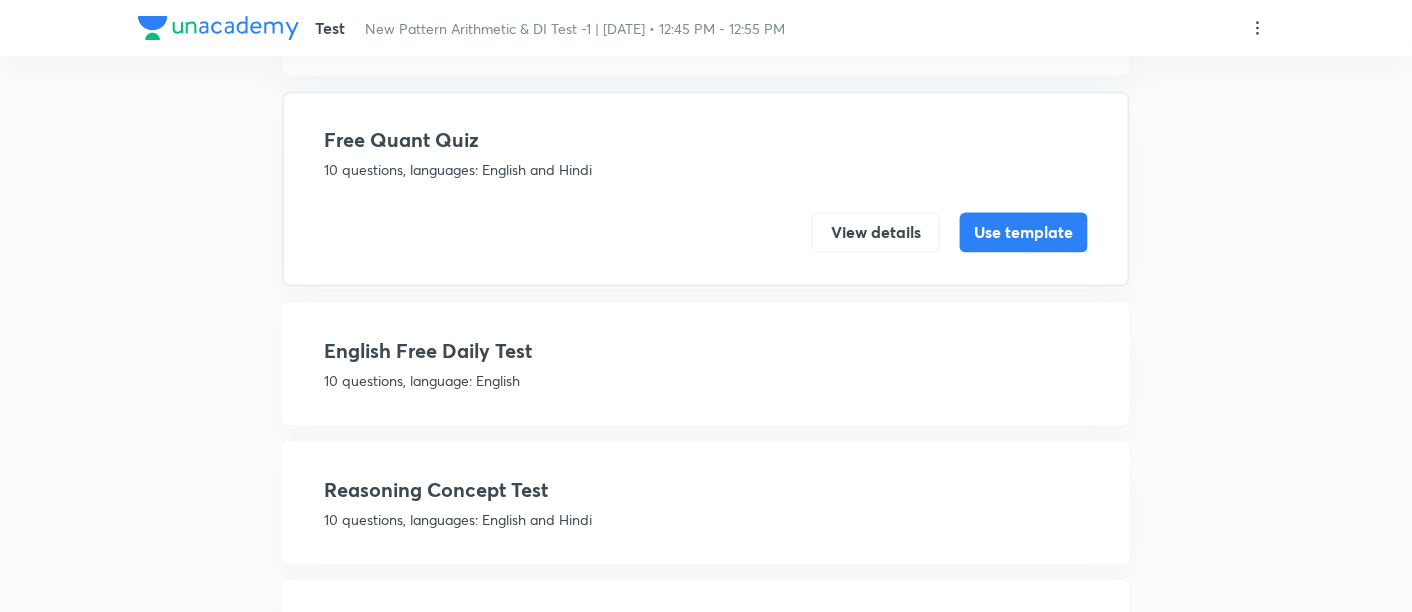 scroll, scrollTop: 1014, scrollLeft: 0, axis: vertical 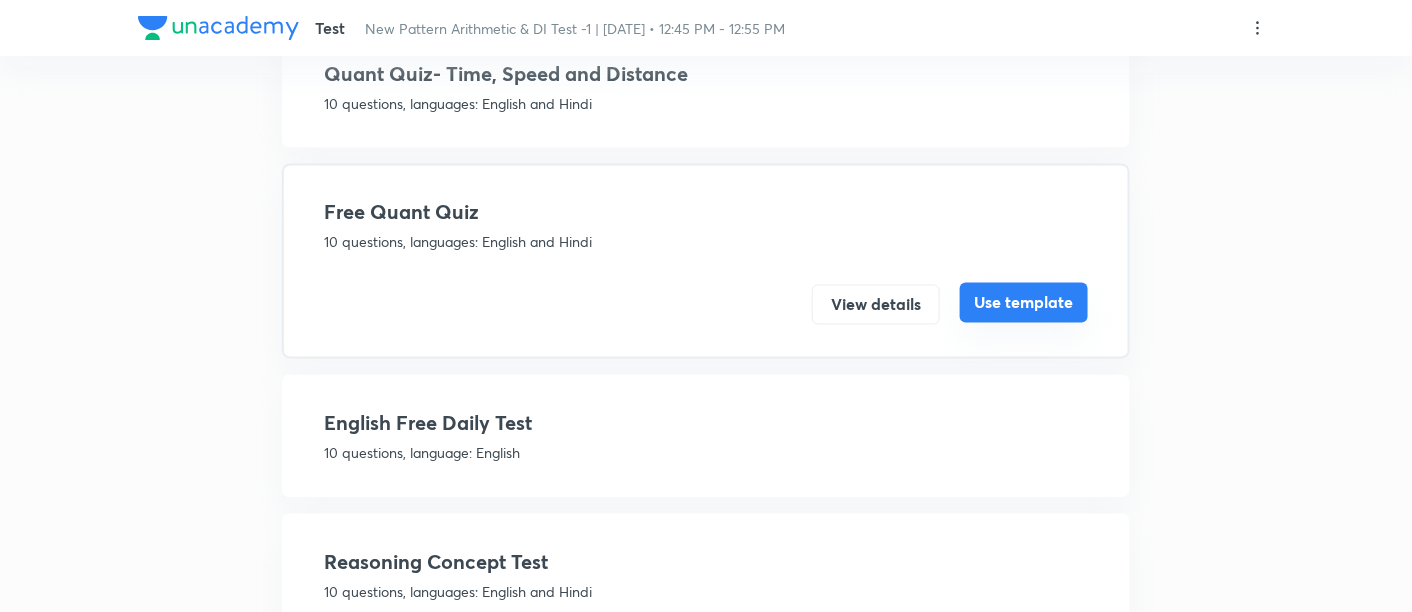 click on "Use template" at bounding box center (1024, 303) 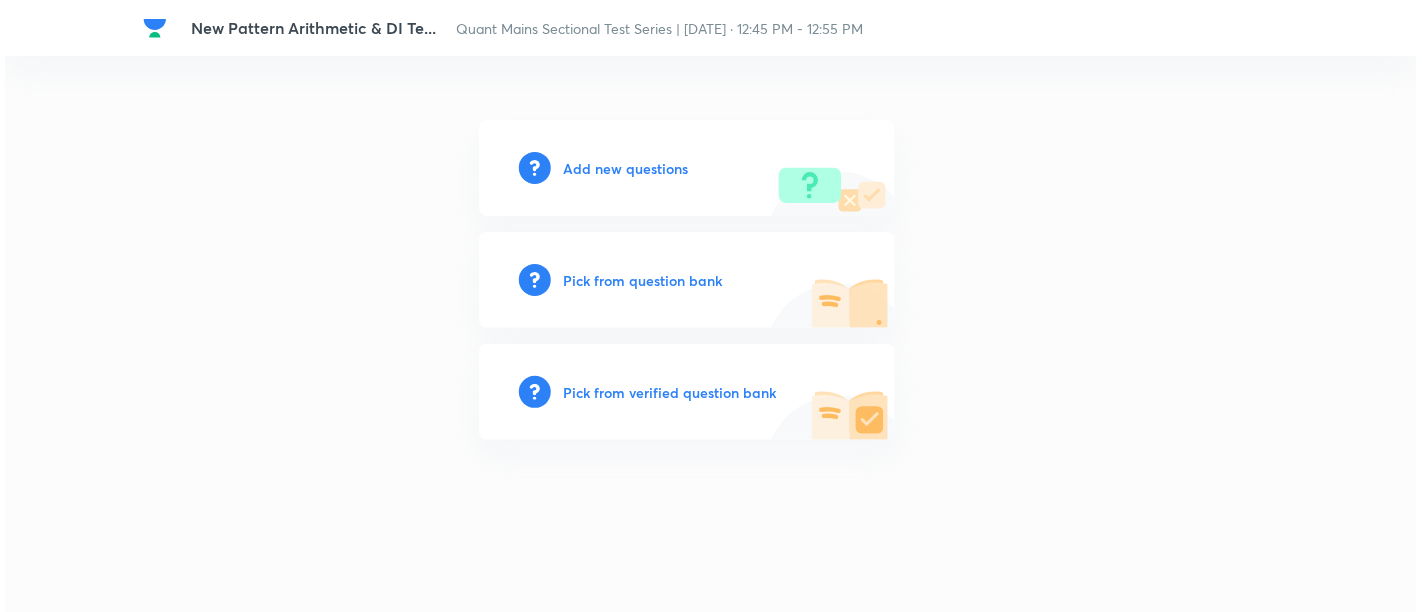 scroll, scrollTop: 0, scrollLeft: 0, axis: both 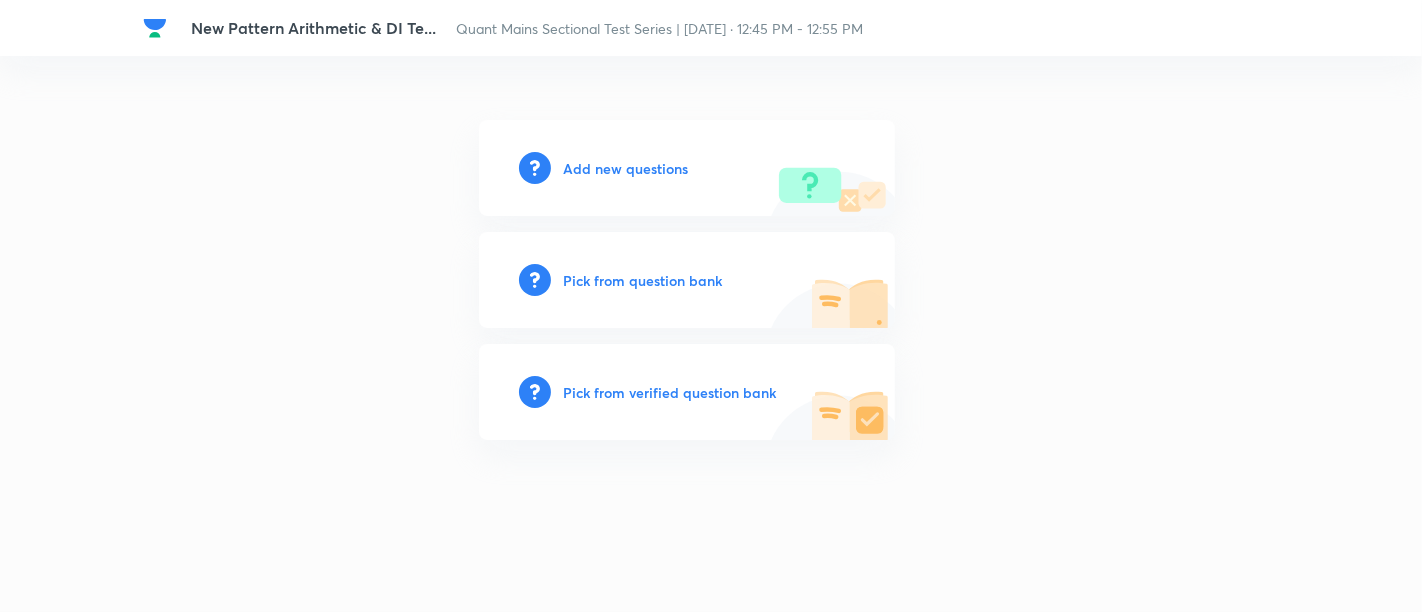 click on "Add new questions" at bounding box center (625, 168) 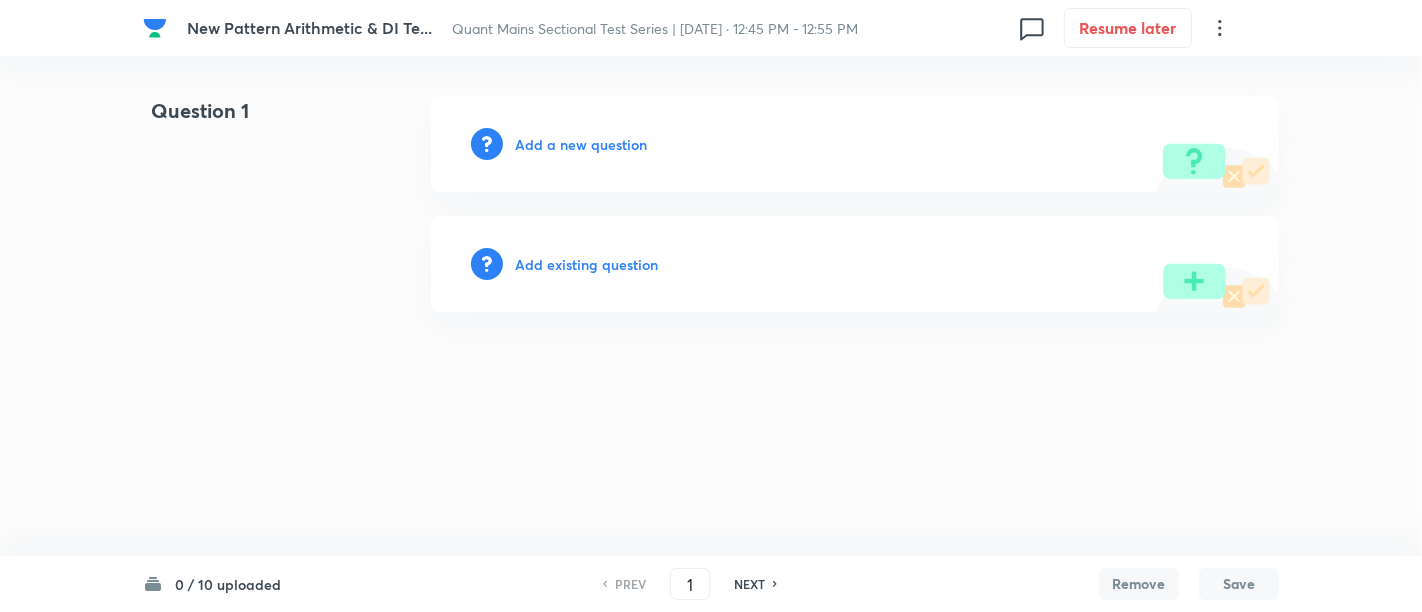 click on "Add a new question" at bounding box center [581, 144] 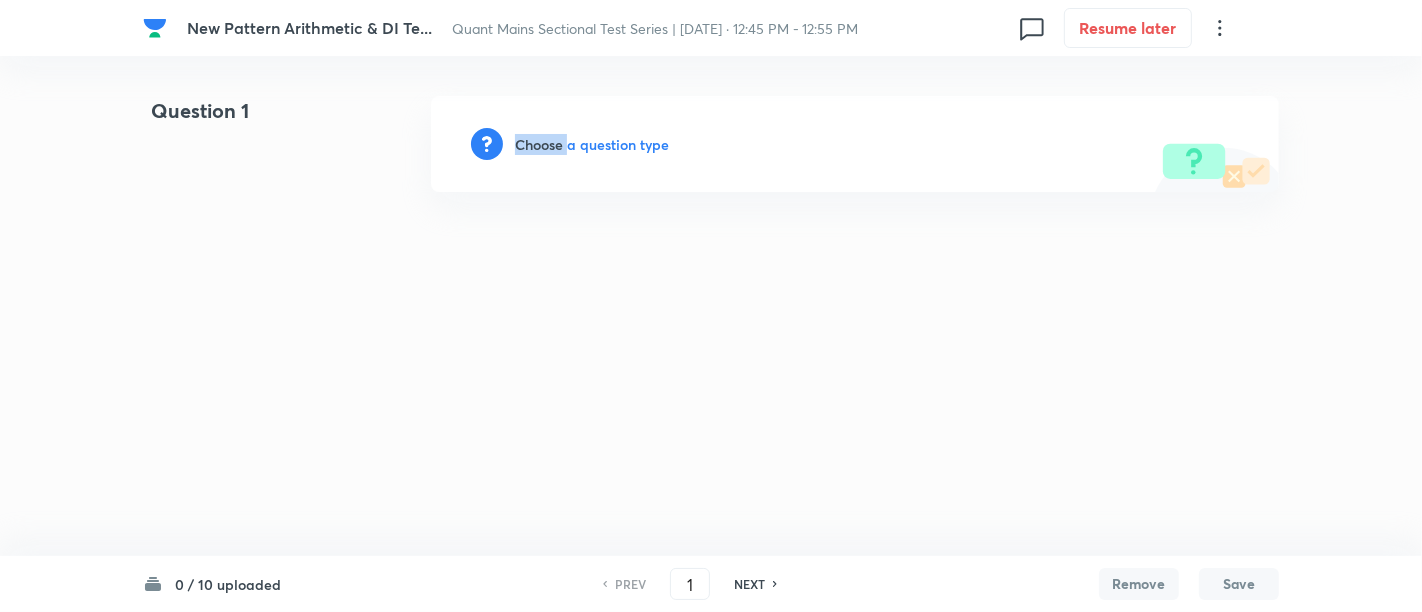 click on "Choose a question type" at bounding box center (592, 144) 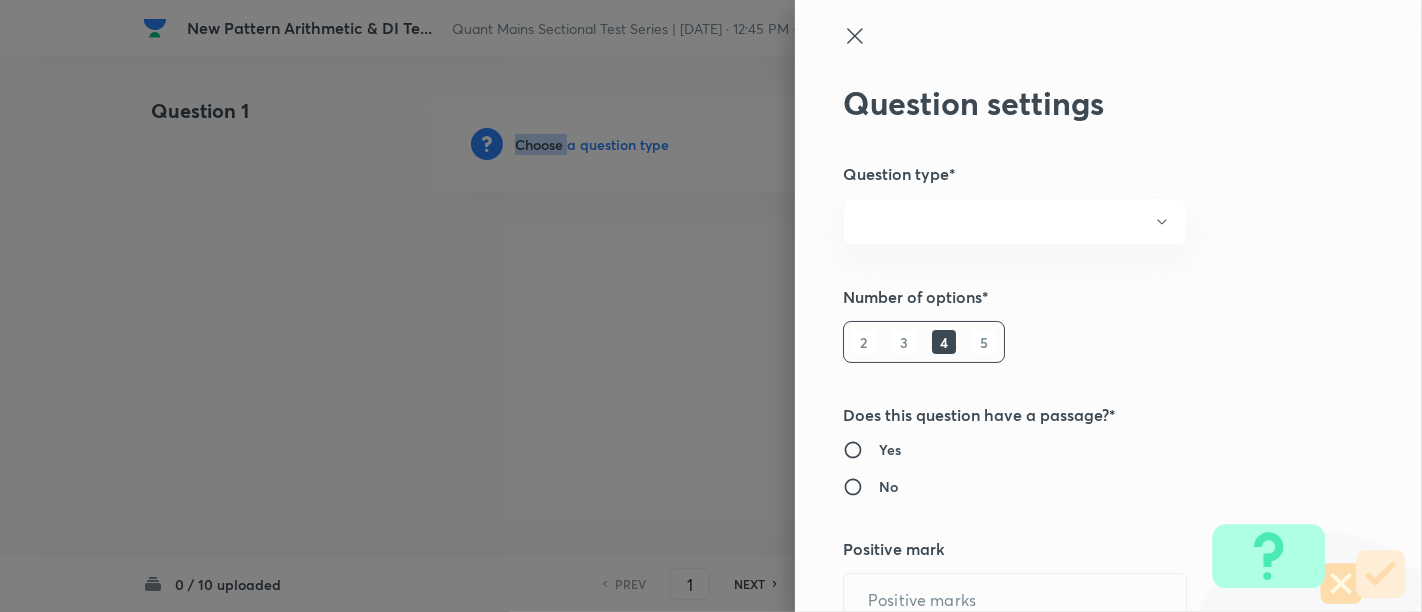 radio on "true" 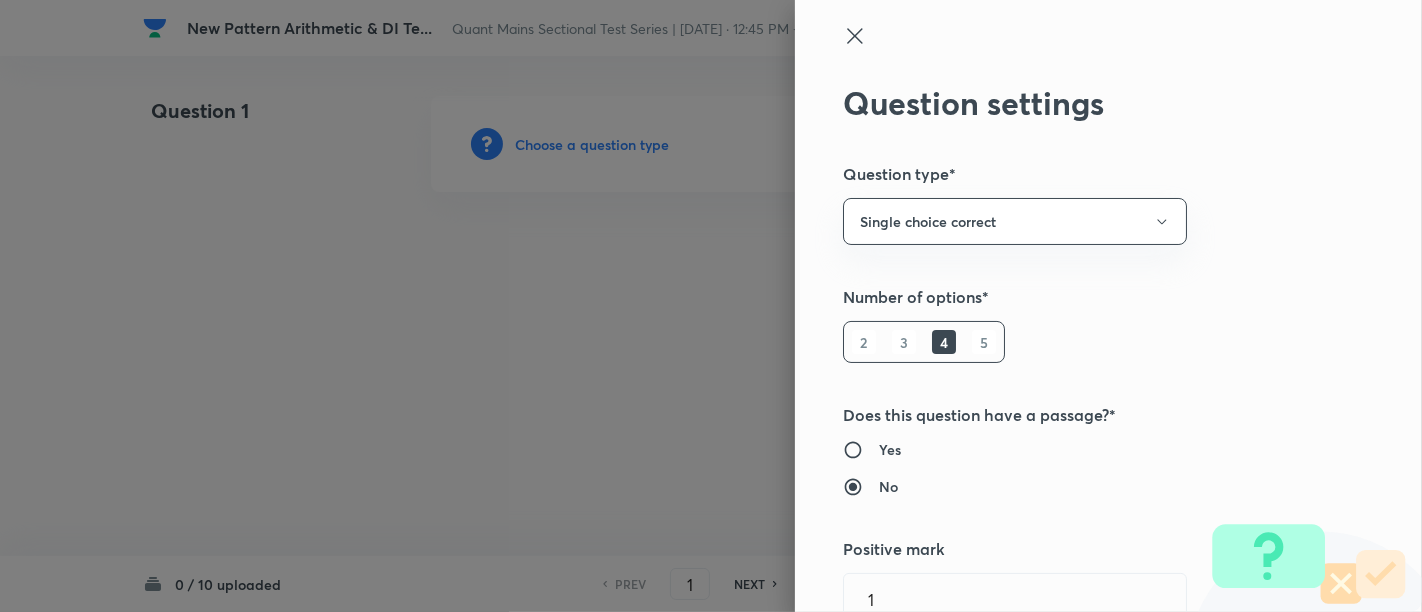 click on "5" at bounding box center [984, 342] 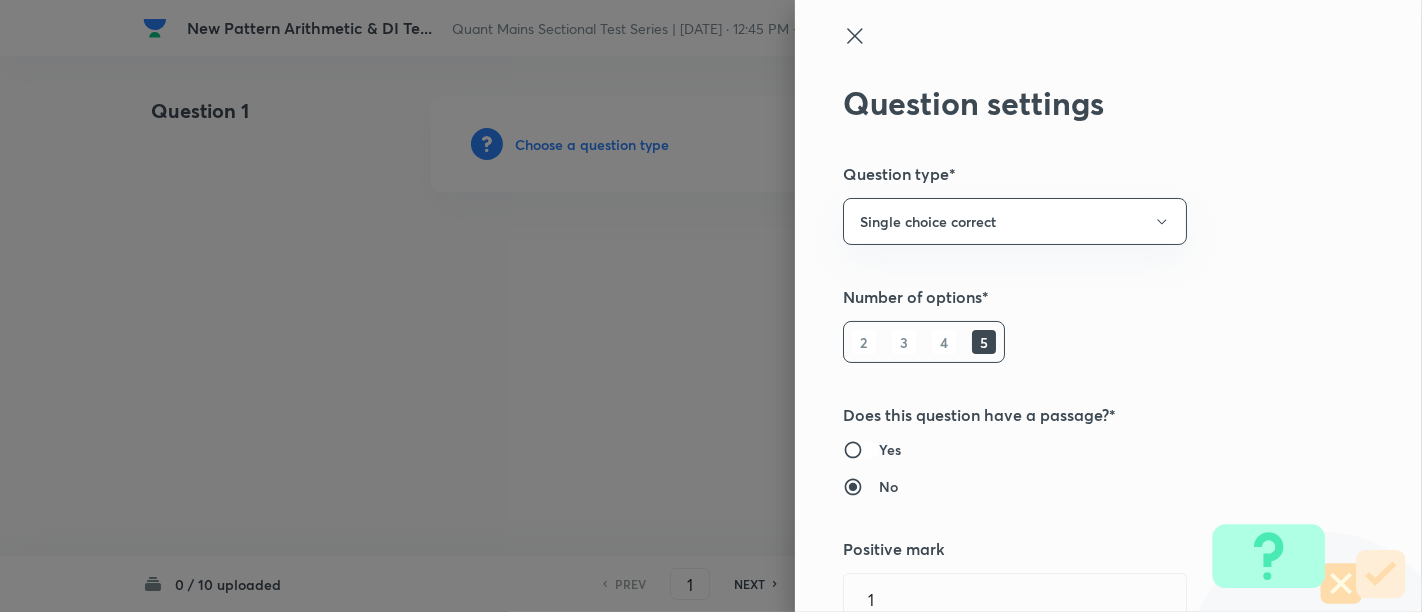 click on "Yes" at bounding box center [861, 450] 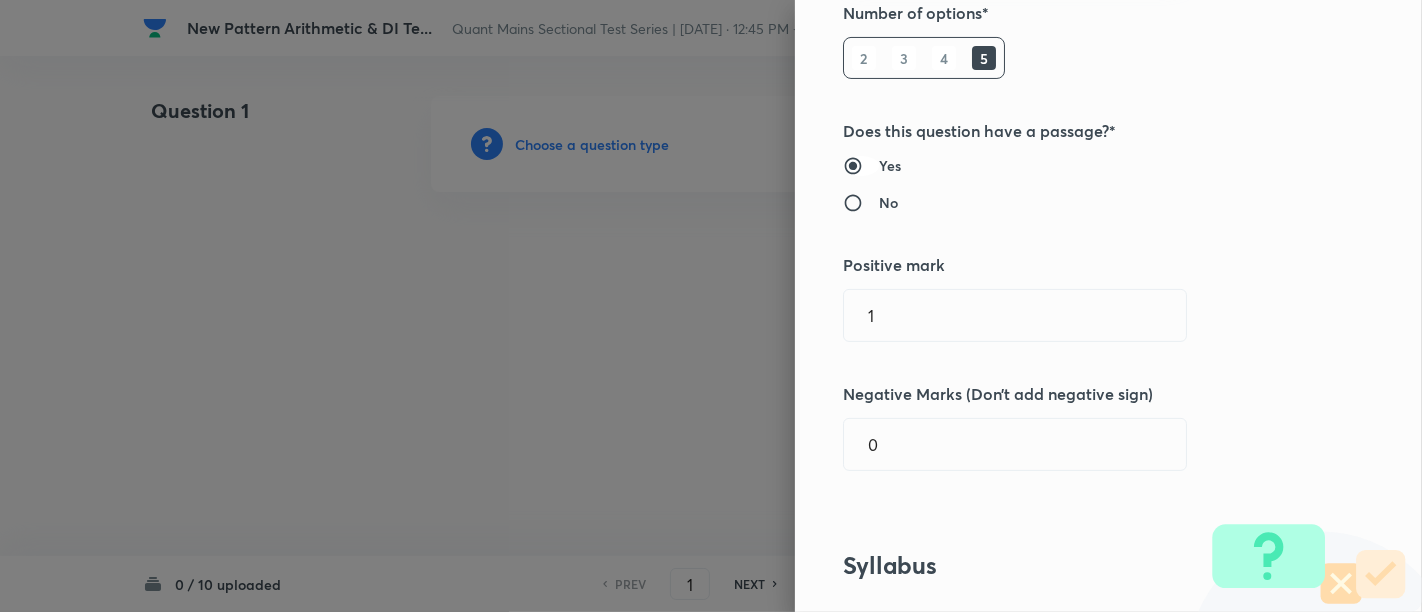 scroll, scrollTop: 442, scrollLeft: 0, axis: vertical 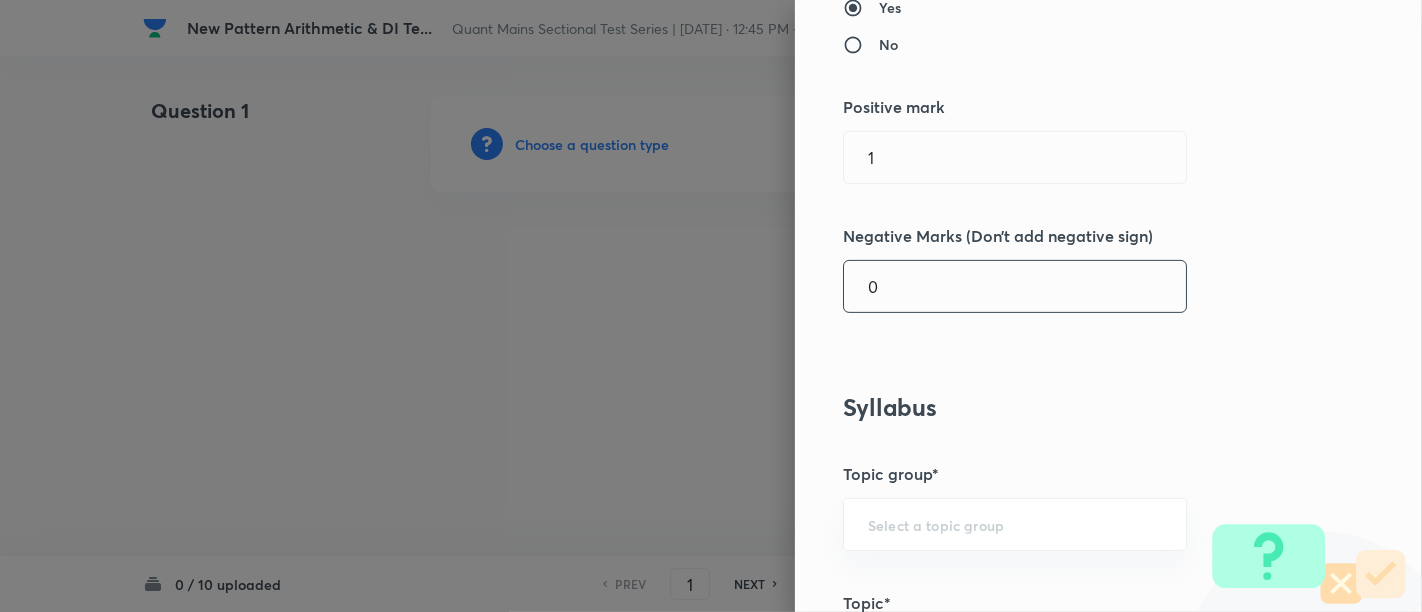 click on "0" at bounding box center (1015, 286) 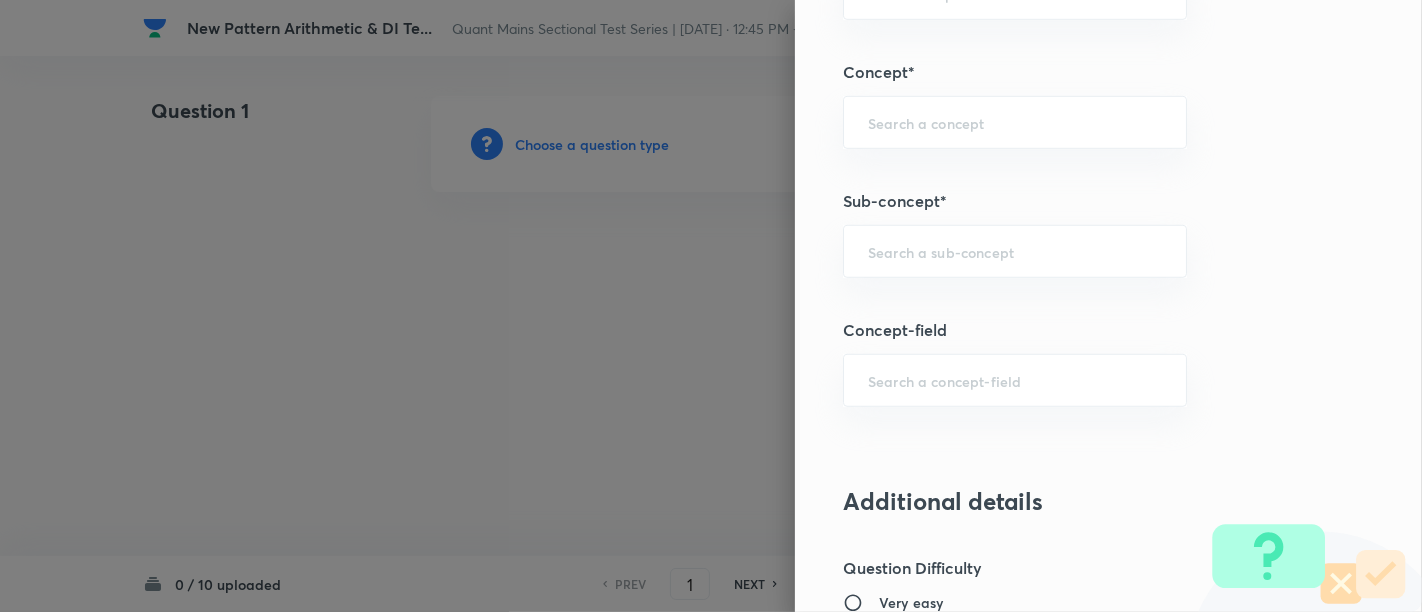 scroll, scrollTop: 1103, scrollLeft: 0, axis: vertical 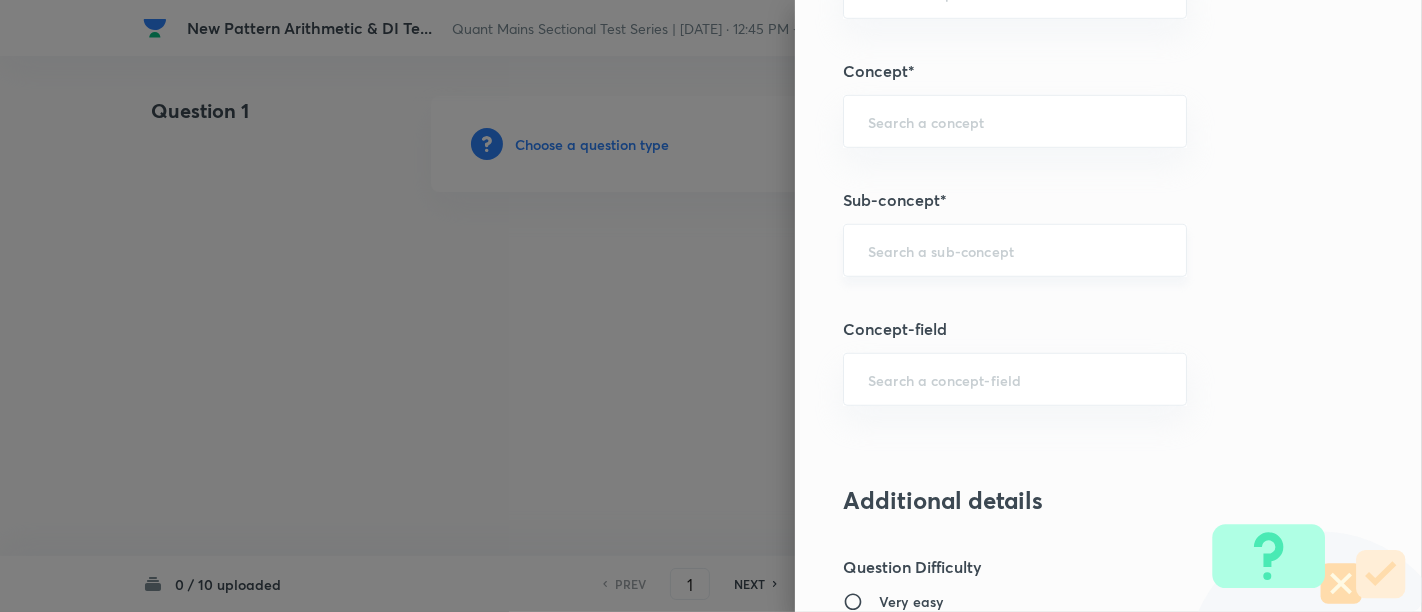 type on "0.25" 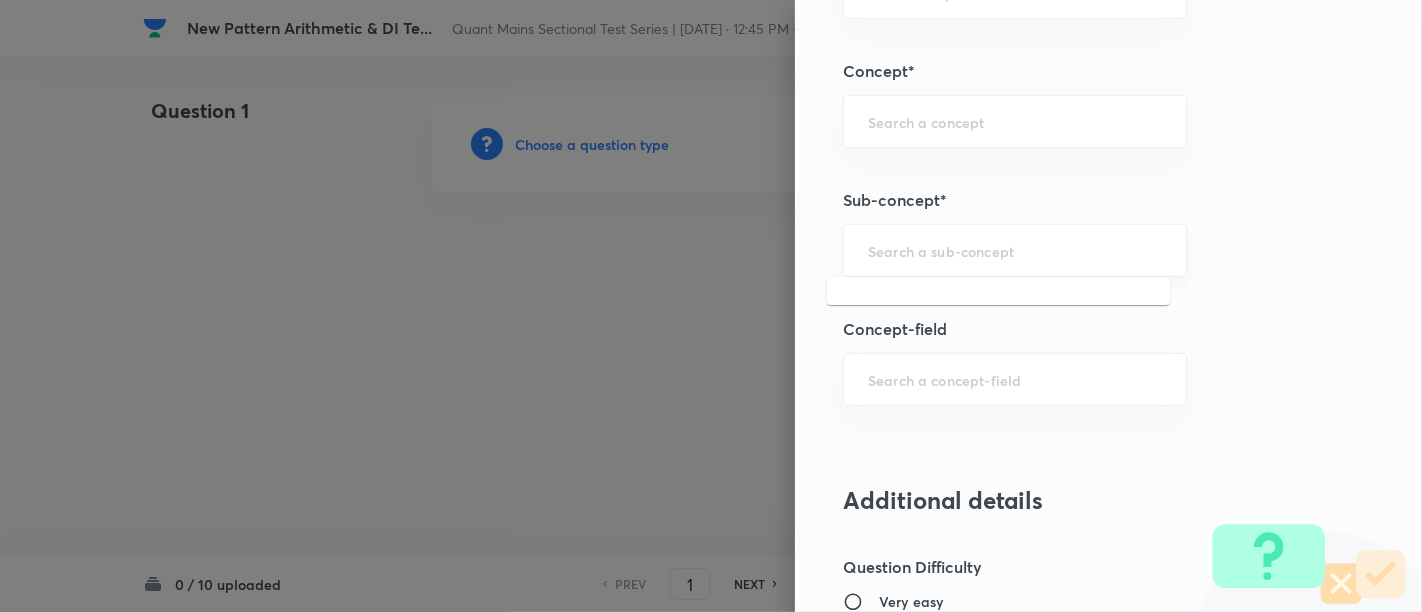click at bounding box center [1015, 250] 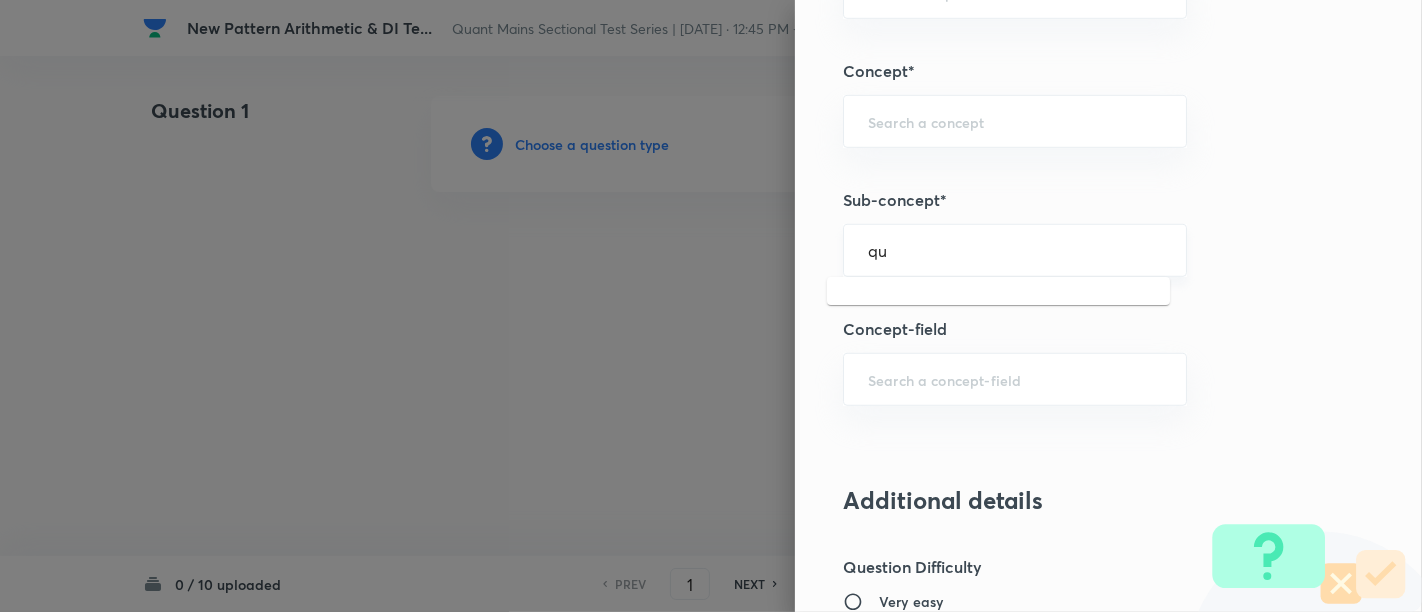 type on "q" 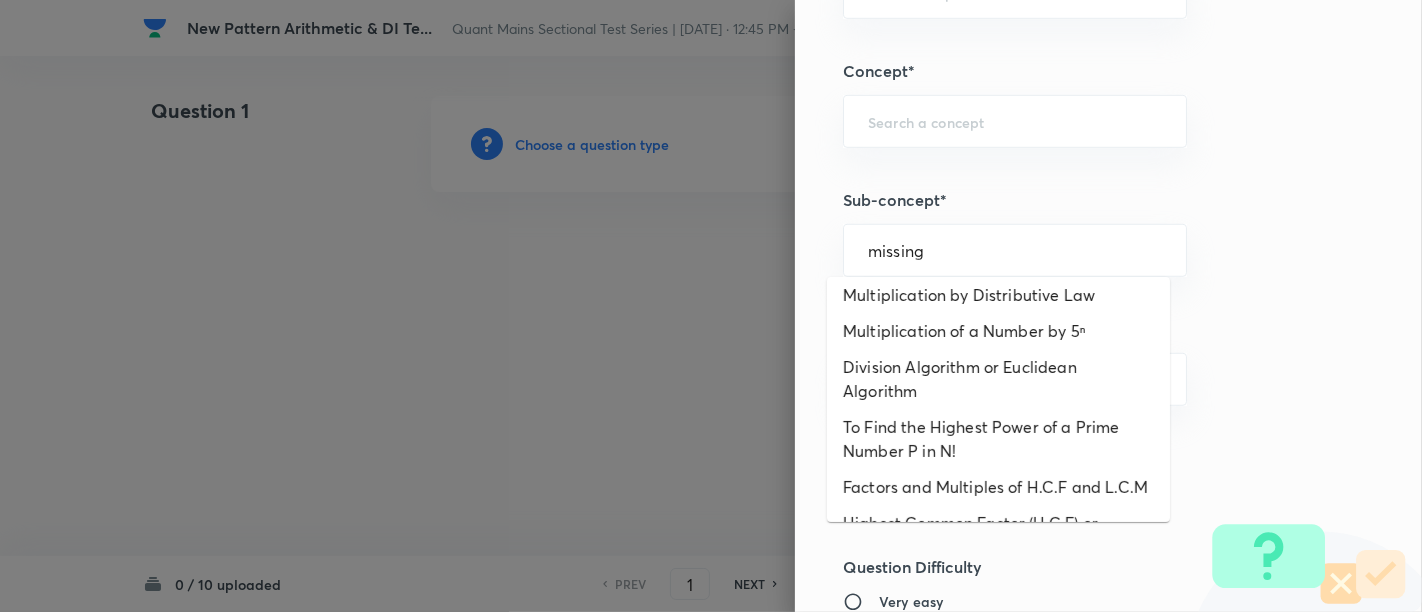 scroll, scrollTop: 0, scrollLeft: 0, axis: both 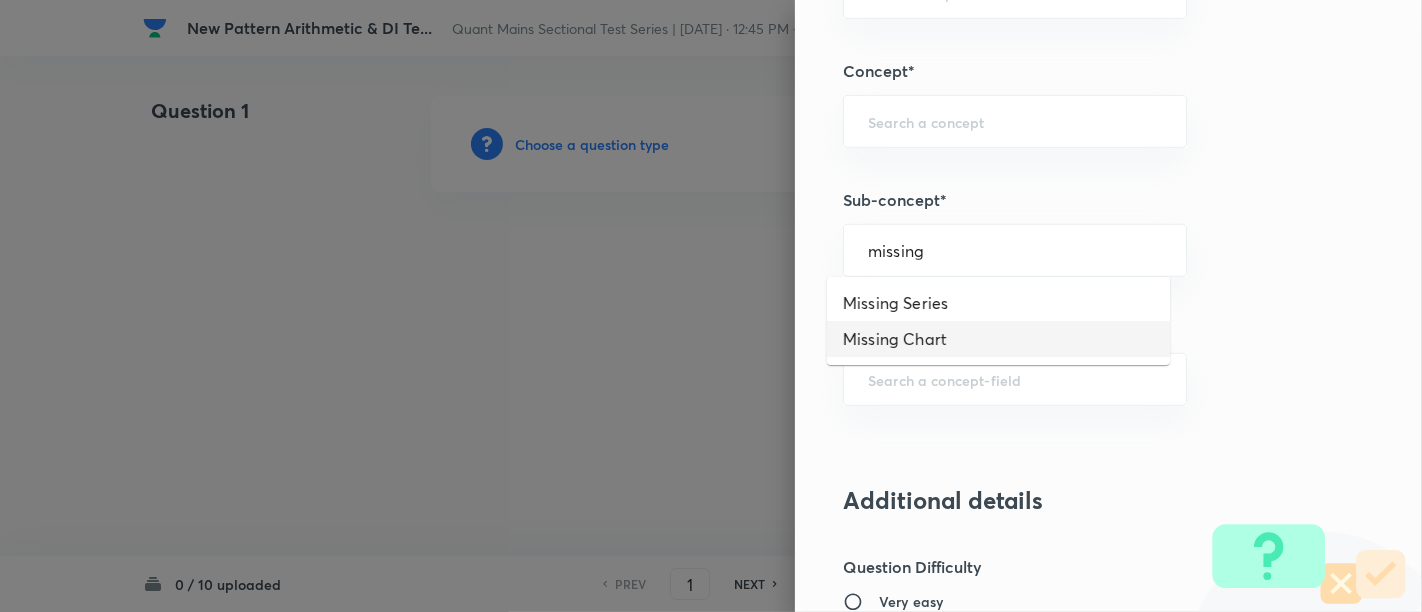 click on "Missing Chart" at bounding box center [998, 339] 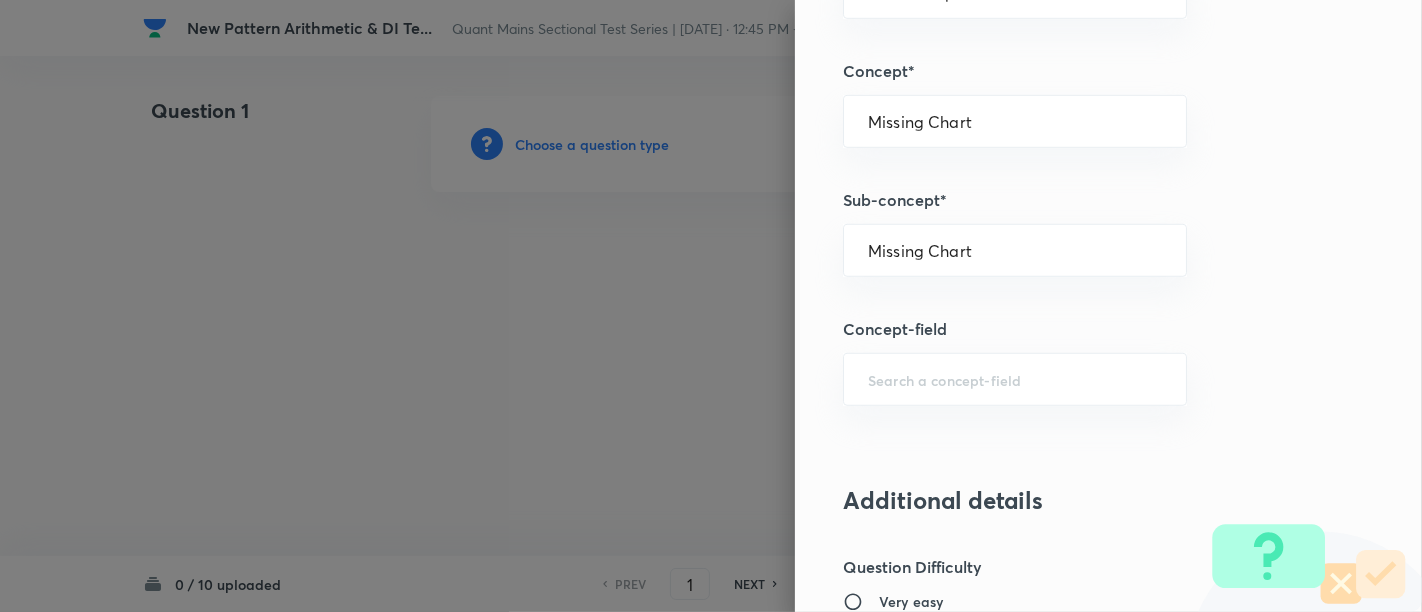type on "Quantitative Aptitude" 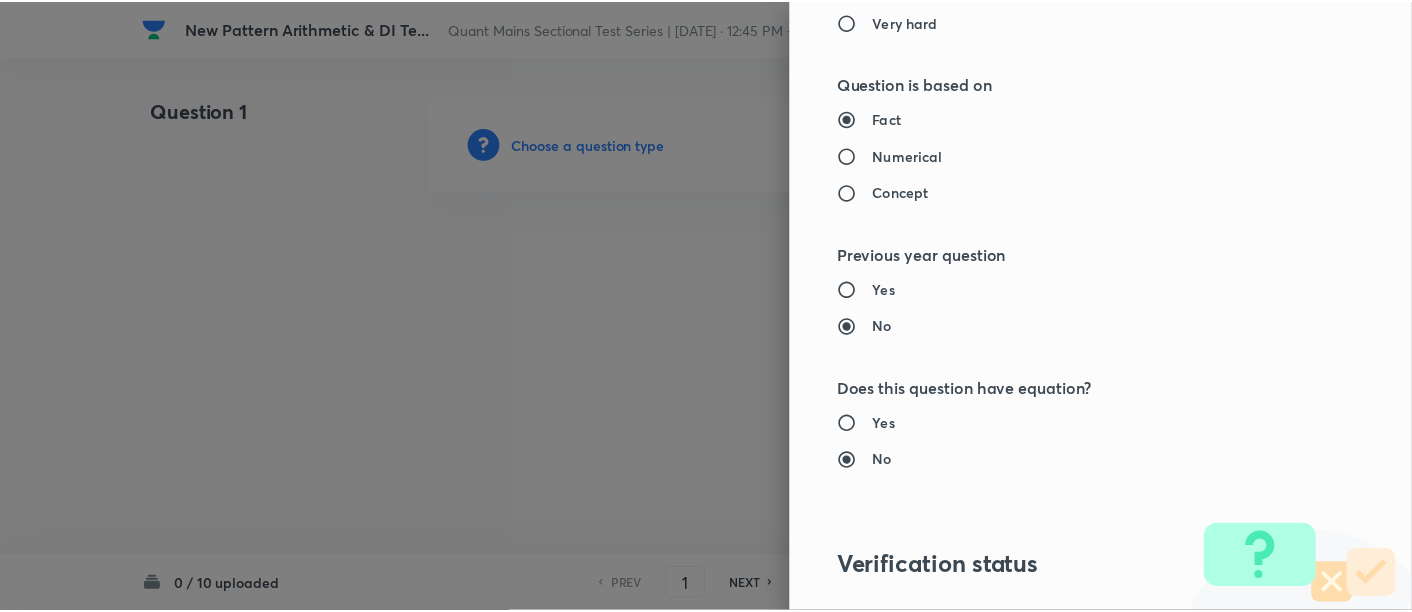 scroll, scrollTop: 2108, scrollLeft: 0, axis: vertical 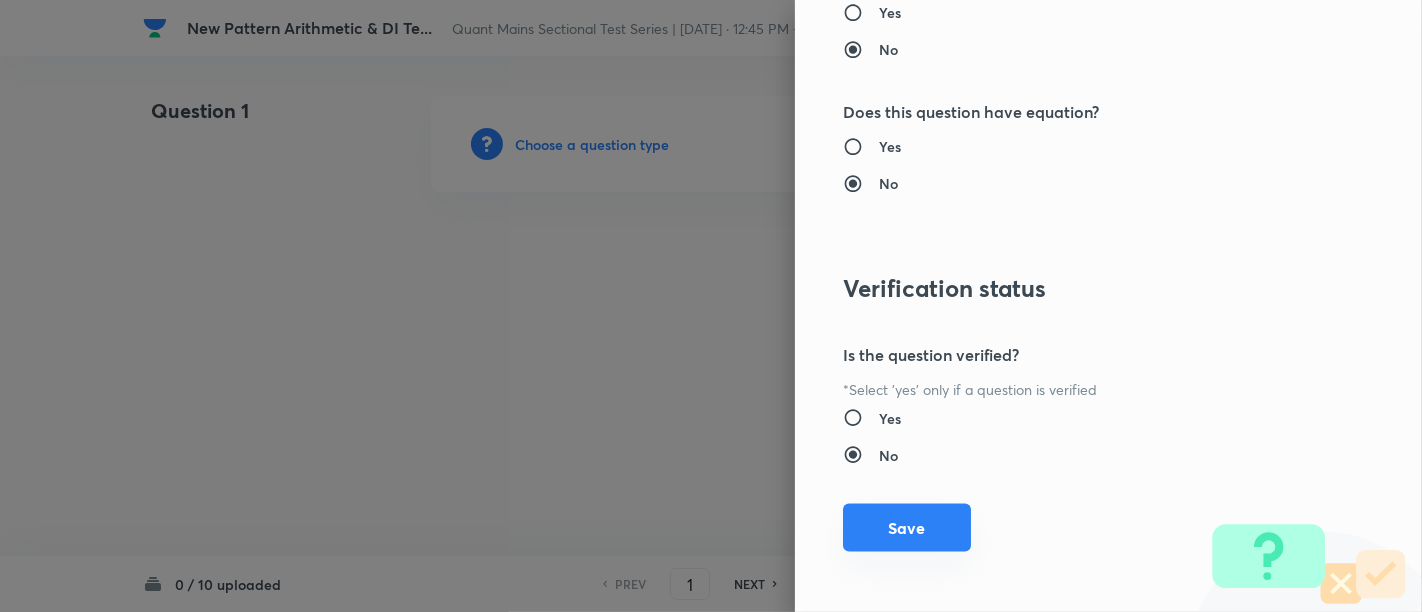 click on "Save" at bounding box center (907, 528) 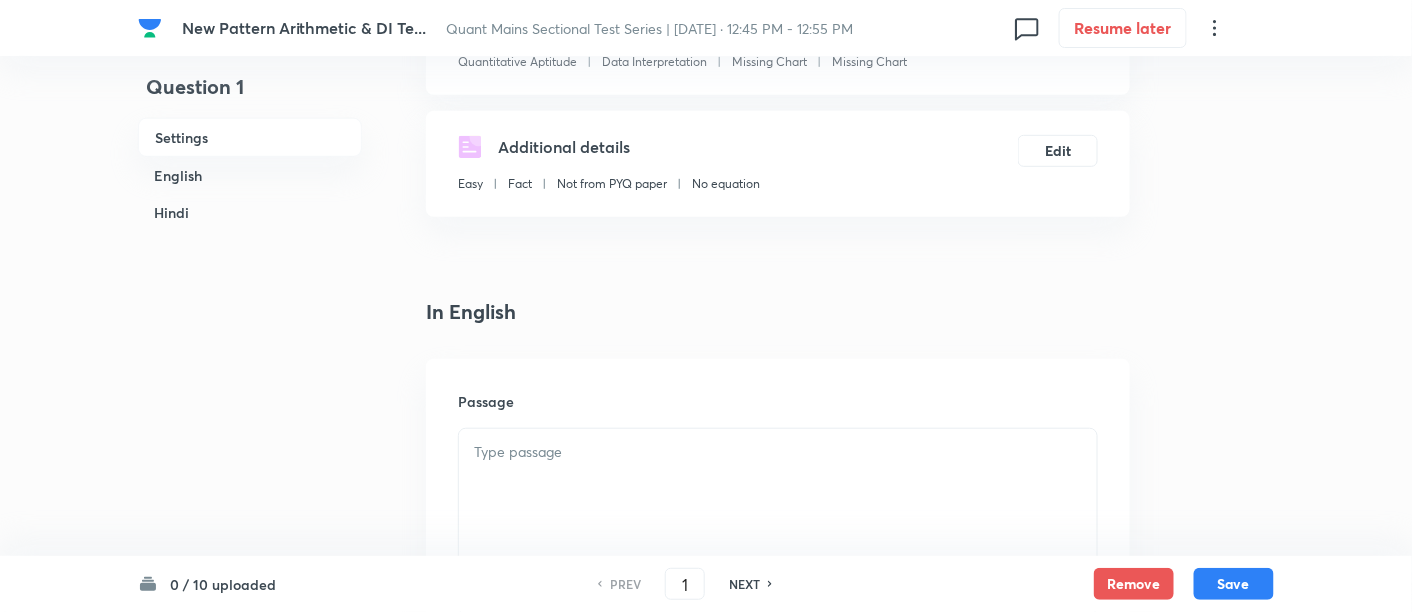 scroll, scrollTop: 292, scrollLeft: 0, axis: vertical 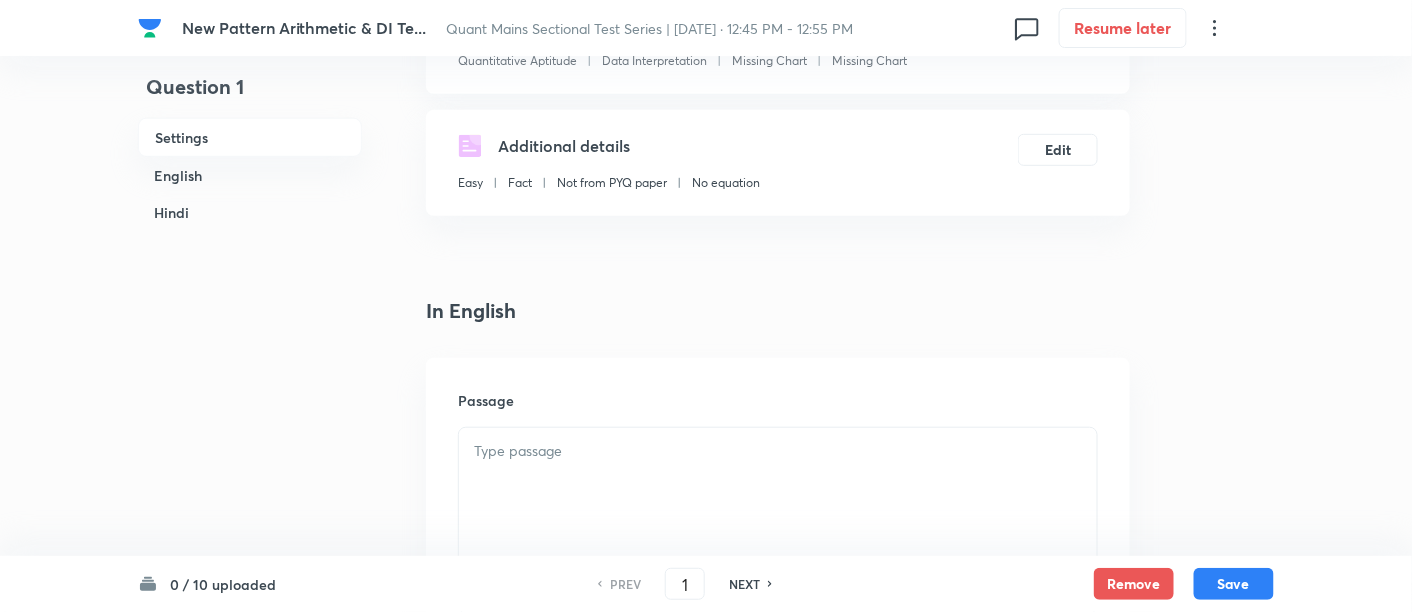 paste 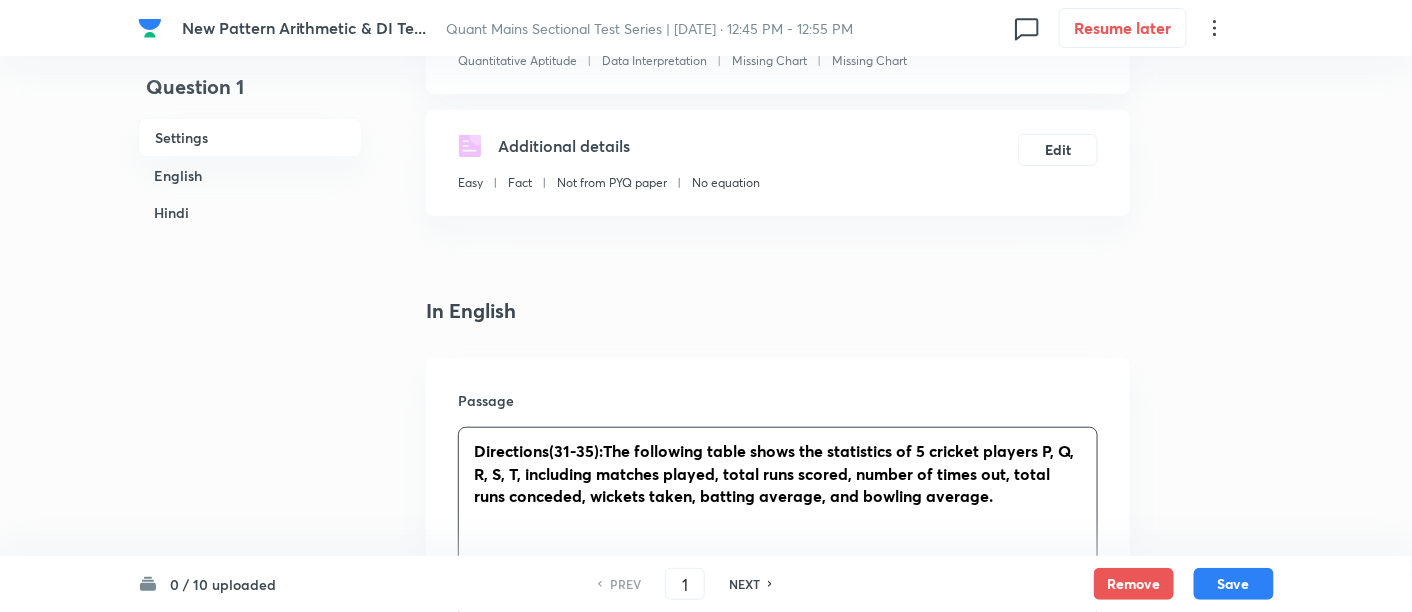 click on "Directions(31-35):The following table shows the statistics of 5 cricket players P, Q, R, S, T, including matches played, total runs scored, number of times out, total runs conceded, wickets taken, batting average, and bowling average." at bounding box center (778, 485) 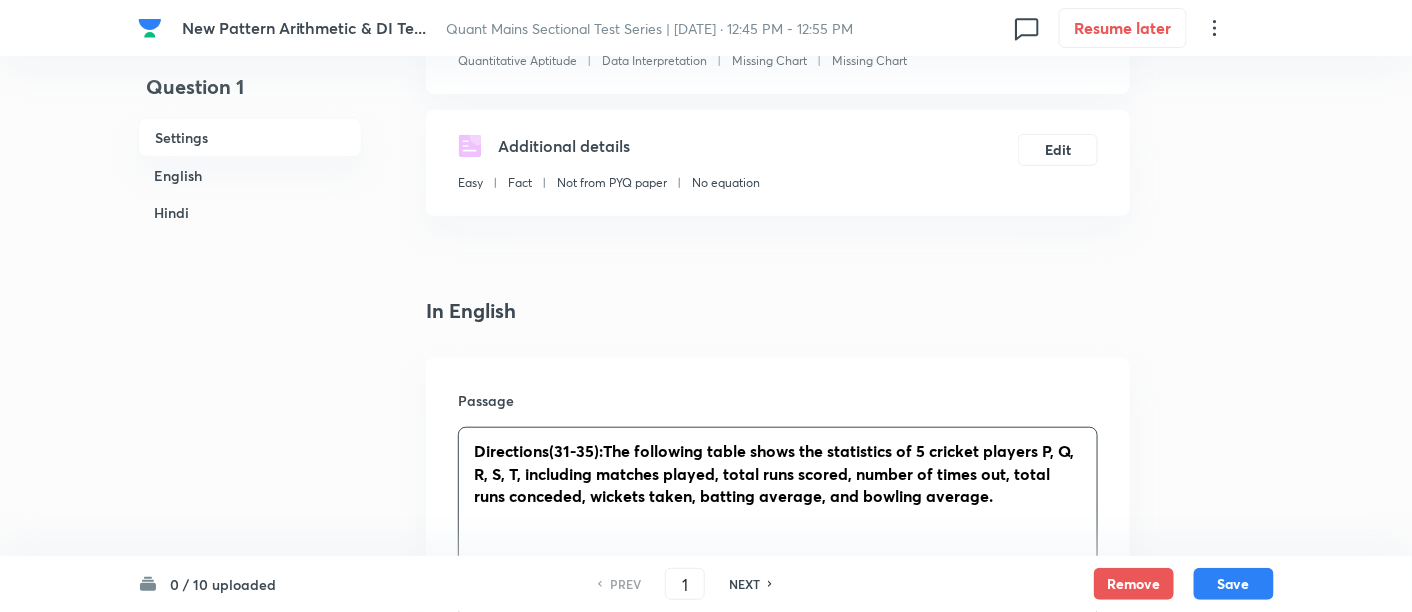 click on "Directions(31-35):The following table shows the statistics of 5 cricket players P, Q, R, S, T, including matches played, total runs scored, number of times out, total runs conceded, wickets taken, batting average, and bowling average." at bounding box center (774, 473) 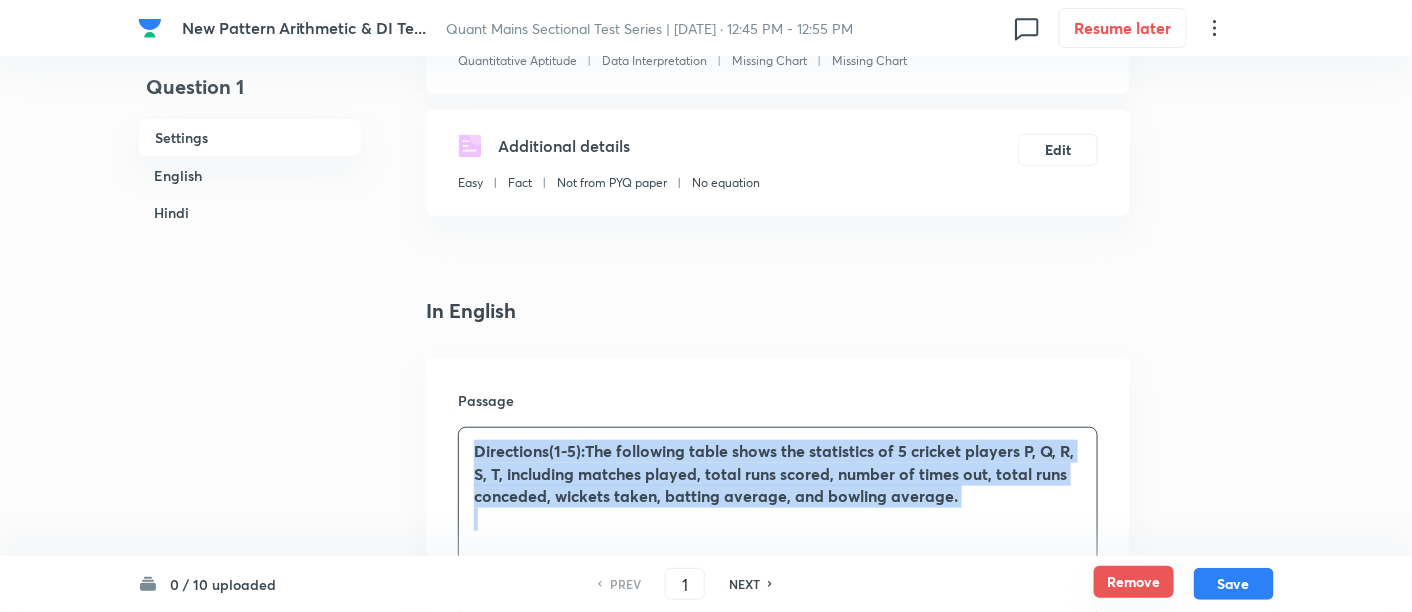 drag, startPoint x: 468, startPoint y: 452, endPoint x: 1094, endPoint y: 592, distance: 641.4639 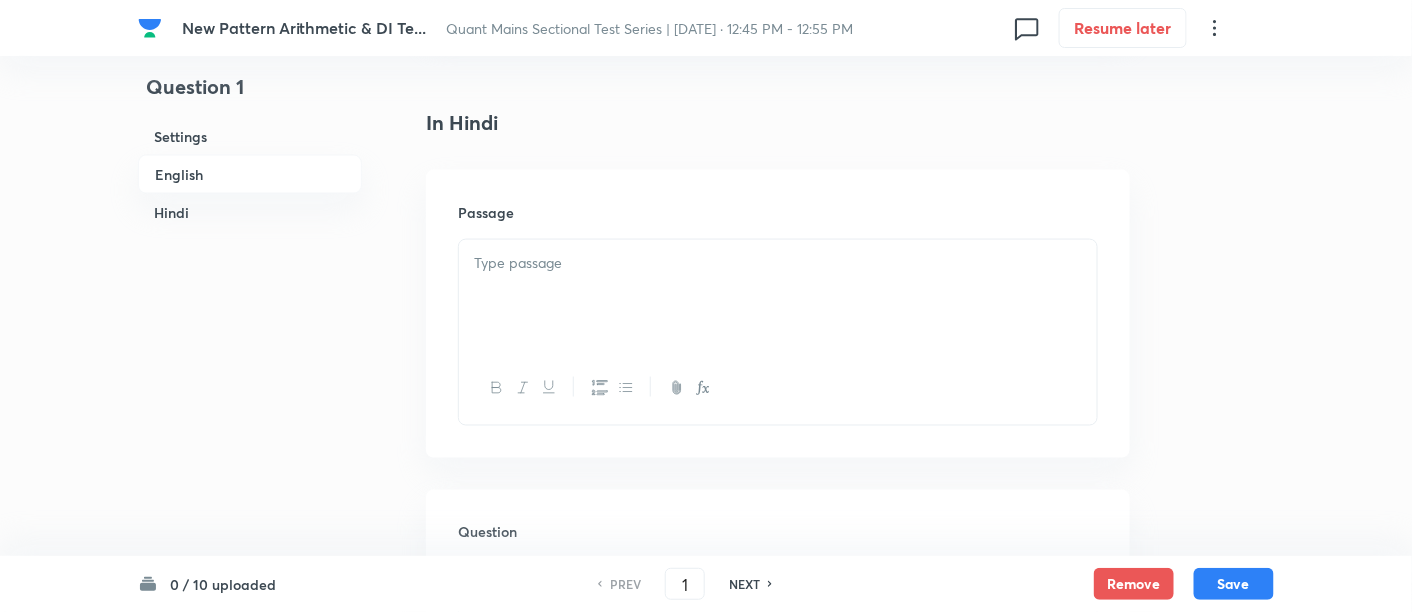 scroll, scrollTop: 3184, scrollLeft: 0, axis: vertical 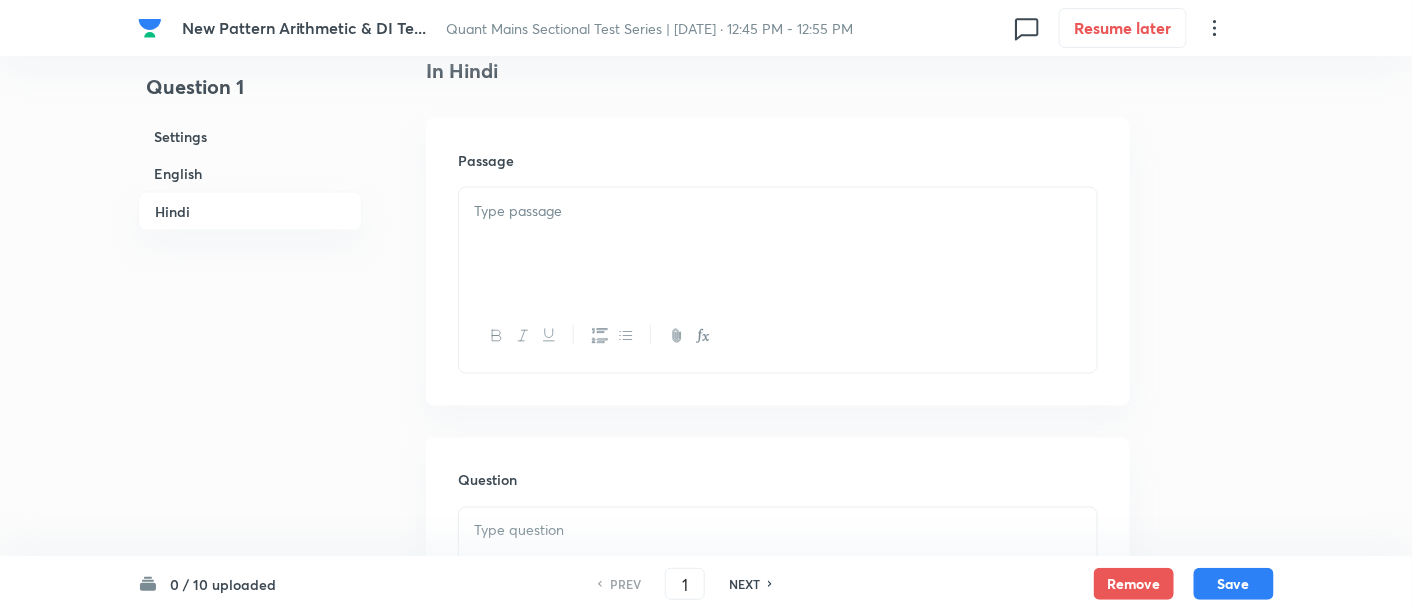click at bounding box center (778, 244) 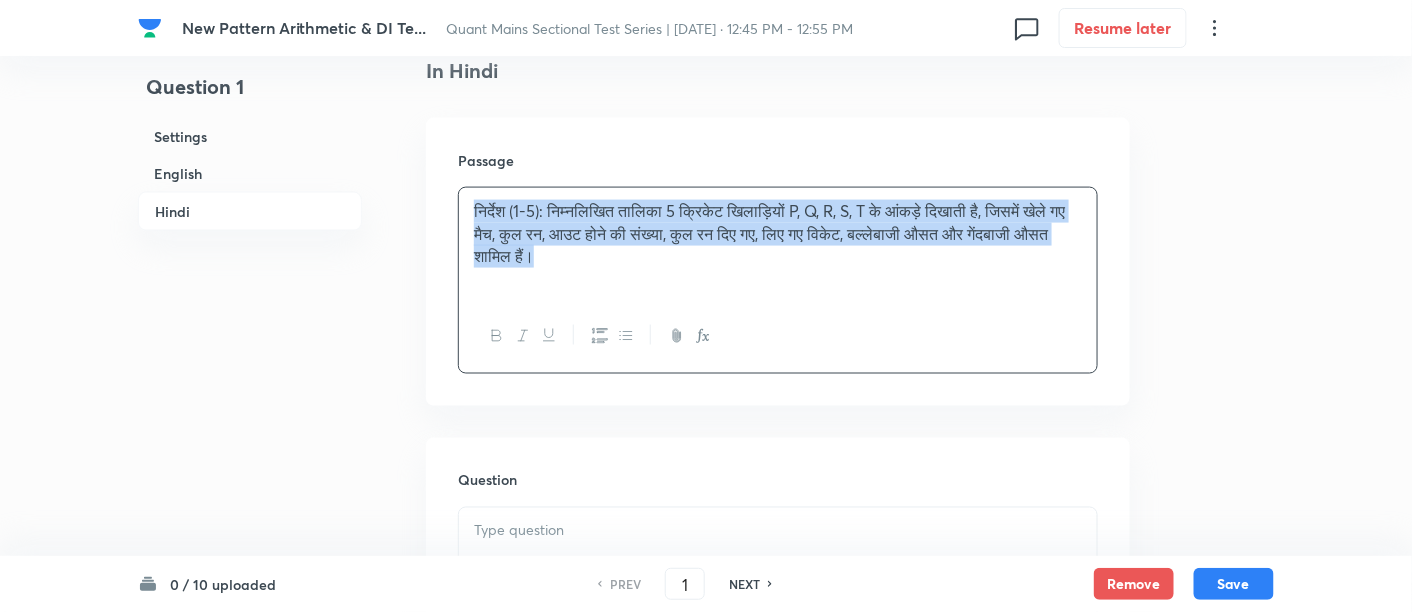 drag, startPoint x: 465, startPoint y: 202, endPoint x: 767, endPoint y: 324, distance: 325.71152 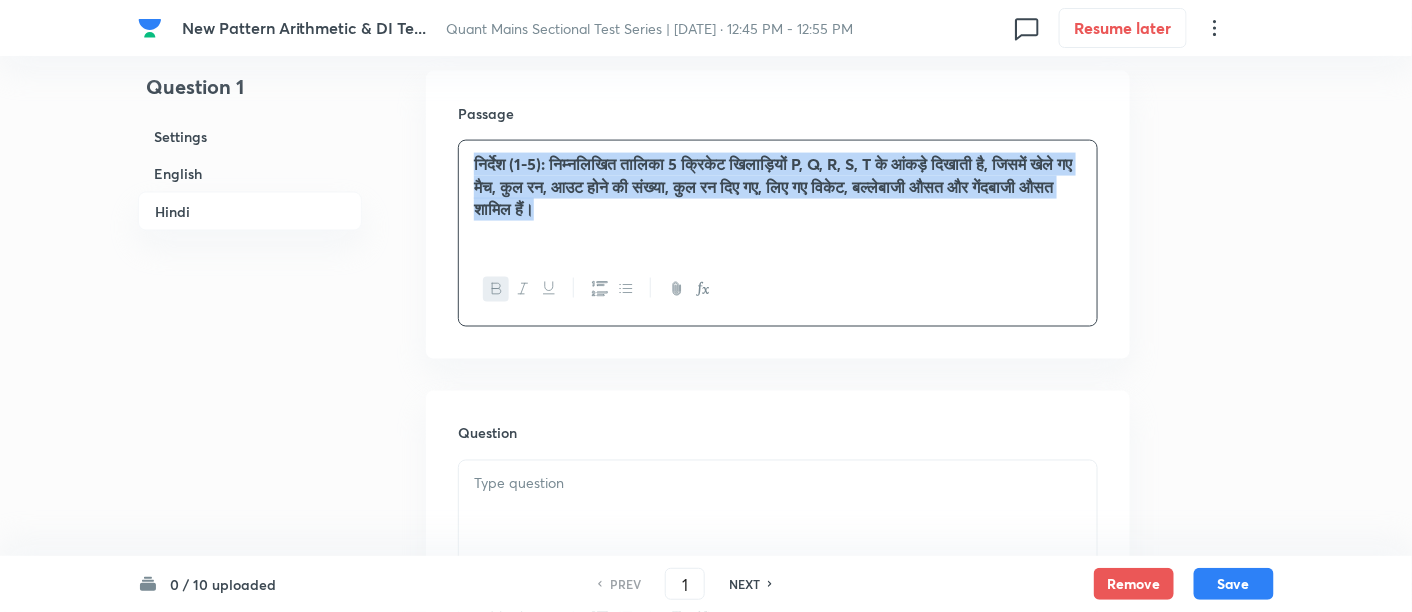 scroll, scrollTop: 3250, scrollLeft: 0, axis: vertical 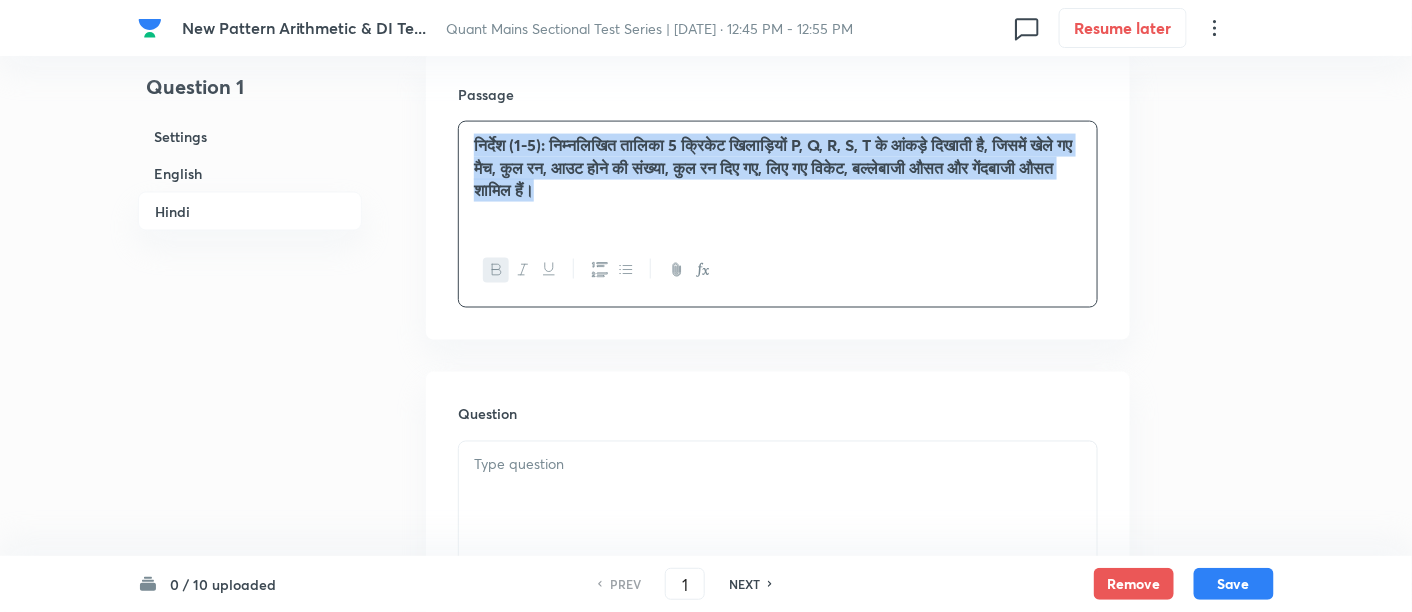 click on "निर्देश (1-5): निम्नलिखित तालिका 5 क्रिकेट खिलाड़ियों P, Q, R, S, T के आंकड़े दिखाती है, जिसमें खेले गए मैच, कुल रन, आउट होने की संख्या, कुल रन दिए गए, लिए गए विकेट, बल्लेबाजी औसत और गेंदबाजी औसत शामिल हैं।" at bounding box center [778, 168] 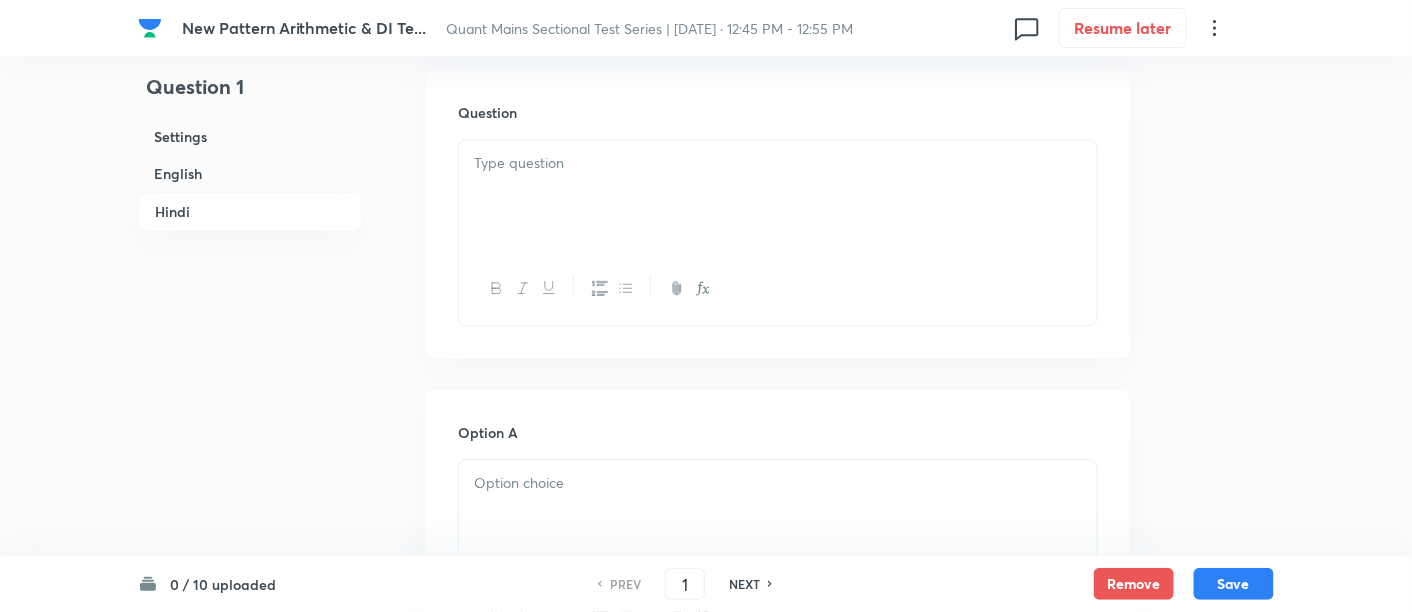 scroll, scrollTop: 3903, scrollLeft: 0, axis: vertical 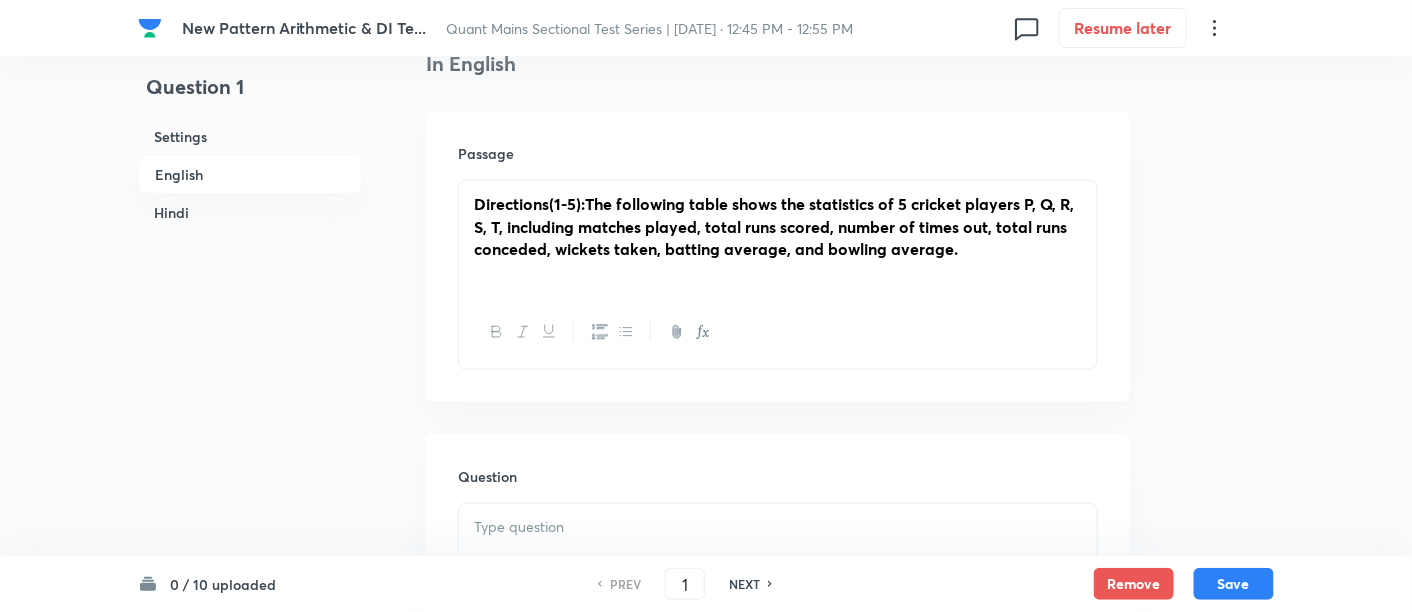 click on "Directions(1-5):The following table shows the statistics of 5 cricket players P, Q, R, S, T, including matches played, total runs scored, number of times out, total runs conceded, wickets taken, batting average, and bowling average." at bounding box center [778, 227] 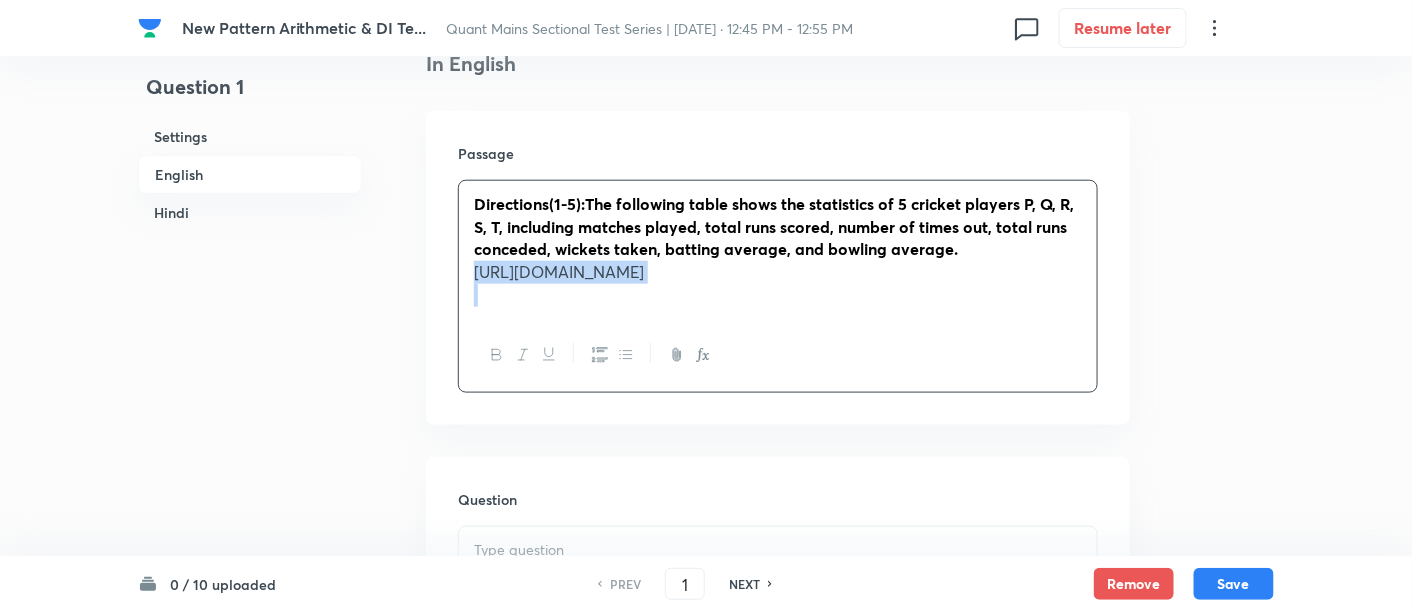 drag, startPoint x: 694, startPoint y: 313, endPoint x: 462, endPoint y: 281, distance: 234.1965 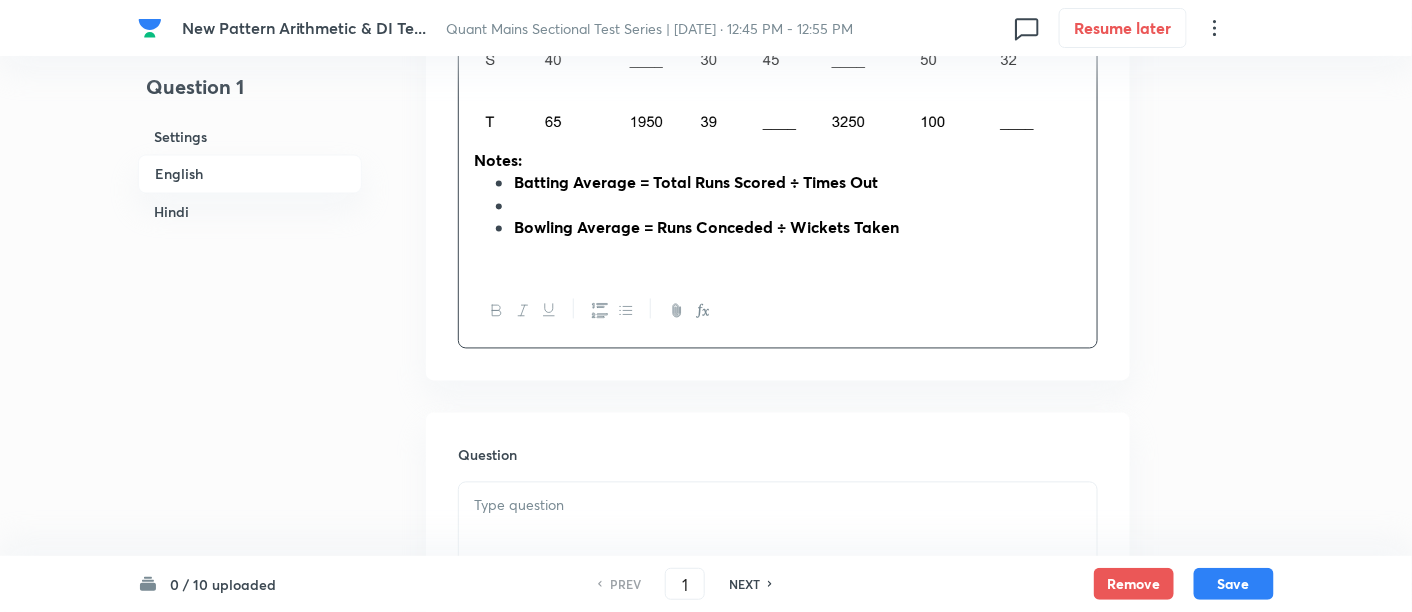 scroll, scrollTop: 1021, scrollLeft: 0, axis: vertical 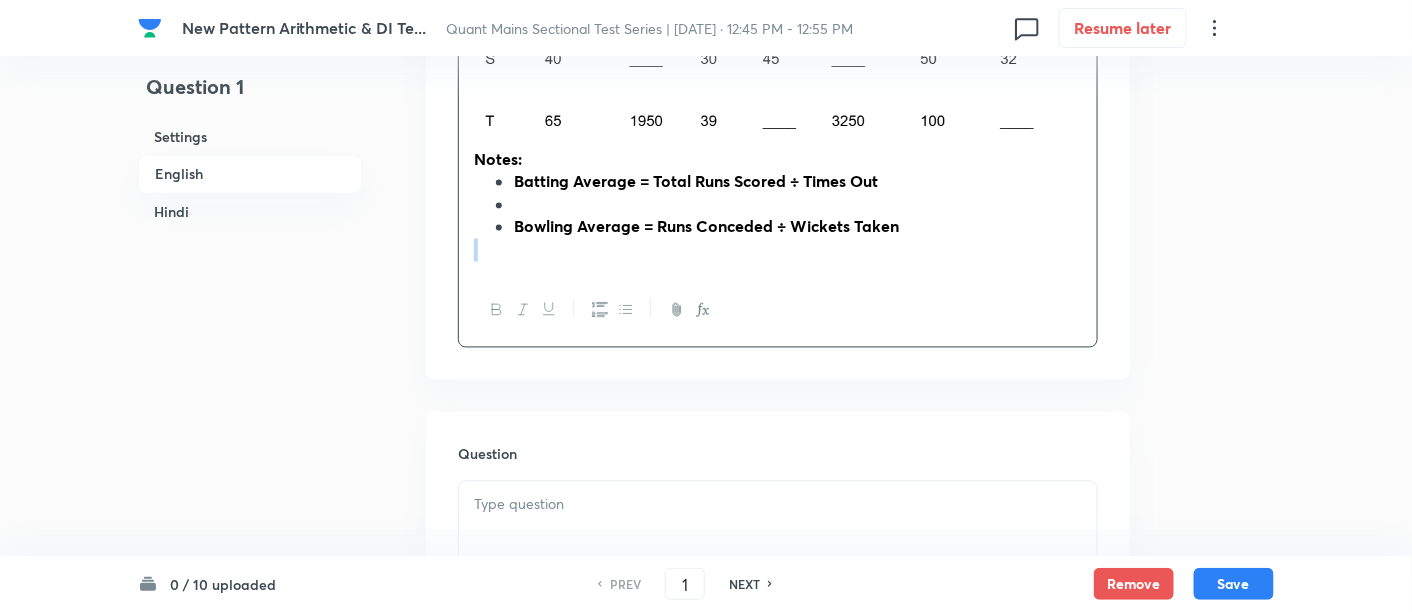 drag, startPoint x: 1064, startPoint y: 291, endPoint x: 934, endPoint y: 248, distance: 136.92699 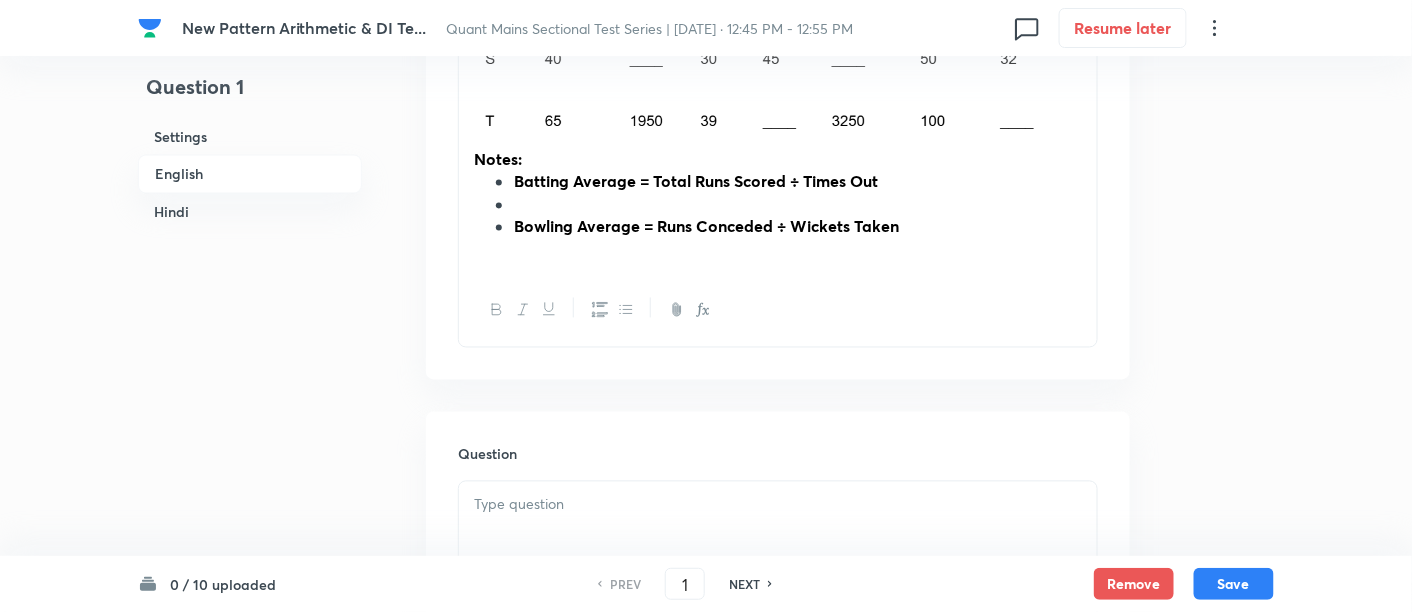 drag, startPoint x: 934, startPoint y: 248, endPoint x: 495, endPoint y: 188, distance: 443.08127 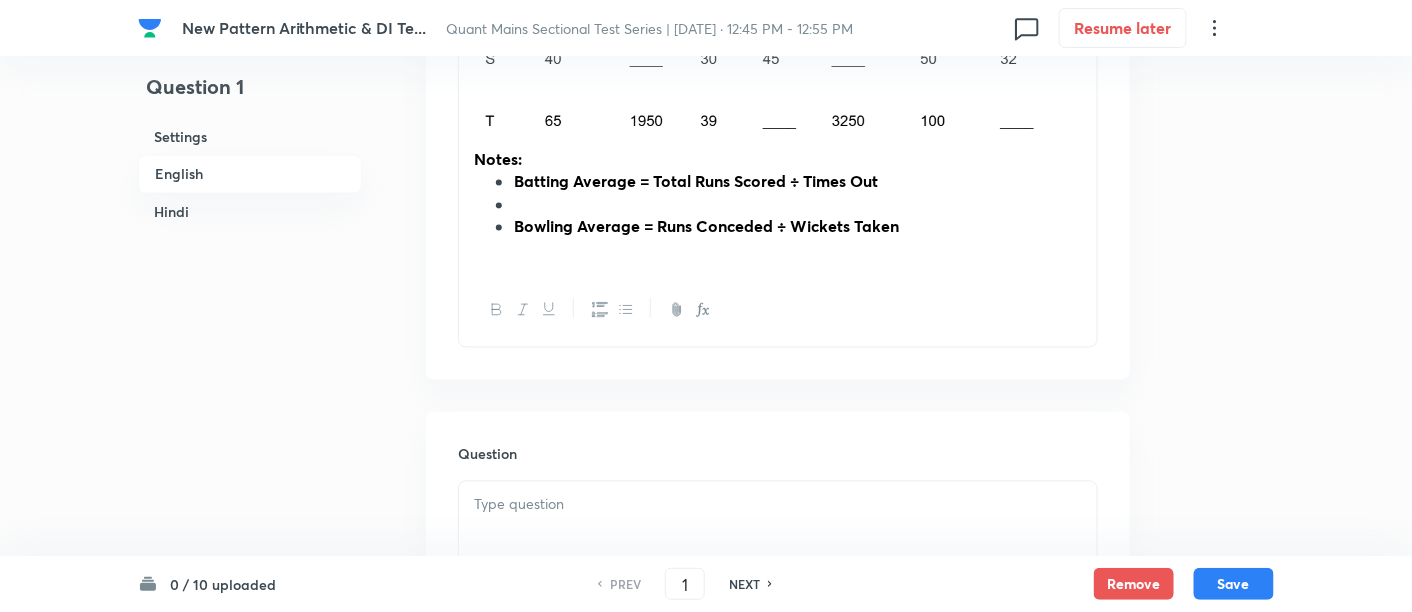 click on "Directions(1-5):The following table shows the statistics of 5 cricket players P, Q, R, S, T, including matches played, total runs scored, number of times out, total runs conceded, wickets taken, batting average, and bowling average. Notes: Batting Average = Total Runs Scored ÷ Times Out Bowling Average = Runs Conceded ÷ Wickets Taken" at bounding box center [778, -14] 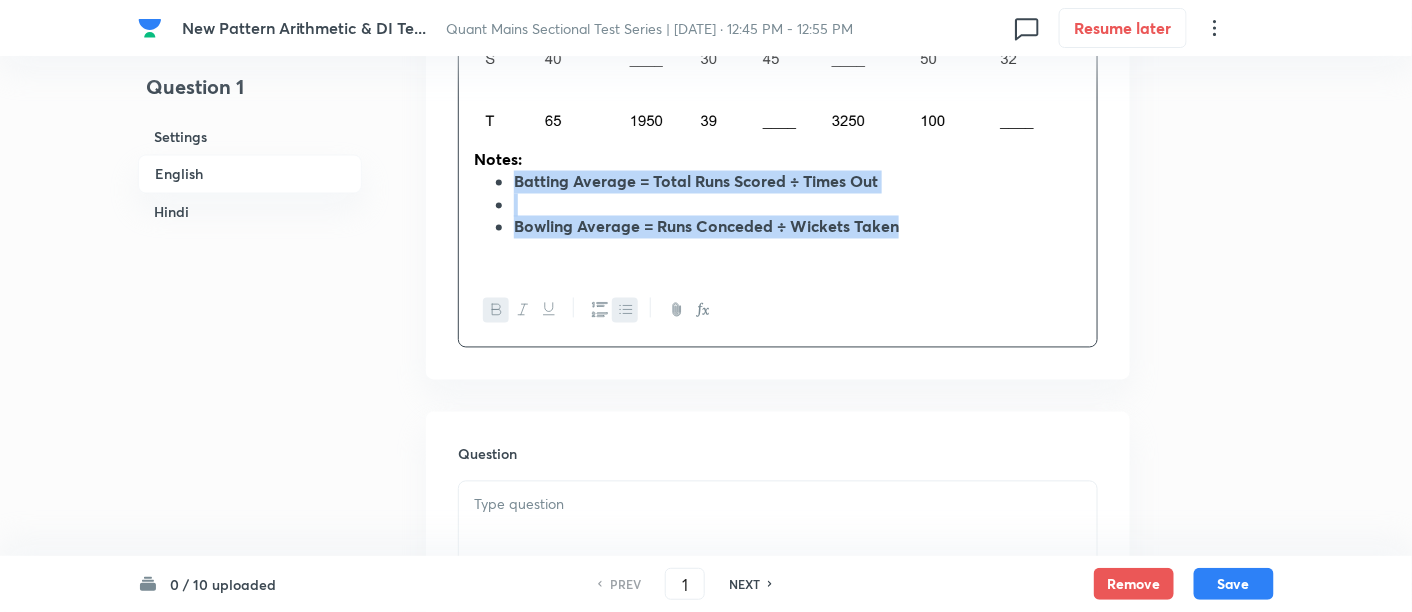 drag, startPoint x: 495, startPoint y: 188, endPoint x: 922, endPoint y: 228, distance: 428.86945 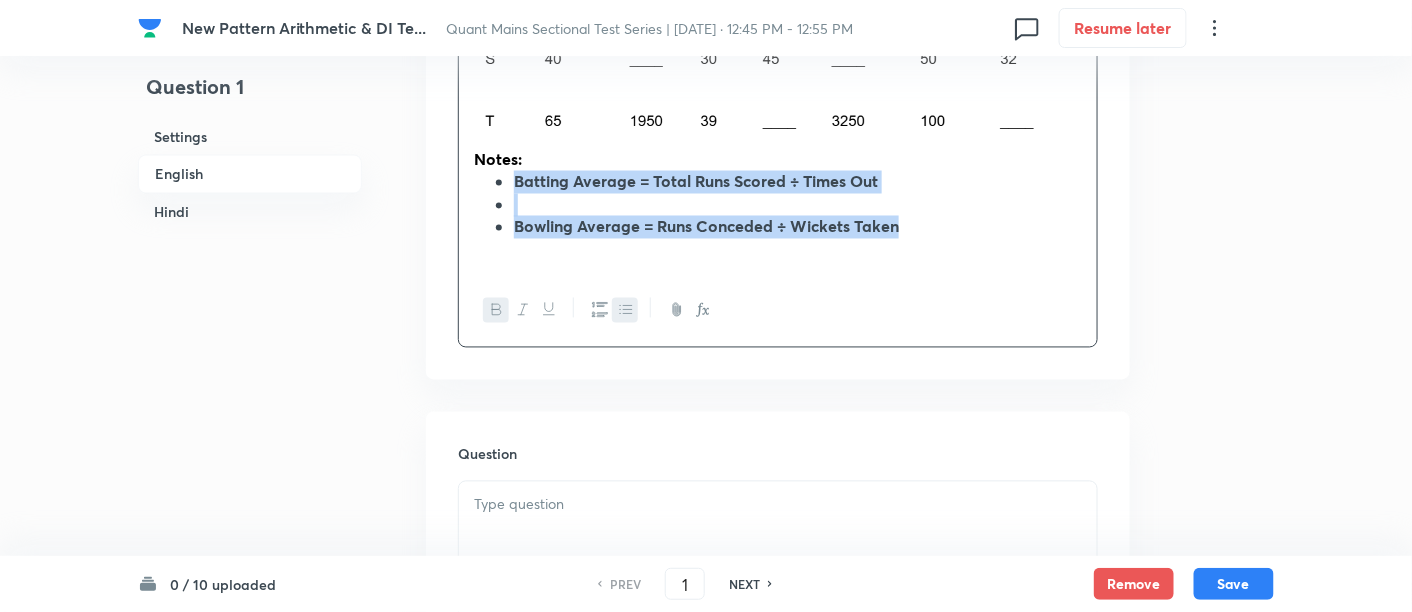 click 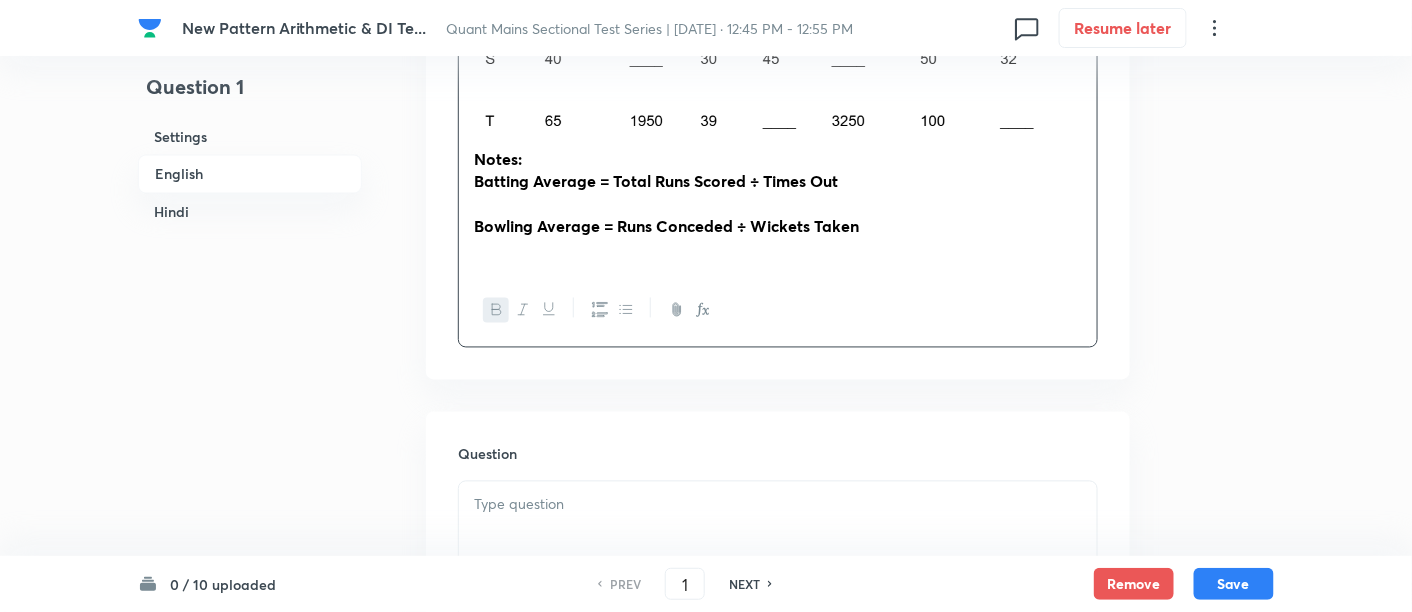 copy on "Batting Average = Total Runs Scored ÷ Times Out Bowling Average = Runs Conceded ÷ Wickets Taken" 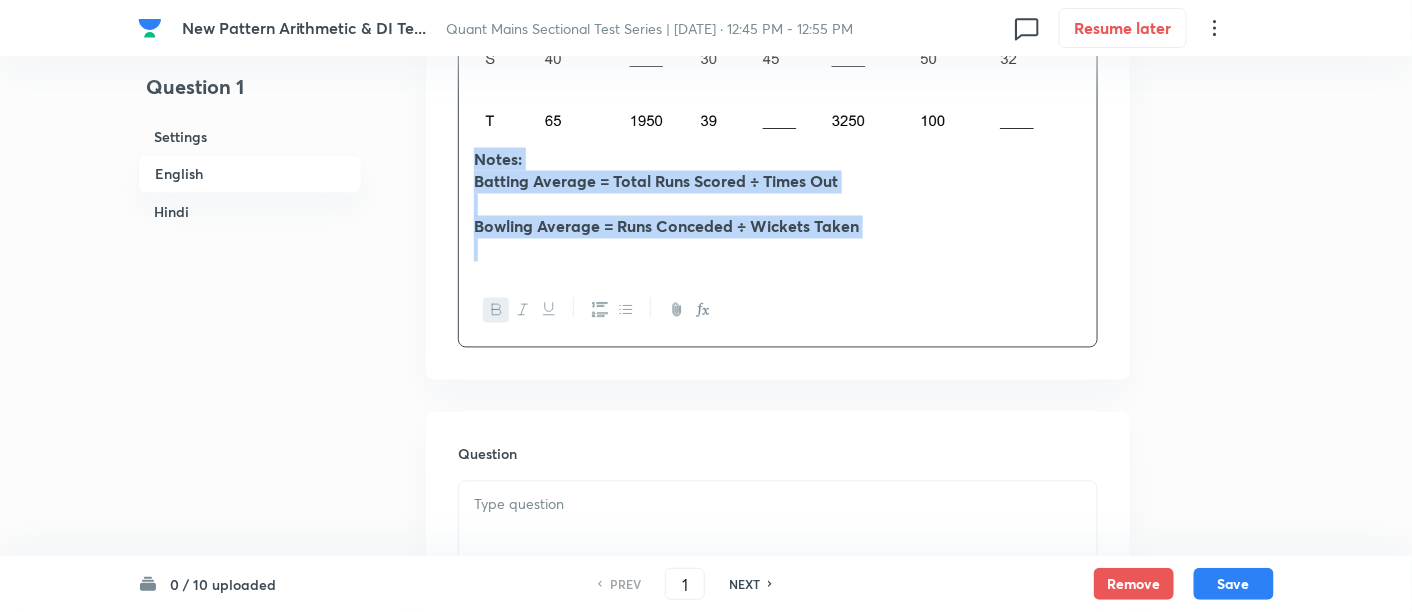 drag, startPoint x: 466, startPoint y: 158, endPoint x: 917, endPoint y: 272, distance: 465.1849 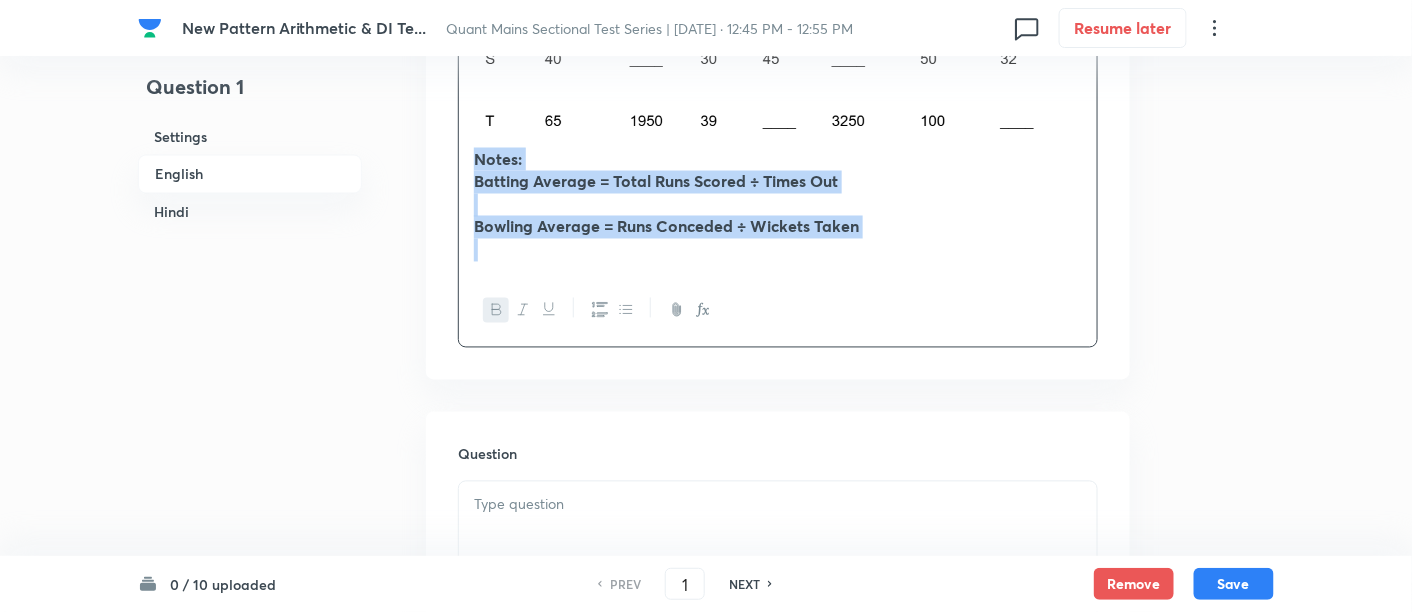 click at bounding box center (778, 205) 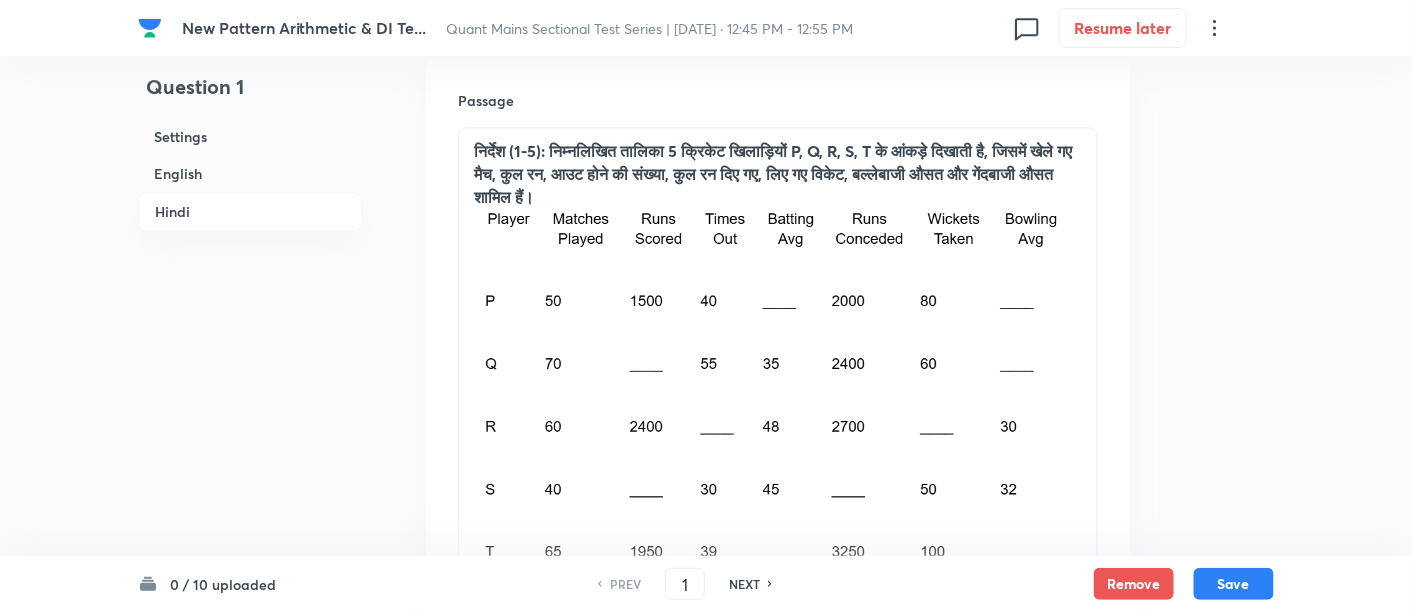 scroll, scrollTop: 3694, scrollLeft: 0, axis: vertical 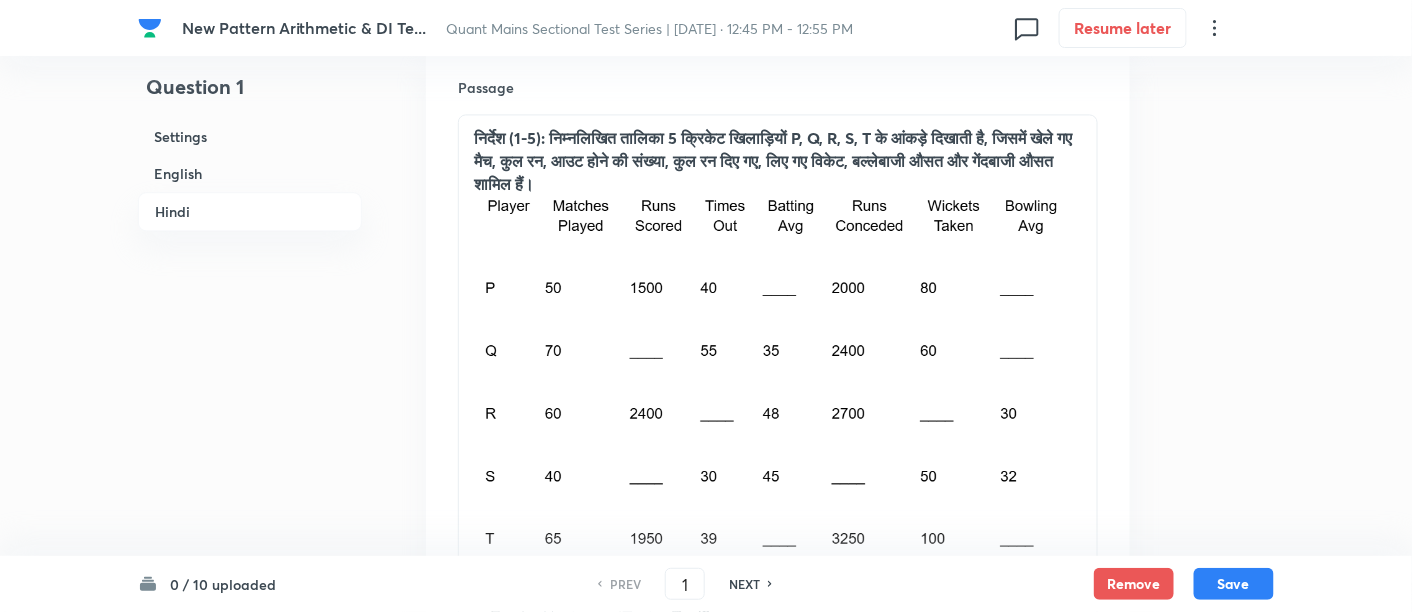 click on "निर्देश (1-5): निम्नलिखित तालिका 5 क्रिकेट खिलाड़ियों P, Q, R, S, T के आंकड़े दिखाती है, जिसमें खेले गए मैच, कुल रन, आउट होने की संख्या, कुल रन दिए गए, लिए गए विकेट, बल्लेबाजी औसत और गेंदबाजी औसत शामिल हैं।" at bounding box center (778, 345) 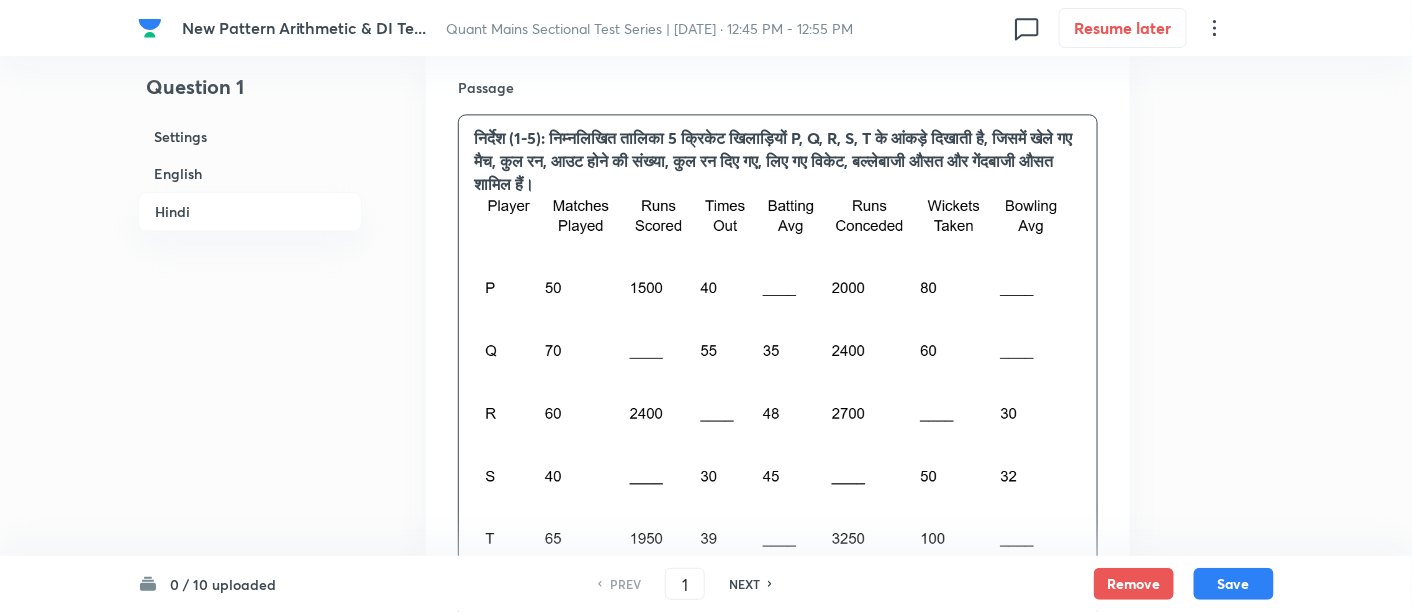 scroll, scrollTop: 4007, scrollLeft: 0, axis: vertical 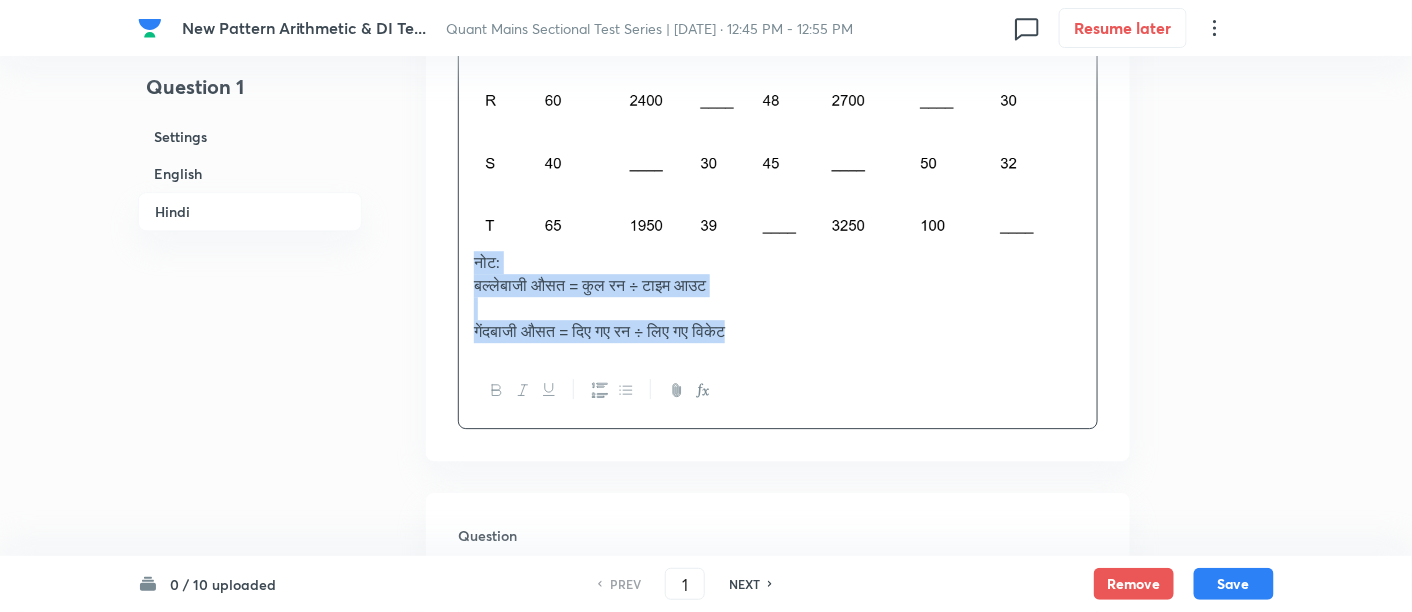 drag, startPoint x: 471, startPoint y: 260, endPoint x: 846, endPoint y: 396, distance: 398.89975 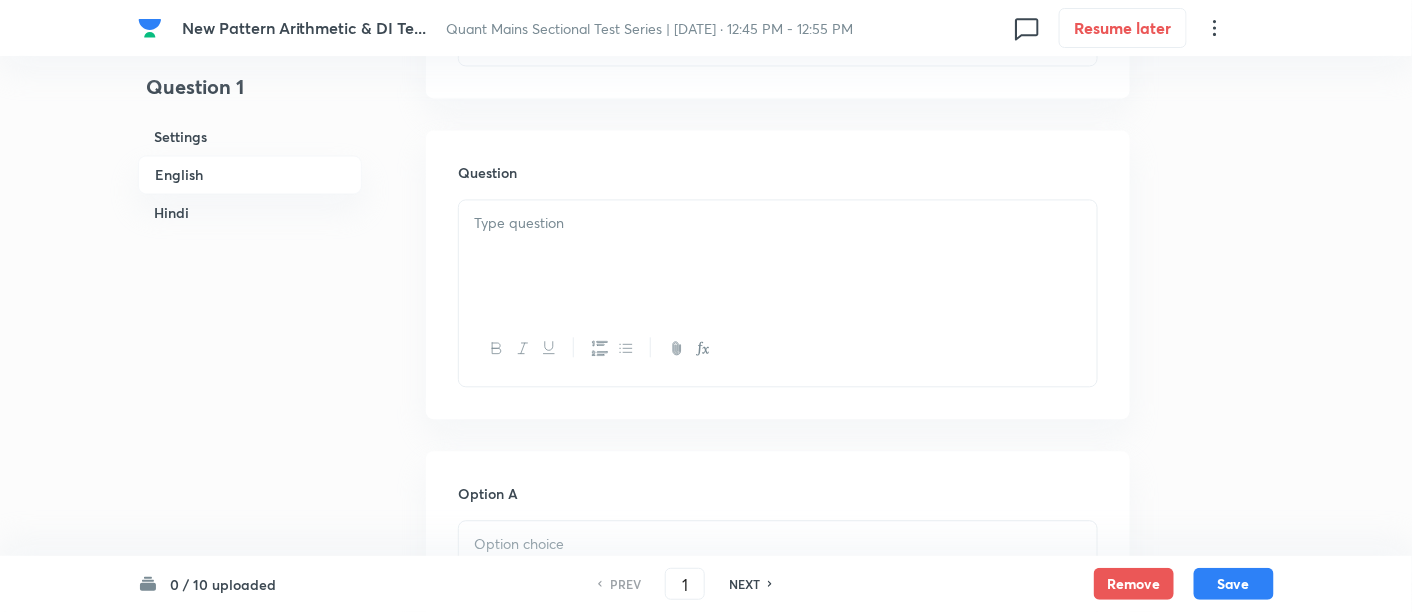 scroll, scrollTop: 1278, scrollLeft: 0, axis: vertical 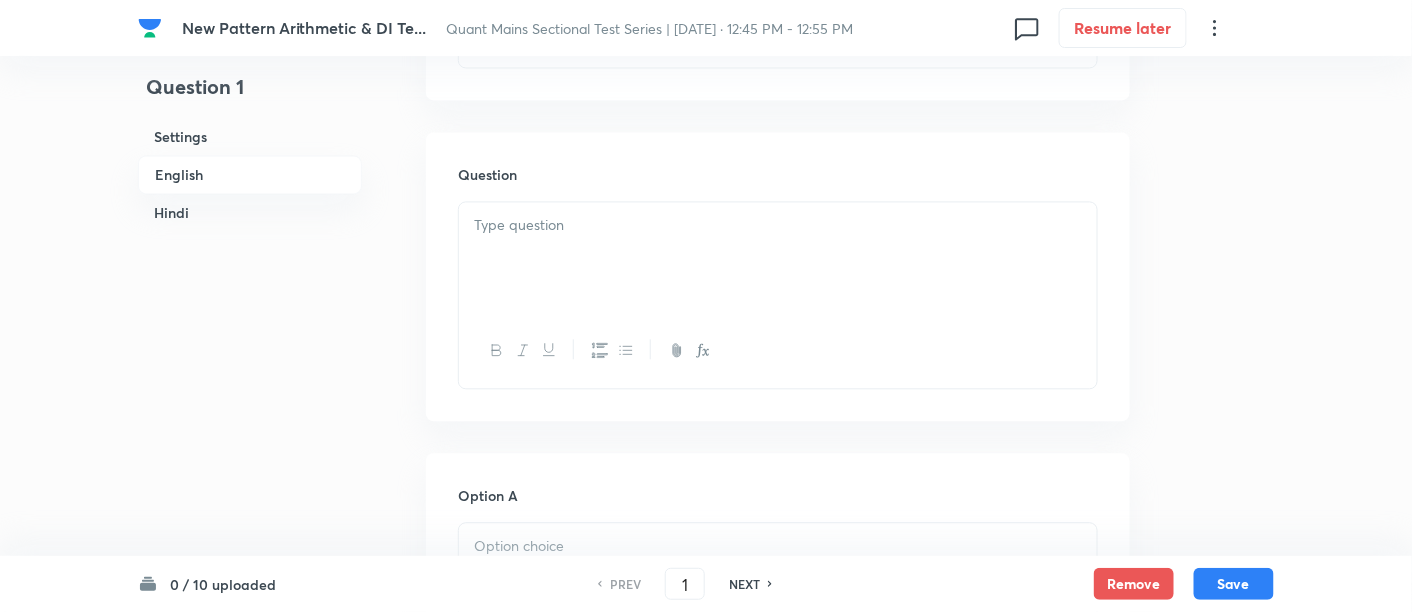 click at bounding box center (778, 258) 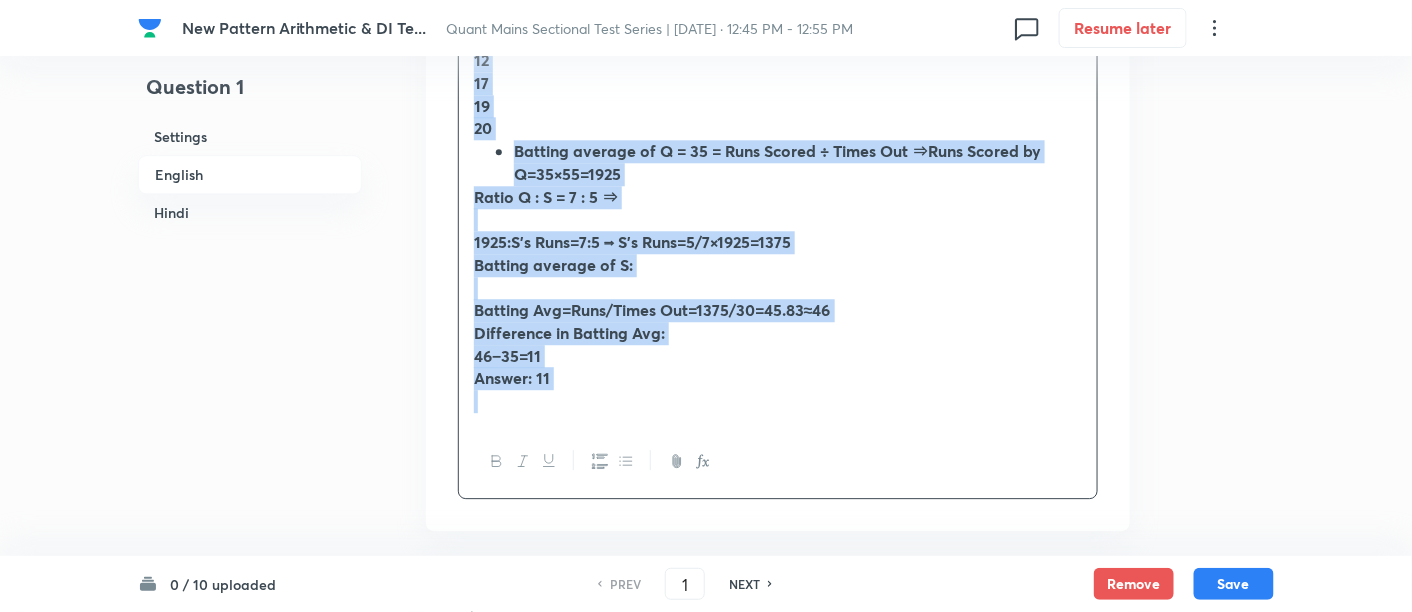 scroll, scrollTop: 1617, scrollLeft: 0, axis: vertical 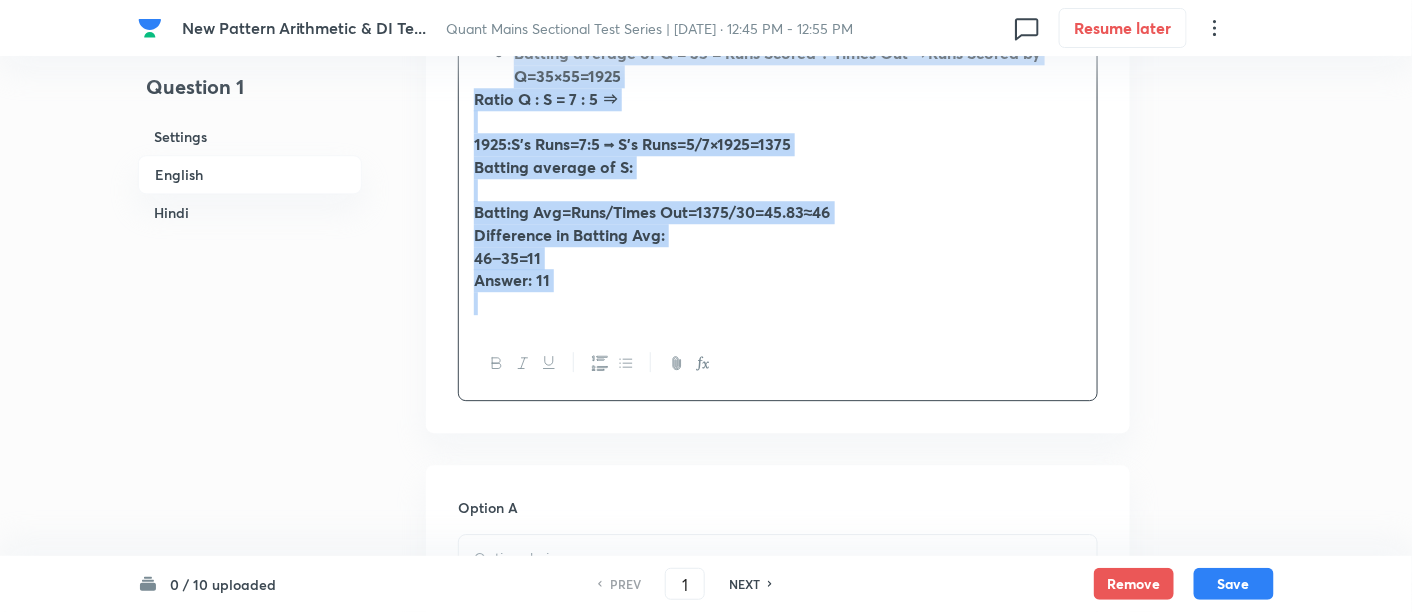 drag, startPoint x: 468, startPoint y: 224, endPoint x: 856, endPoint y: 412, distance: 431.1473 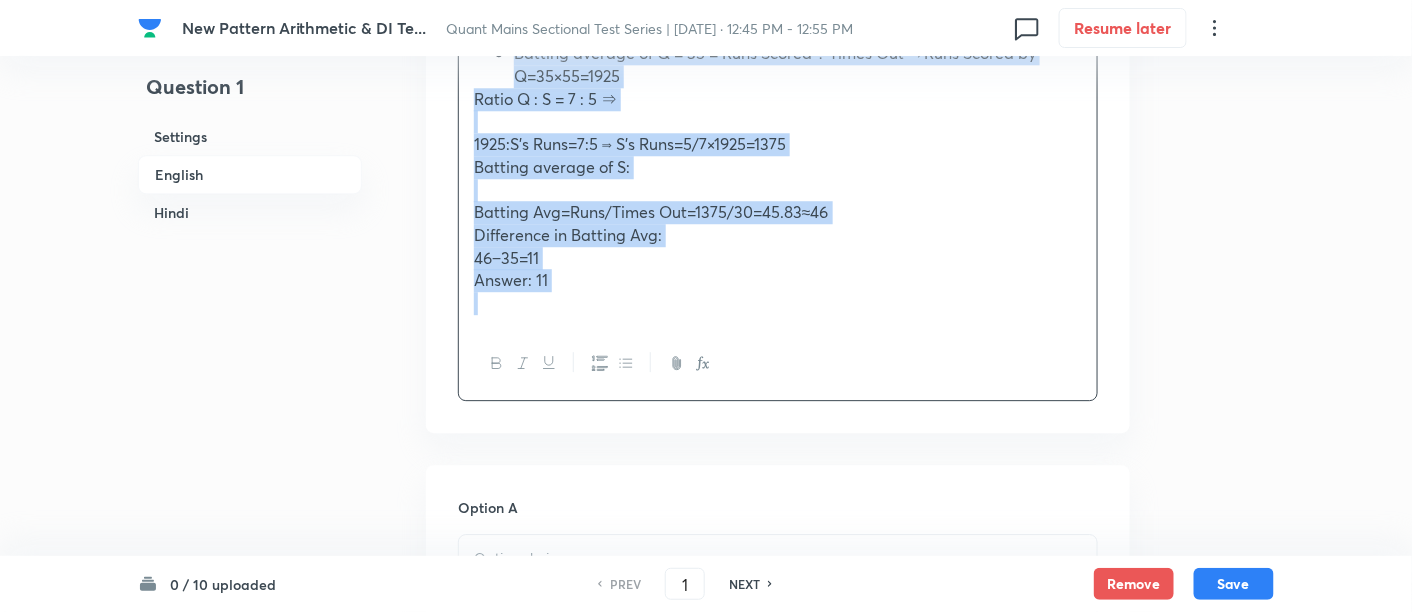 copy on "The ratio of runs scored by Player Q and Player S is 7:5. Find the difference between their batting averages. 11 12 17 19 20 Batting average of Q = 35 = Runs Scored ÷ Times Out ⇒Runs Scored by Q=35×55=1925 Ratio Q : S = 7 : 5 ⇒ 1925:S’s Runs=7:5 ⟹ S’s Runs=5/7×1925=1375 Batting average of S: Batting Avg=Runs/Times Out=1375/30=45.83≈46 Difference in Batting Avg: 46−35=11  Answer: 11" 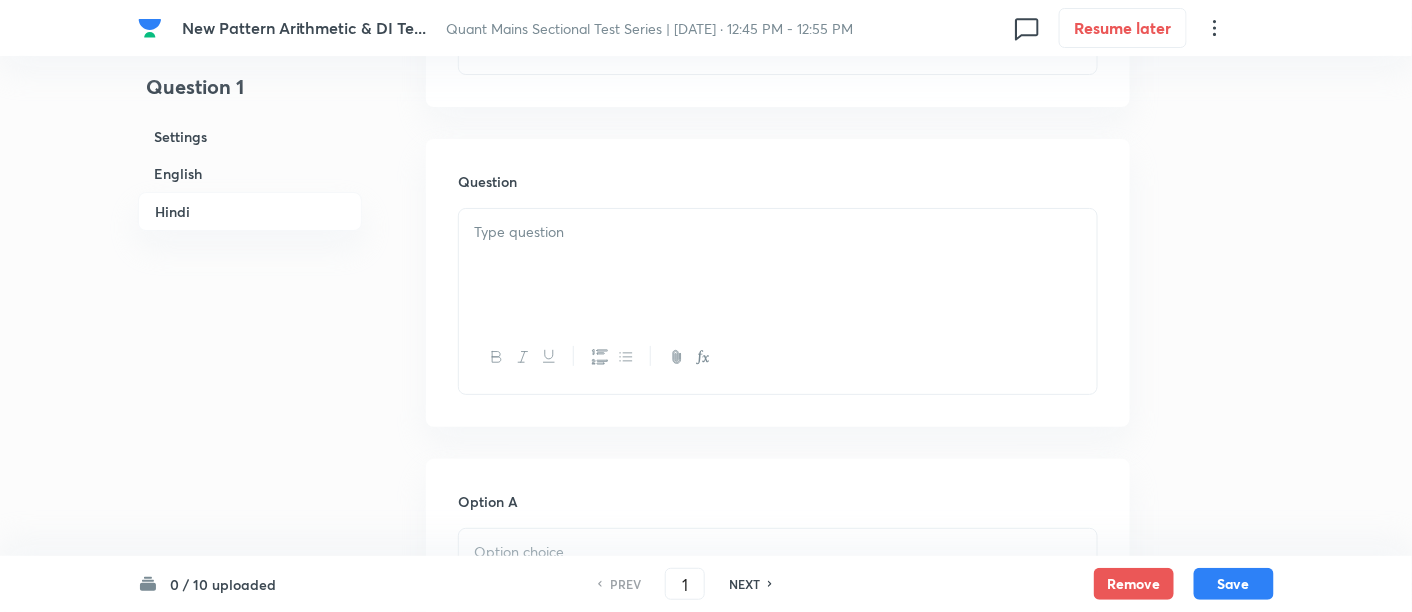 click at bounding box center [778, 265] 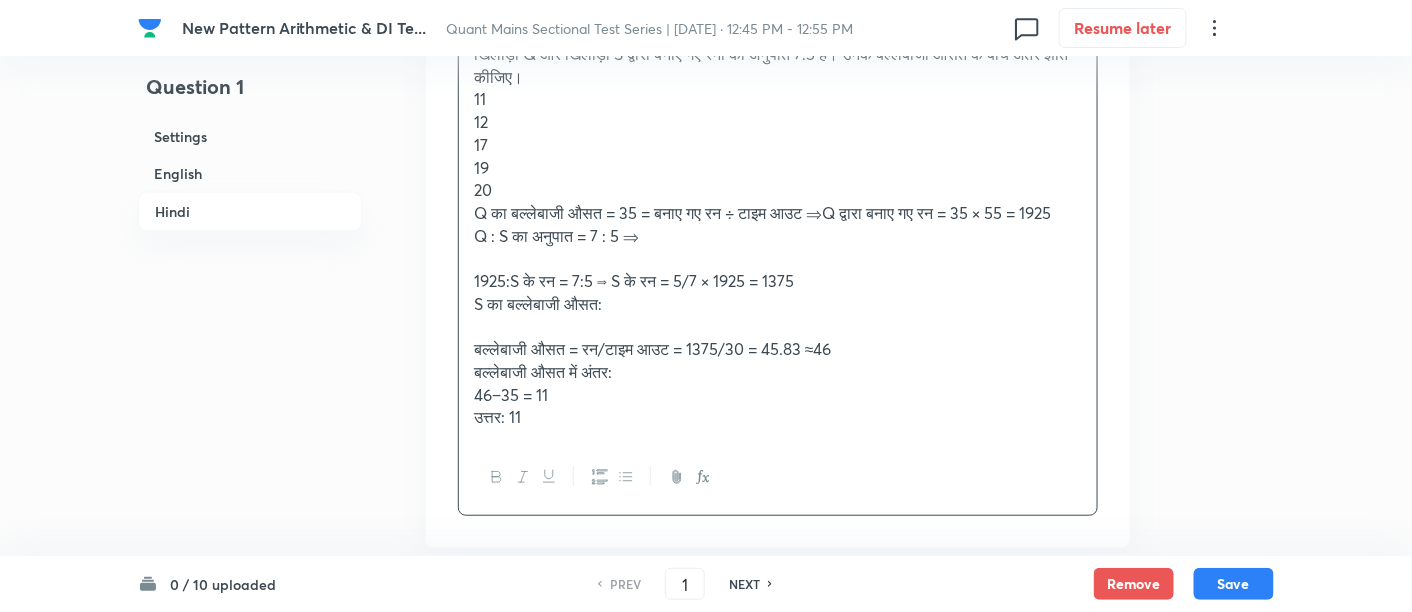 scroll, scrollTop: 4919, scrollLeft: 0, axis: vertical 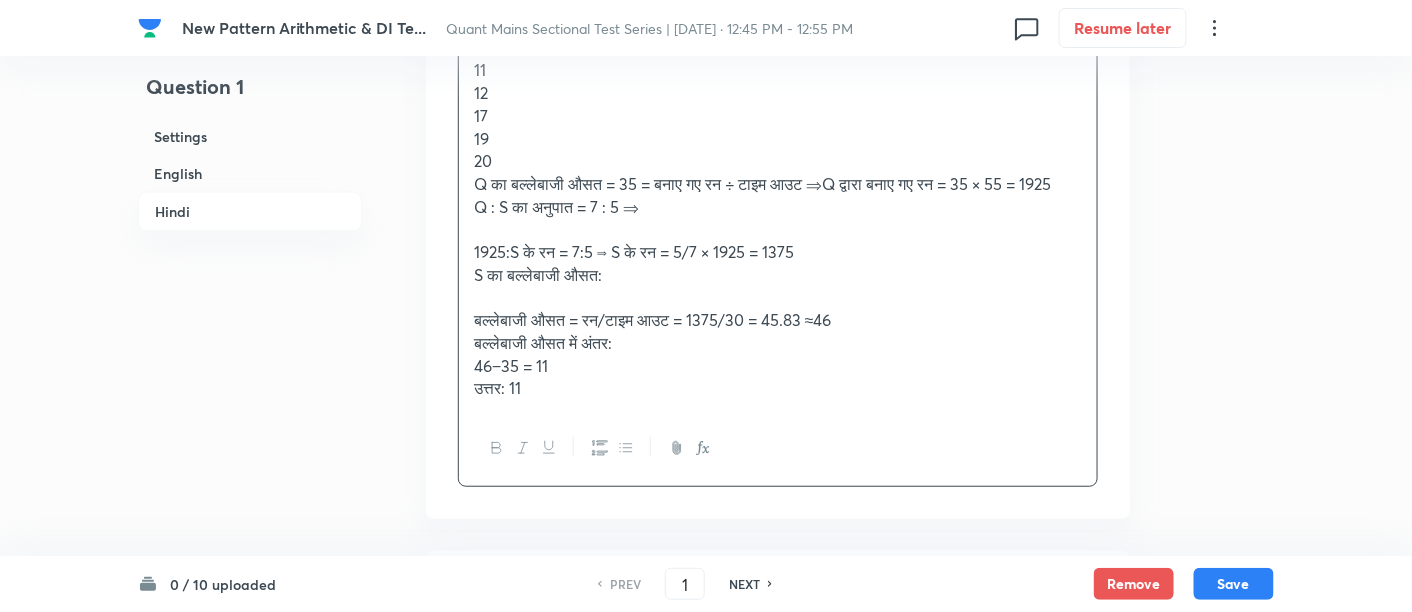 drag, startPoint x: 465, startPoint y: 181, endPoint x: 711, endPoint y: 476, distance: 384.11066 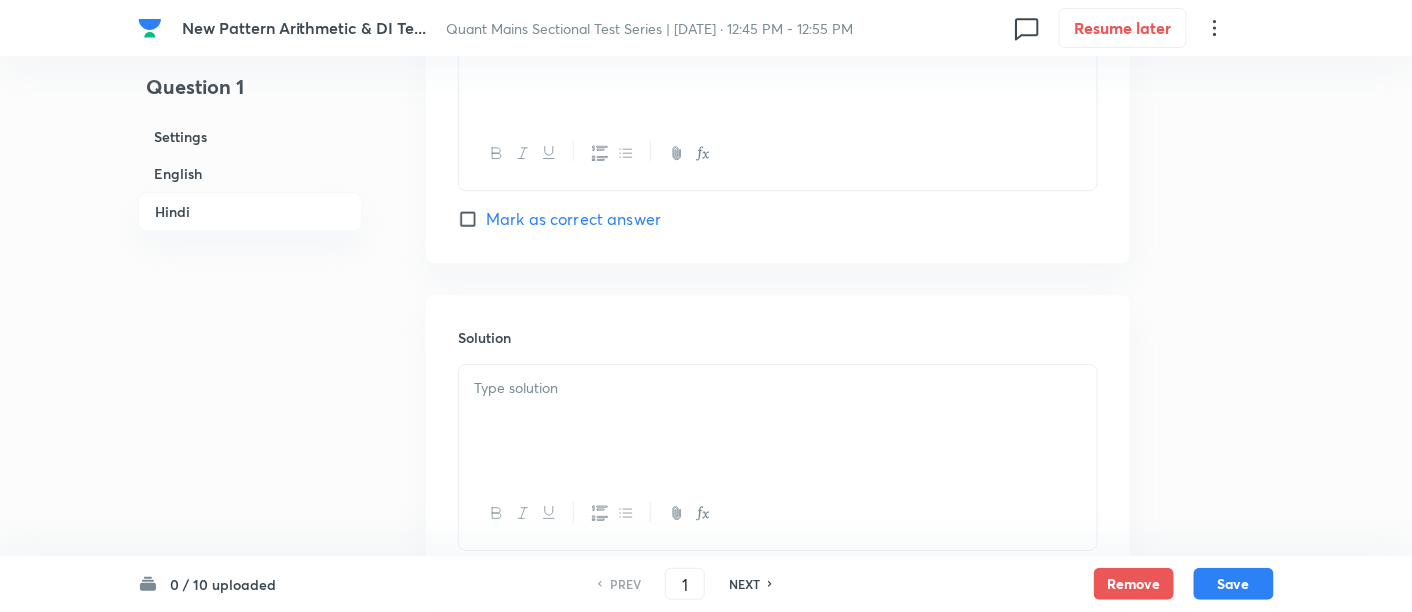 scroll, scrollTop: 6687, scrollLeft: 0, axis: vertical 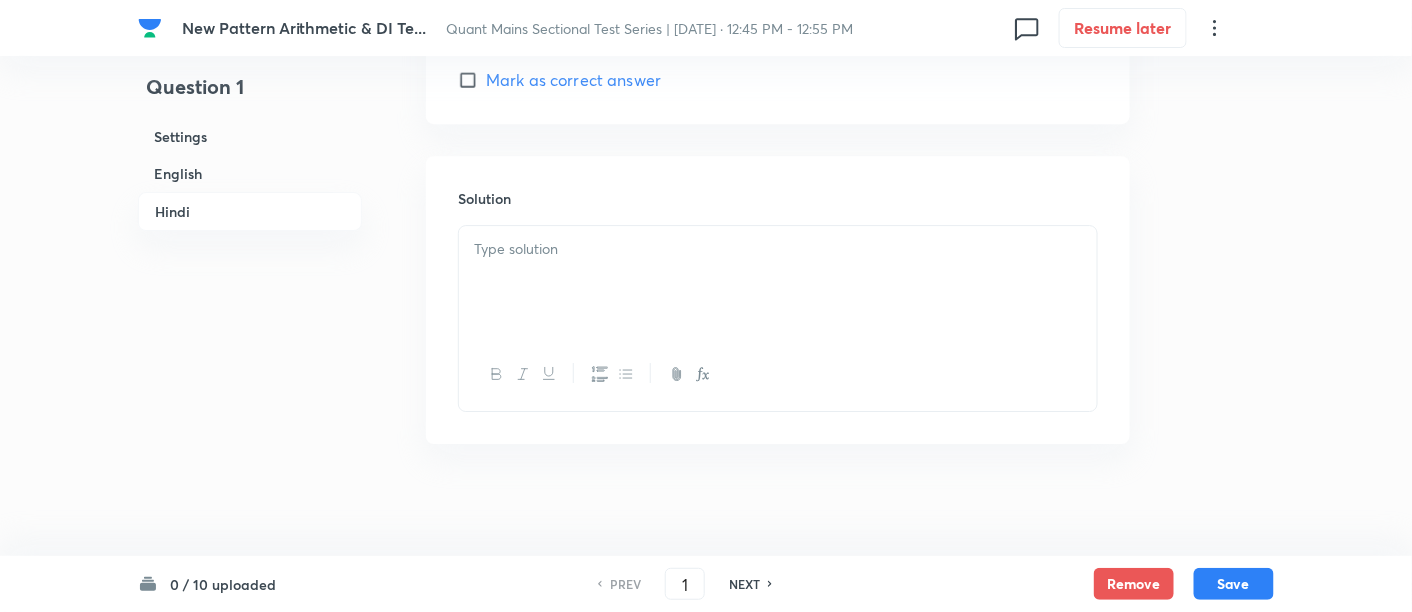 click at bounding box center (778, 282) 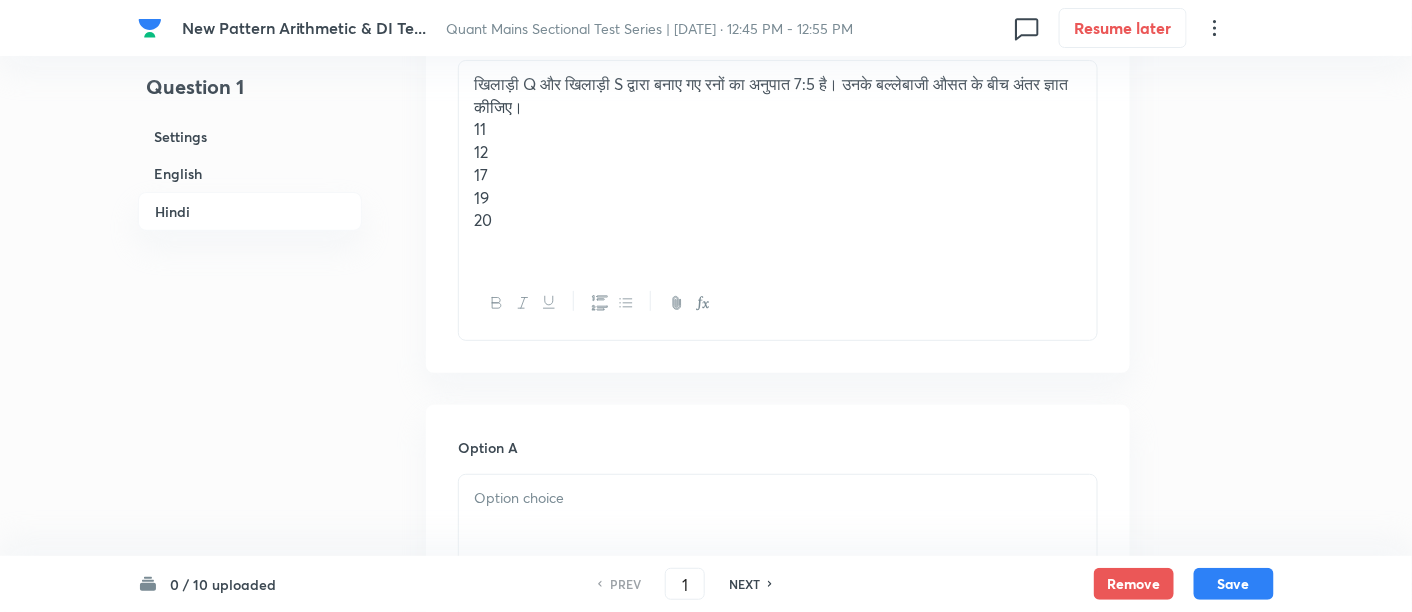 scroll, scrollTop: 4827, scrollLeft: 0, axis: vertical 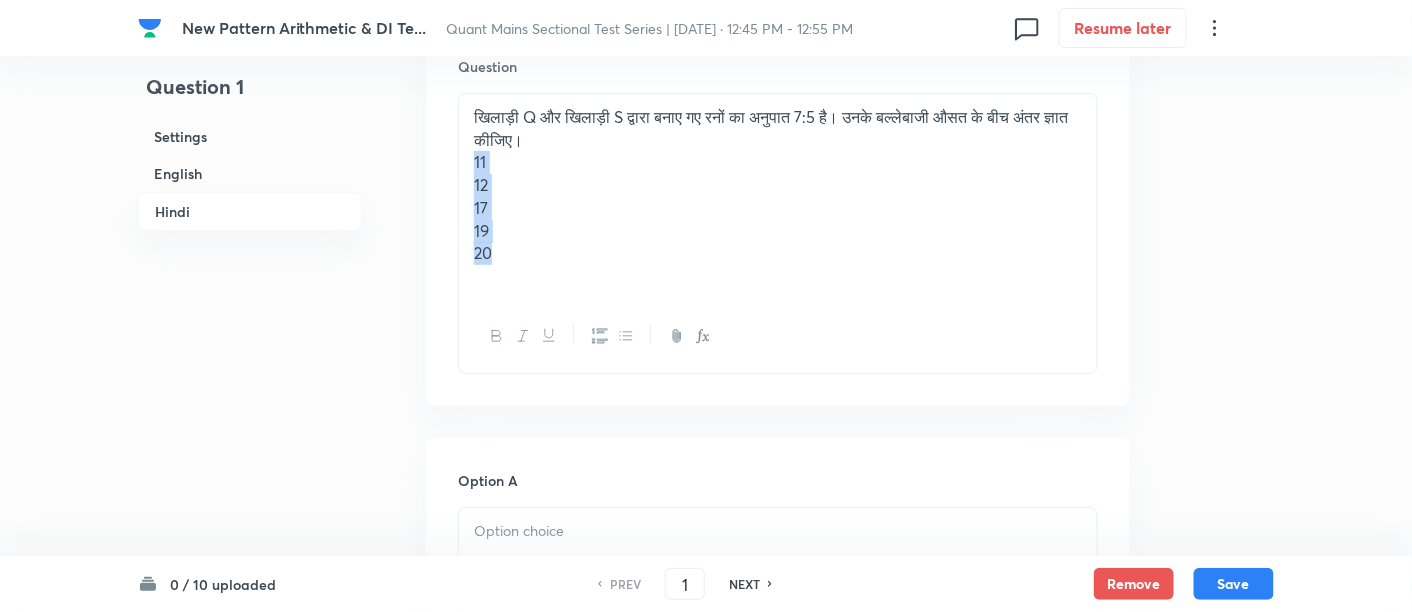 drag, startPoint x: 468, startPoint y: 150, endPoint x: 525, endPoint y: 256, distance: 120.353645 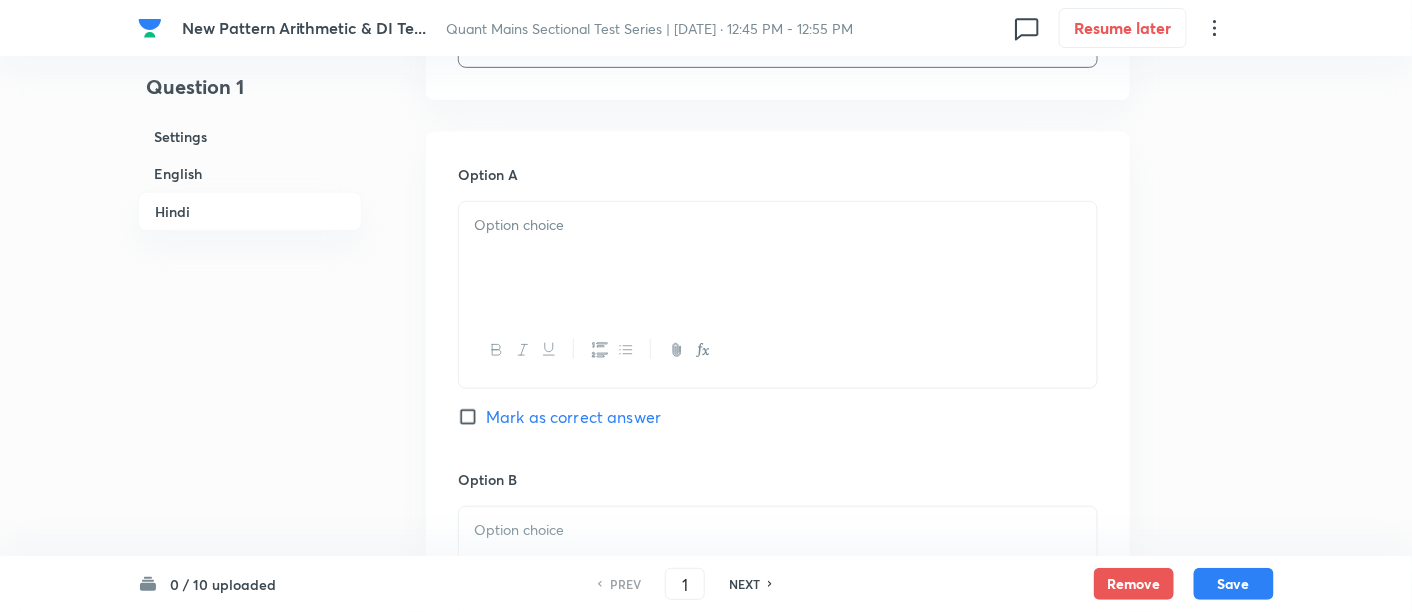 scroll, scrollTop: 5042, scrollLeft: 0, axis: vertical 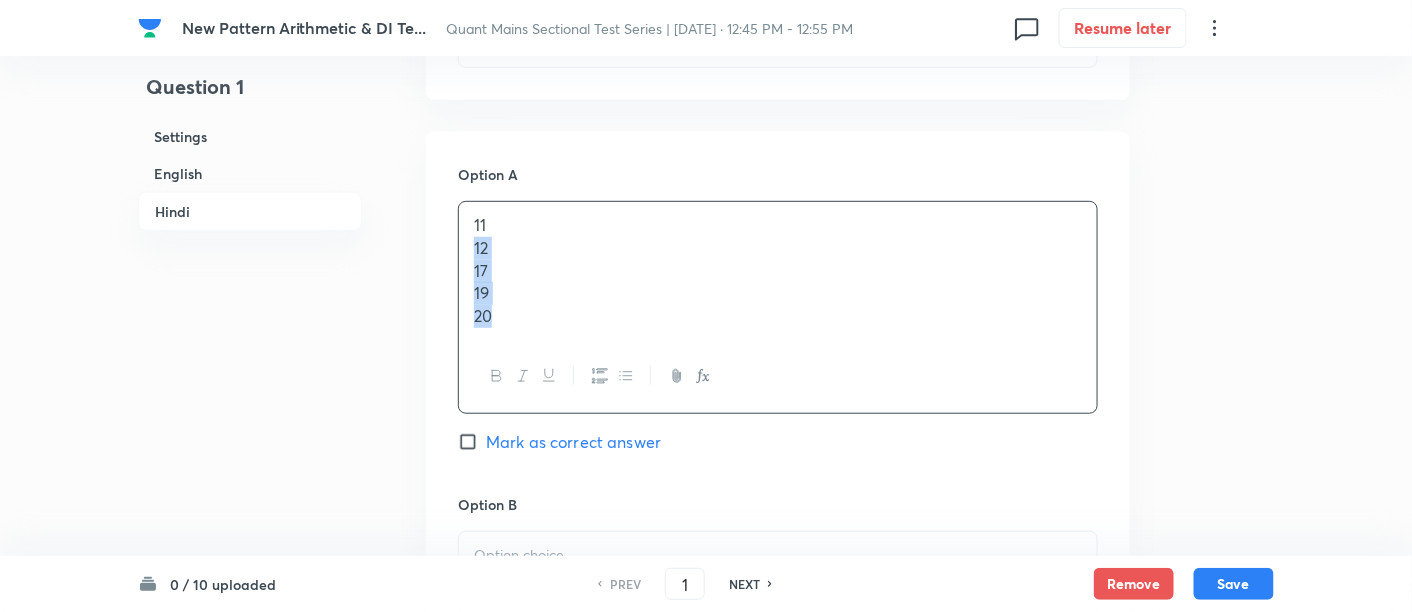 drag, startPoint x: 464, startPoint y: 247, endPoint x: 561, endPoint y: 370, distance: 156.6461 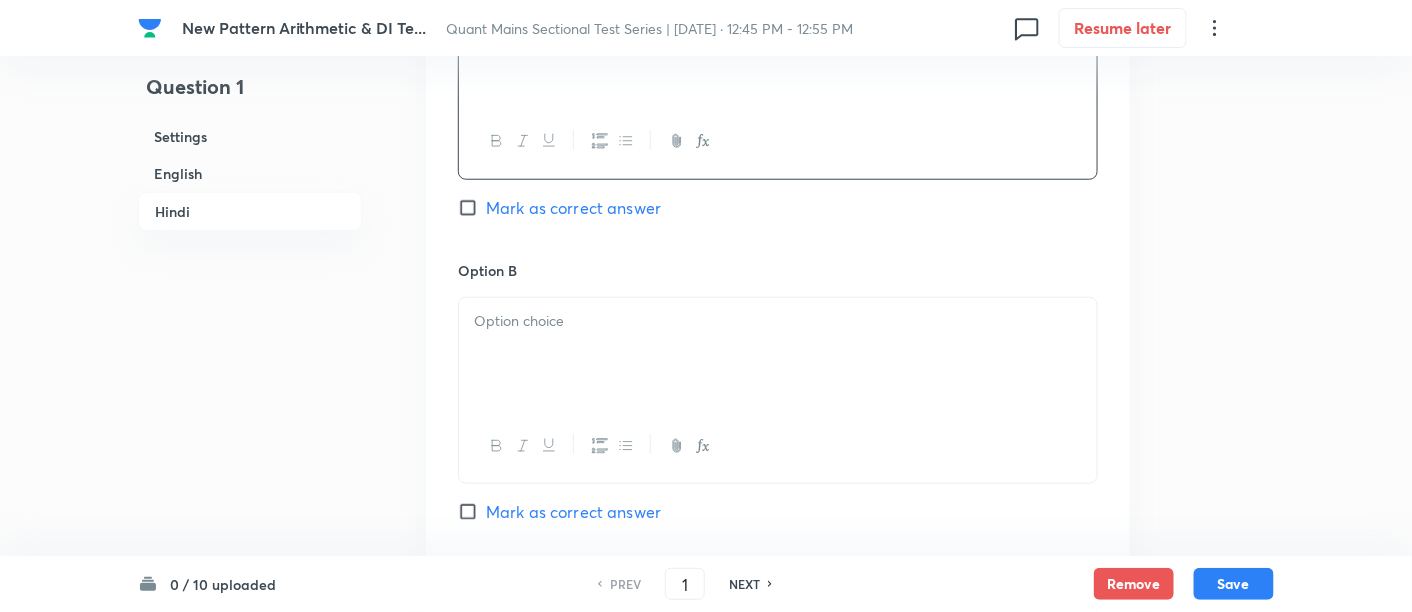 scroll, scrollTop: 5251, scrollLeft: 0, axis: vertical 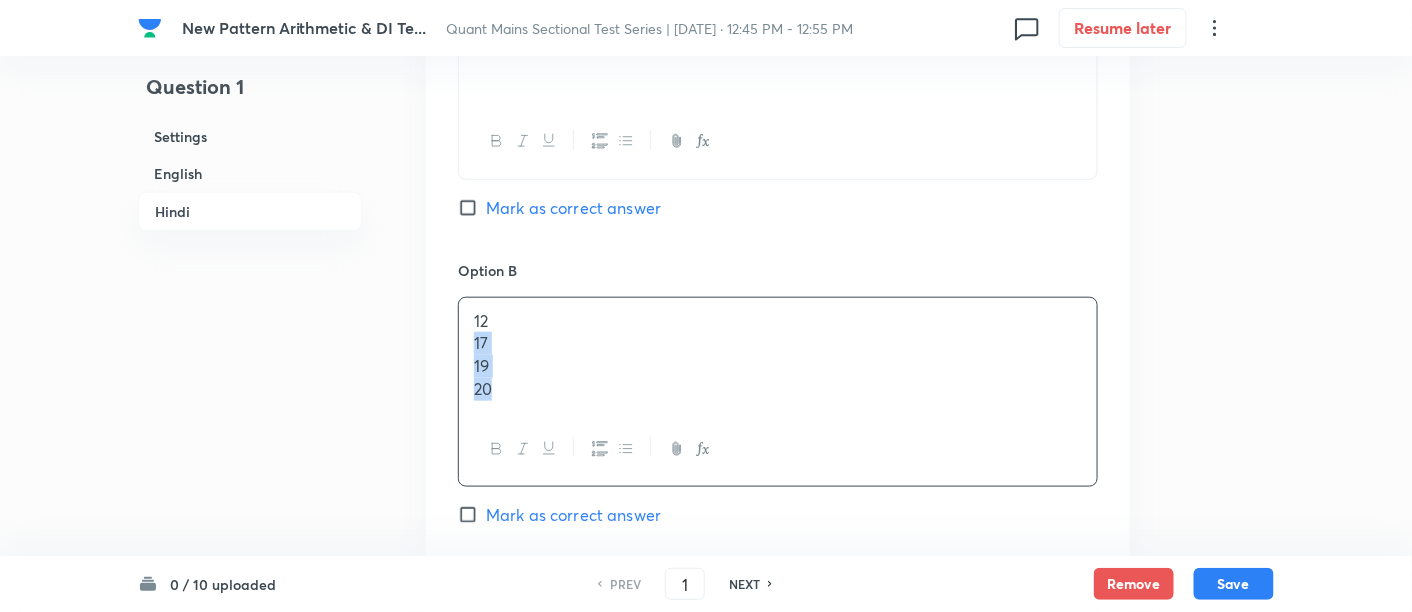 drag, startPoint x: 469, startPoint y: 341, endPoint x: 560, endPoint y: 436, distance: 131.55228 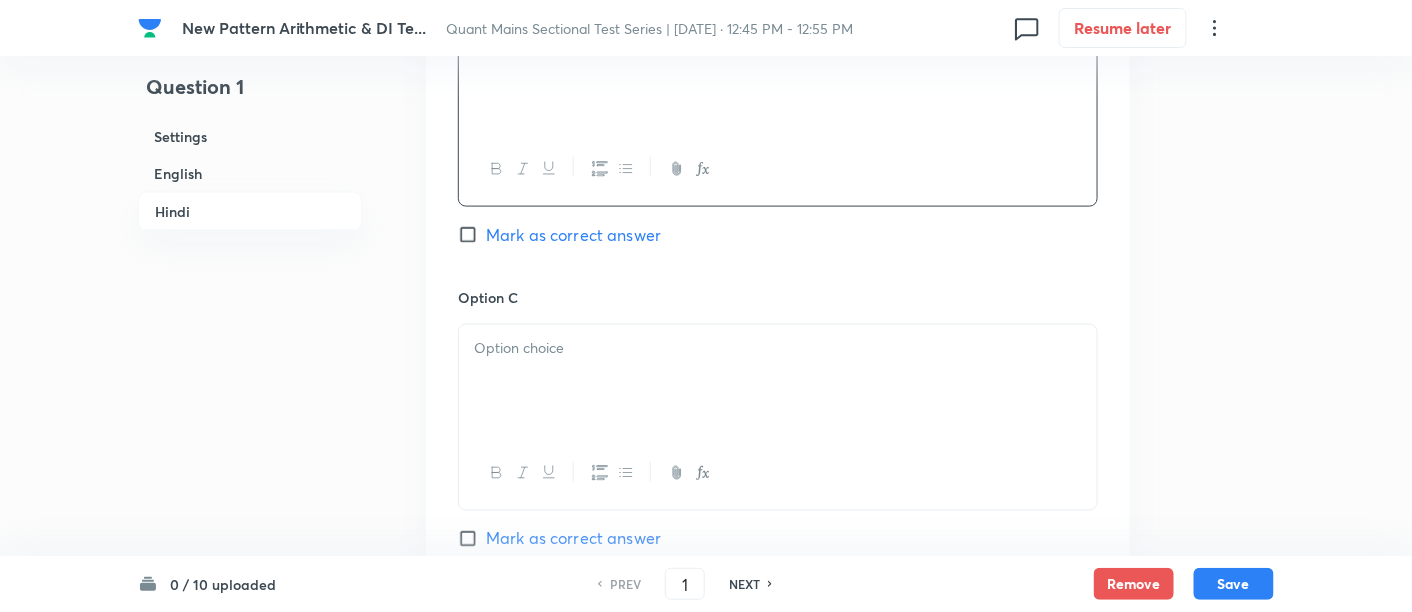 scroll, scrollTop: 5529, scrollLeft: 0, axis: vertical 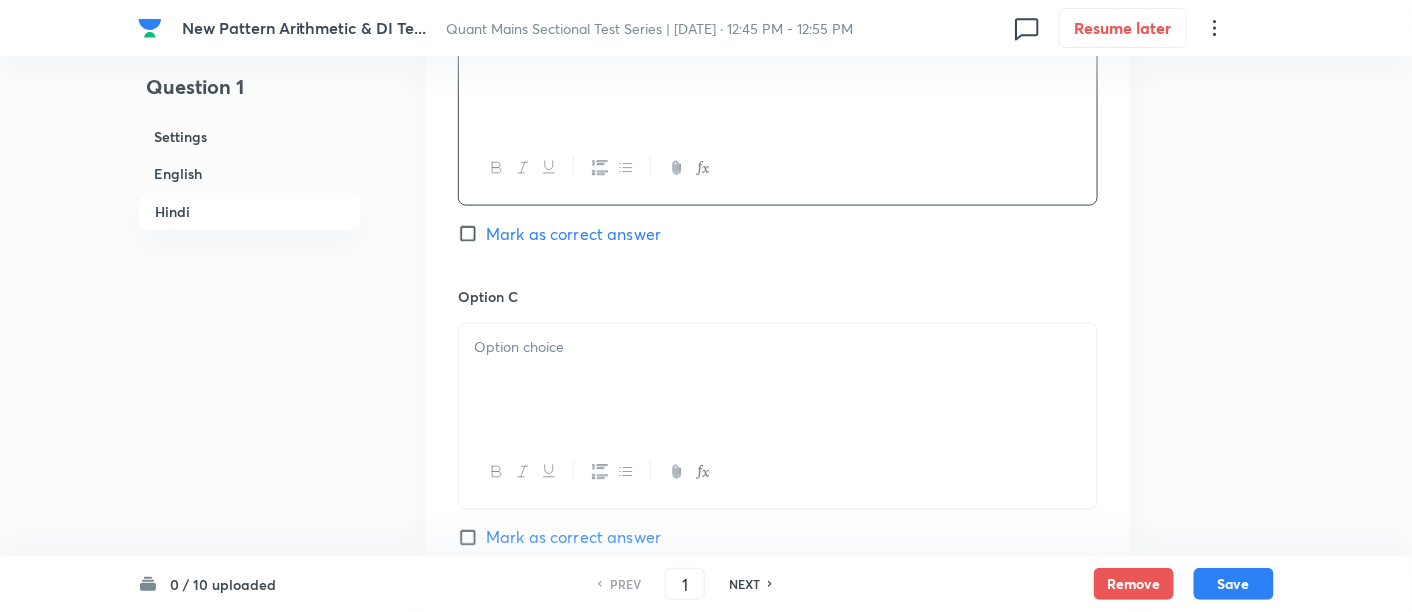 click at bounding box center (778, 347) 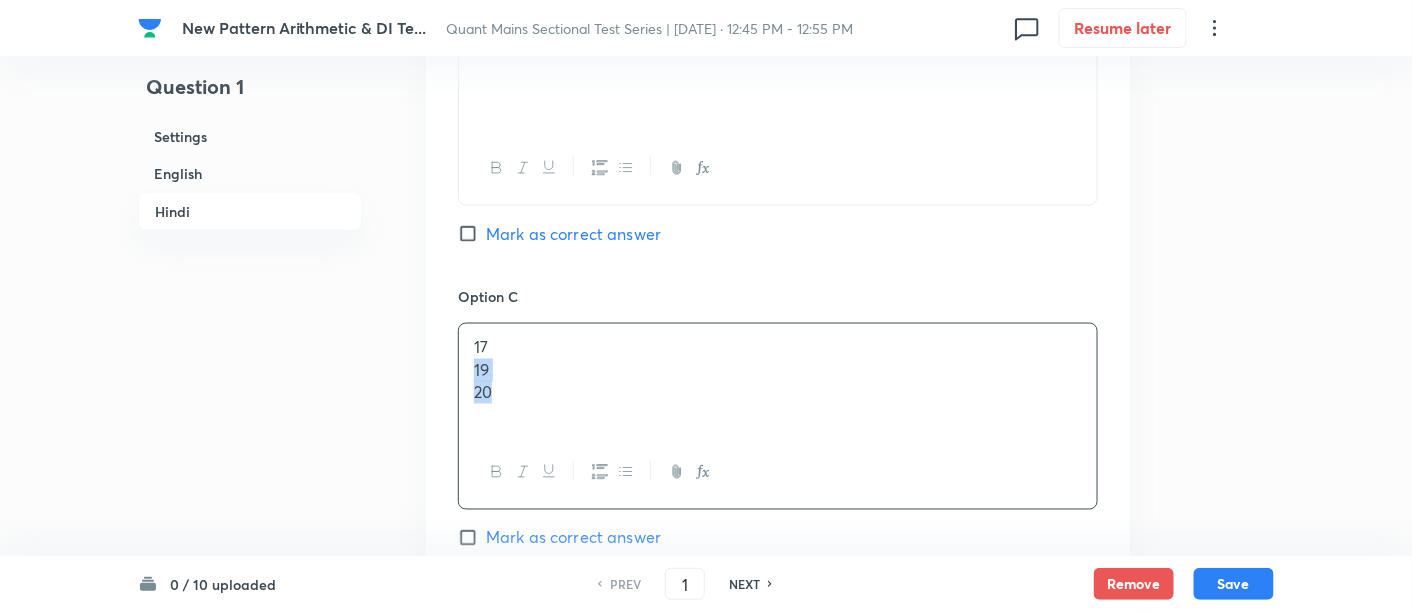 drag, startPoint x: 471, startPoint y: 364, endPoint x: 594, endPoint y: 478, distance: 167.7051 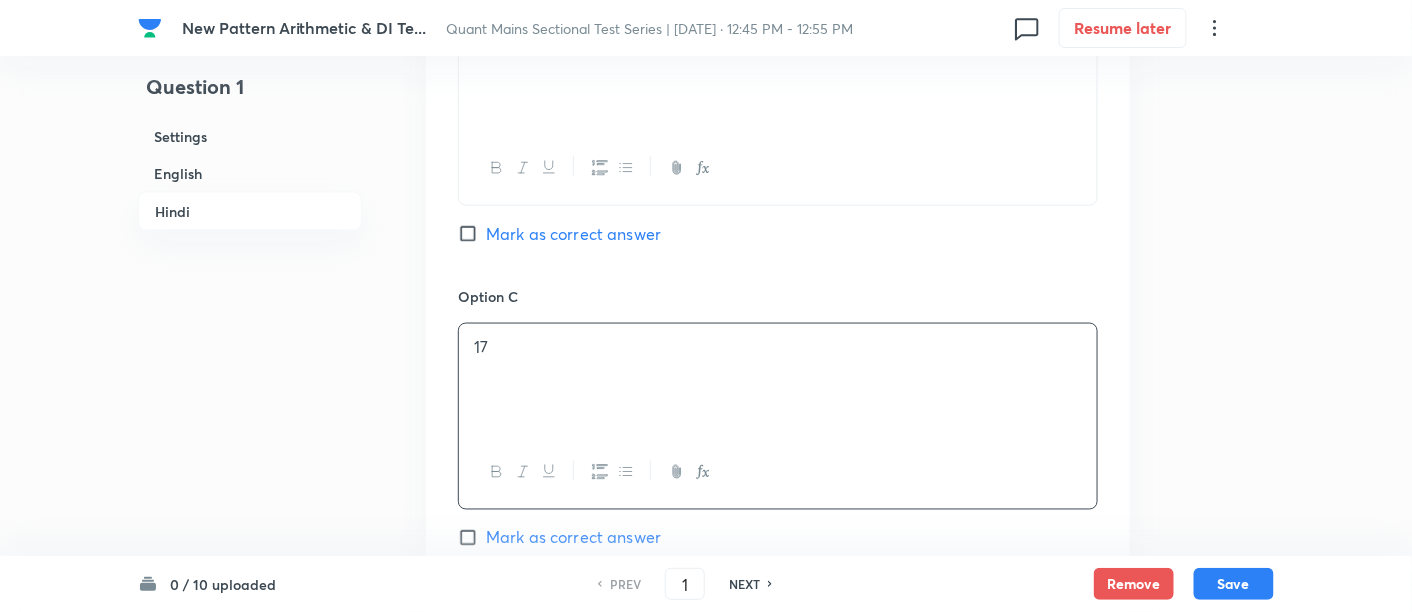 scroll, scrollTop: 5780, scrollLeft: 0, axis: vertical 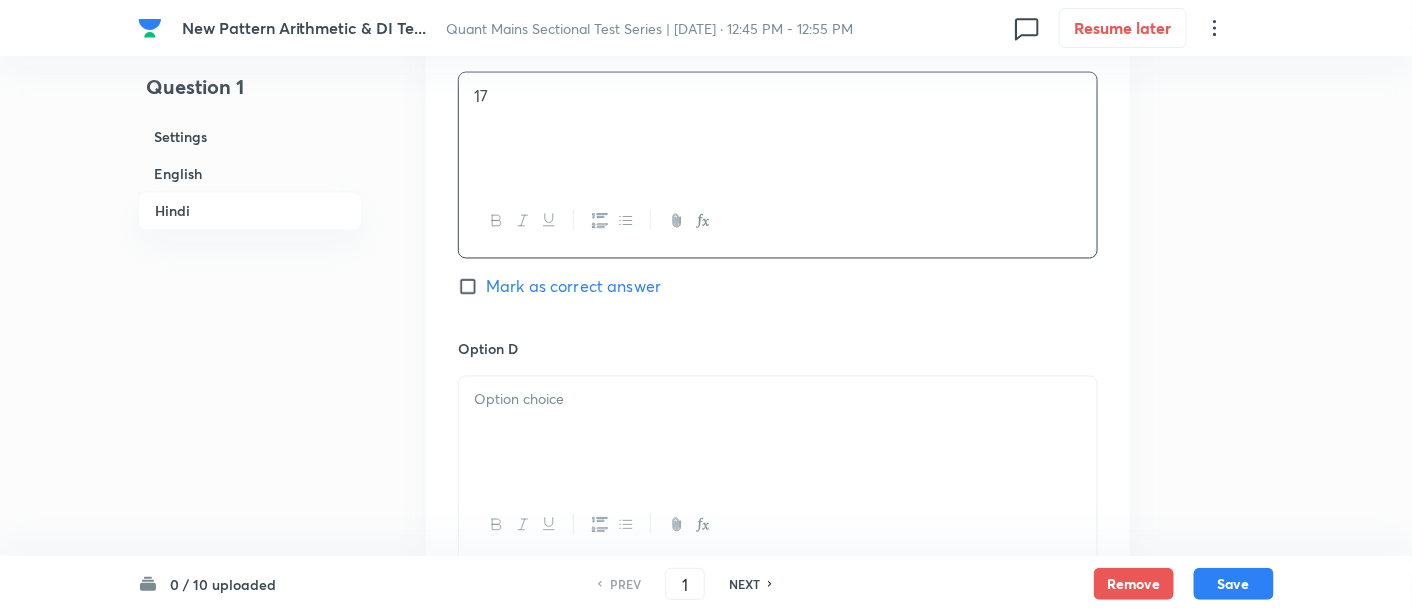 click at bounding box center [778, 433] 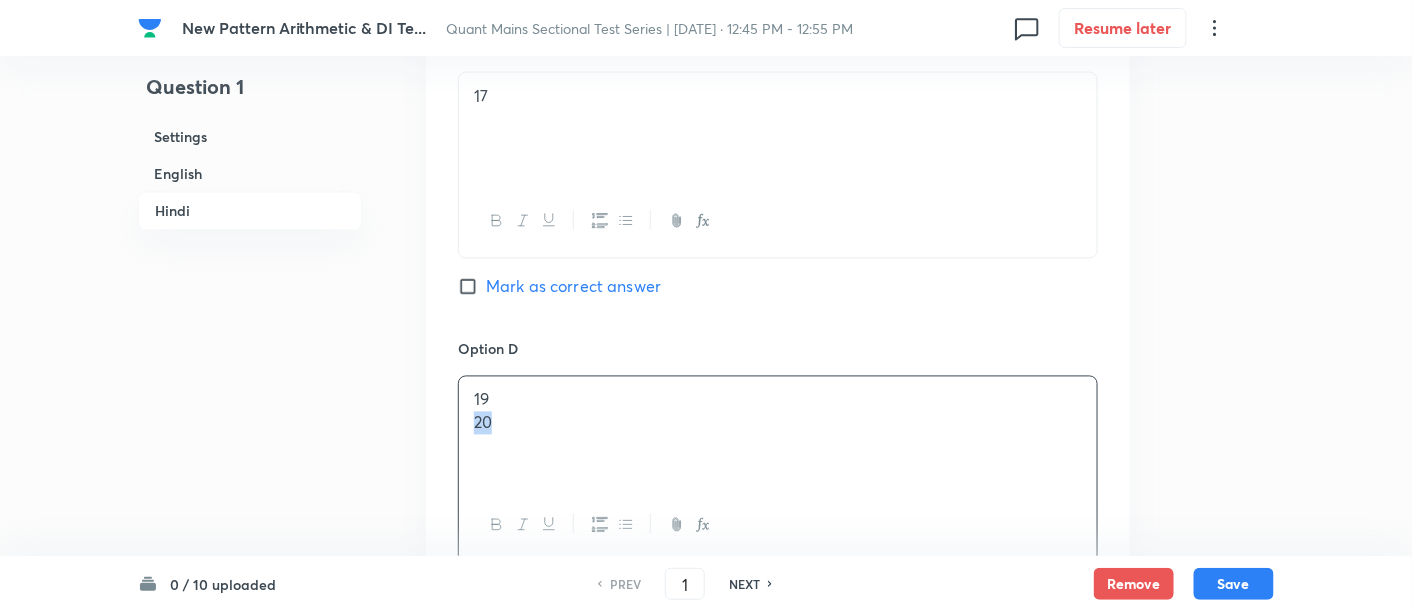 drag, startPoint x: 460, startPoint y: 412, endPoint x: 628, endPoint y: 458, distance: 174.1838 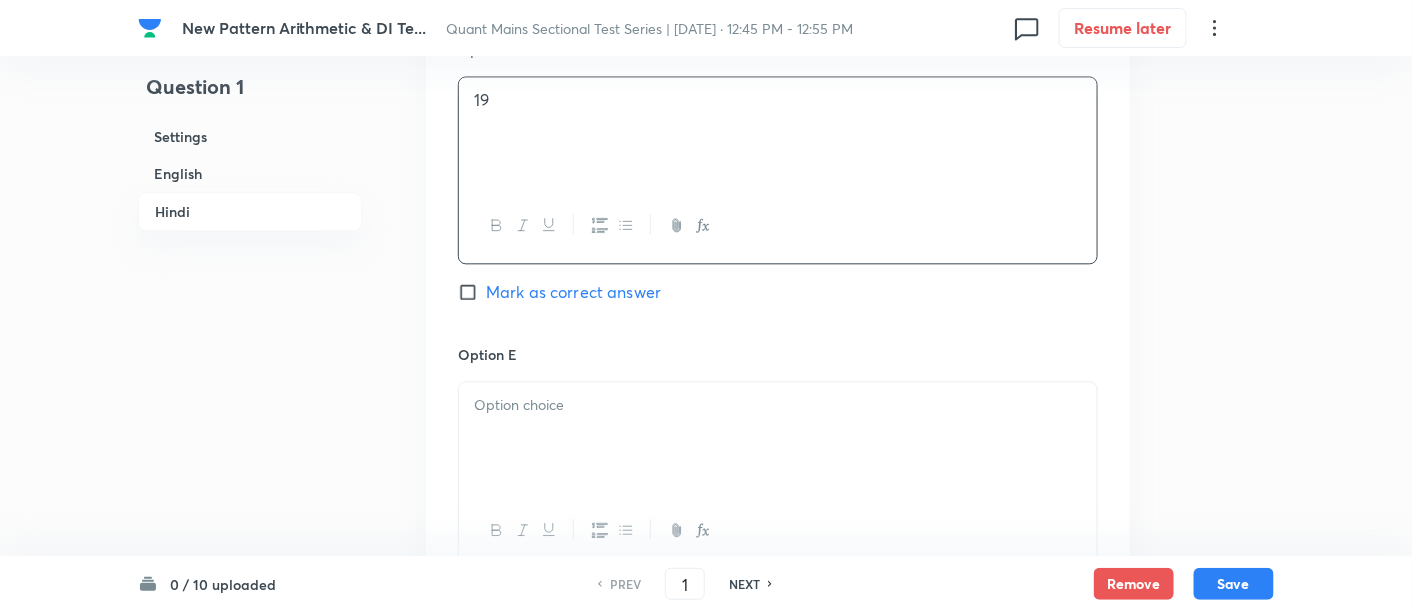 click at bounding box center [778, 438] 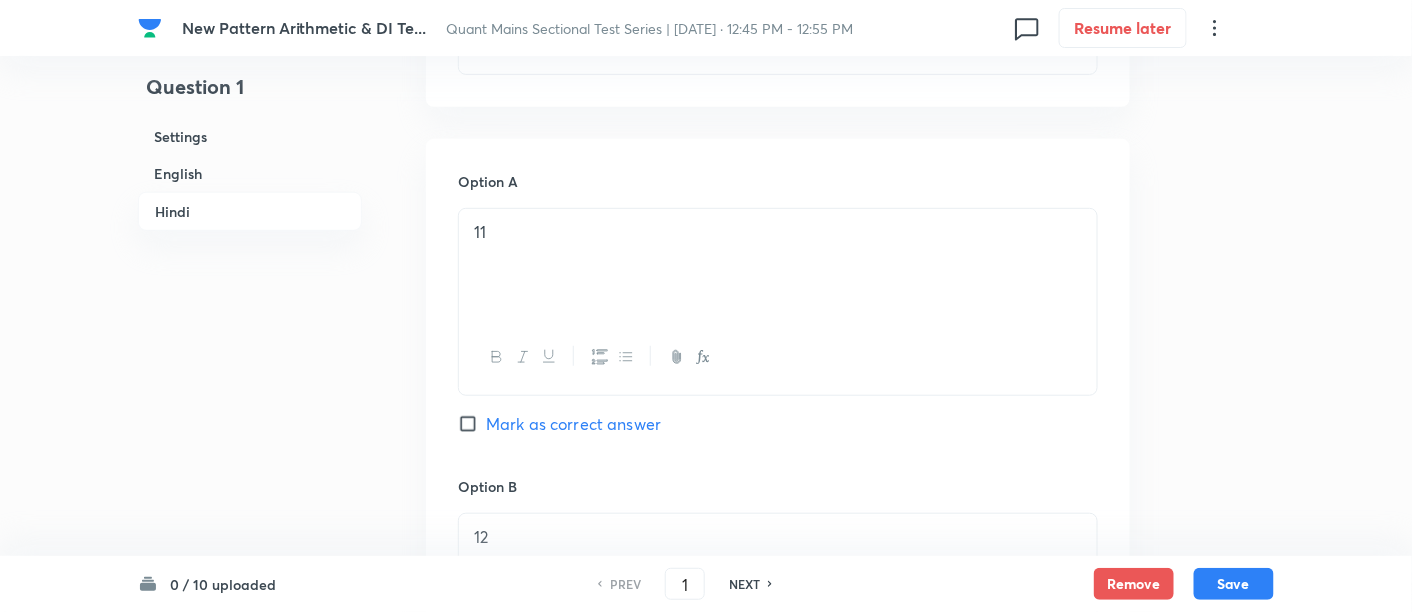 scroll, scrollTop: 5037, scrollLeft: 0, axis: vertical 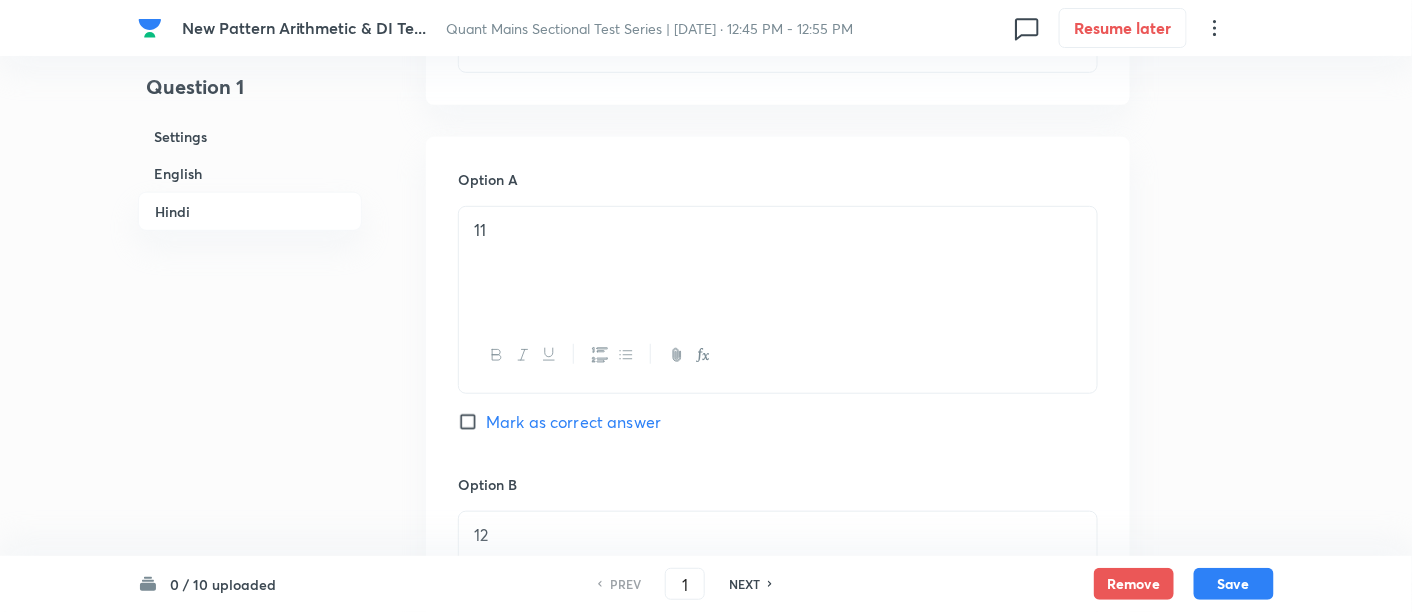 click on "Mark as correct answer" at bounding box center (573, 422) 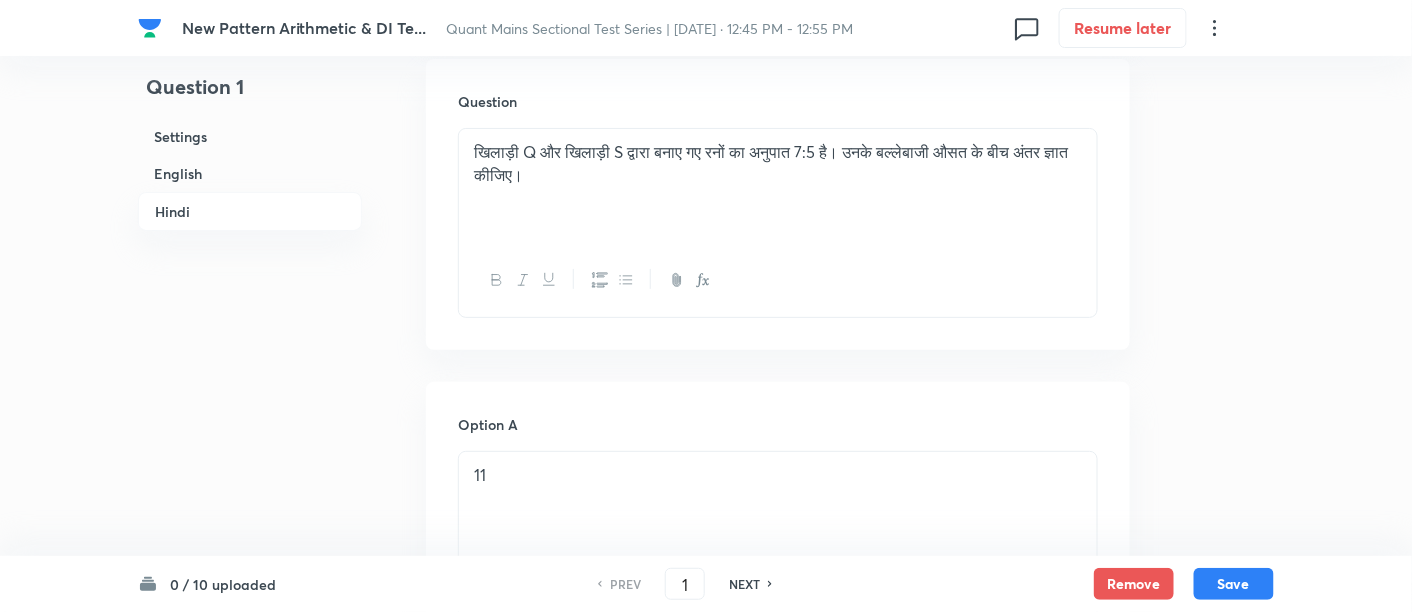 checkbox on "true" 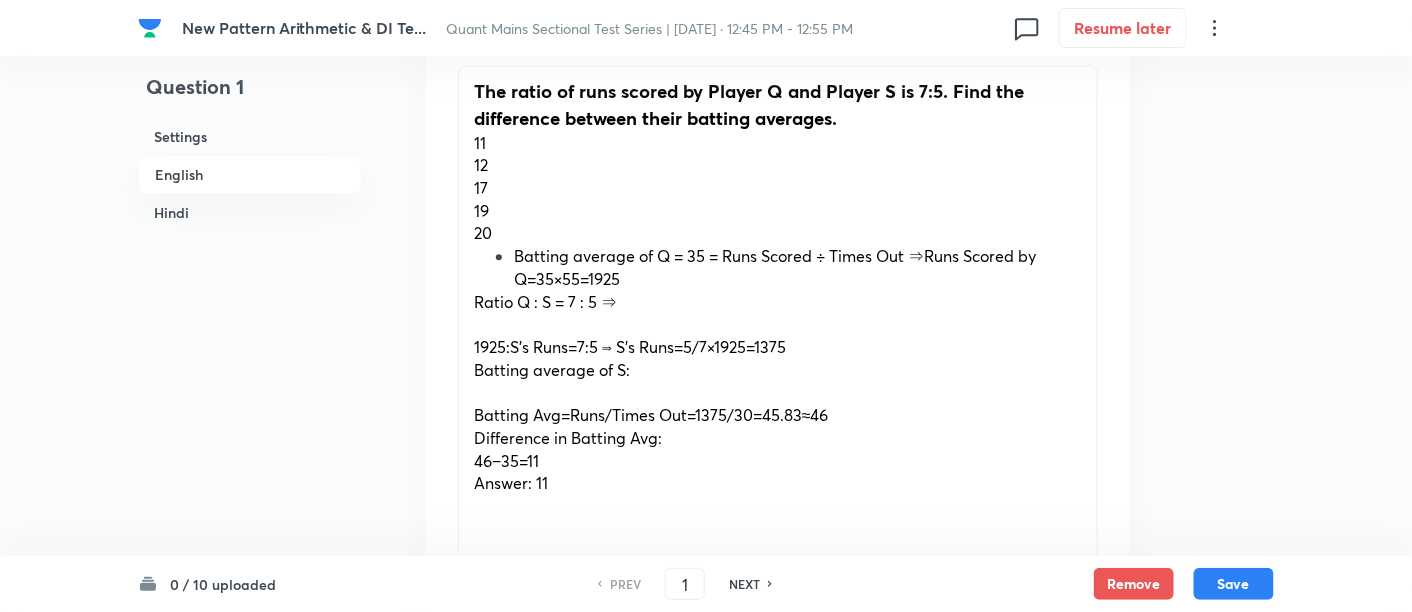 scroll, scrollTop: 1464, scrollLeft: 0, axis: vertical 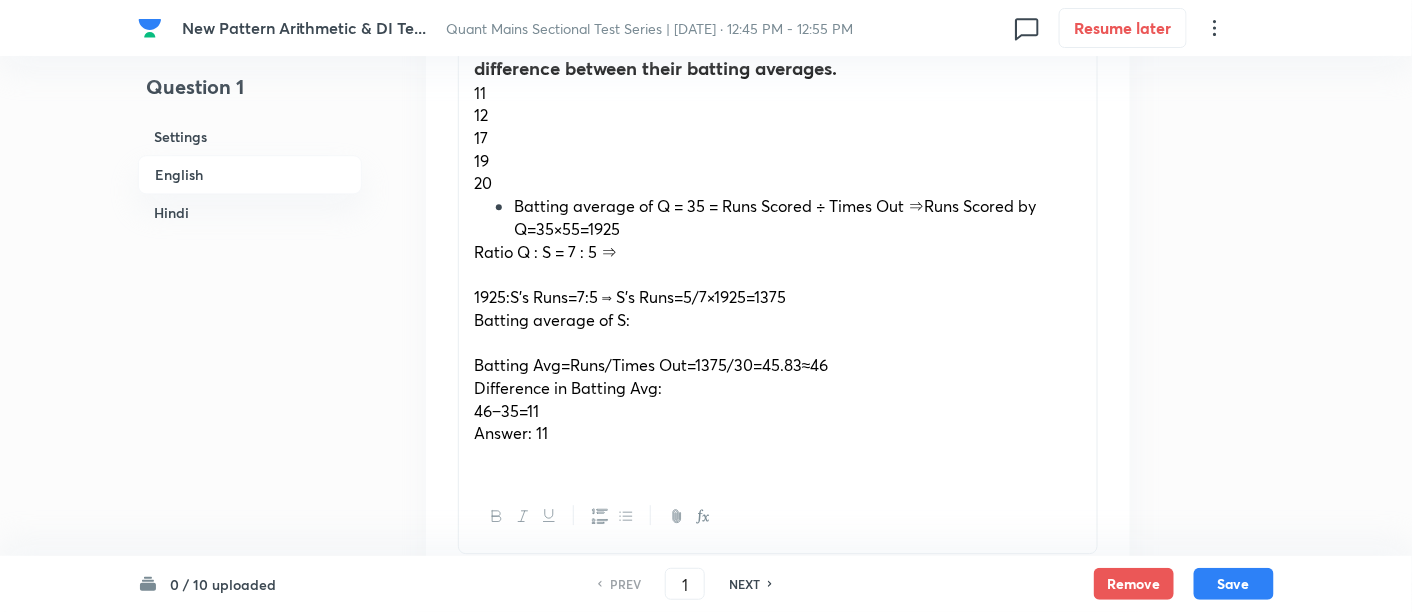 drag, startPoint x: 485, startPoint y: 210, endPoint x: 620, endPoint y: 439, distance: 265.83078 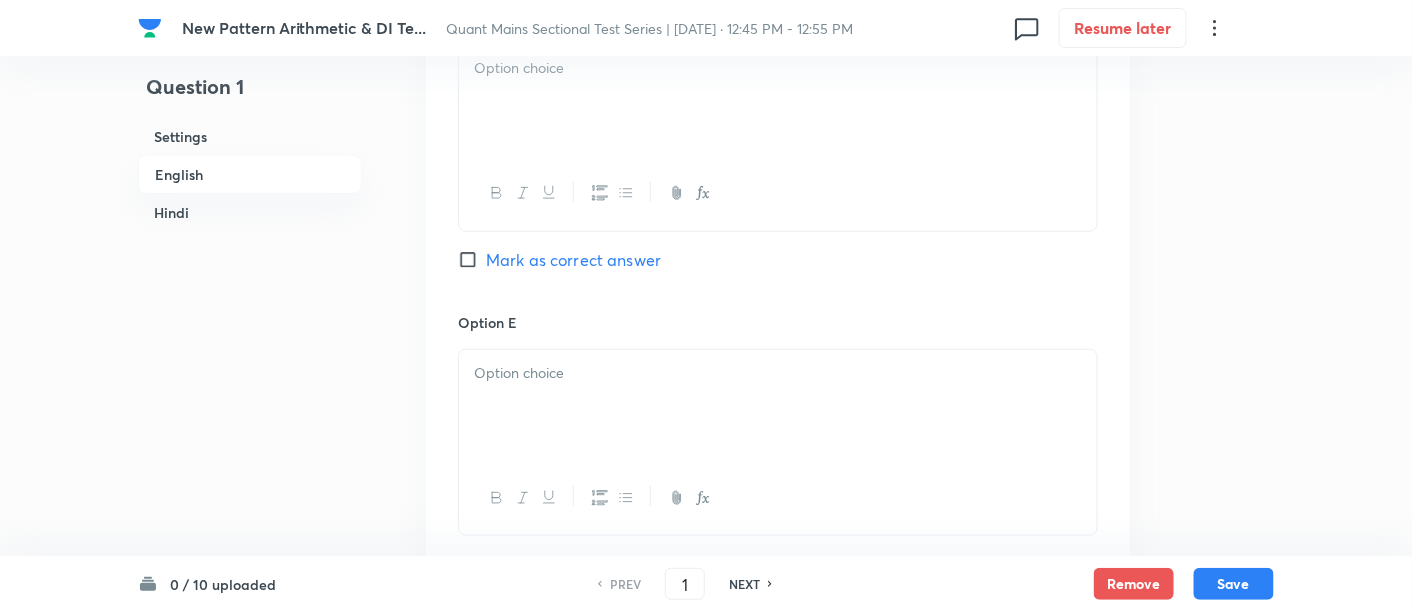 scroll, scrollTop: 3078, scrollLeft: 0, axis: vertical 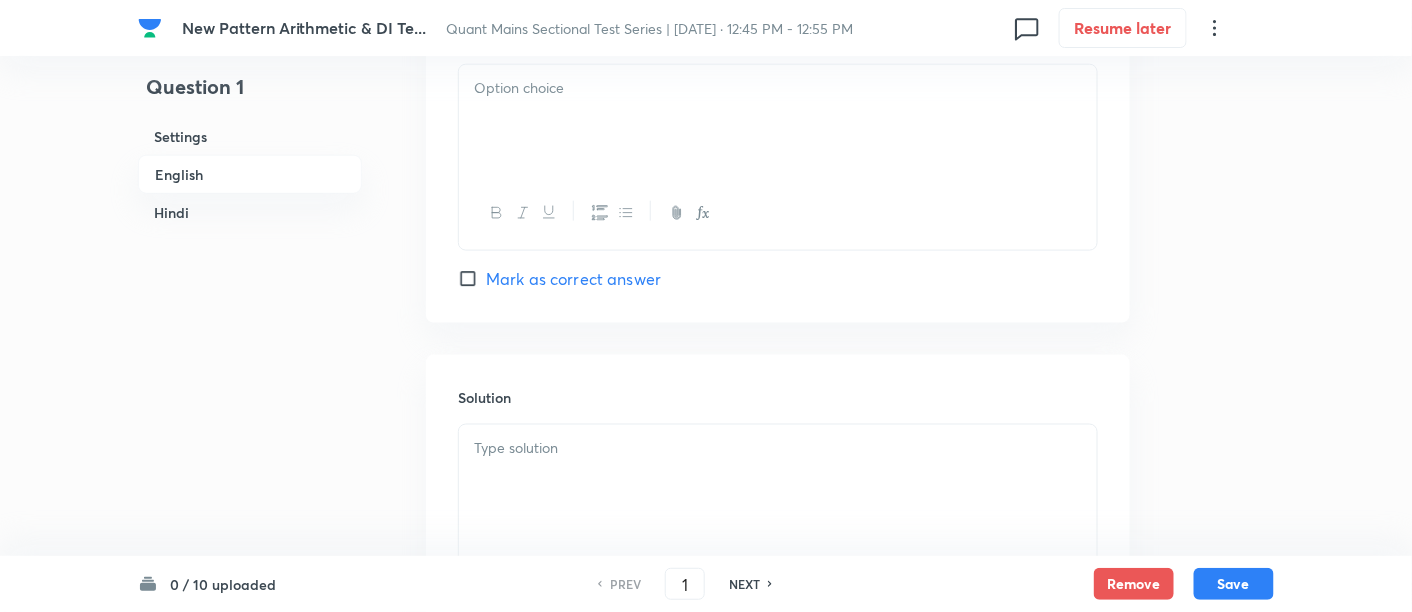 click at bounding box center (778, 448) 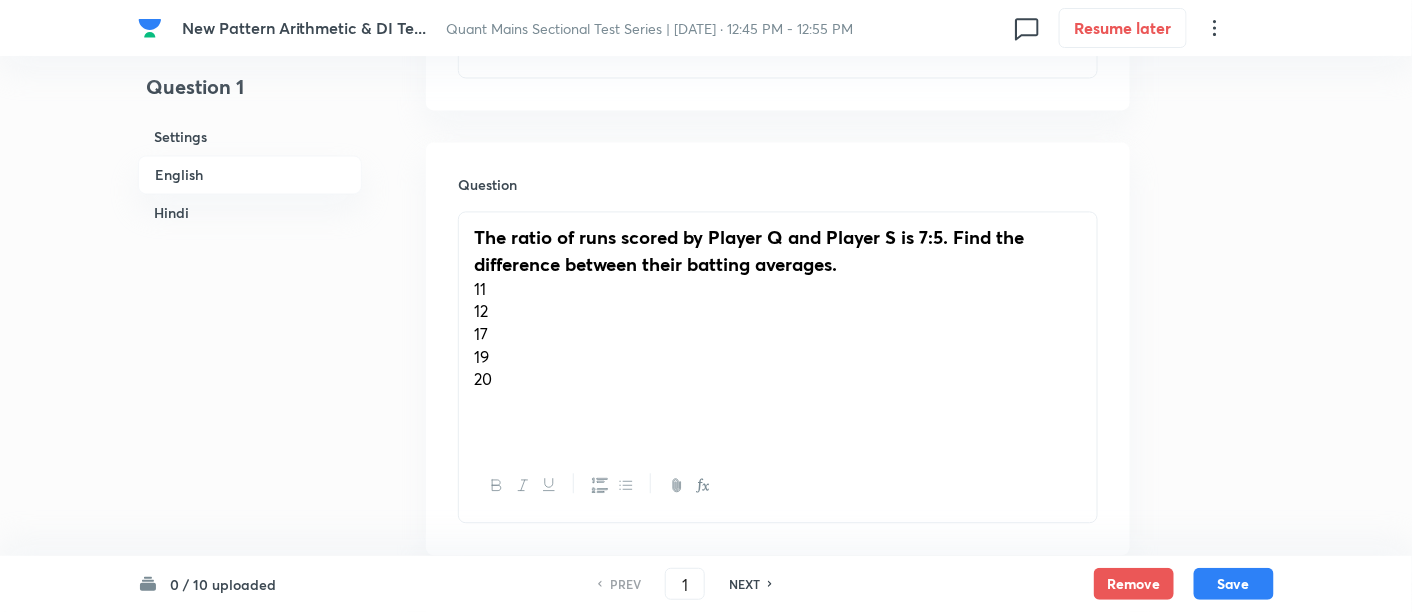 scroll, scrollTop: 1275, scrollLeft: 0, axis: vertical 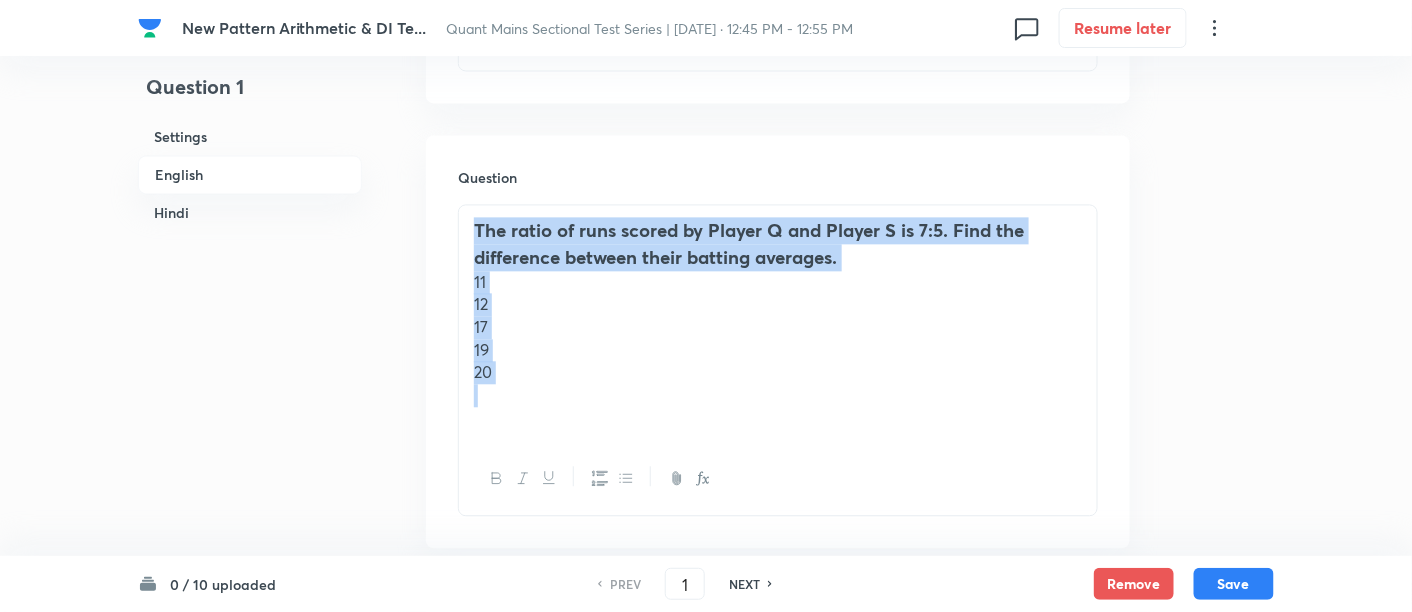 drag, startPoint x: 474, startPoint y: 229, endPoint x: 548, endPoint y: 395, distance: 181.74707 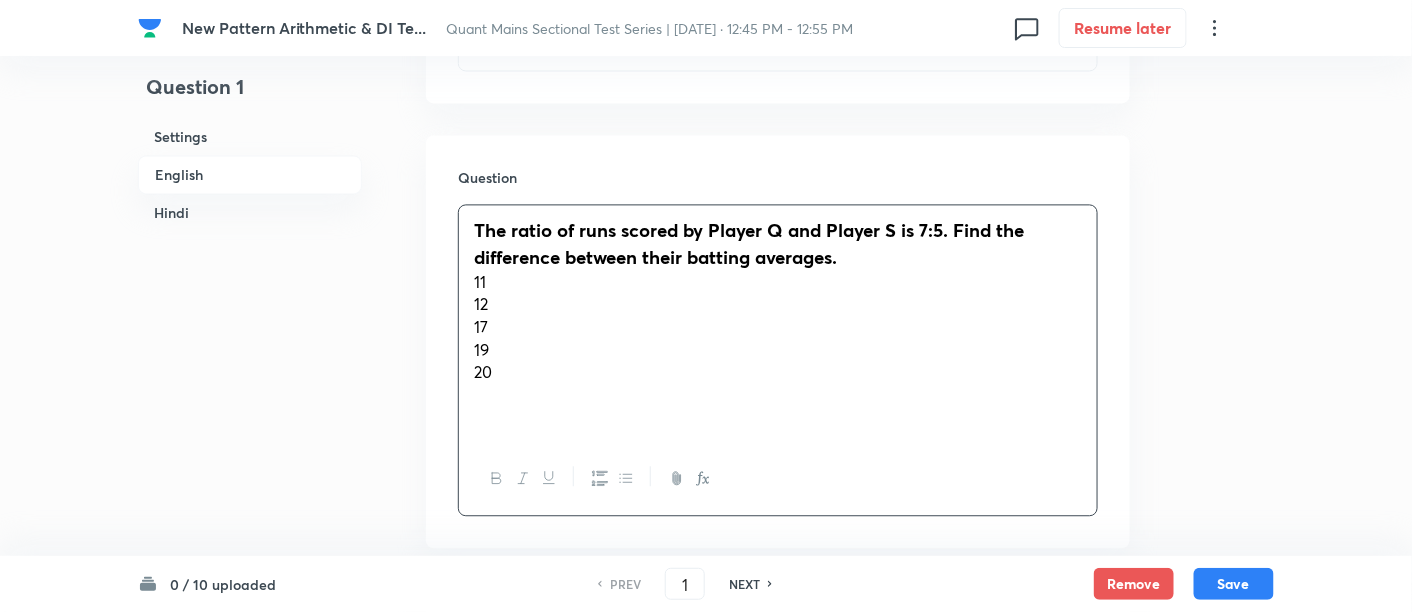 click on "The ratio of runs scored by Player Q and Player S is 7:5. Find the difference between their batting averages. 11 12 17 19 20" at bounding box center (778, 323) 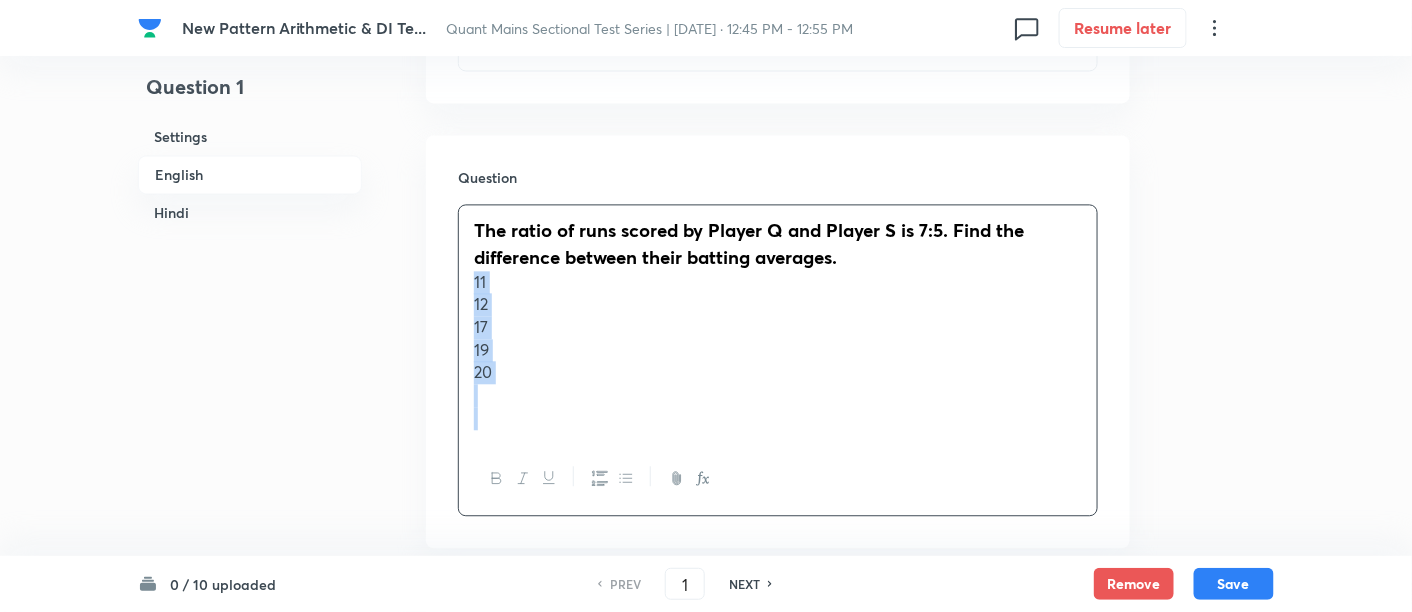 drag, startPoint x: 458, startPoint y: 281, endPoint x: 553, endPoint y: 411, distance: 161.01242 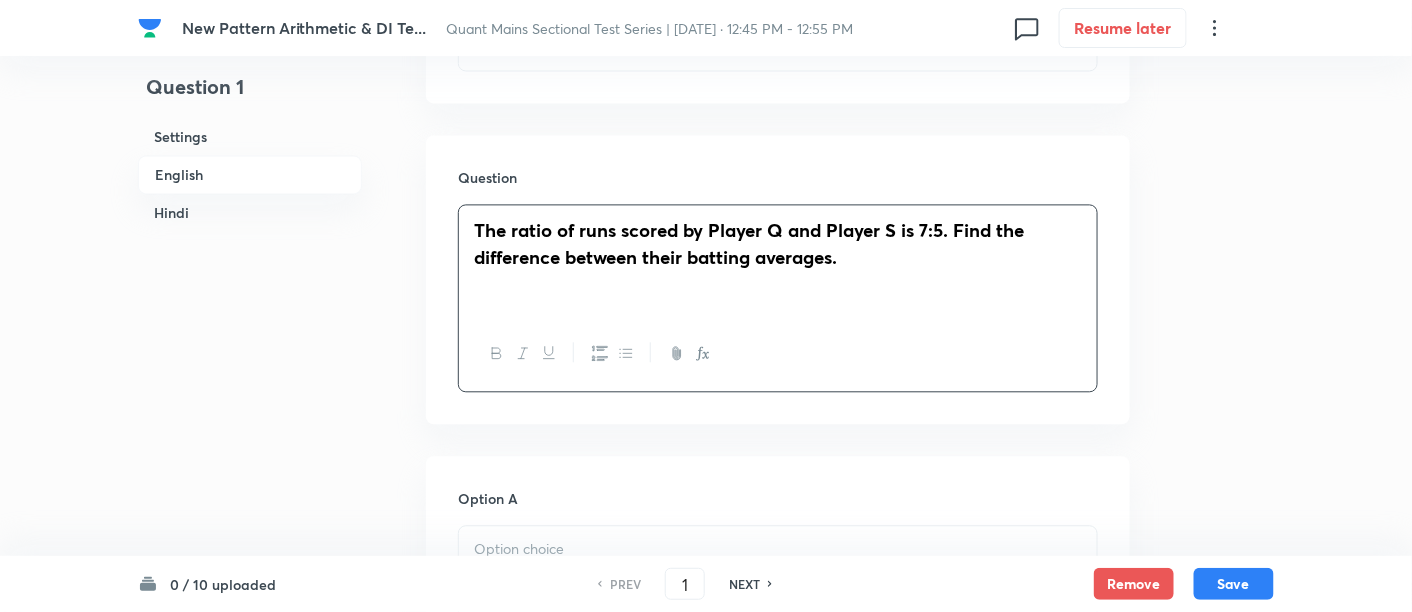 scroll, scrollTop: 1495, scrollLeft: 0, axis: vertical 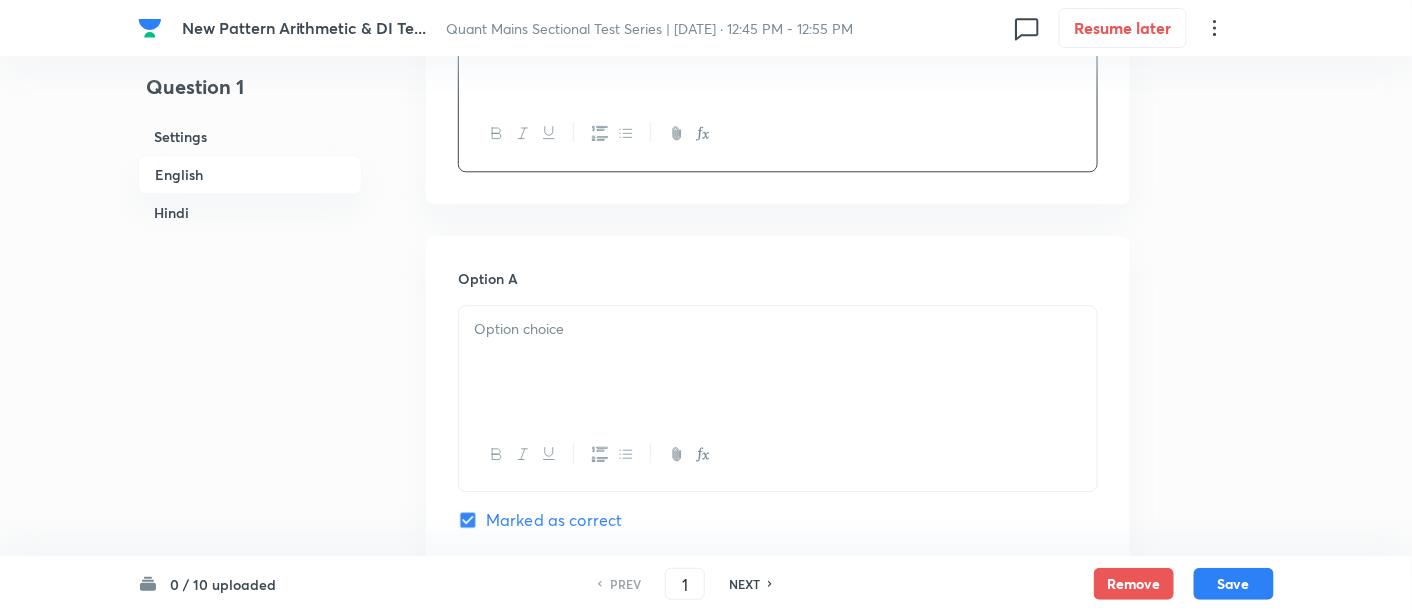 click at bounding box center (778, 329) 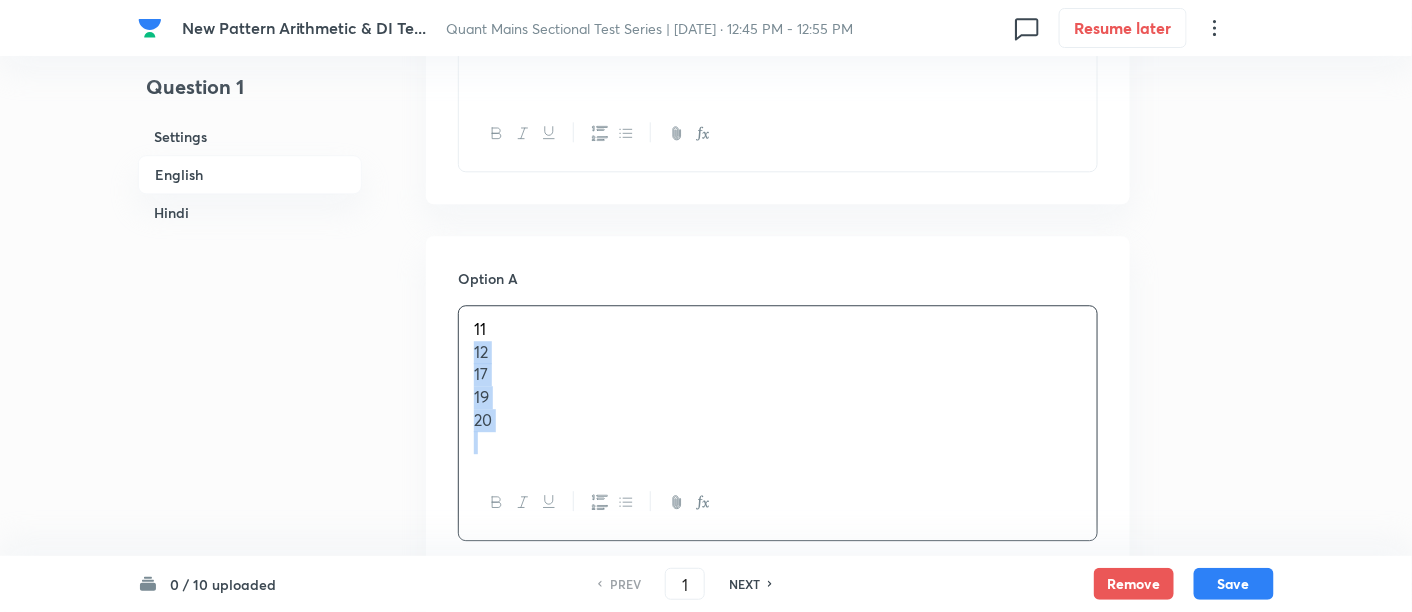 drag, startPoint x: 465, startPoint y: 352, endPoint x: 587, endPoint y: 487, distance: 181.95879 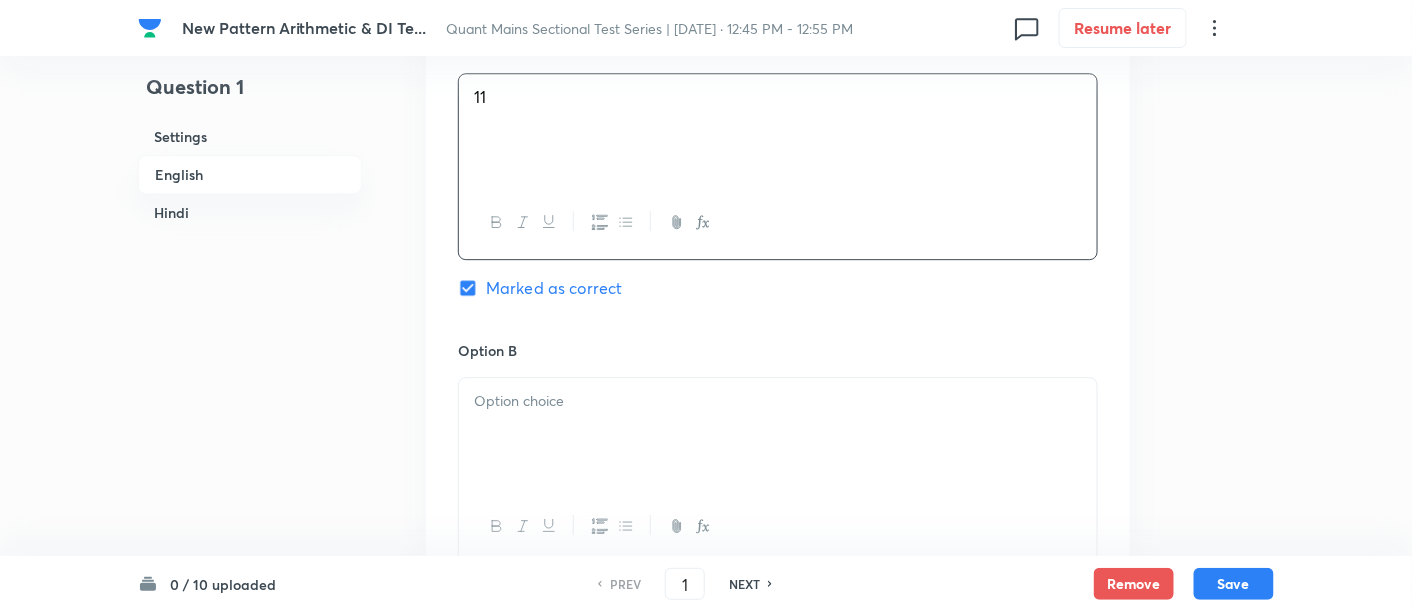 scroll, scrollTop: 1728, scrollLeft: 0, axis: vertical 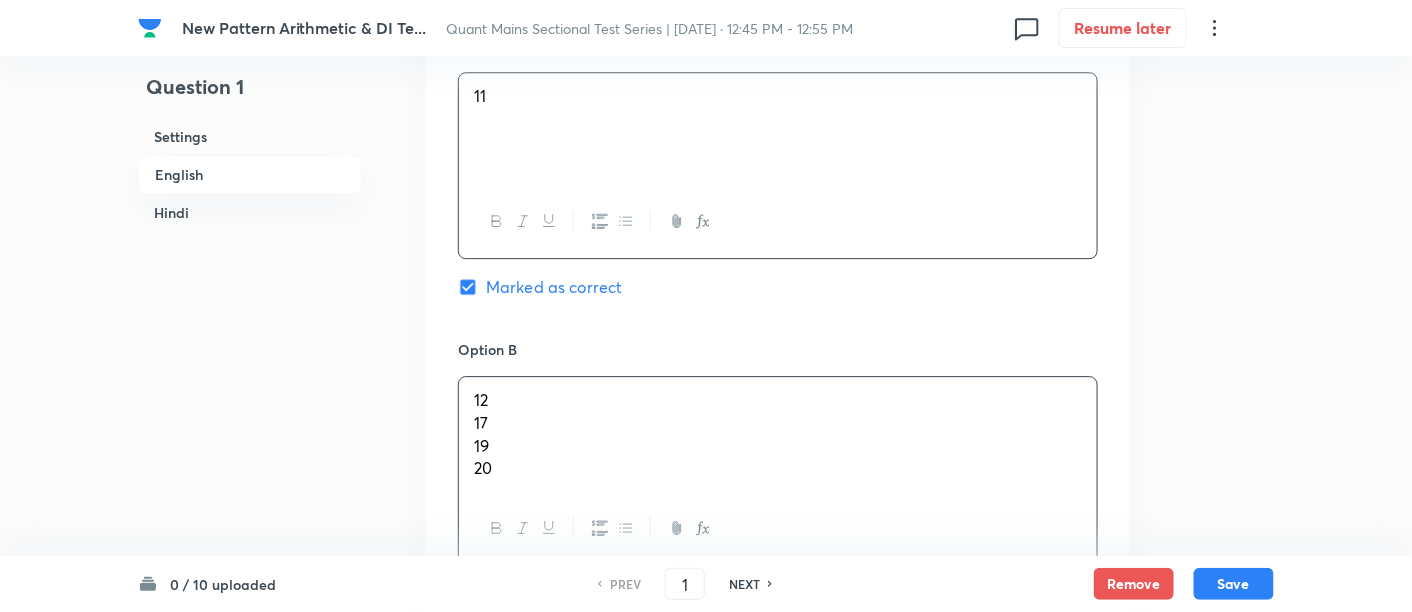 click on "12 17 19 20" at bounding box center [778, 434] 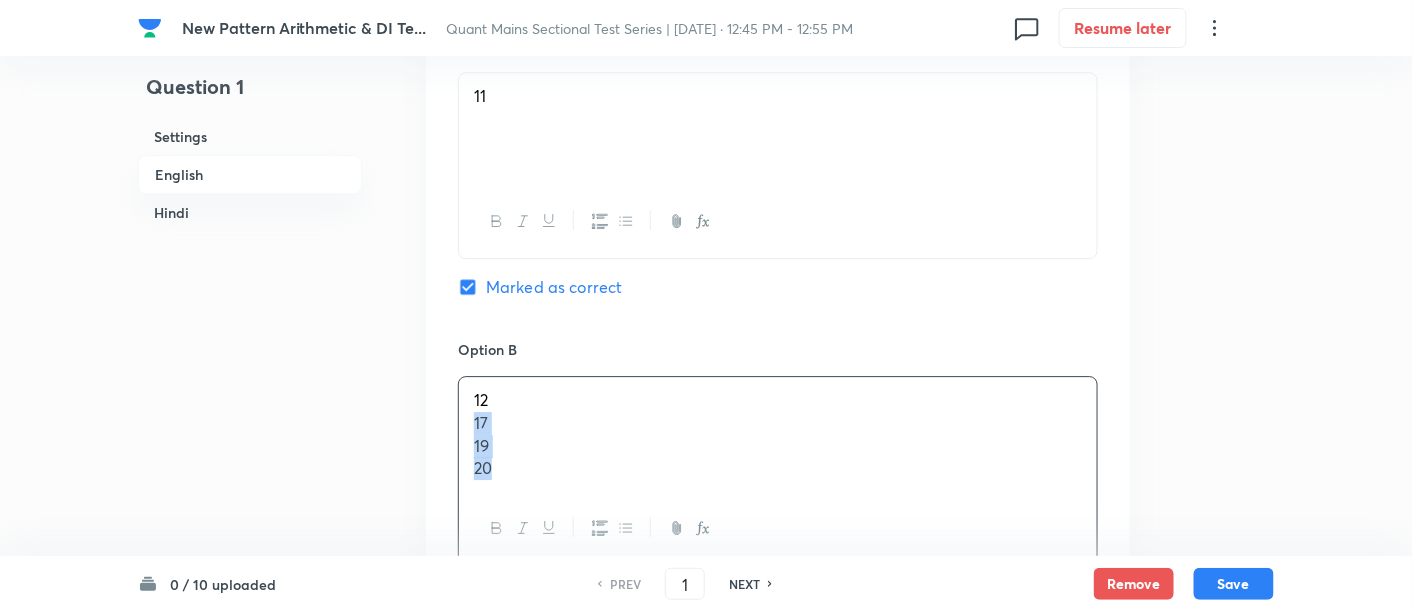 drag, startPoint x: 471, startPoint y: 414, endPoint x: 560, endPoint y: 501, distance: 124.45883 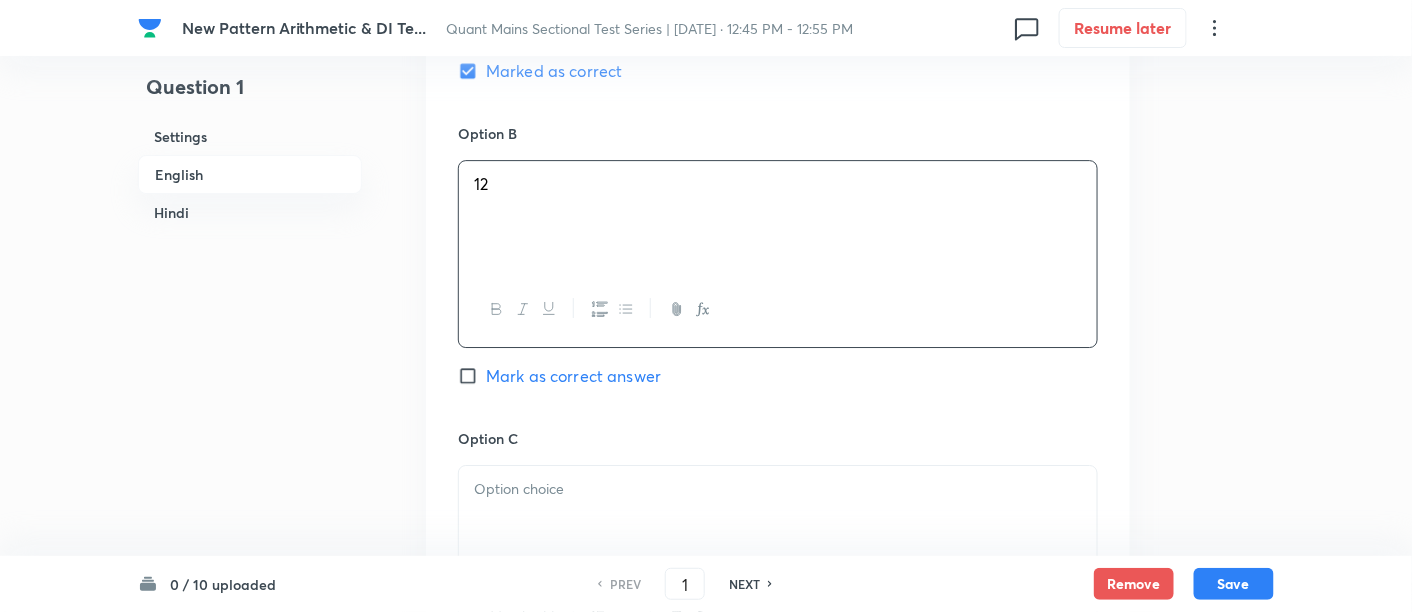 scroll, scrollTop: 1945, scrollLeft: 0, axis: vertical 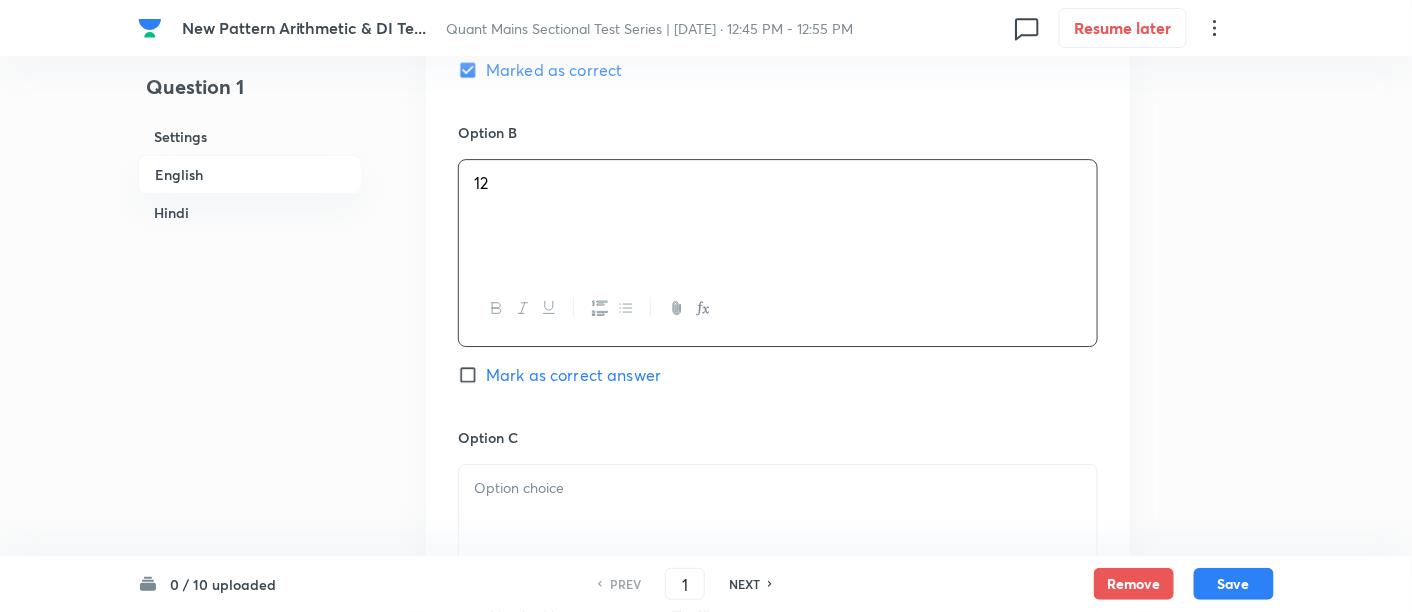 click at bounding box center (778, 521) 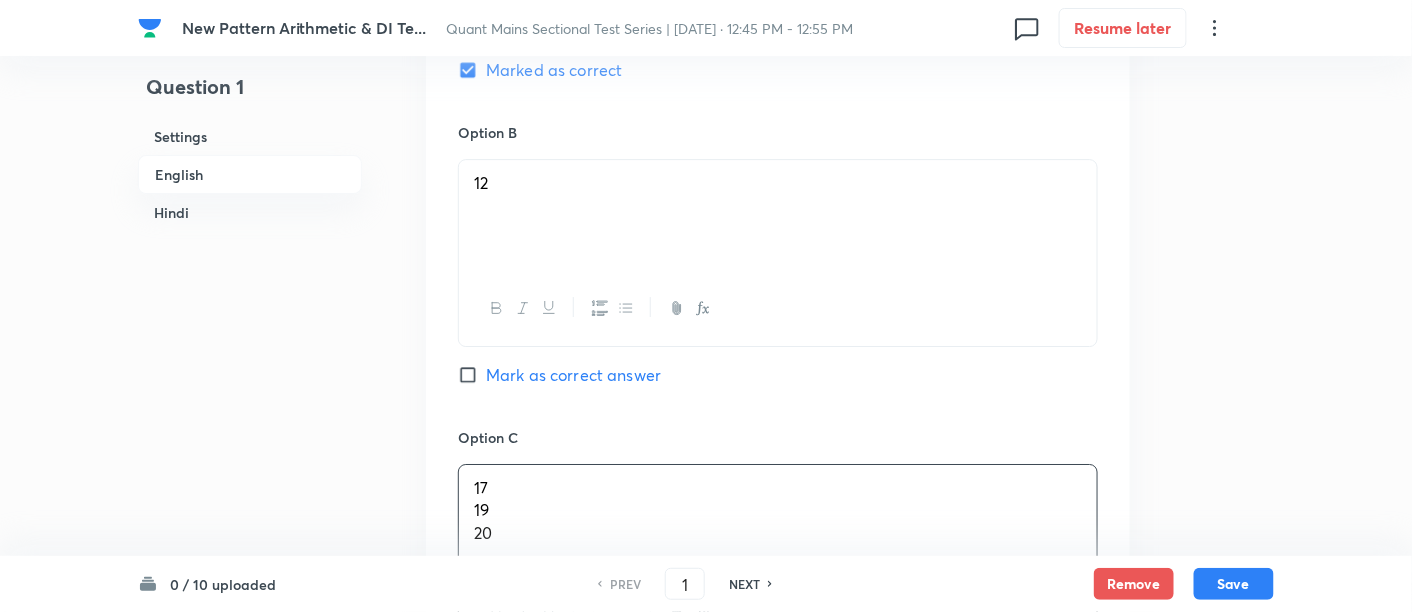 click on "Option A 11 Marked as correct Option B 12 Mark as correct answer Option C 17 19 20 [PERSON_NAME] as correct answer Option D [PERSON_NAME] as correct answer Option E [PERSON_NAME] as correct answer" at bounding box center [778, 559] 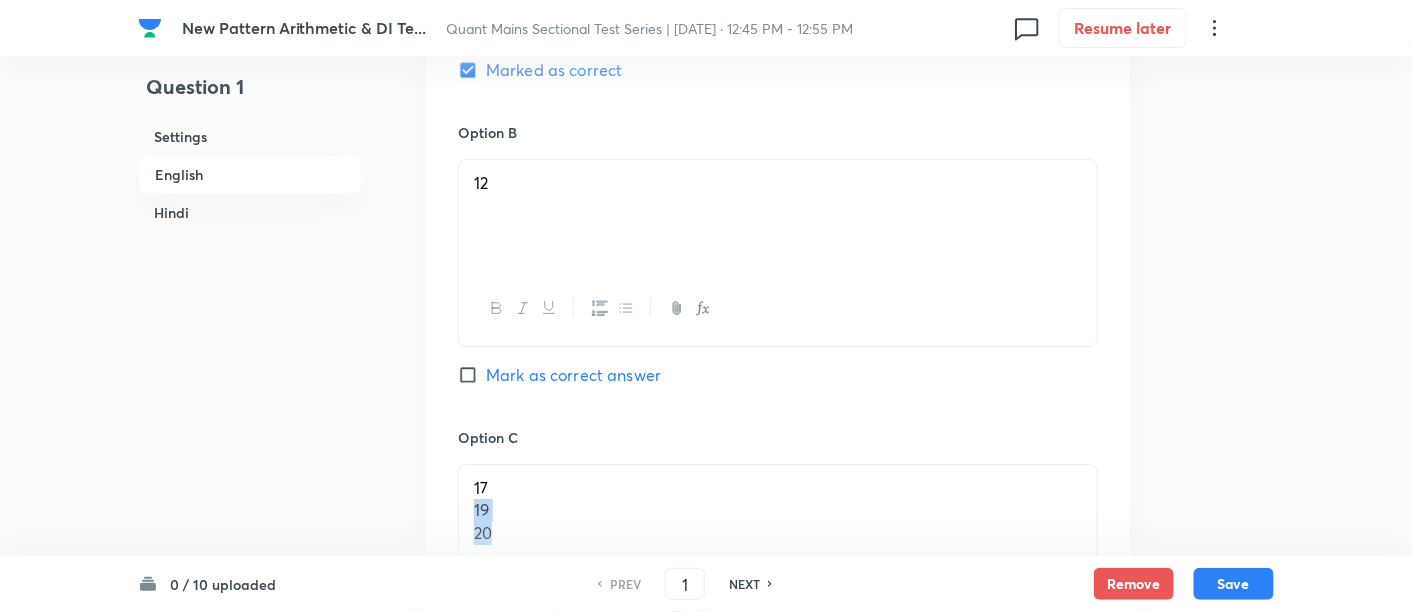 drag, startPoint x: 462, startPoint y: 504, endPoint x: 534, endPoint y: 538, distance: 79.624115 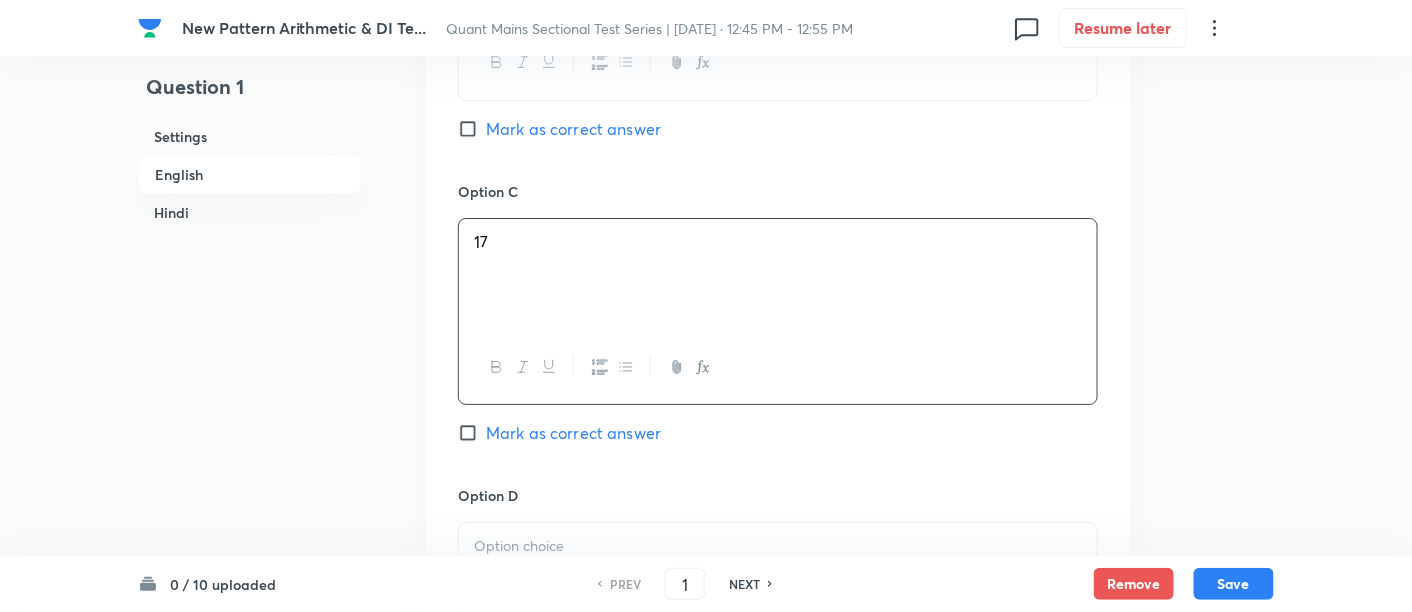 scroll, scrollTop: 2193, scrollLeft: 0, axis: vertical 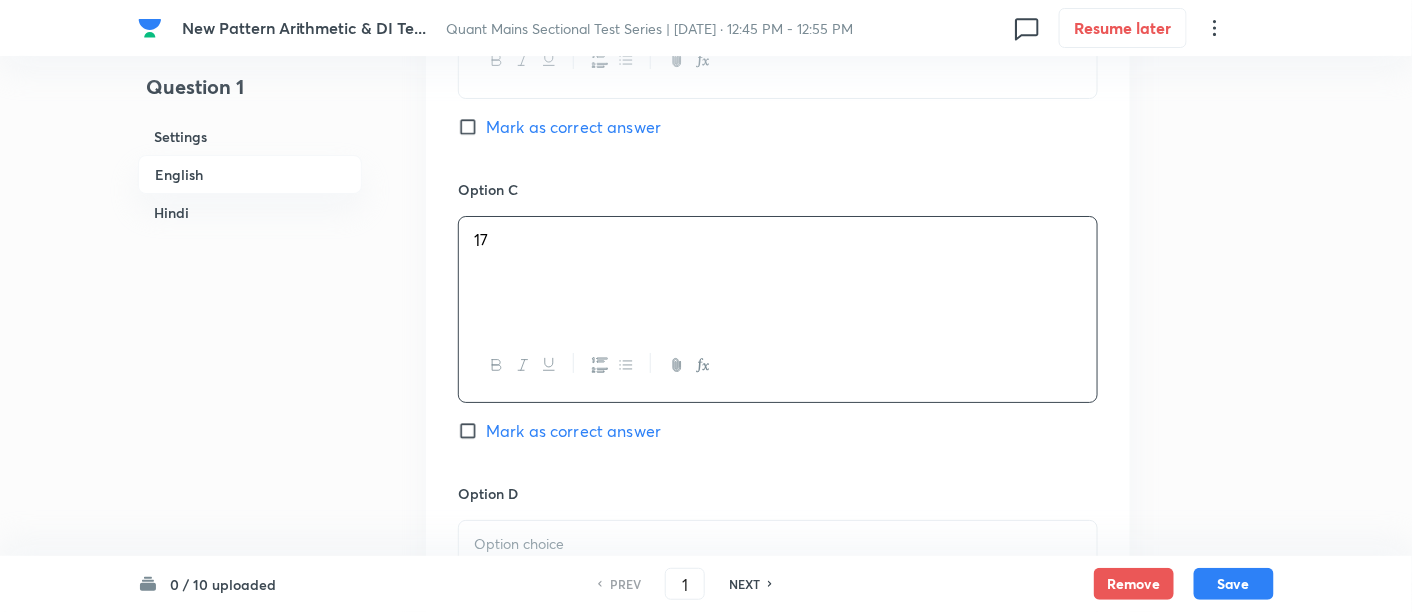 click at bounding box center (778, 544) 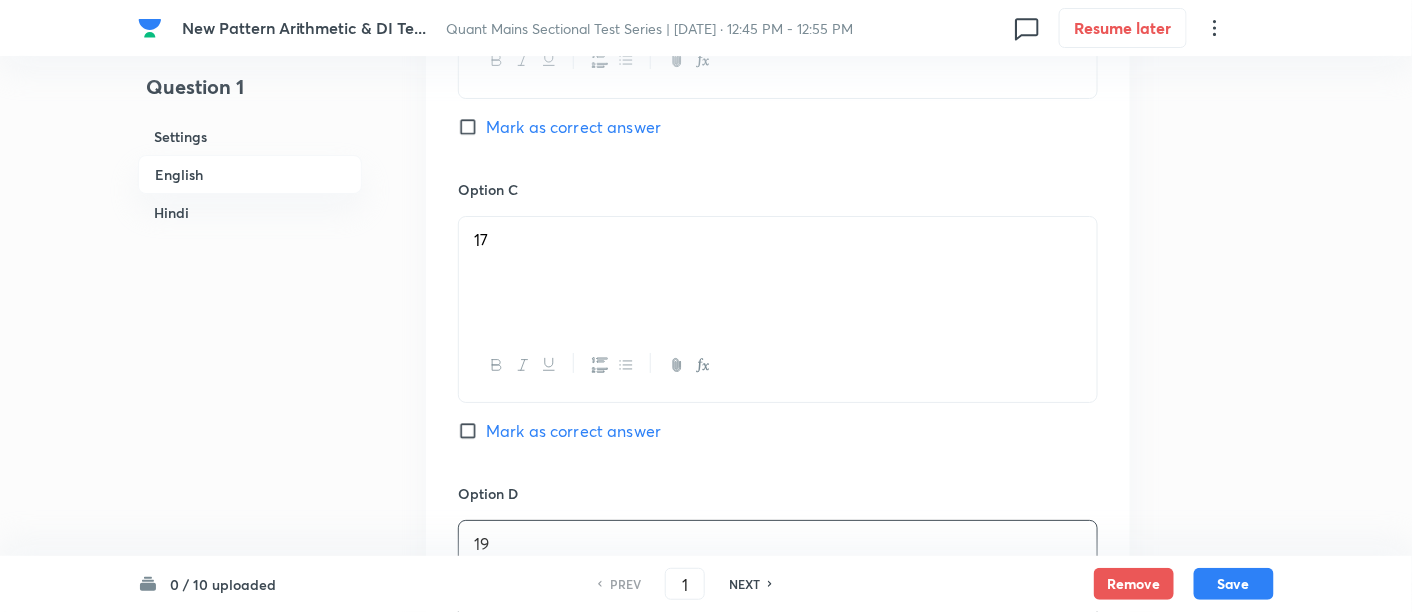 scroll, scrollTop: 2317, scrollLeft: 0, axis: vertical 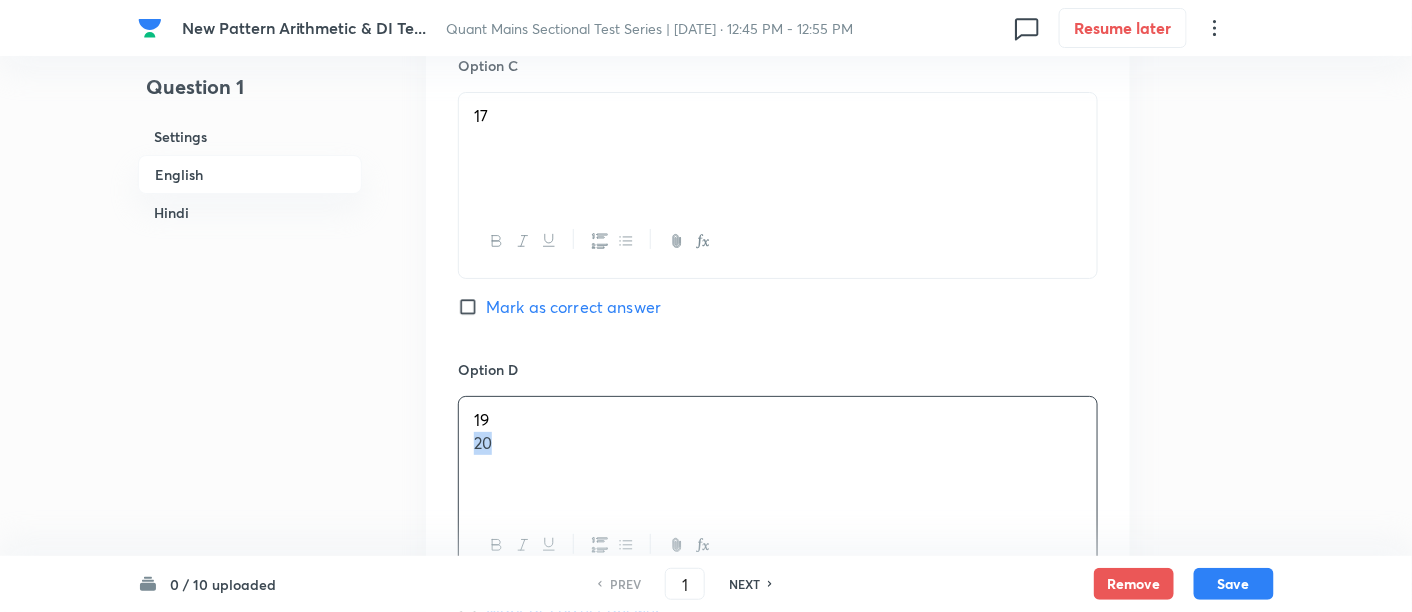 drag, startPoint x: 464, startPoint y: 440, endPoint x: 587, endPoint y: 475, distance: 127.88276 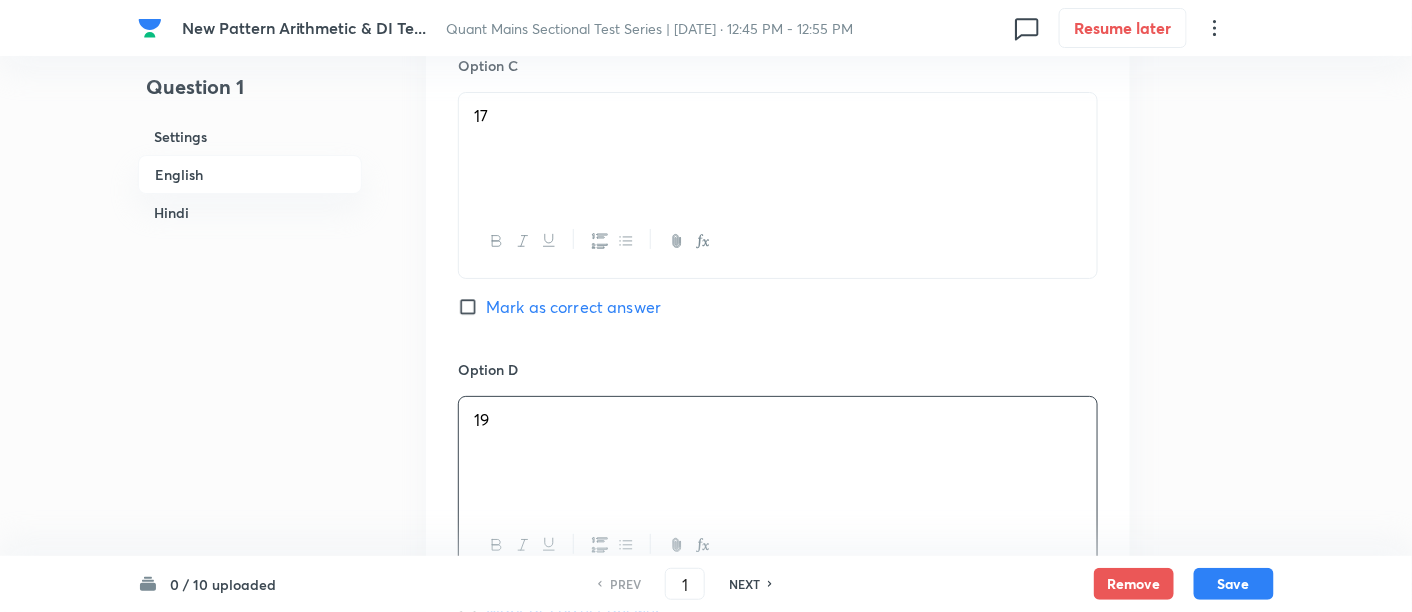 scroll, scrollTop: 2505, scrollLeft: 0, axis: vertical 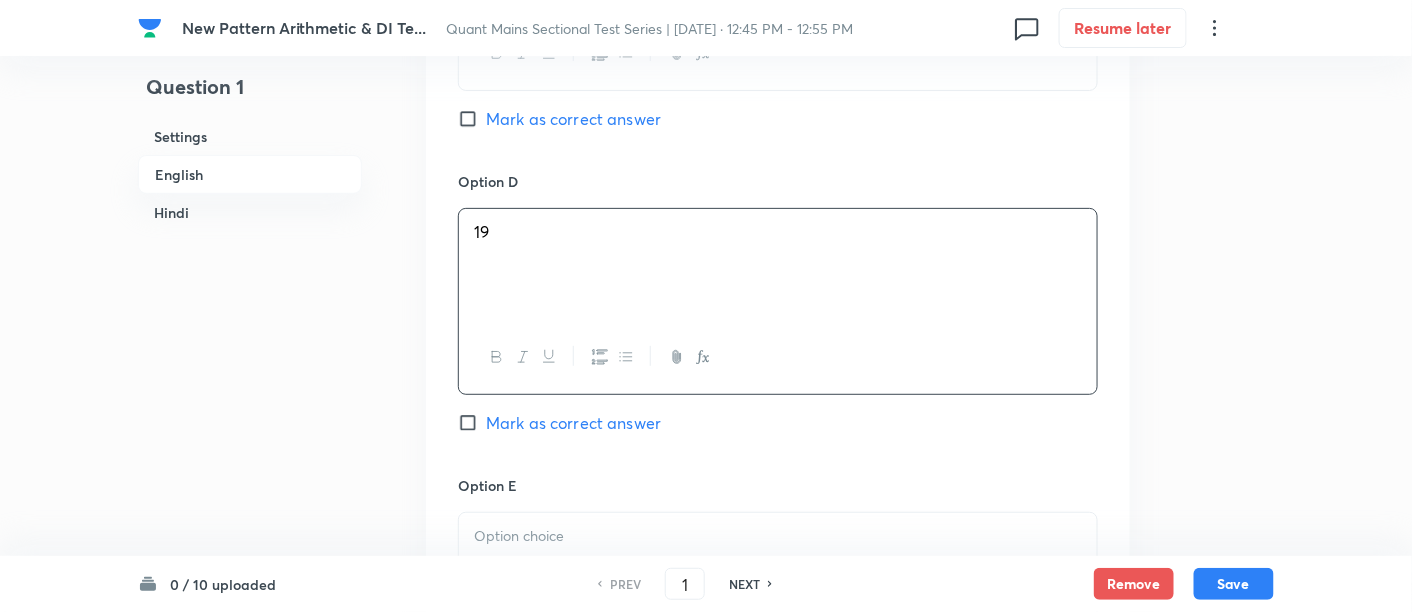 click at bounding box center (778, 536) 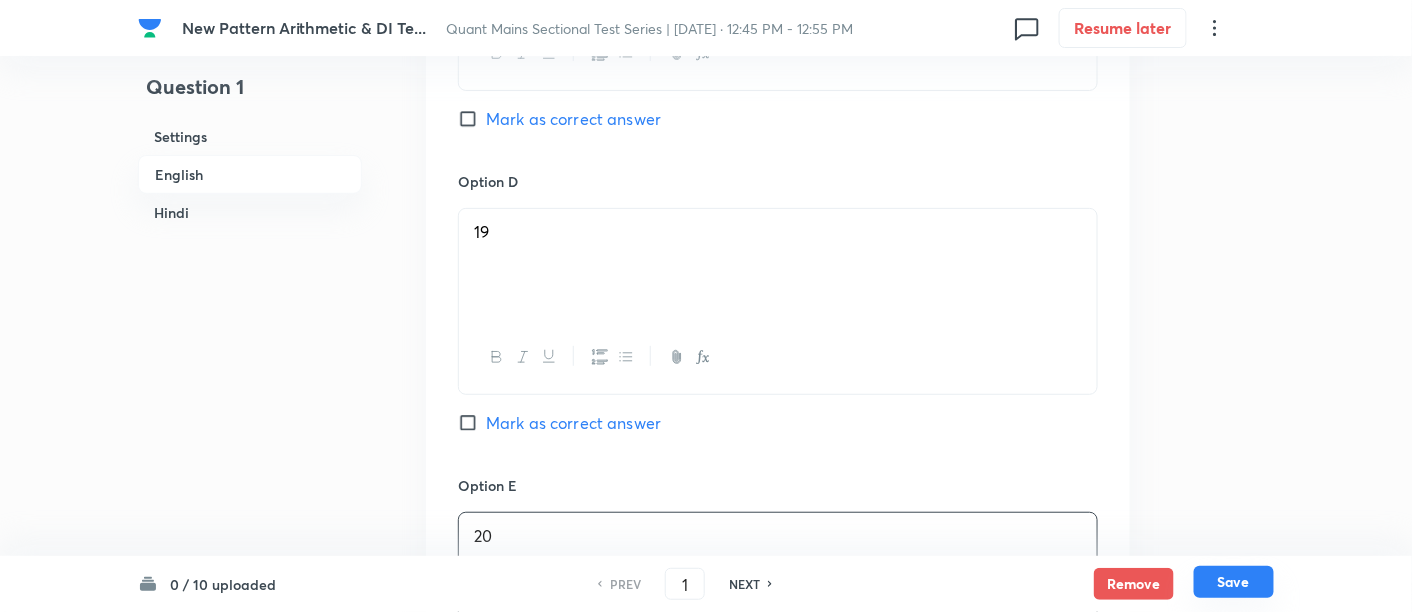 click on "Save" at bounding box center [1234, 582] 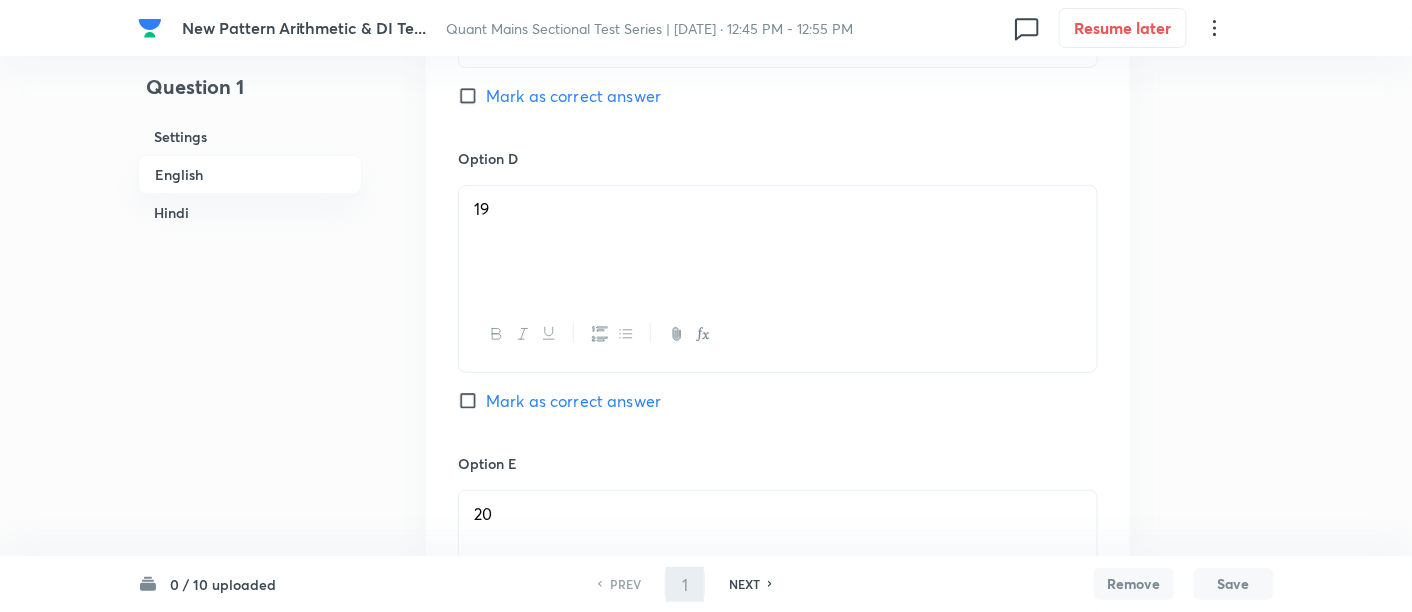 type on "2" 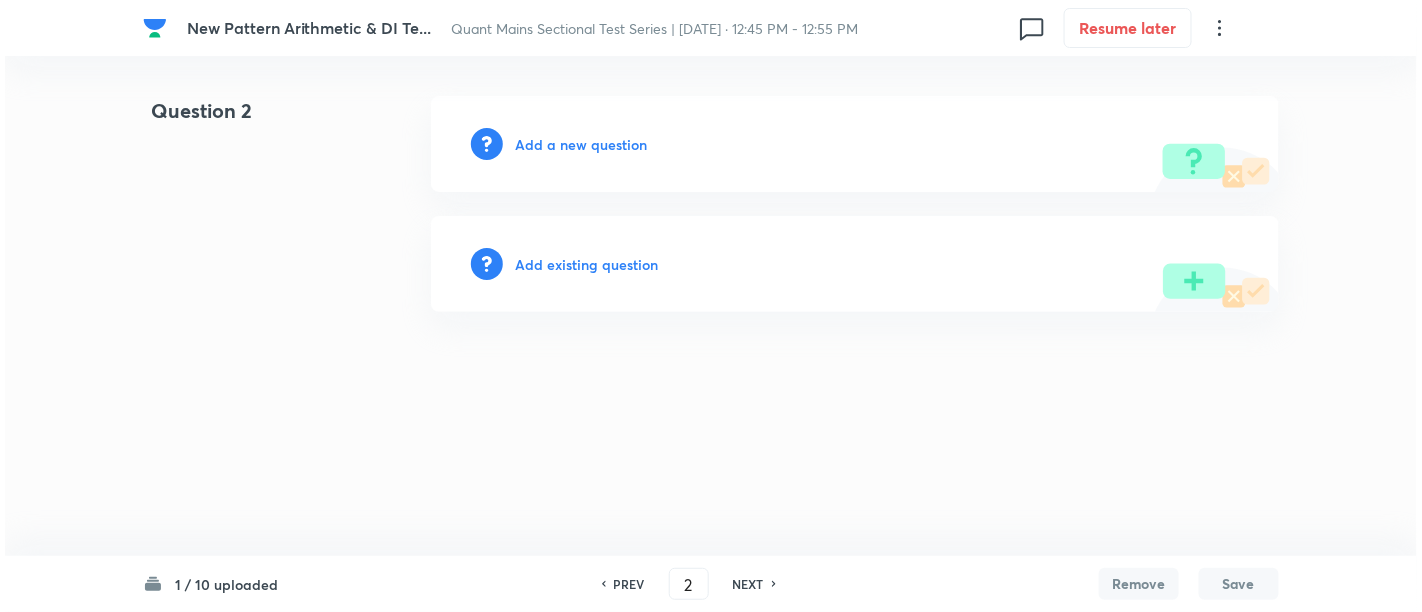 scroll, scrollTop: 0, scrollLeft: 0, axis: both 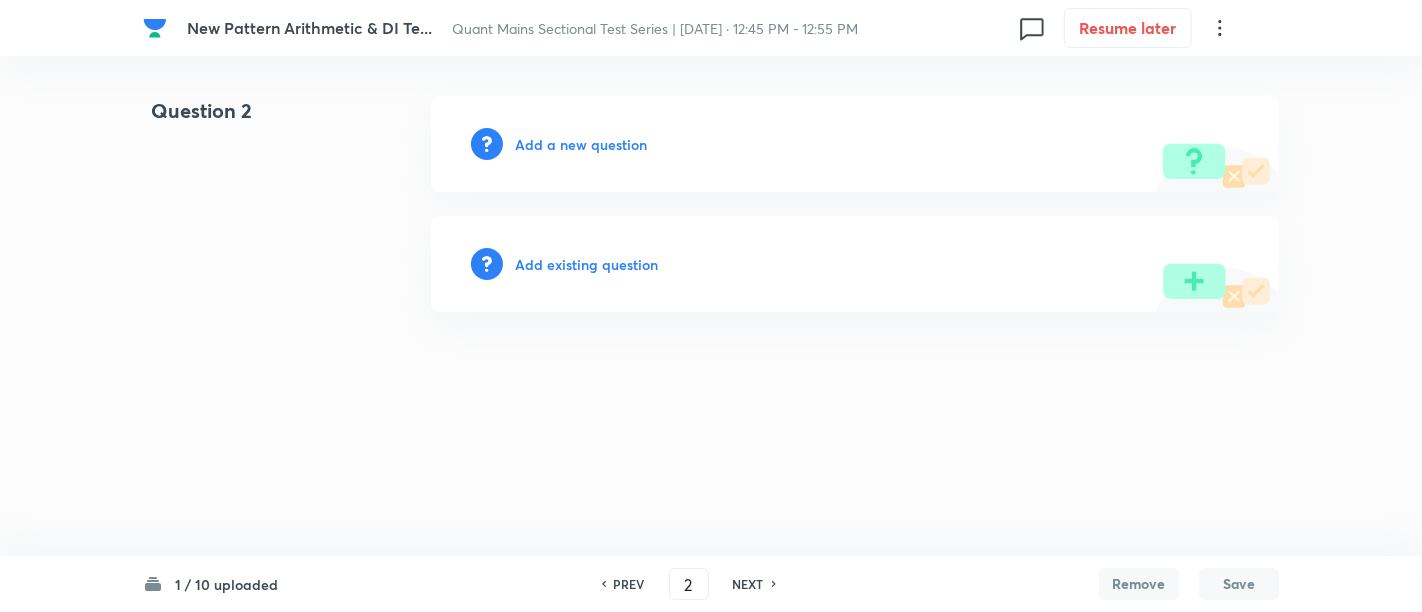 click on "Add a new question" at bounding box center (581, 144) 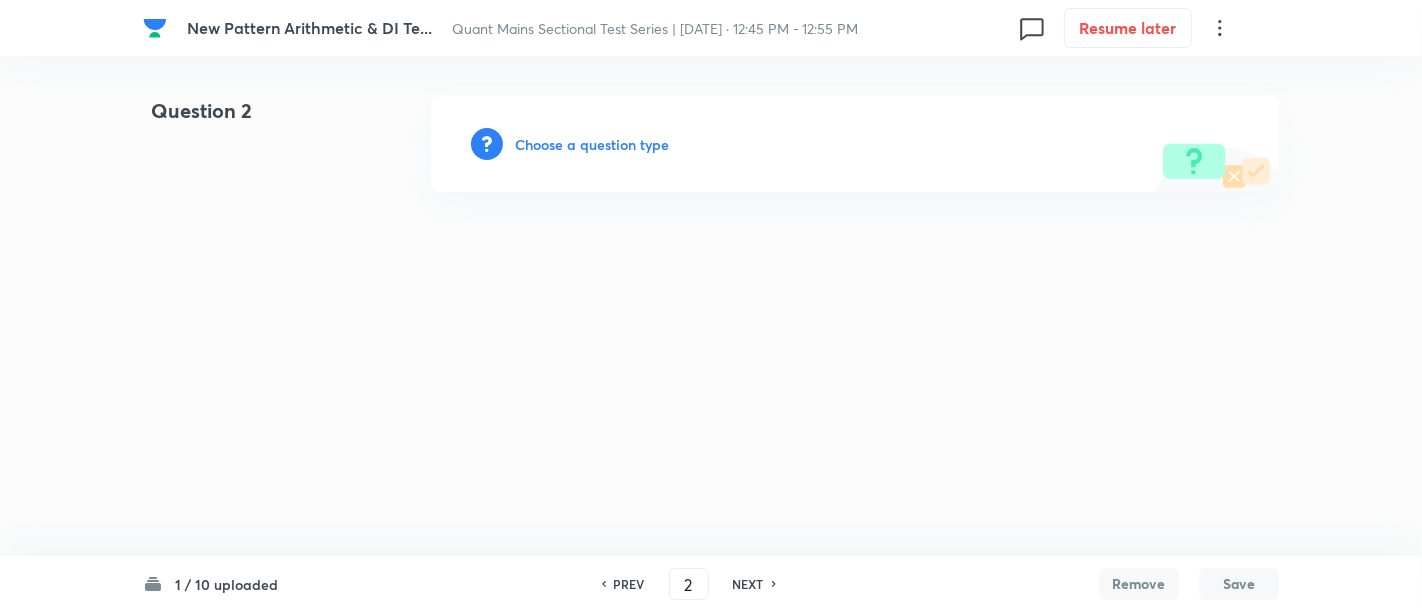 click on "Choose a question type" at bounding box center [592, 144] 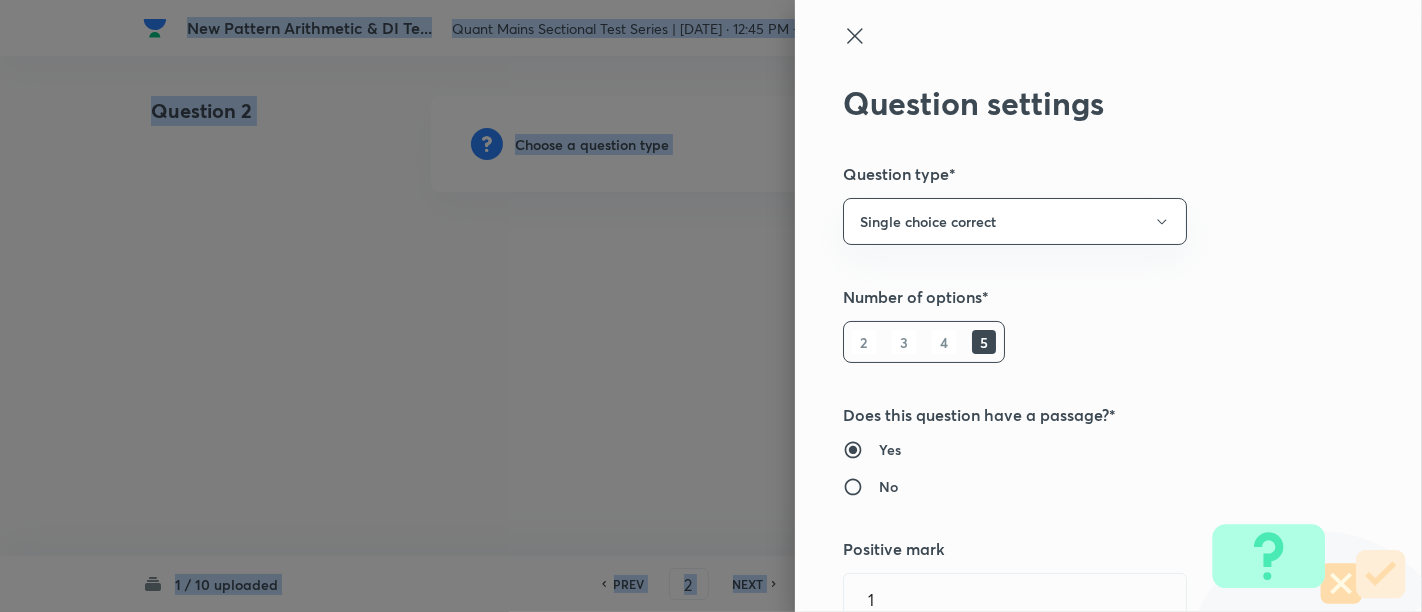 click at bounding box center [711, 306] 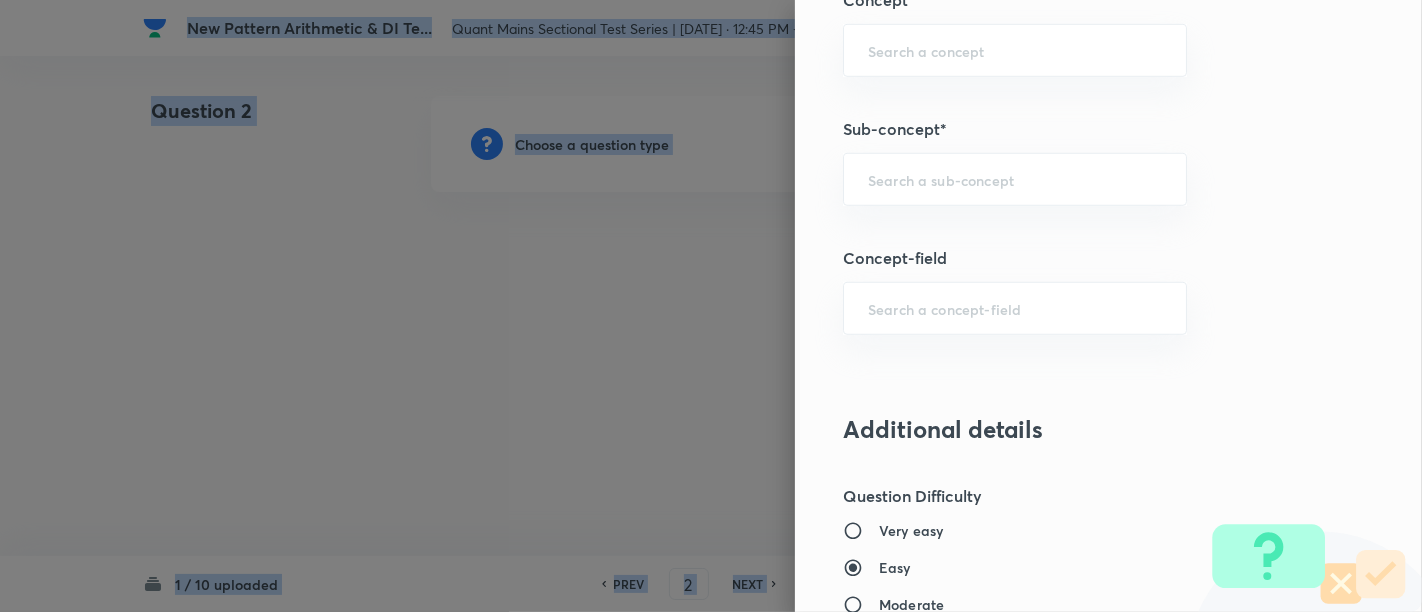 scroll, scrollTop: 1165, scrollLeft: 0, axis: vertical 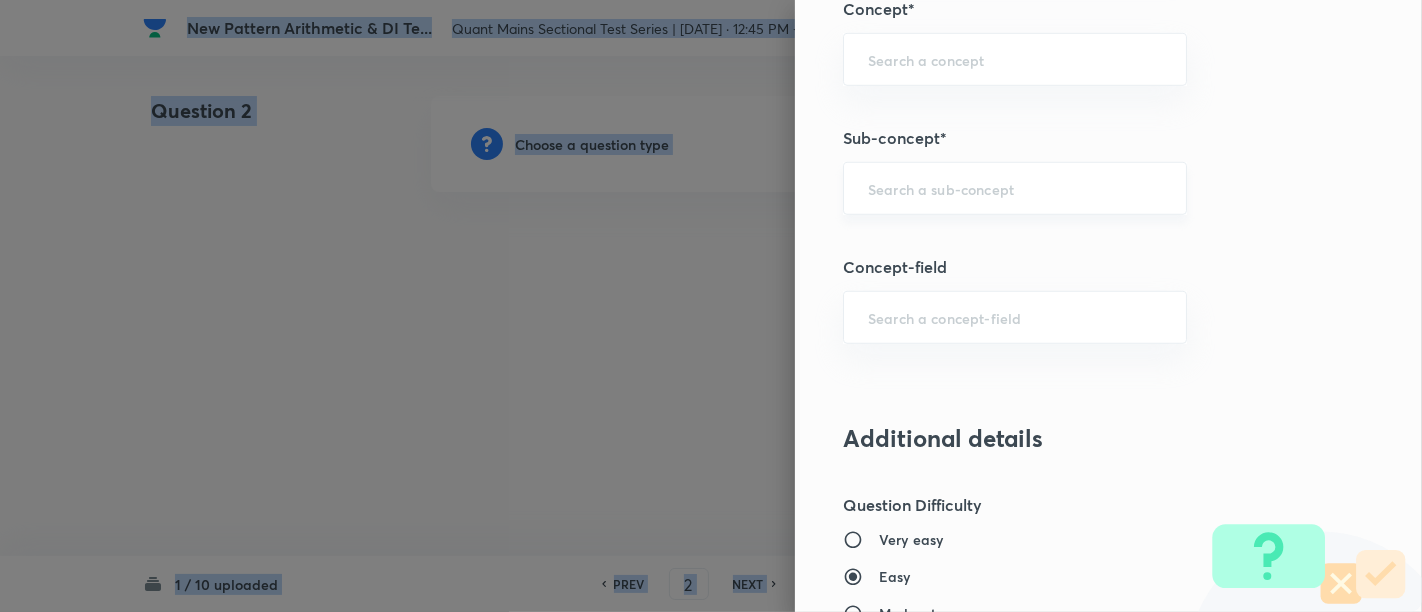 click on "​" at bounding box center (1015, 188) 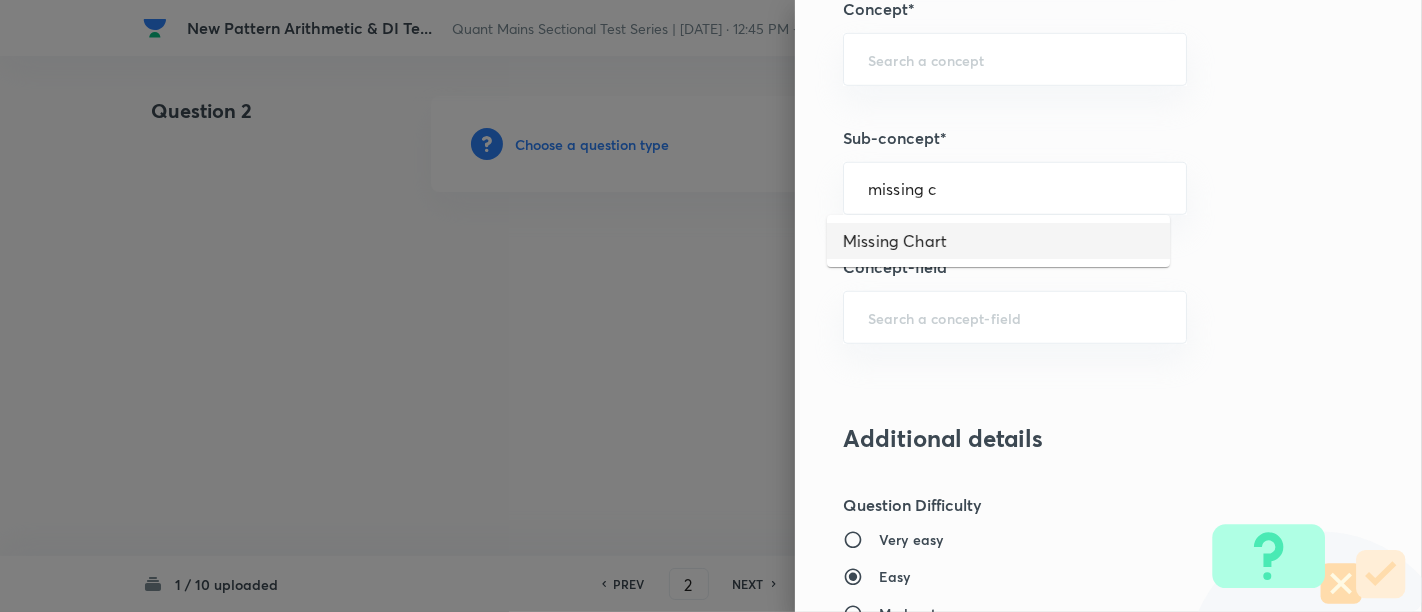 click on "Missing Chart" at bounding box center (998, 241) 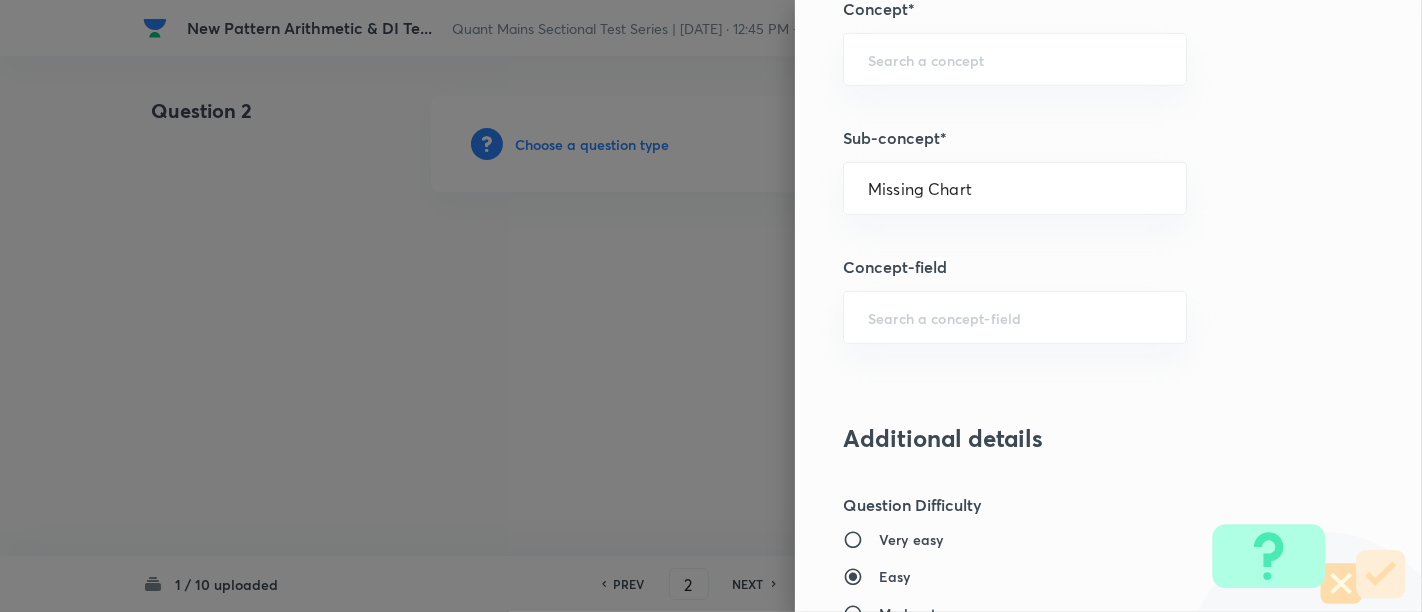 type on "Quantitative Aptitude" 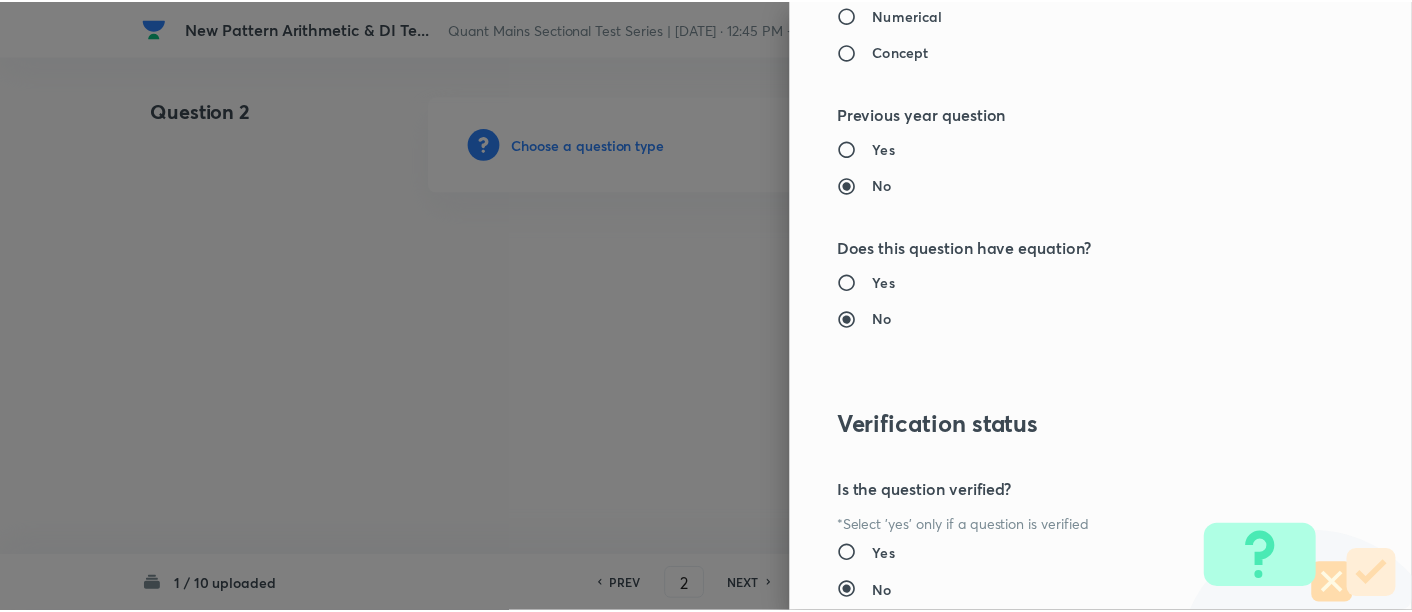 scroll, scrollTop: 2108, scrollLeft: 0, axis: vertical 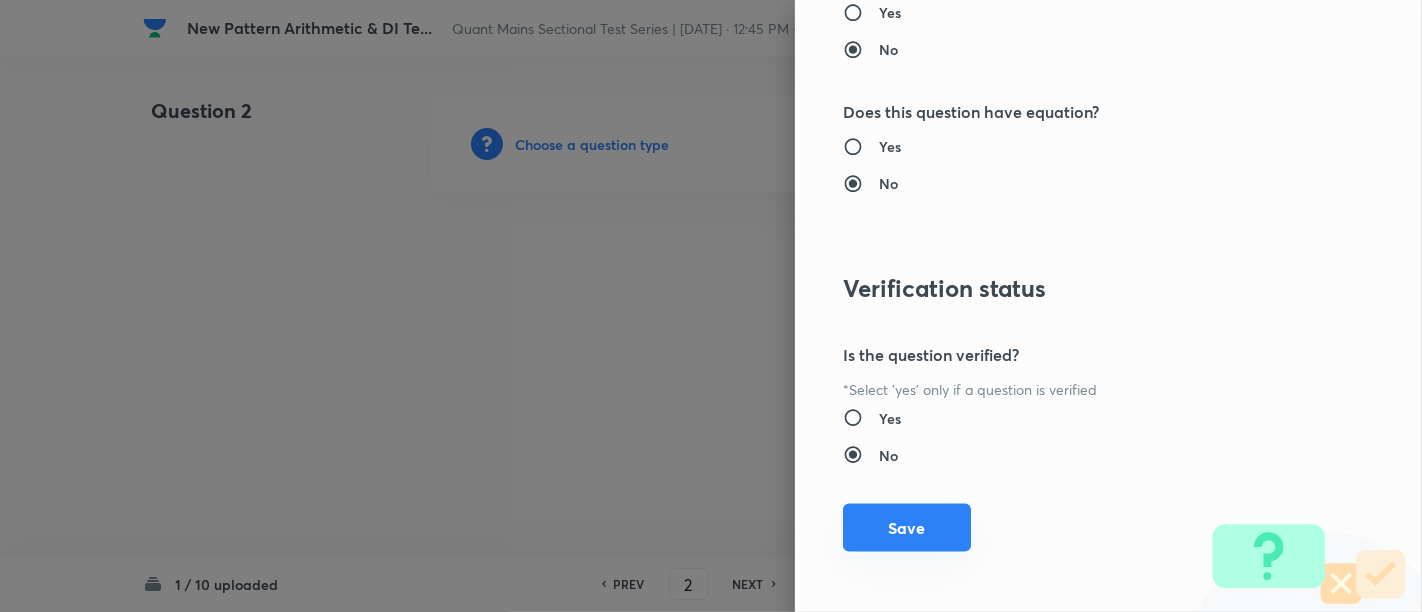 click on "Save" at bounding box center [907, 528] 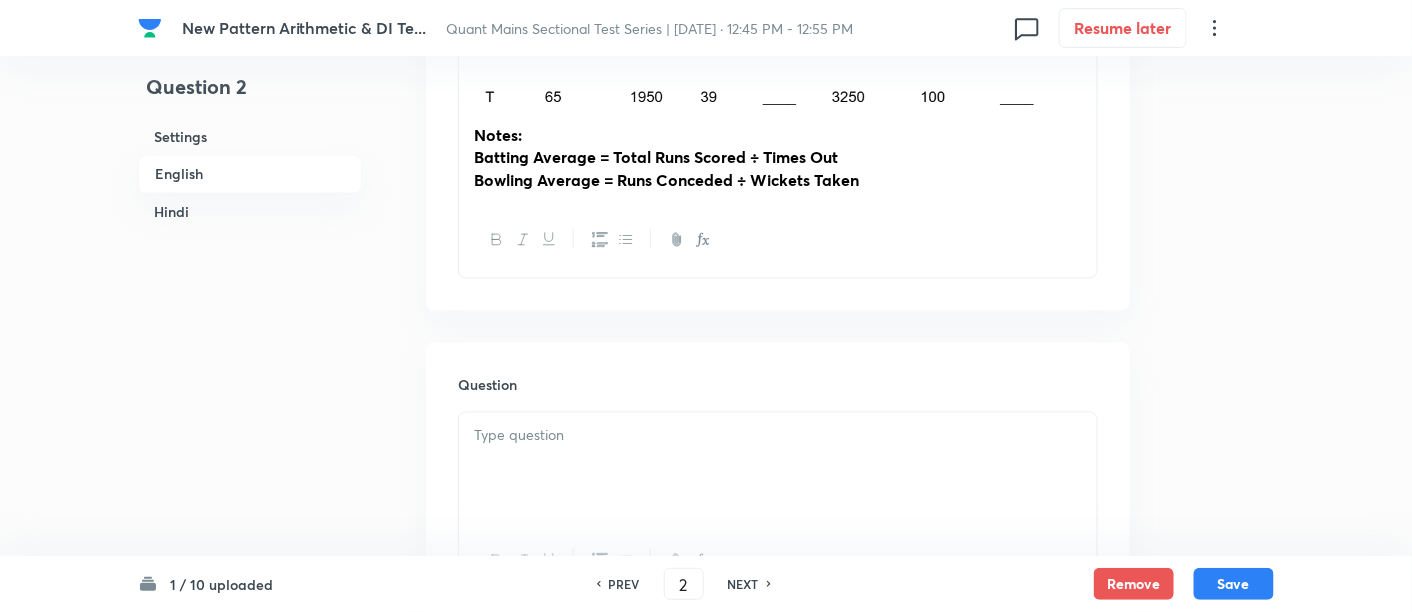 scroll, scrollTop: 1046, scrollLeft: 0, axis: vertical 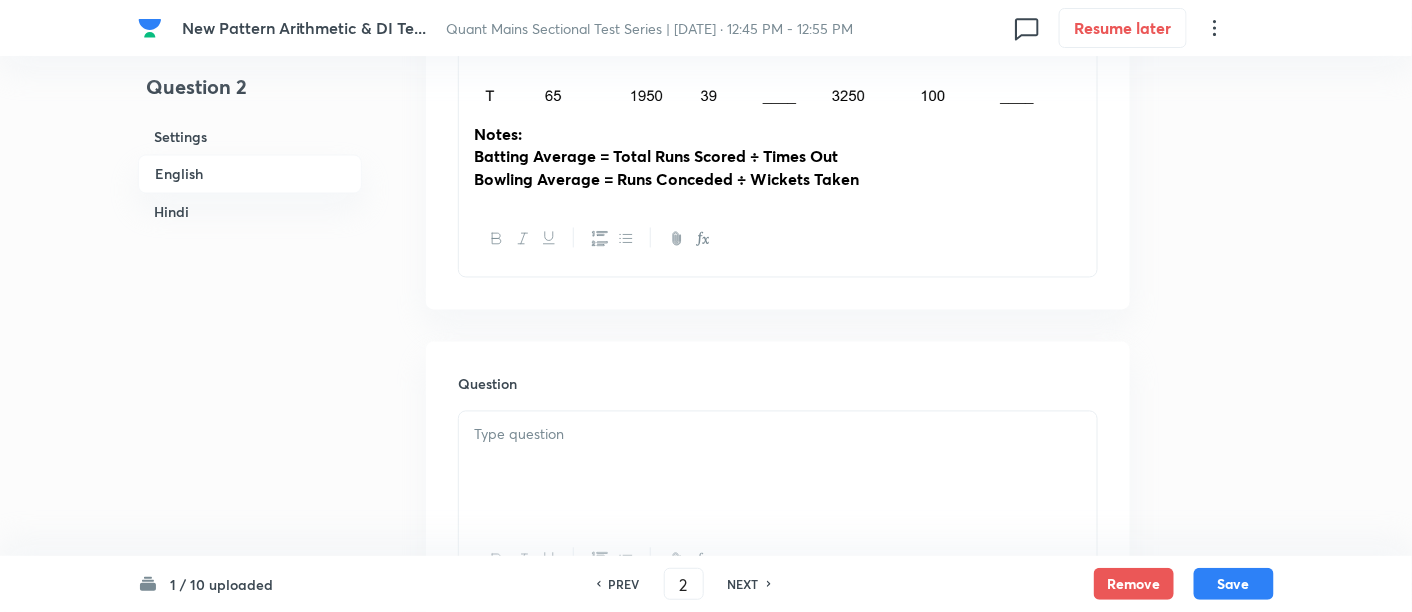 click at bounding box center [778, 468] 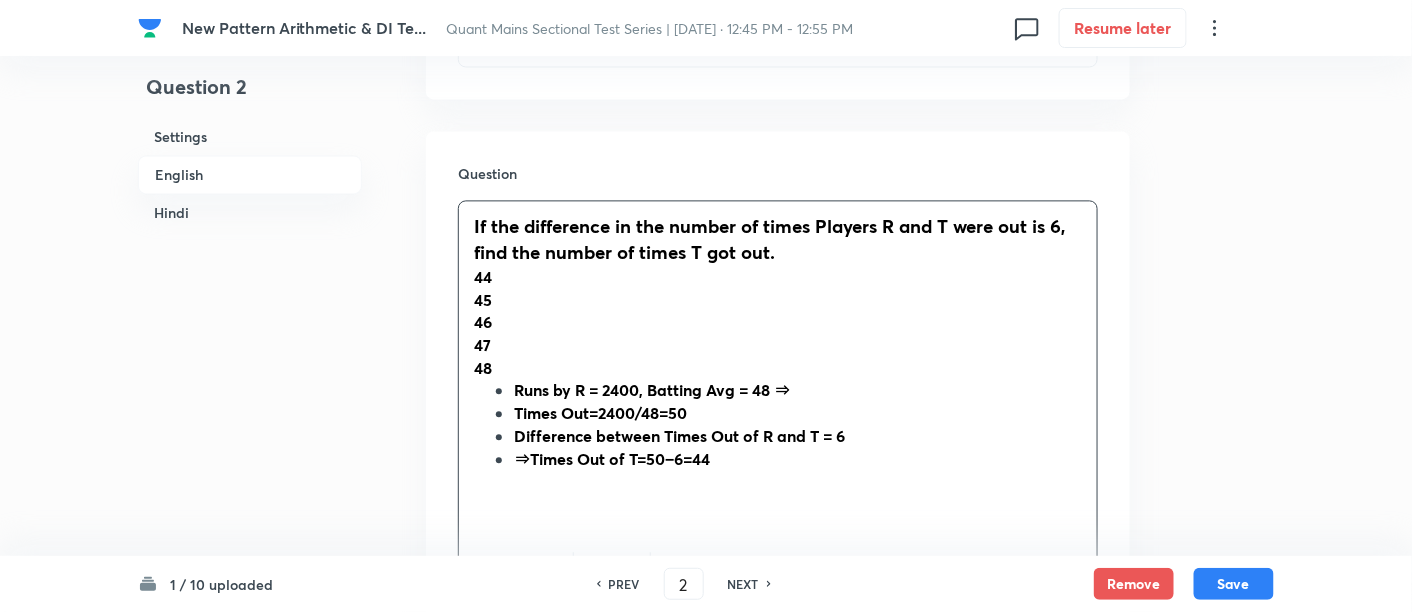 scroll, scrollTop: 1261, scrollLeft: 0, axis: vertical 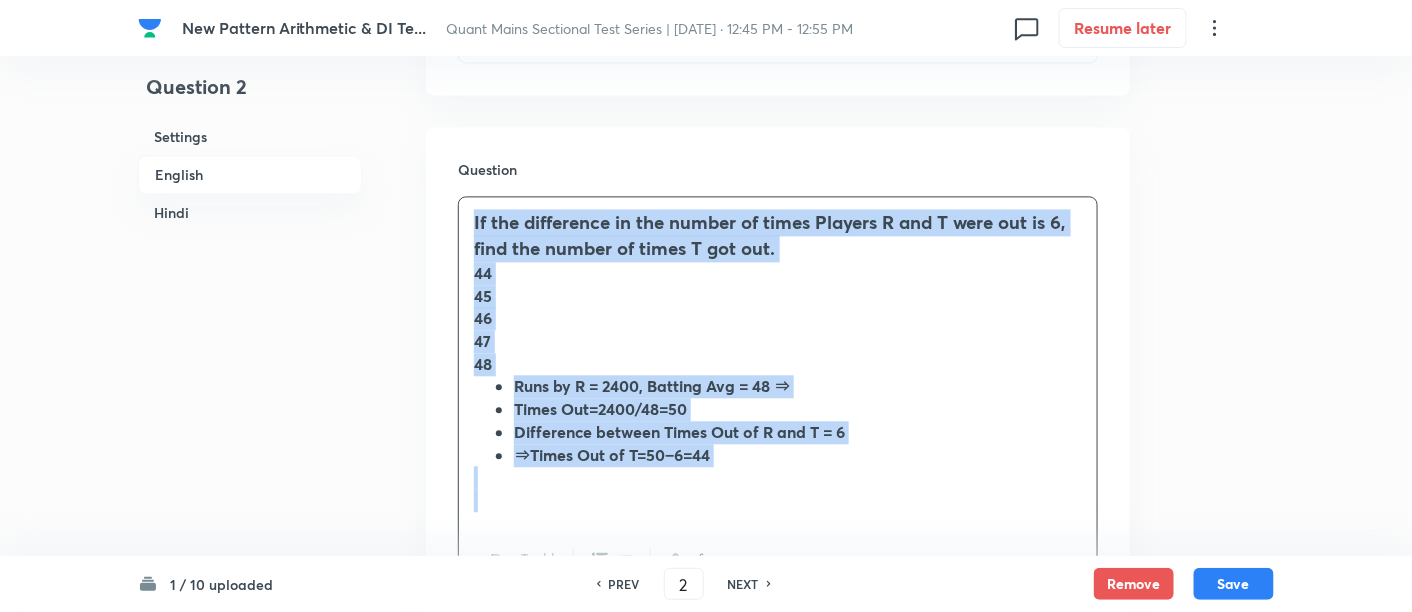 drag, startPoint x: 465, startPoint y: 214, endPoint x: 775, endPoint y: 515, distance: 432.0891 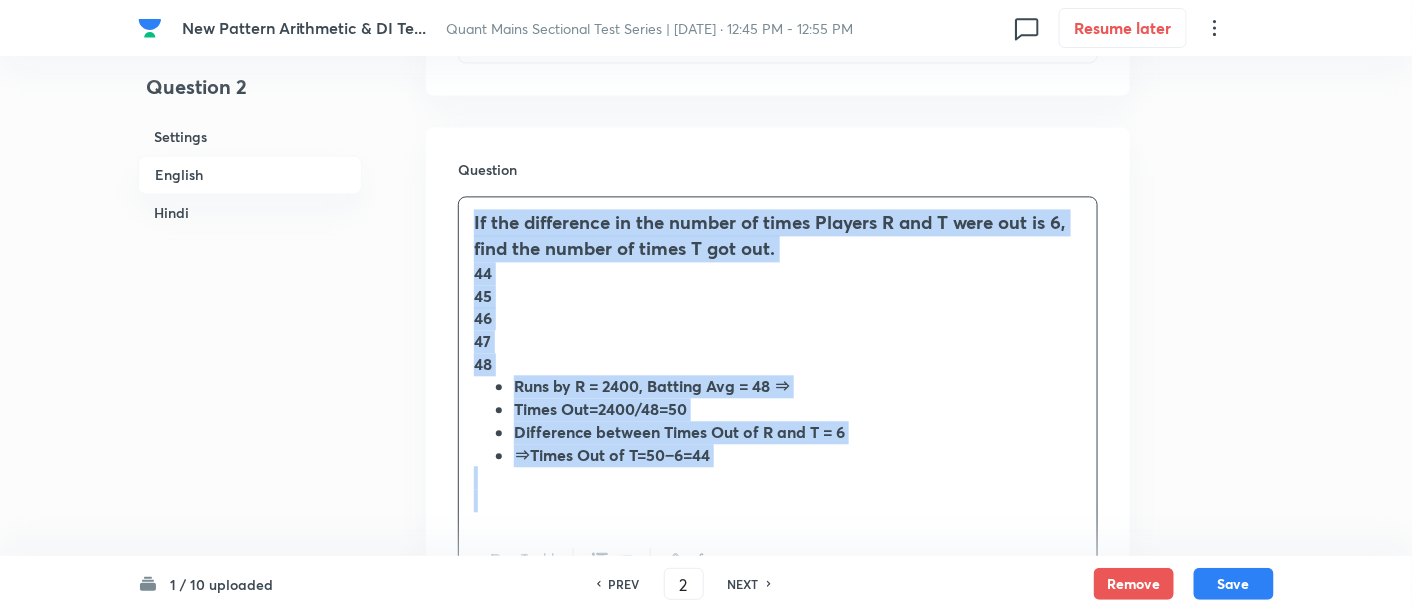 click on "If the difference in the number of times Players R and T were out is 6, find the number of times T got out. 44 45 46 47 48 Runs by R = 2400, Batting Avg = 48 ⇒ Times Out=2400/48=50 Difference between Times Out of R and T = 6  ⇒Times Out of T=50−6=44" at bounding box center (778, 360) 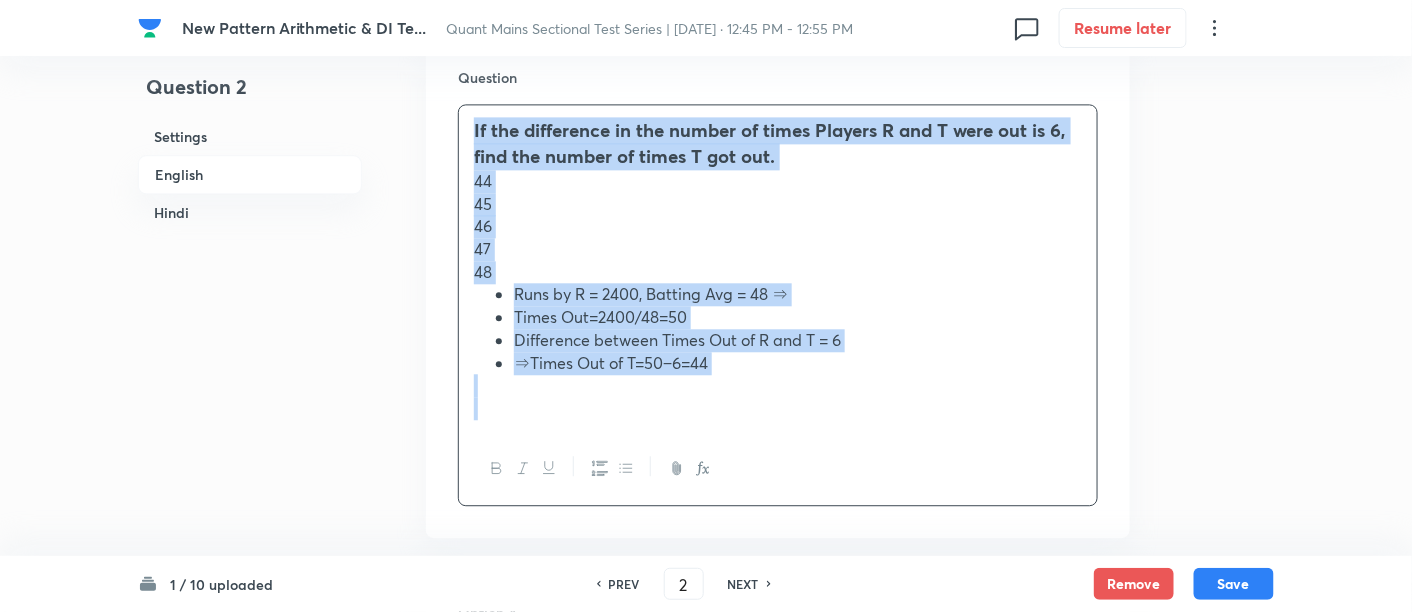 scroll, scrollTop: 1354, scrollLeft: 0, axis: vertical 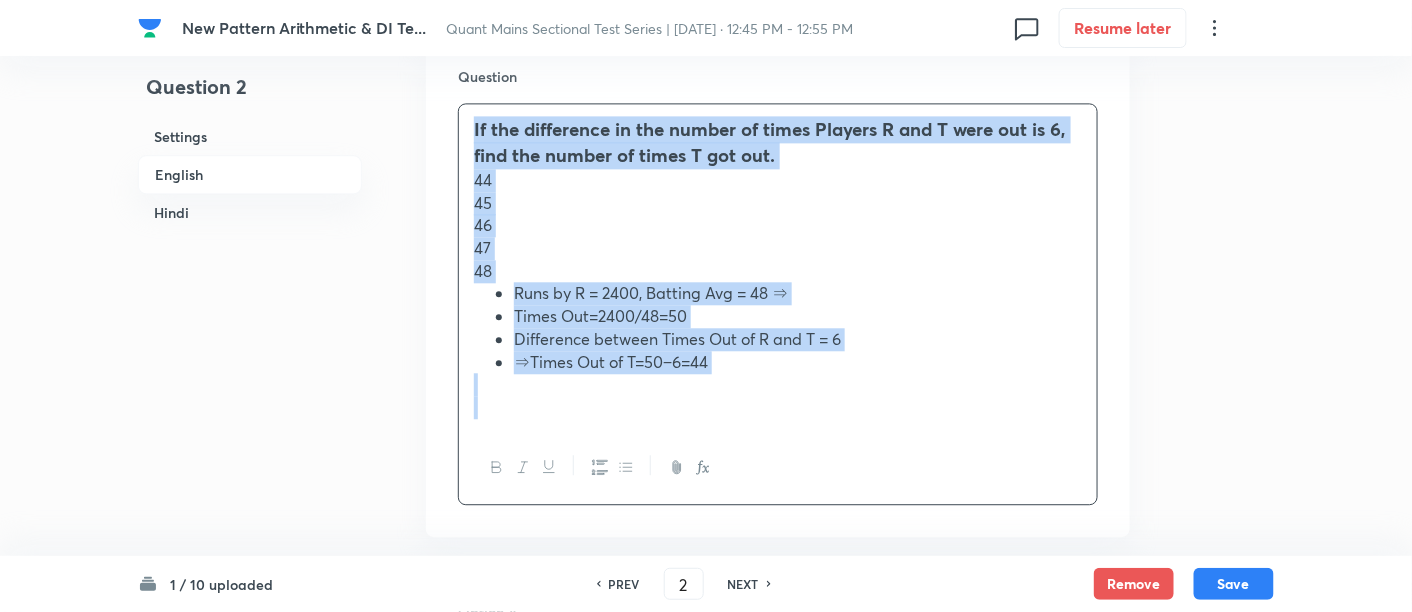 click 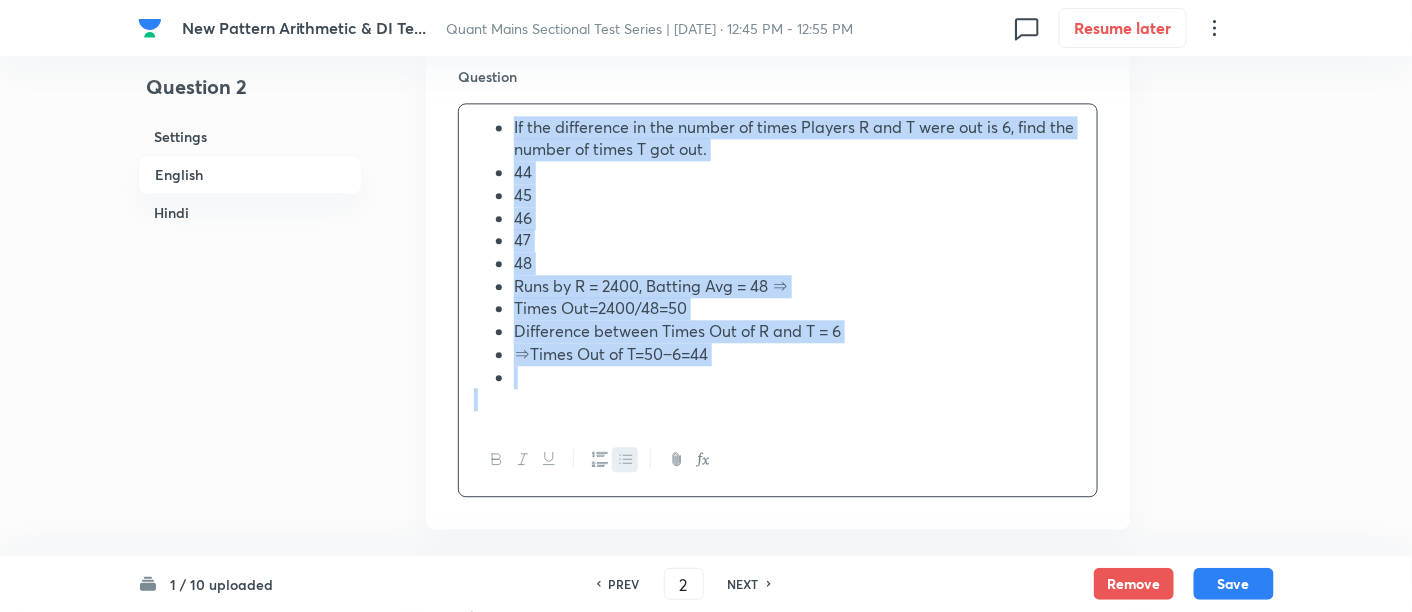 click 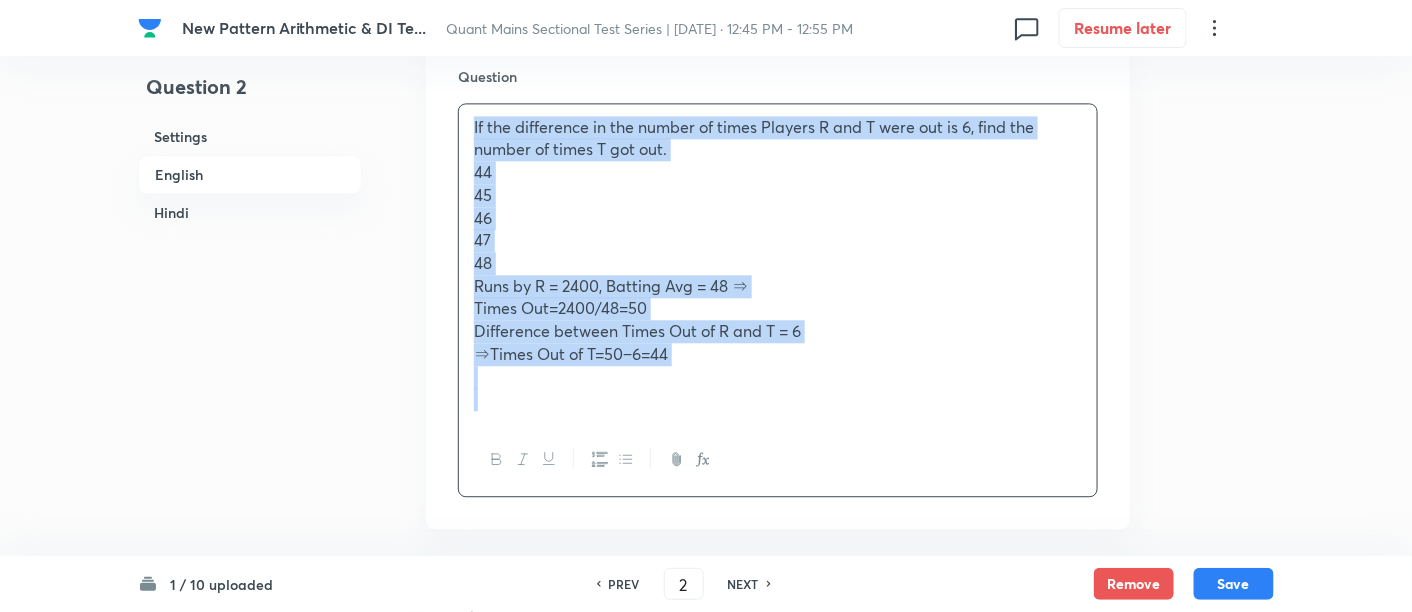 copy on "If the difference in the number of times Players R and T were out is 6, find the number of times T got out. 44 45 46 47 48 Runs by R = 2400, Batting Avg = 48 ⇒ Times Out=2400/48=50 Difference between Times Out of R and T = 6  ⇒Times Out of T=50−6=44" 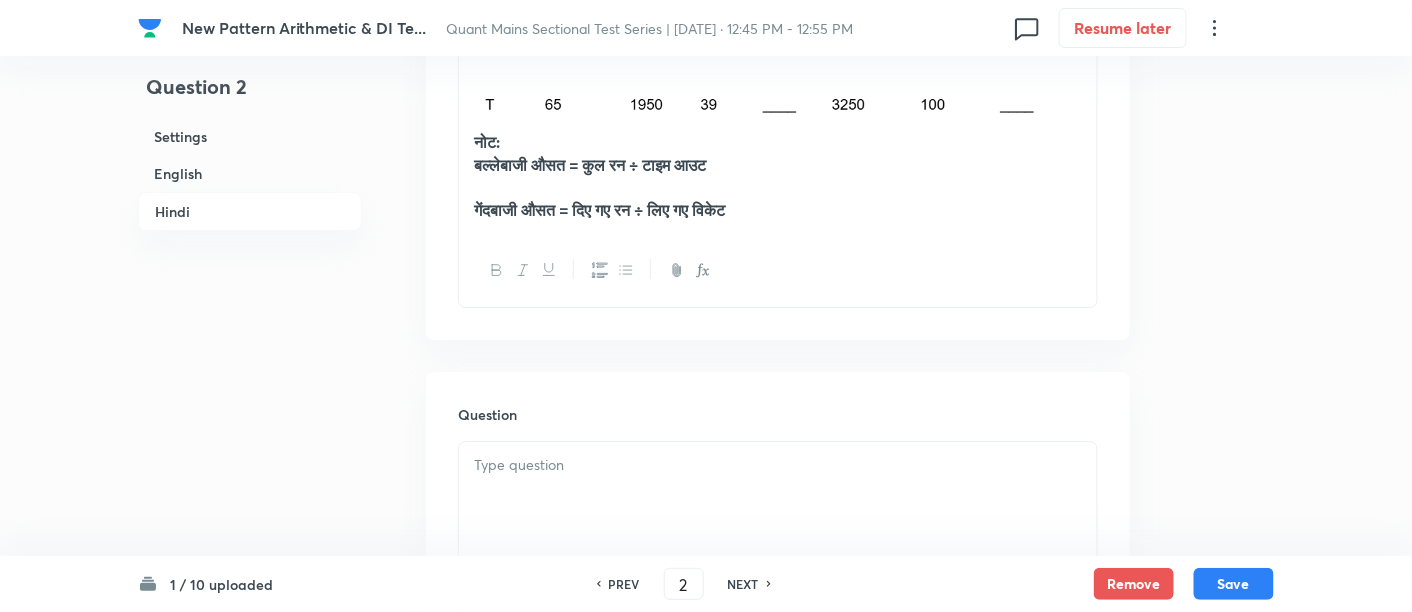 scroll, scrollTop: 4341, scrollLeft: 0, axis: vertical 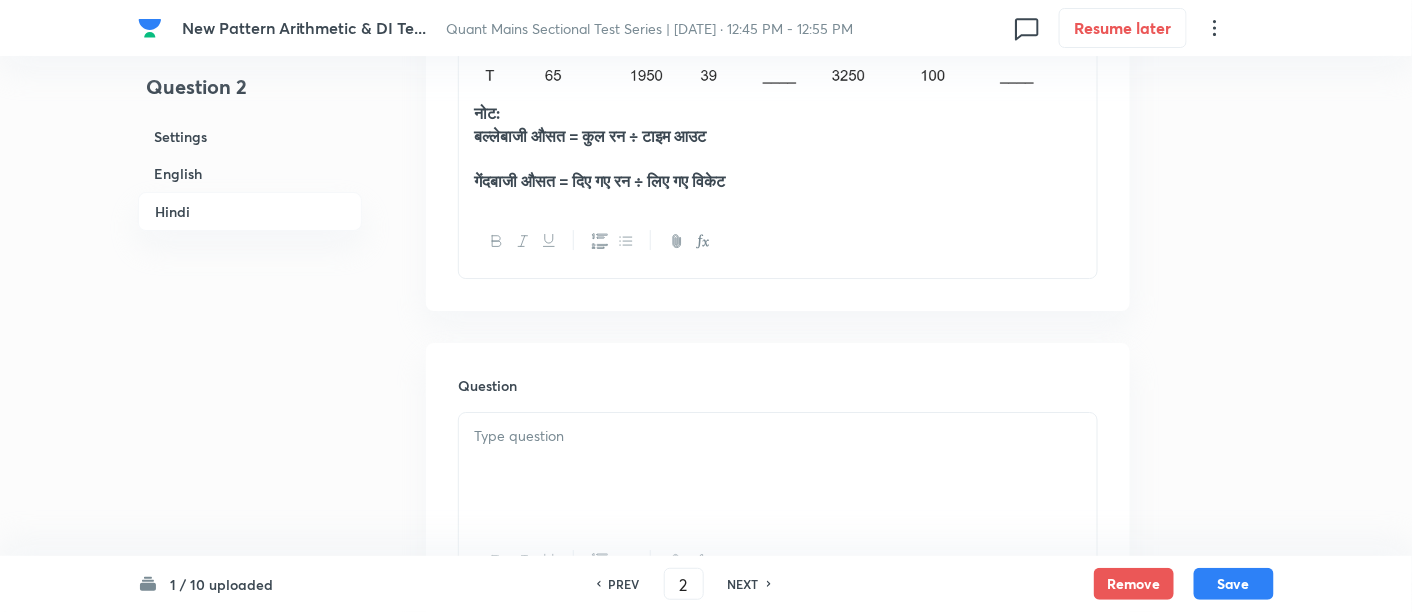 click at bounding box center (778, 436) 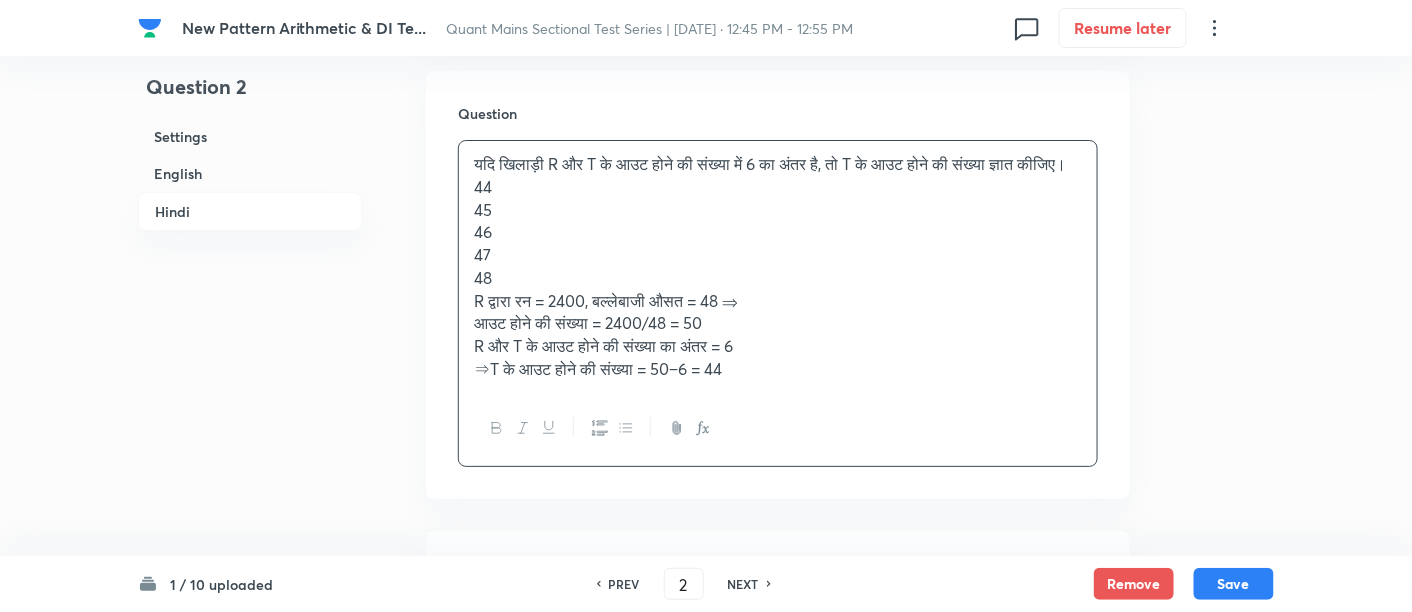 scroll, scrollTop: 4614, scrollLeft: 0, axis: vertical 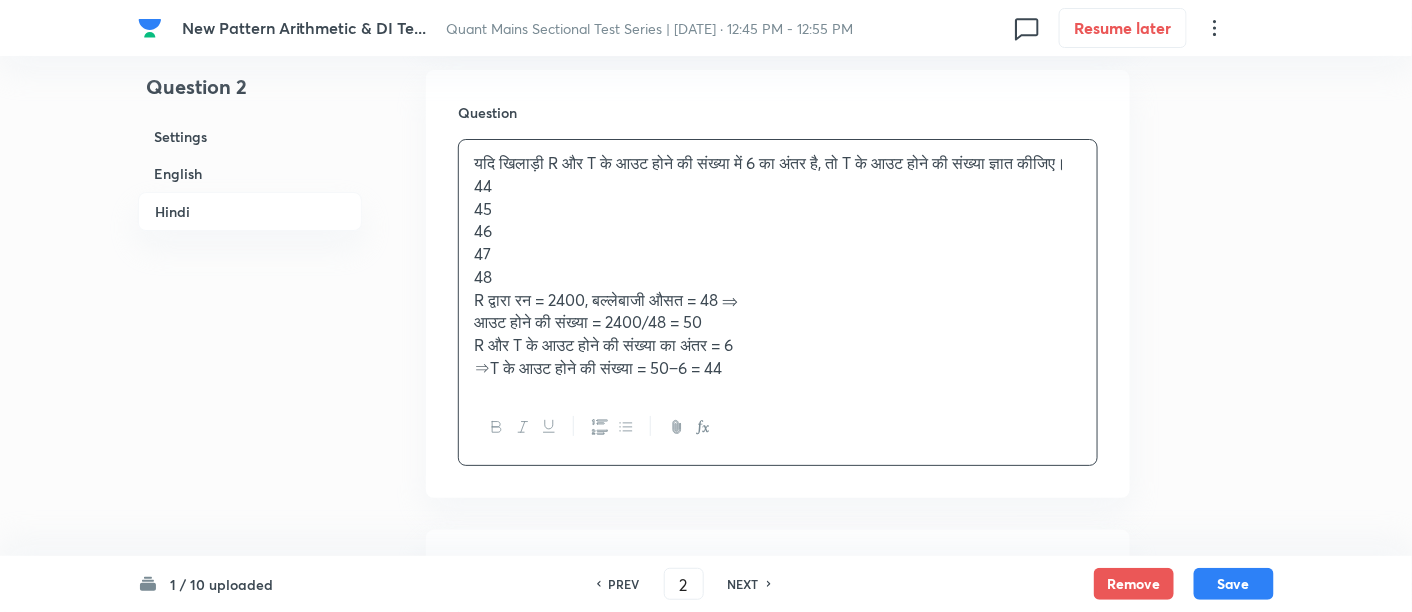 click on "R द्वारा रन = 2400, बल्लेबाजी औसत = 48 ⇒" at bounding box center [778, 300] 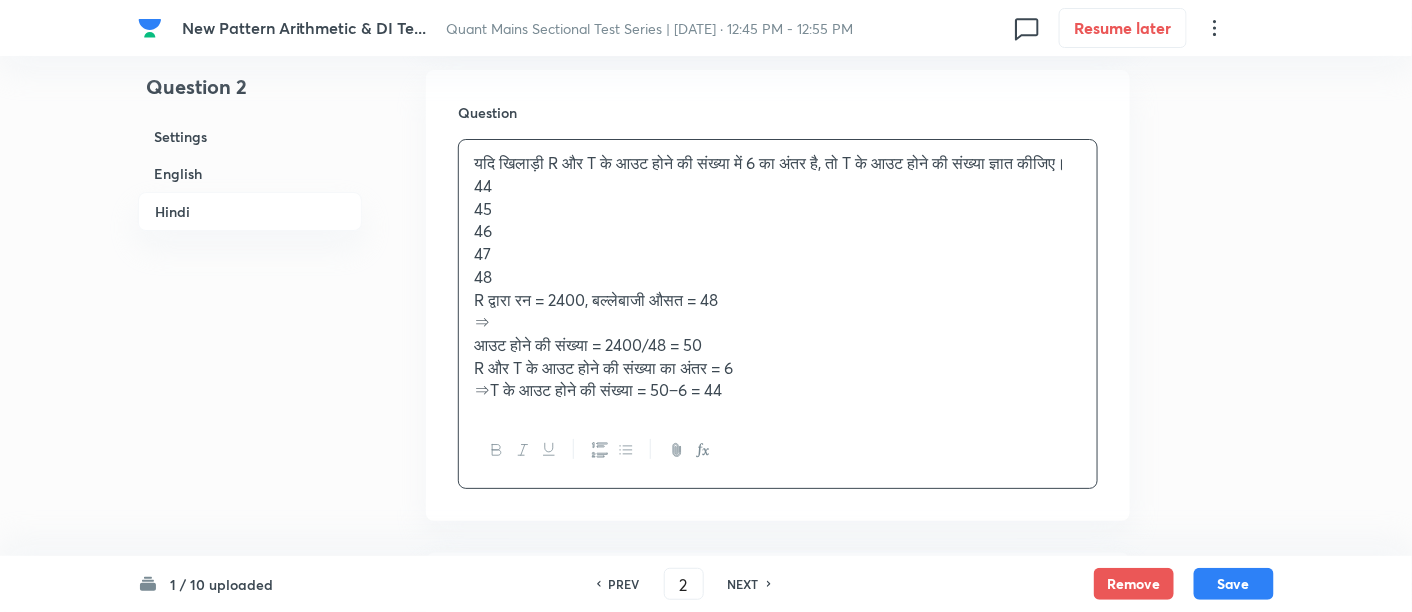click on "यदि खिलाड़ी R और T के आउट होने की संख्या में 6 का अंतर है, तो T के आउट होने की संख्या ज्ञात कीजिए। 44 45 46 47 48 R द्वारा रन = 2400, बल्लेबाजी औसत = 48  ⇒ आउट होने की संख्या = 2400/48 = 50 R और T के आउट होने की संख्या का अंतर = 6 ⇒T के आउट होने की संख्या = 50−6 = 44" at bounding box center (778, 277) 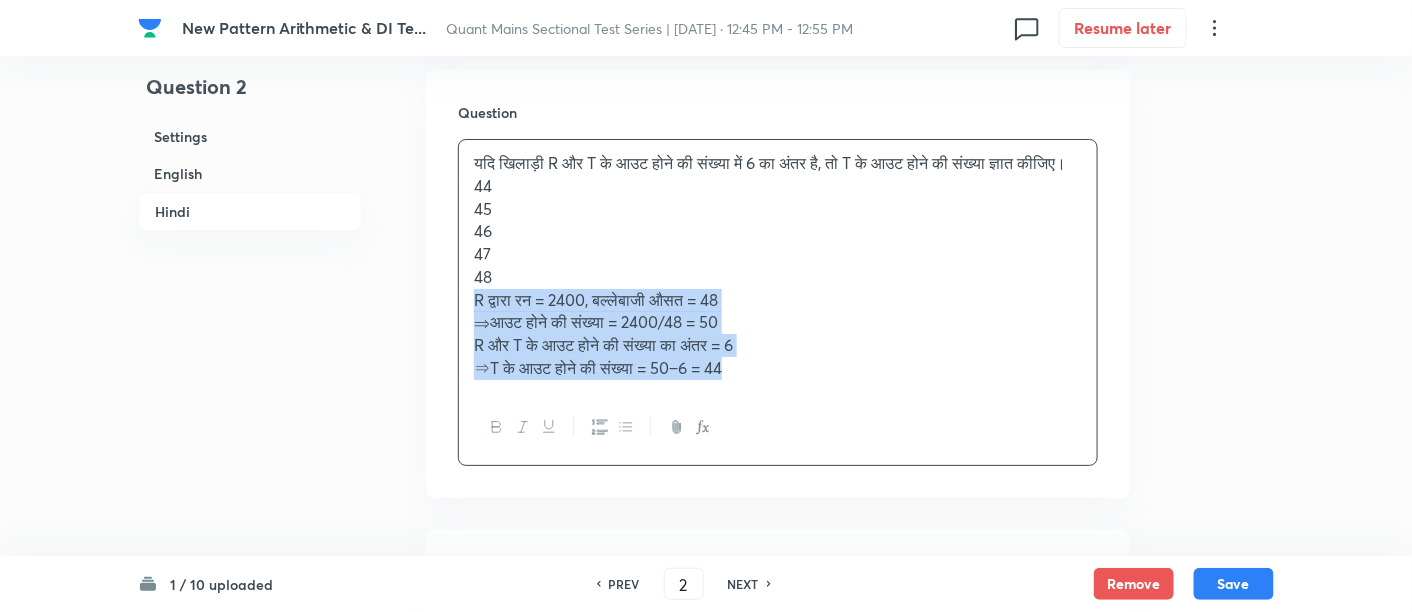 drag, startPoint x: 466, startPoint y: 318, endPoint x: 874, endPoint y: 435, distance: 424.44434 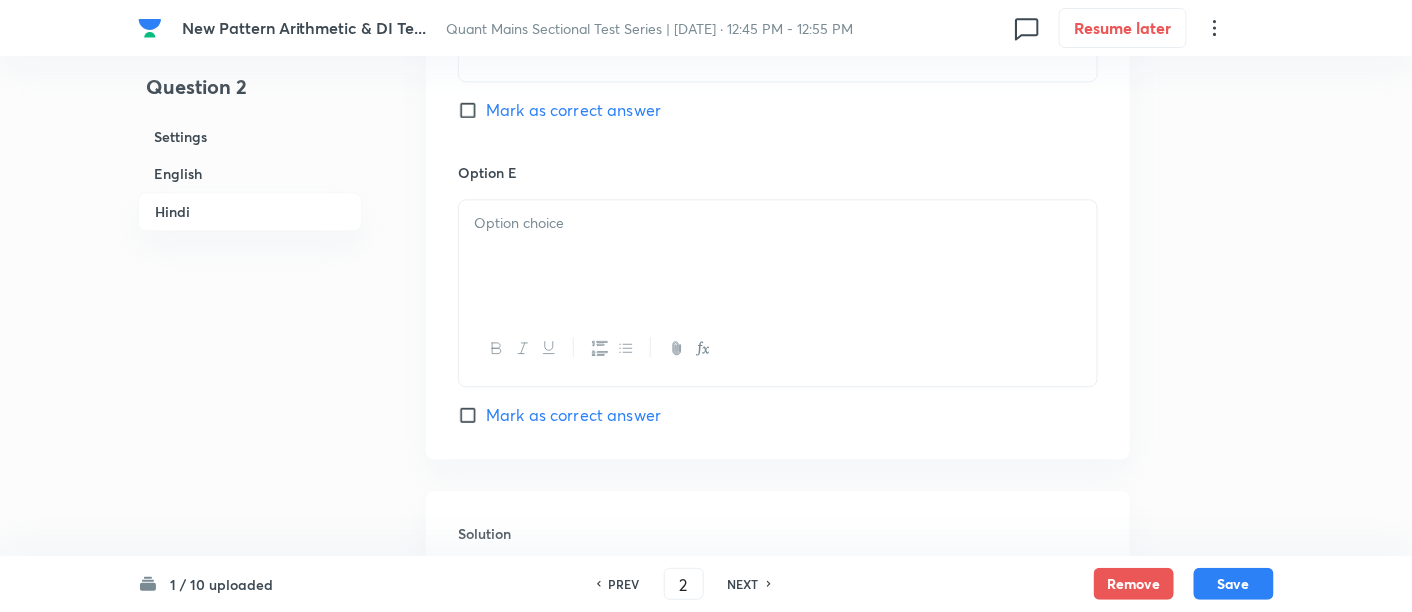 scroll, scrollTop: 6520, scrollLeft: 0, axis: vertical 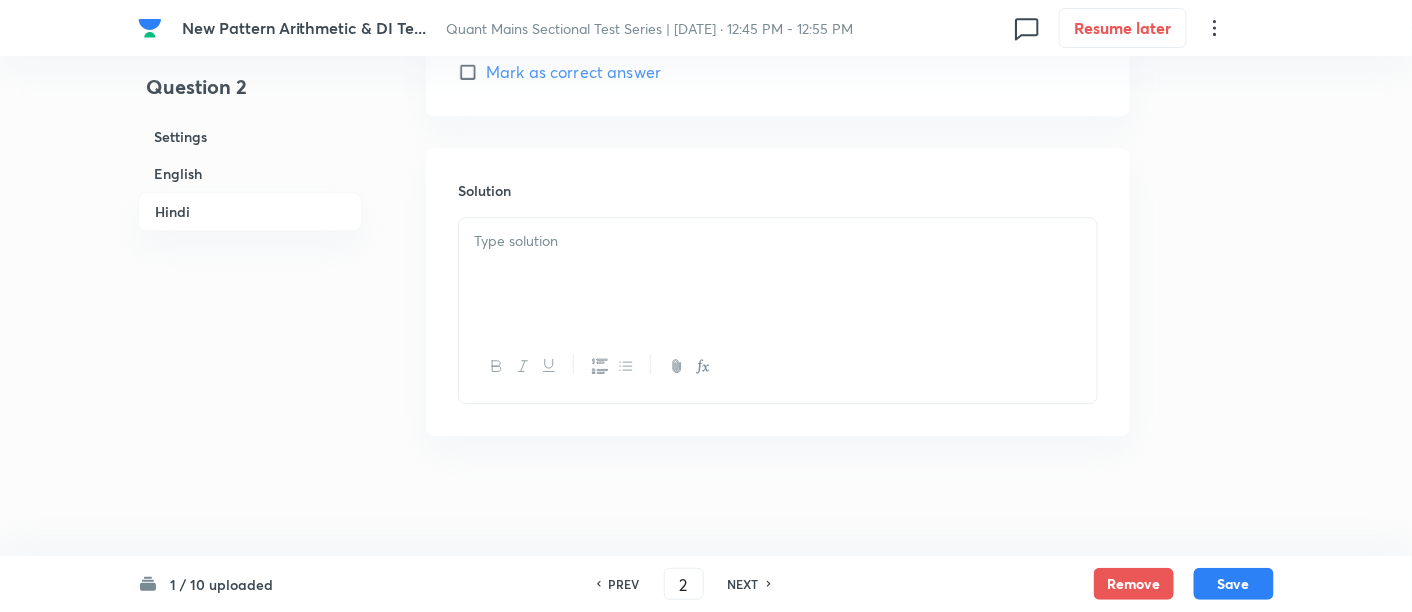 click at bounding box center [778, 274] 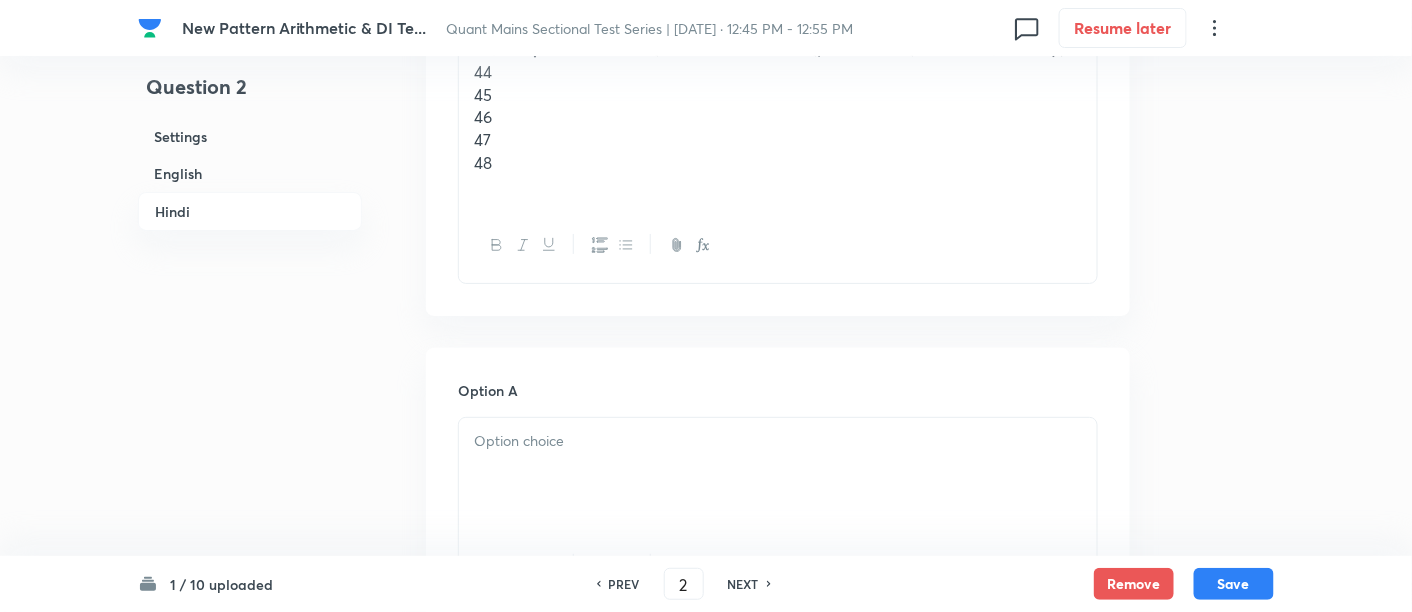 scroll, scrollTop: 4724, scrollLeft: 0, axis: vertical 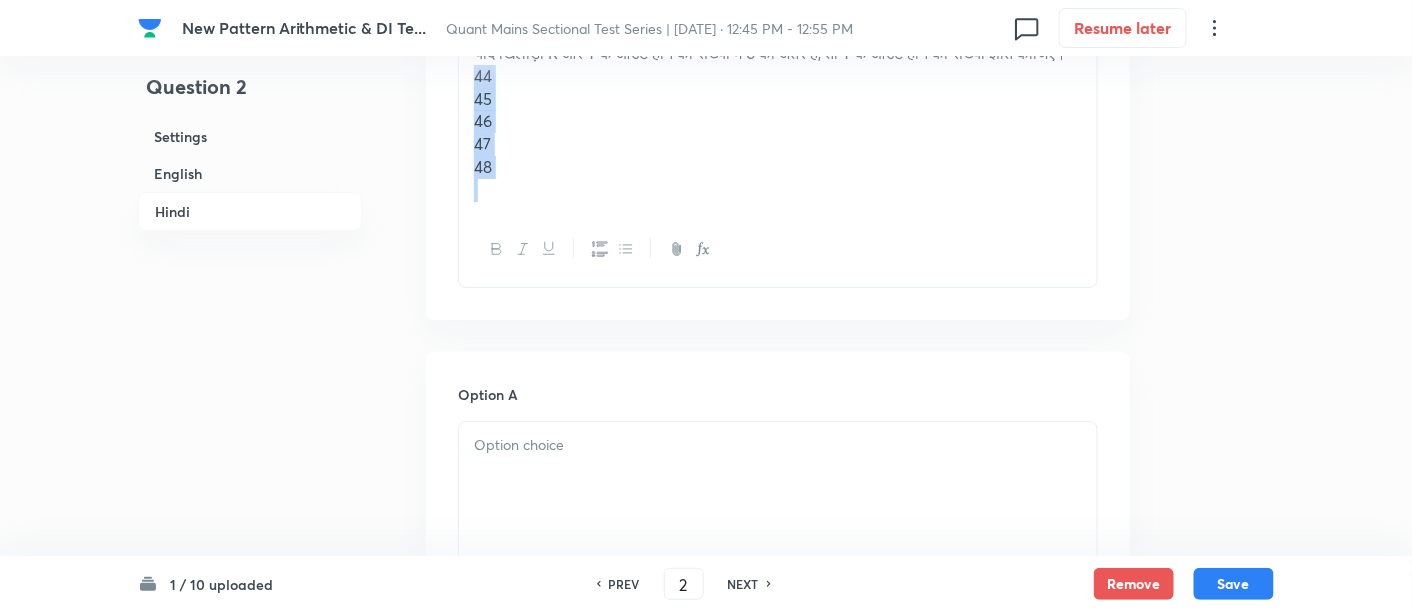 drag, startPoint x: 467, startPoint y: 93, endPoint x: 580, endPoint y: 261, distance: 202.46729 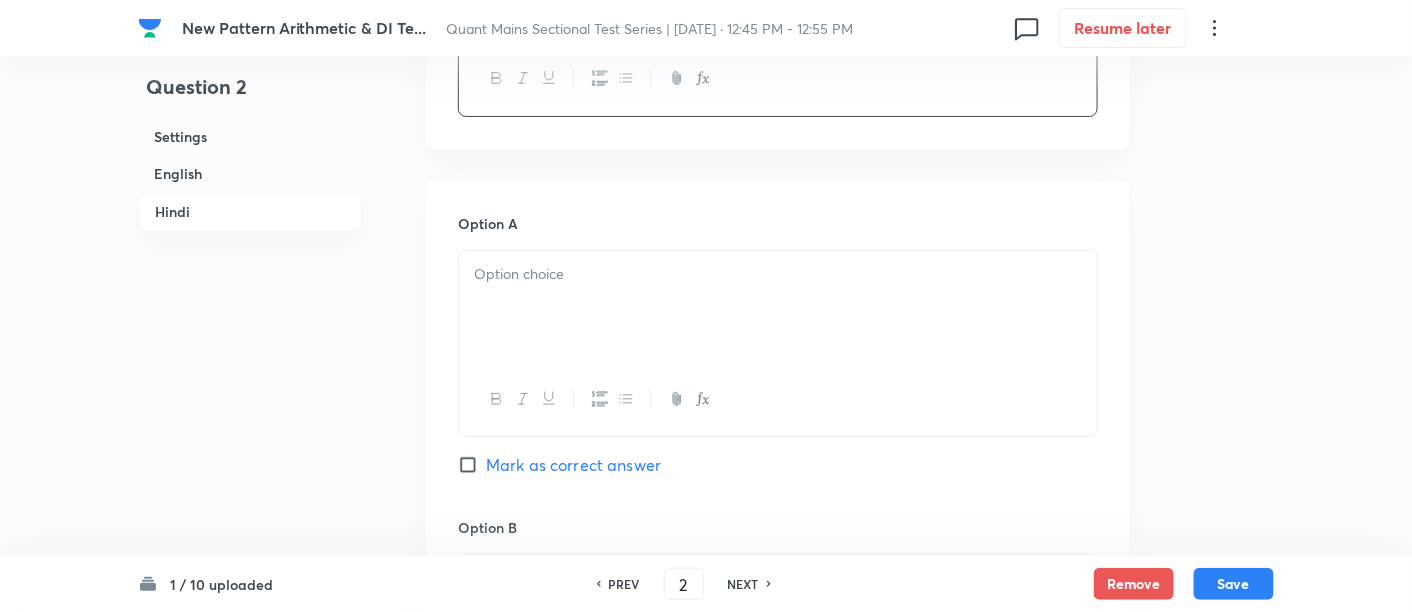 scroll, scrollTop: 4826, scrollLeft: 0, axis: vertical 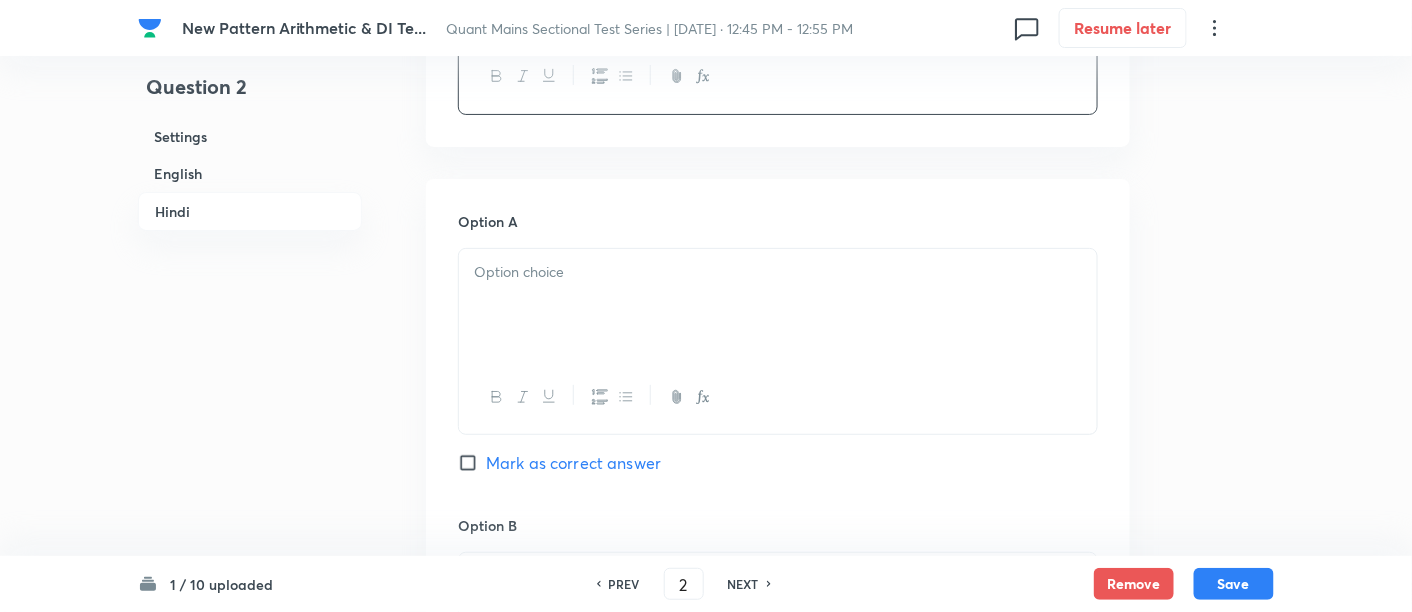 click at bounding box center (778, 272) 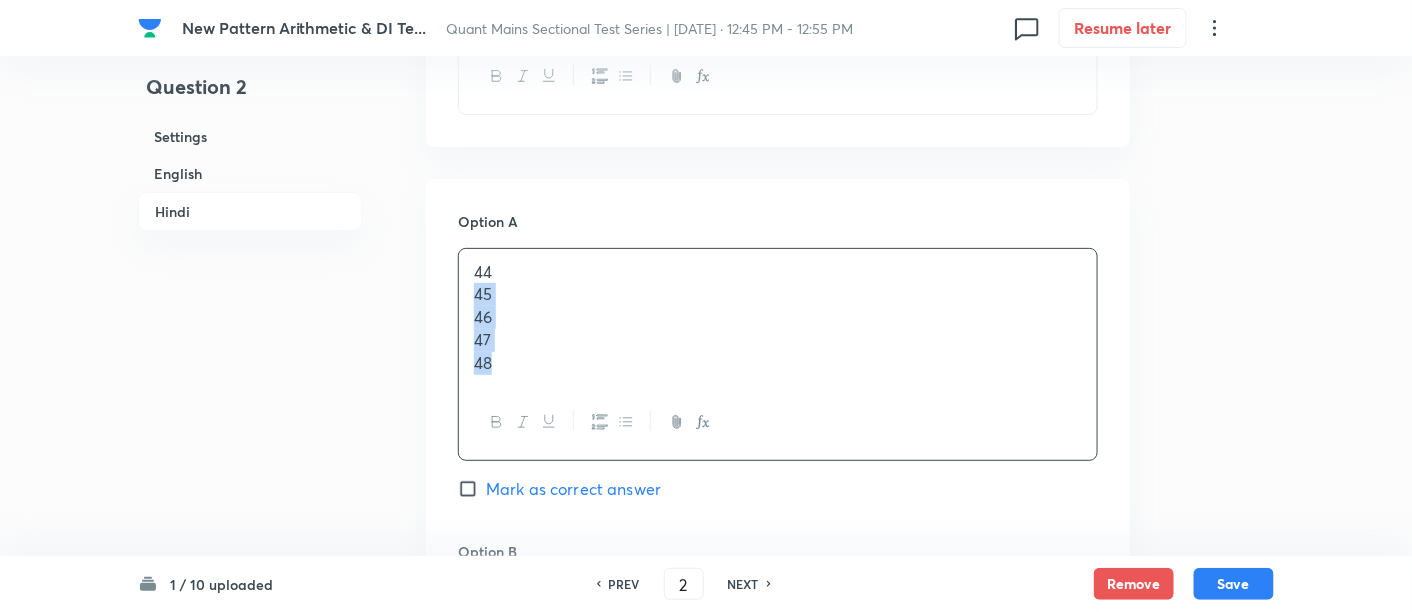drag, startPoint x: 467, startPoint y: 288, endPoint x: 585, endPoint y: 437, distance: 190.06578 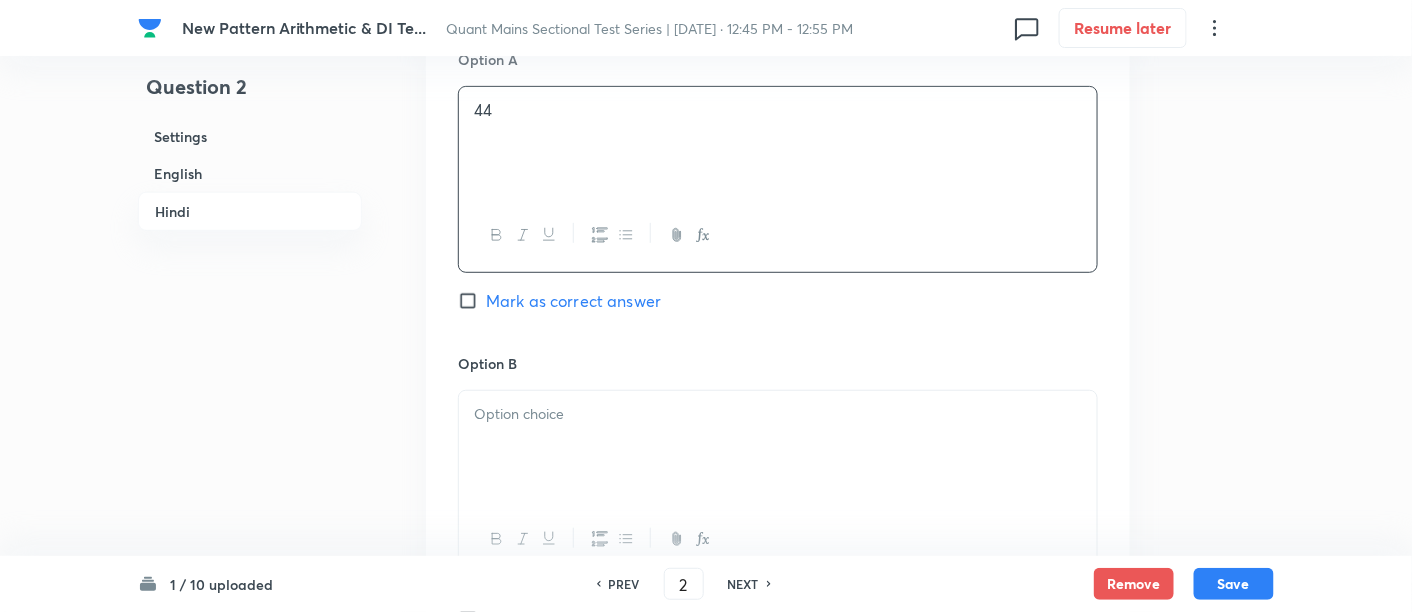 scroll, scrollTop: 4991, scrollLeft: 0, axis: vertical 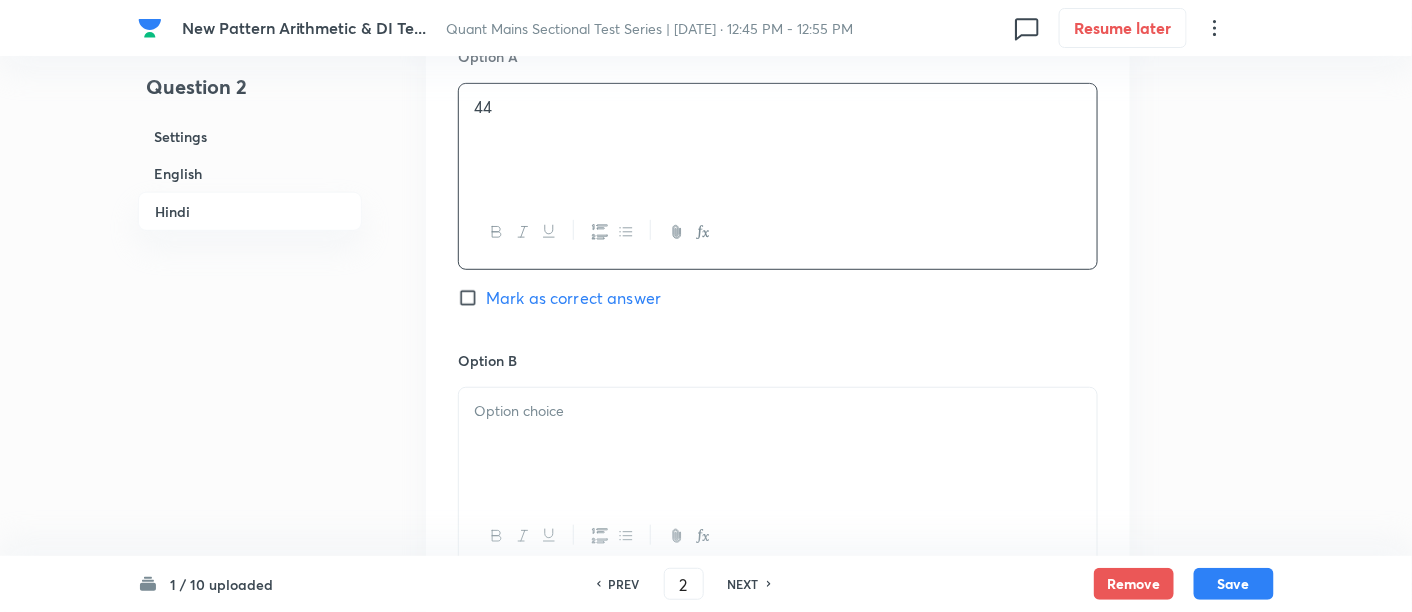 click at bounding box center (778, 444) 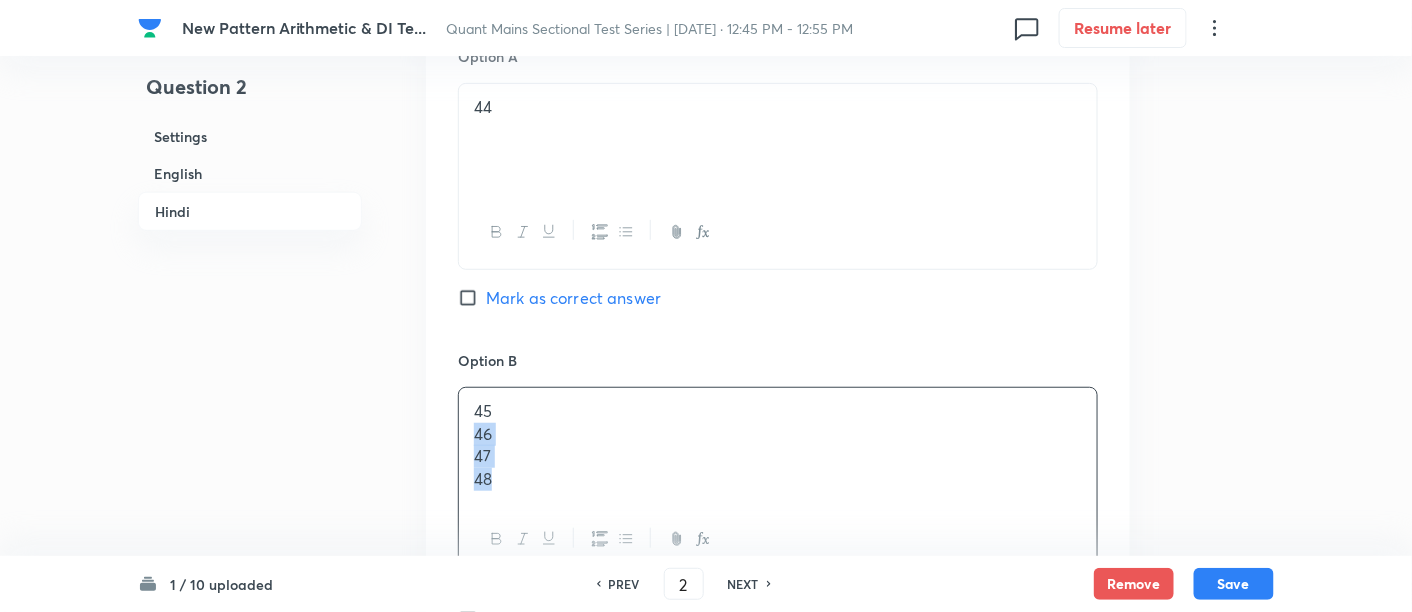 drag, startPoint x: 467, startPoint y: 431, endPoint x: 594, endPoint y: 504, distance: 146.48549 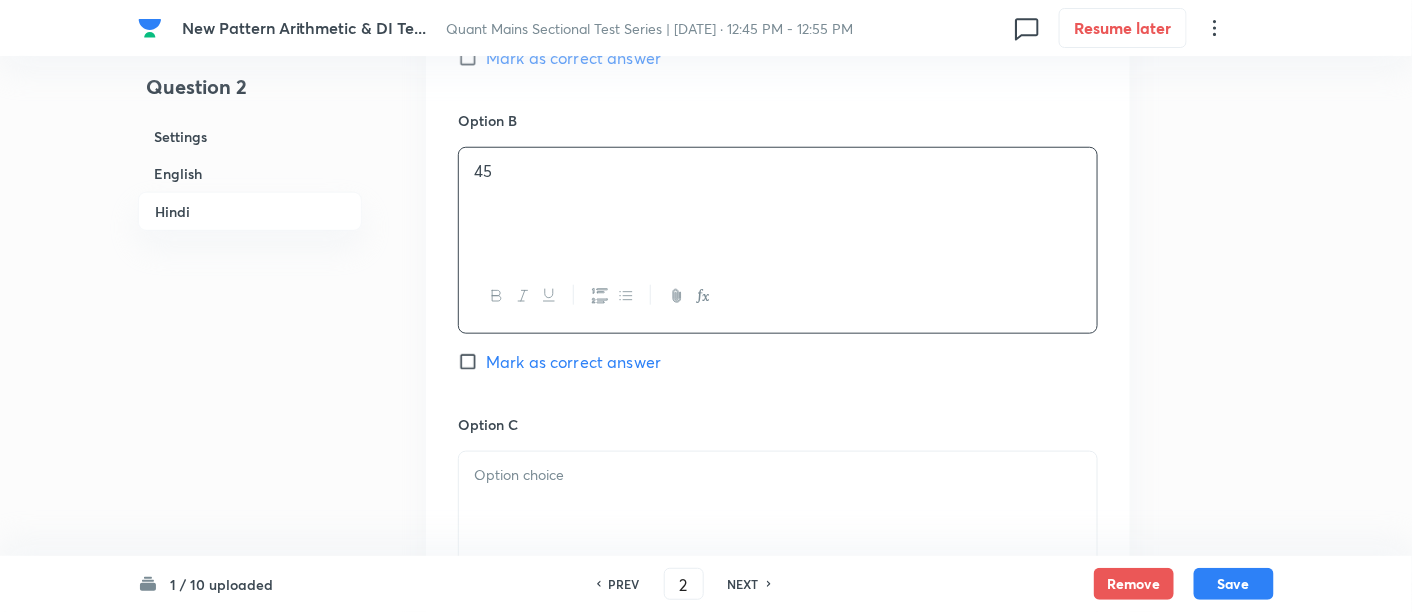 scroll, scrollTop: 5231, scrollLeft: 0, axis: vertical 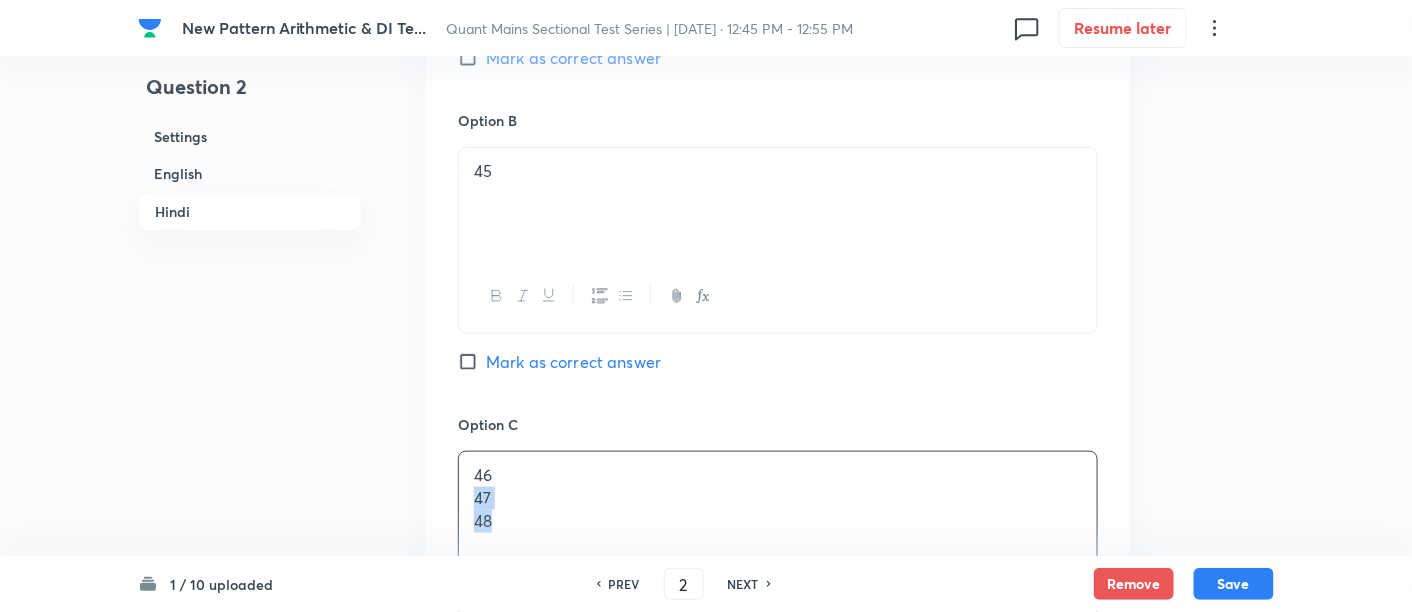drag, startPoint x: 471, startPoint y: 495, endPoint x: 568, endPoint y: 541, distance: 107.35455 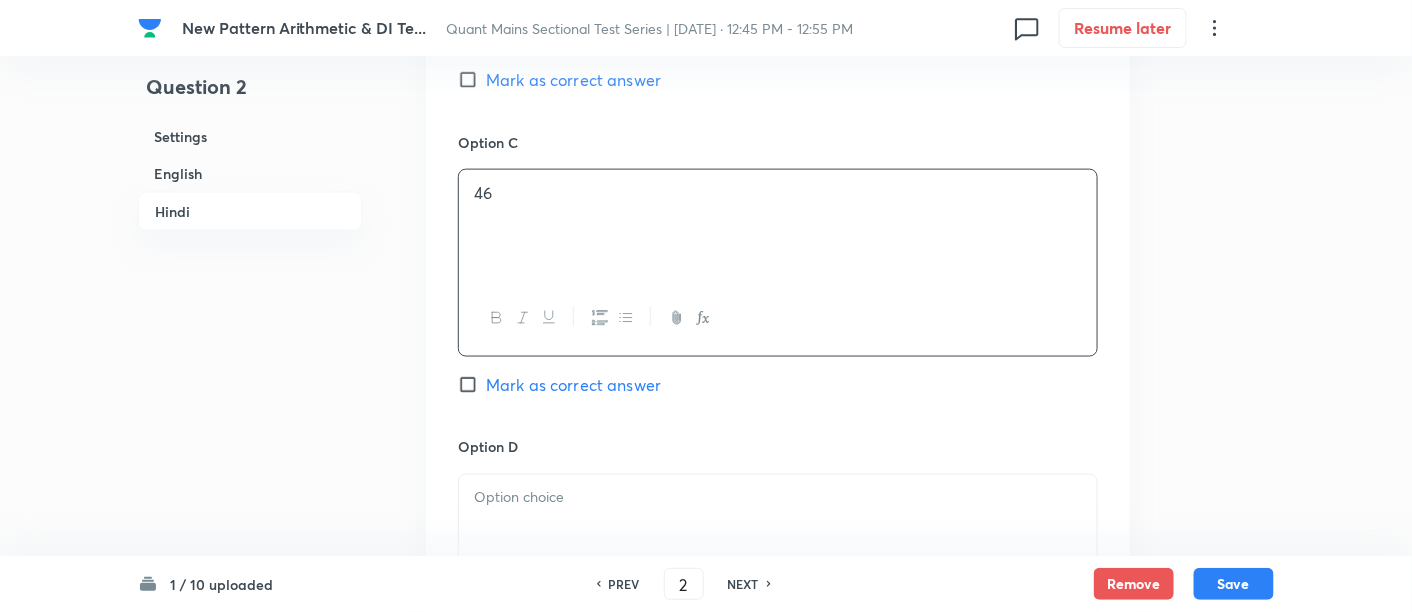 scroll, scrollTop: 5514, scrollLeft: 0, axis: vertical 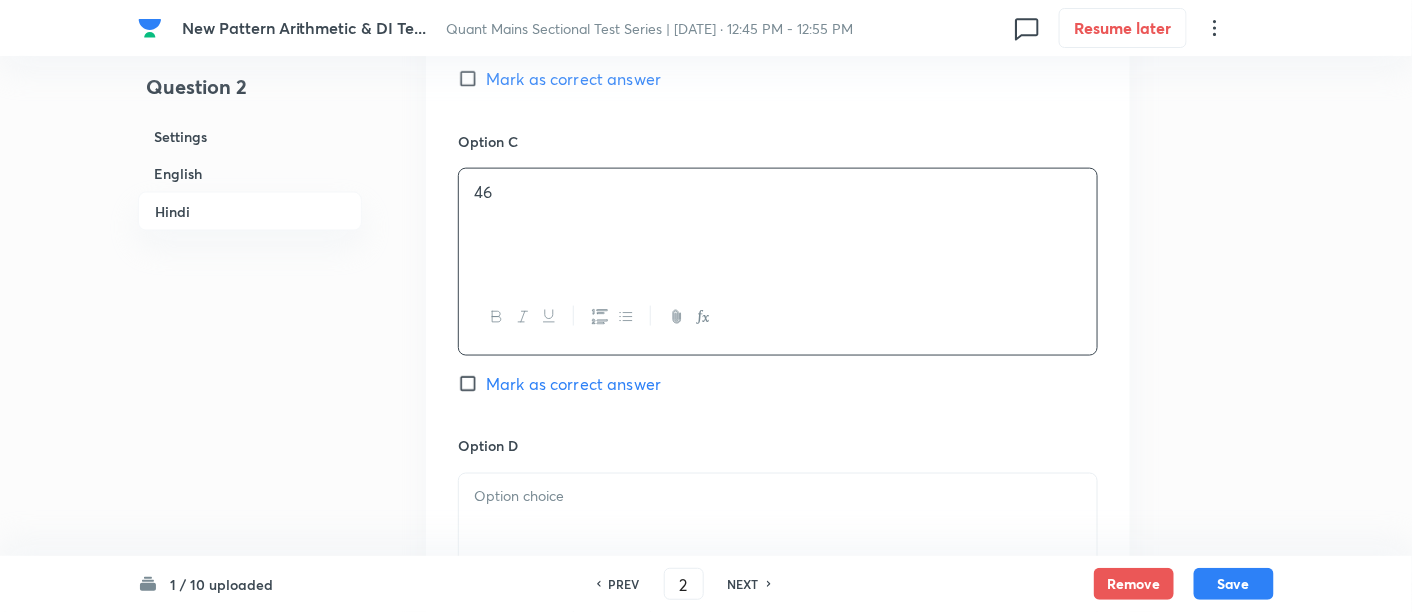 click at bounding box center (778, 530) 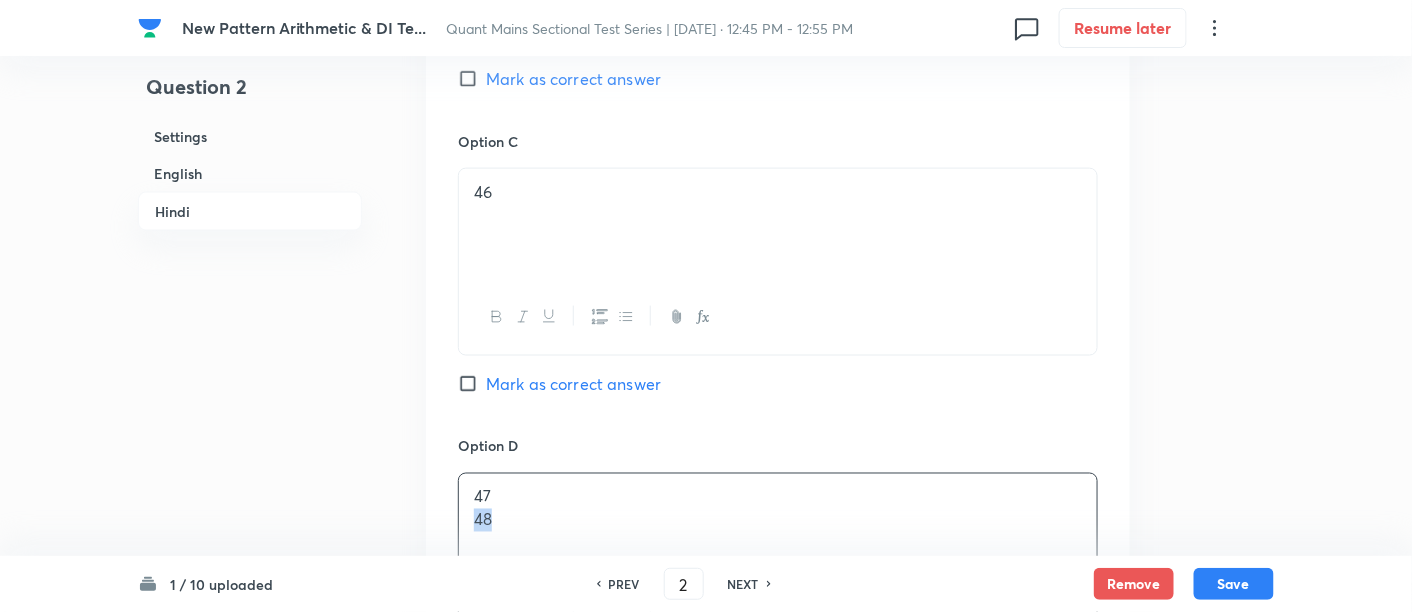 drag, startPoint x: 465, startPoint y: 523, endPoint x: 604, endPoint y: 523, distance: 139 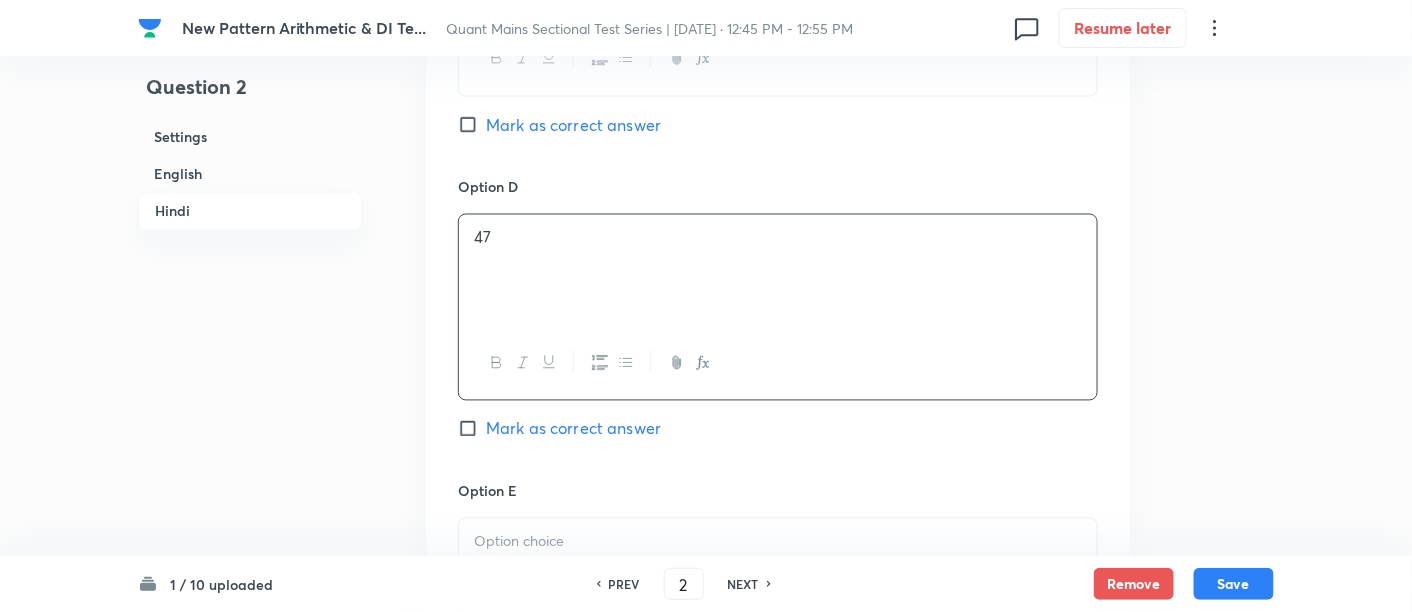 click at bounding box center [778, 575] 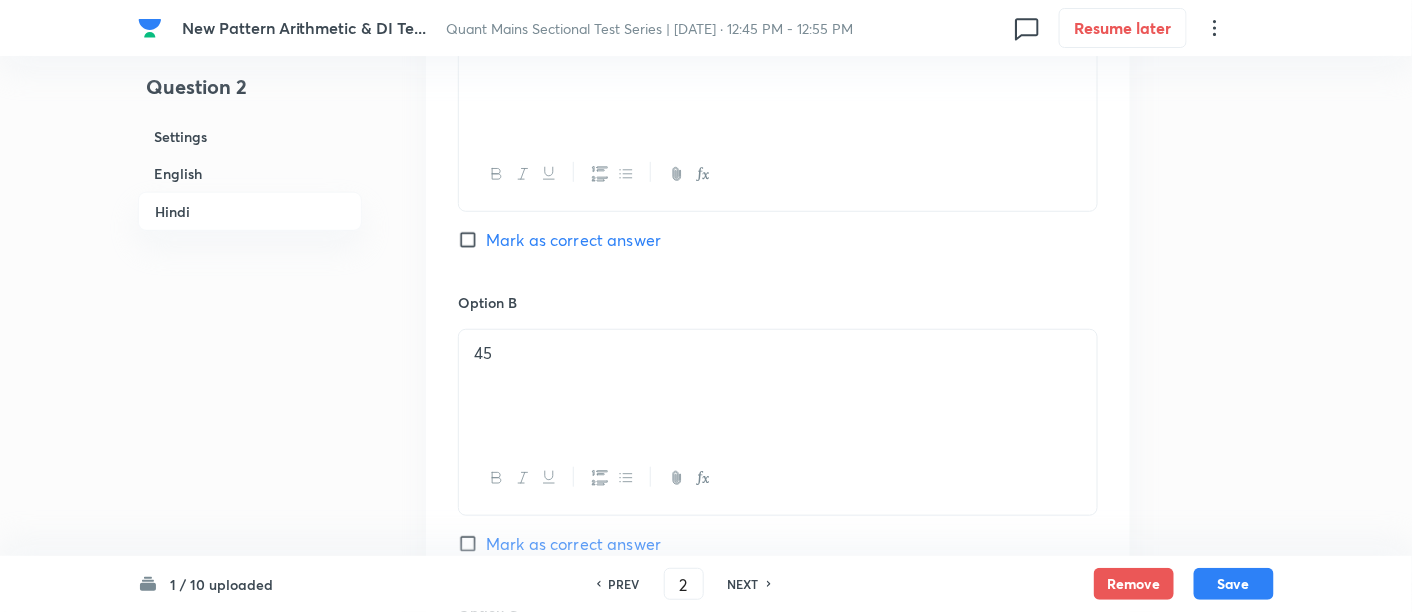 scroll, scrollTop: 5040, scrollLeft: 0, axis: vertical 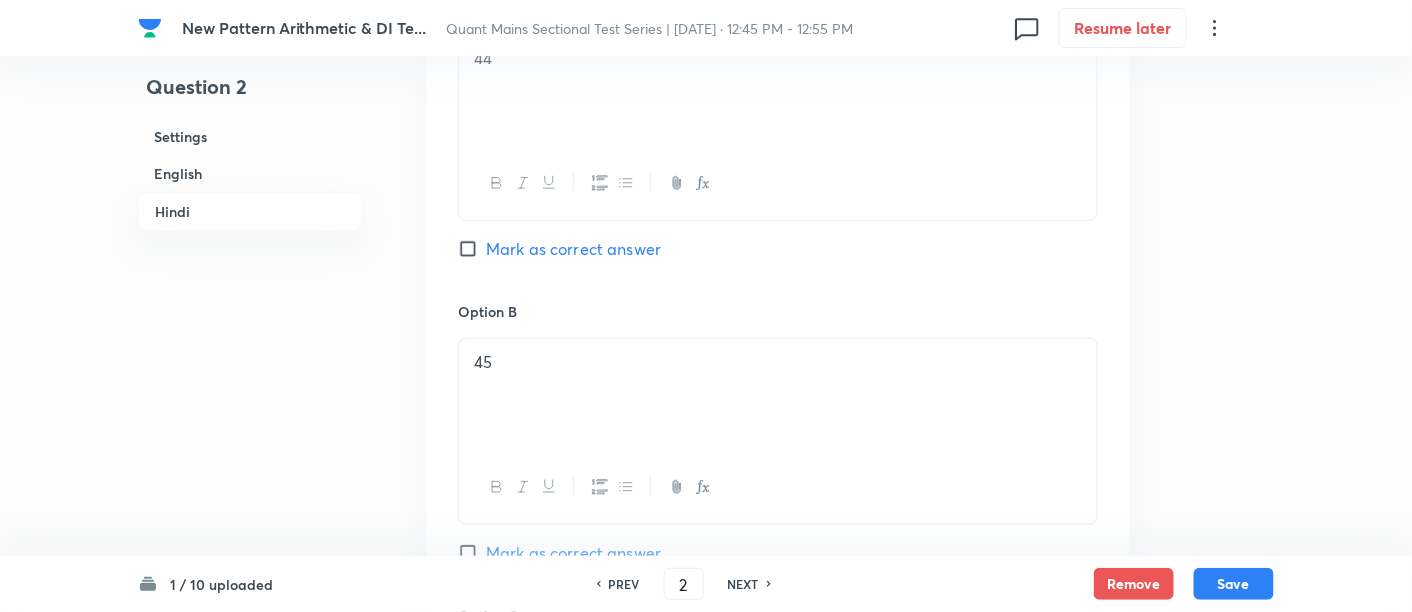 click on "Mark as correct answer" at bounding box center [573, 249] 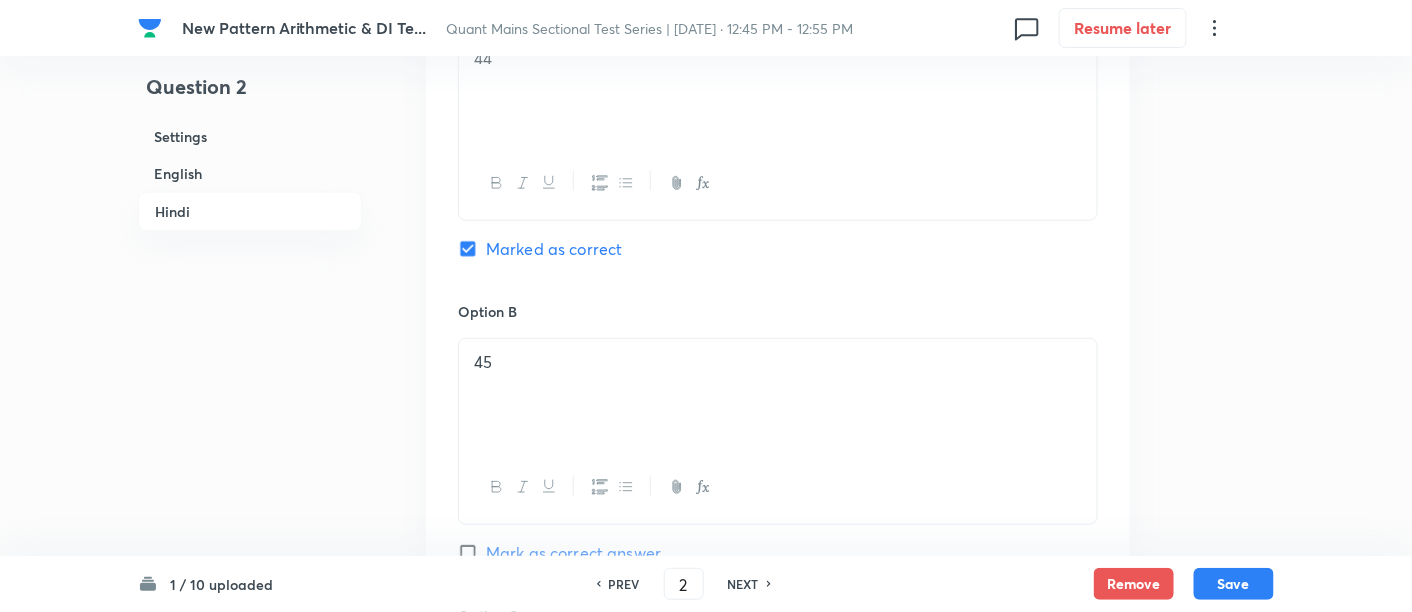 checkbox on "true" 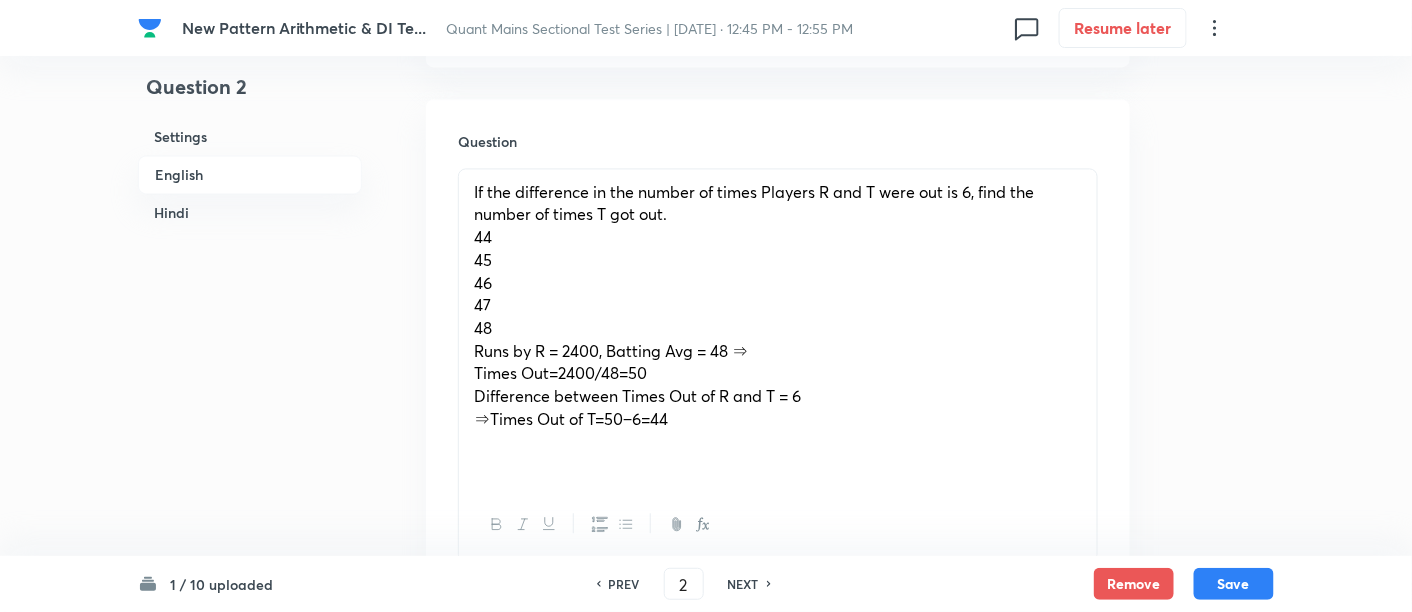 scroll, scrollTop: 1291, scrollLeft: 0, axis: vertical 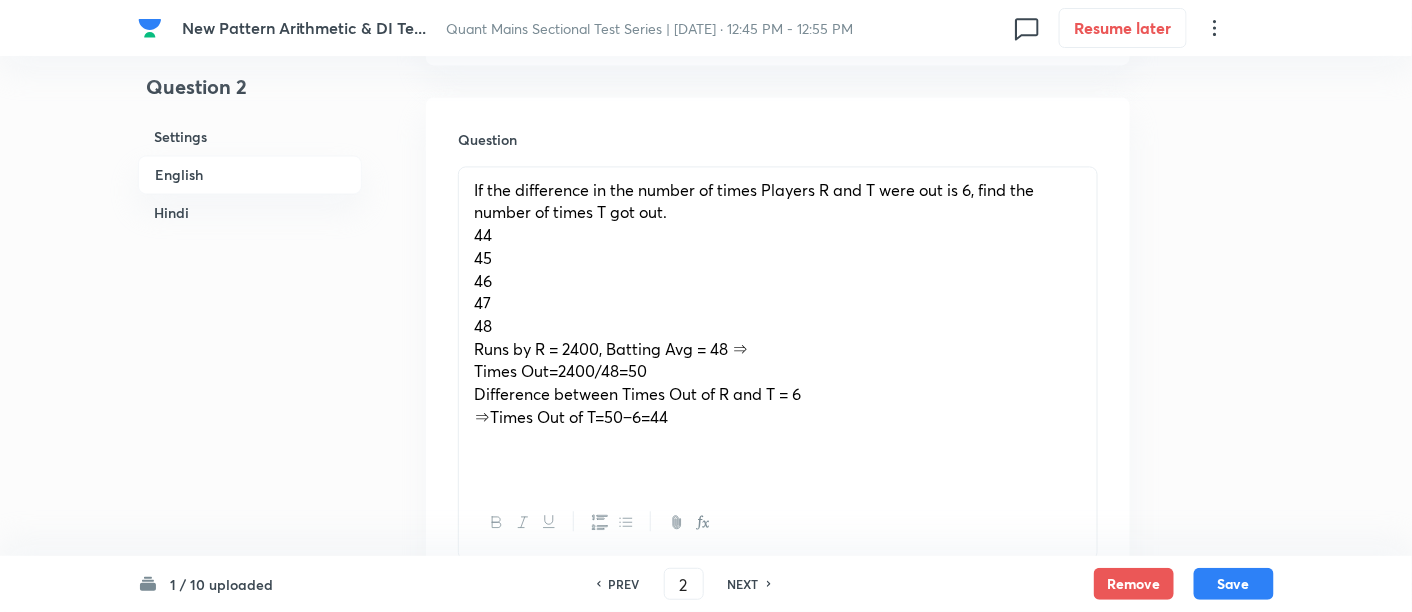 click on "Runs by R = 2400, Batting Avg = 48 ⇒" at bounding box center [611, 348] 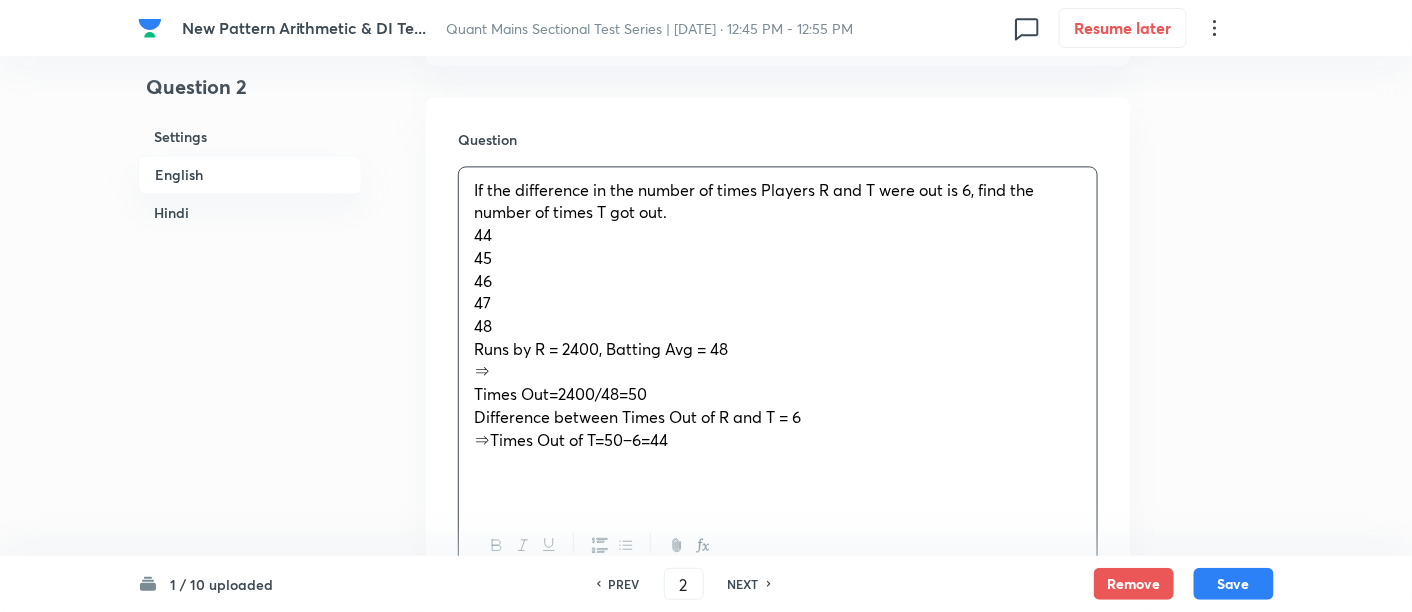 click on "If the difference in the number of times Players R and T were out is 6, find the number of times T got out. 44 45 46 47 48 Runs by R = 2400, Batting Avg = 48 ﻿  ⇒ Times Out=2400/48=50 Difference between Times Out of R and T = 6  ⇒Times Out of T=50−6=44" at bounding box center [778, 338] 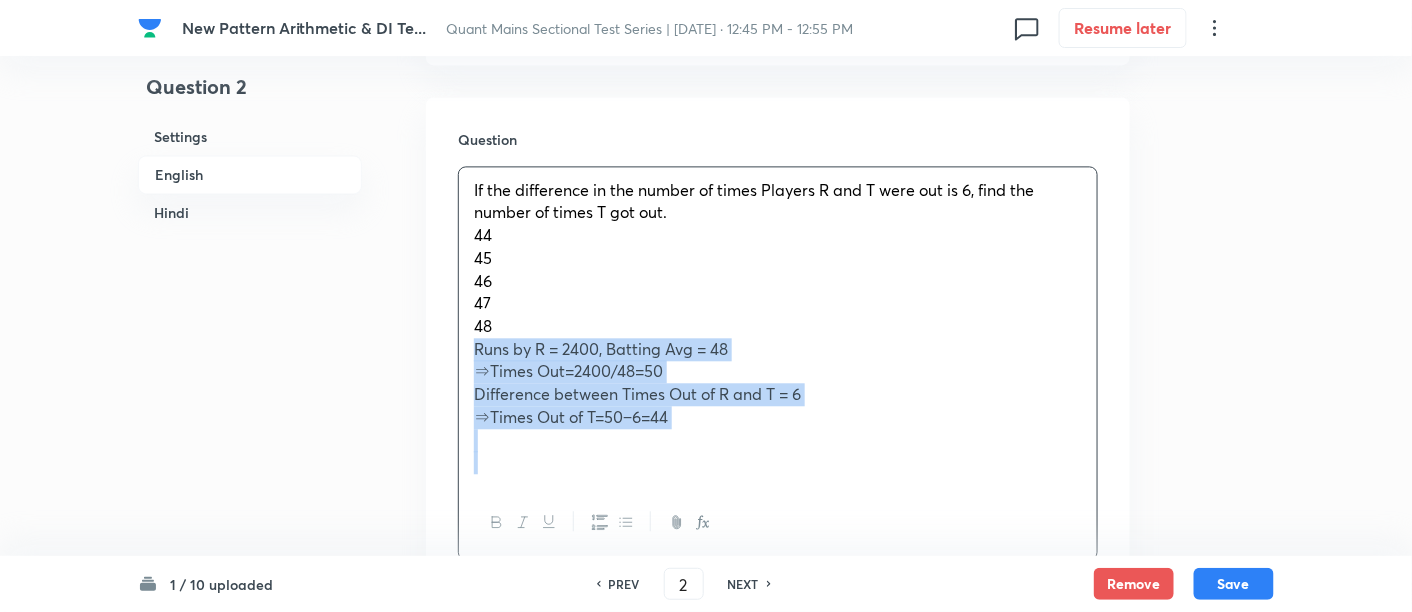 drag, startPoint x: 462, startPoint y: 350, endPoint x: 817, endPoint y: 518, distance: 392.74545 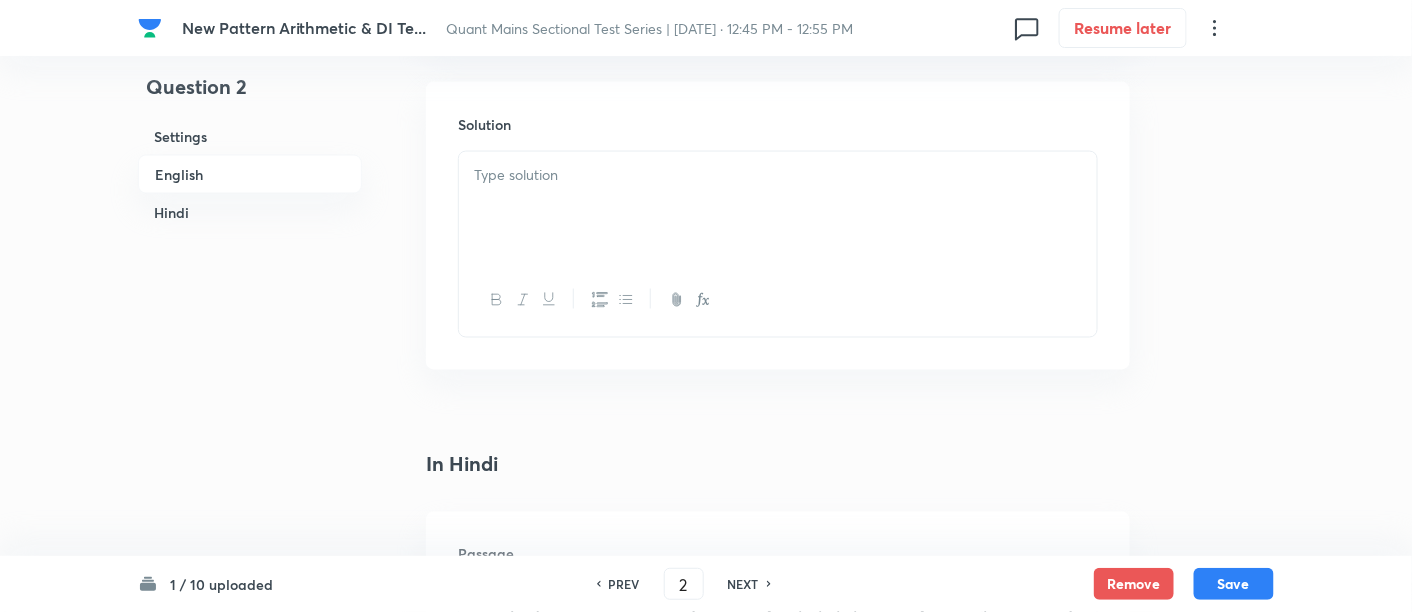 click at bounding box center (778, 175) 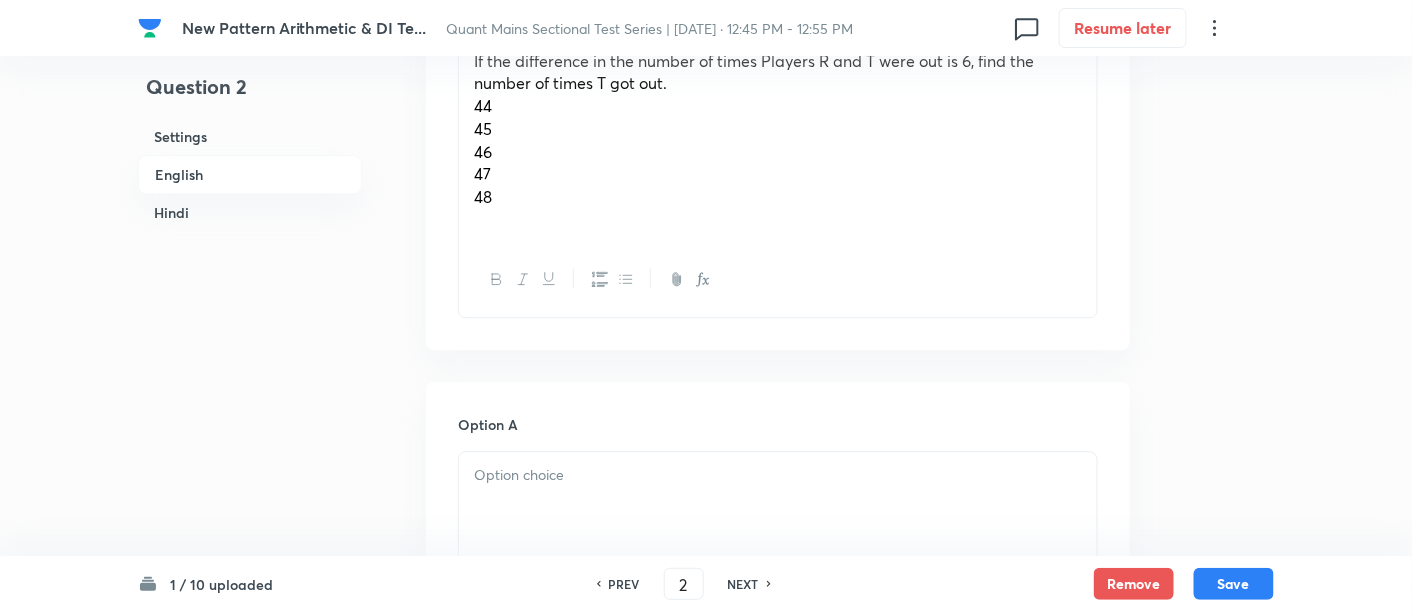 scroll, scrollTop: 1411, scrollLeft: 0, axis: vertical 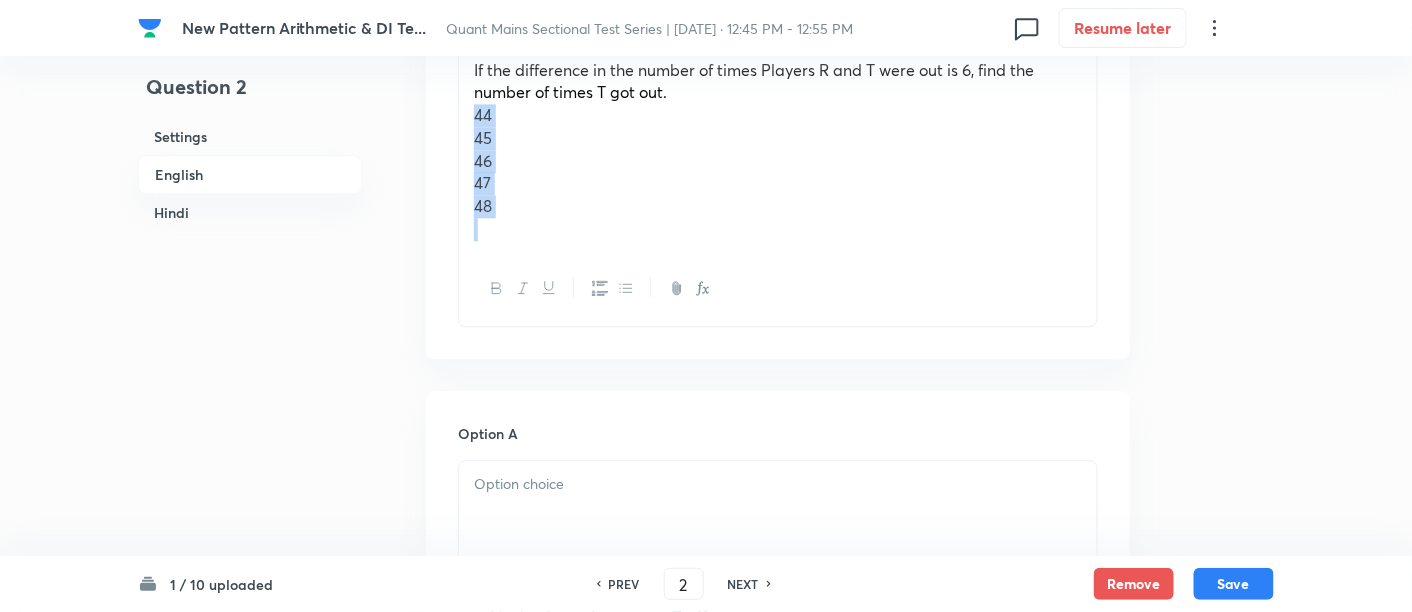 drag, startPoint x: 467, startPoint y: 120, endPoint x: 555, endPoint y: 257, distance: 162.82812 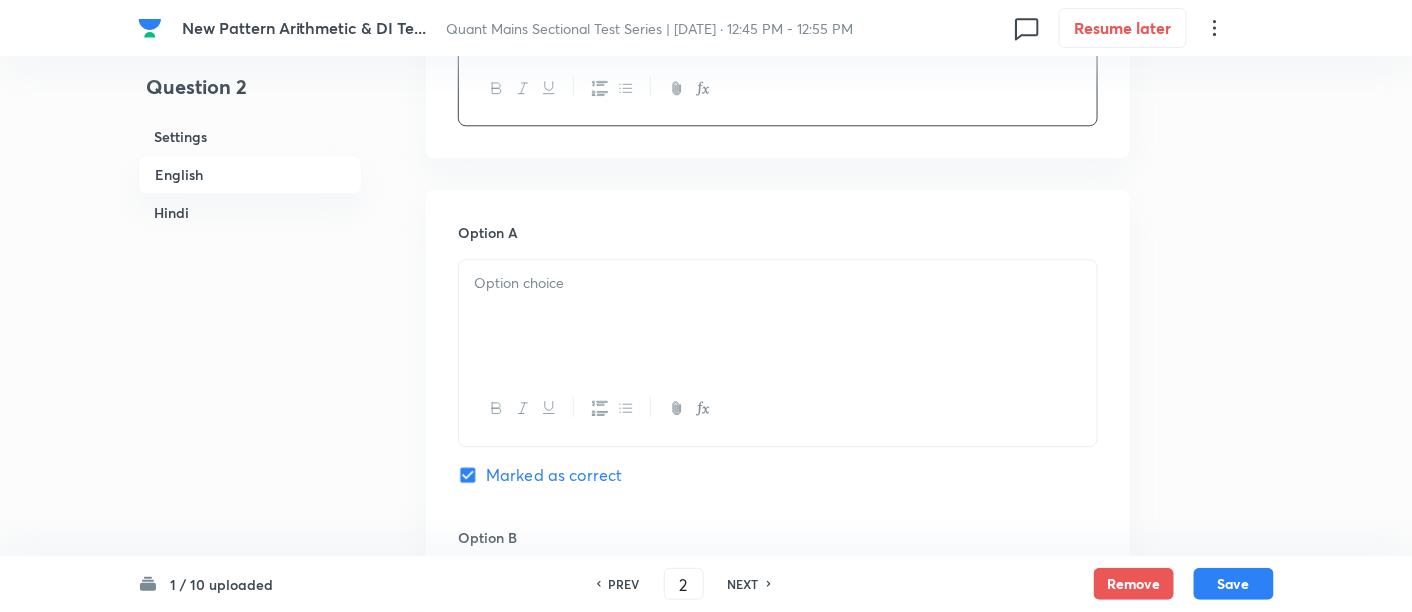 scroll, scrollTop: 1520, scrollLeft: 0, axis: vertical 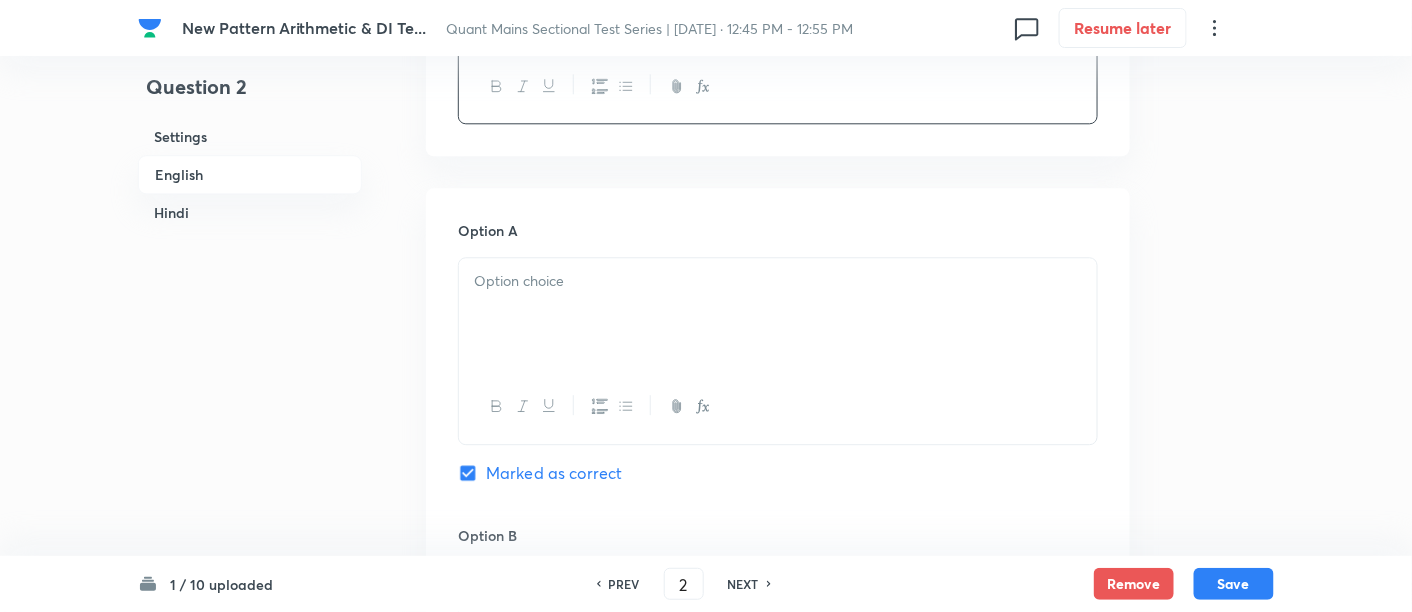 click at bounding box center [778, 314] 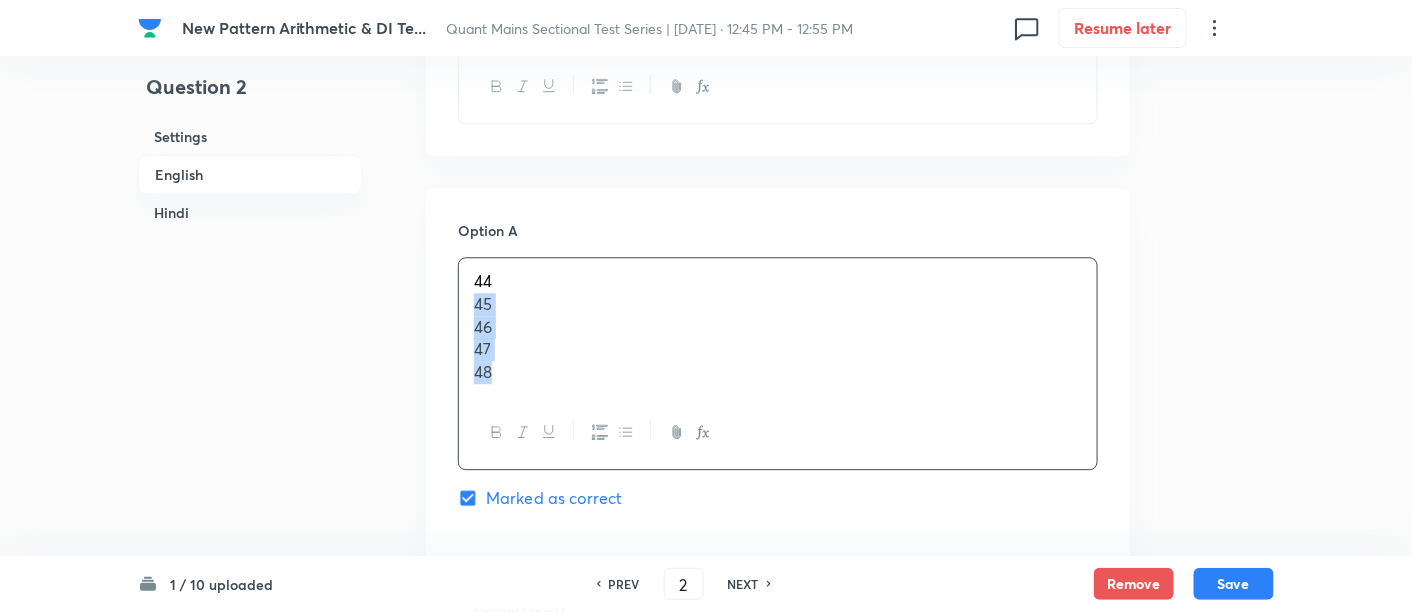 drag, startPoint x: 469, startPoint y: 306, endPoint x: 562, endPoint y: 401, distance: 132.9436 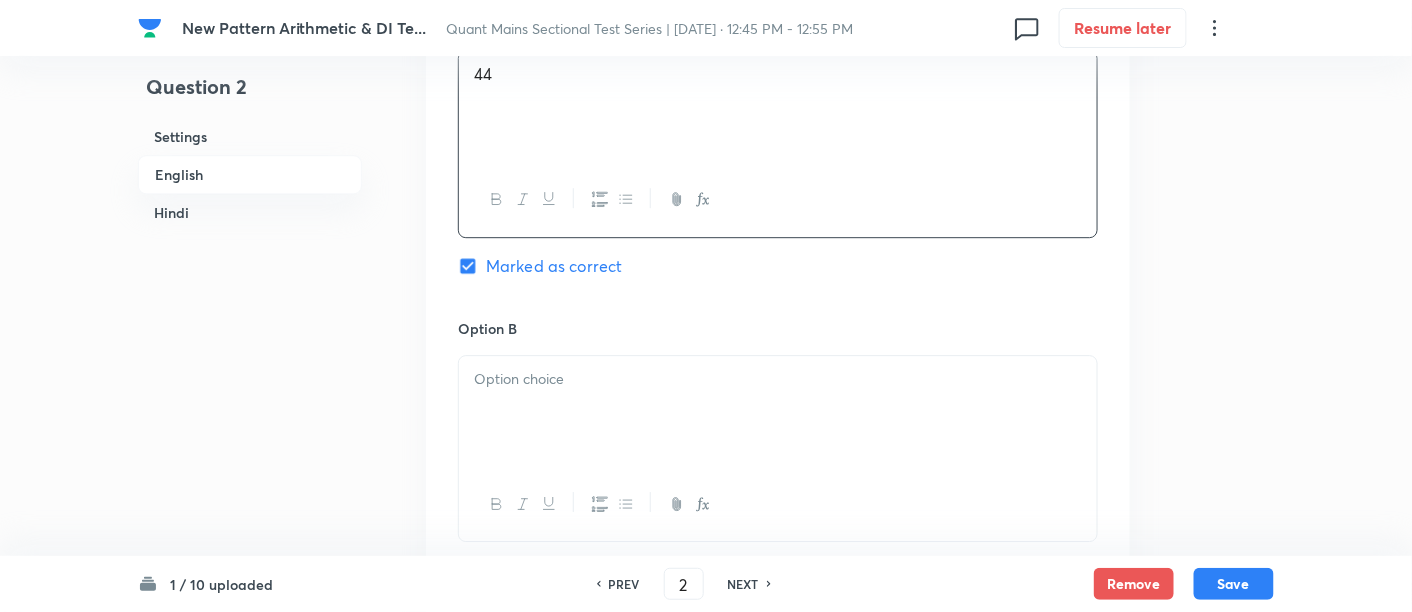 scroll, scrollTop: 1728, scrollLeft: 0, axis: vertical 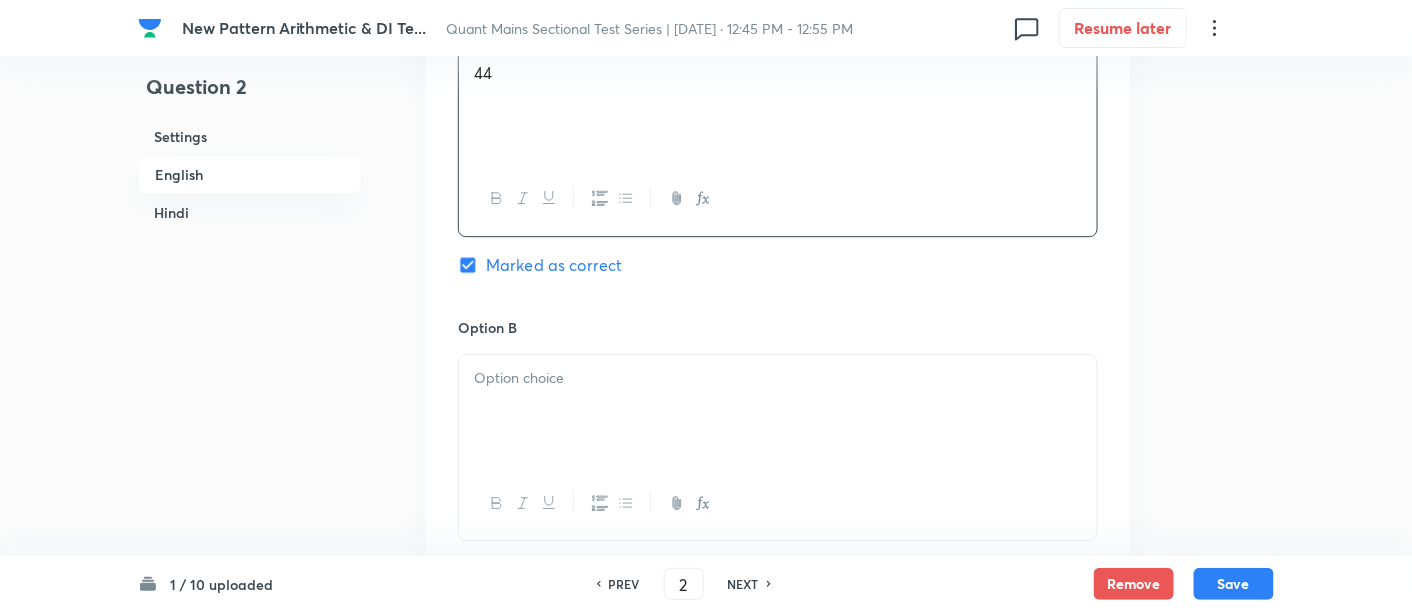 click at bounding box center (778, 411) 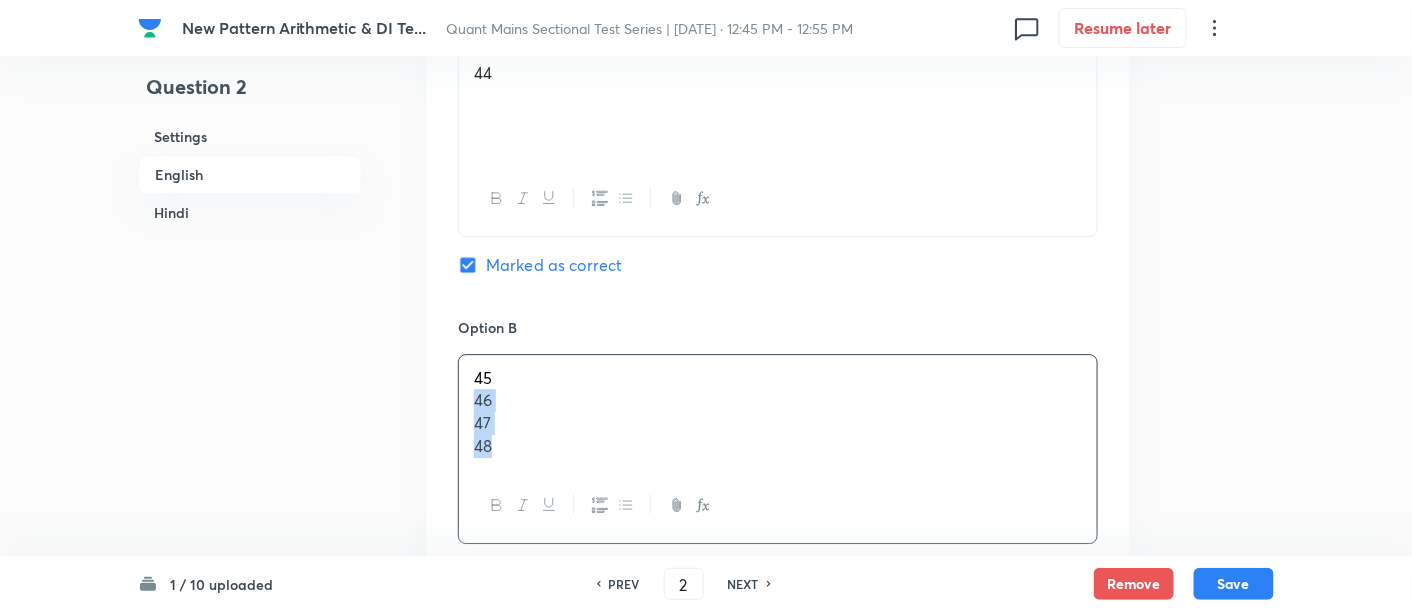 drag, startPoint x: 466, startPoint y: 394, endPoint x: 581, endPoint y: 488, distance: 148.52946 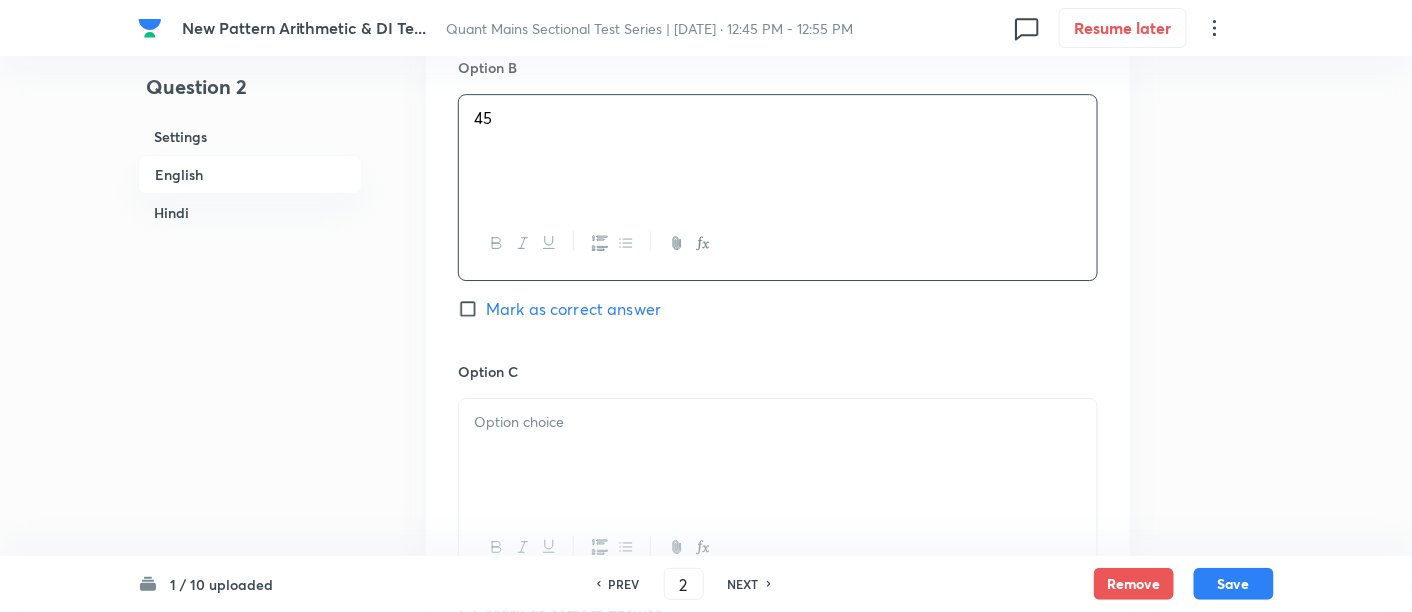 scroll, scrollTop: 1989, scrollLeft: 0, axis: vertical 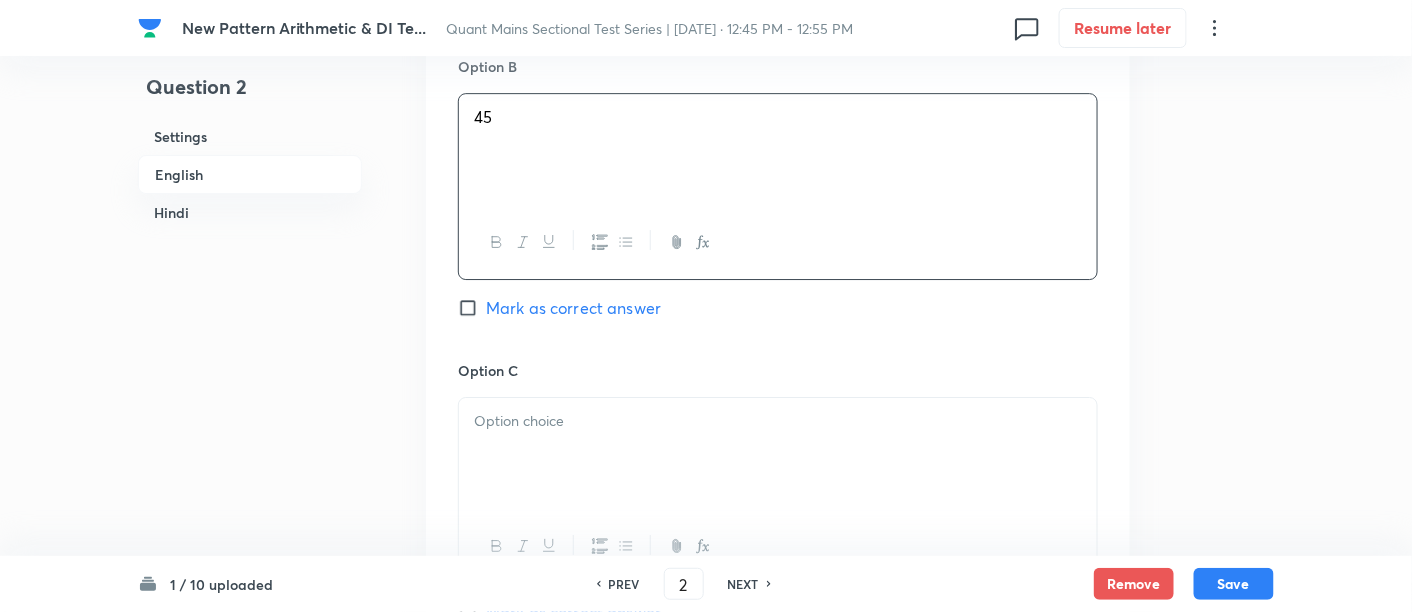 click at bounding box center (778, 454) 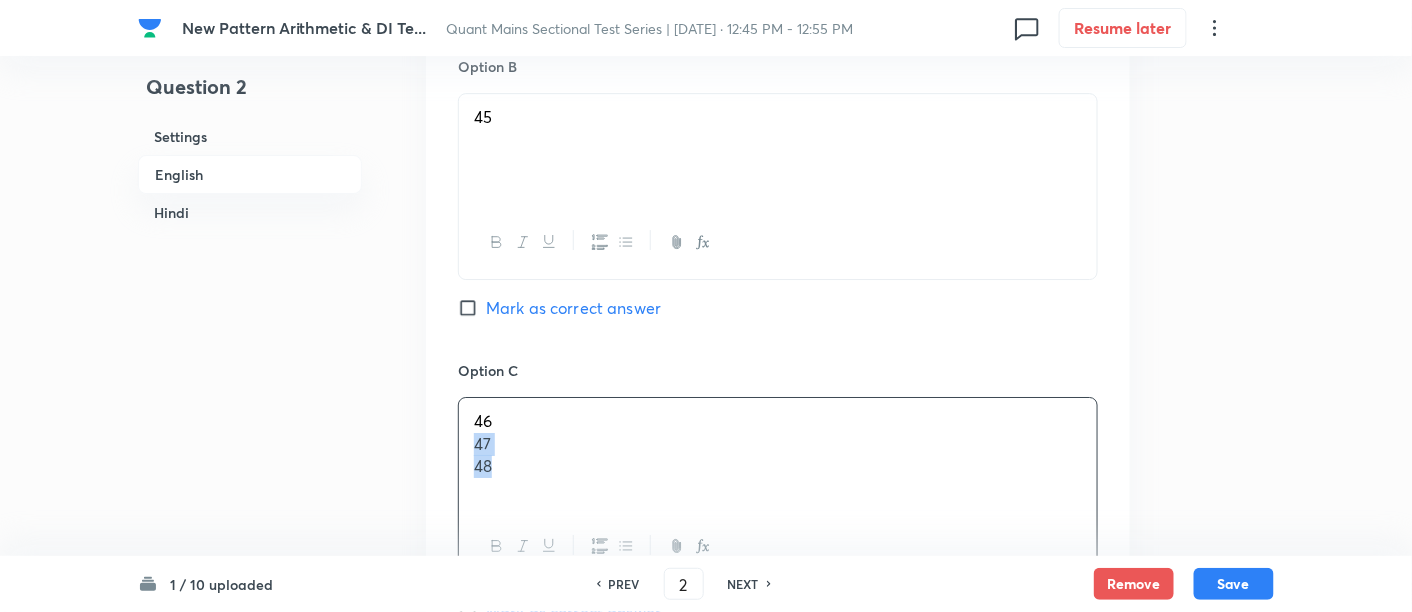 drag, startPoint x: 469, startPoint y: 445, endPoint x: 546, endPoint y: 510, distance: 100.76706 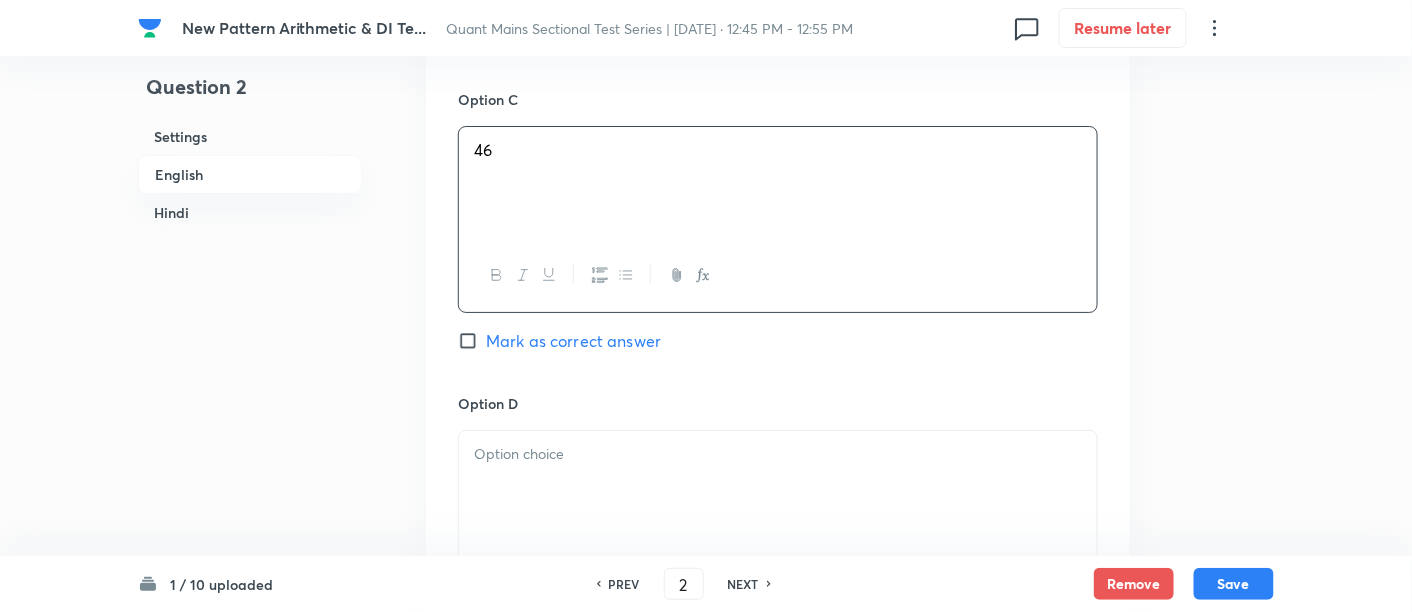 scroll, scrollTop: 2260, scrollLeft: 0, axis: vertical 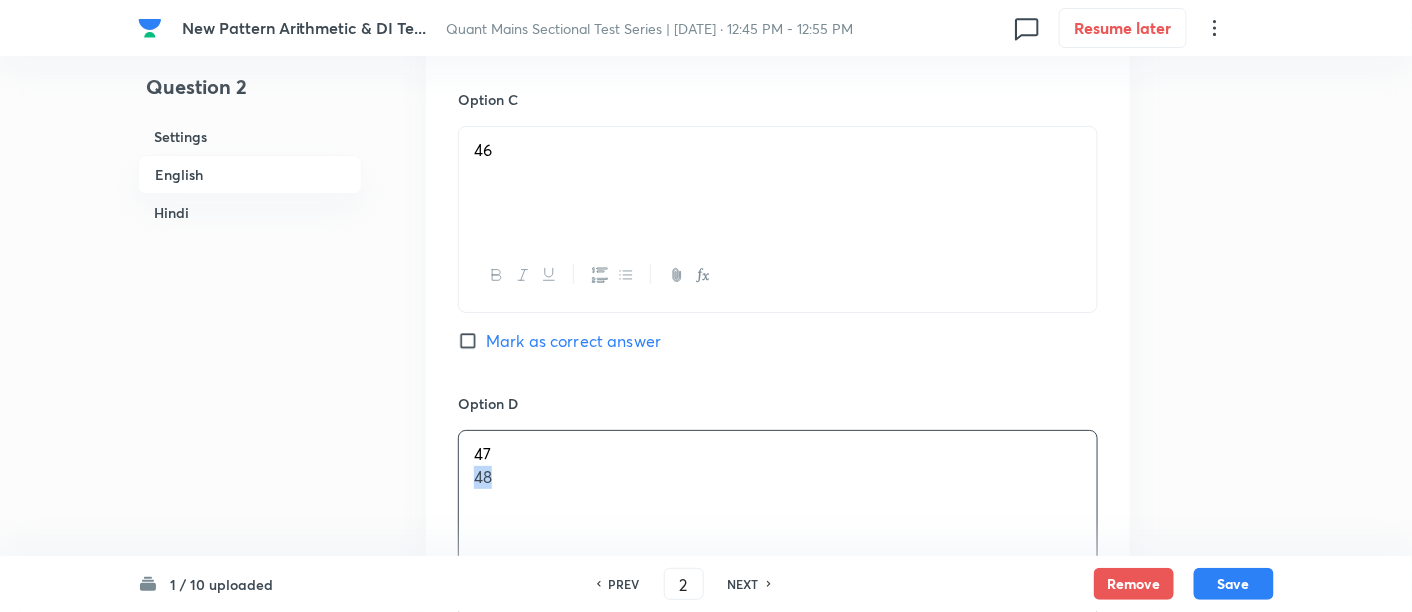 drag, startPoint x: 468, startPoint y: 472, endPoint x: 608, endPoint y: 487, distance: 140.80128 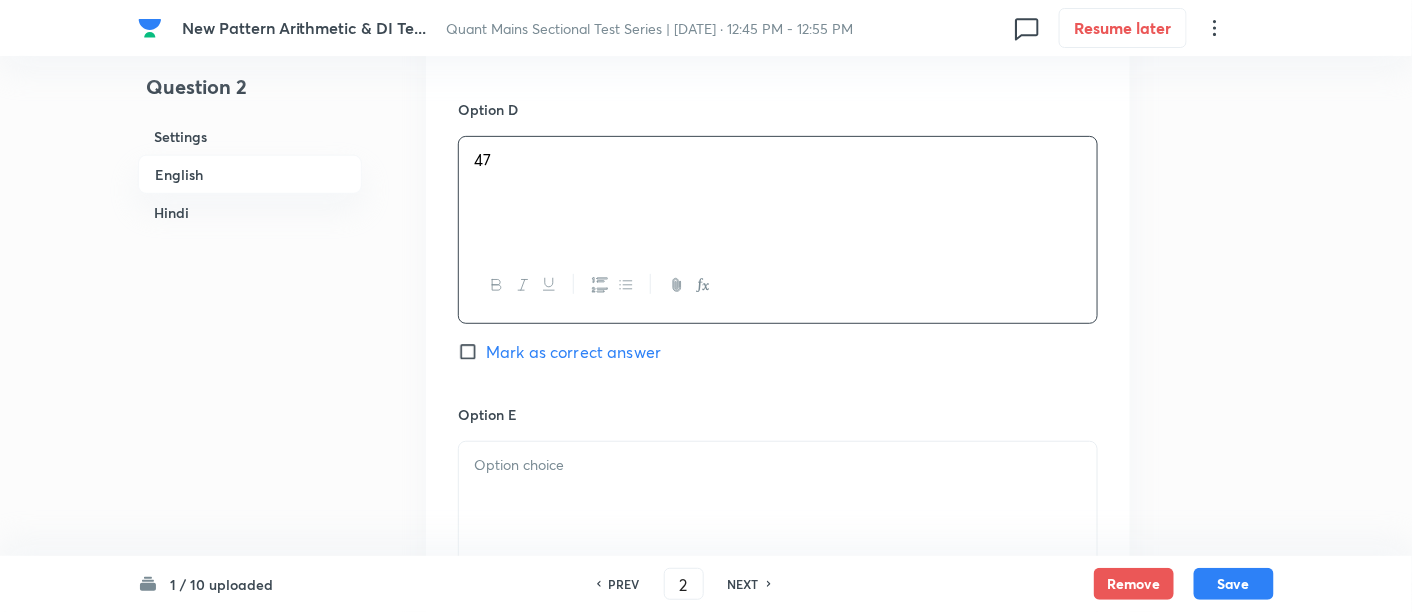 click at bounding box center (778, 498) 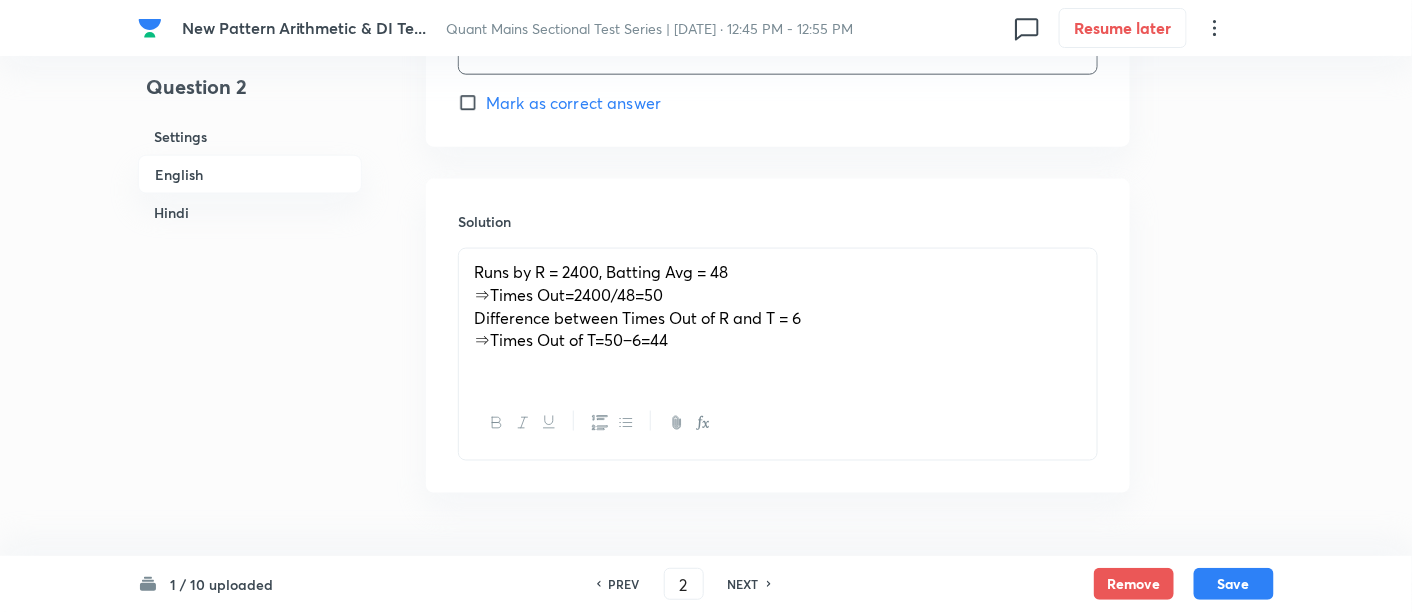 scroll, scrollTop: 3104, scrollLeft: 0, axis: vertical 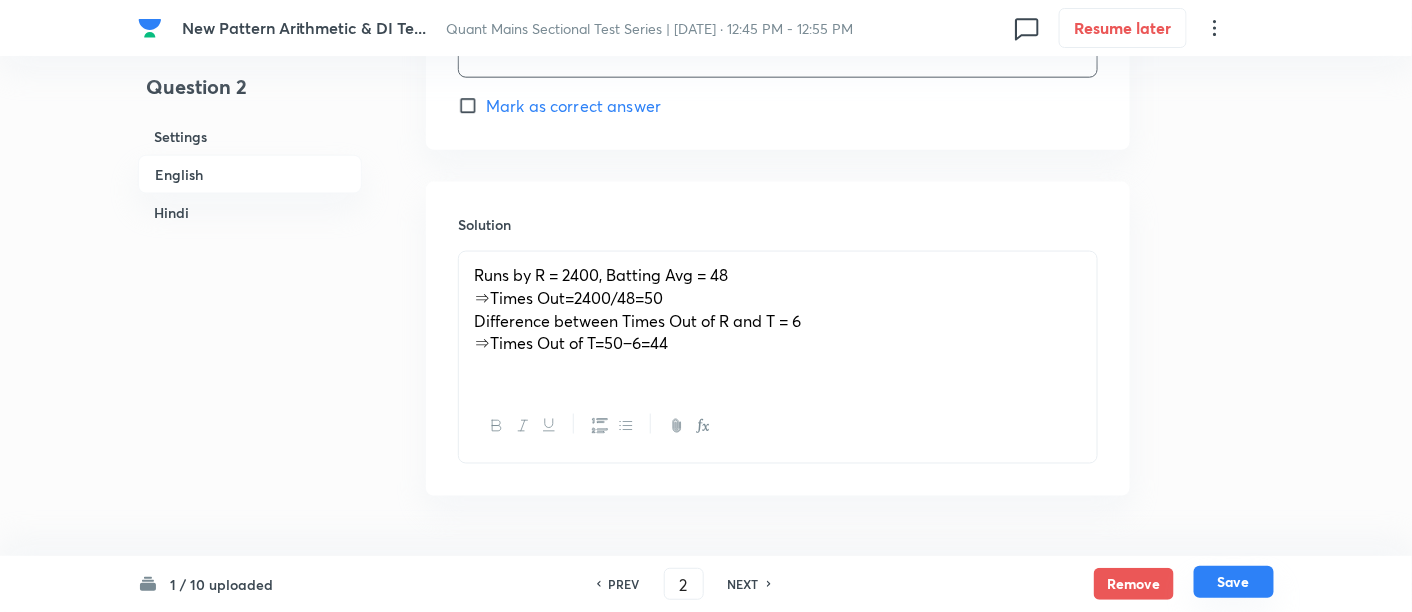 click on "Save" at bounding box center [1234, 582] 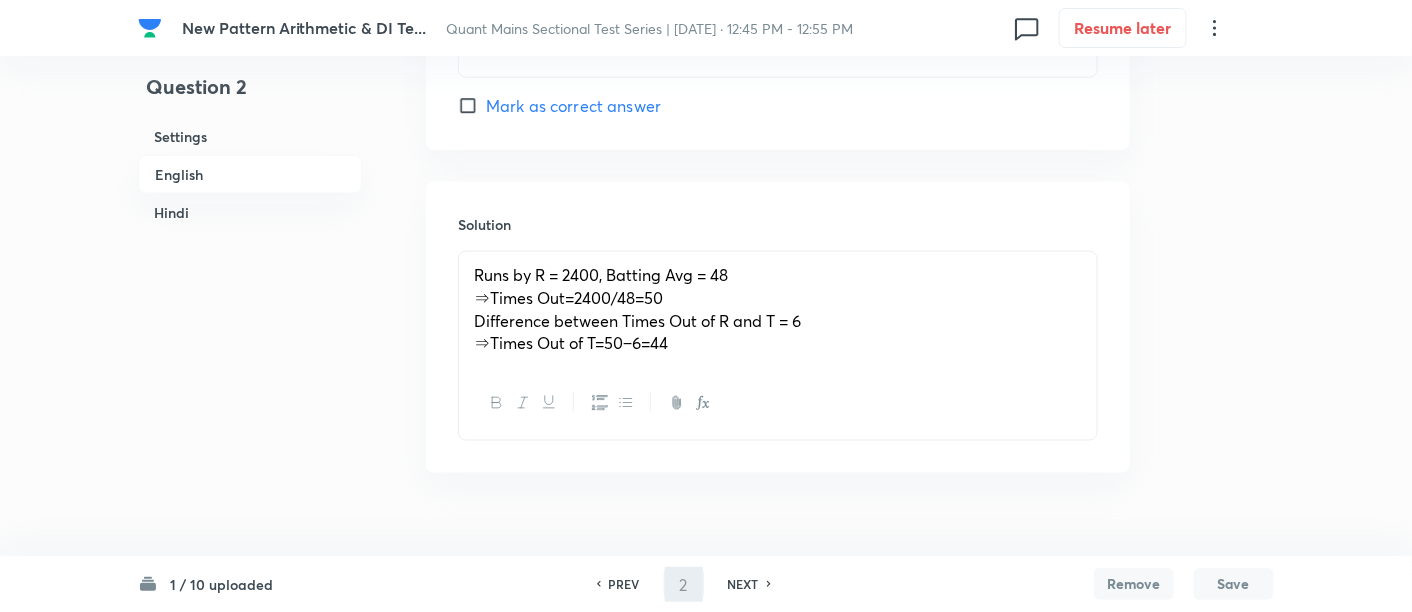 type on "3" 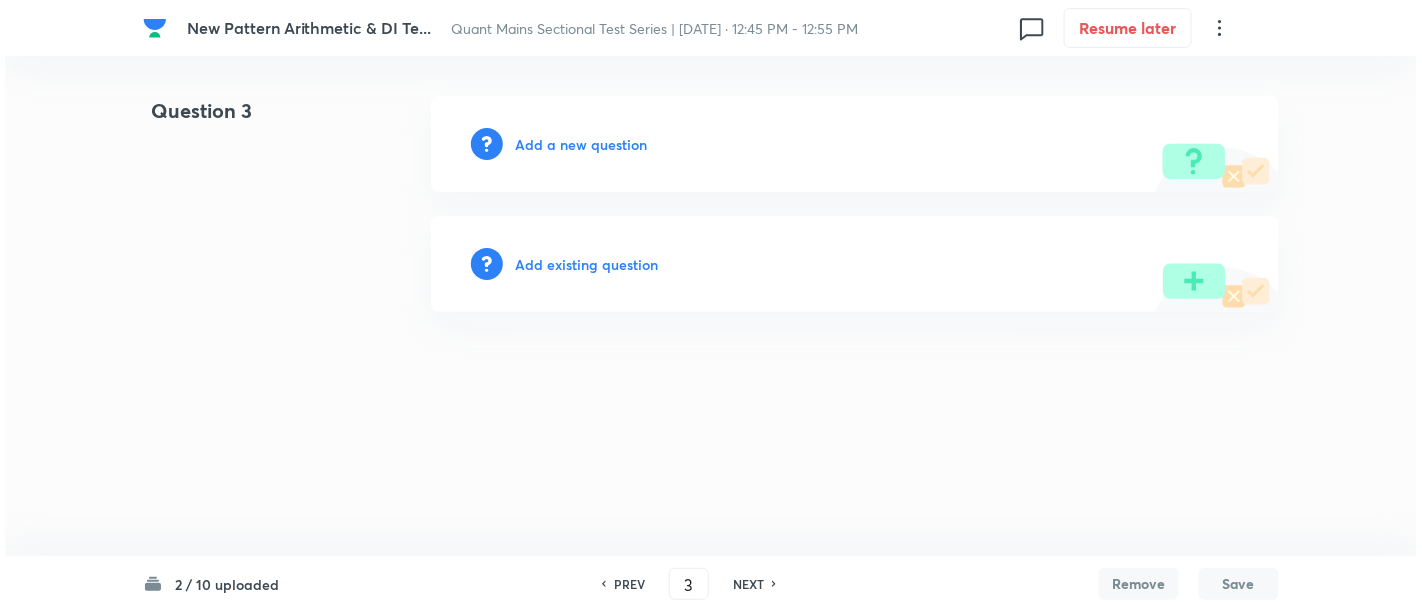 scroll, scrollTop: 0, scrollLeft: 0, axis: both 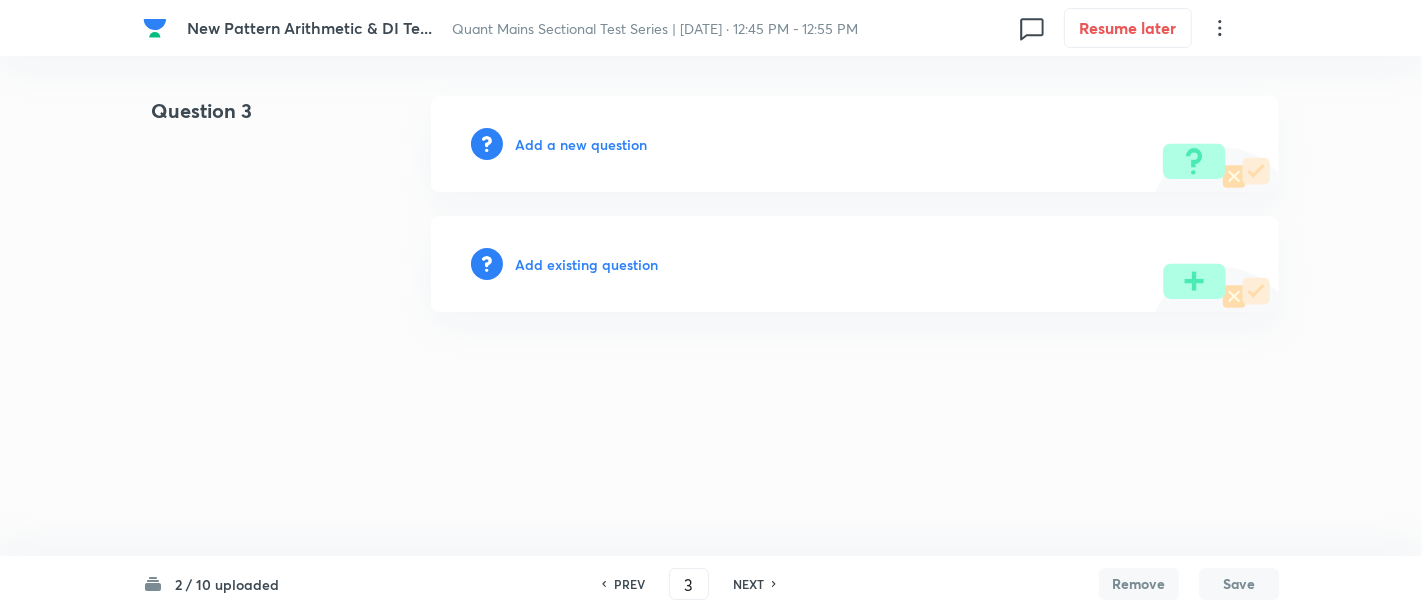 click on "Add a new question" at bounding box center (581, 144) 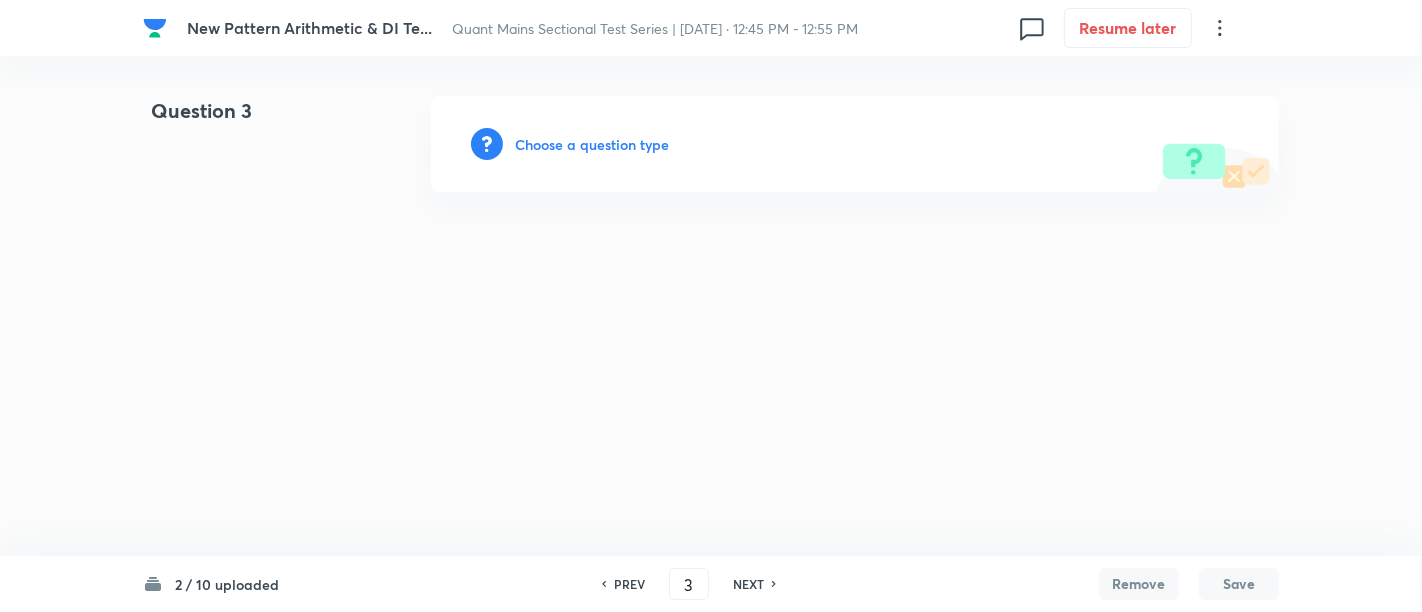 click on "Choose a question type" at bounding box center (592, 144) 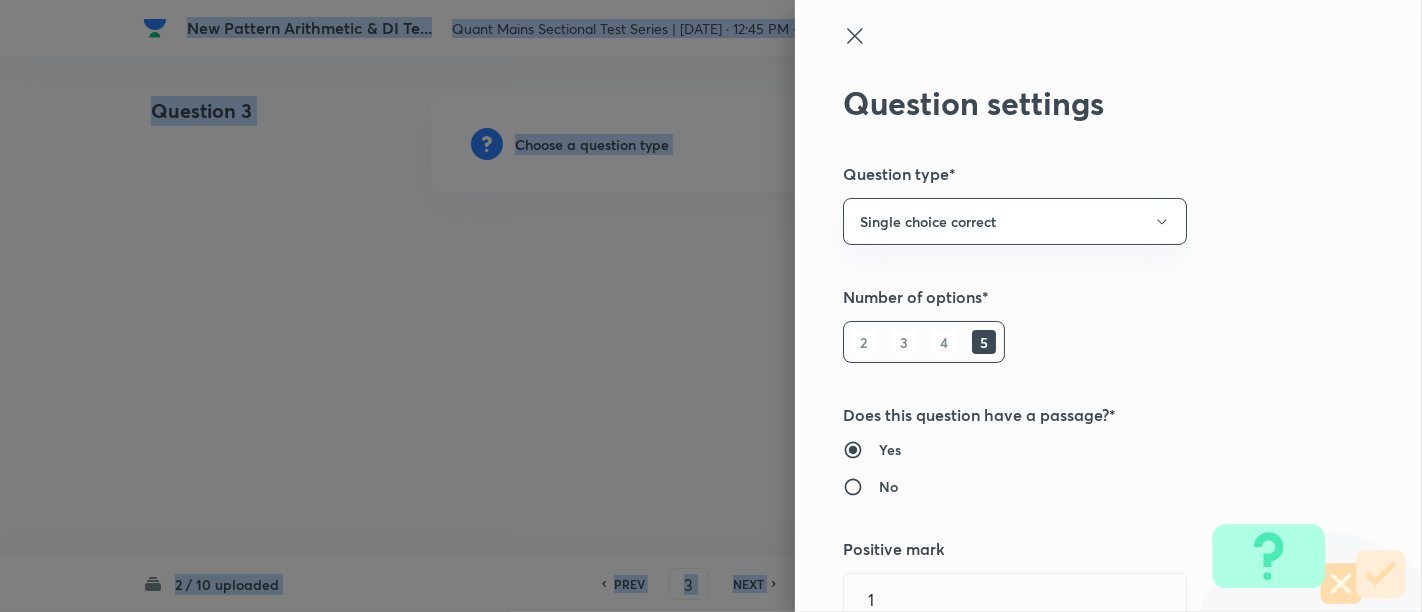 click at bounding box center [711, 306] 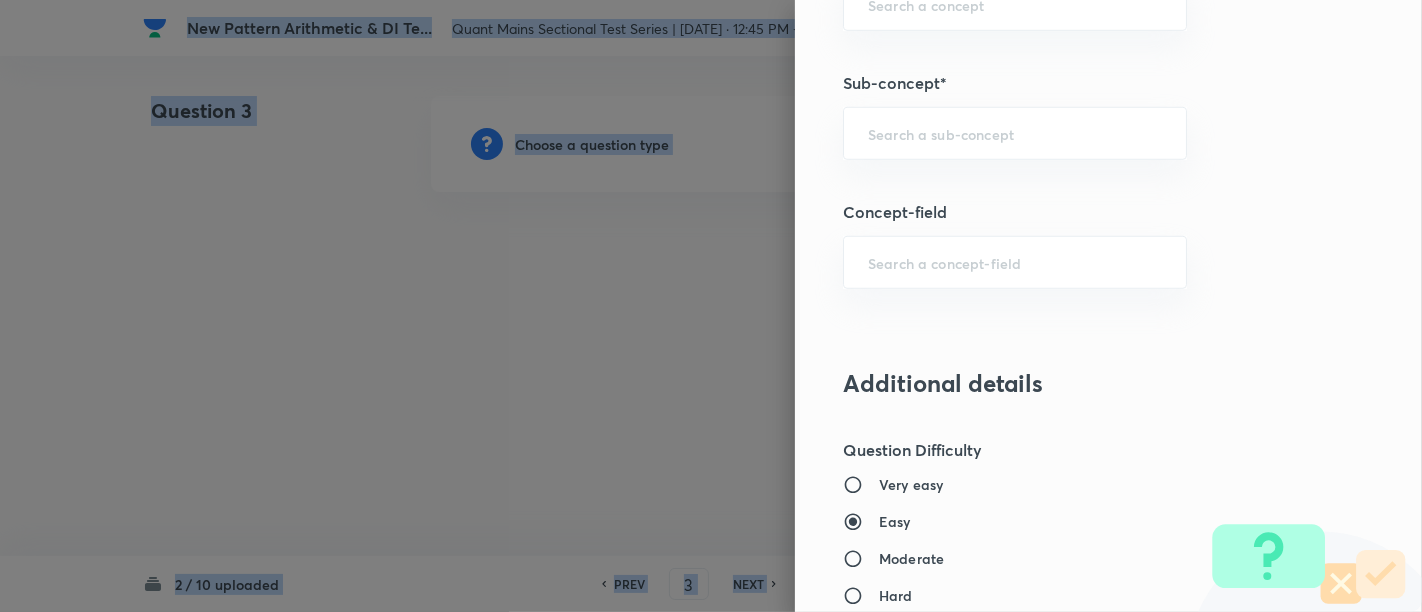 scroll, scrollTop: 1213, scrollLeft: 0, axis: vertical 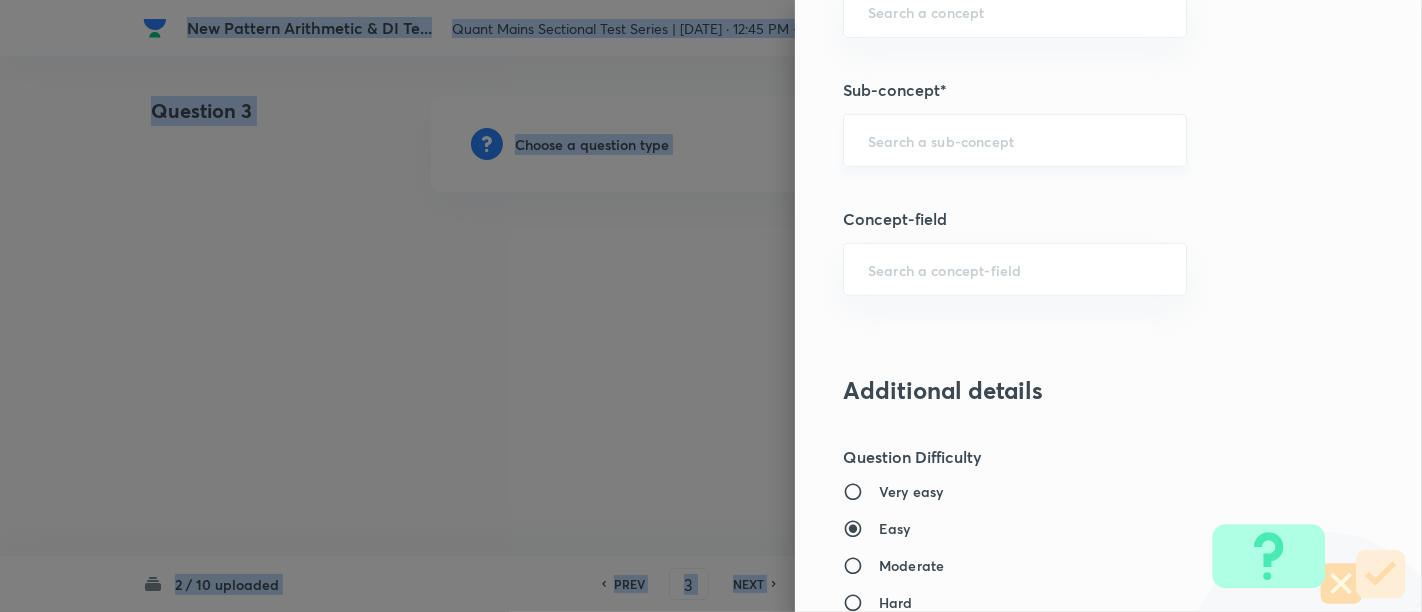 click on "​" at bounding box center [1015, 140] 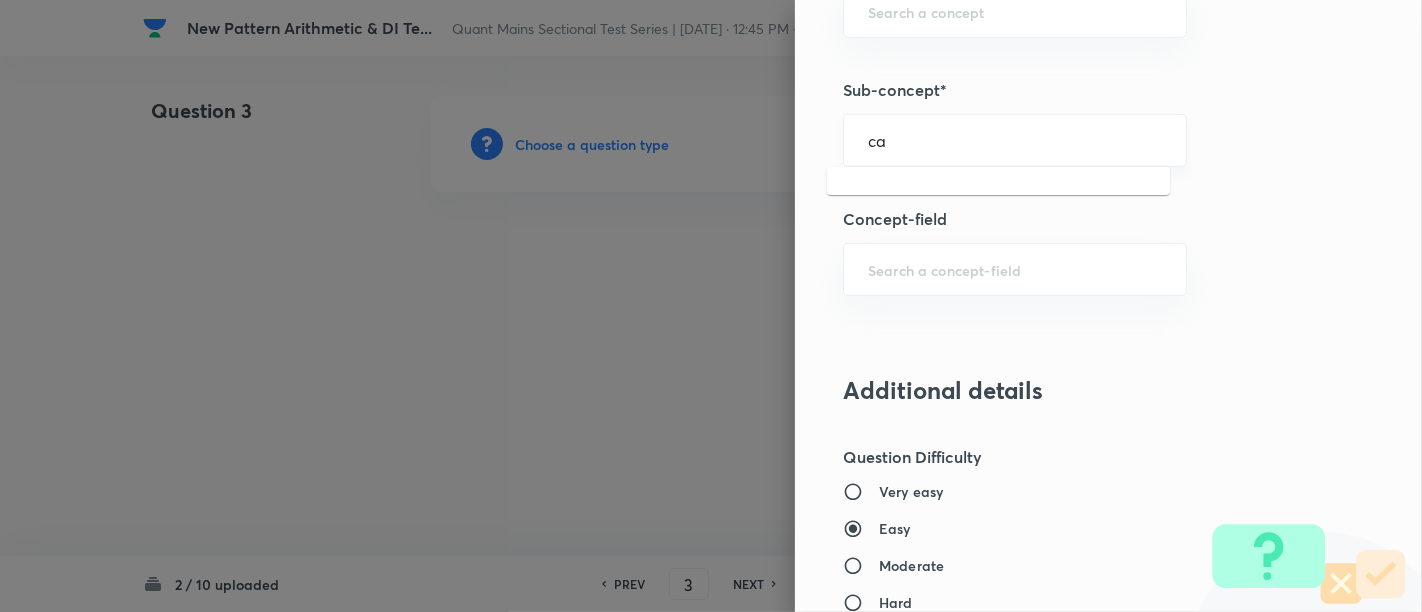 type on "c" 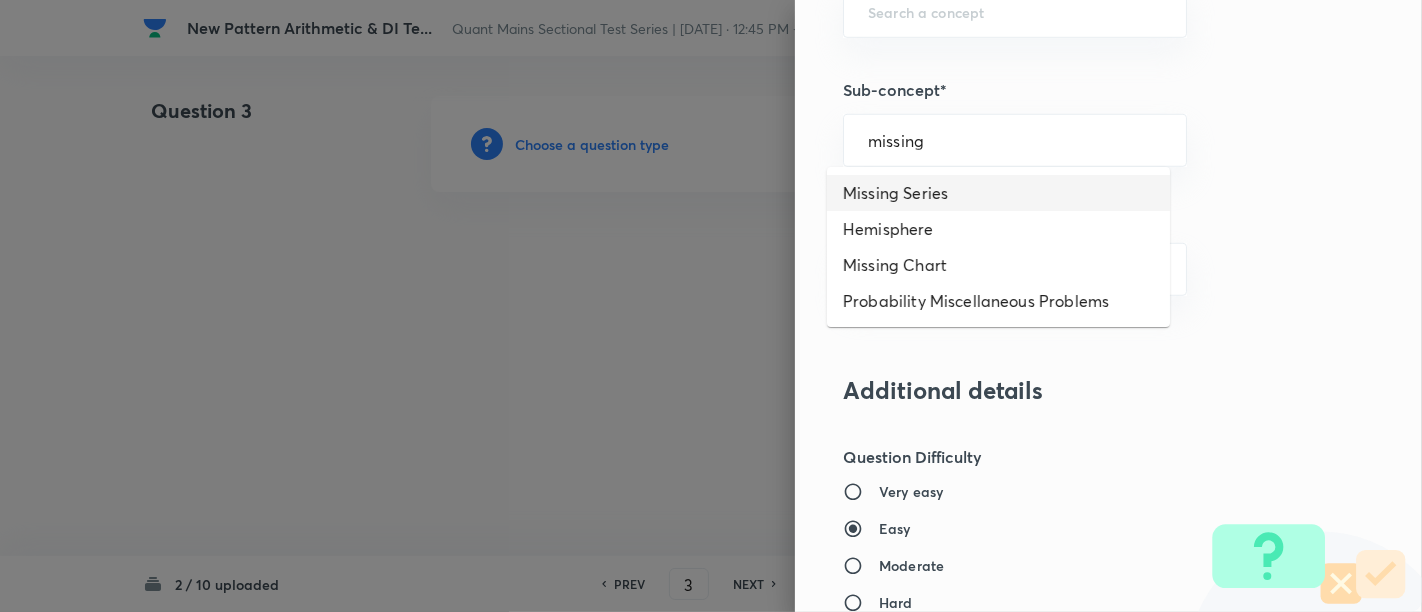 click on "Missing Series" at bounding box center (998, 193) 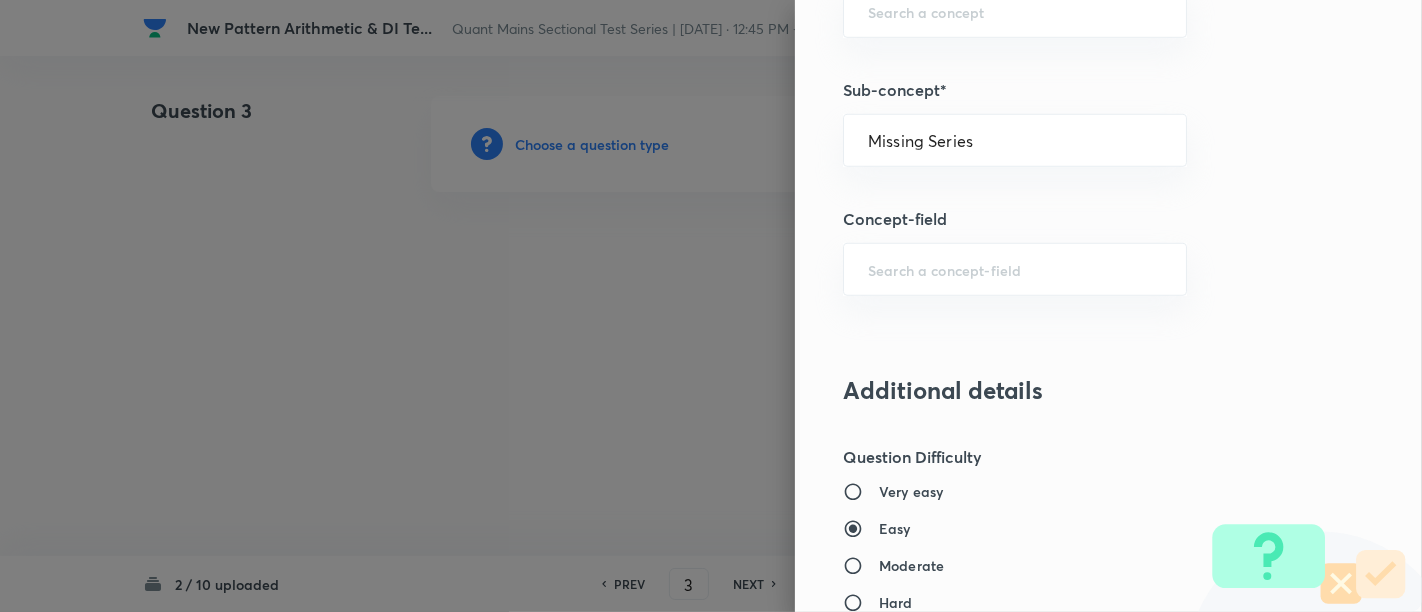 type on "Quantitative Aptitude" 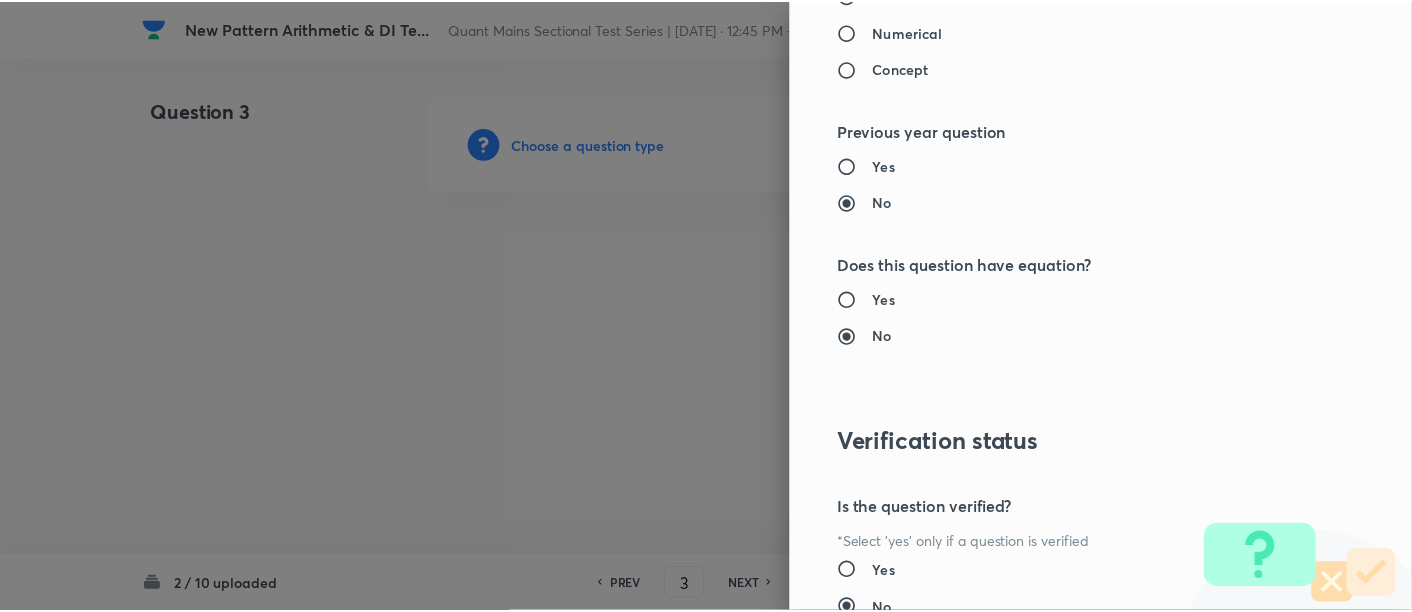 scroll, scrollTop: 2108, scrollLeft: 0, axis: vertical 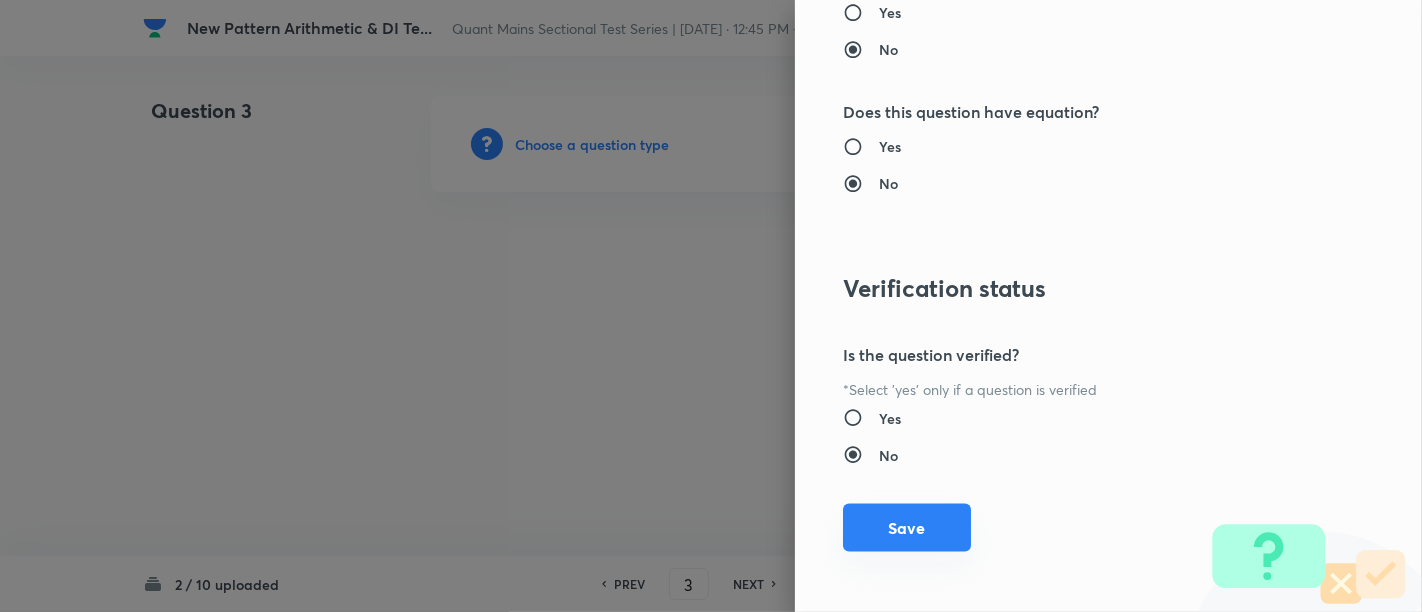 click on "Save" at bounding box center (907, 528) 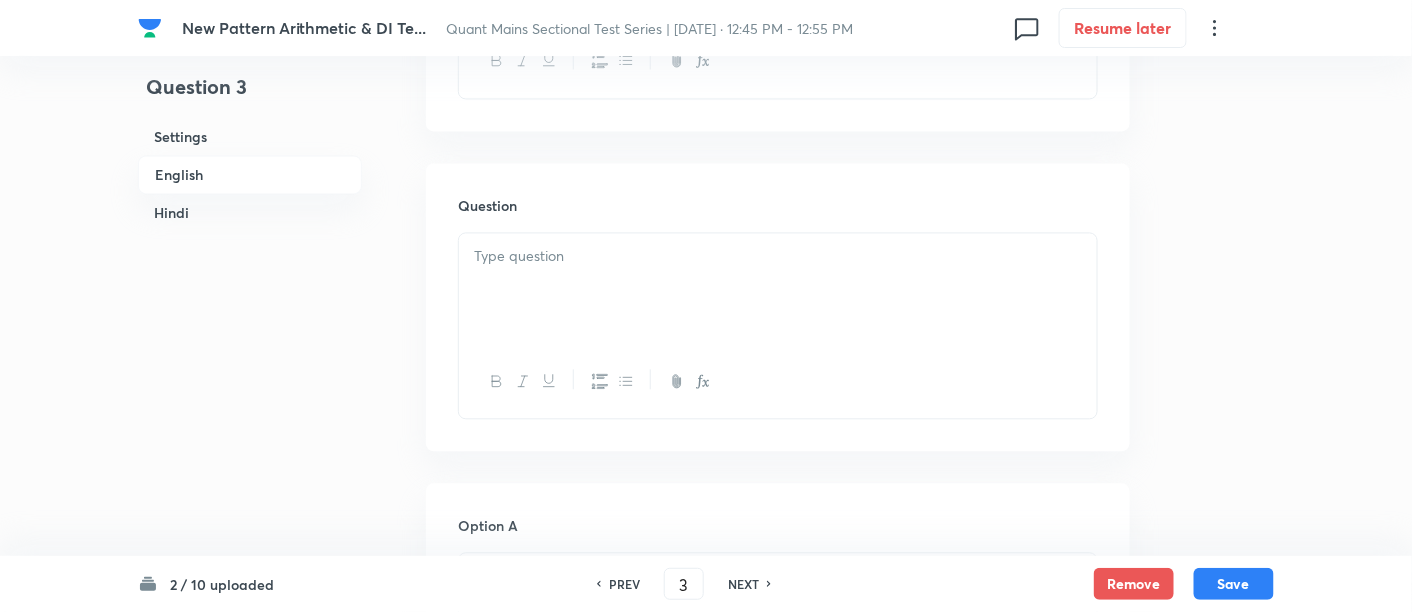 scroll, scrollTop: 1224, scrollLeft: 0, axis: vertical 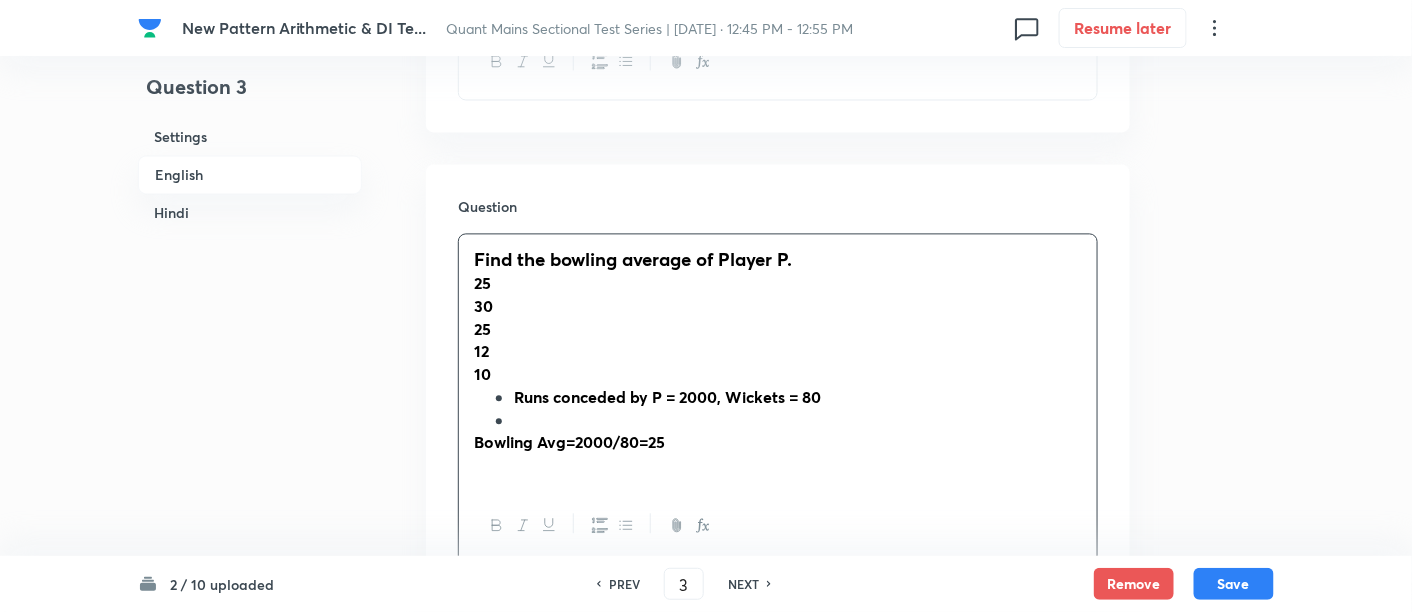 click on "Find the bowling average of Player P. 25 30 25 12 10 Runs conceded by P = 2000, Wickets = 80 Bowling Avg=2000/80=25" at bounding box center [778, 361] 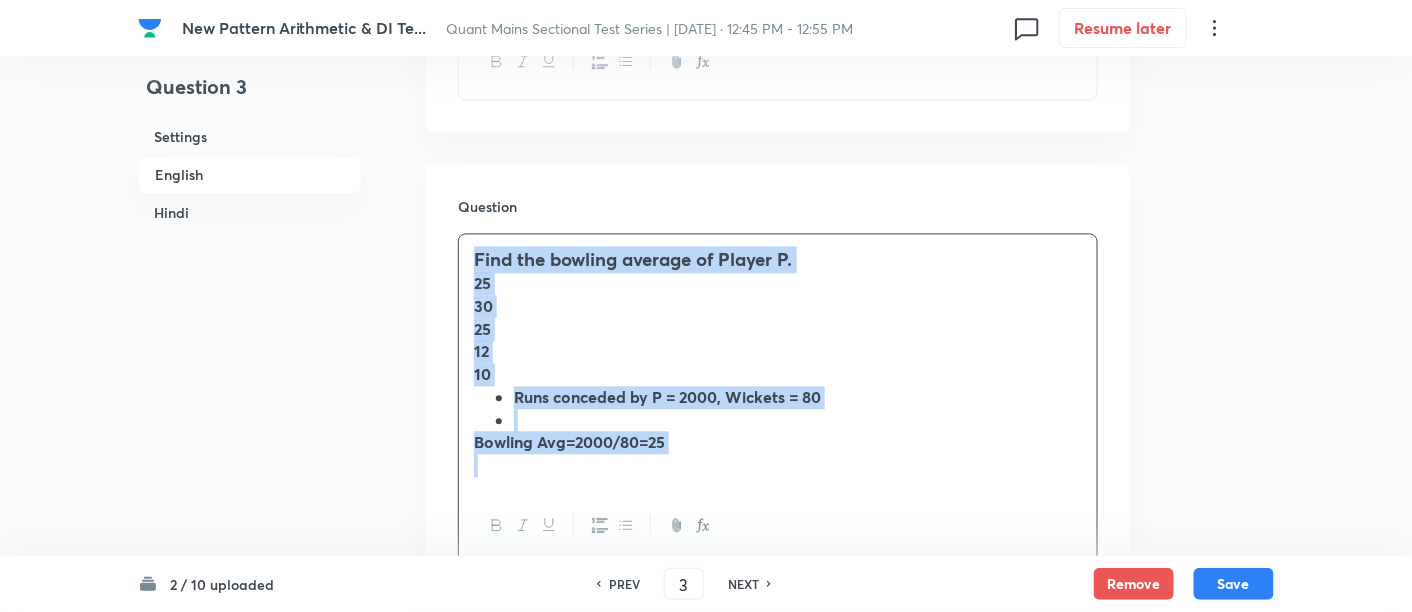 drag, startPoint x: 467, startPoint y: 257, endPoint x: 757, endPoint y: 484, distance: 368.27844 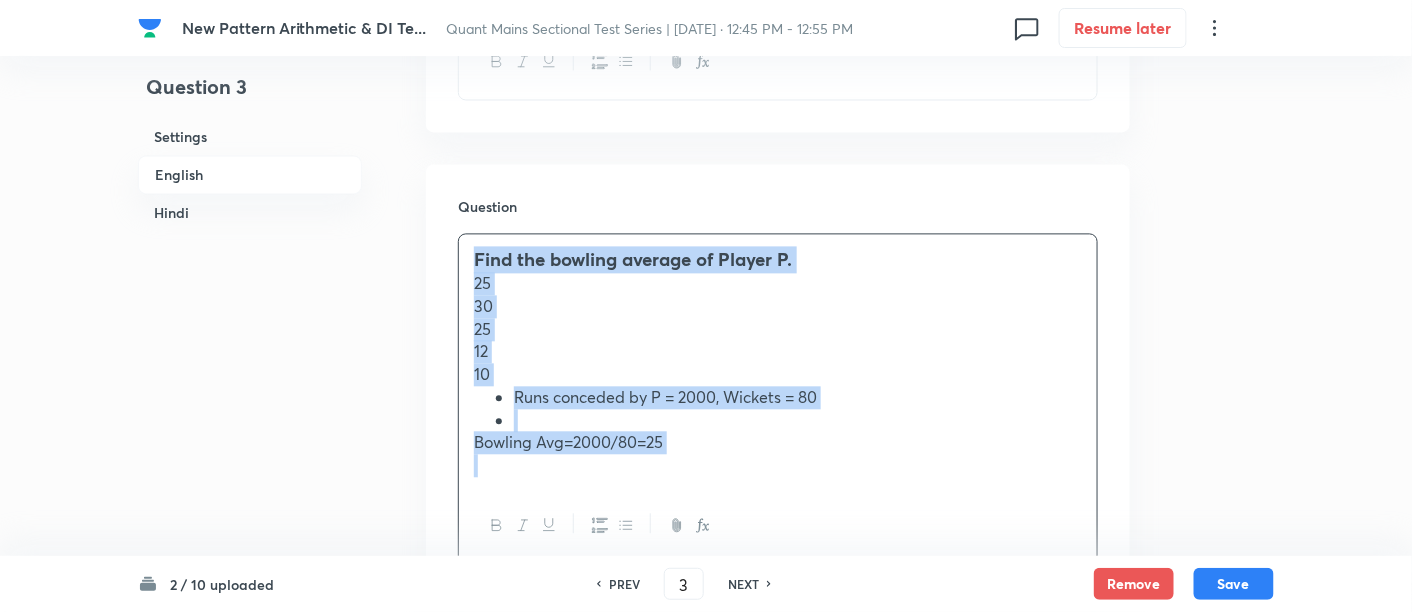 click 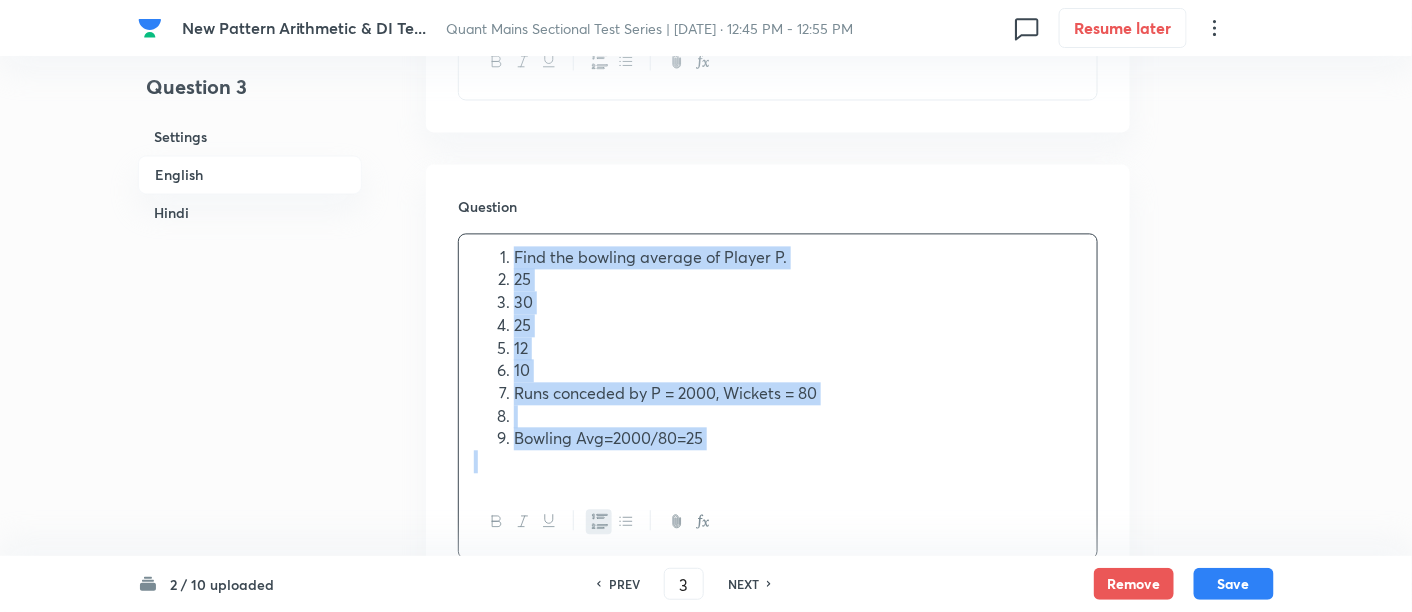 click 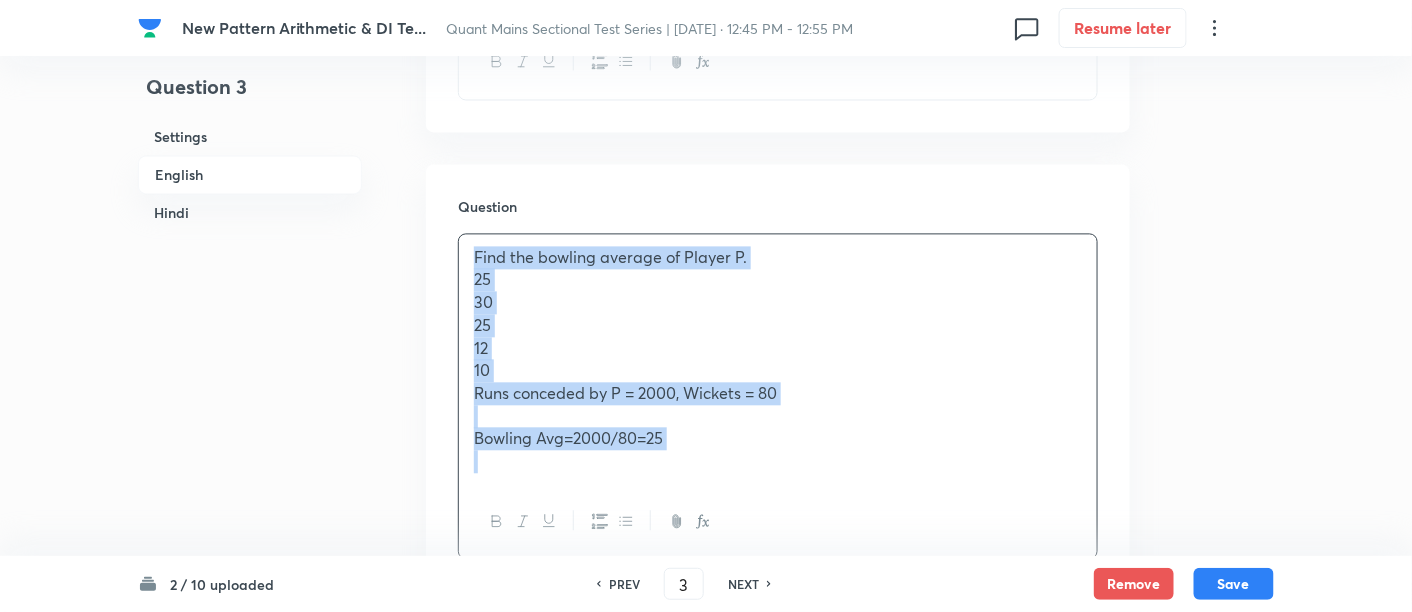copy on "Find the bowling average of Player P. 25 30 25 12 10 Runs conceded by P = 2000, Wickets = 80 Bowling Avg=2000/80=25" 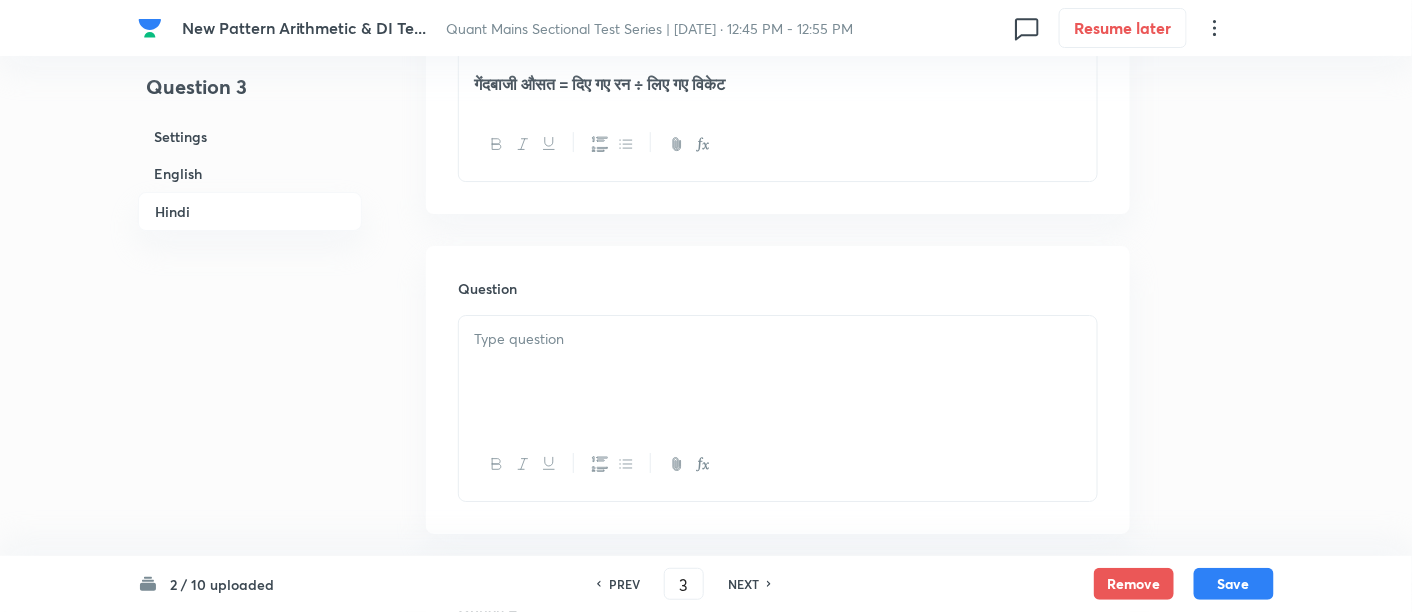 click at bounding box center [778, 372] 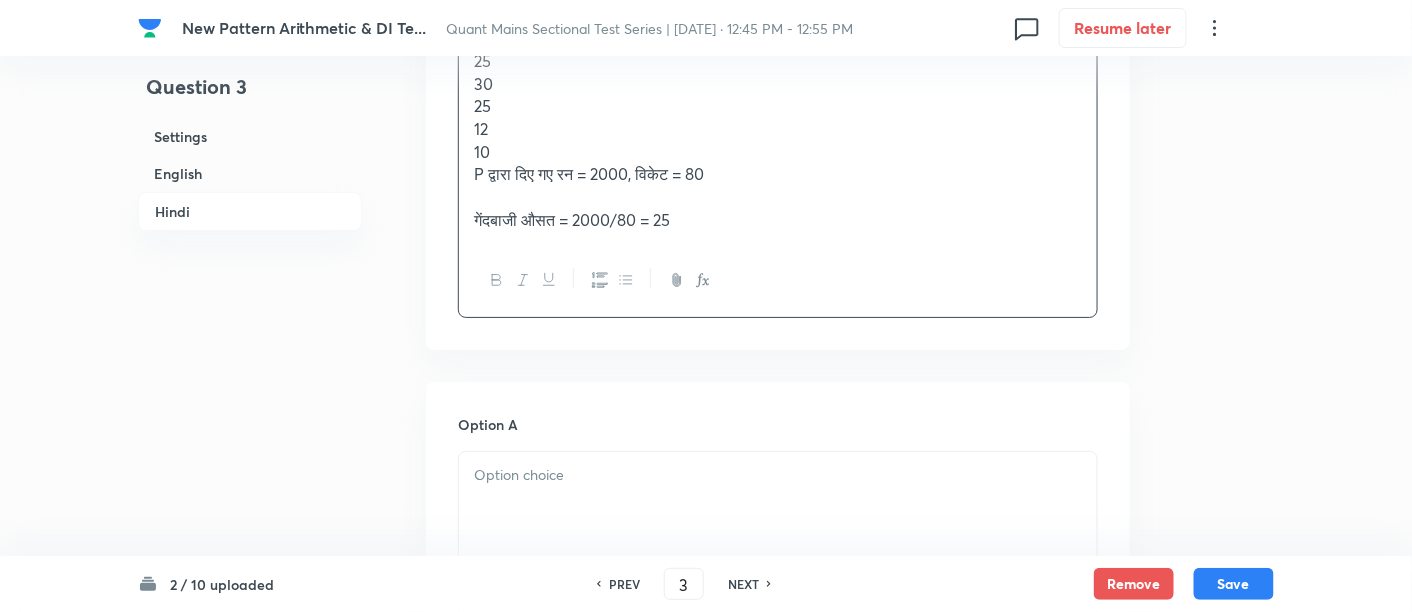 scroll, scrollTop: 4672, scrollLeft: 0, axis: vertical 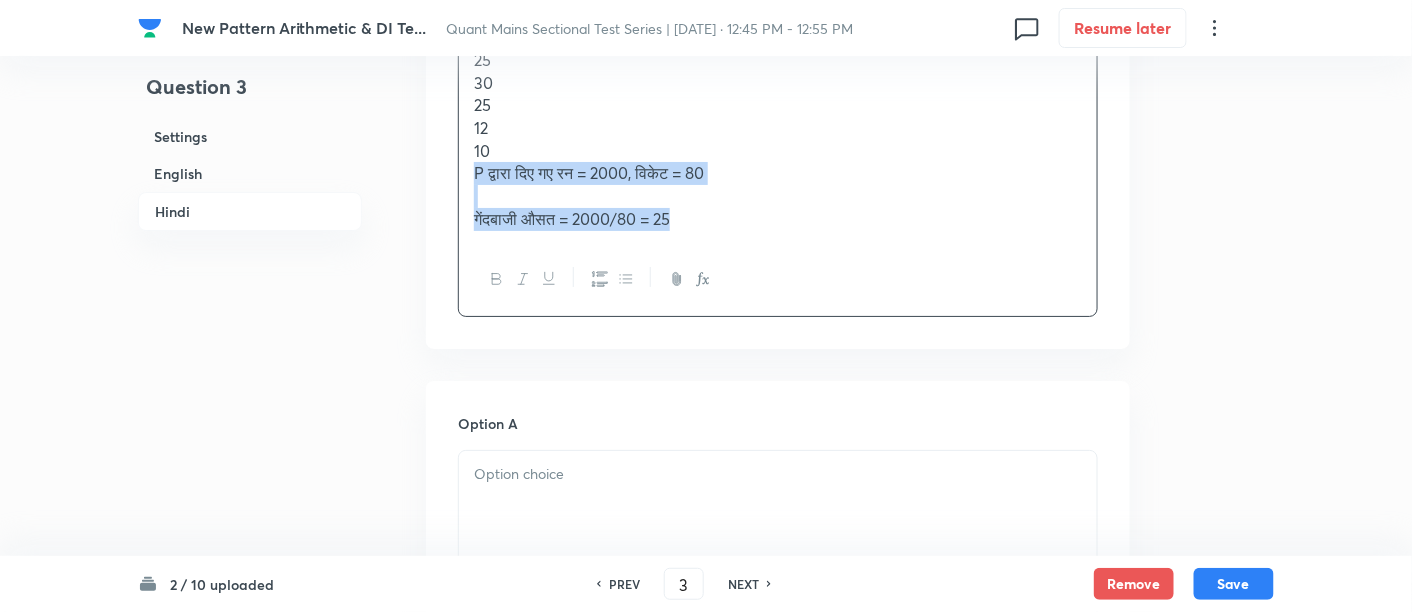 drag, startPoint x: 474, startPoint y: 165, endPoint x: 902, endPoint y: 364, distance: 472.00107 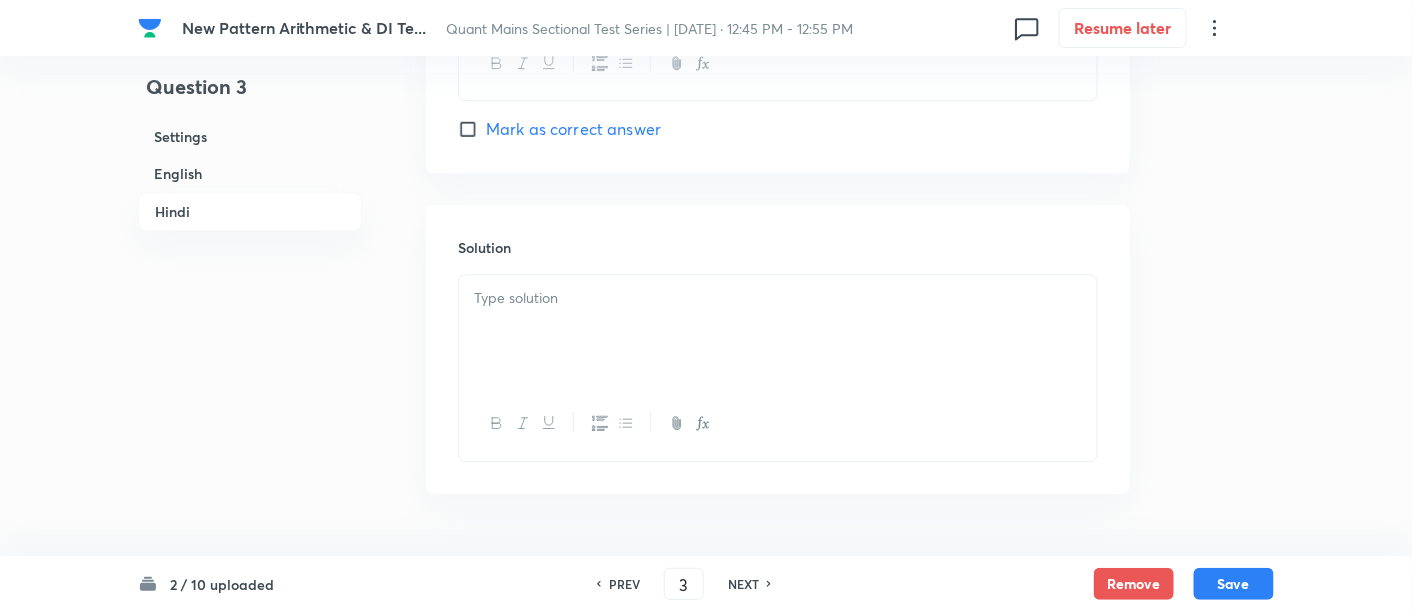 scroll, scrollTop: 6430, scrollLeft: 0, axis: vertical 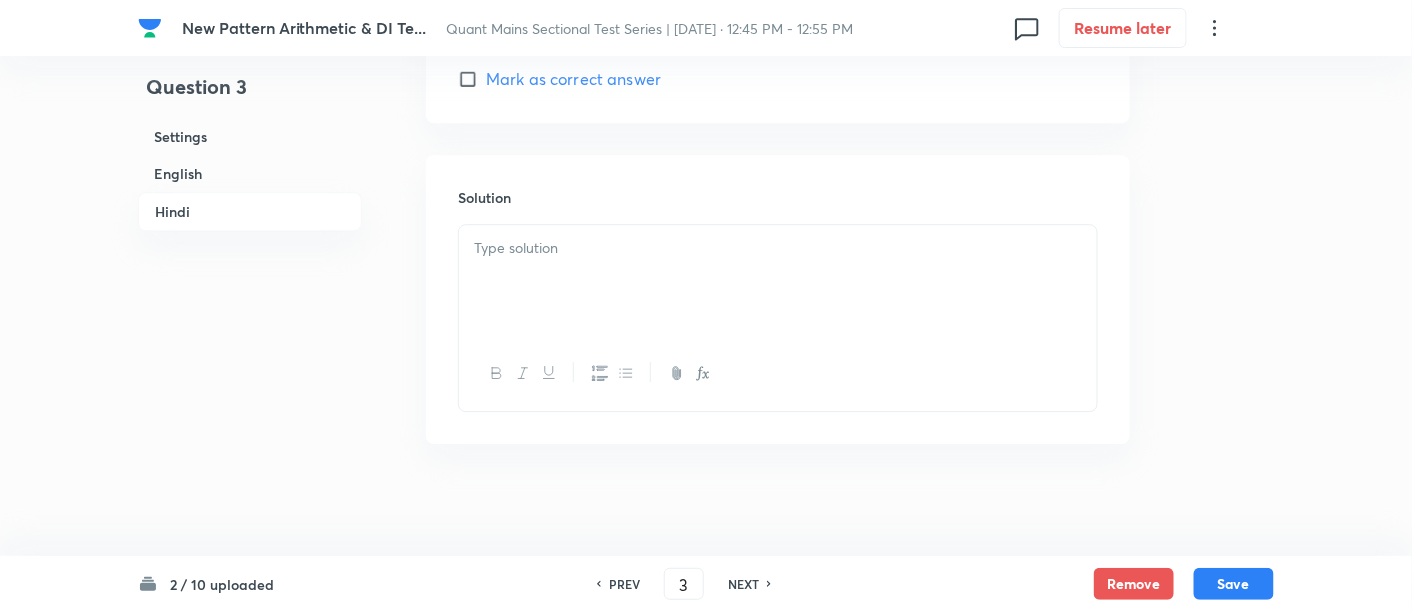 click at bounding box center [778, 281] 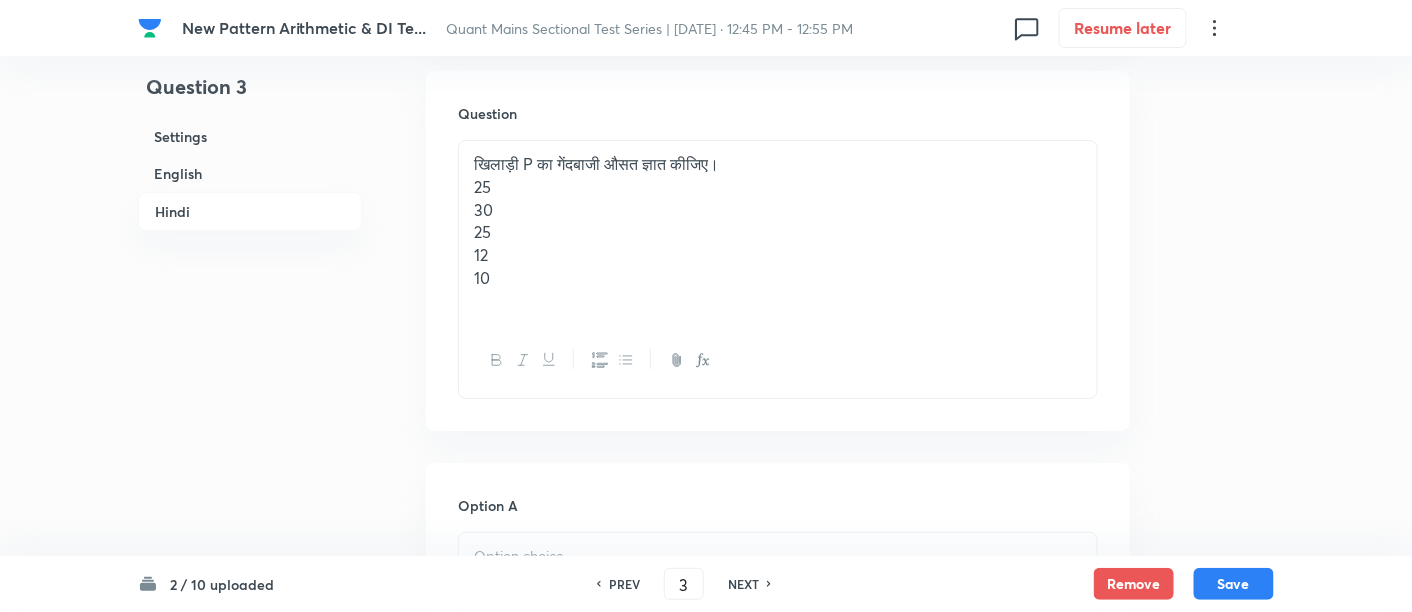 scroll, scrollTop: 4543, scrollLeft: 0, axis: vertical 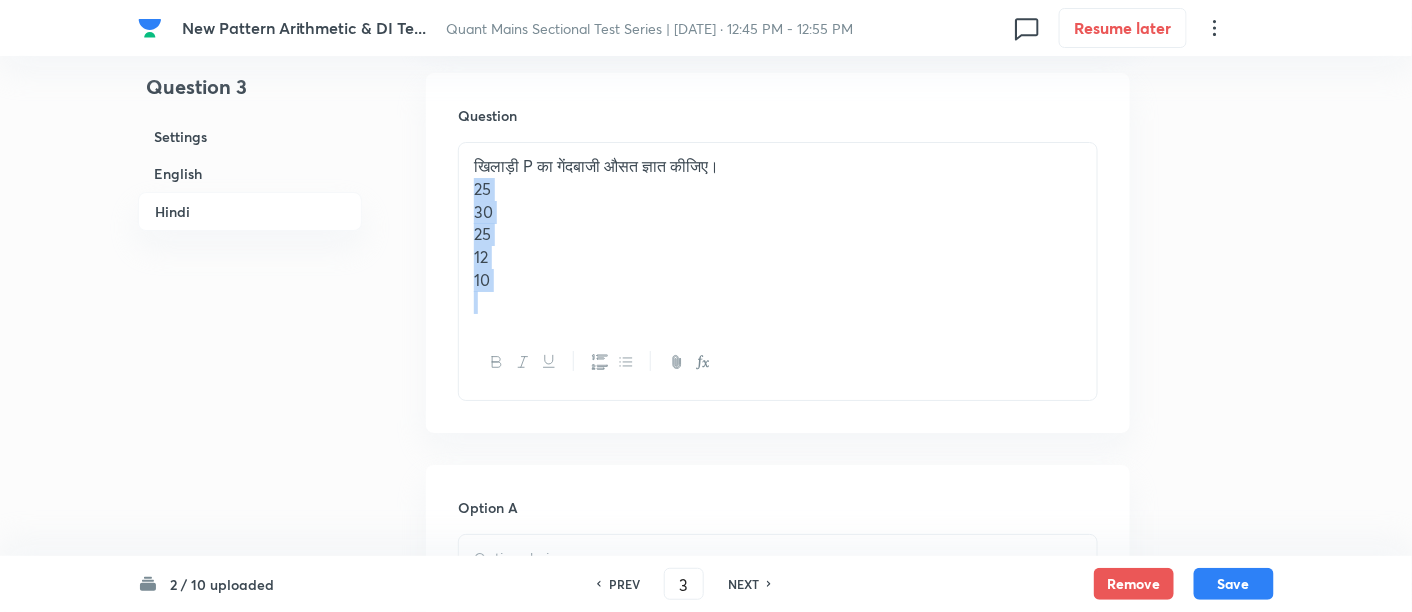 drag, startPoint x: 471, startPoint y: 183, endPoint x: 612, endPoint y: 355, distance: 222.40729 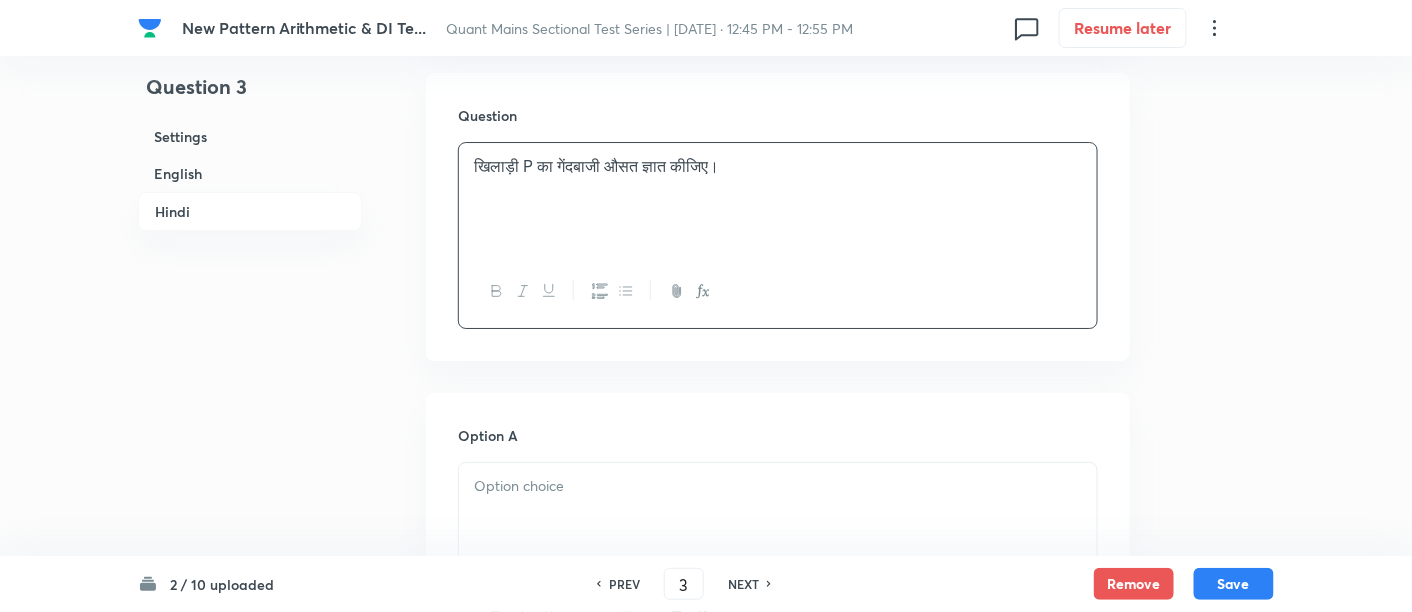 scroll, scrollTop: 4809, scrollLeft: 0, axis: vertical 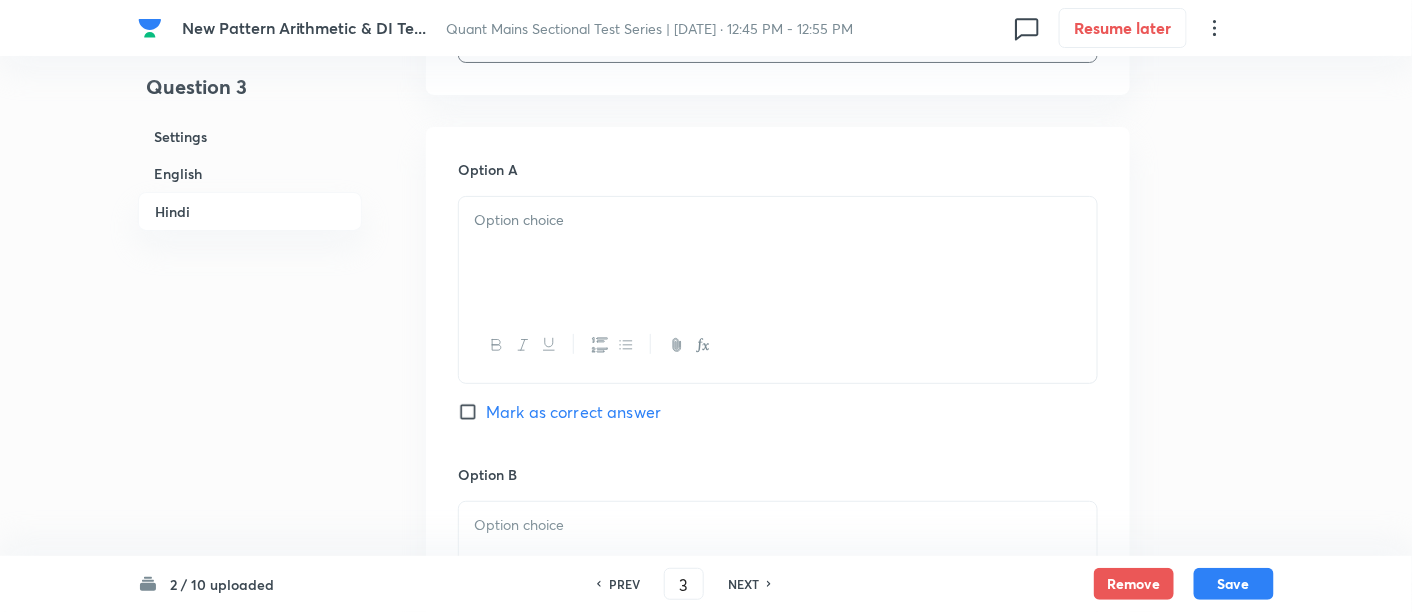 click at bounding box center [778, 253] 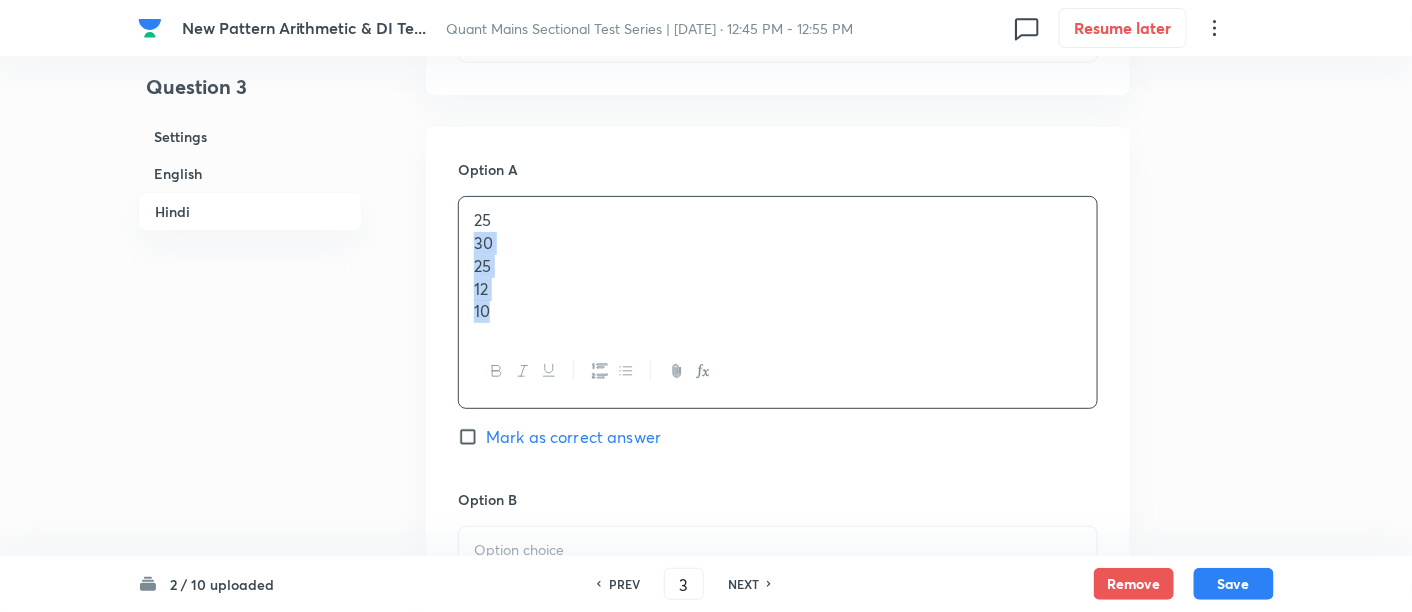drag, startPoint x: 469, startPoint y: 242, endPoint x: 620, endPoint y: 430, distance: 241.13274 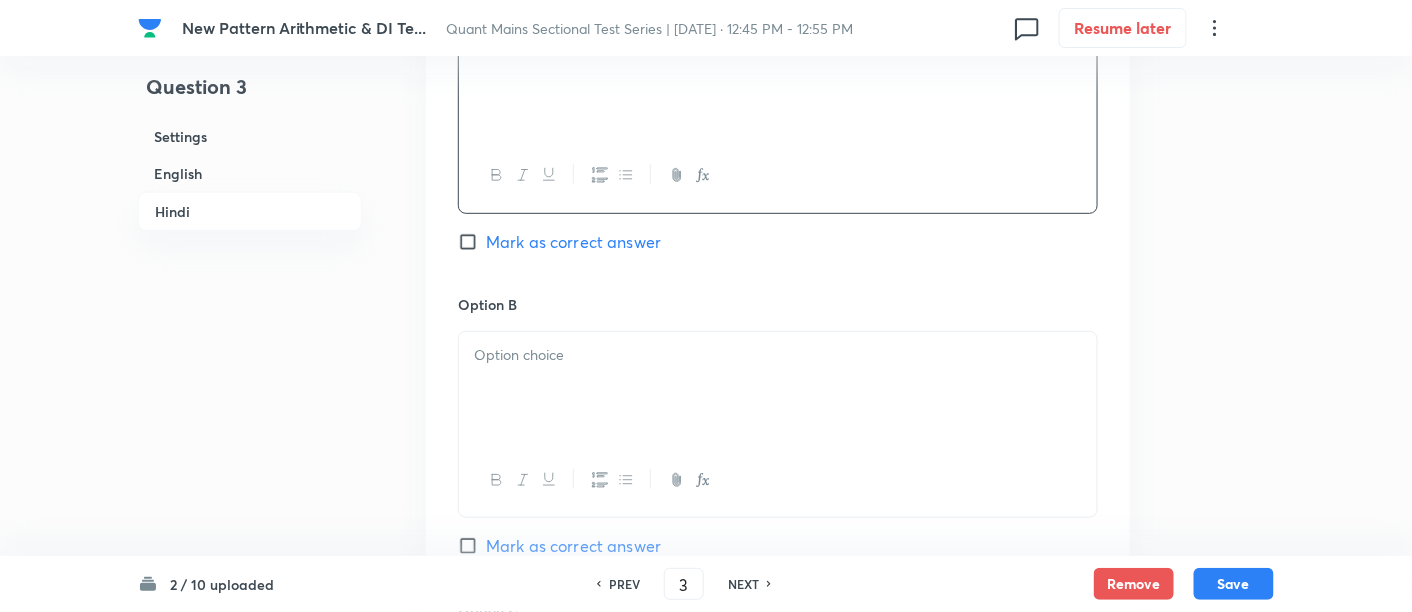 scroll, scrollTop: 4980, scrollLeft: 0, axis: vertical 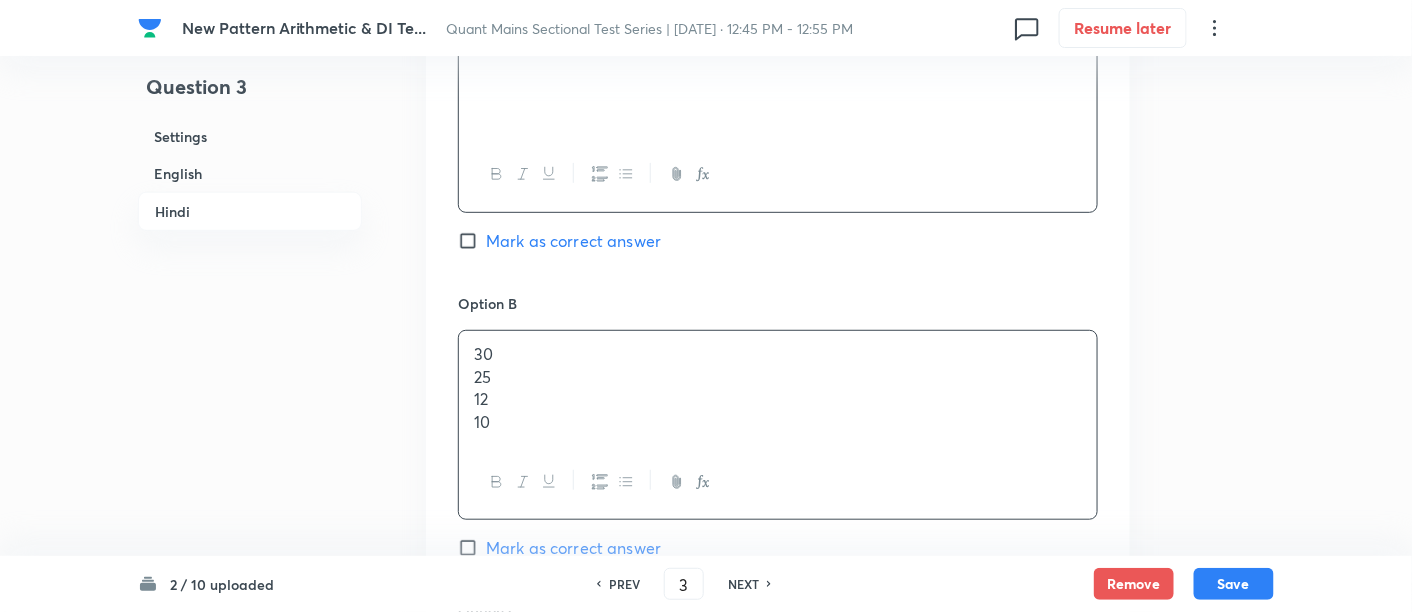 click on "30 25 12 10" at bounding box center (778, 388) 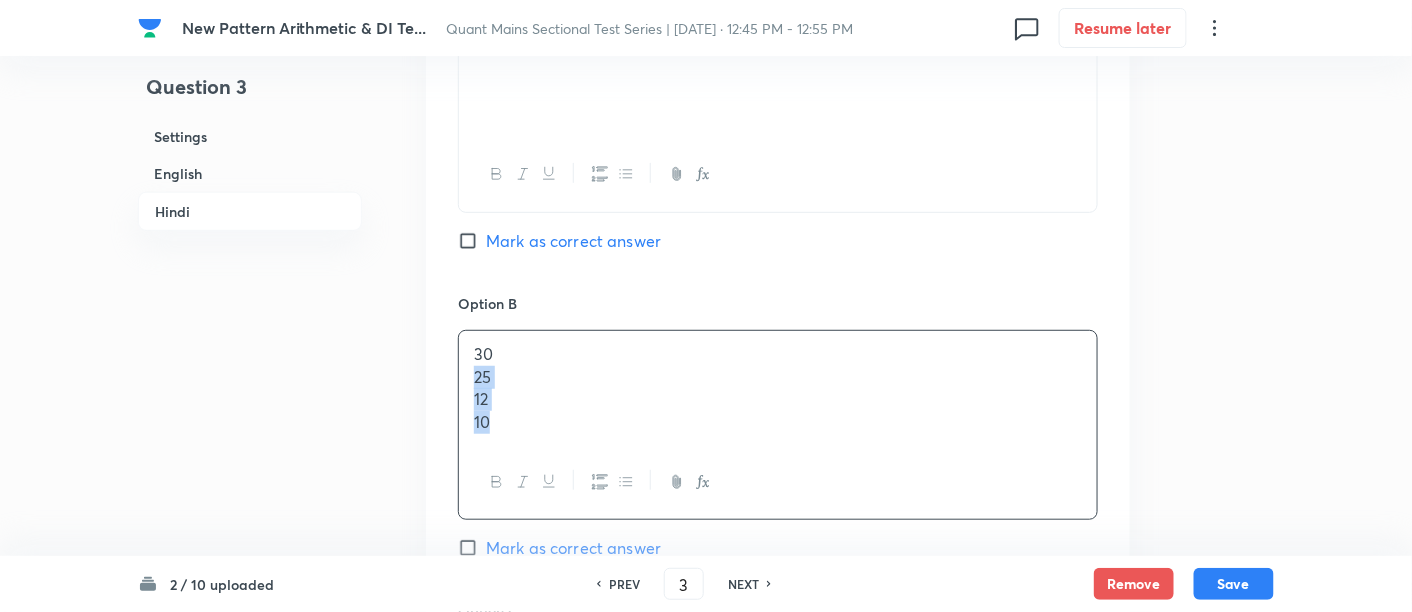 drag, startPoint x: 463, startPoint y: 367, endPoint x: 646, endPoint y: 487, distance: 218.83556 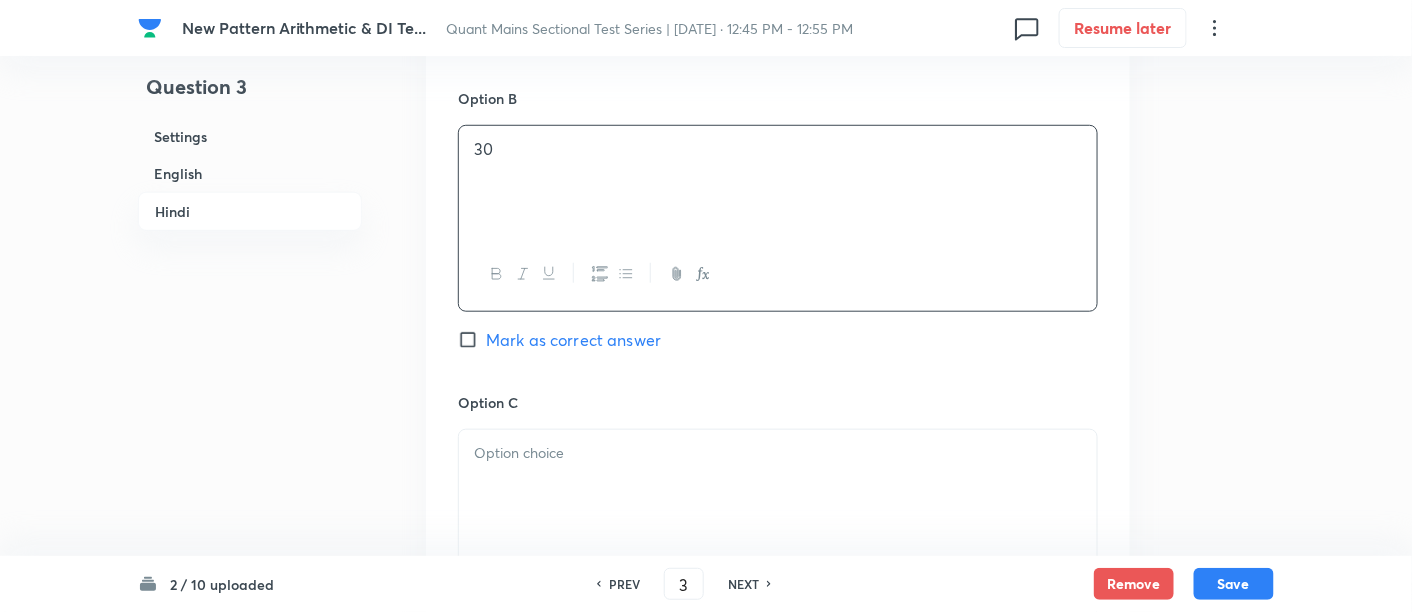 scroll, scrollTop: 5211, scrollLeft: 0, axis: vertical 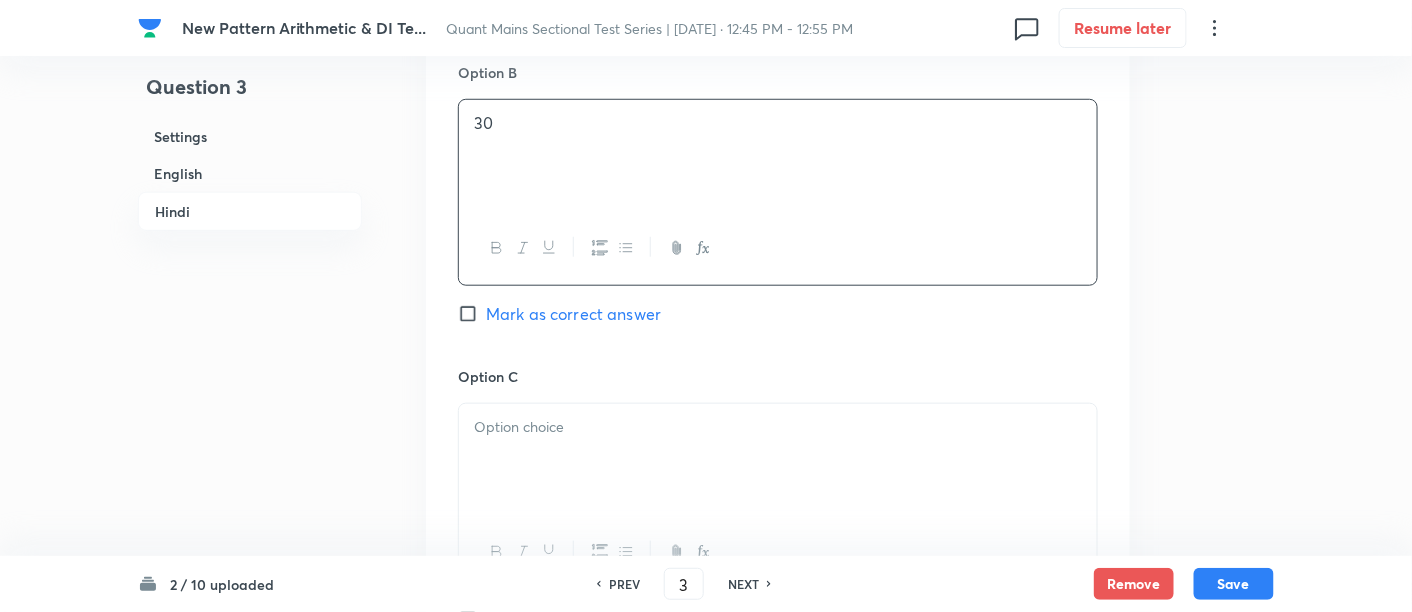 click at bounding box center [778, 460] 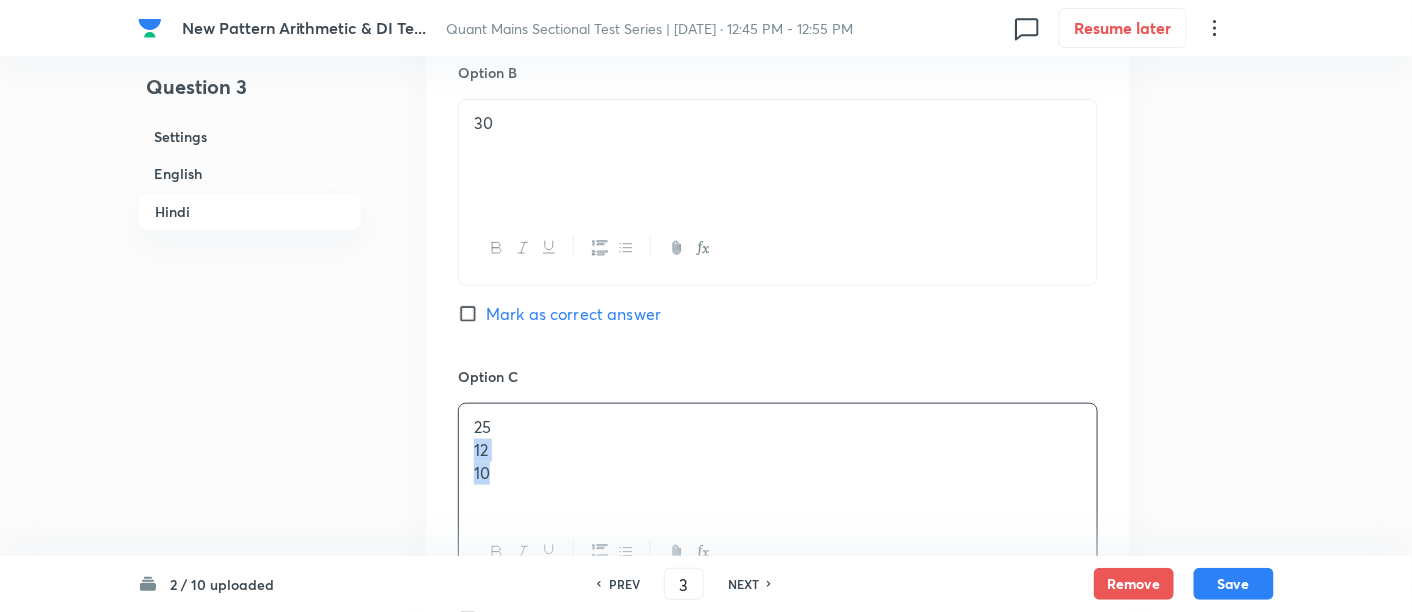 drag, startPoint x: 463, startPoint y: 448, endPoint x: 625, endPoint y: 541, distance: 186.79668 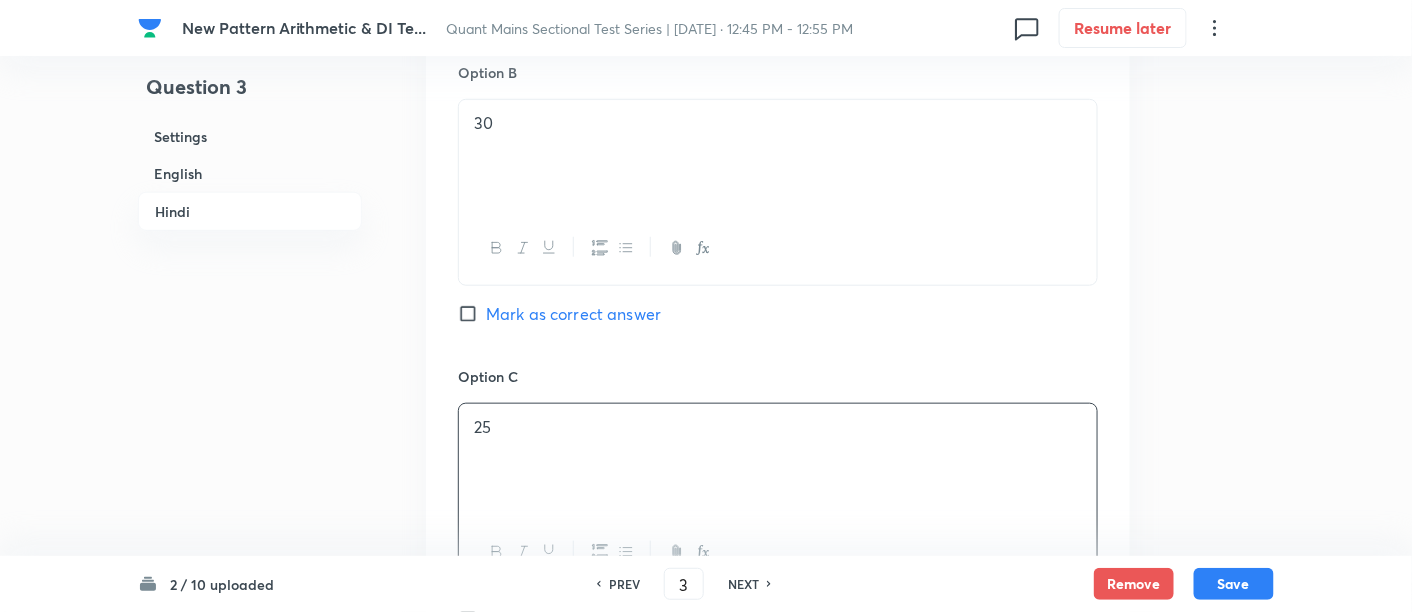 scroll, scrollTop: 5645, scrollLeft: 0, axis: vertical 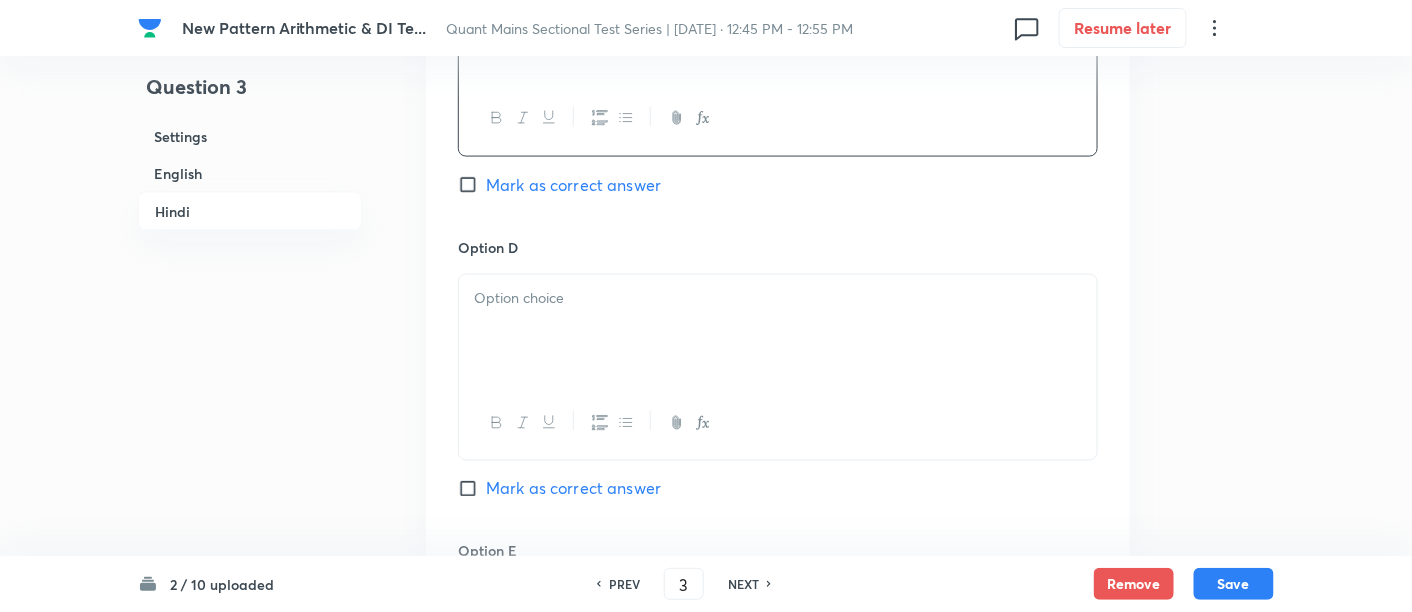 click at bounding box center [778, 331] 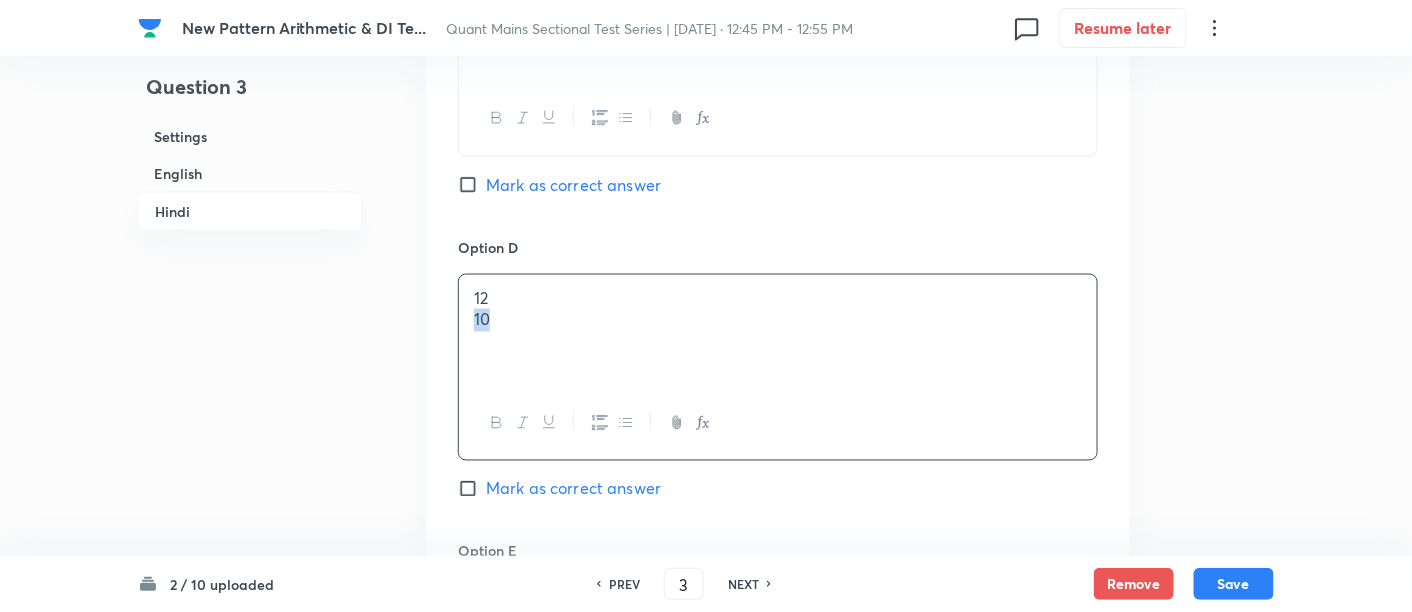 drag, startPoint x: 469, startPoint y: 313, endPoint x: 618, endPoint y: 352, distance: 154.01949 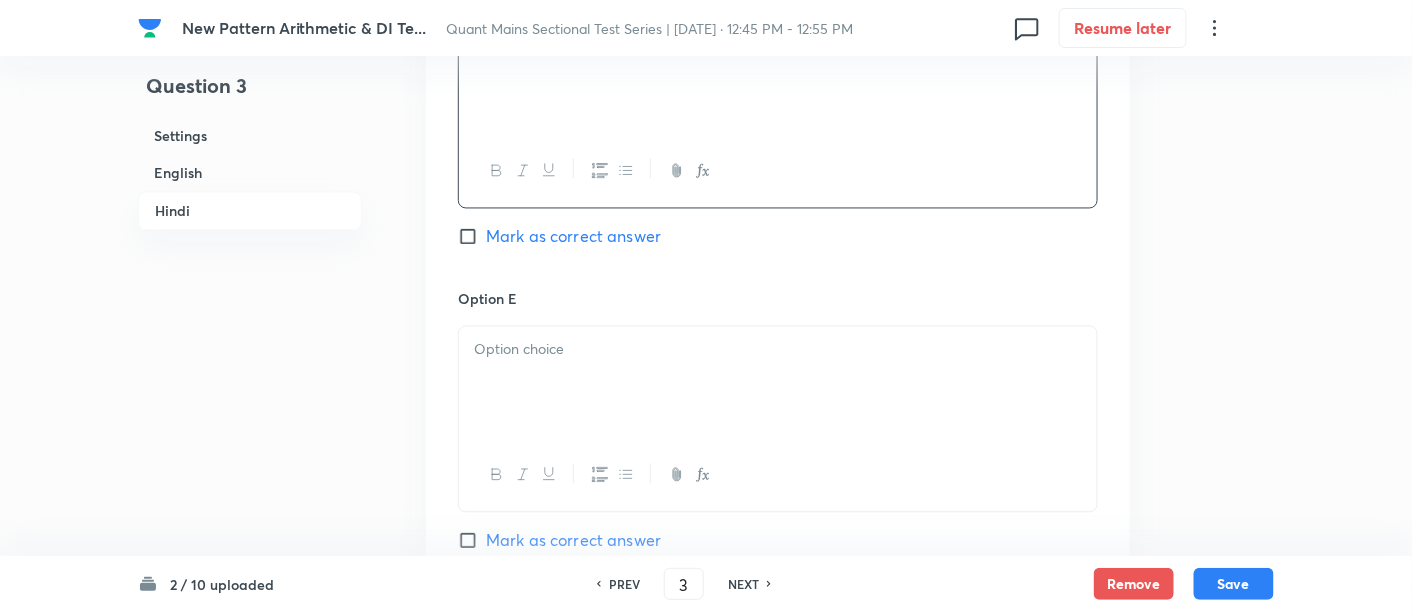 click at bounding box center [778, 350] 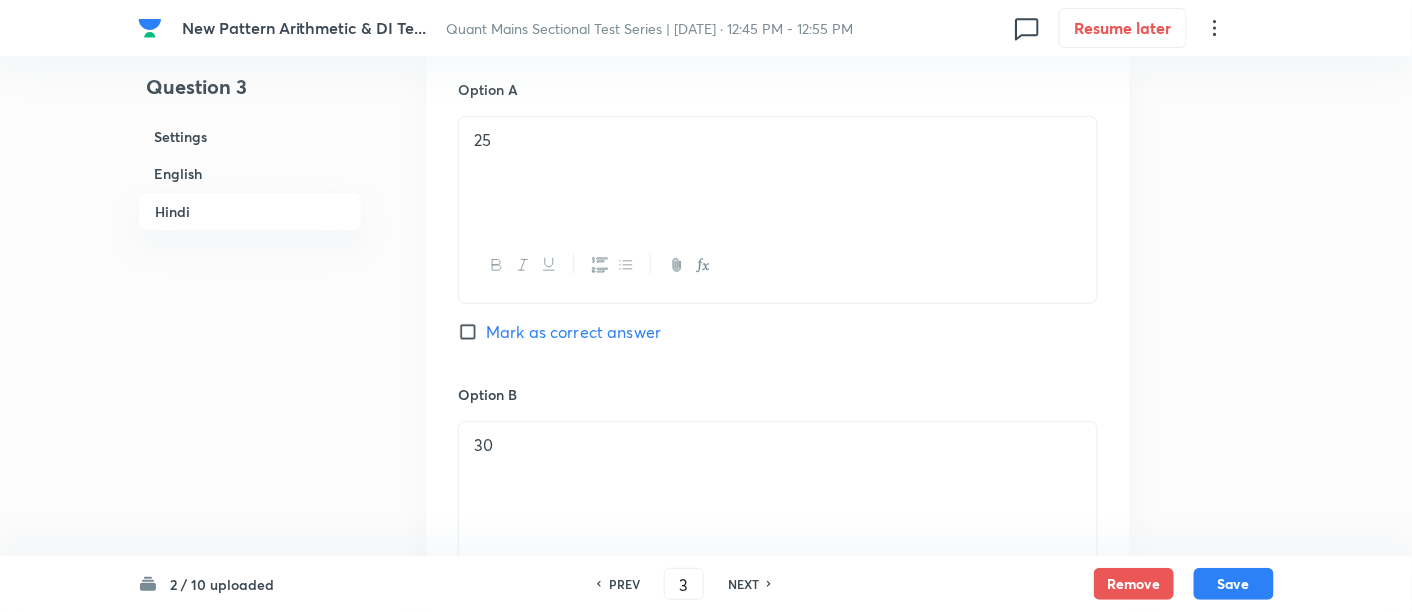 scroll, scrollTop: 4836, scrollLeft: 0, axis: vertical 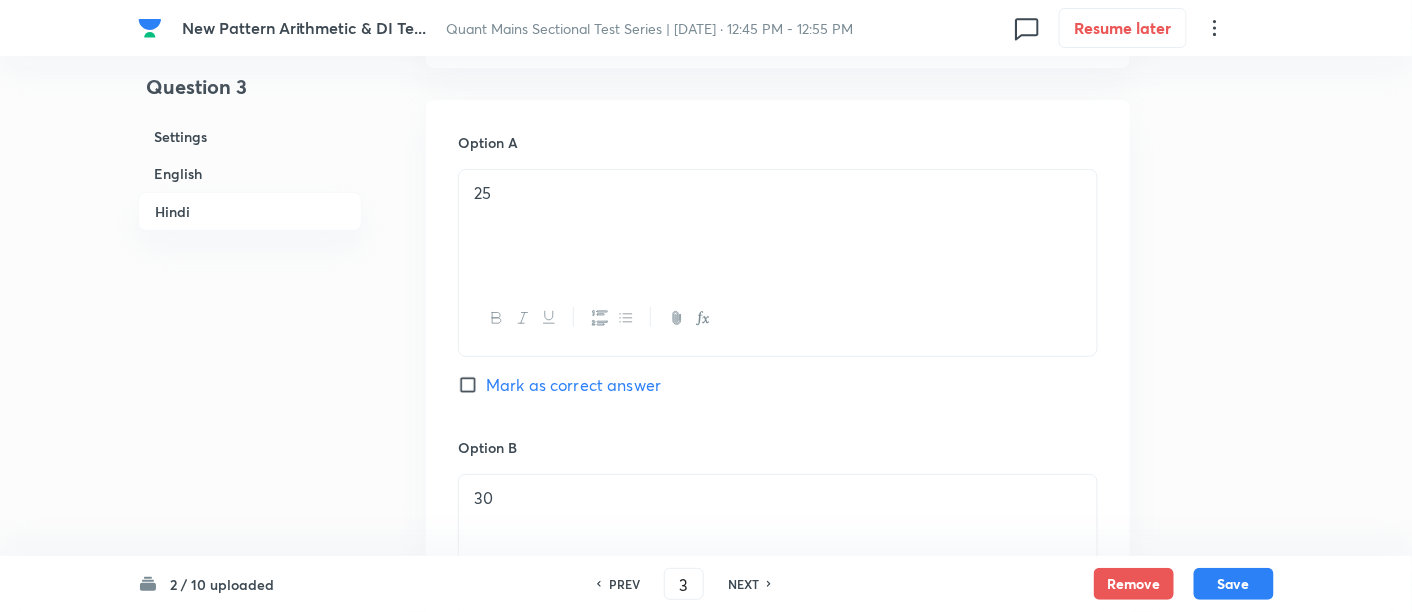 click on "Mark as correct answer" at bounding box center [573, 385] 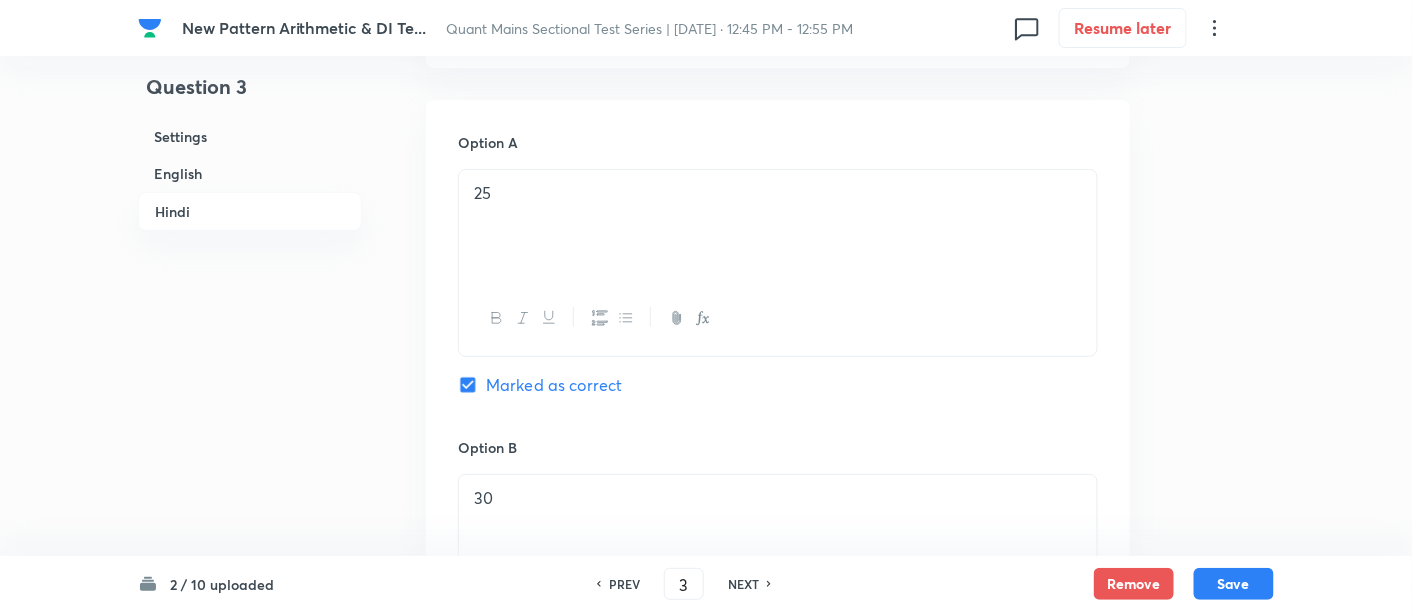 checkbox on "true" 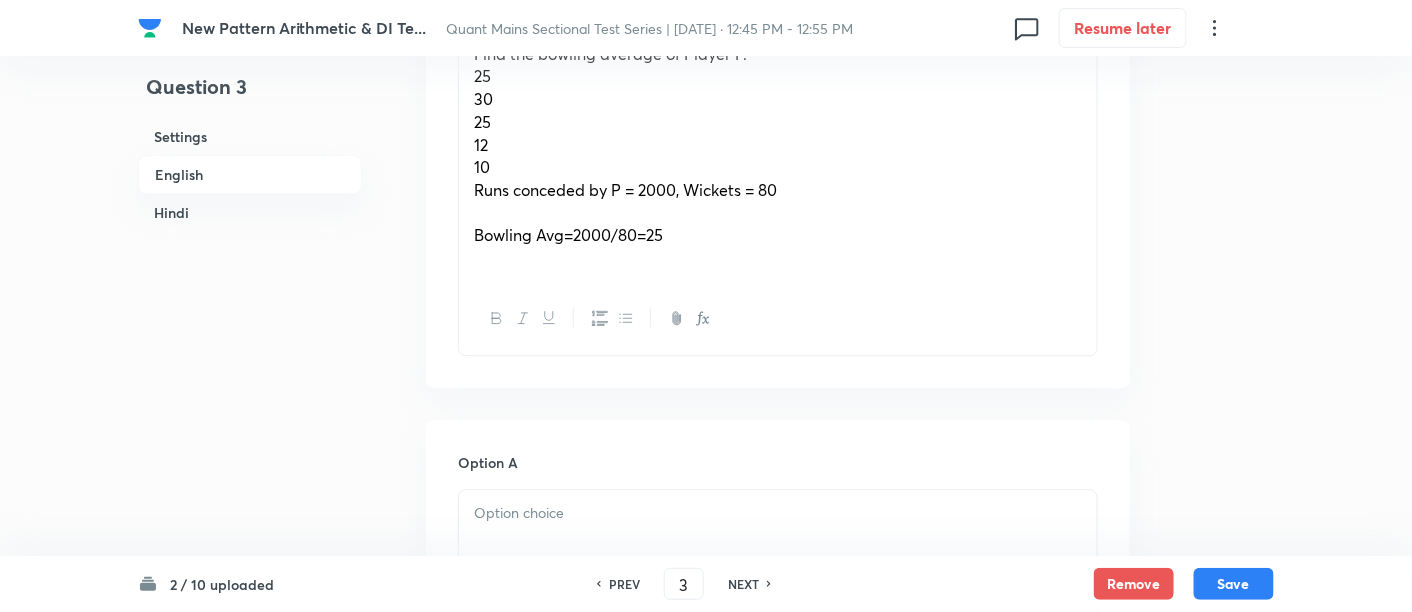 scroll, scrollTop: 1328, scrollLeft: 0, axis: vertical 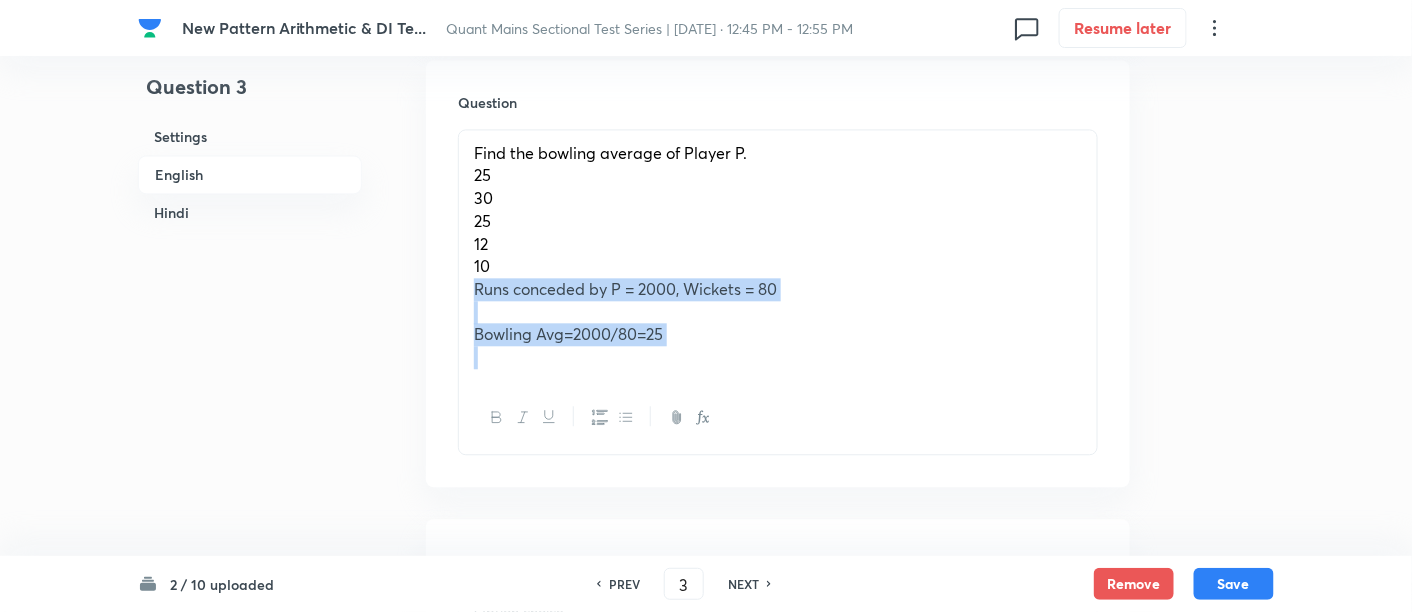 drag, startPoint x: 465, startPoint y: 290, endPoint x: 733, endPoint y: 363, distance: 277.76428 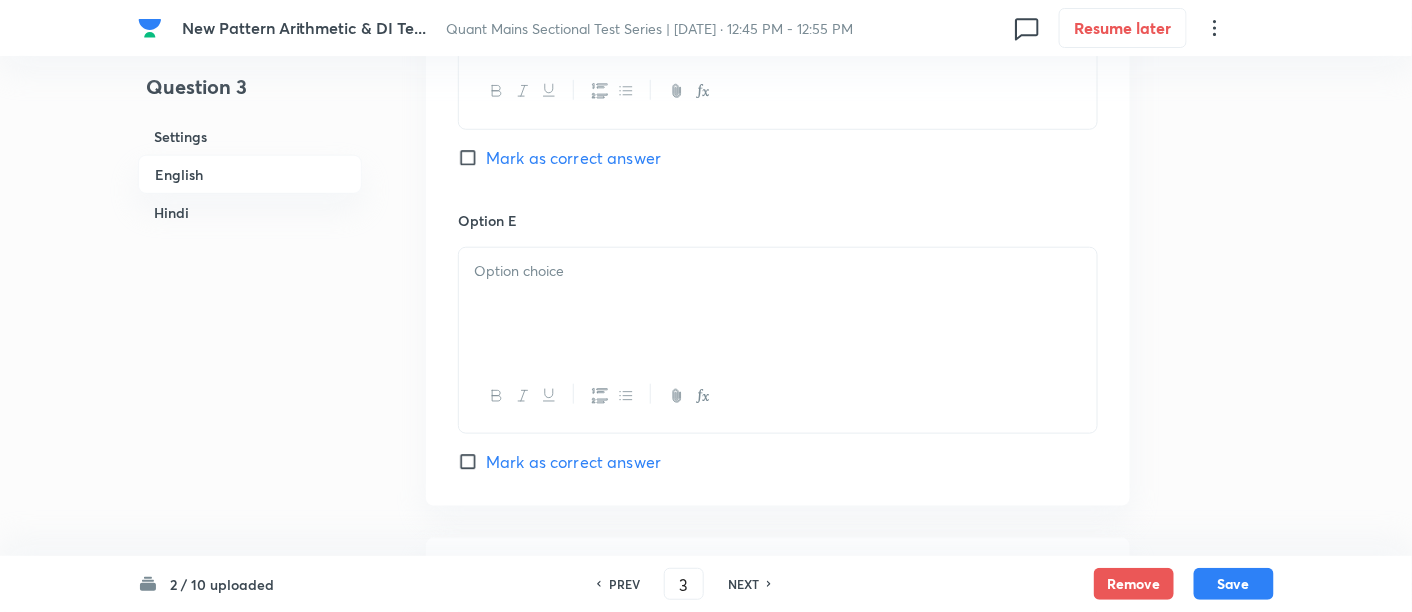 scroll, scrollTop: 3101, scrollLeft: 0, axis: vertical 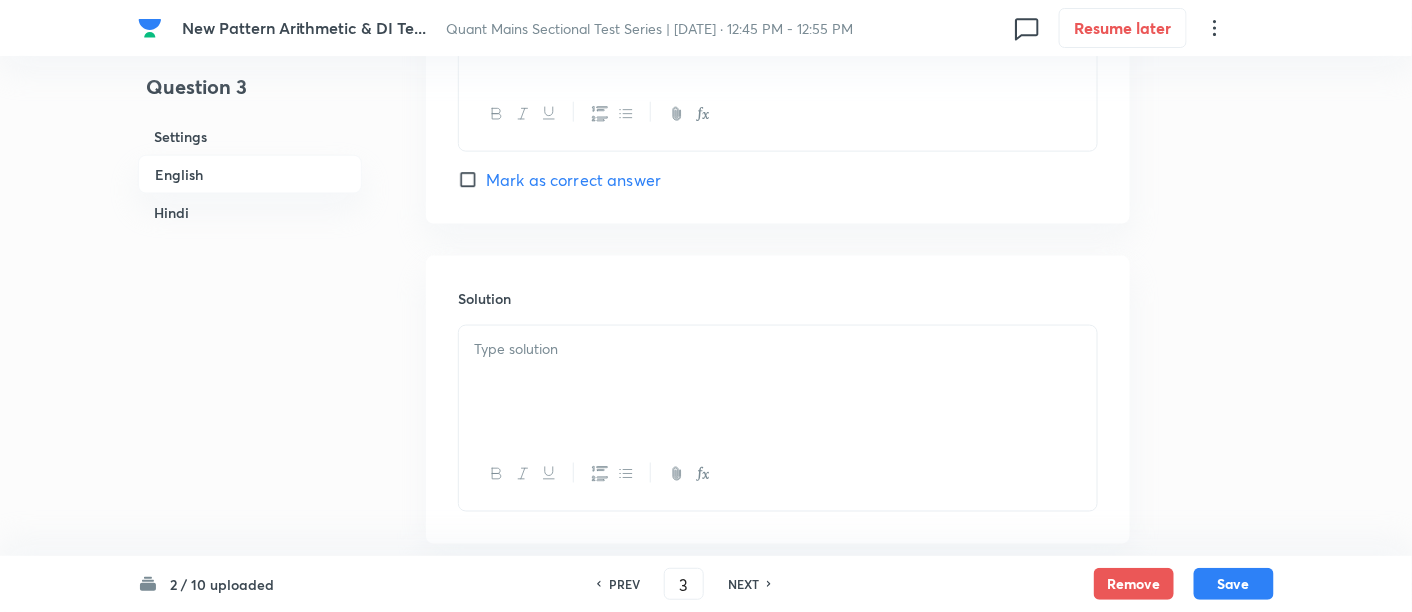 click at bounding box center [778, 382] 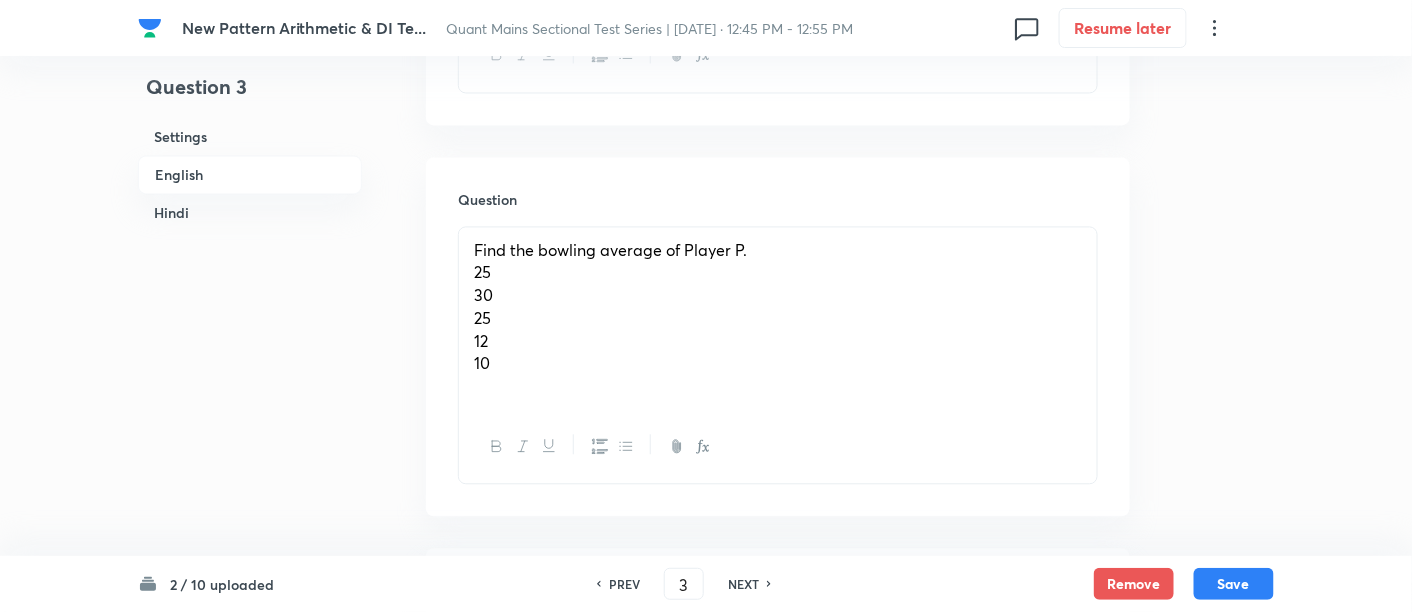 scroll, scrollTop: 1237, scrollLeft: 0, axis: vertical 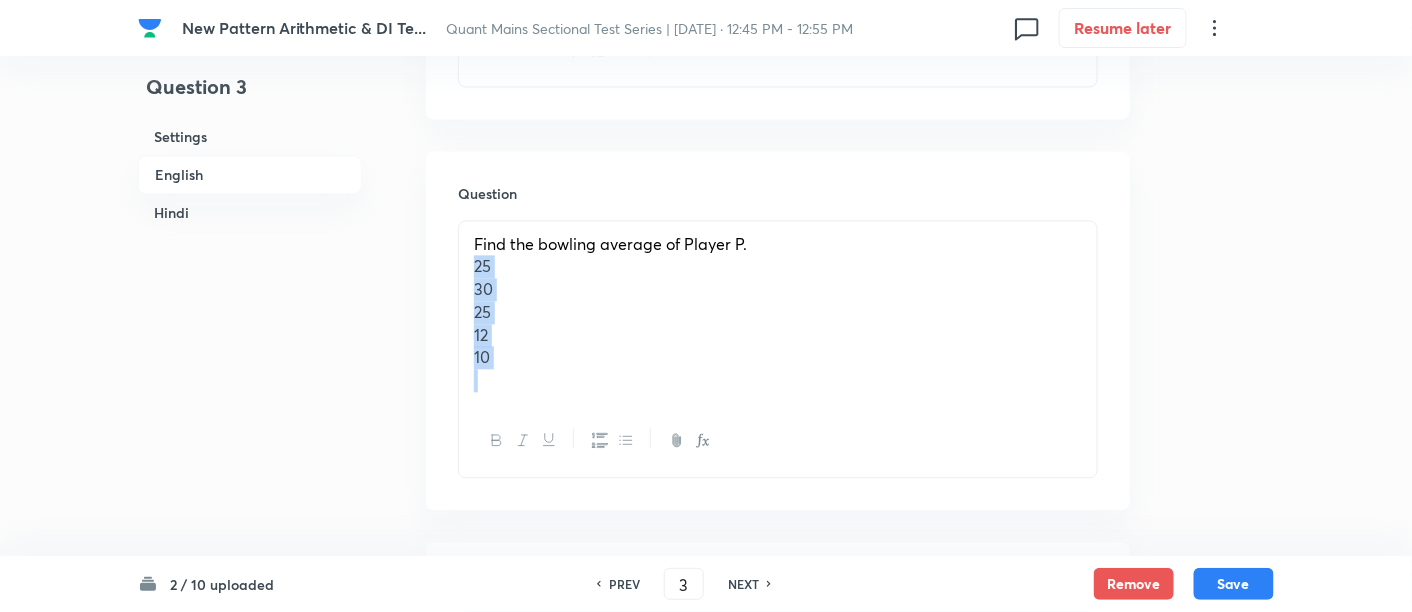 drag, startPoint x: 470, startPoint y: 265, endPoint x: 562, endPoint y: 410, distance: 171.72362 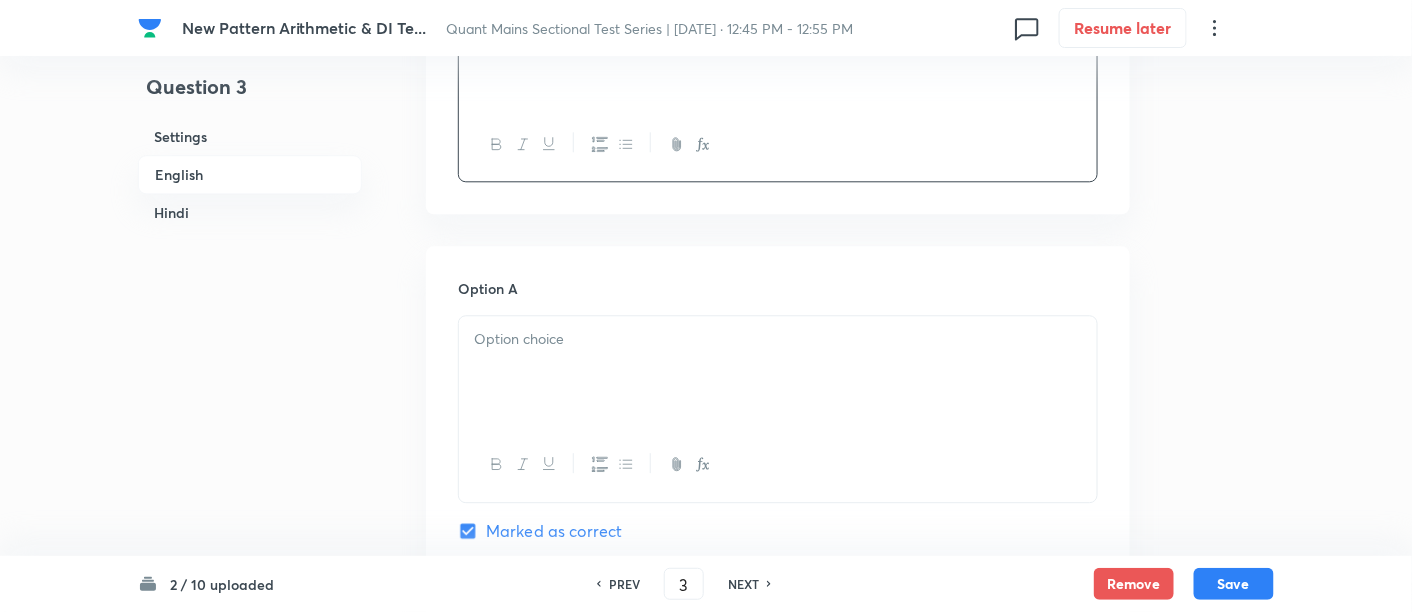 scroll, scrollTop: 1463, scrollLeft: 0, axis: vertical 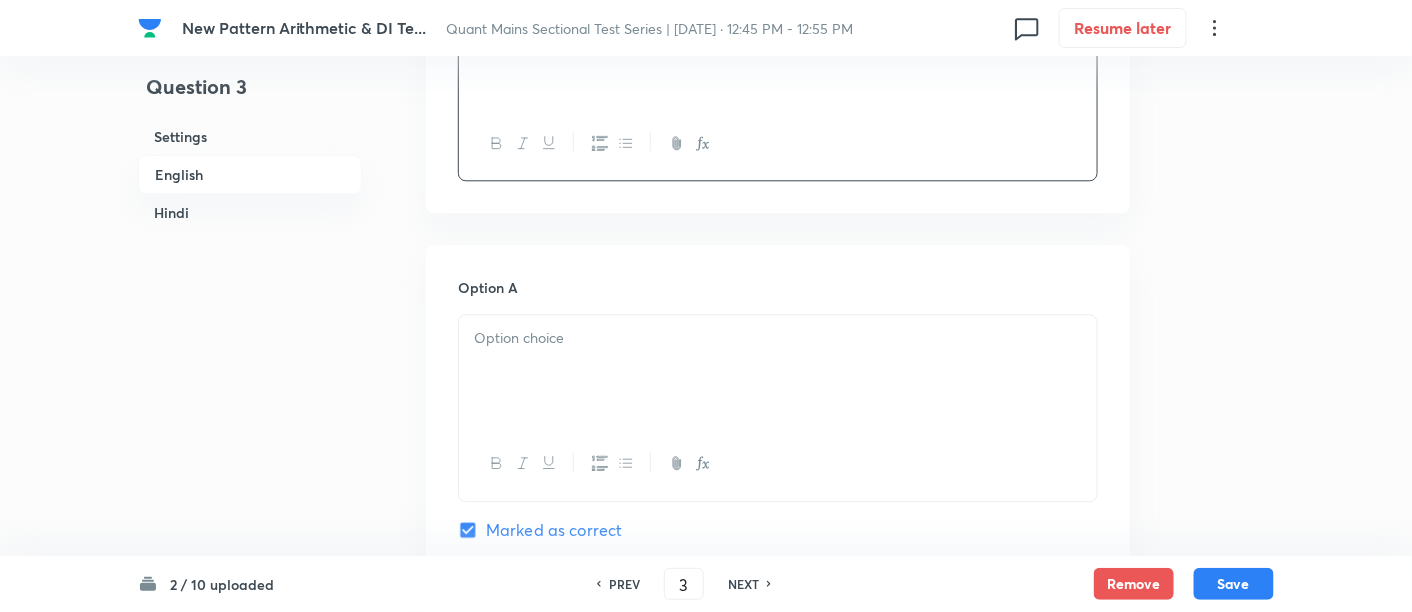 click at bounding box center (778, 371) 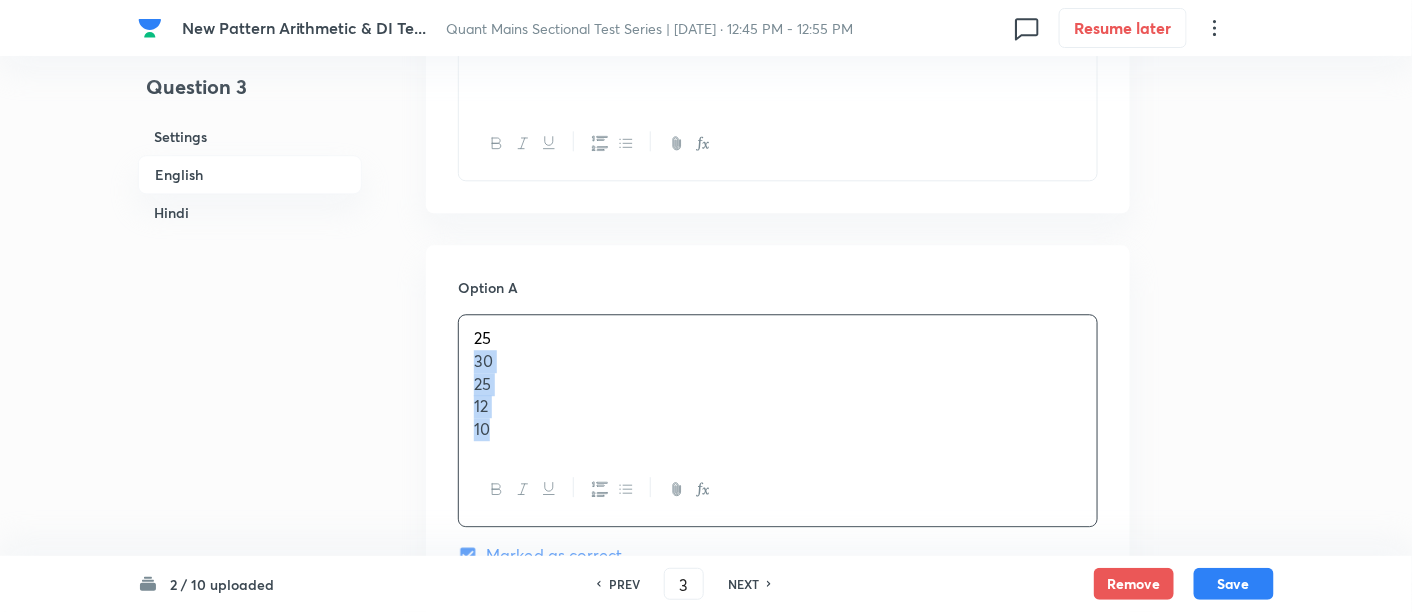 drag, startPoint x: 472, startPoint y: 362, endPoint x: 565, endPoint y: 487, distance: 155.80116 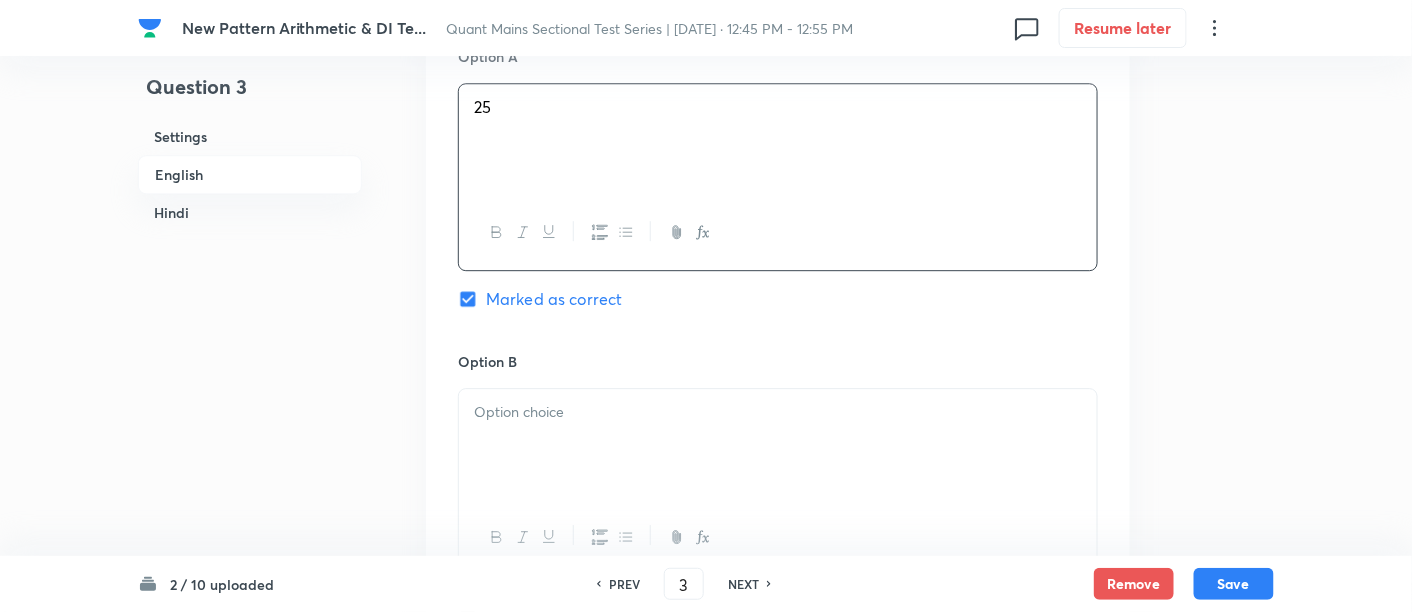 scroll, scrollTop: 1694, scrollLeft: 0, axis: vertical 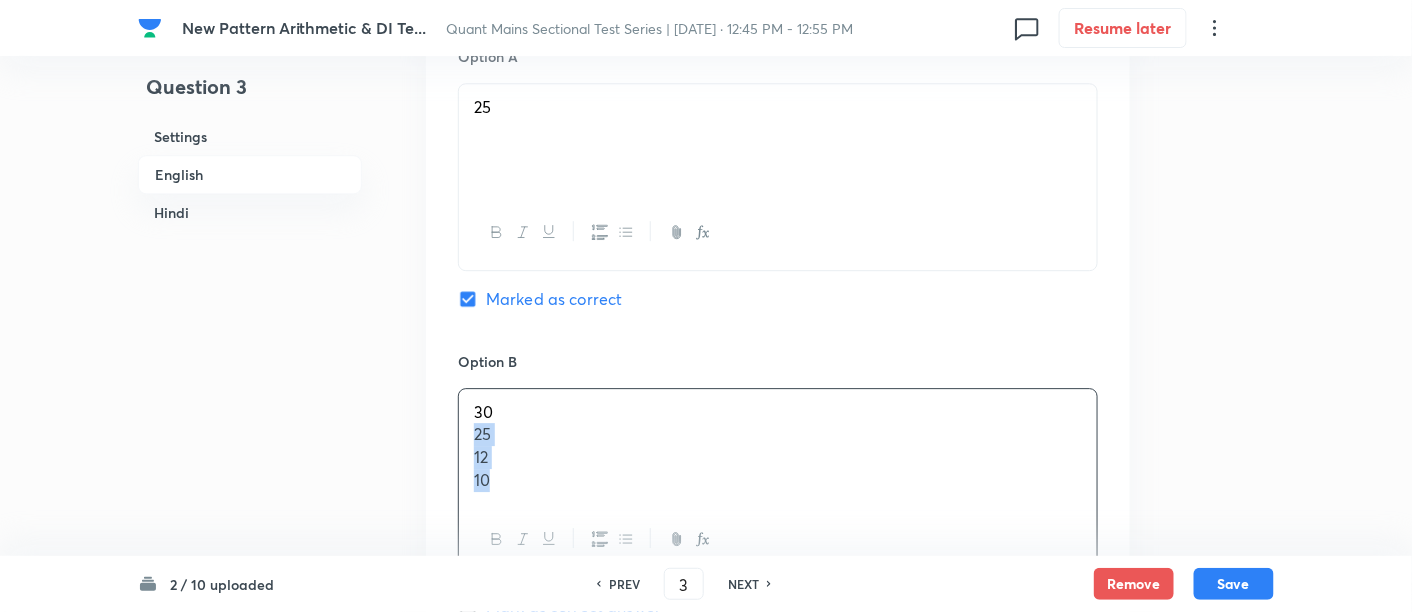 drag, startPoint x: 471, startPoint y: 439, endPoint x: 562, endPoint y: 535, distance: 132.27623 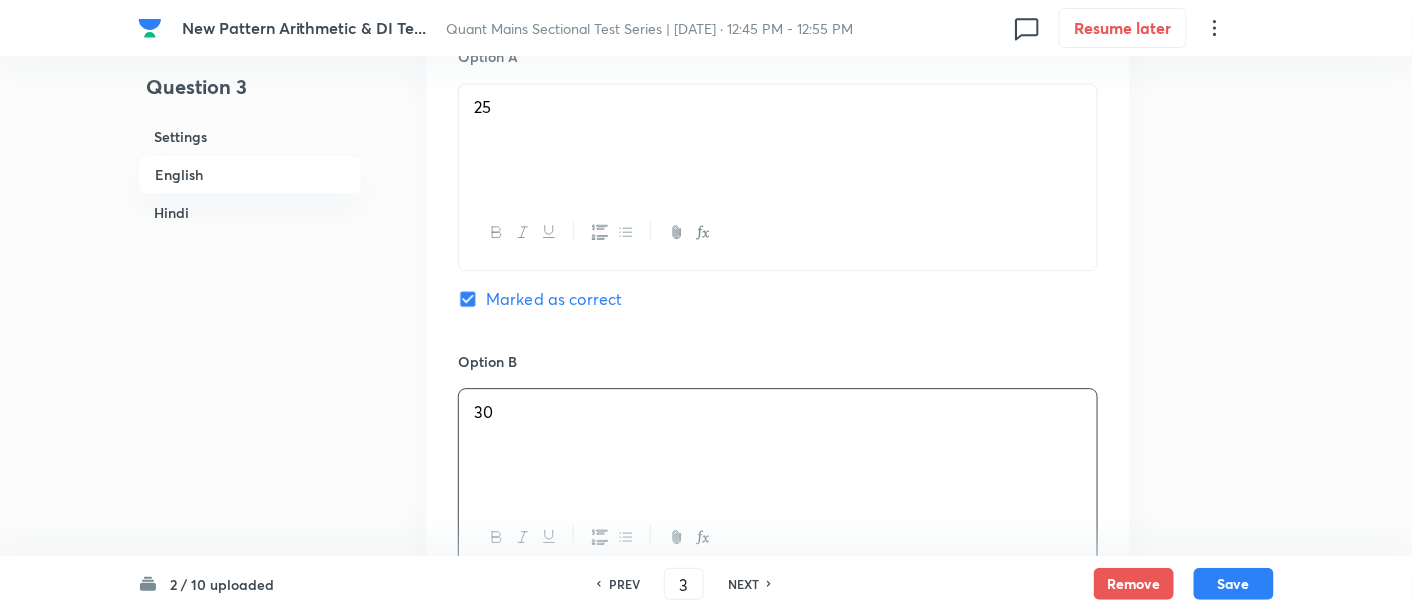 scroll, scrollTop: 1997, scrollLeft: 0, axis: vertical 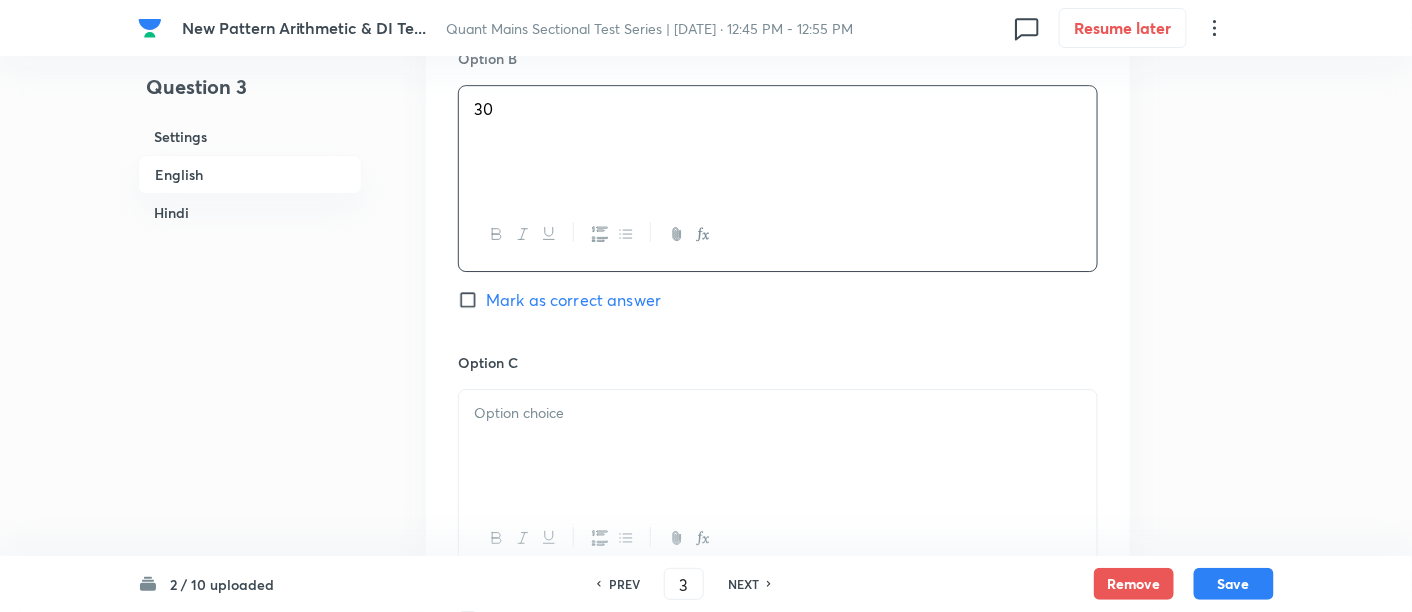 click at bounding box center (778, 446) 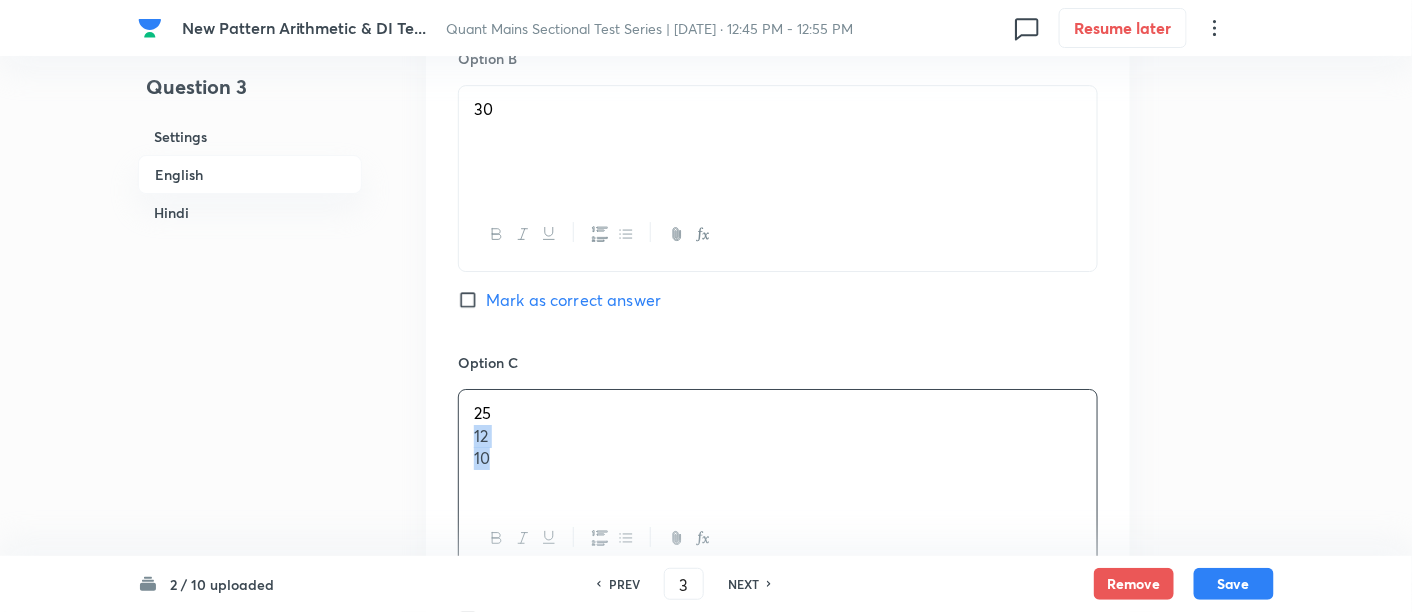 drag, startPoint x: 472, startPoint y: 430, endPoint x: 620, endPoint y: 536, distance: 182.04395 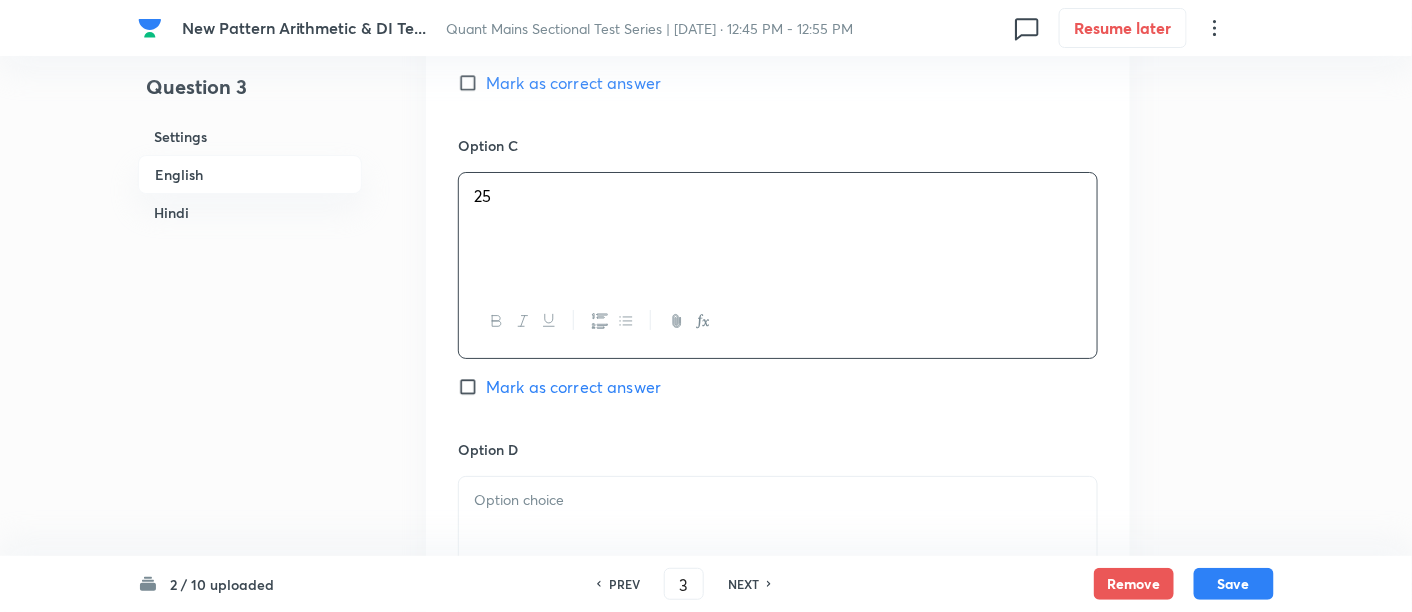 scroll, scrollTop: 2214, scrollLeft: 0, axis: vertical 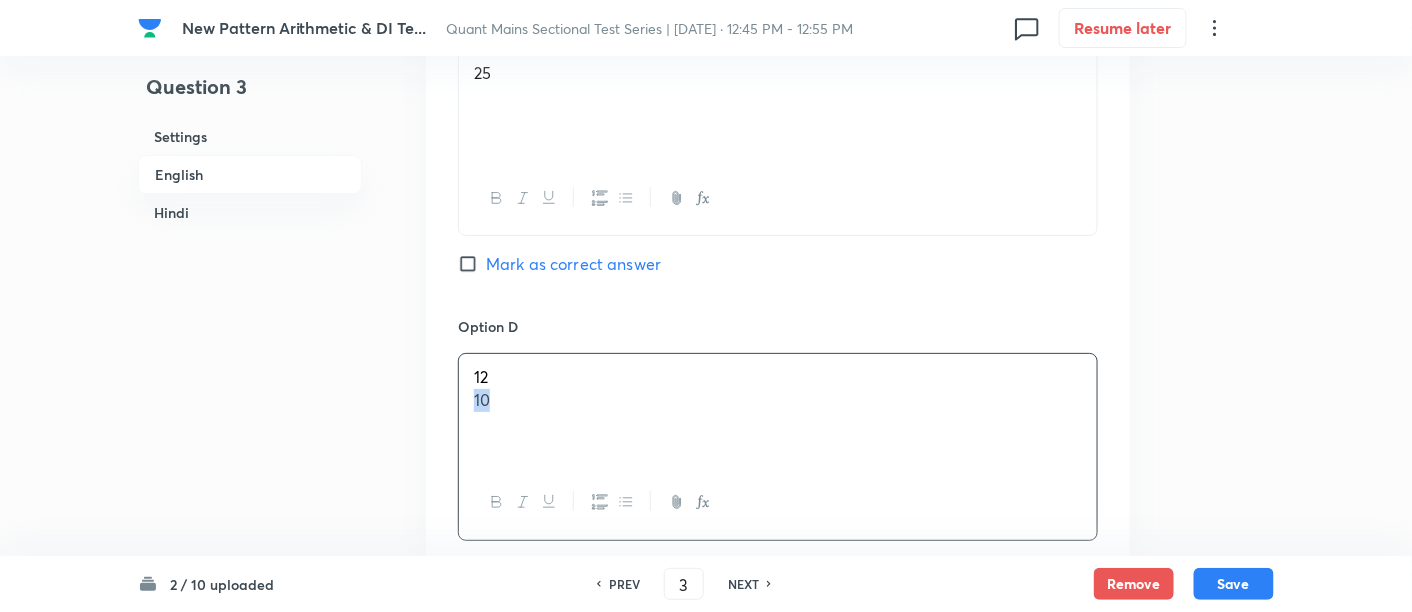 drag, startPoint x: 469, startPoint y: 402, endPoint x: 708, endPoint y: 430, distance: 240.63458 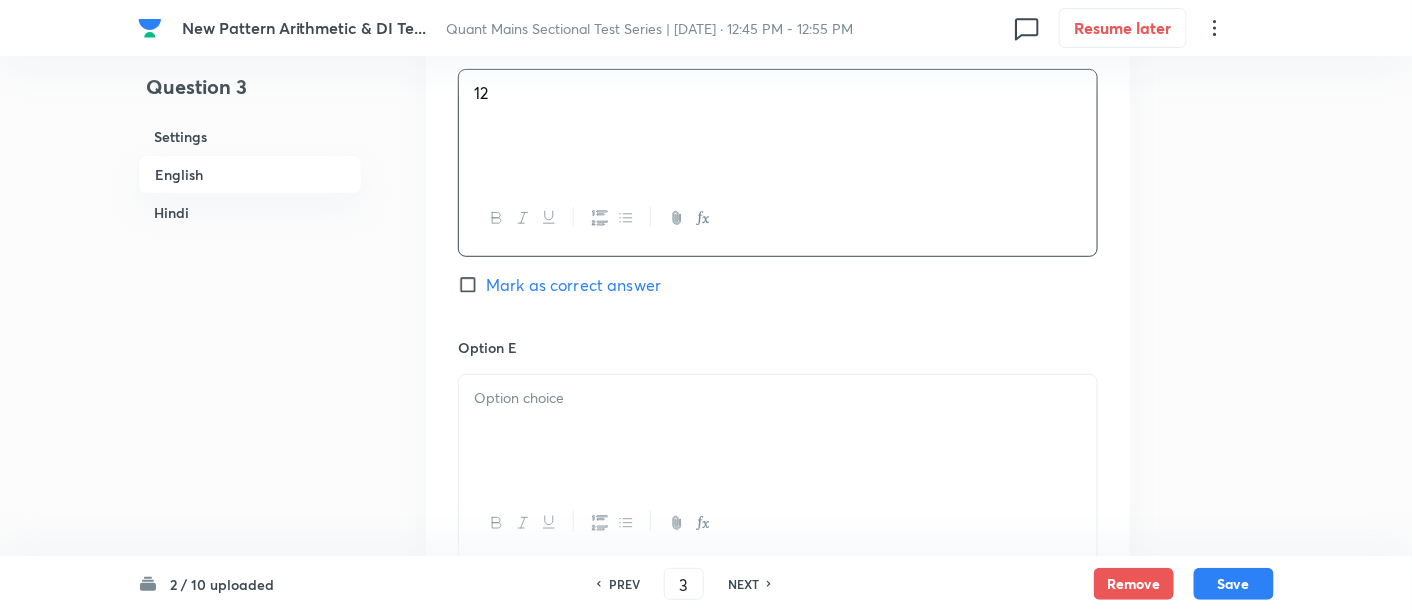 scroll, scrollTop: 2643, scrollLeft: 0, axis: vertical 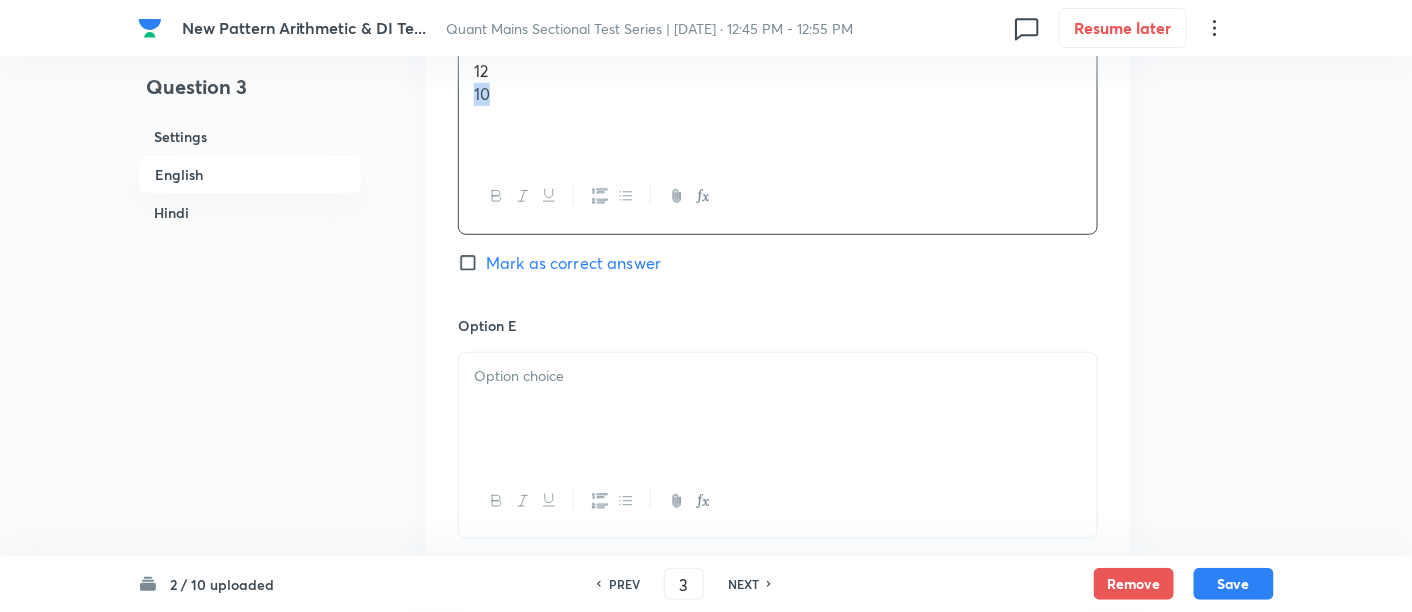 drag, startPoint x: 520, startPoint y: 97, endPoint x: 453, endPoint y: 96, distance: 67.00746 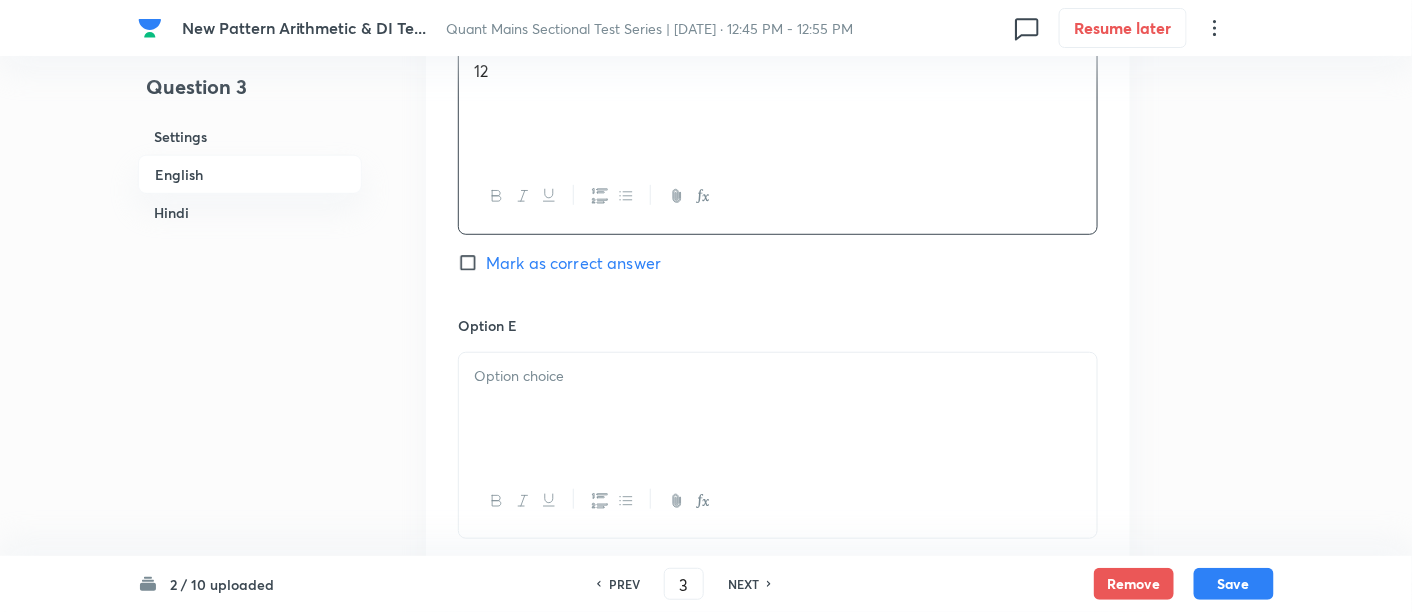 click at bounding box center (778, 409) 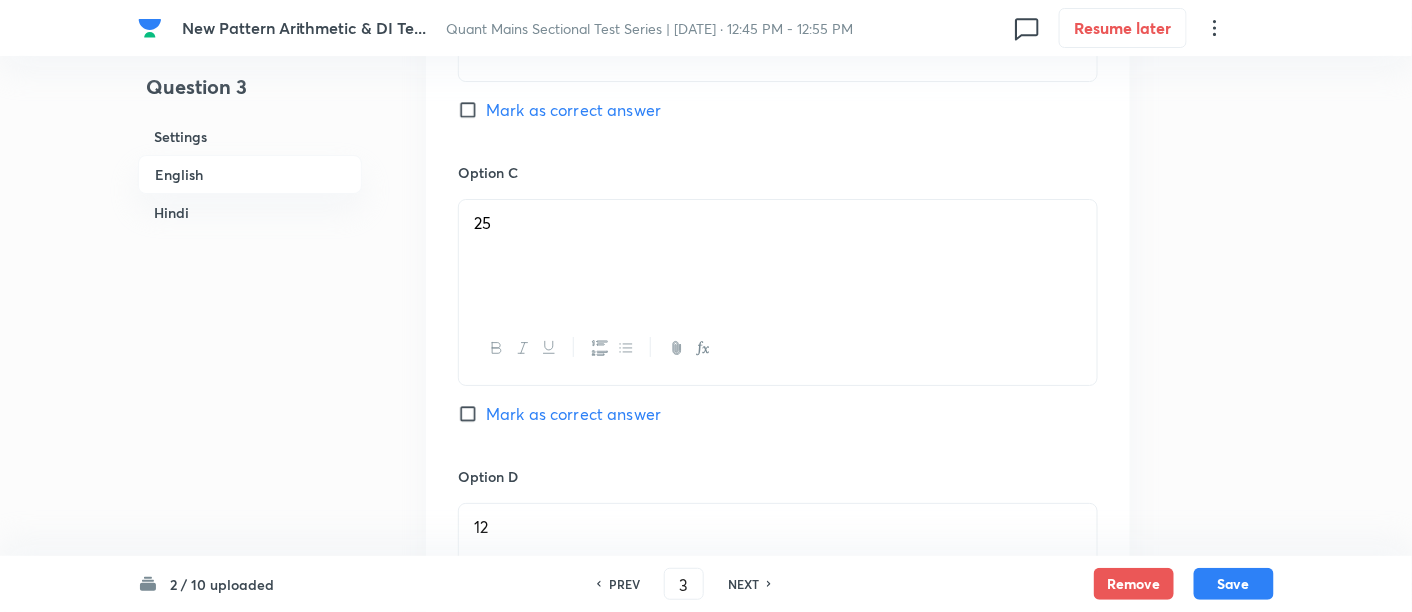 scroll, scrollTop: 2147, scrollLeft: 0, axis: vertical 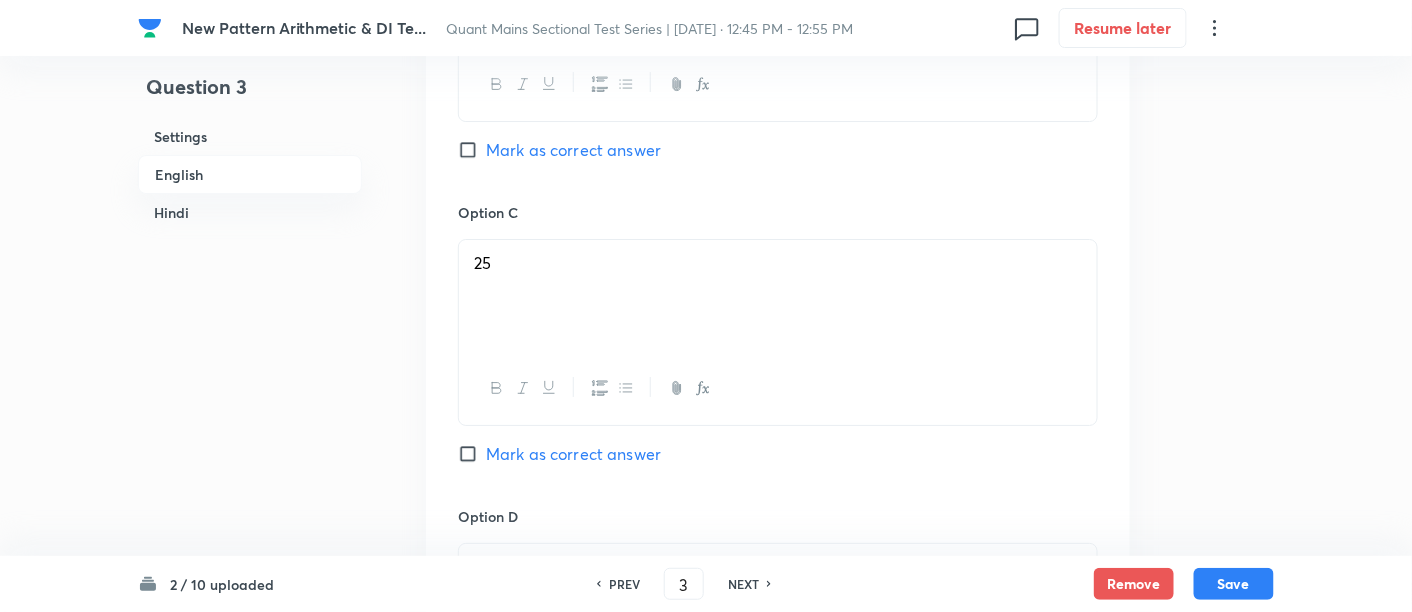 click on "Mark as correct answer" at bounding box center (573, 454) 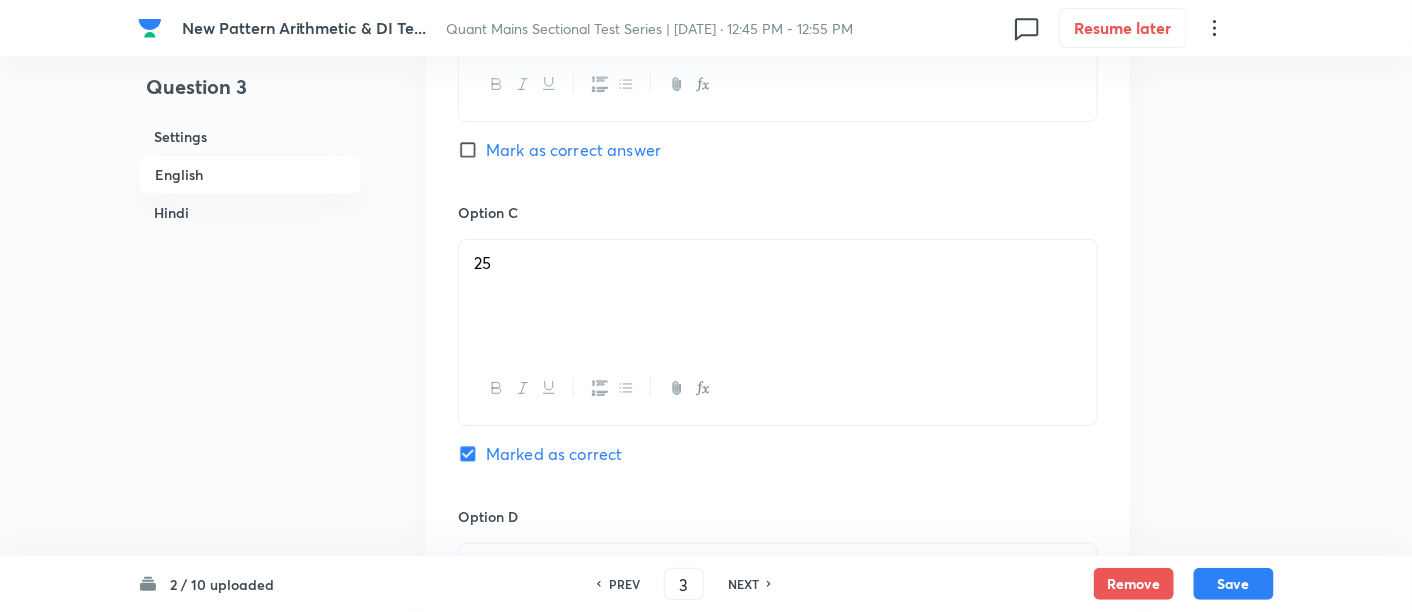 checkbox on "false" 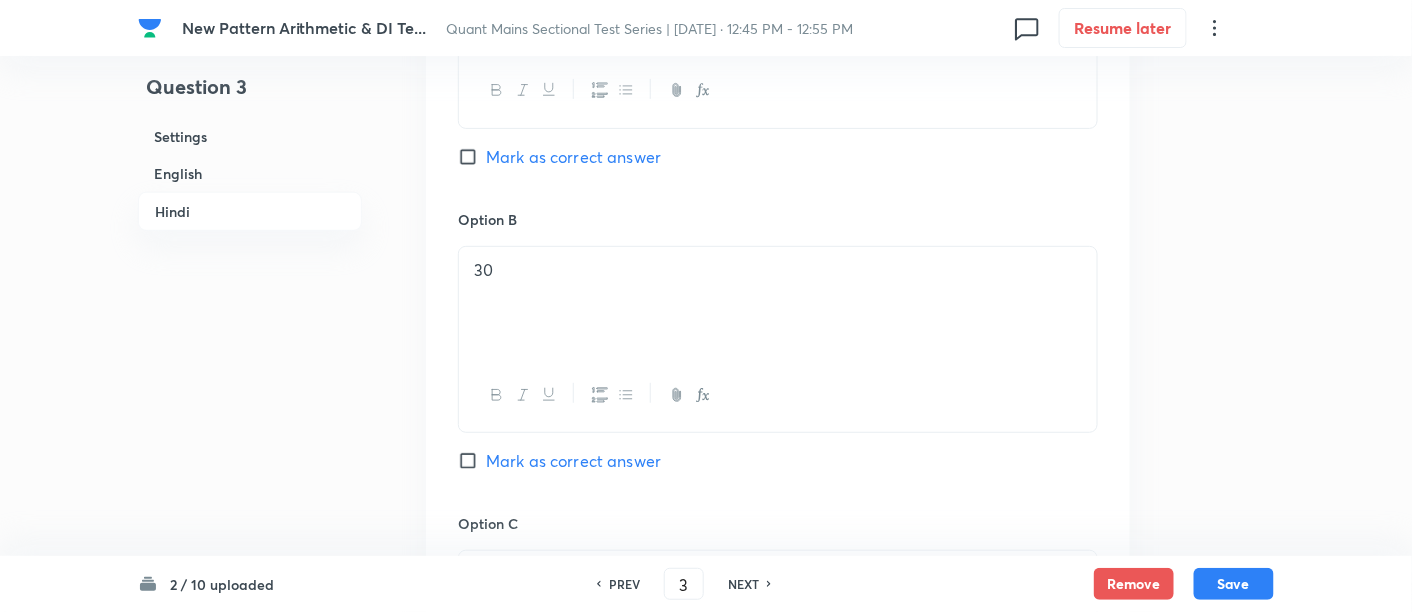 scroll, scrollTop: 4997, scrollLeft: 0, axis: vertical 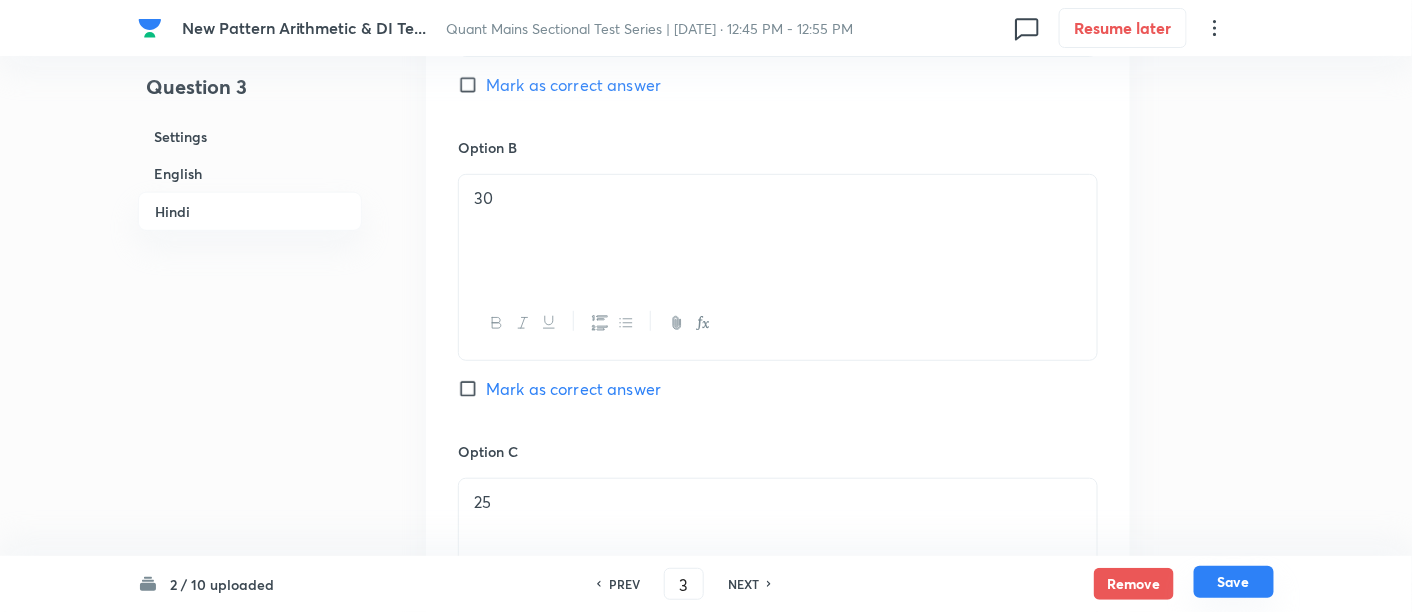 click on "Save" at bounding box center (1234, 582) 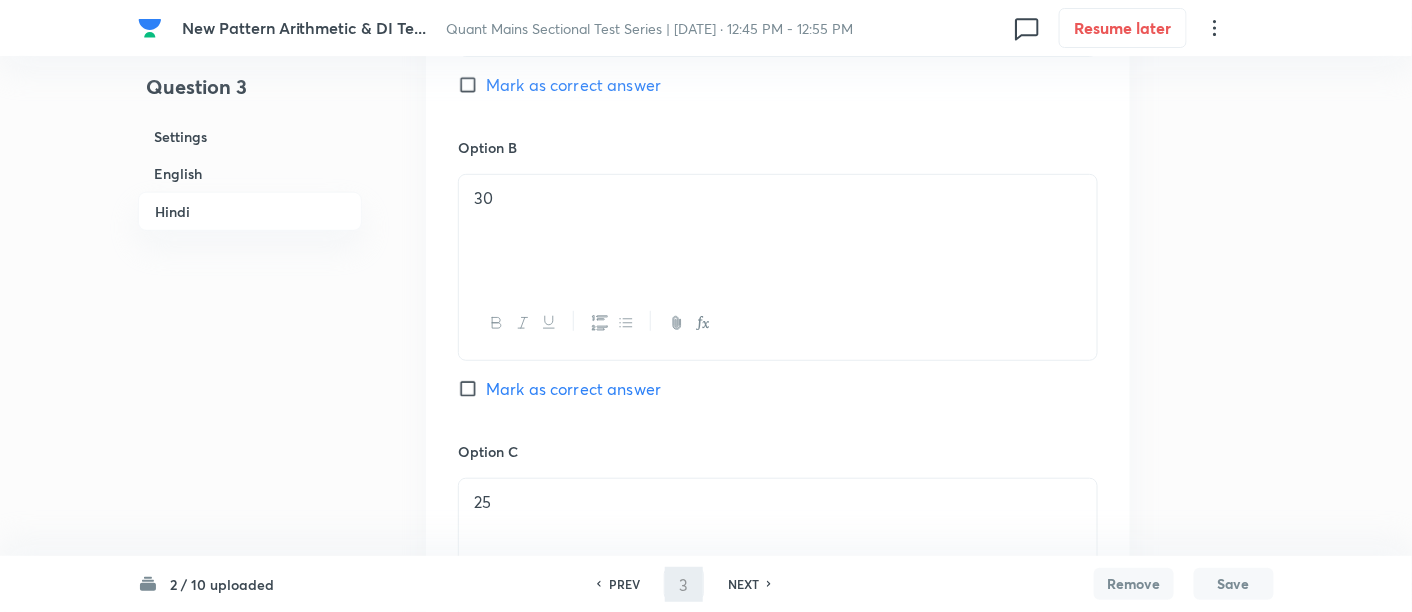 type on "4" 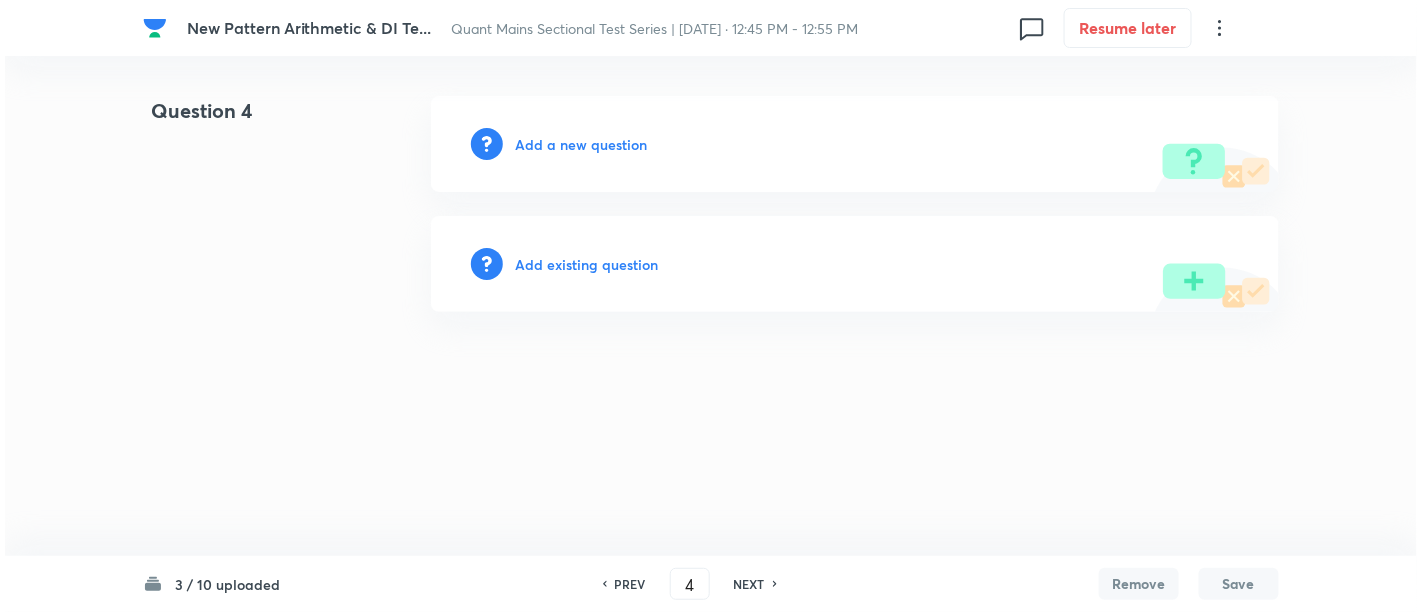 scroll, scrollTop: 0, scrollLeft: 0, axis: both 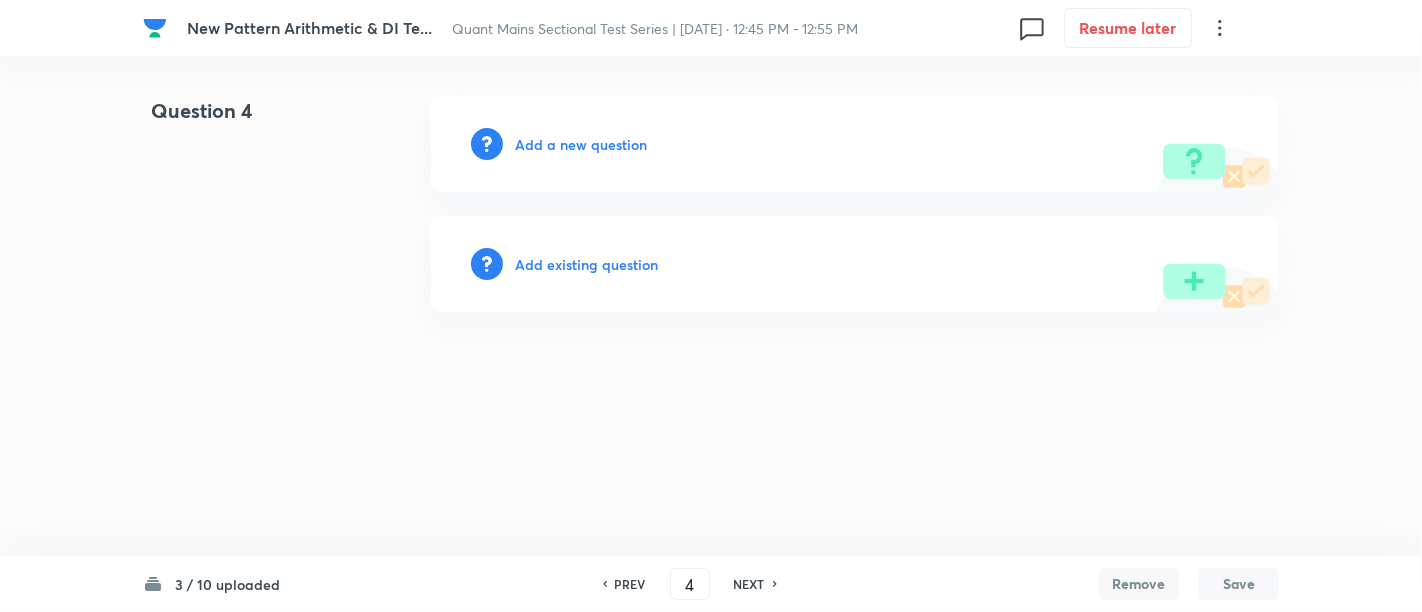 click on "Add a new question" at bounding box center [581, 144] 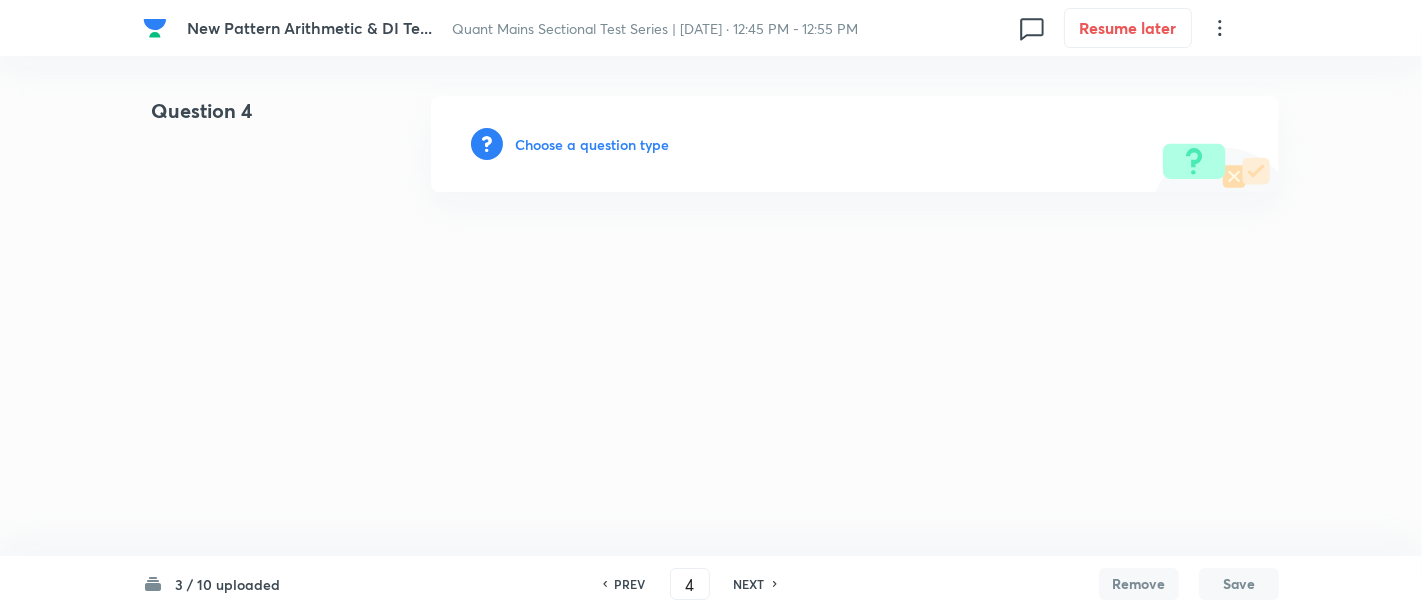 click on "Choose a question type" at bounding box center (592, 144) 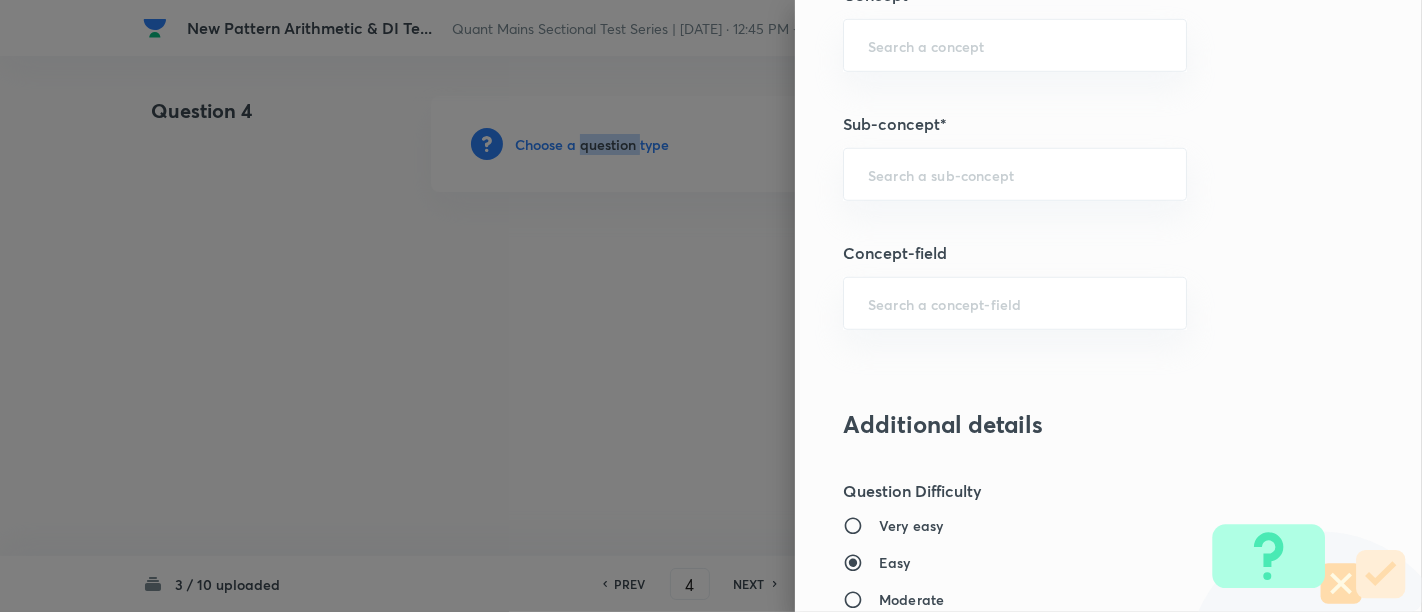 scroll, scrollTop: 1177, scrollLeft: 0, axis: vertical 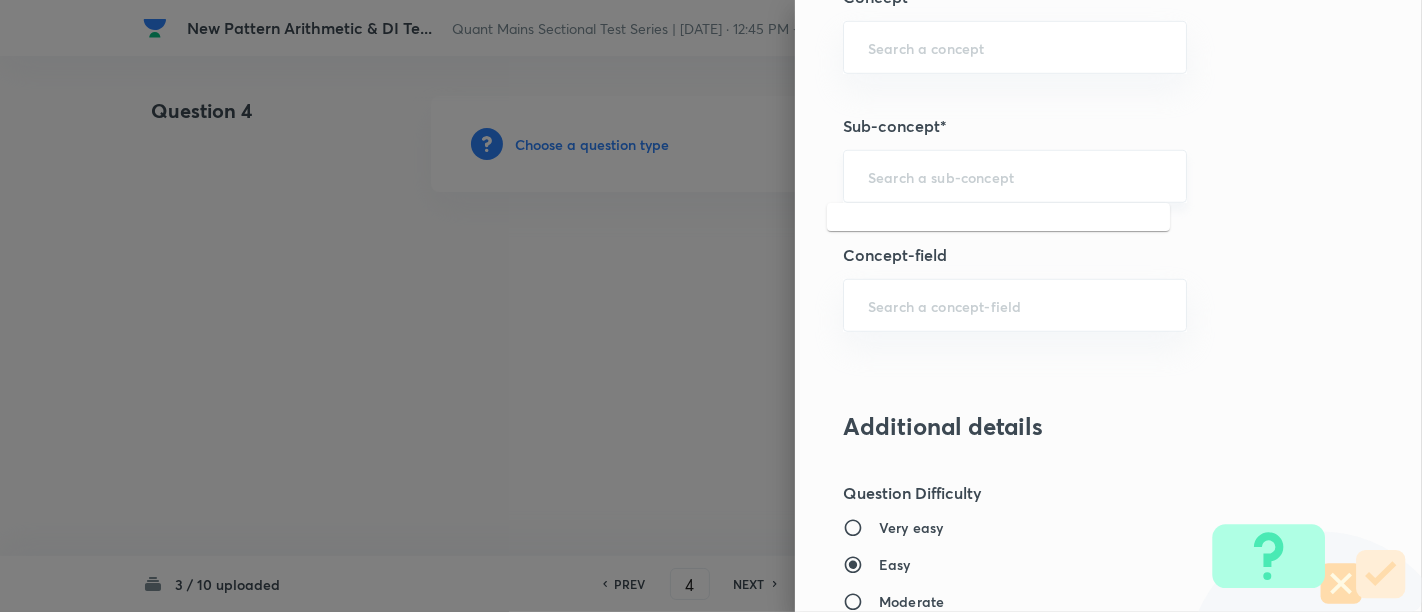 click at bounding box center [1015, 176] 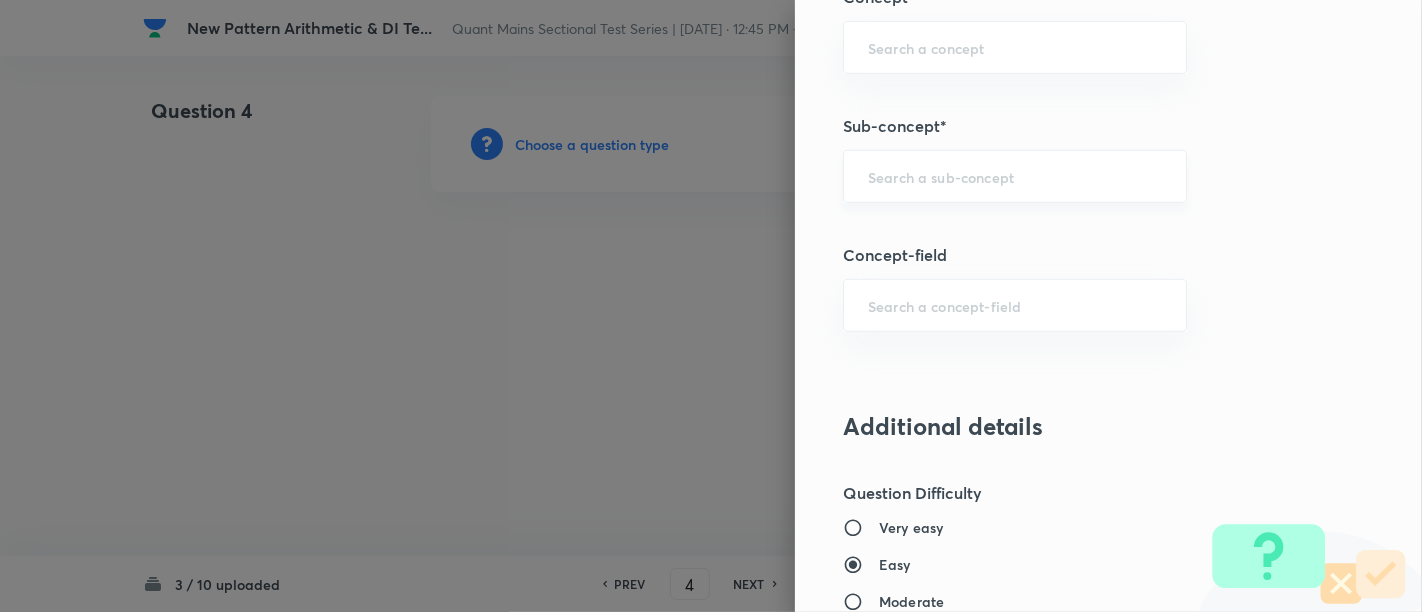 click on "​" at bounding box center (1015, 176) 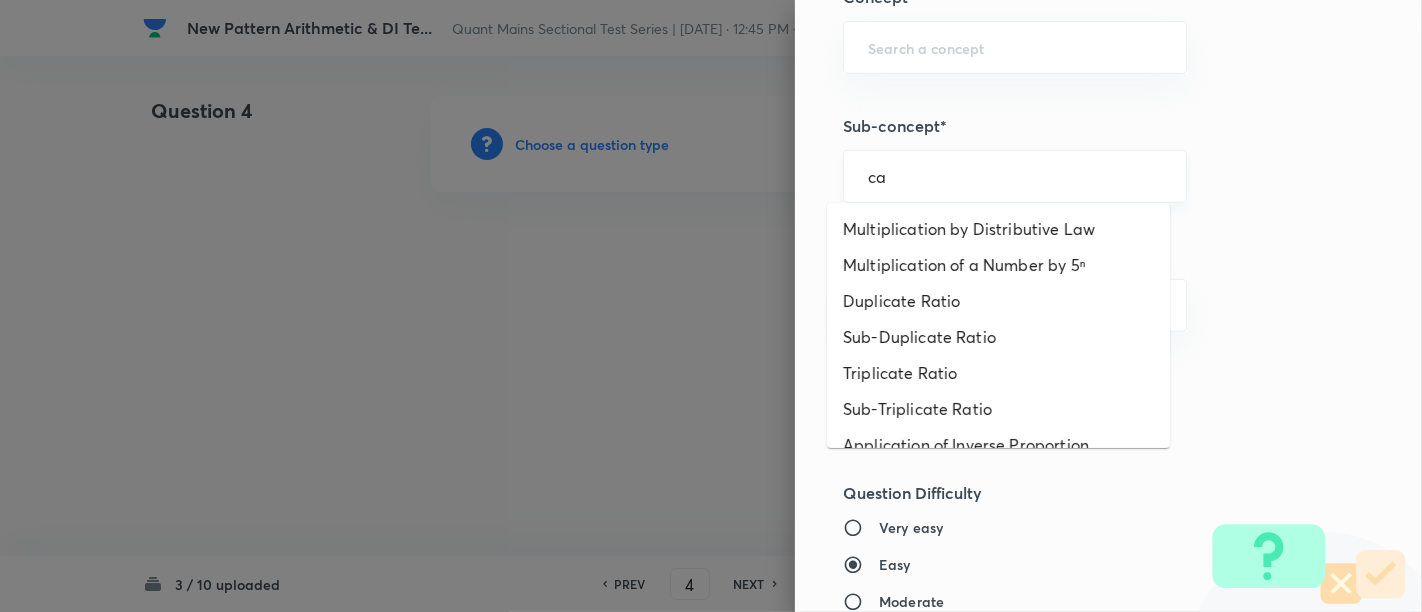 type on "c" 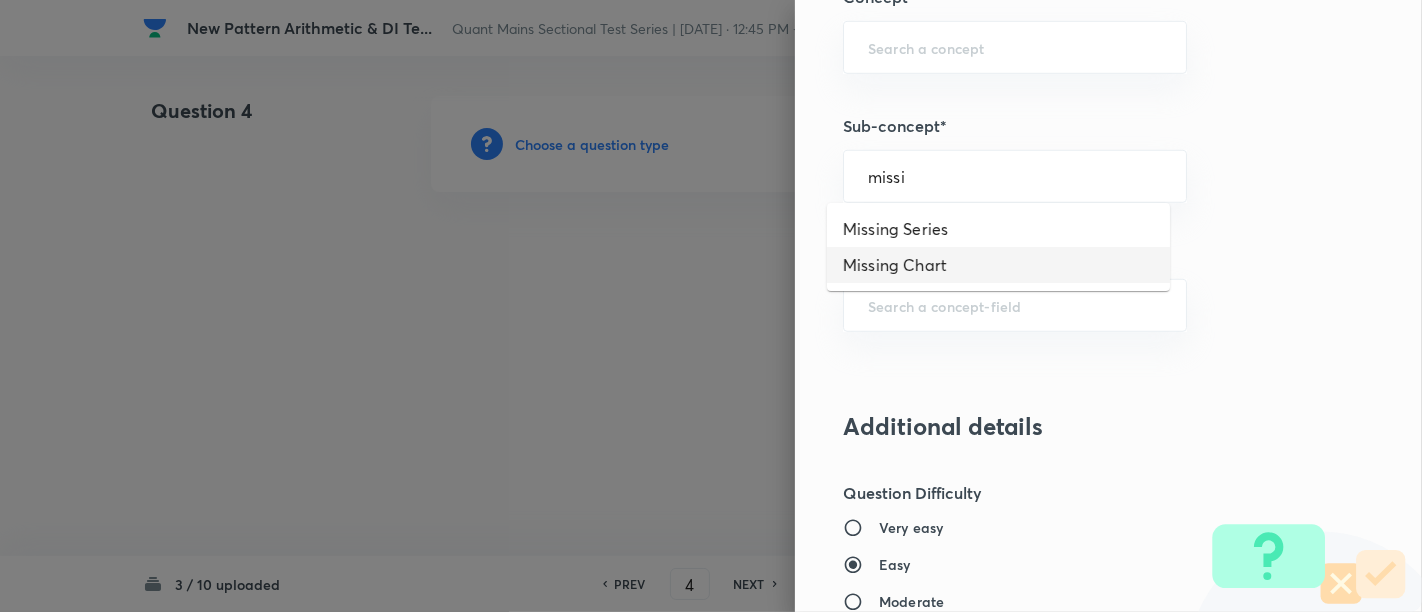 click on "Missing Chart" at bounding box center [998, 265] 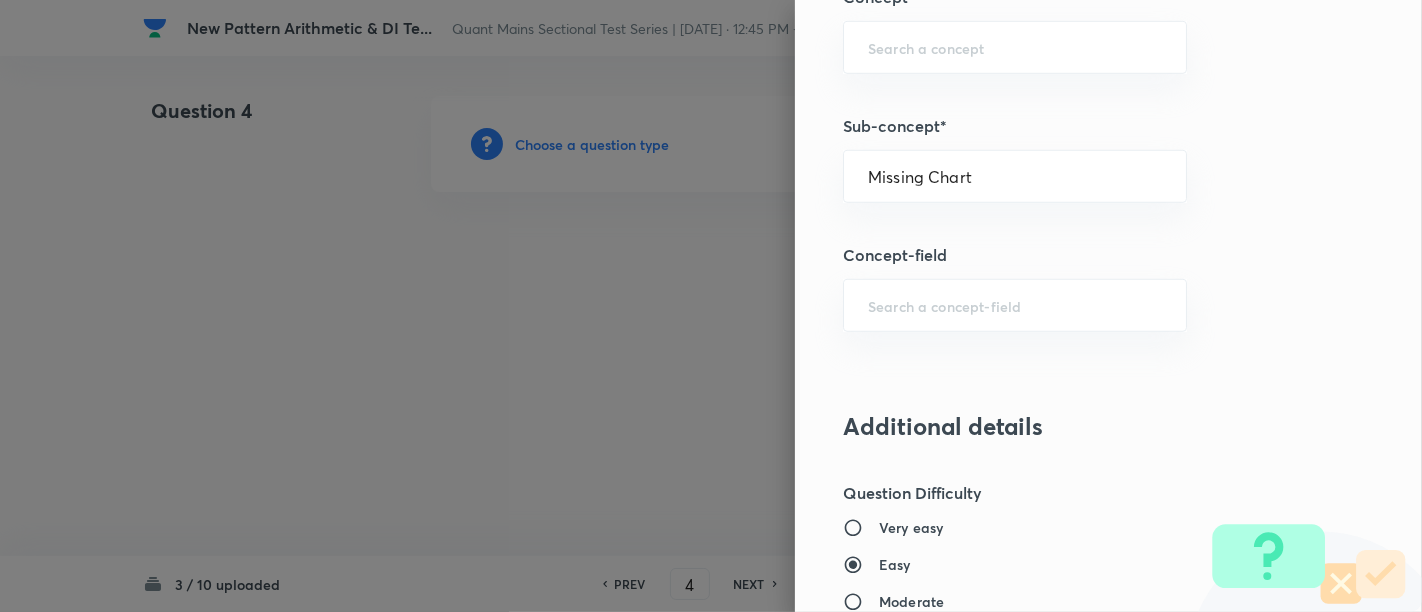 type on "Quantitative Aptitude" 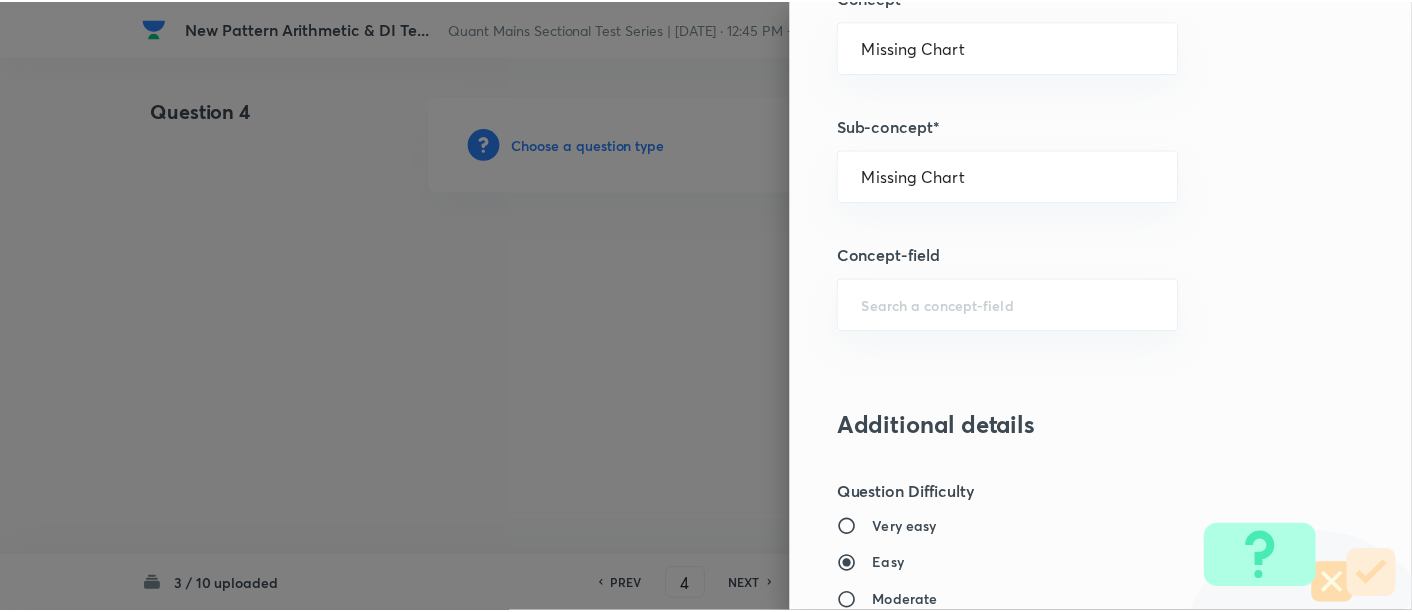 scroll, scrollTop: 2108, scrollLeft: 0, axis: vertical 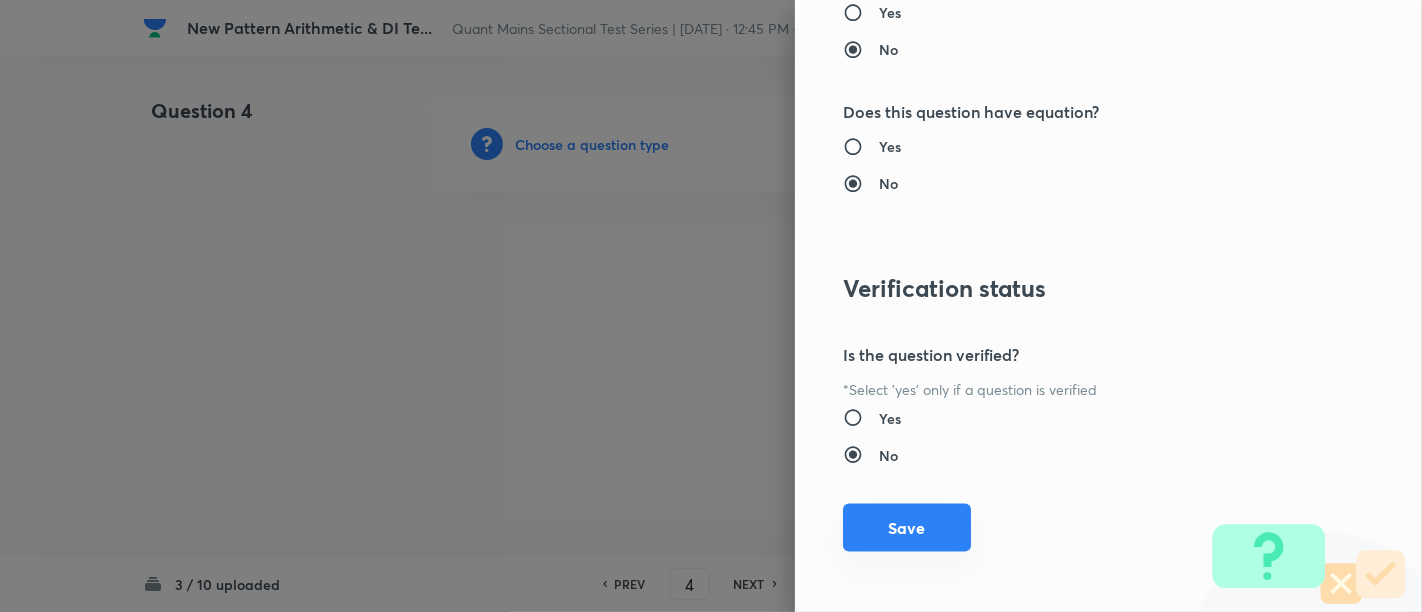 click on "Save" at bounding box center [907, 528] 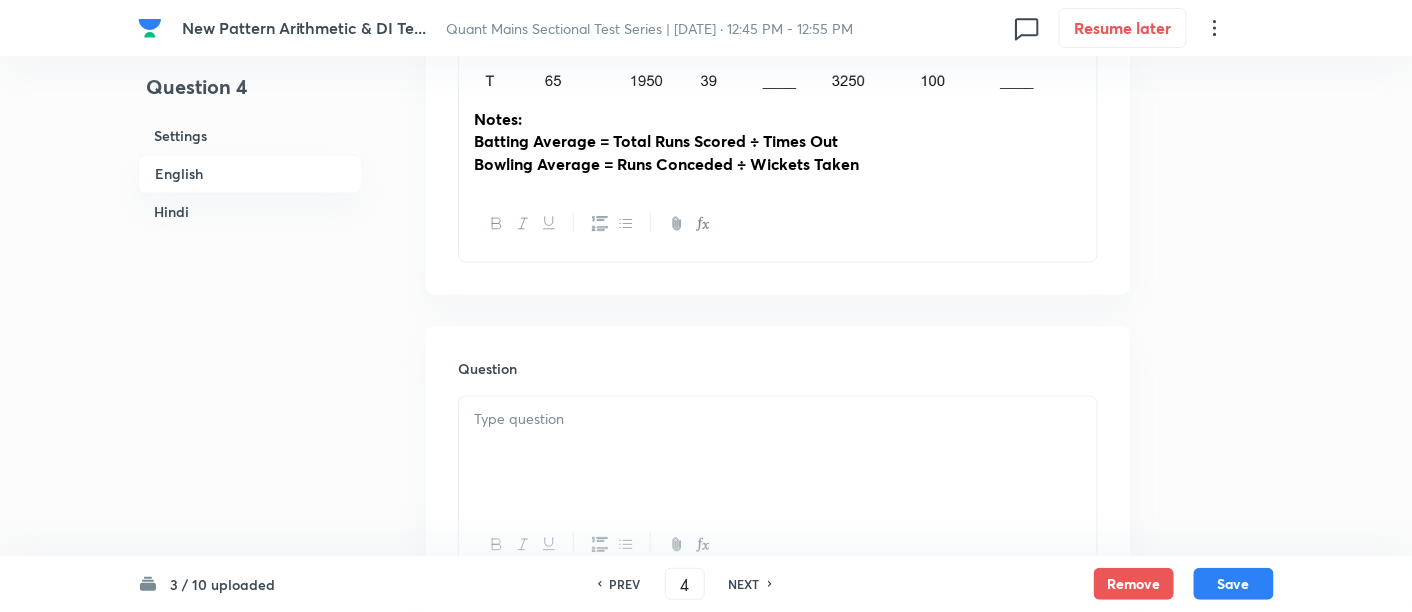scroll, scrollTop: 1062, scrollLeft: 0, axis: vertical 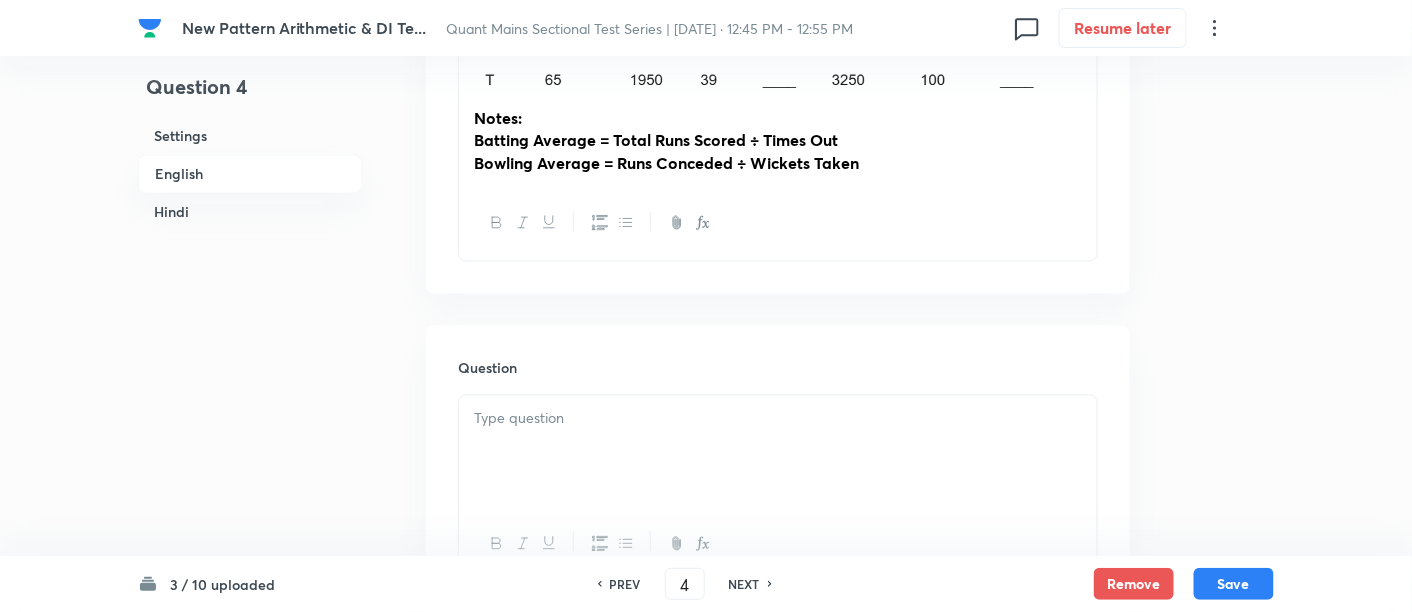 click at bounding box center [778, 419] 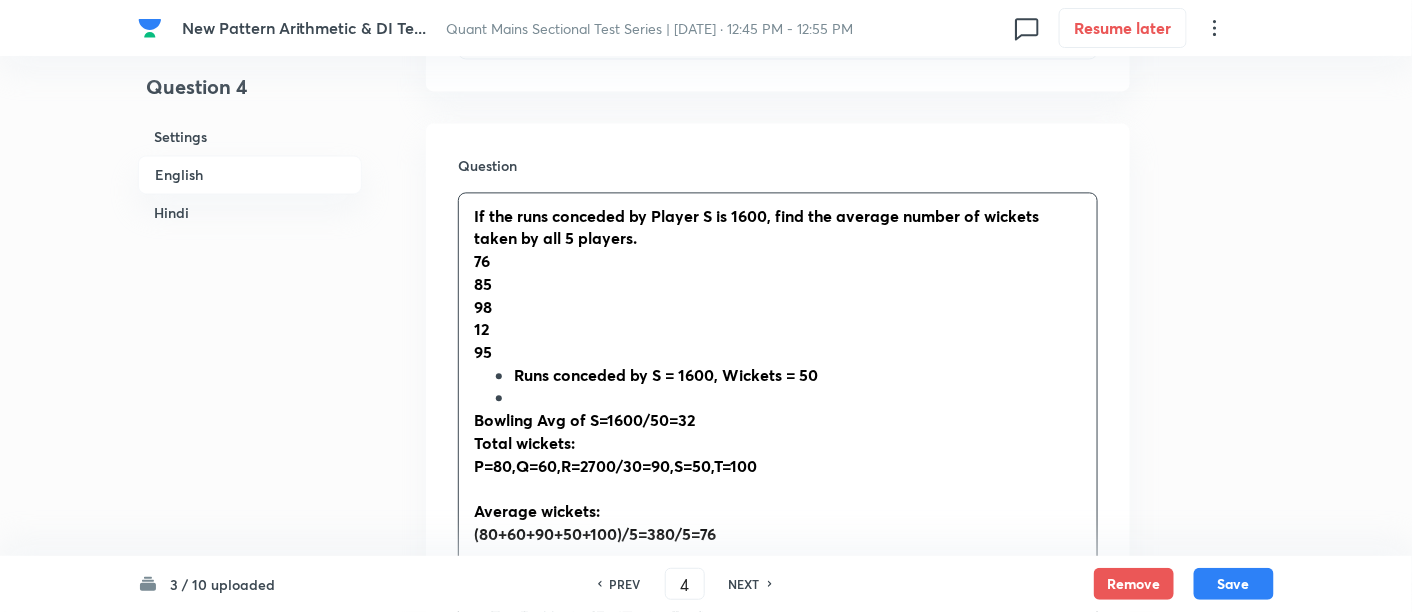 scroll, scrollTop: 1312, scrollLeft: 0, axis: vertical 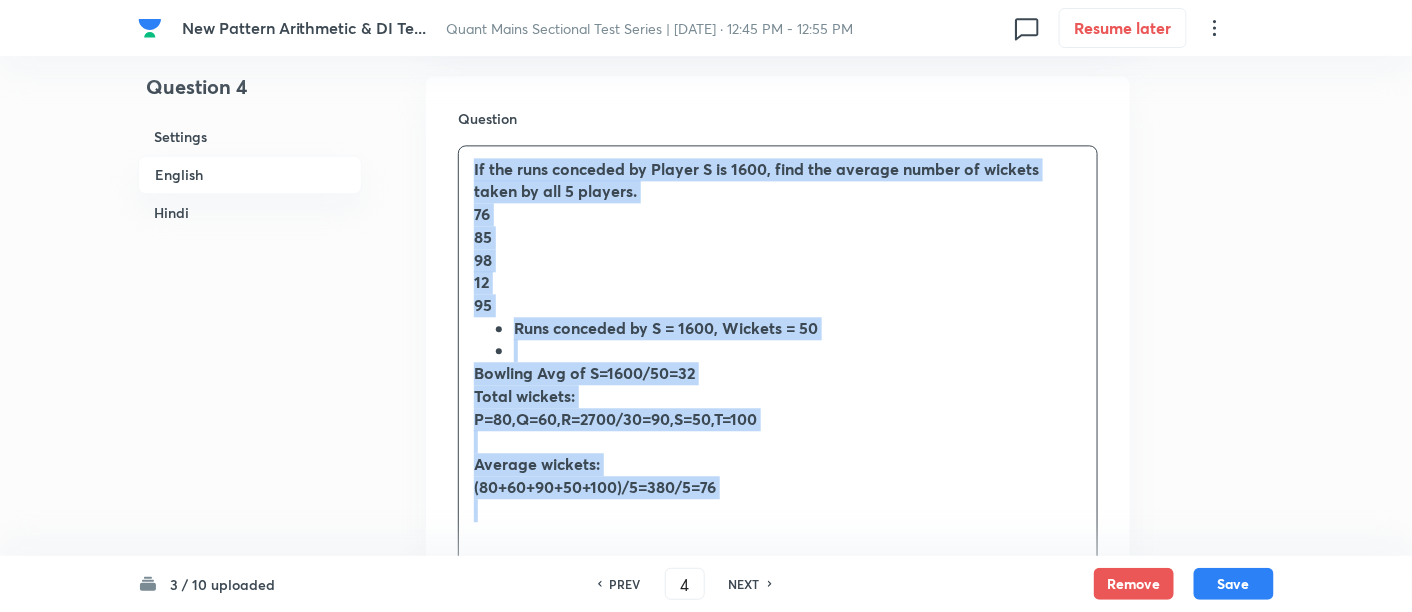 drag, startPoint x: 460, startPoint y: 161, endPoint x: 782, endPoint y: 510, distance: 474.8526 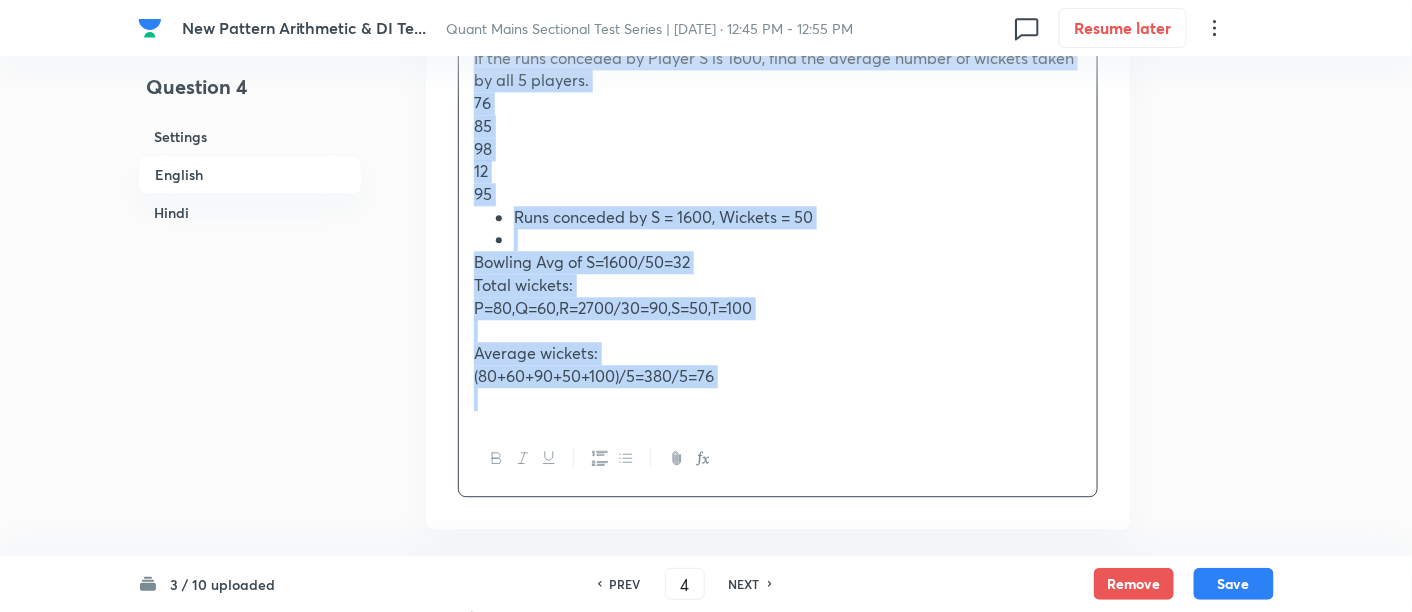 scroll, scrollTop: 1425, scrollLeft: 0, axis: vertical 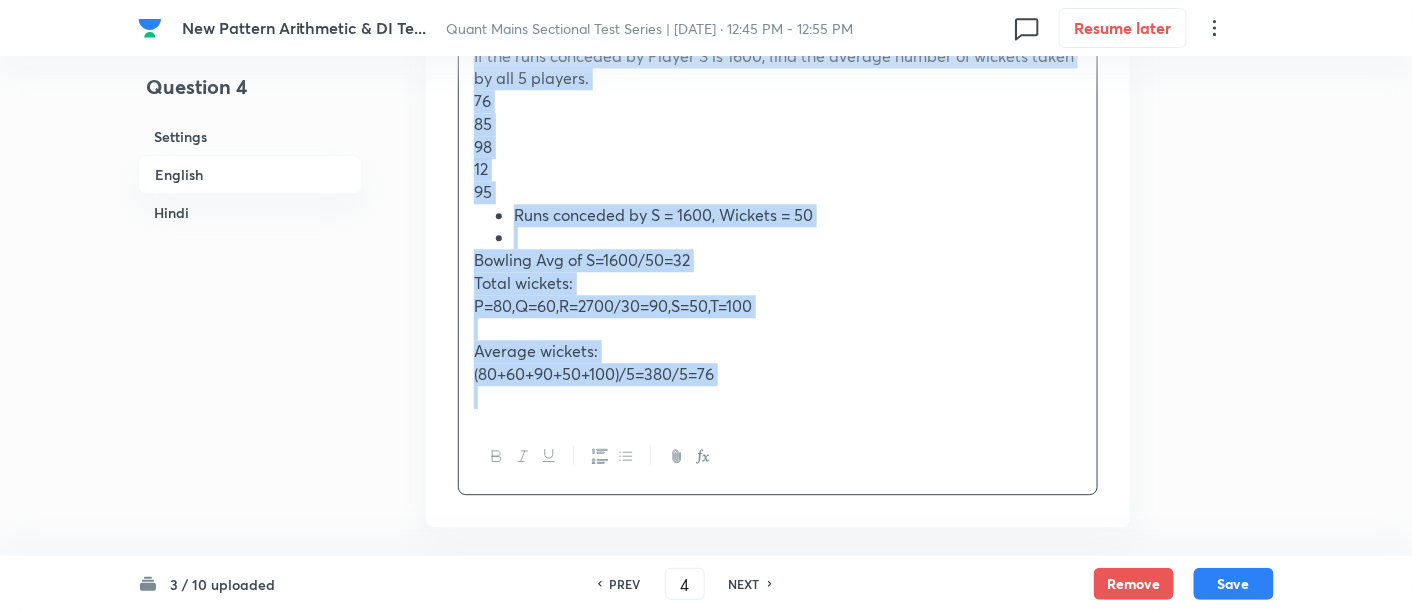 click 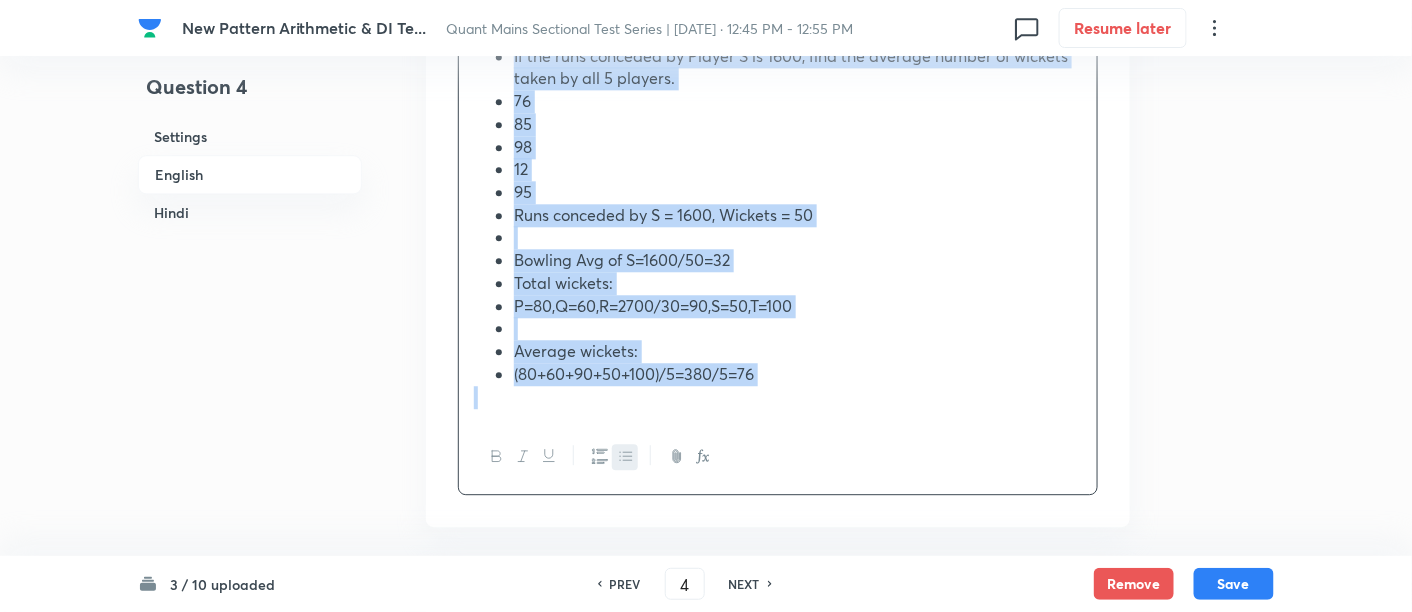 click 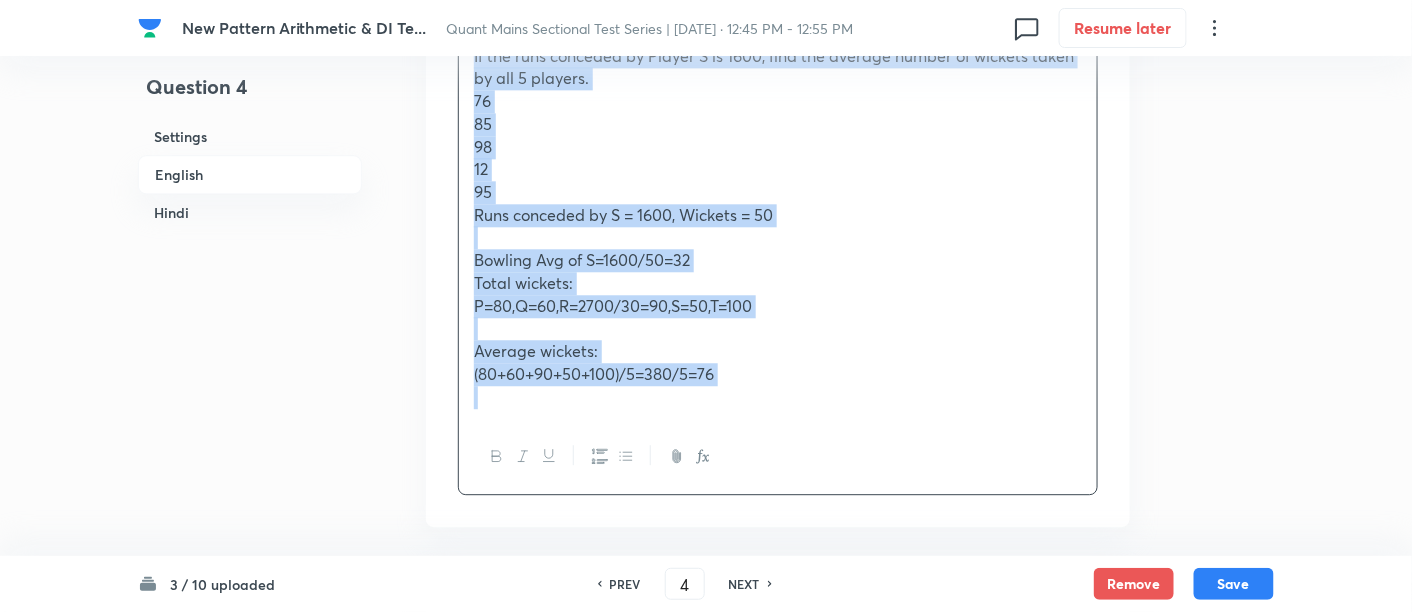 copy on "If the runs conceded by Player S is 1600, find the average number of wickets taken by all 5 players. 76 85 98 12 95 Runs conceded by S = 1600, Wickets = 50 Bowling Avg of S=1600/50=32 Total wickets: P=80,Q=60,R=2700/30=90,S=50,T=100 Average wickets: (80+60+90+50+100)/5=380/5=76" 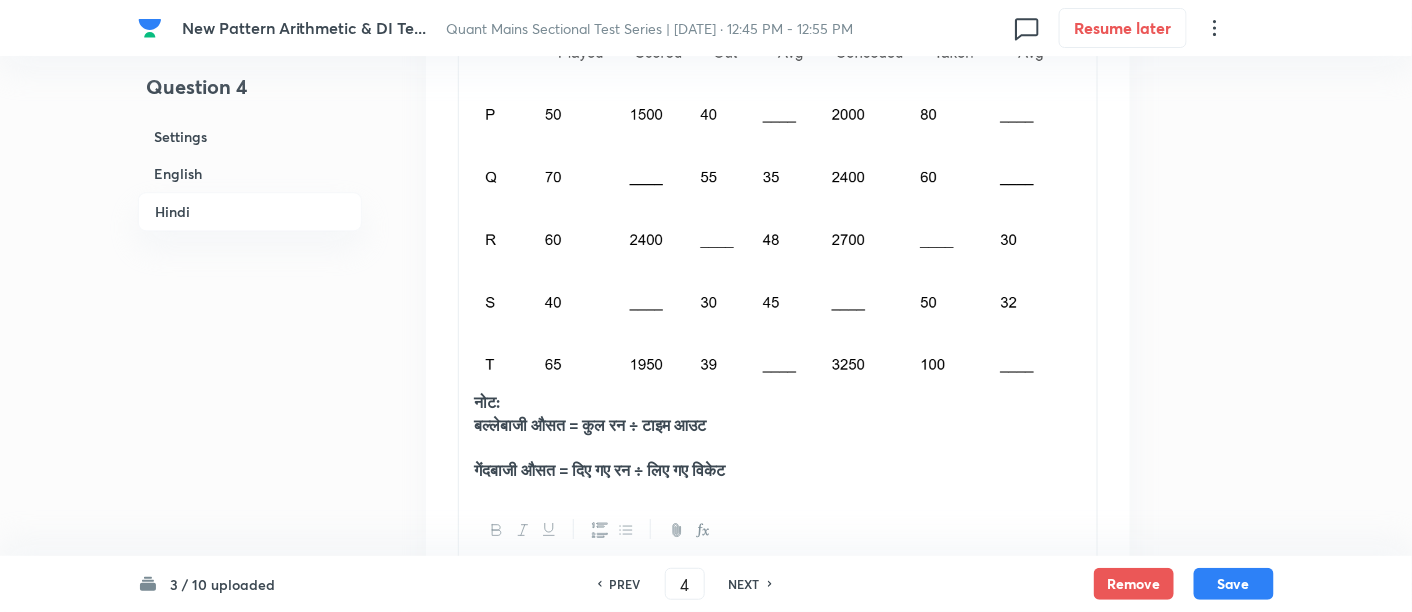 scroll, scrollTop: 4565, scrollLeft: 0, axis: vertical 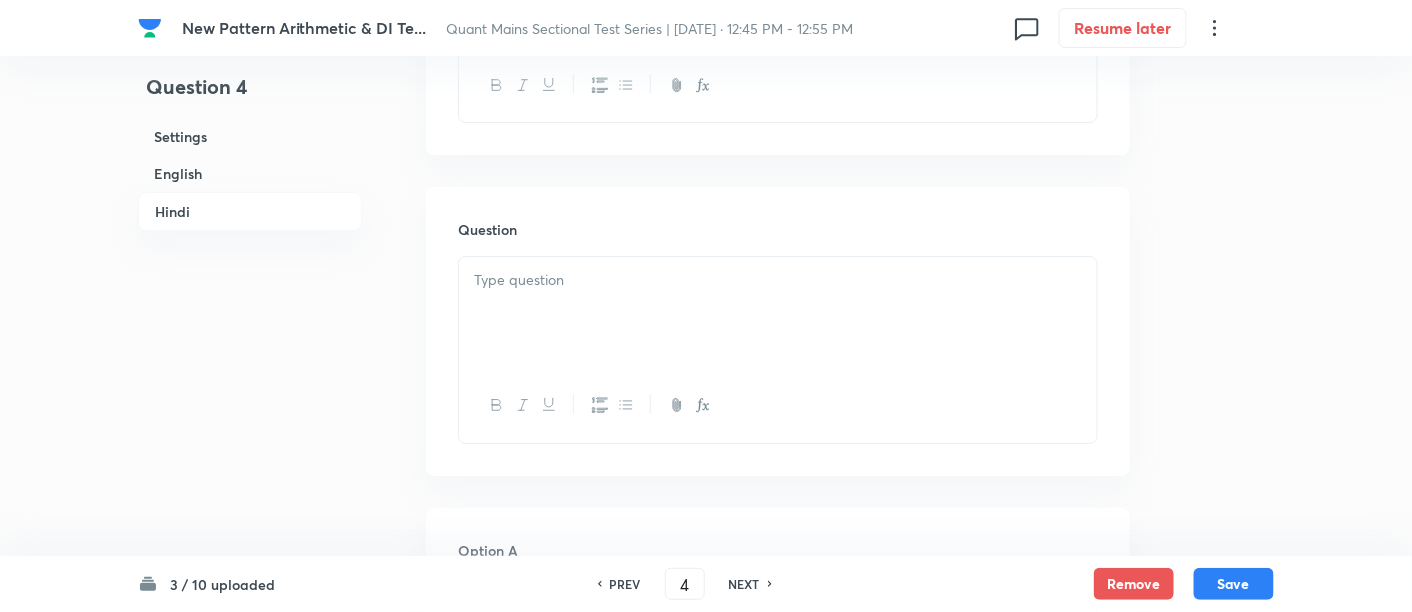 click at bounding box center [778, 313] 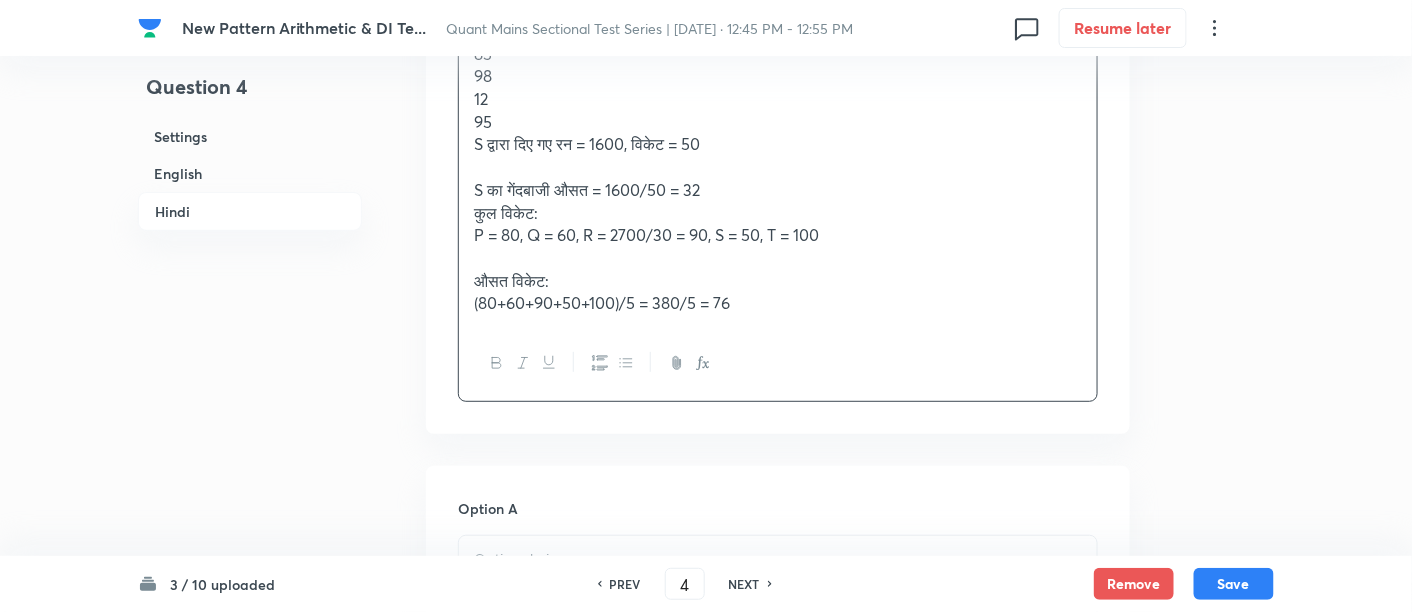 scroll, scrollTop: 4861, scrollLeft: 0, axis: vertical 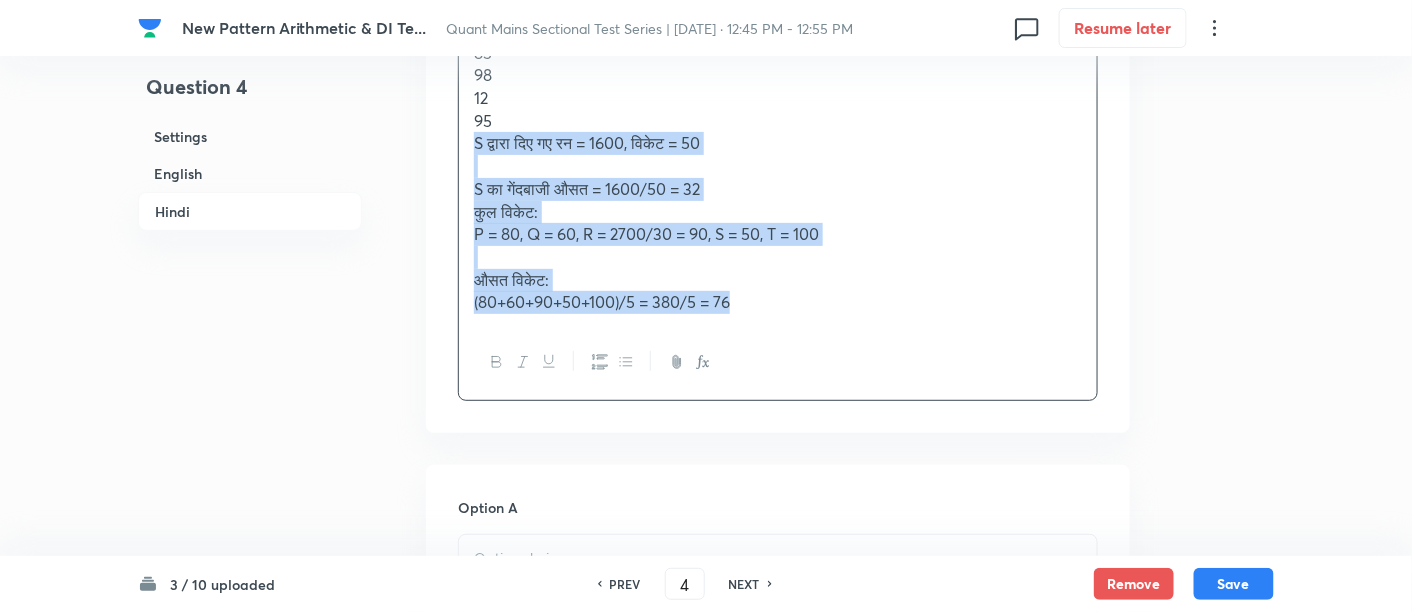 drag, startPoint x: 465, startPoint y: 139, endPoint x: 842, endPoint y: 362, distance: 438.016 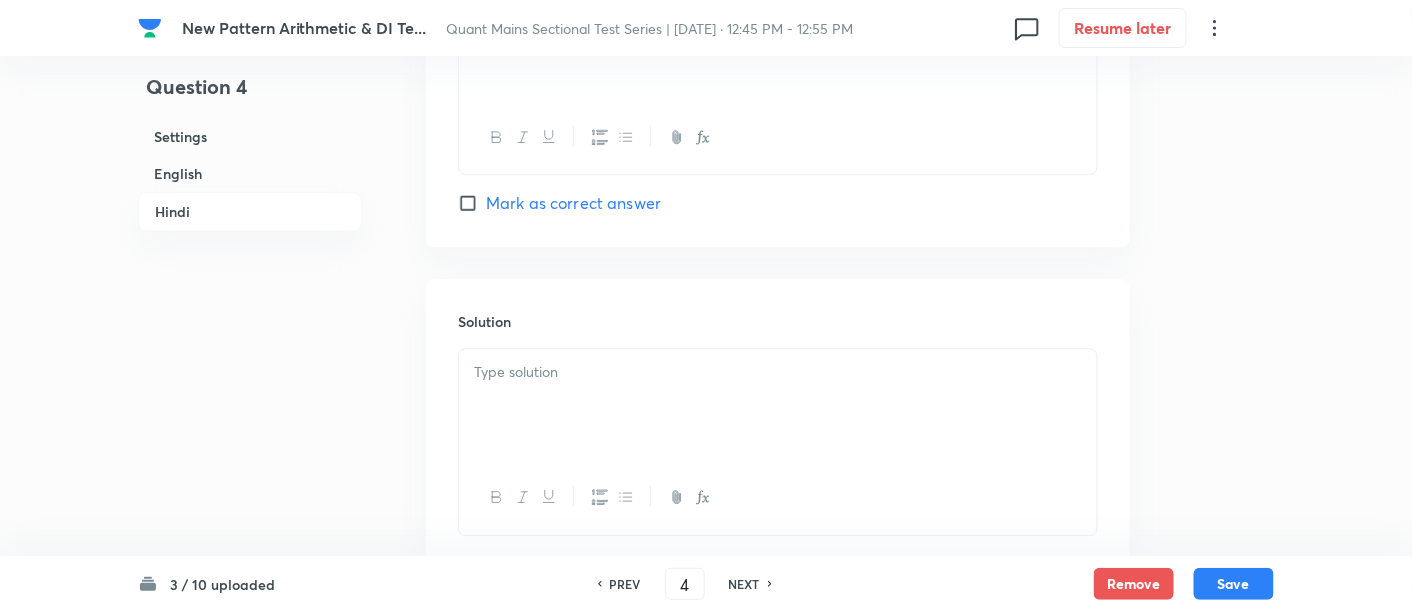 scroll, scrollTop: 6588, scrollLeft: 0, axis: vertical 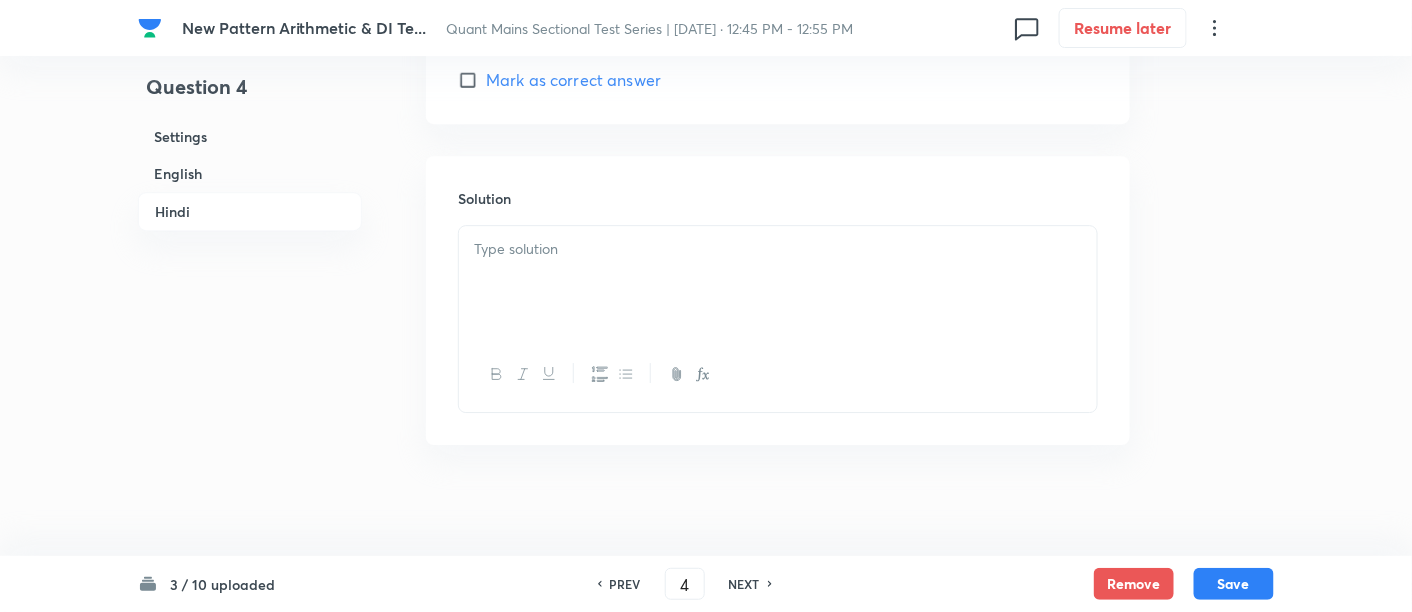 click at bounding box center (778, 282) 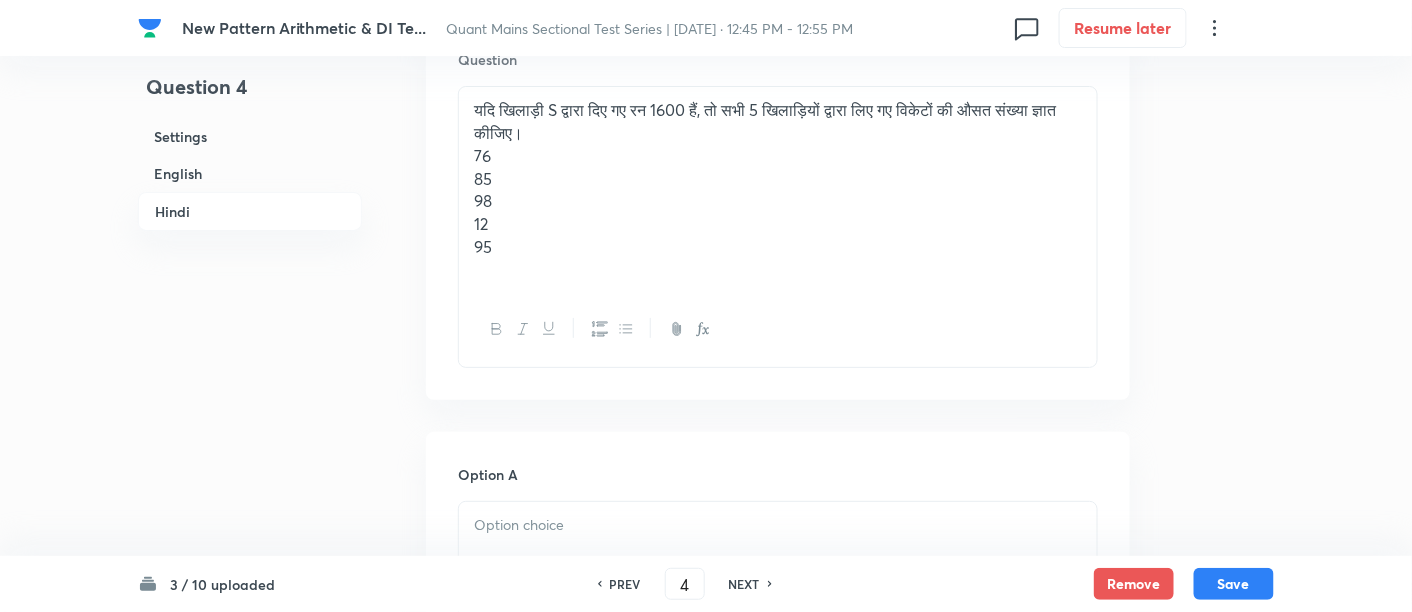 scroll, scrollTop: 4726, scrollLeft: 0, axis: vertical 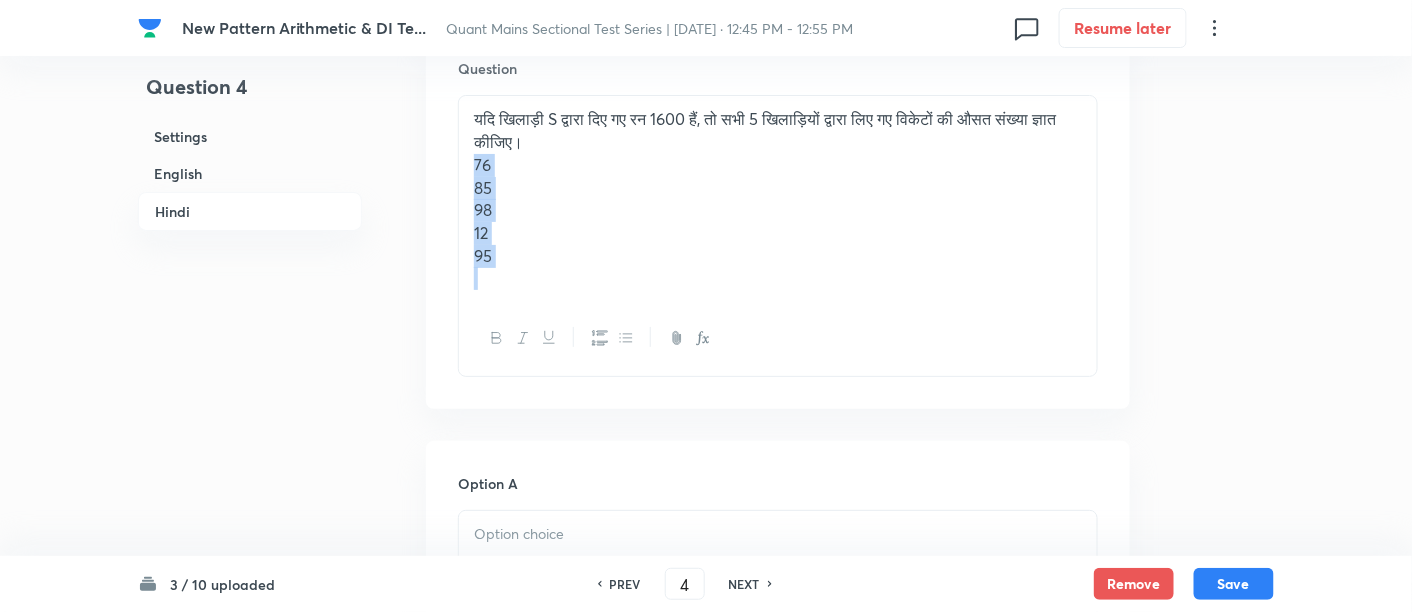 drag, startPoint x: 468, startPoint y: 155, endPoint x: 592, endPoint y: 319, distance: 205.60156 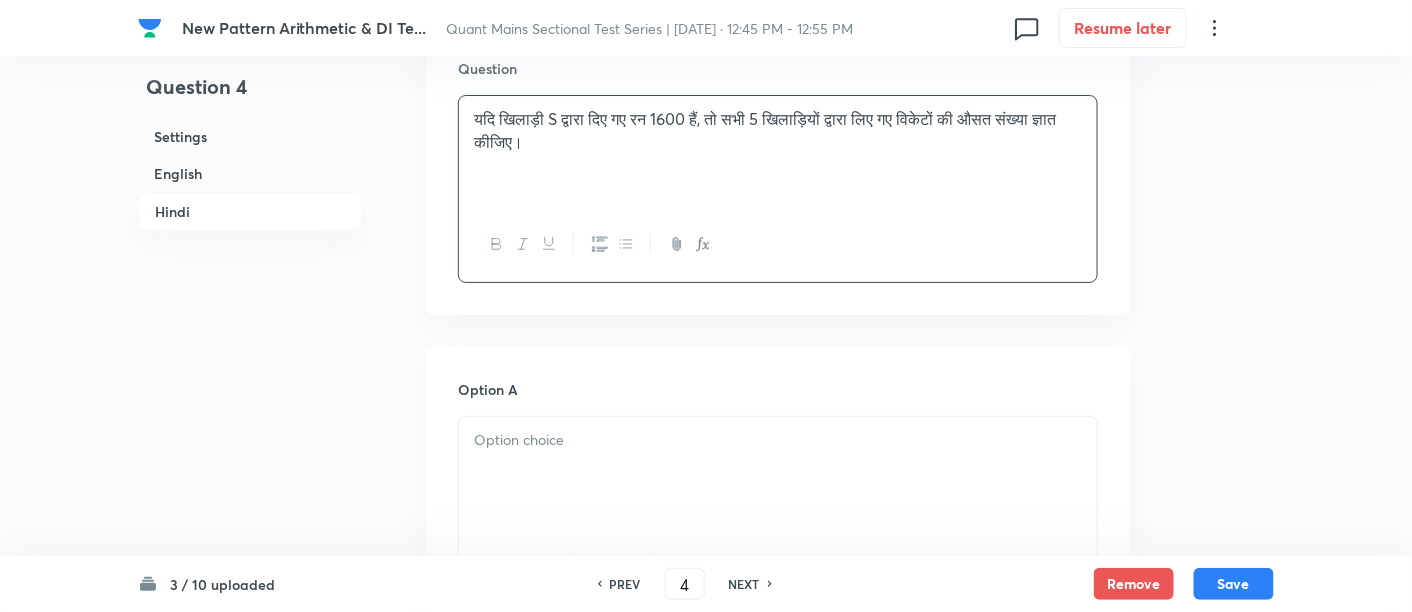 scroll, scrollTop: 4874, scrollLeft: 0, axis: vertical 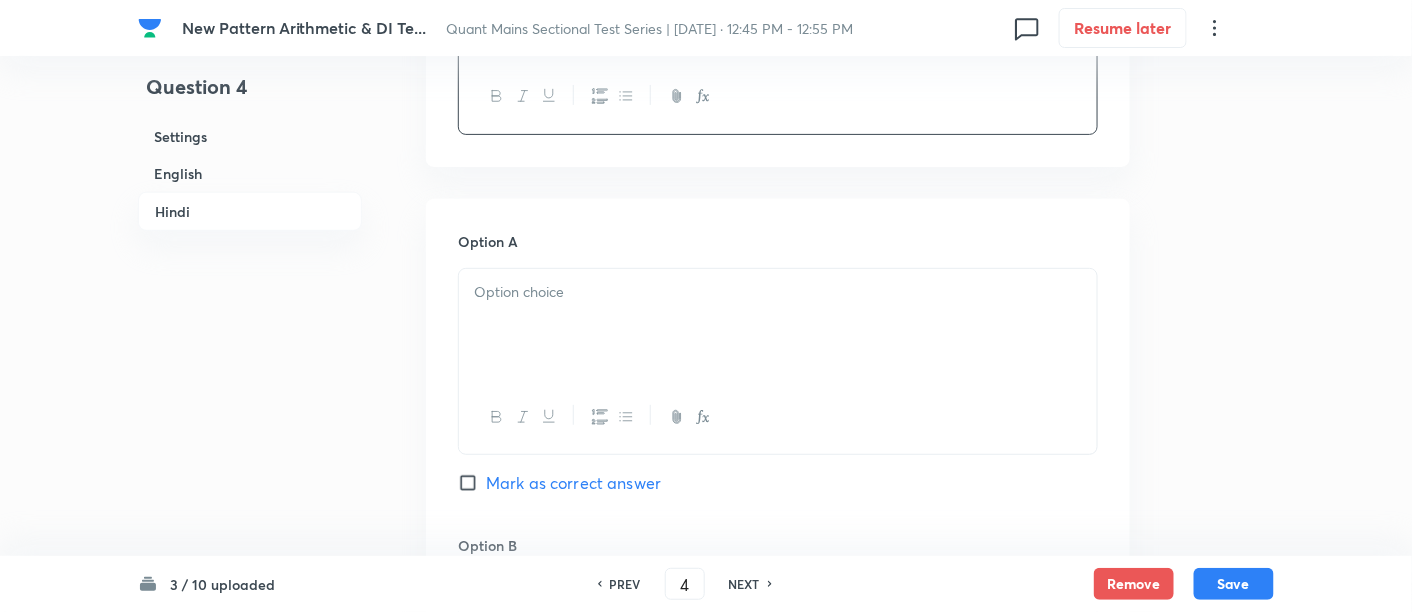 click at bounding box center (778, 292) 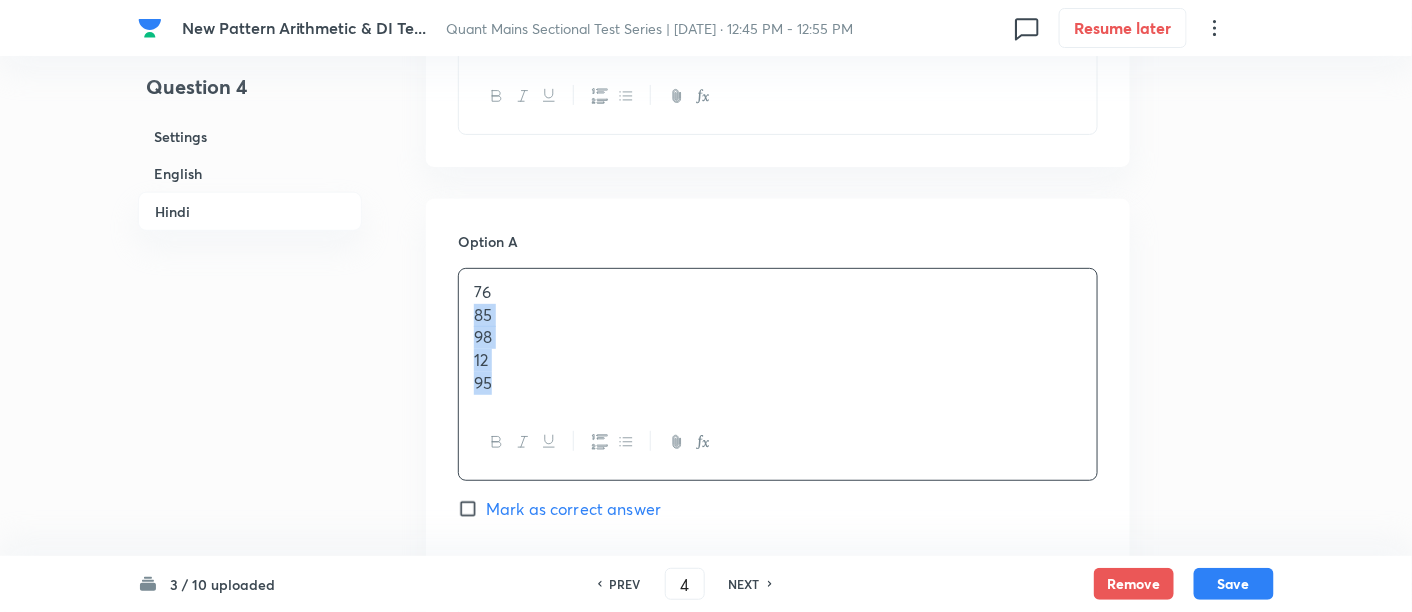 drag, startPoint x: 468, startPoint y: 307, endPoint x: 590, endPoint y: 447, distance: 185.69868 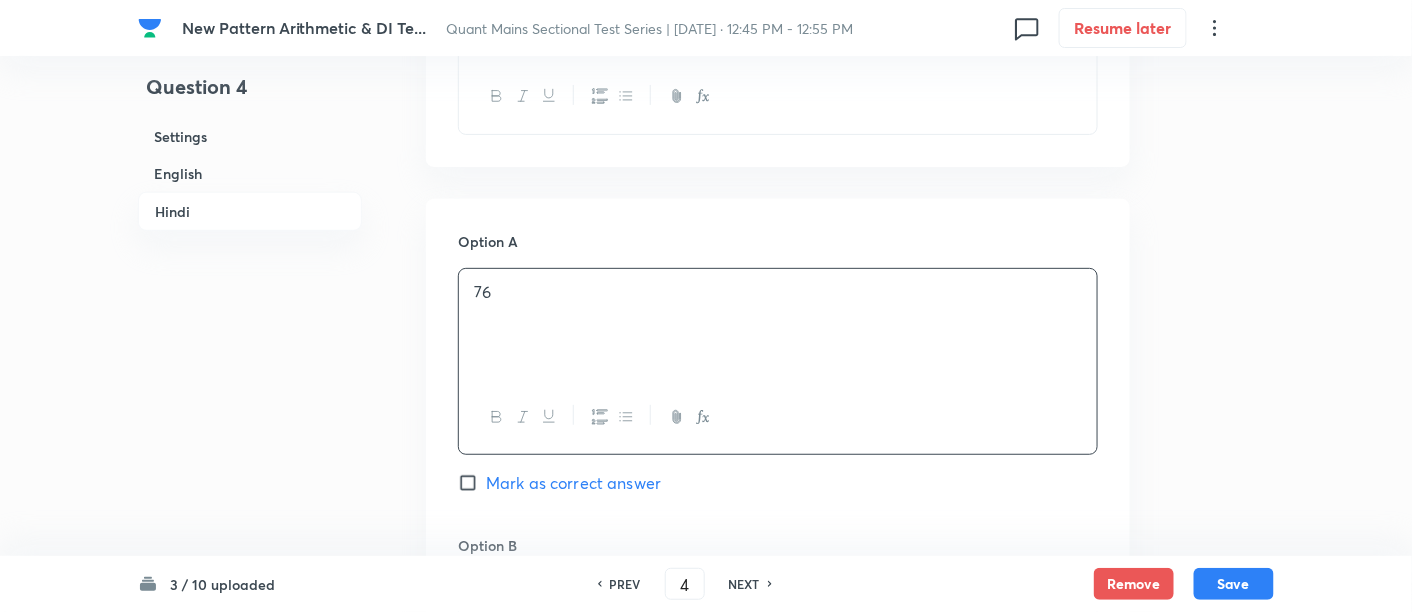 click on "Mark as correct answer" at bounding box center [573, 483] 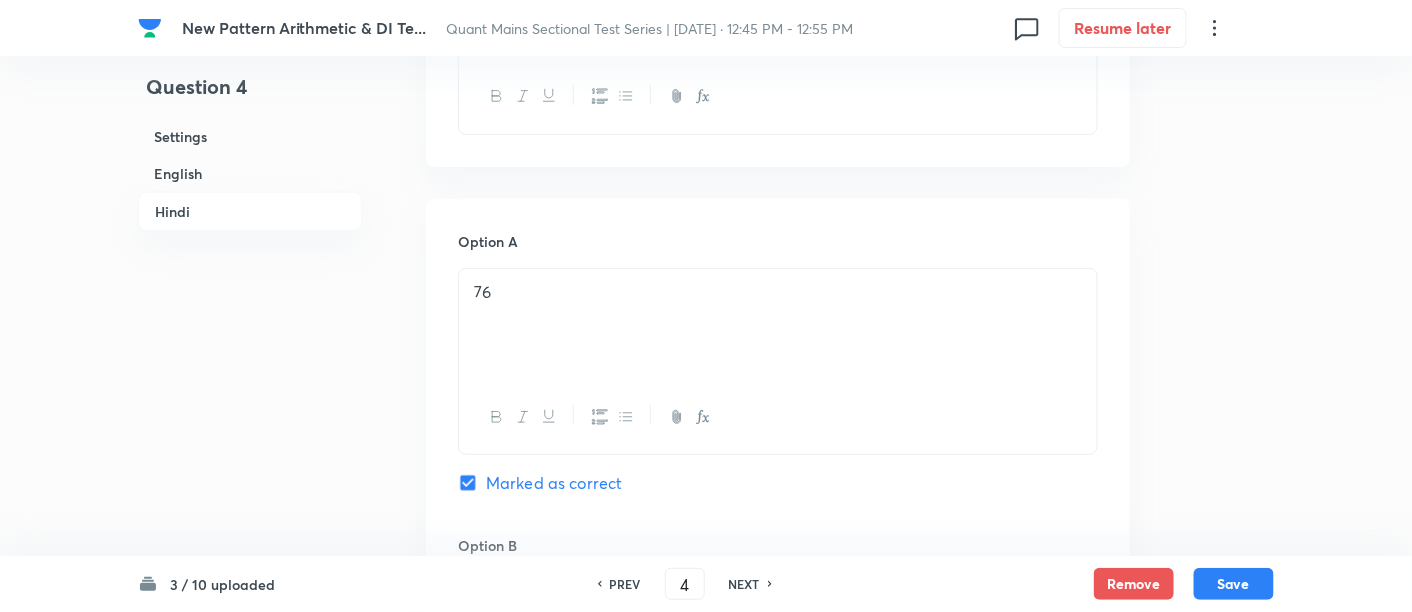 checkbox on "true" 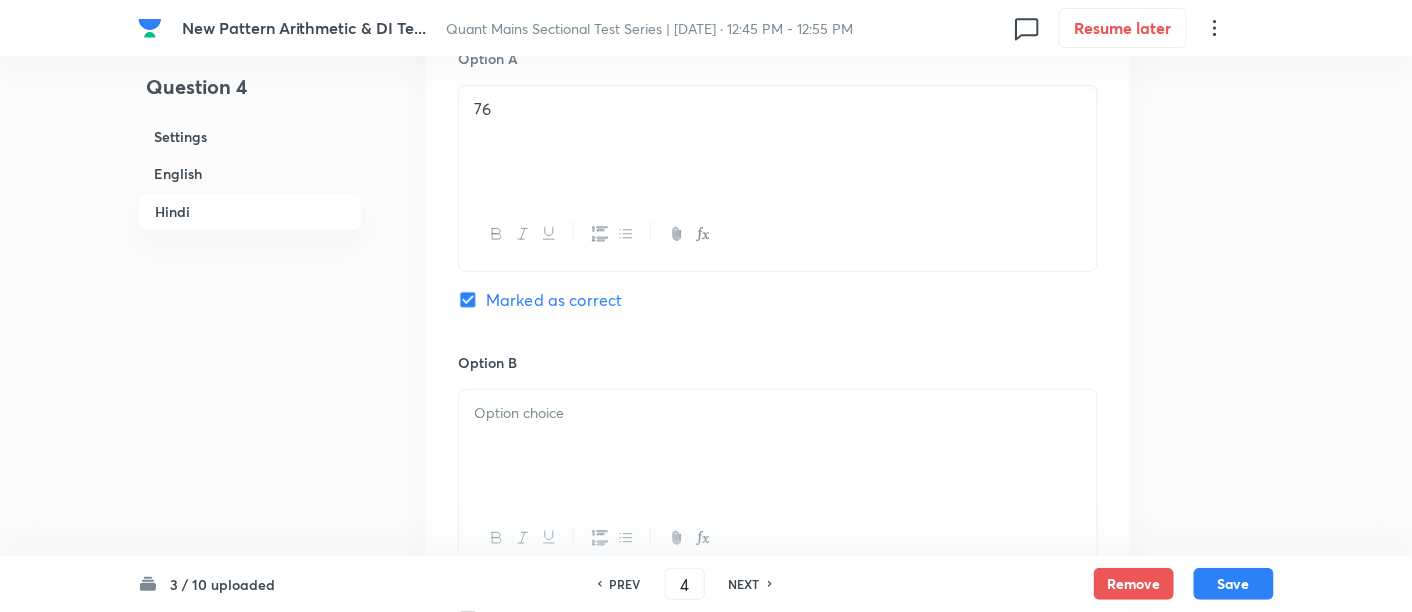 click at bounding box center (778, 446) 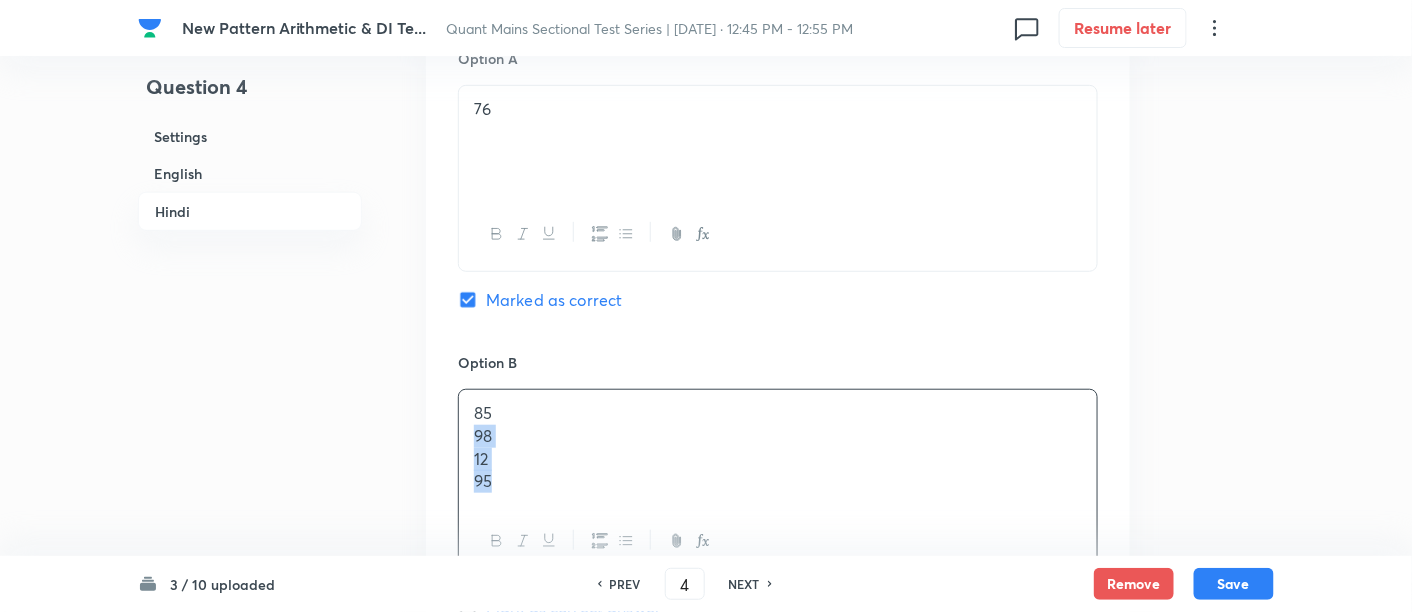 drag, startPoint x: 471, startPoint y: 431, endPoint x: 576, endPoint y: 527, distance: 142.27087 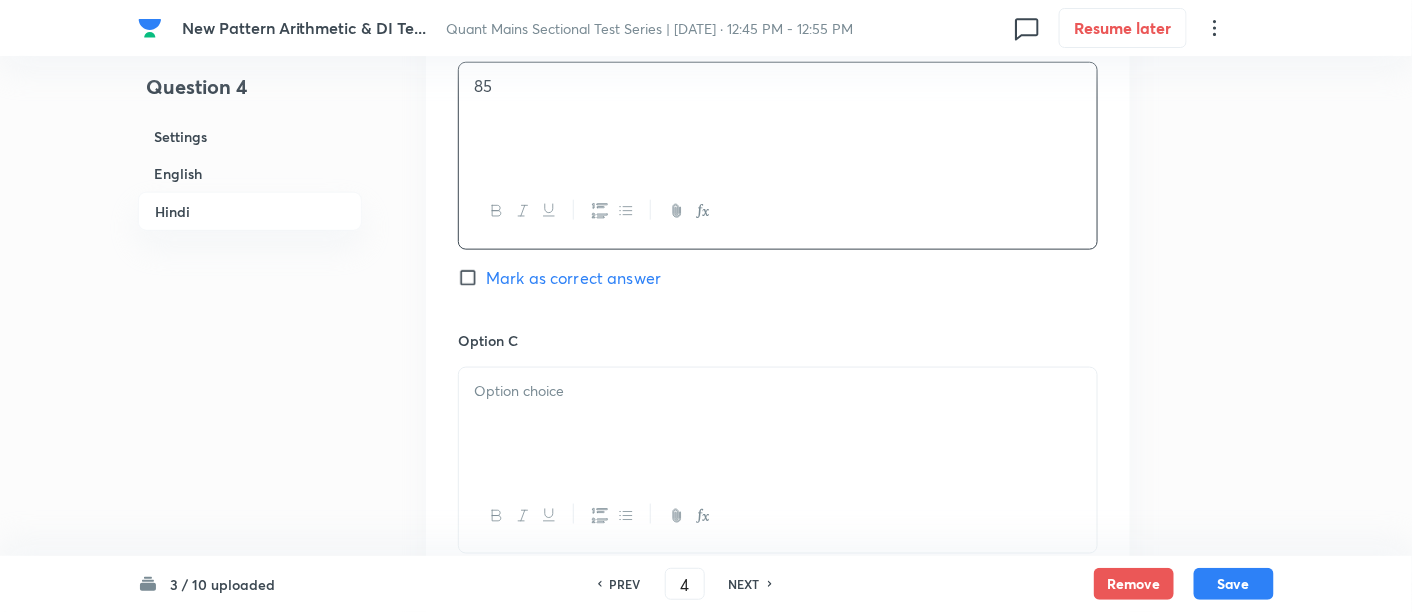 scroll, scrollTop: 5385, scrollLeft: 0, axis: vertical 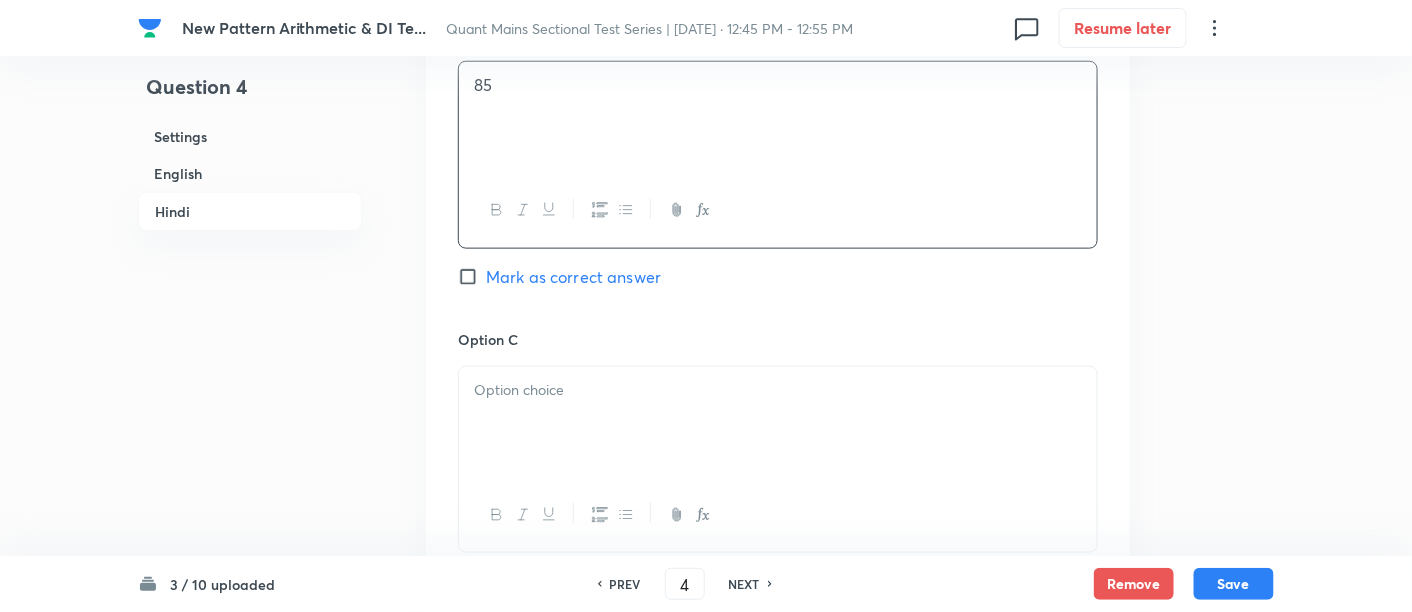 click at bounding box center (778, 390) 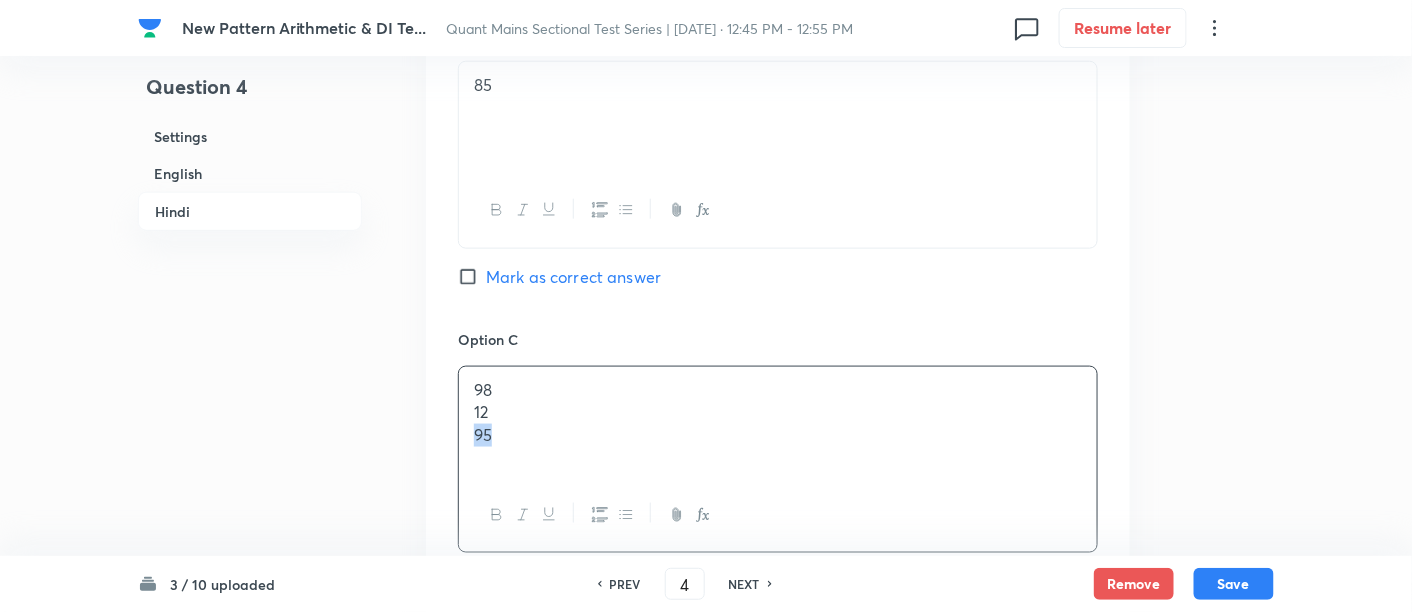 drag, startPoint x: 467, startPoint y: 418, endPoint x: 554, endPoint y: 434, distance: 88.45903 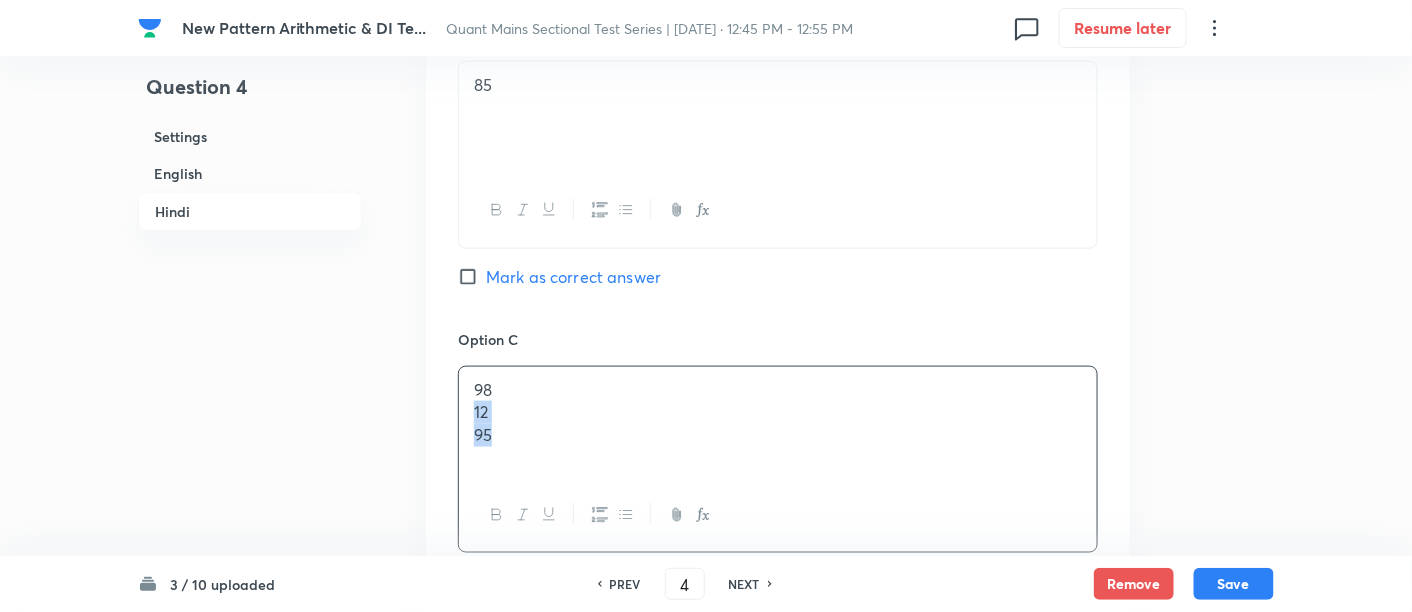 drag, startPoint x: 470, startPoint y: 403, endPoint x: 573, endPoint y: 461, distance: 118.20744 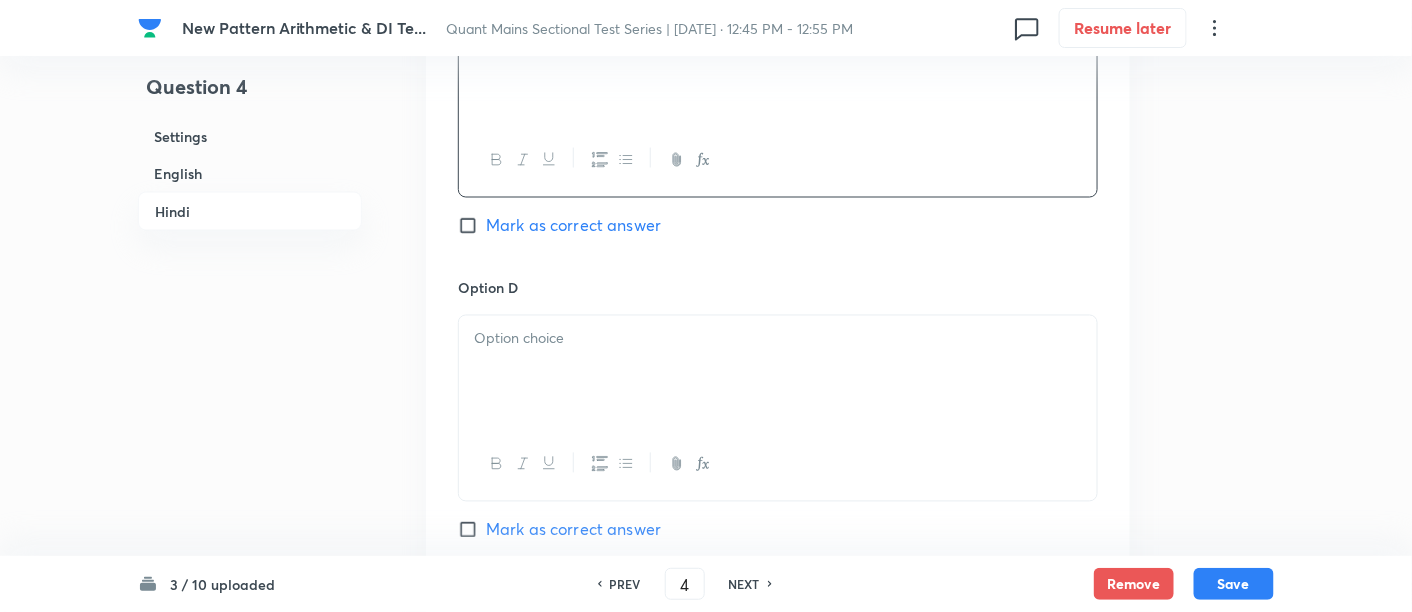 scroll, scrollTop: 5741, scrollLeft: 0, axis: vertical 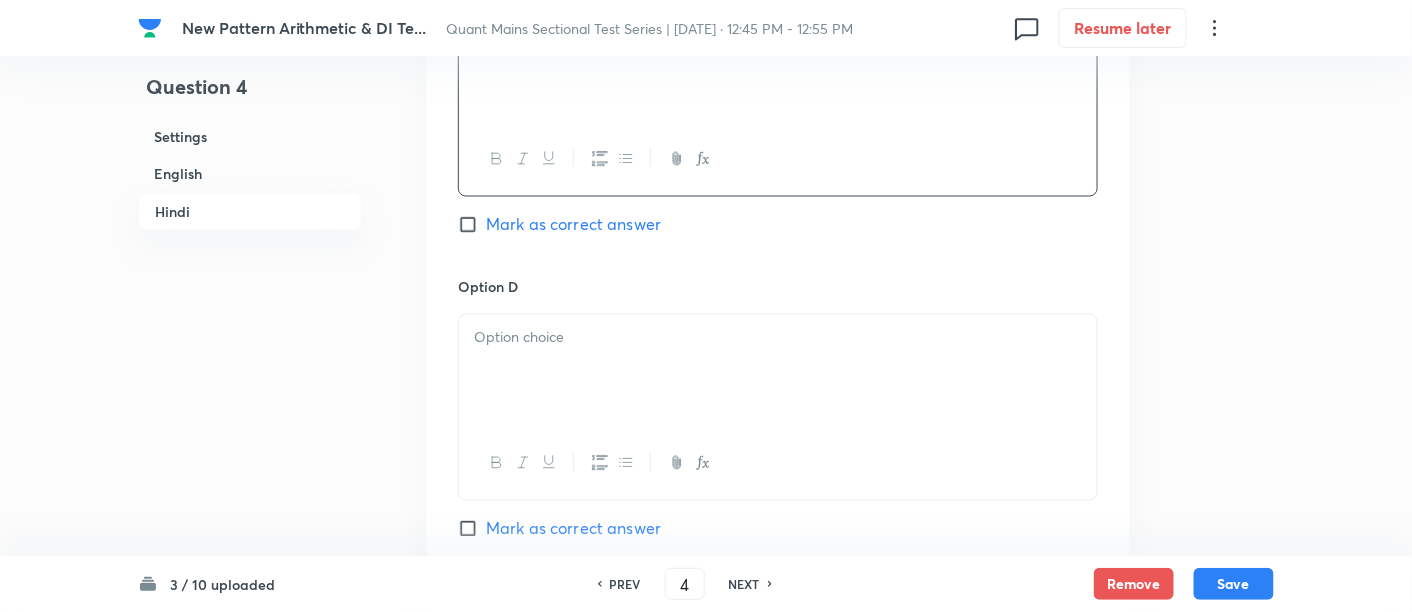 click at bounding box center (778, 371) 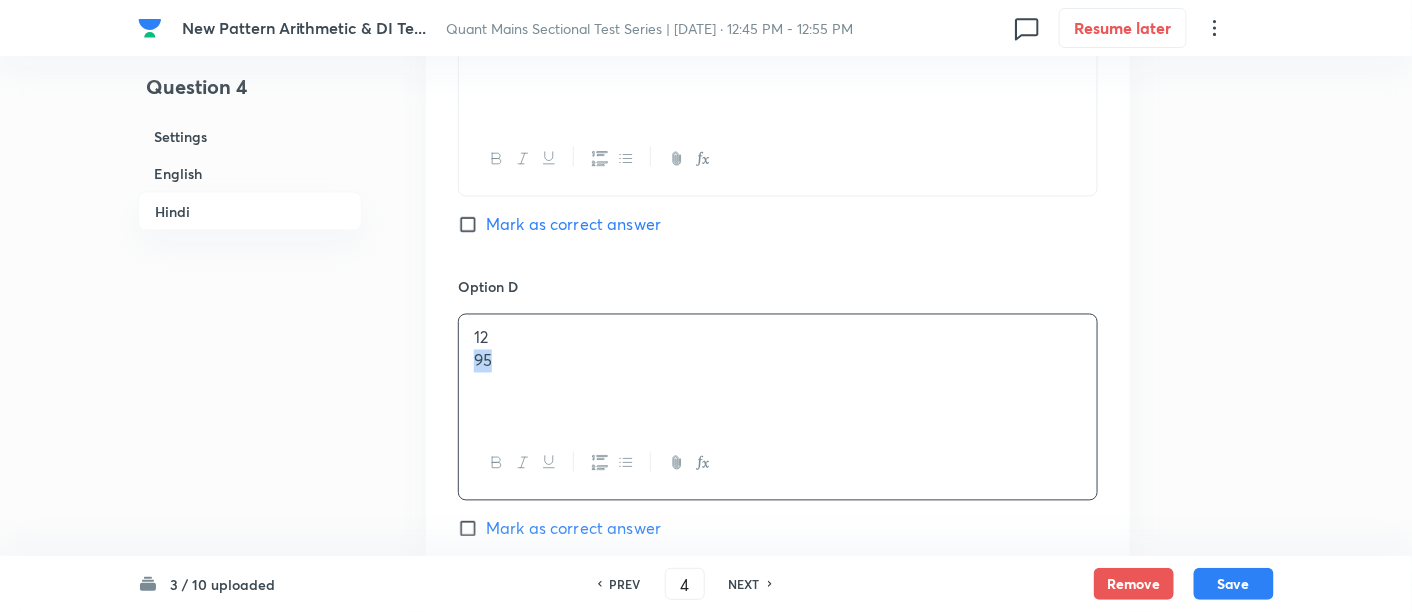 drag, startPoint x: 459, startPoint y: 356, endPoint x: 619, endPoint y: 384, distance: 162.43152 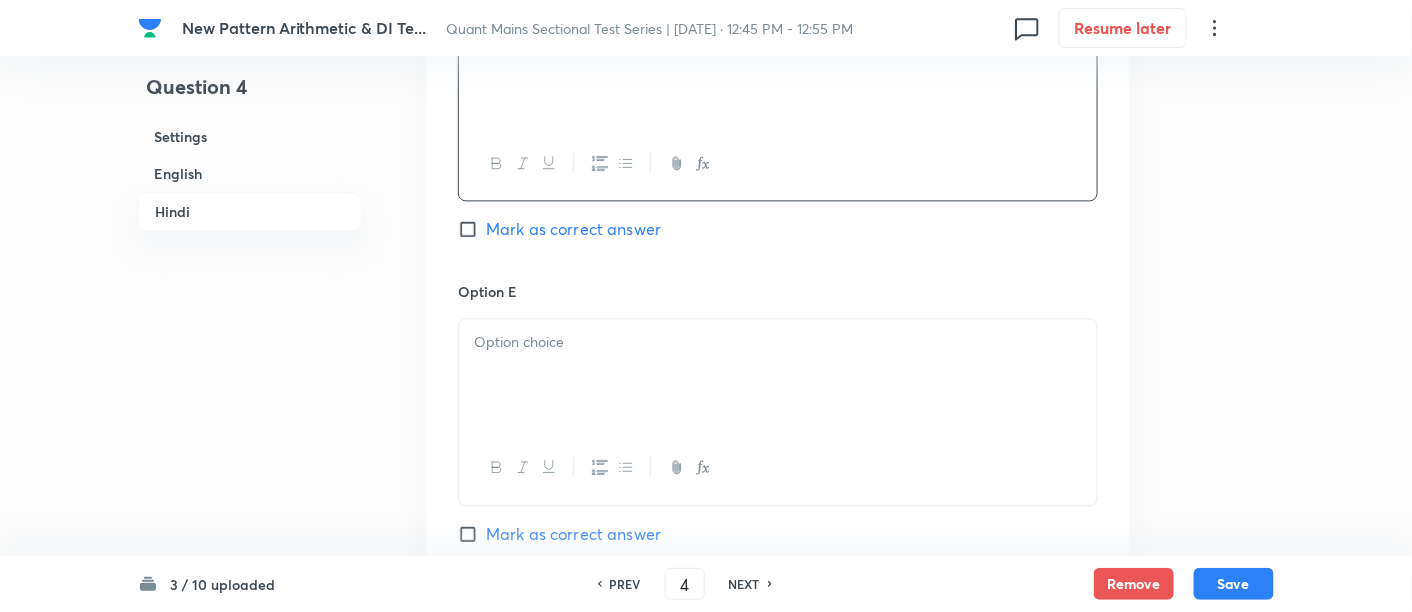 click at bounding box center [778, 375] 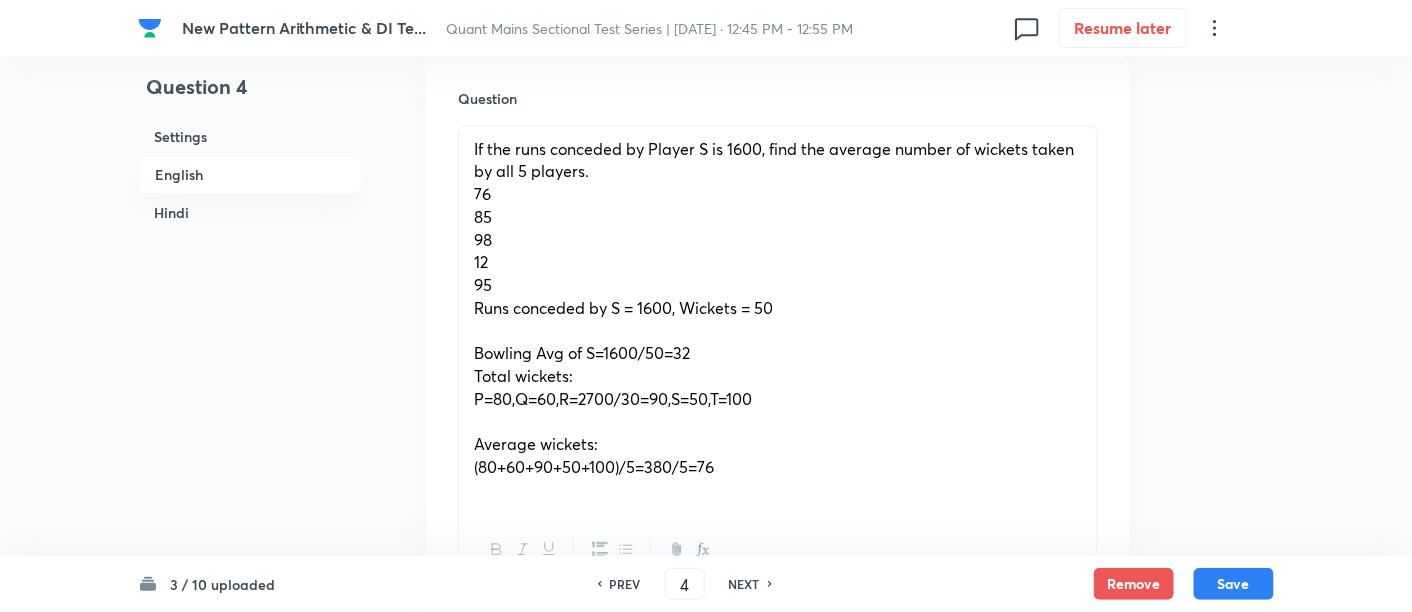 scroll, scrollTop: 1446, scrollLeft: 0, axis: vertical 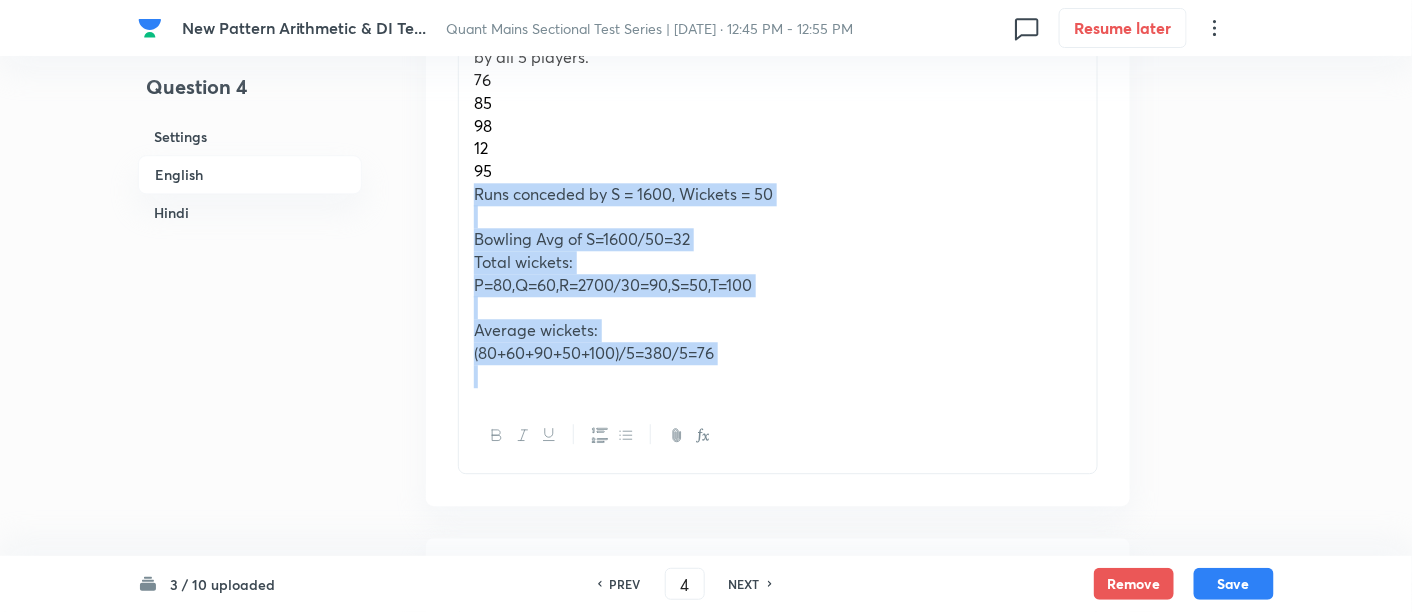 drag, startPoint x: 474, startPoint y: 187, endPoint x: 887, endPoint y: 466, distance: 498.40747 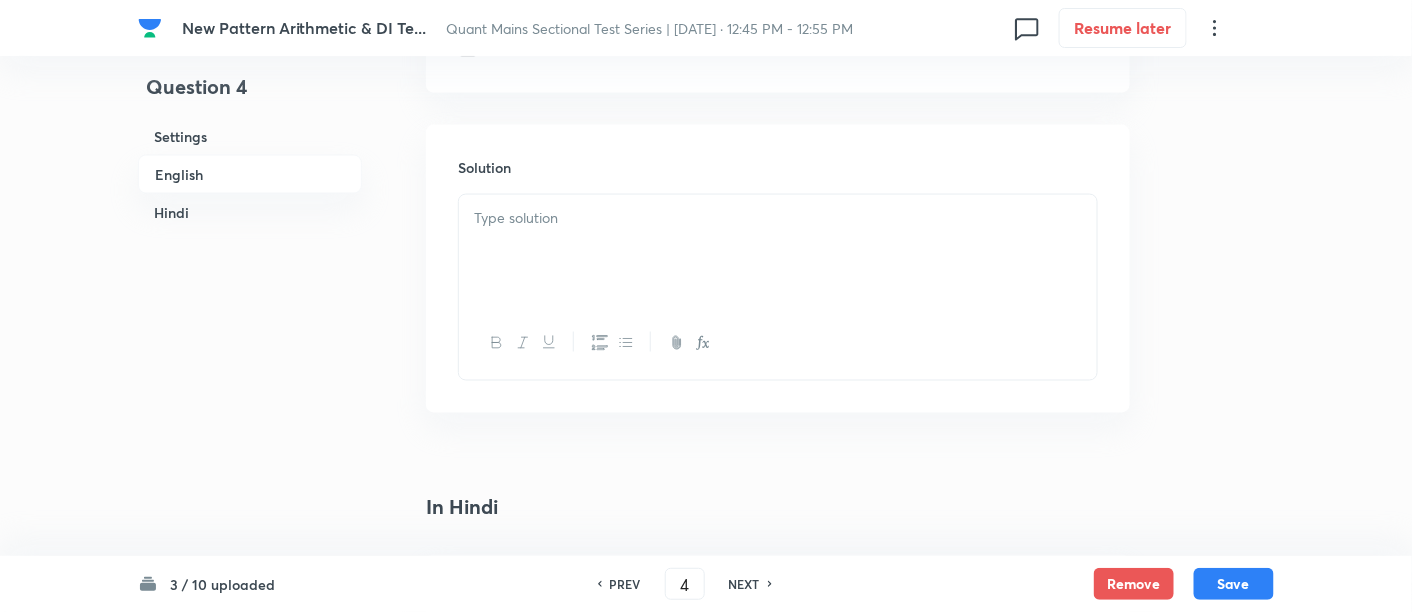 scroll, scrollTop: 3386, scrollLeft: 0, axis: vertical 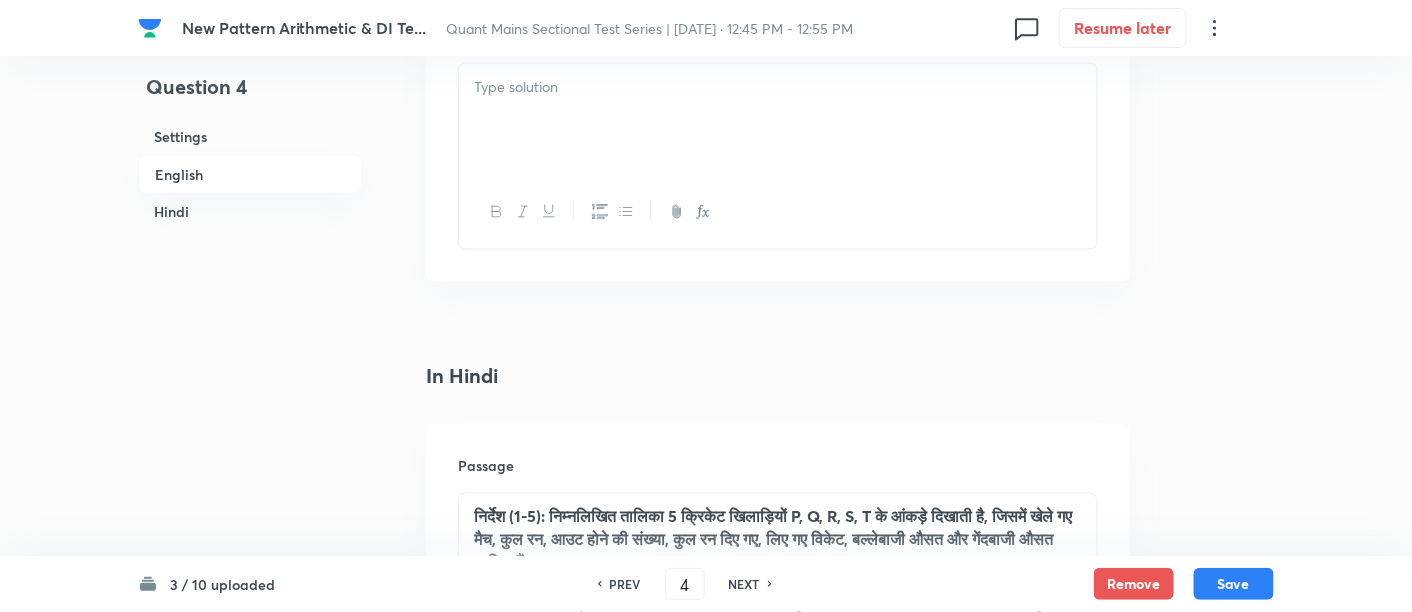 click at bounding box center (778, 120) 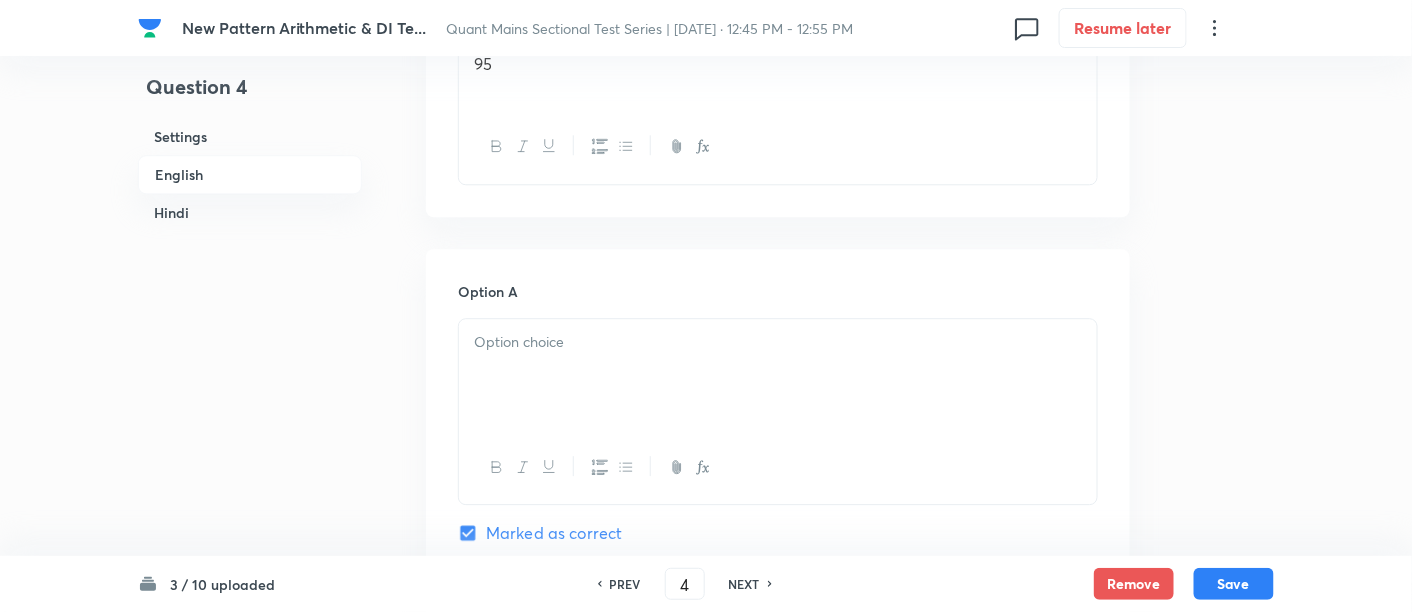 scroll, scrollTop: 1340, scrollLeft: 0, axis: vertical 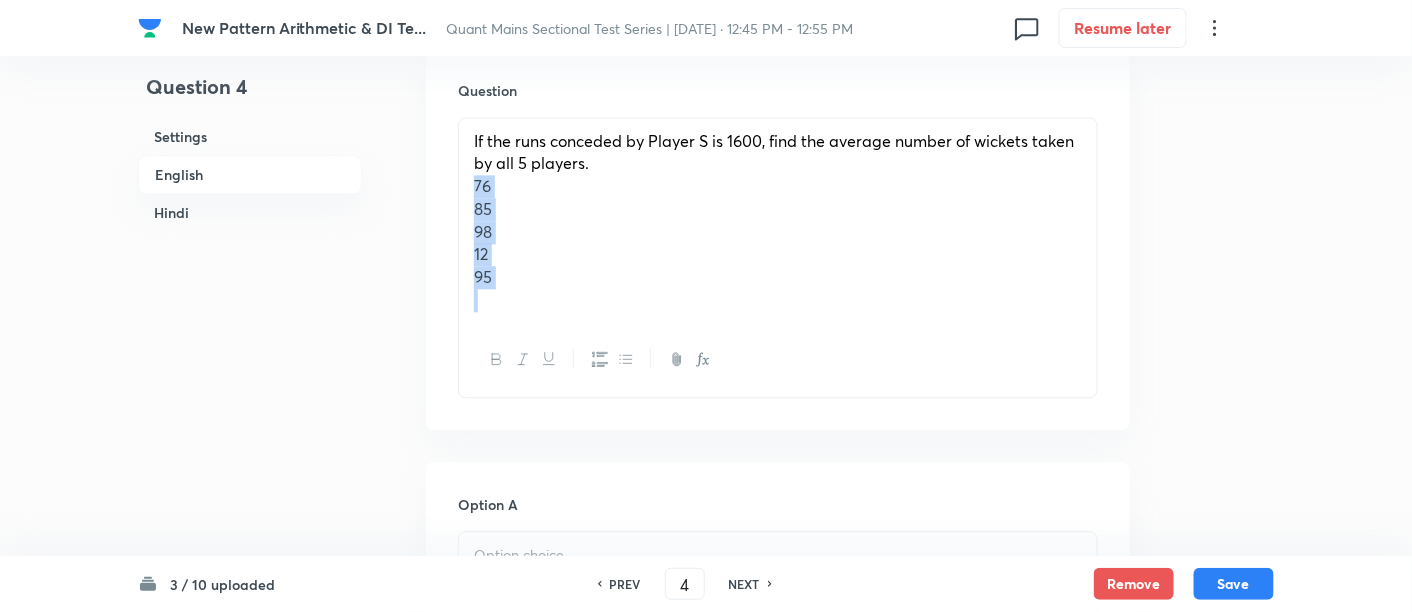 drag, startPoint x: 464, startPoint y: 186, endPoint x: 559, endPoint y: 301, distance: 149.16434 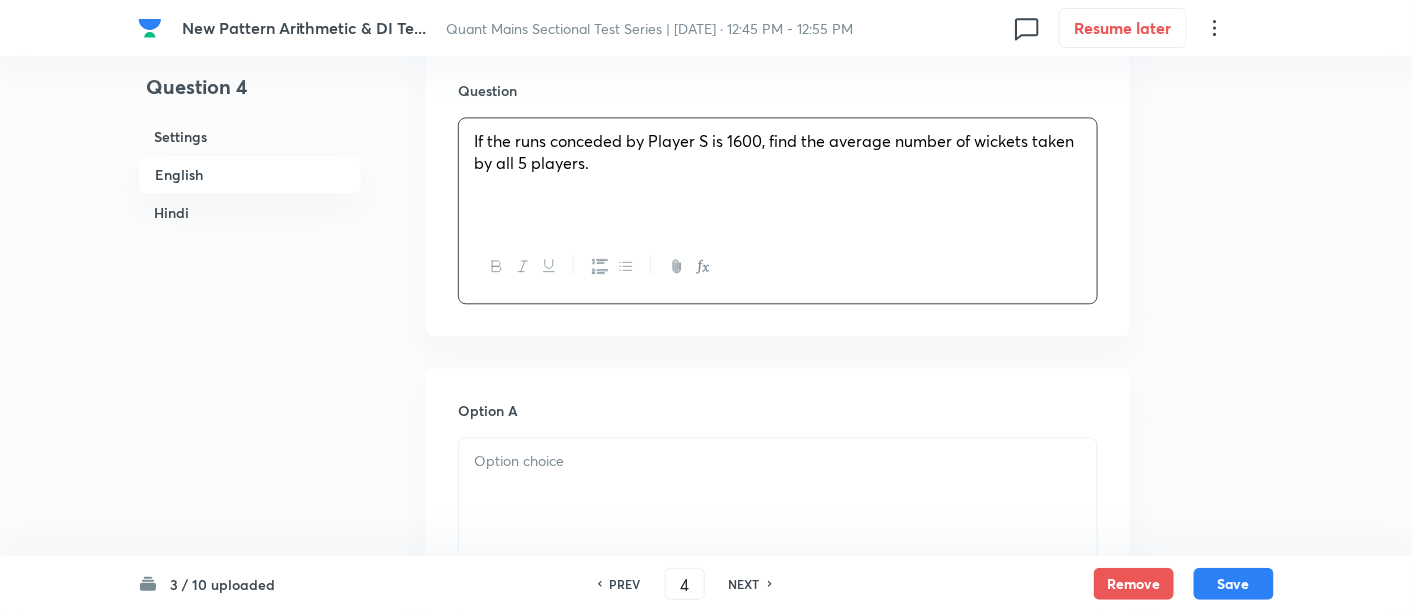 scroll, scrollTop: 1503, scrollLeft: 0, axis: vertical 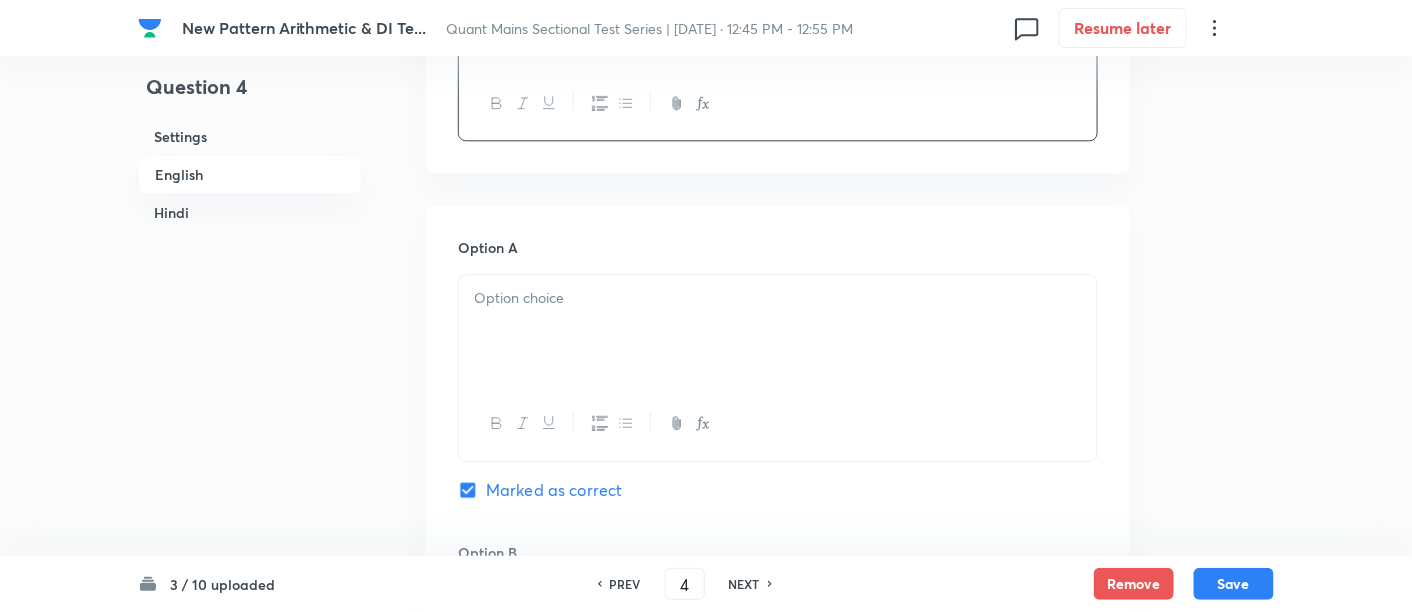 click at bounding box center (778, 298) 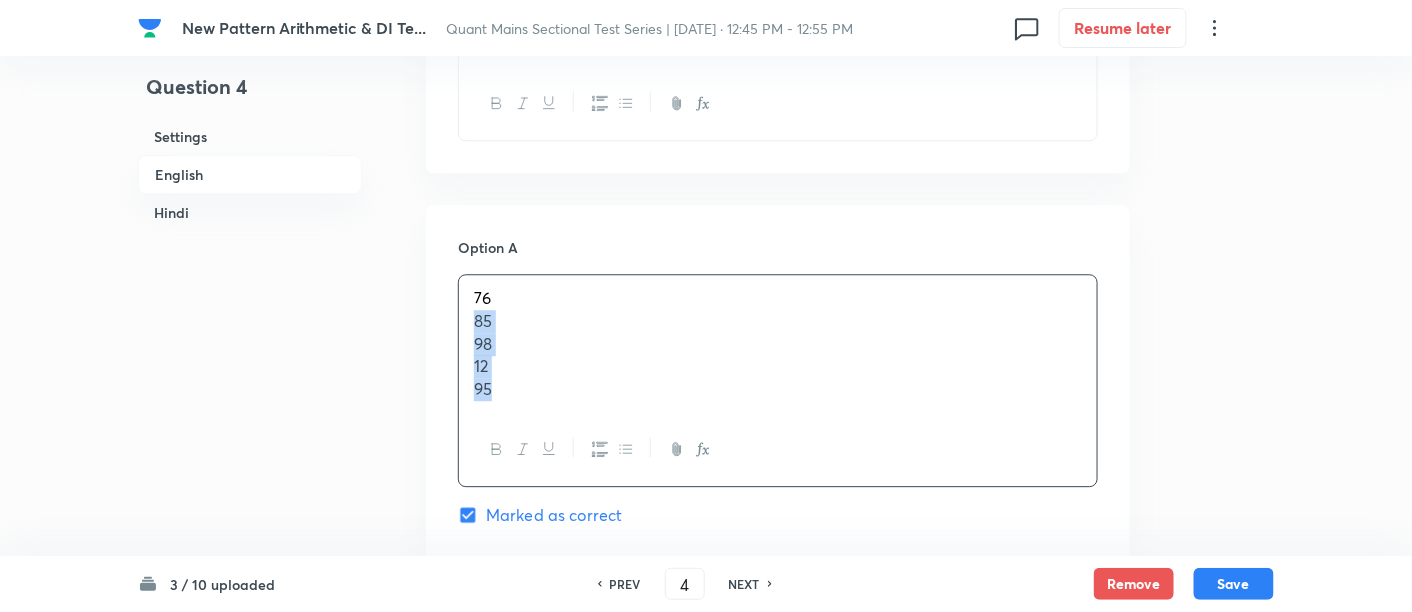 drag, startPoint x: 471, startPoint y: 319, endPoint x: 568, endPoint y: 424, distance: 142.94754 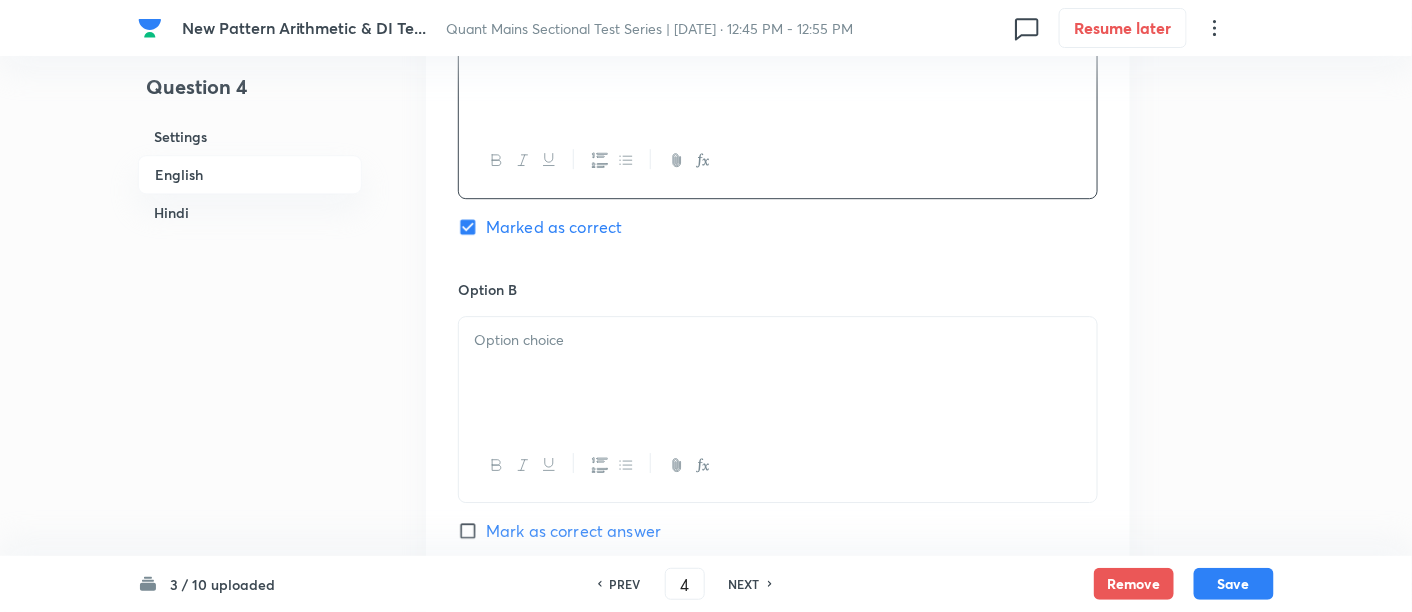 scroll, scrollTop: 1768, scrollLeft: 0, axis: vertical 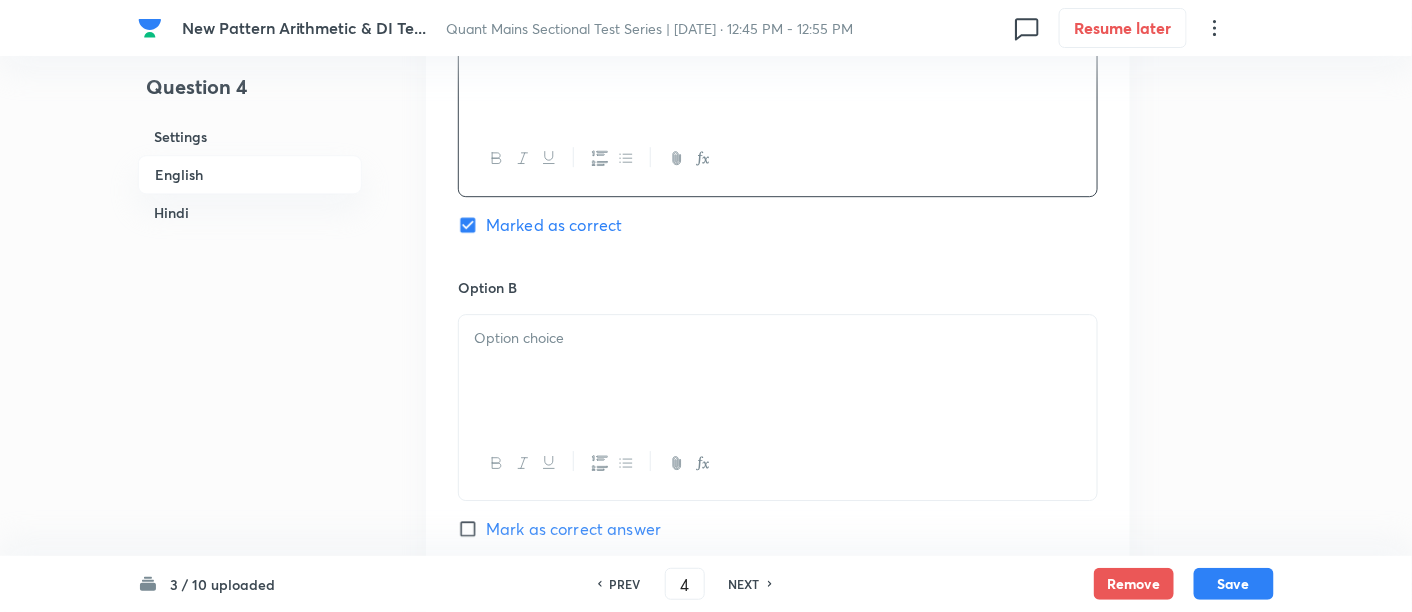 click at bounding box center (778, 463) 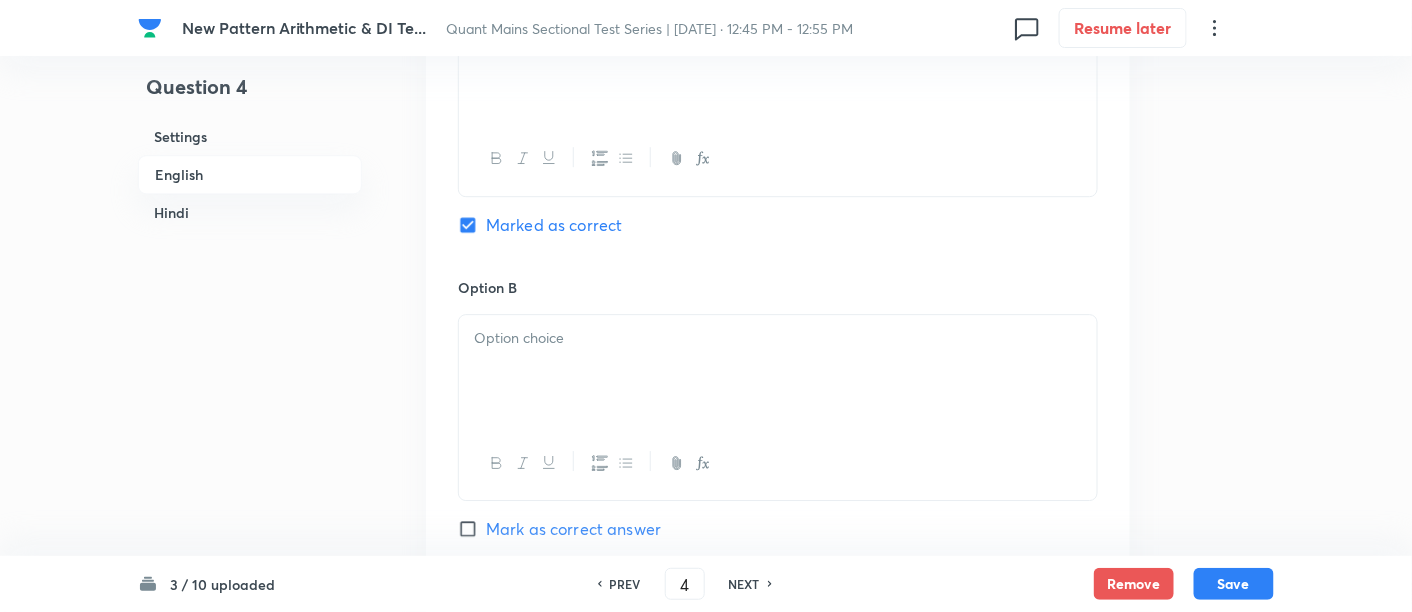 click at bounding box center (778, 371) 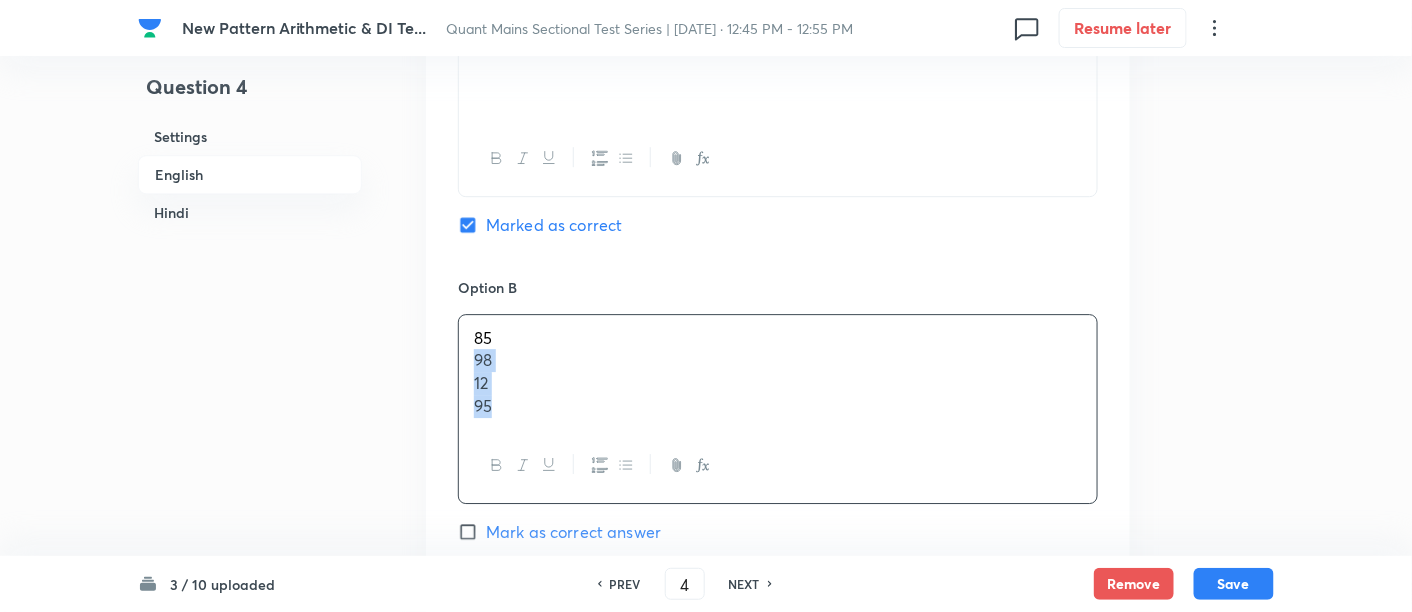 drag, startPoint x: 472, startPoint y: 360, endPoint x: 612, endPoint y: 467, distance: 176.20726 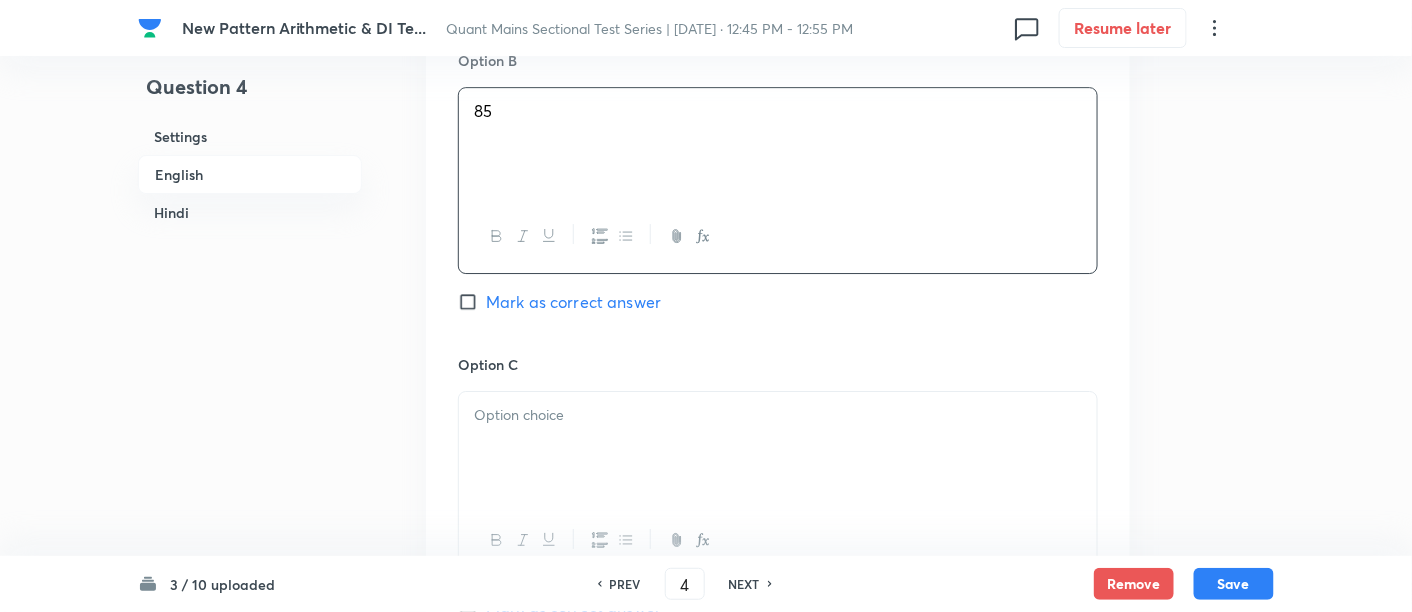 scroll, scrollTop: 1997, scrollLeft: 0, axis: vertical 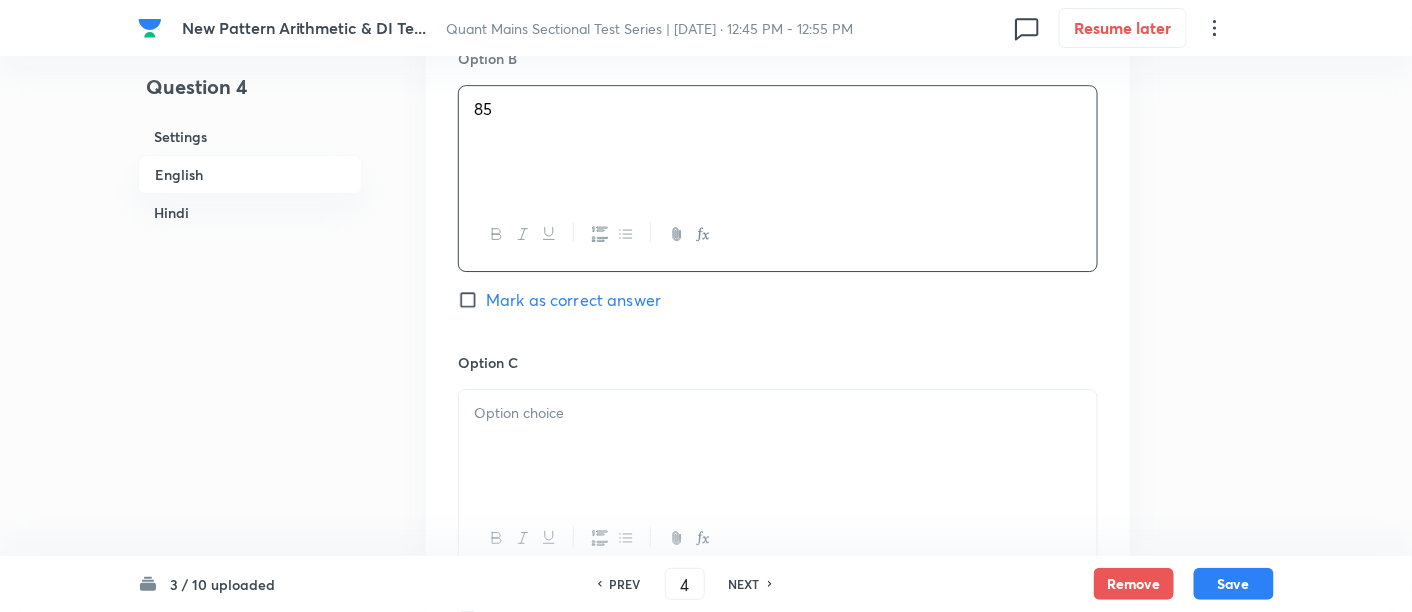 click at bounding box center [778, 446] 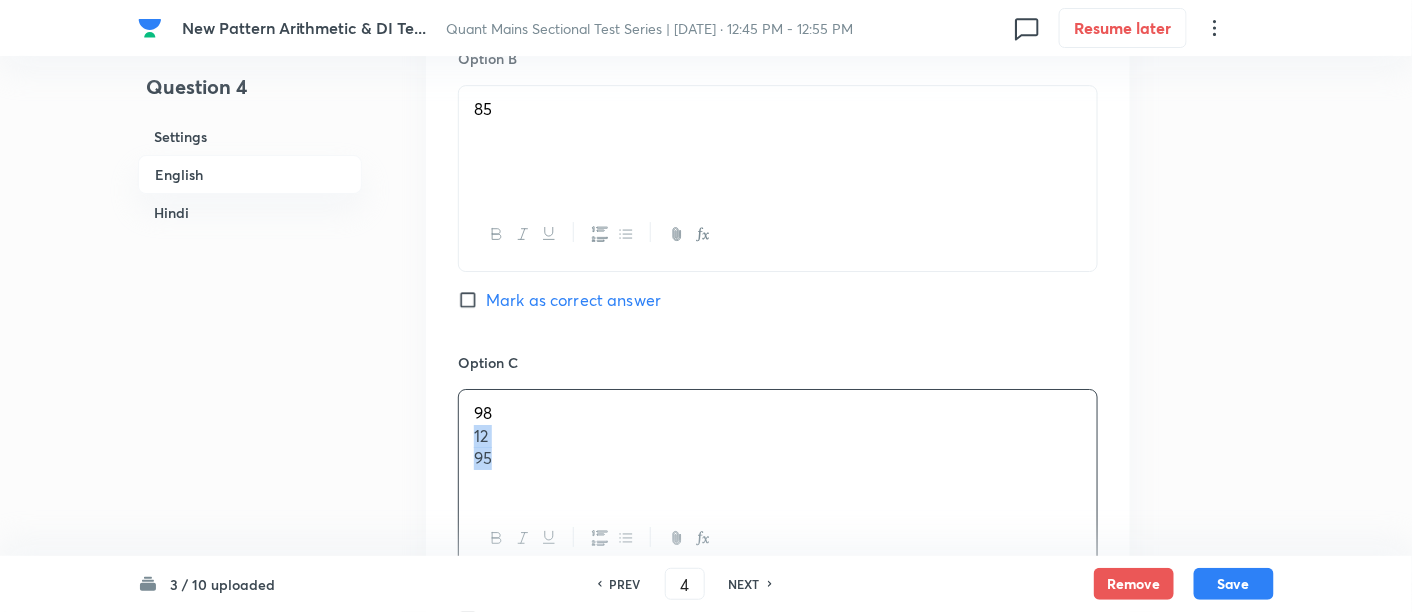 drag, startPoint x: 471, startPoint y: 435, endPoint x: 647, endPoint y: 535, distance: 202.4253 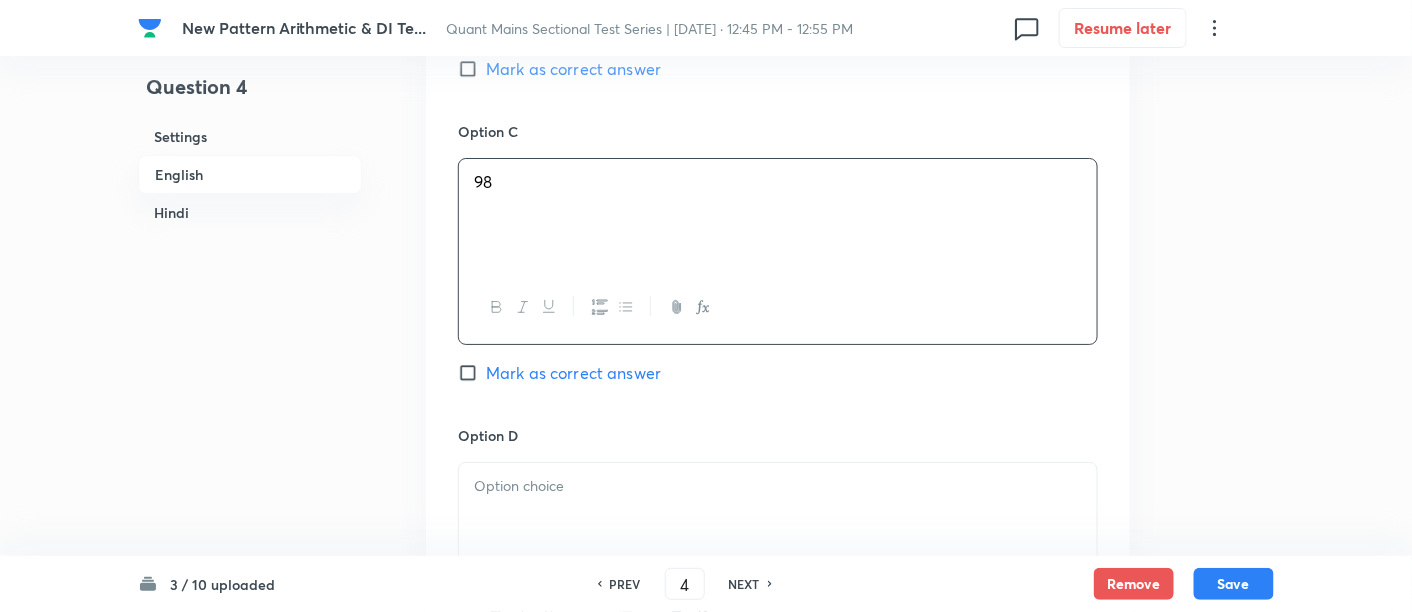 scroll, scrollTop: 2230, scrollLeft: 0, axis: vertical 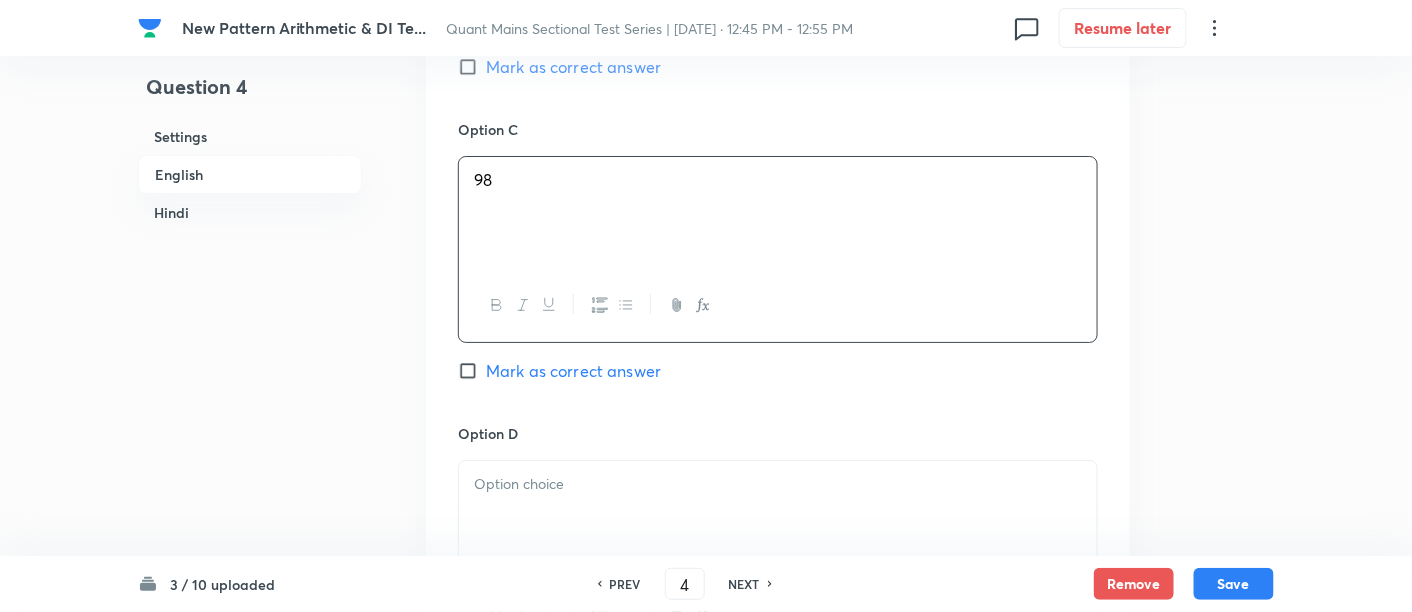 click at bounding box center (778, 517) 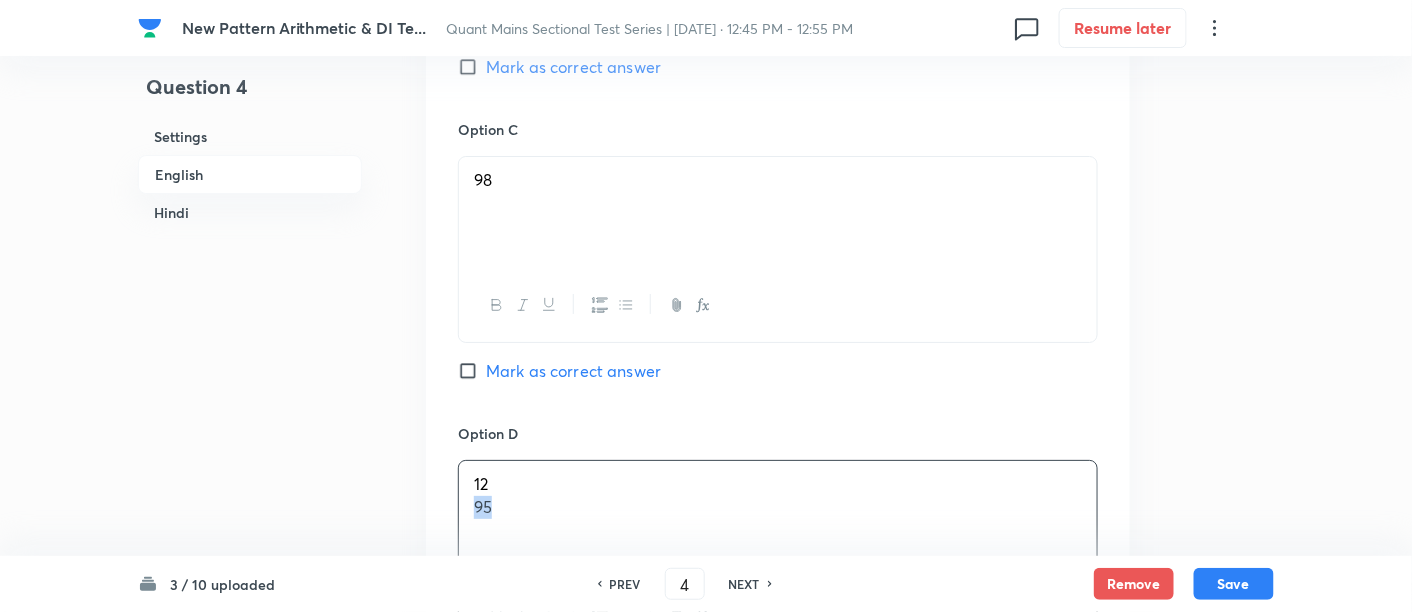 drag, startPoint x: 469, startPoint y: 508, endPoint x: 622, endPoint y: 524, distance: 153.83432 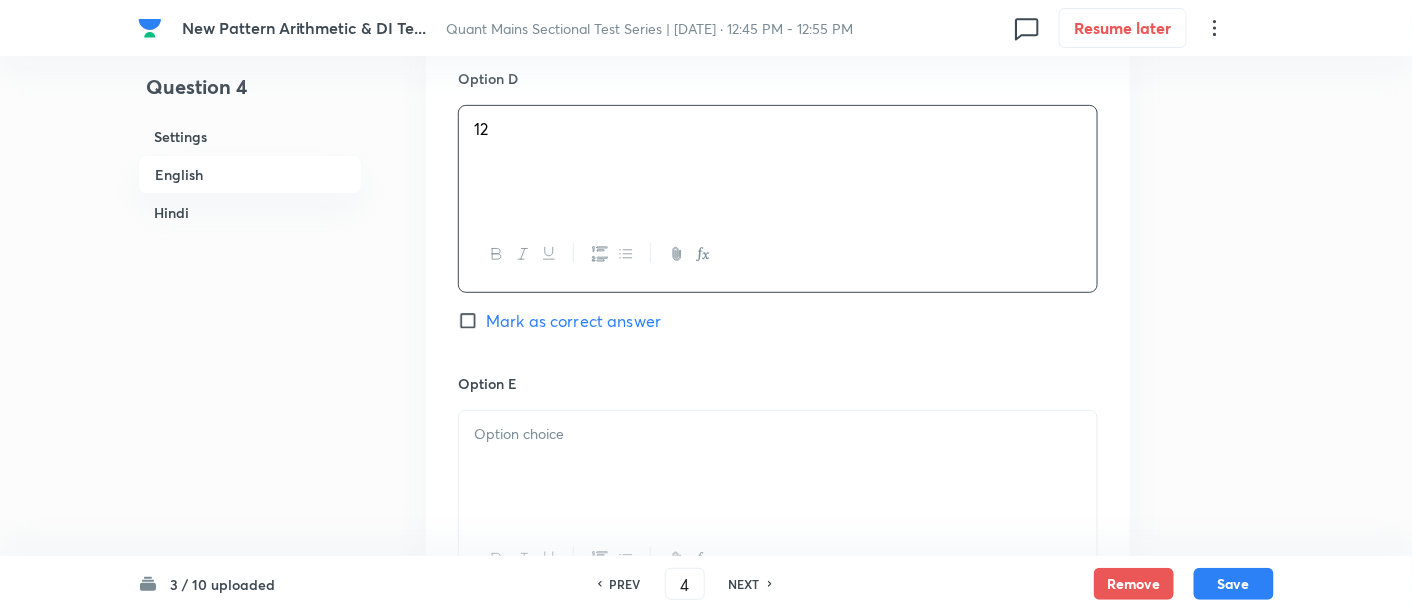 scroll, scrollTop: 2588, scrollLeft: 0, axis: vertical 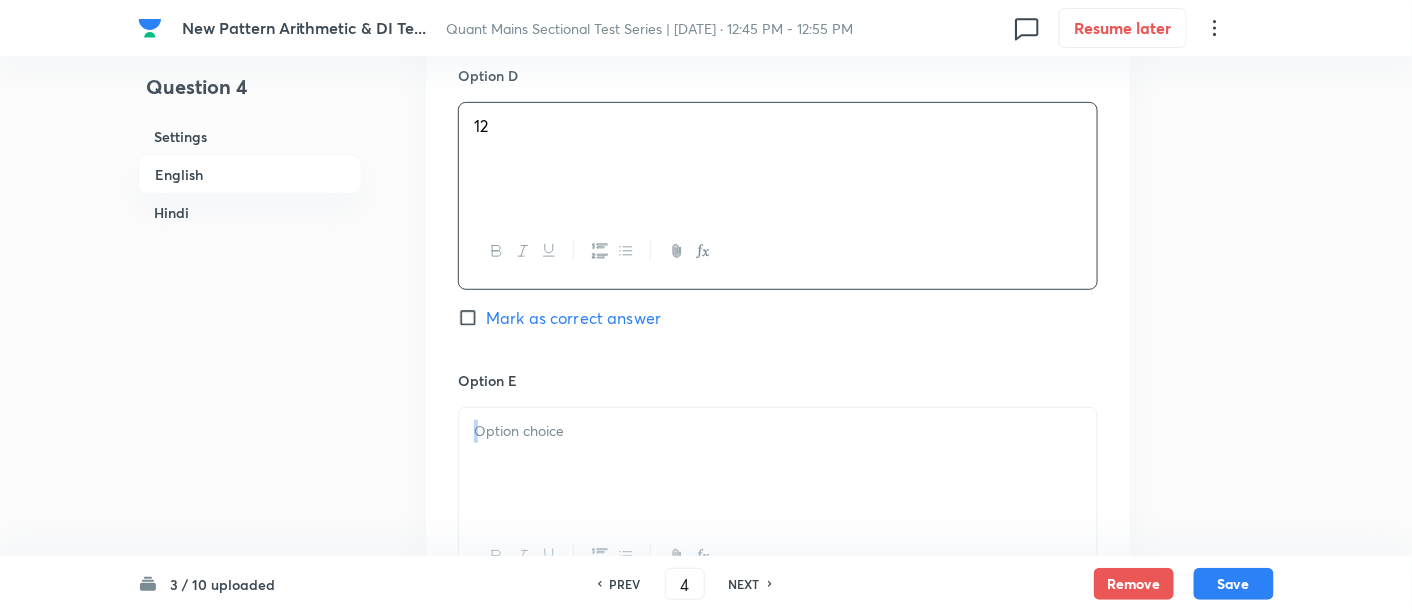 drag, startPoint x: 622, startPoint y: 524, endPoint x: 557, endPoint y: 476, distance: 80.80223 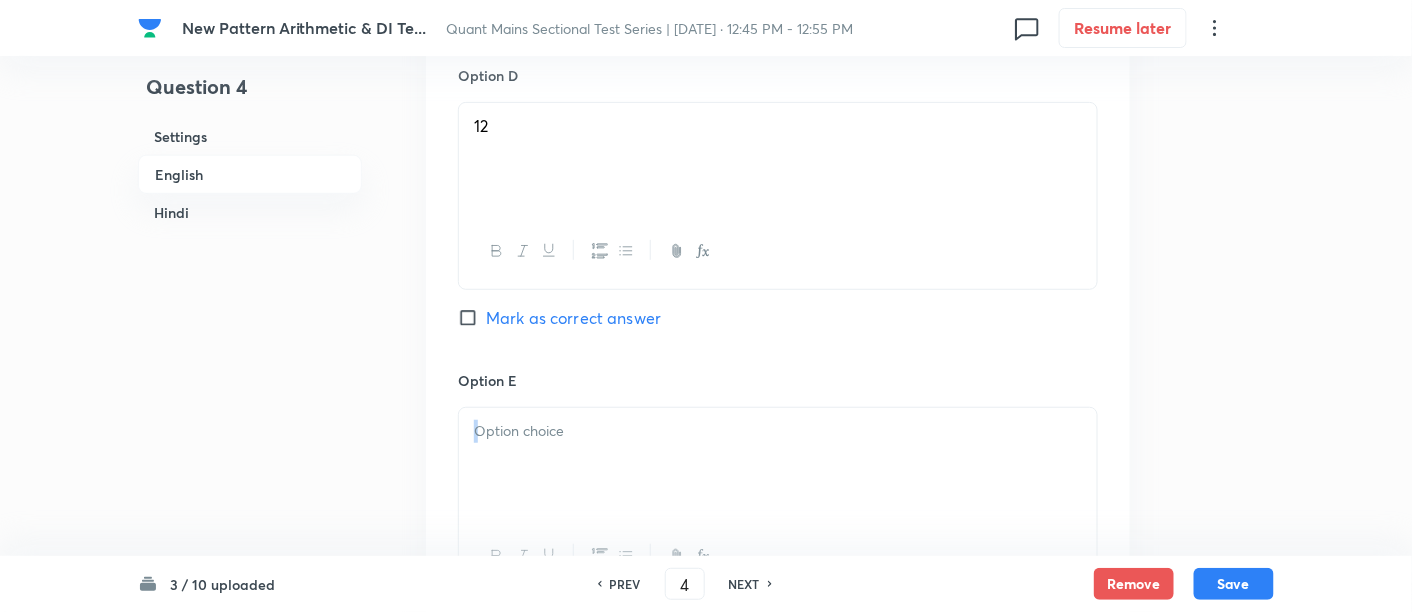 click at bounding box center [778, 464] 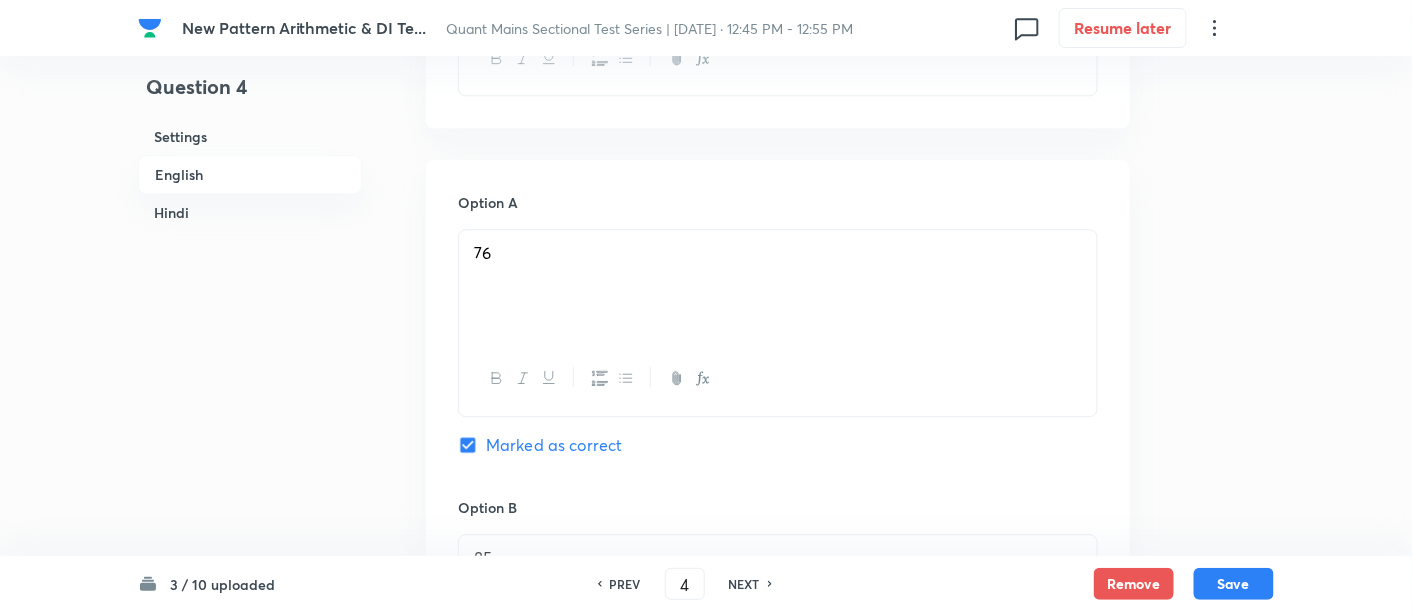 scroll, scrollTop: 1548, scrollLeft: 0, axis: vertical 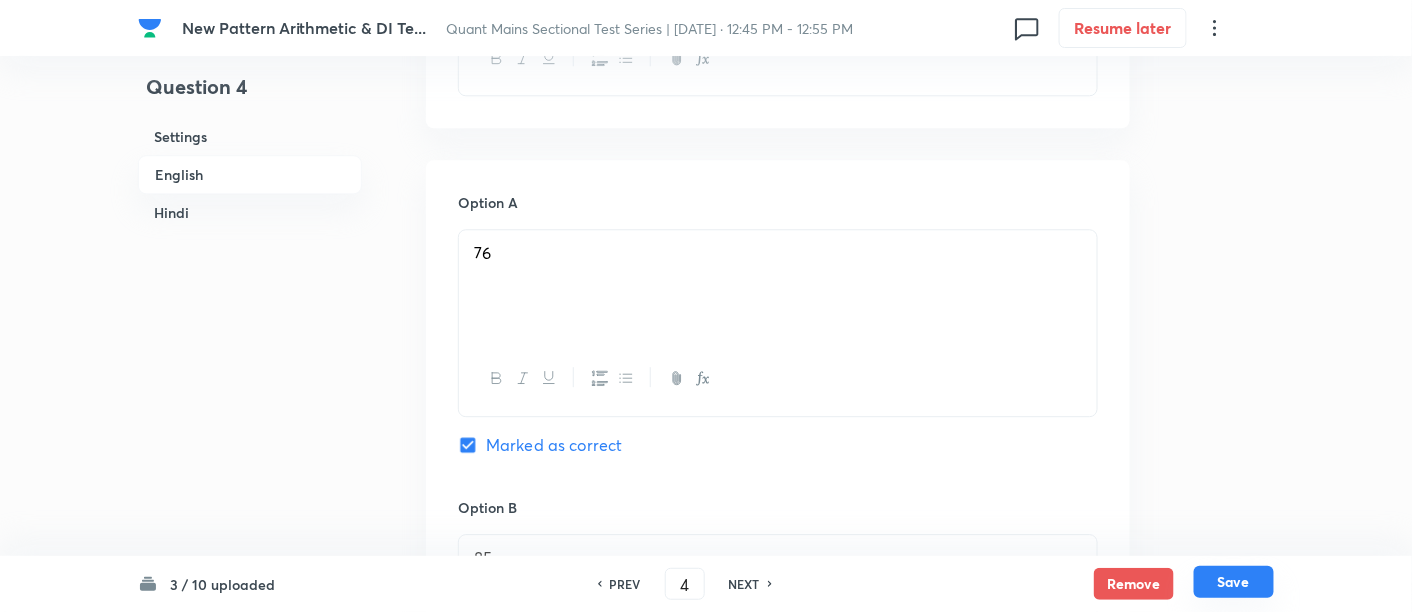 click on "Save" at bounding box center (1234, 582) 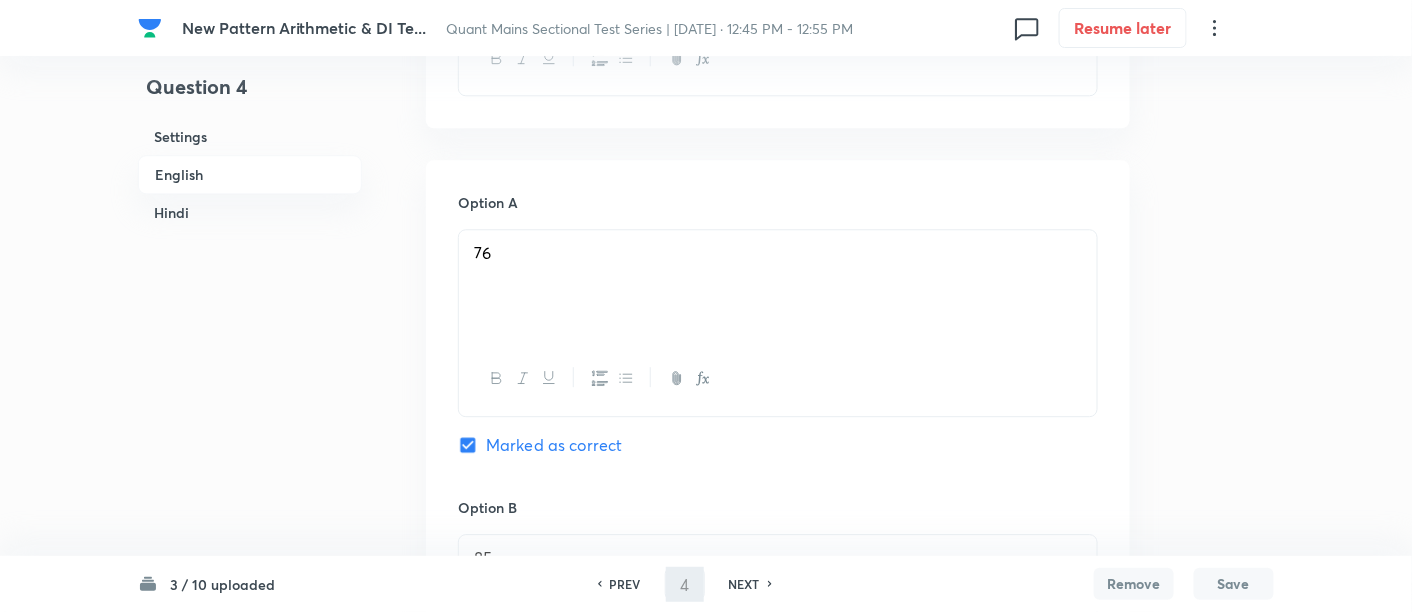 type on "5" 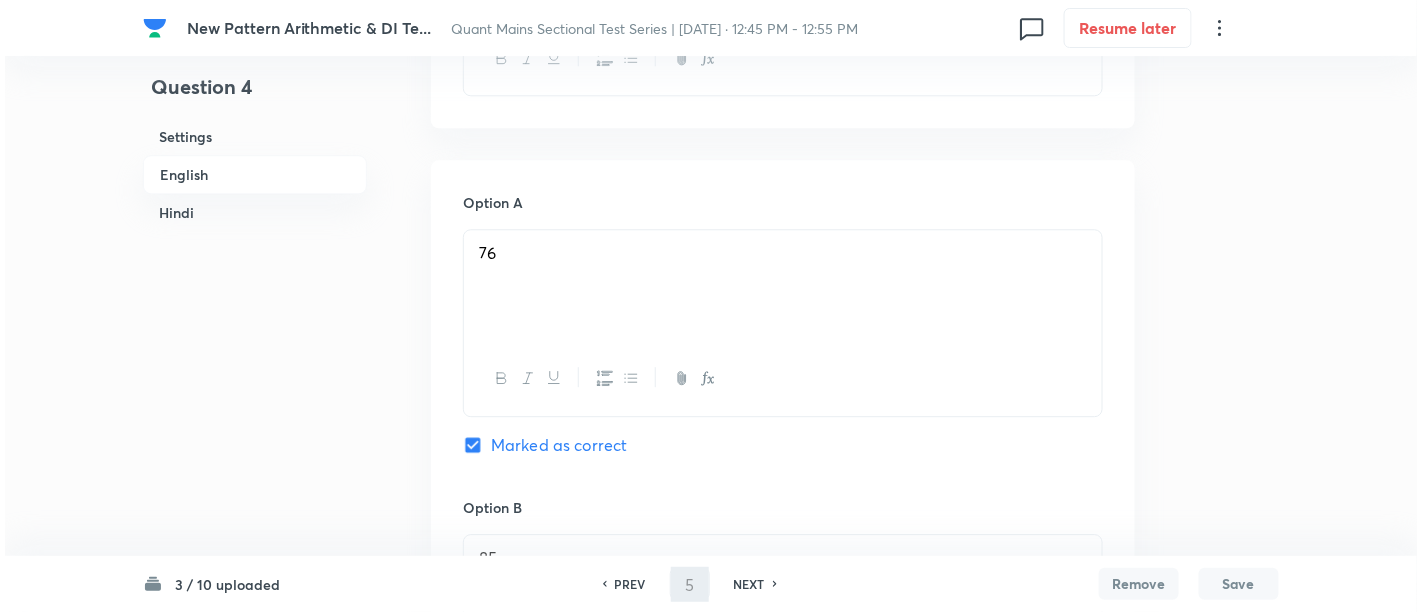 scroll, scrollTop: 0, scrollLeft: 0, axis: both 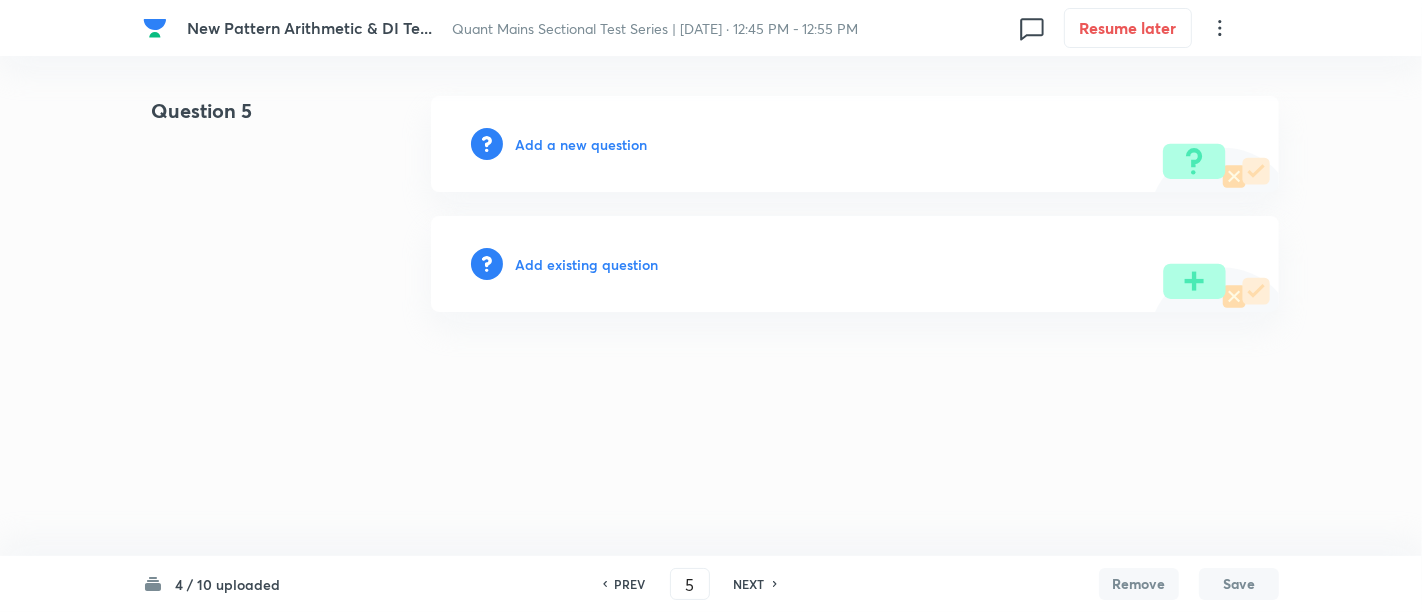 click on "Add a new question" at bounding box center (581, 144) 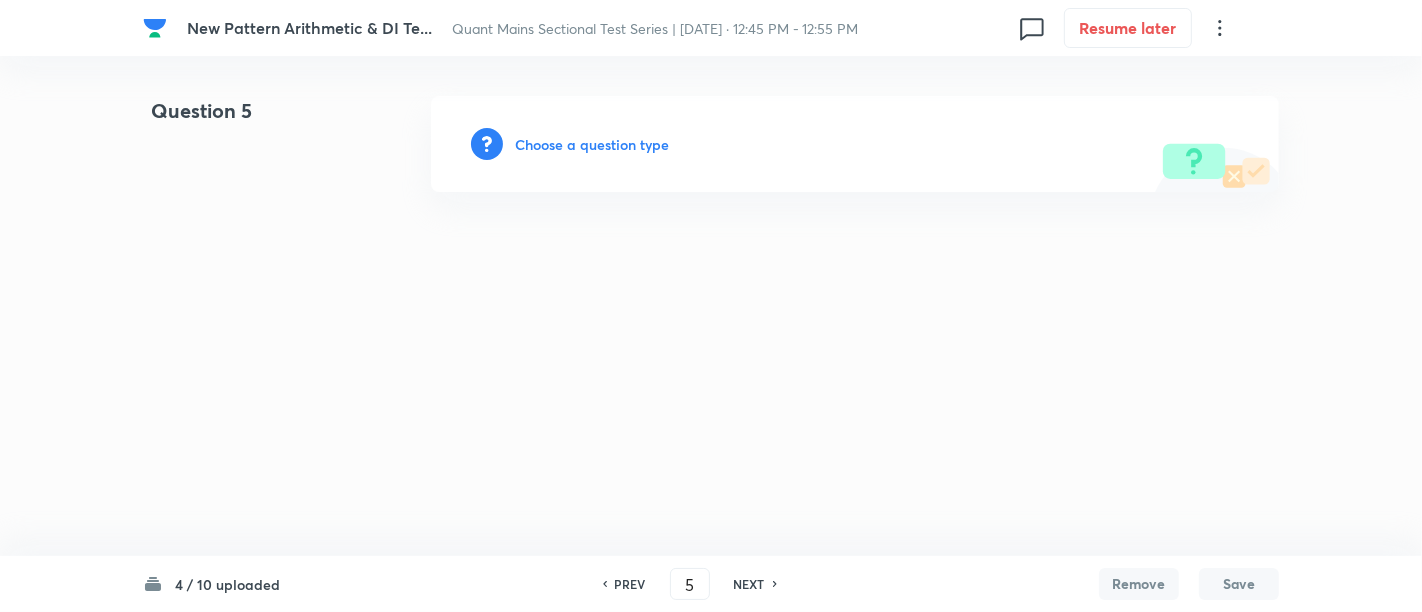 click on "Choose a question type" at bounding box center (592, 144) 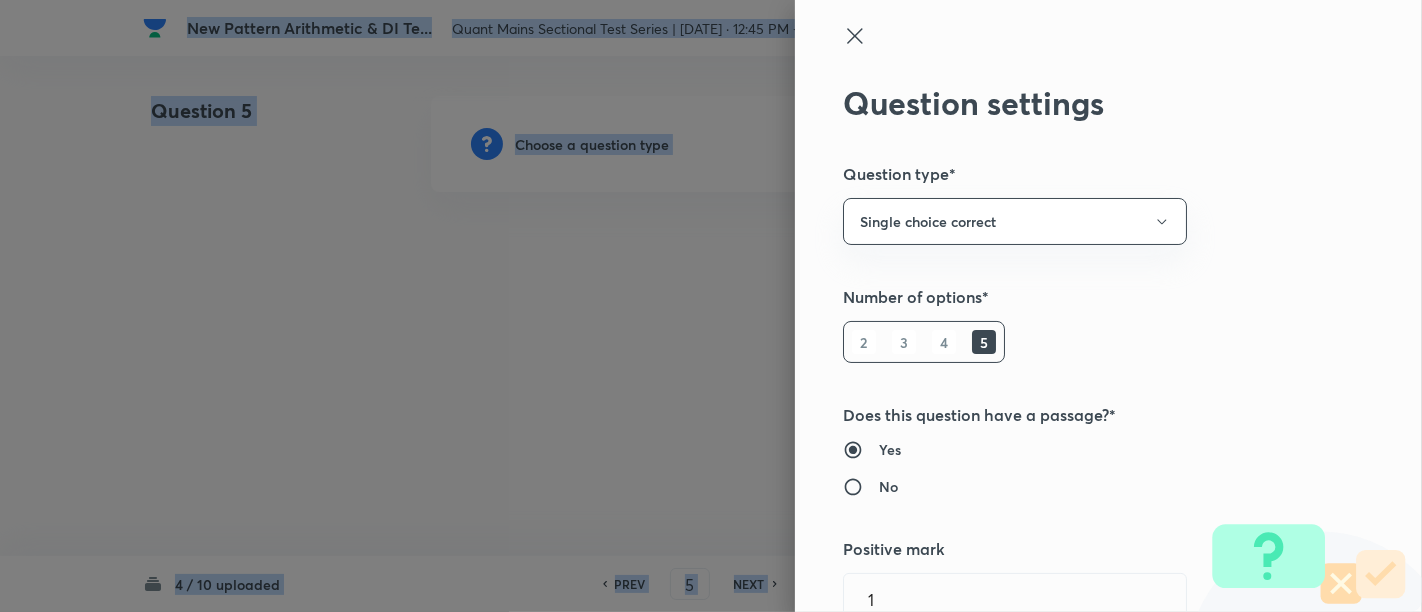 click at bounding box center [711, 306] 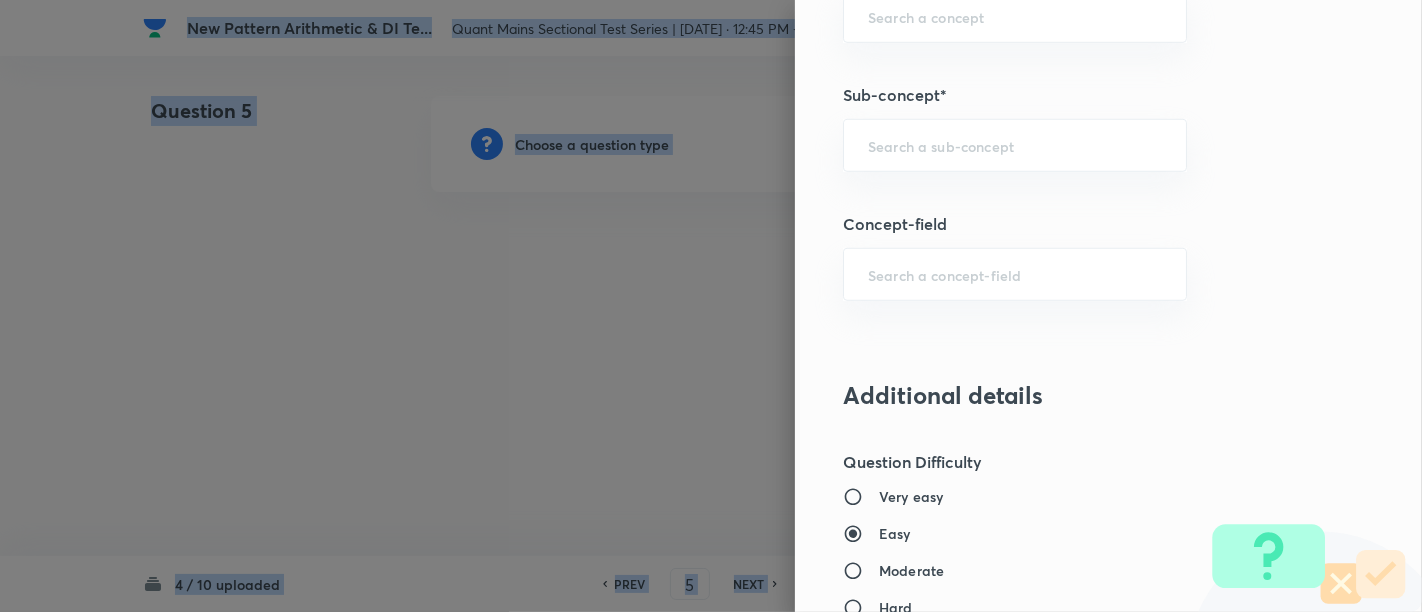 scroll, scrollTop: 1202, scrollLeft: 0, axis: vertical 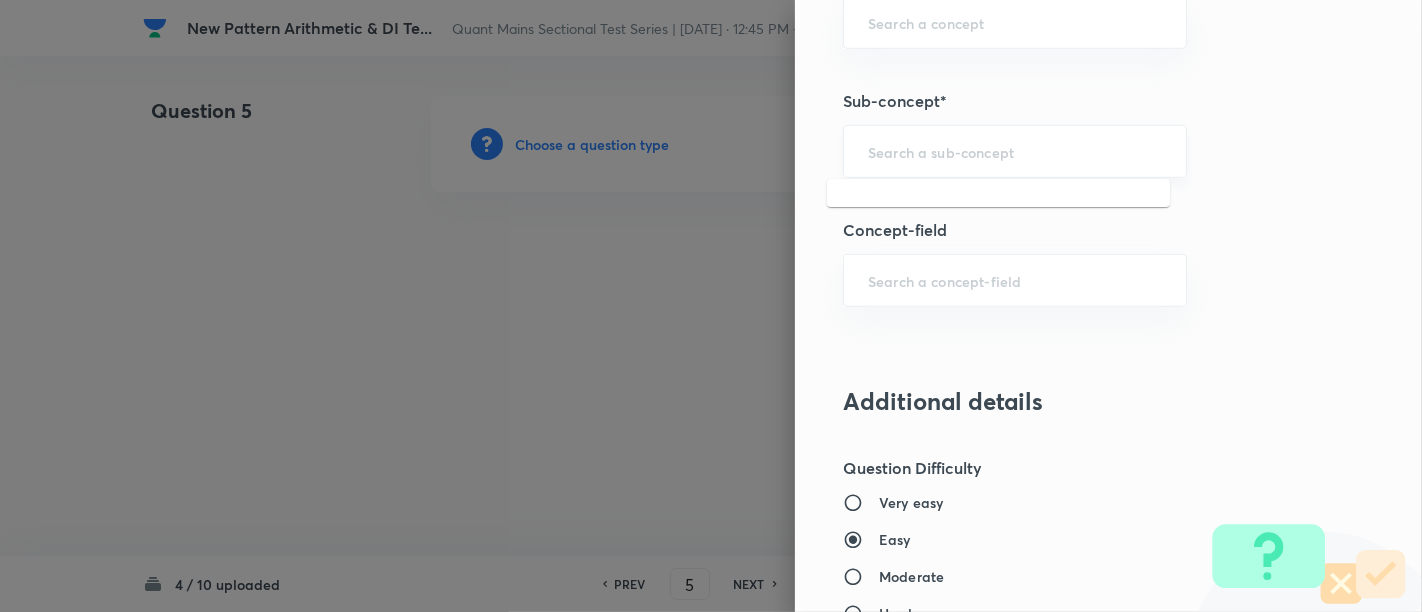 click at bounding box center (1015, 151) 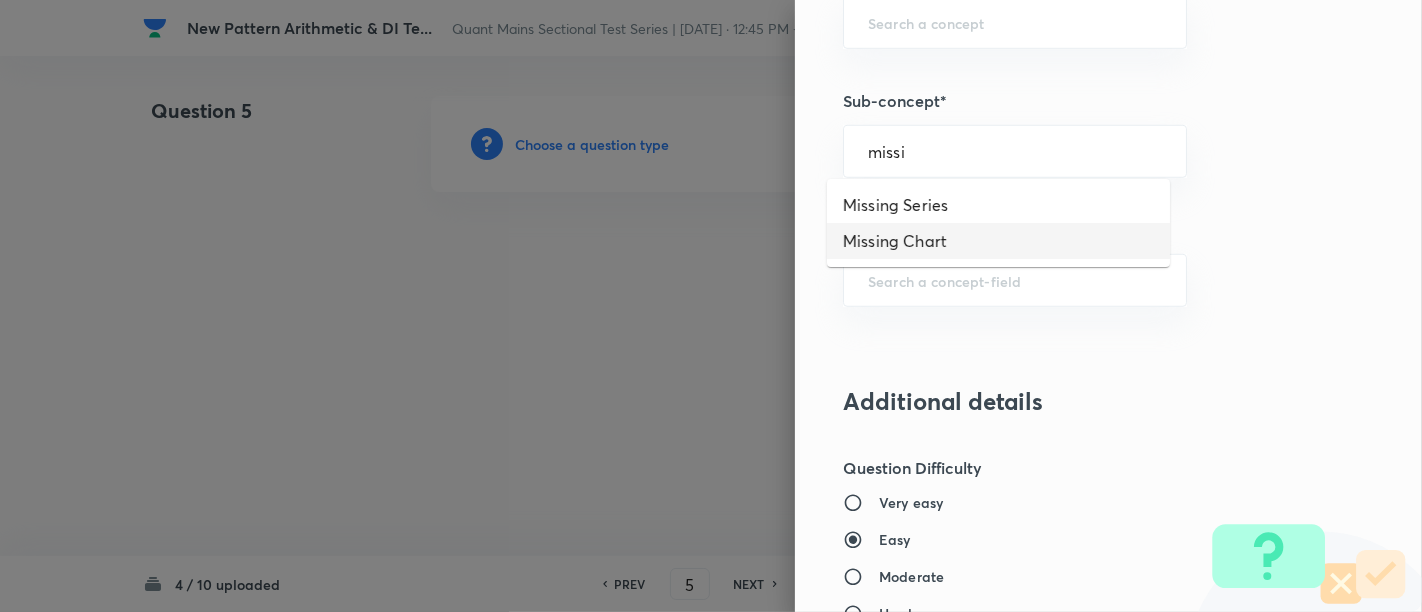 click on "Missing Chart" at bounding box center (998, 241) 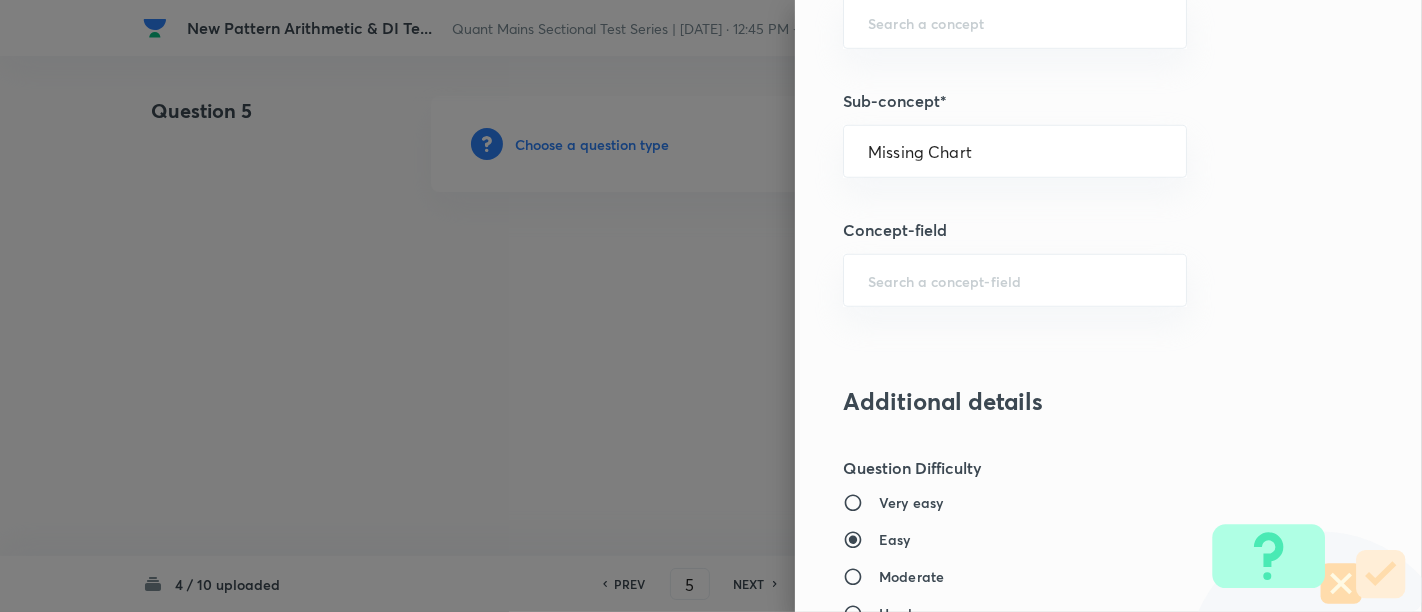 type on "Quantitative Aptitude" 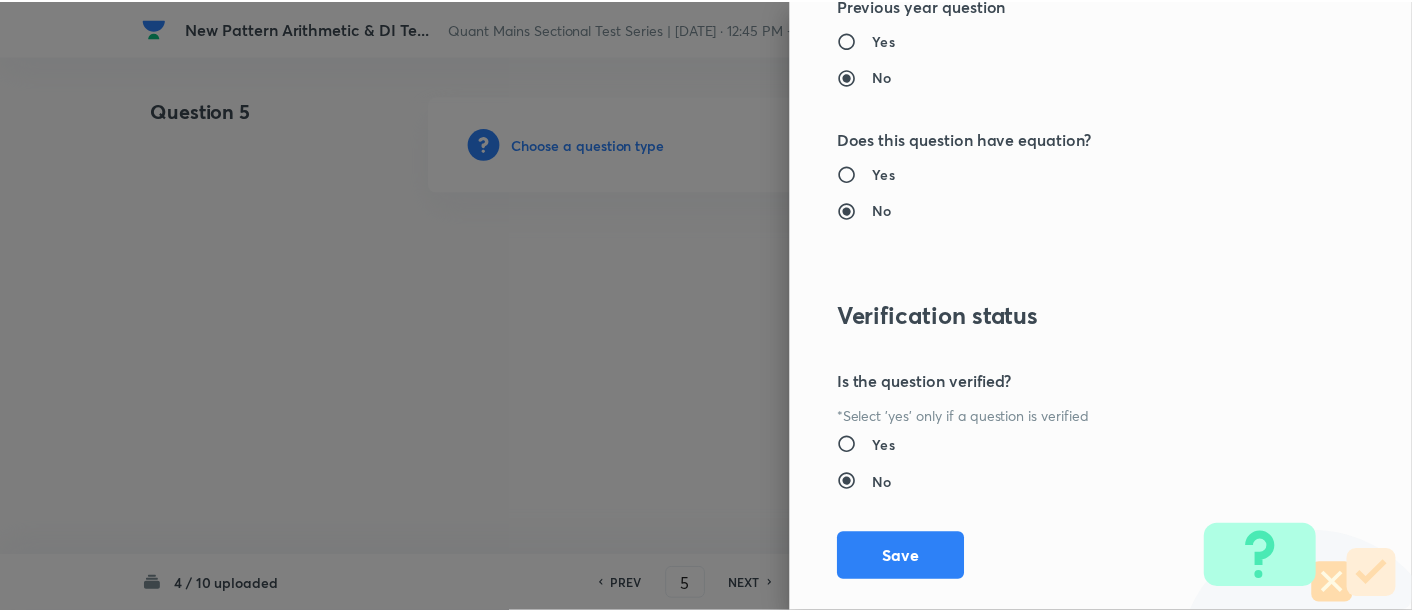 scroll, scrollTop: 2108, scrollLeft: 0, axis: vertical 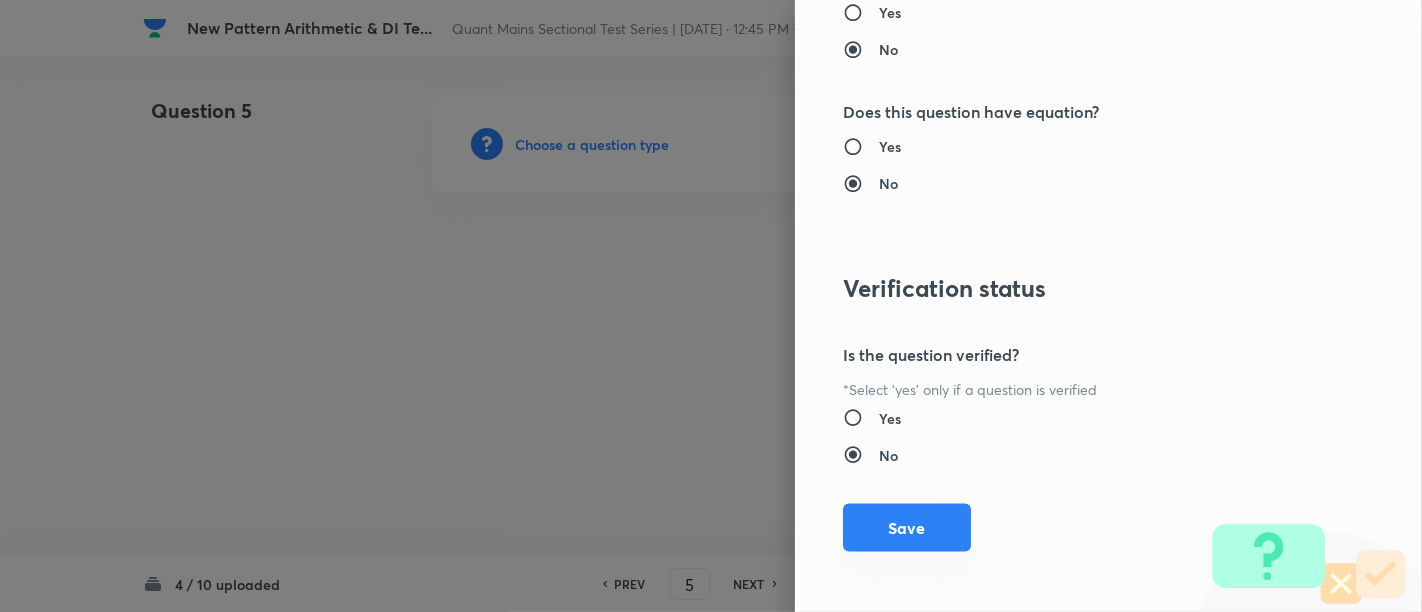 click on "Save" at bounding box center [907, 528] 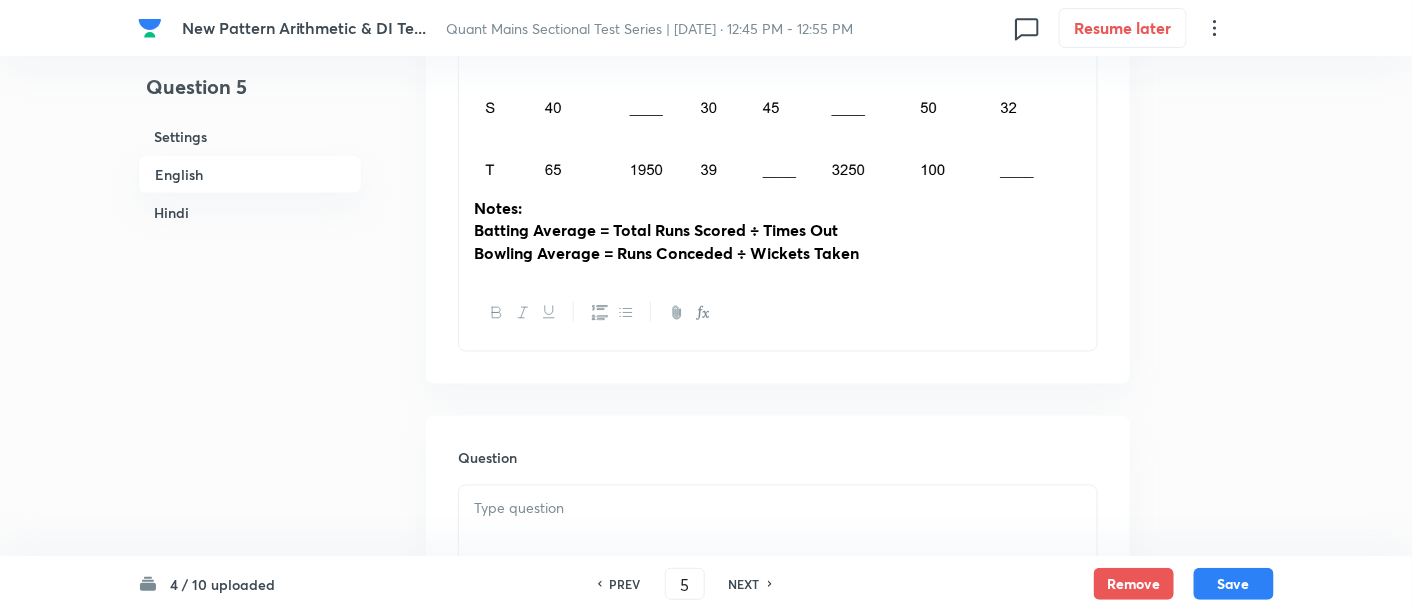 scroll, scrollTop: 1004, scrollLeft: 0, axis: vertical 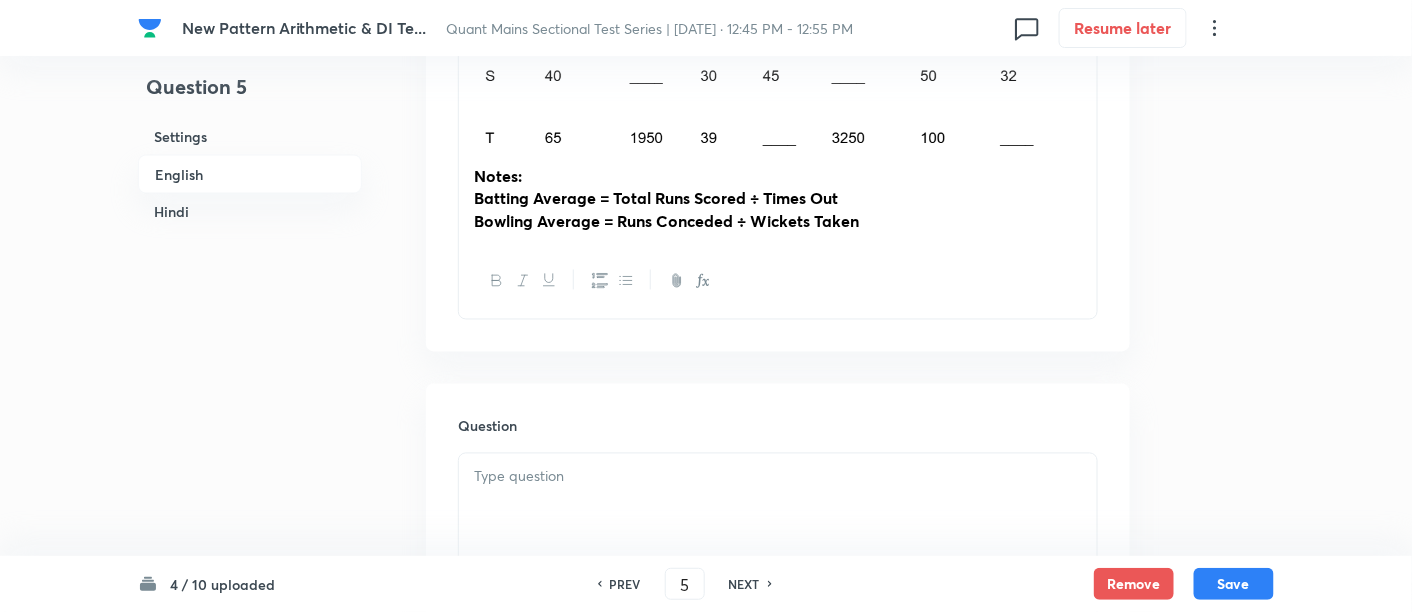 click at bounding box center [778, 477] 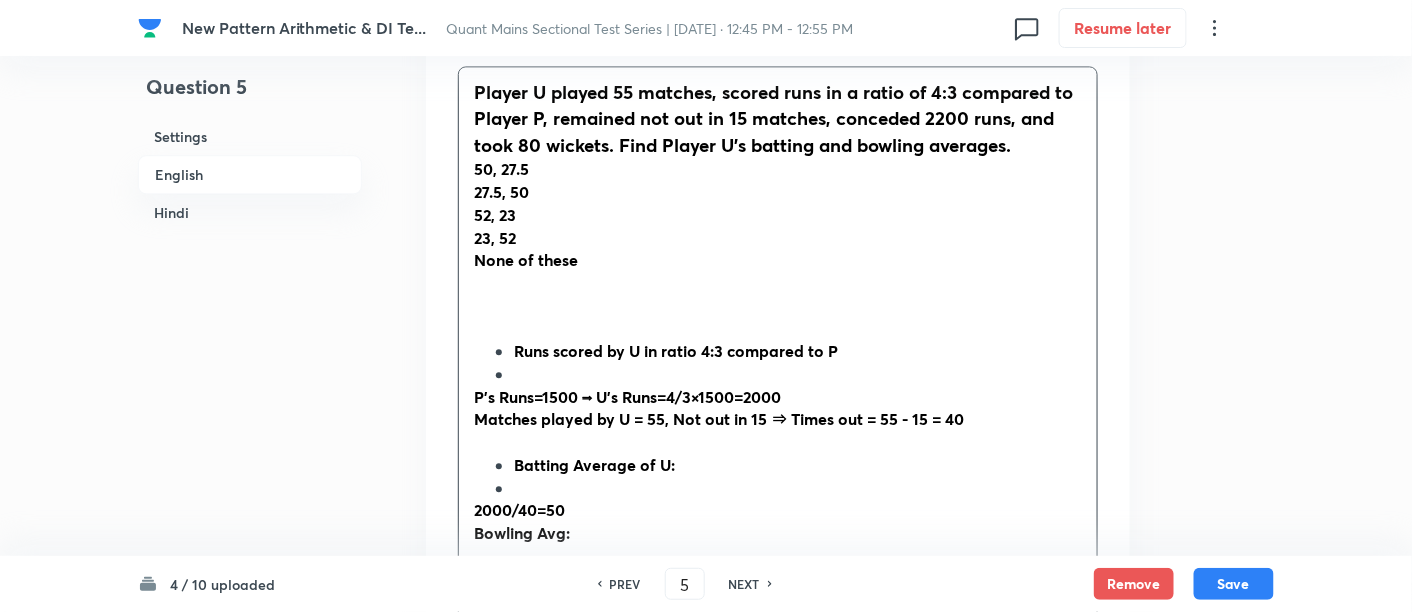 scroll, scrollTop: 1400, scrollLeft: 0, axis: vertical 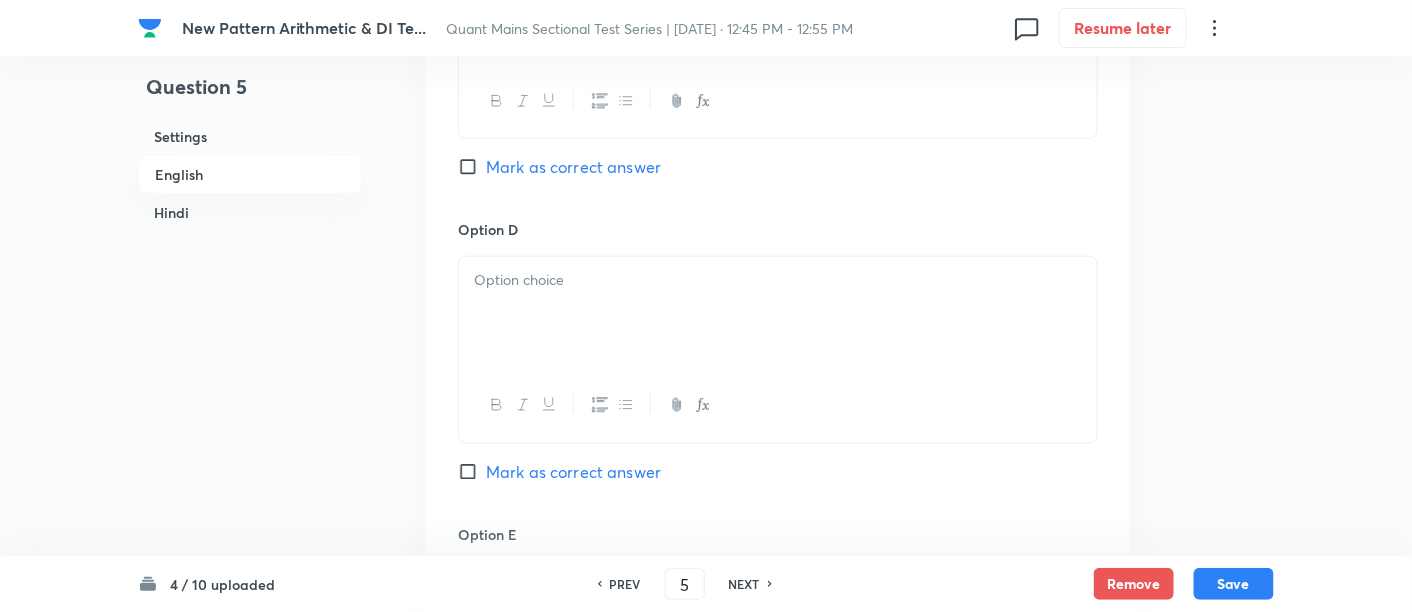 drag, startPoint x: 469, startPoint y: 83, endPoint x: 852, endPoint y: 512, distance: 575.0913 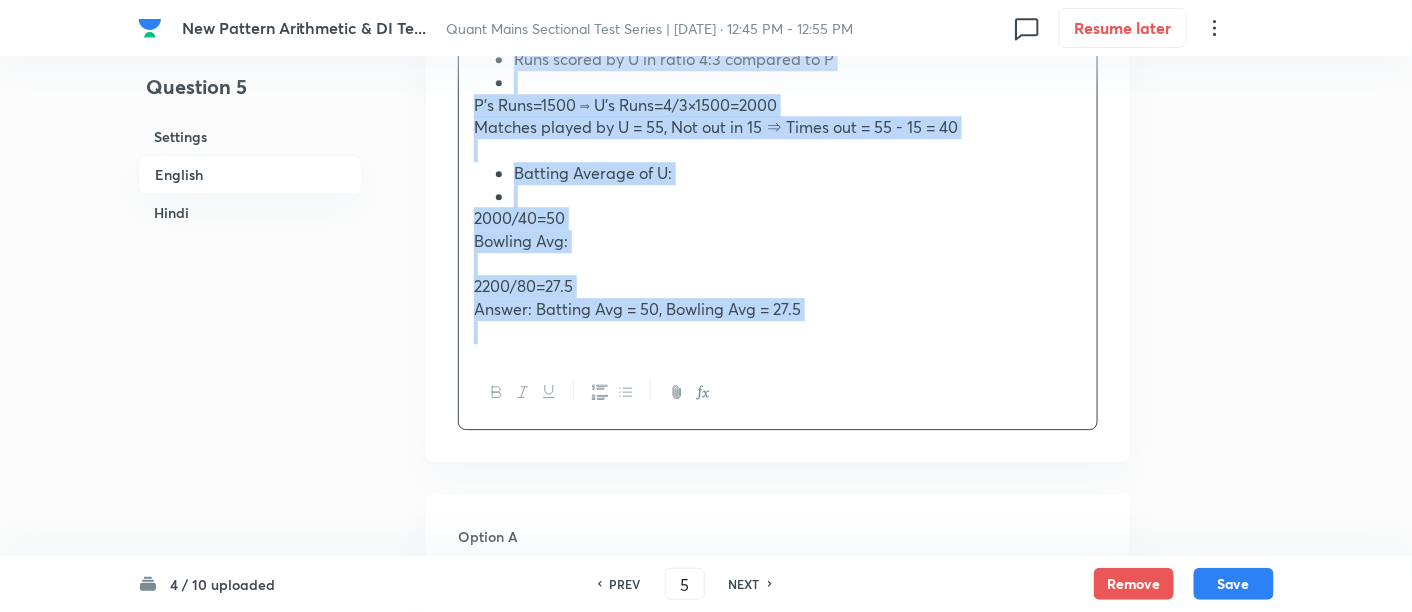 scroll, scrollTop: 1692, scrollLeft: 0, axis: vertical 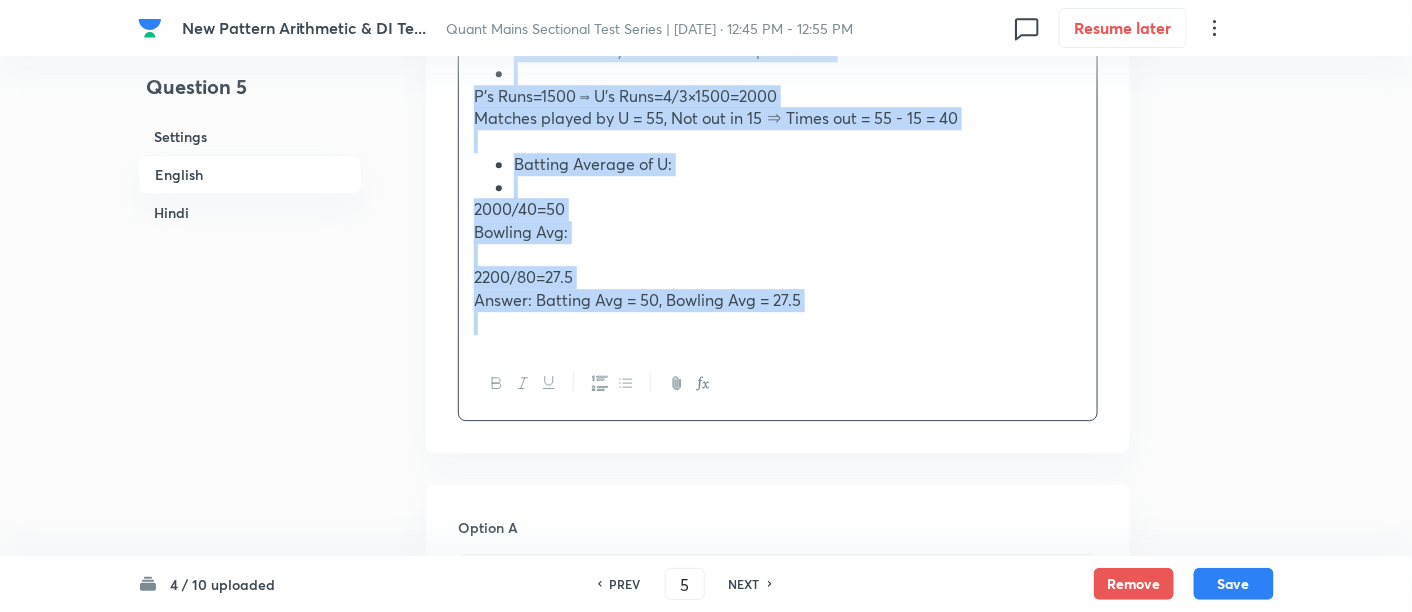 click 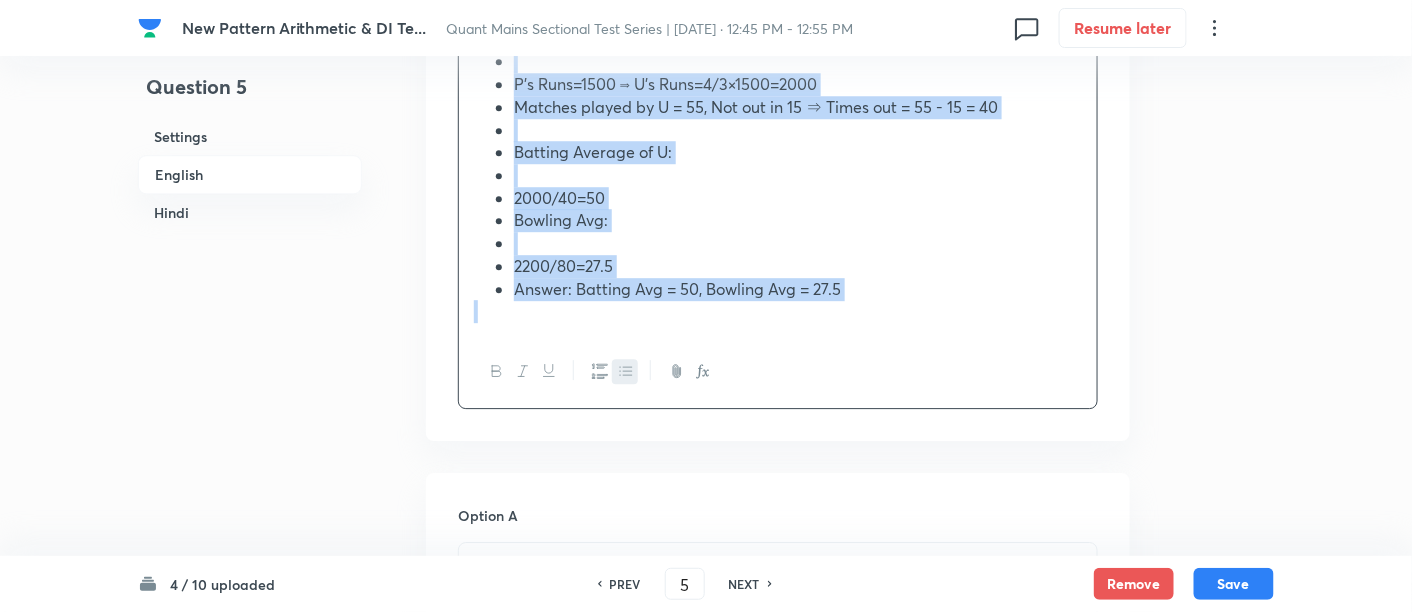 click 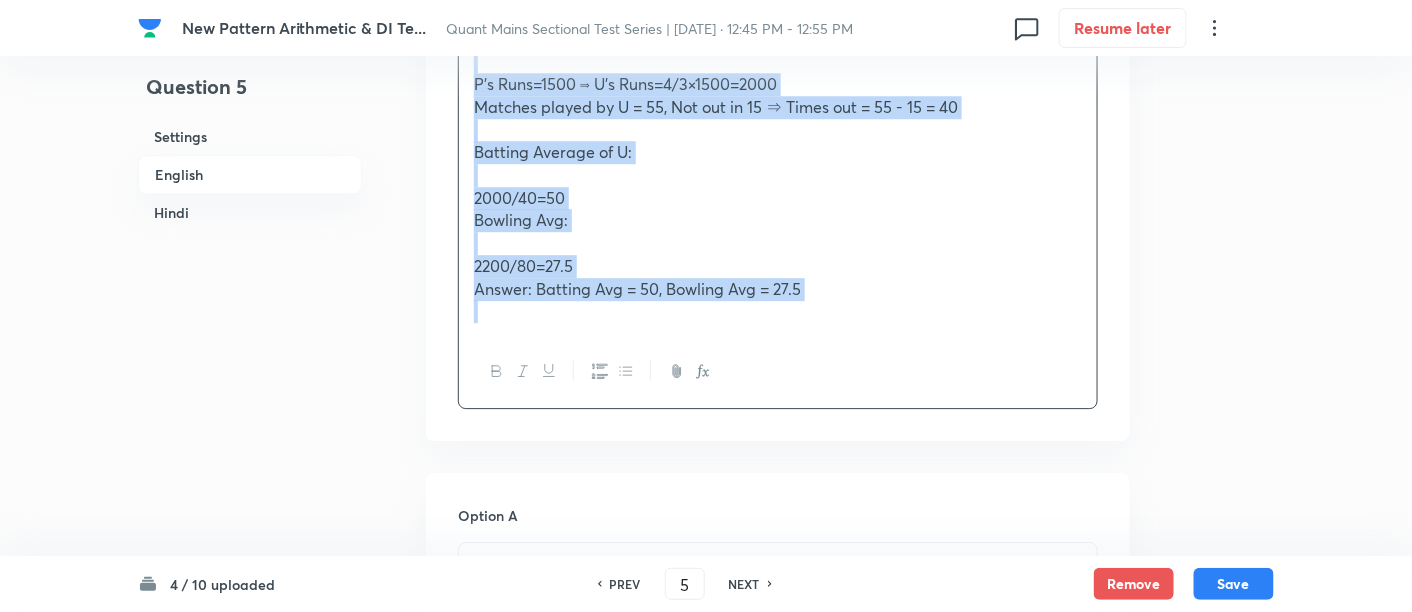 copy on "Player U played 55 matches, scored runs in a ratio of 4:3 compared to Player P, remained not out in 15 matches, conceded 2200 runs, and took 80 wickets. Find Player U's batting and bowling averages. 50, 27.5 27.5, 50 52, 23 23, 52 None of these Runs scored by U in ratio 4:3 compared to P P’s Runs=1500 ⟹ U’s Runs=4/3×1500=2000 Matches played by U = 55, Not out in 15 ⇒ Times out = 55 - 15 = 40 Batting Average of U: 2000/40=50 Bowling Avg: 2200/80=27.5  Answer: Batting Avg = 50, Bowling Avg = 27.5" 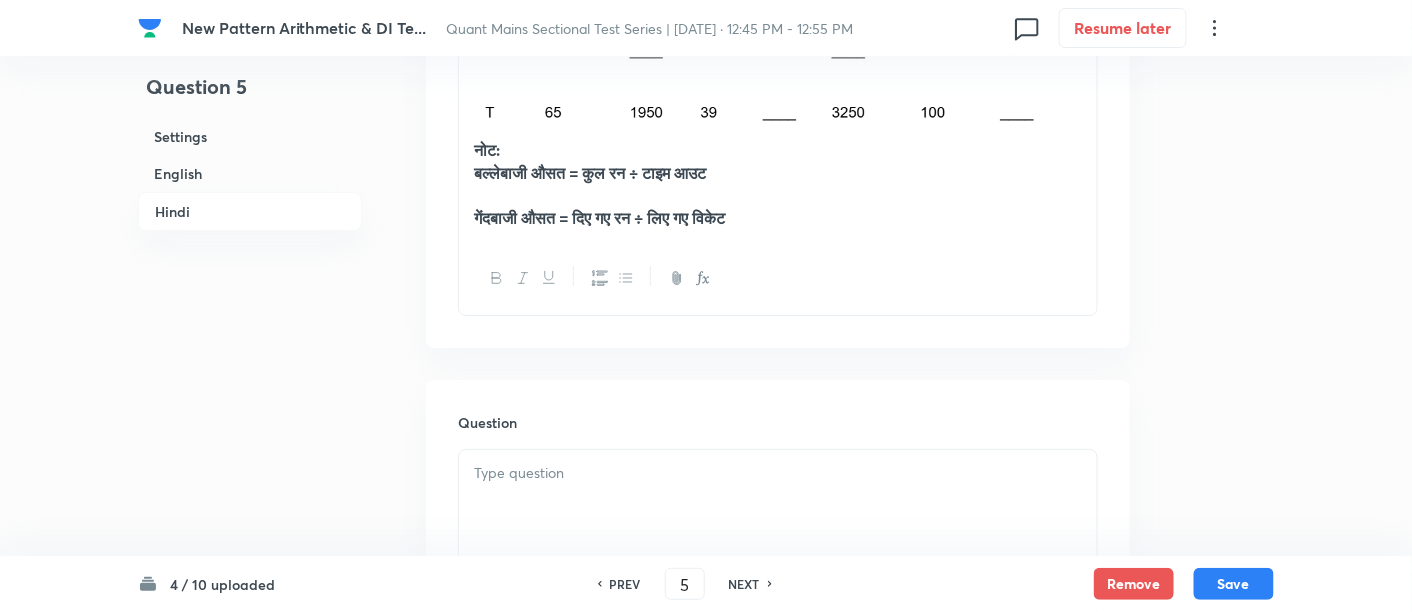 scroll, scrollTop: 4554, scrollLeft: 0, axis: vertical 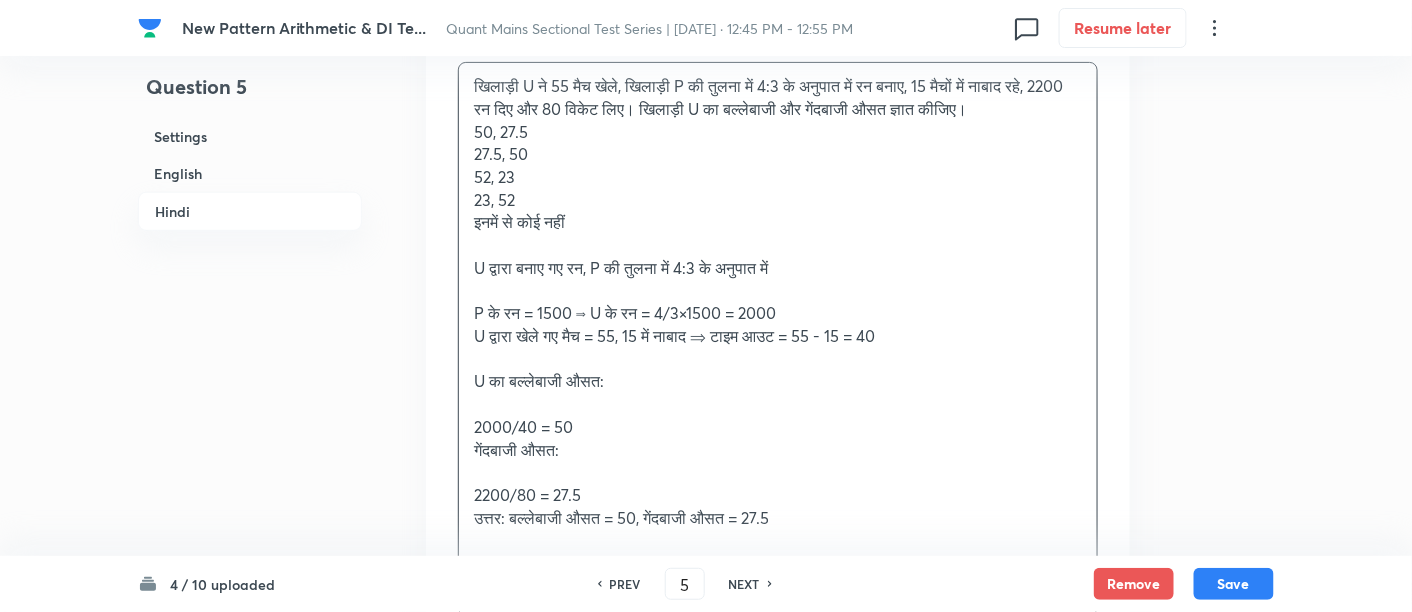drag, startPoint x: 467, startPoint y: 262, endPoint x: 895, endPoint y: 548, distance: 514.7621 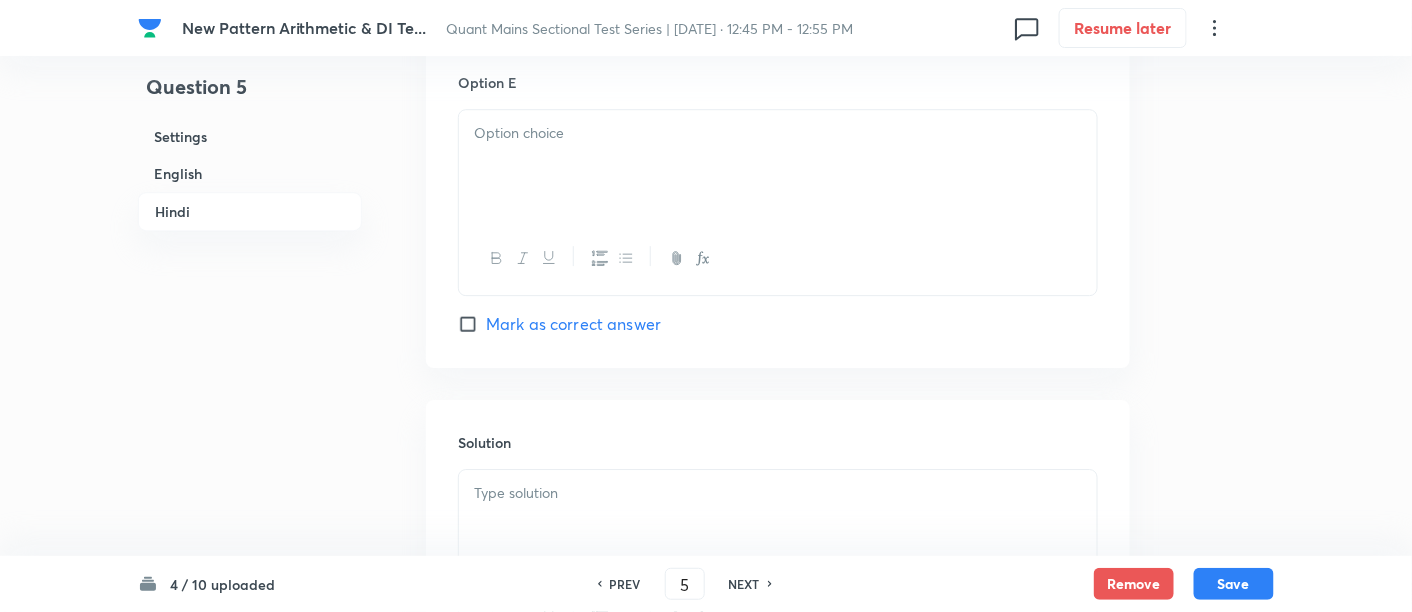 scroll, scrollTop: 6793, scrollLeft: 0, axis: vertical 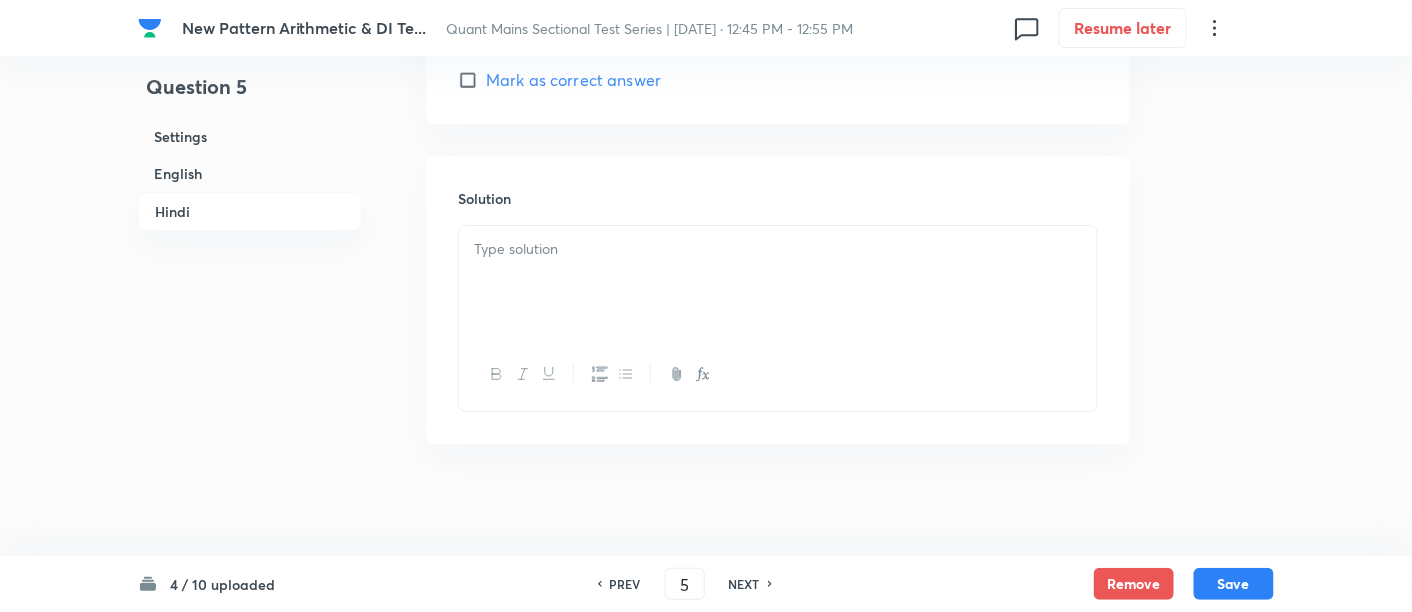 click at bounding box center [778, 249] 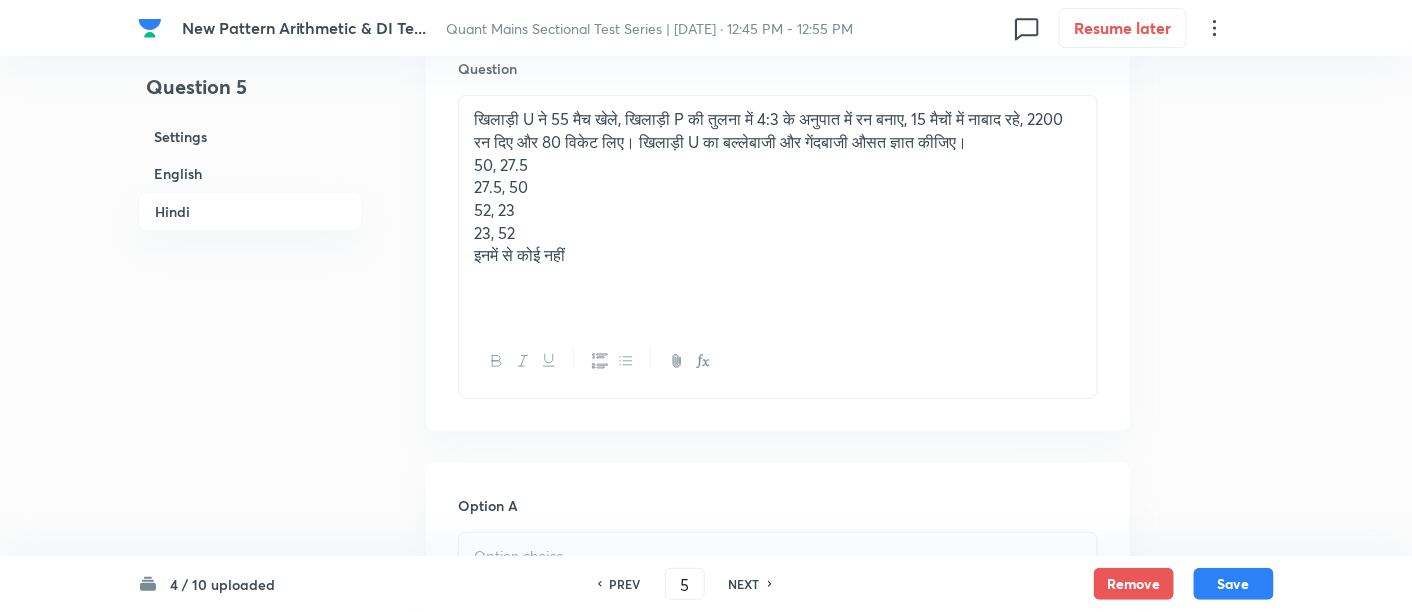 scroll, scrollTop: 4877, scrollLeft: 0, axis: vertical 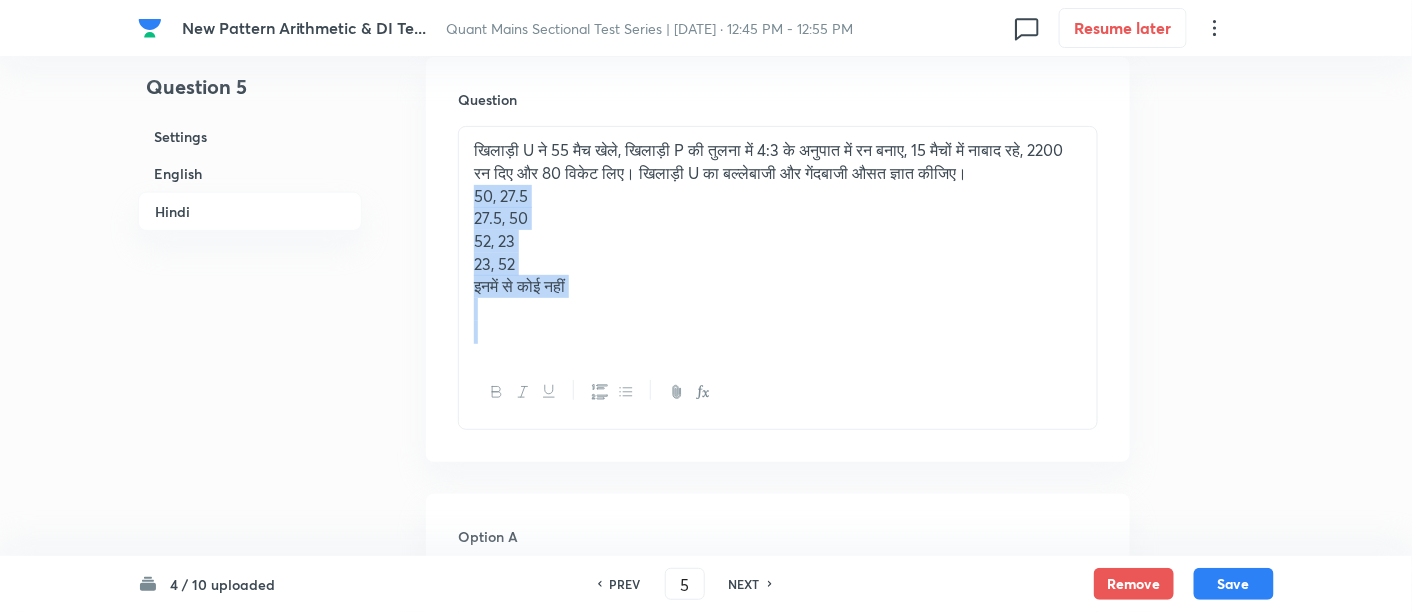 drag, startPoint x: 468, startPoint y: 194, endPoint x: 680, endPoint y: 404, distance: 298.4024 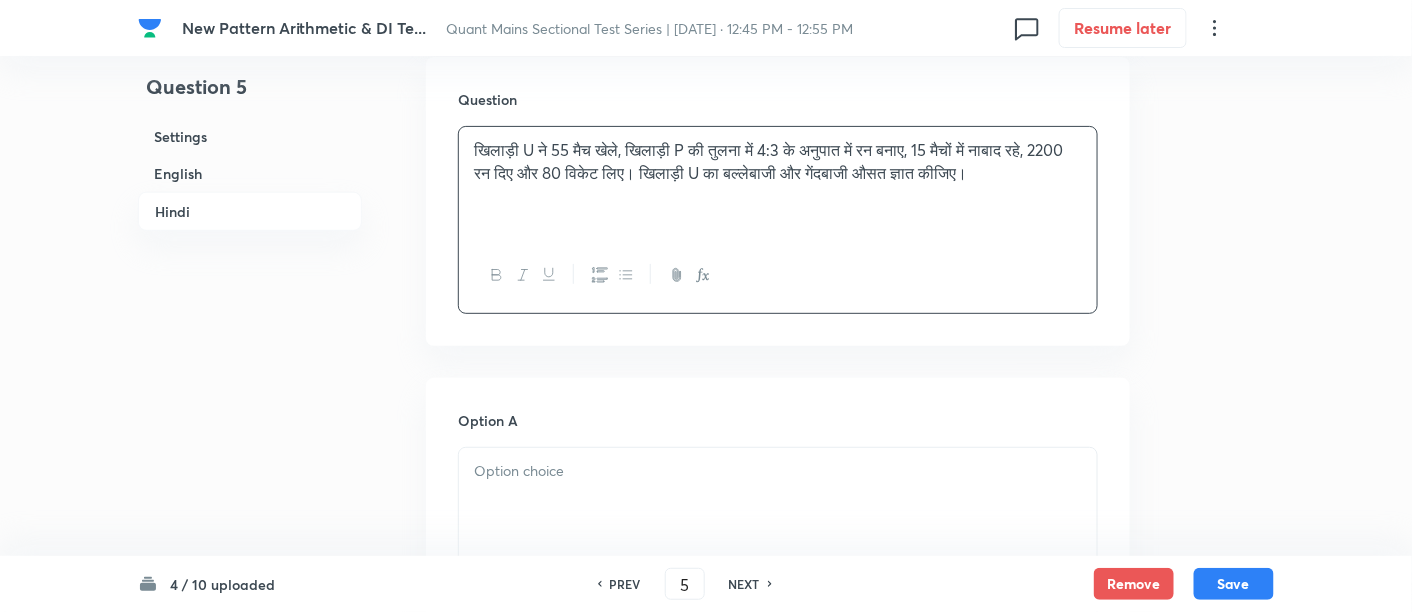 scroll, scrollTop: 5124, scrollLeft: 0, axis: vertical 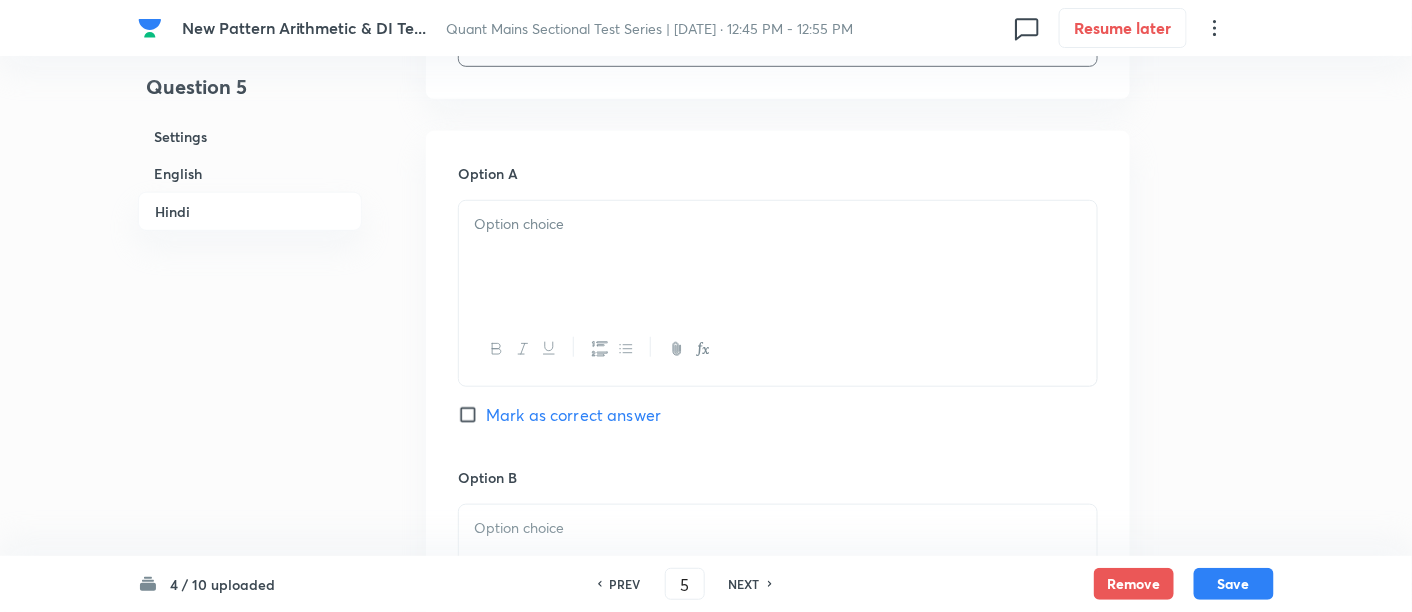 click at bounding box center [778, 257] 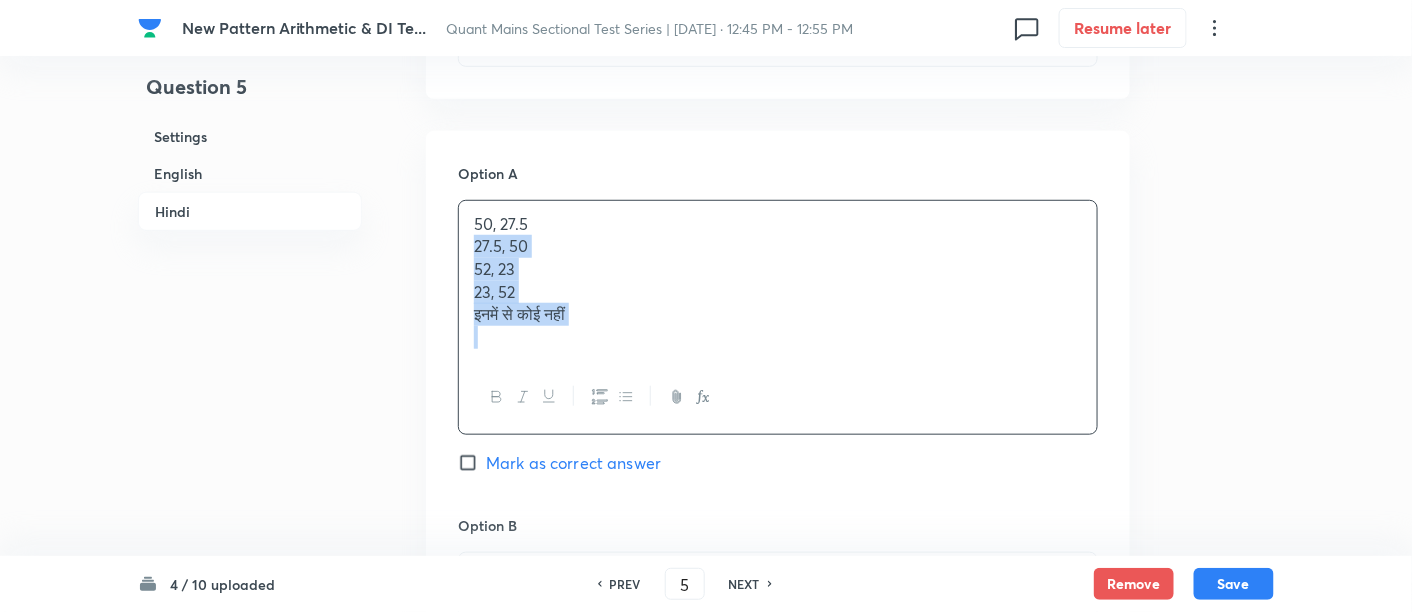 drag, startPoint x: 468, startPoint y: 235, endPoint x: 655, endPoint y: 394, distance: 245.45876 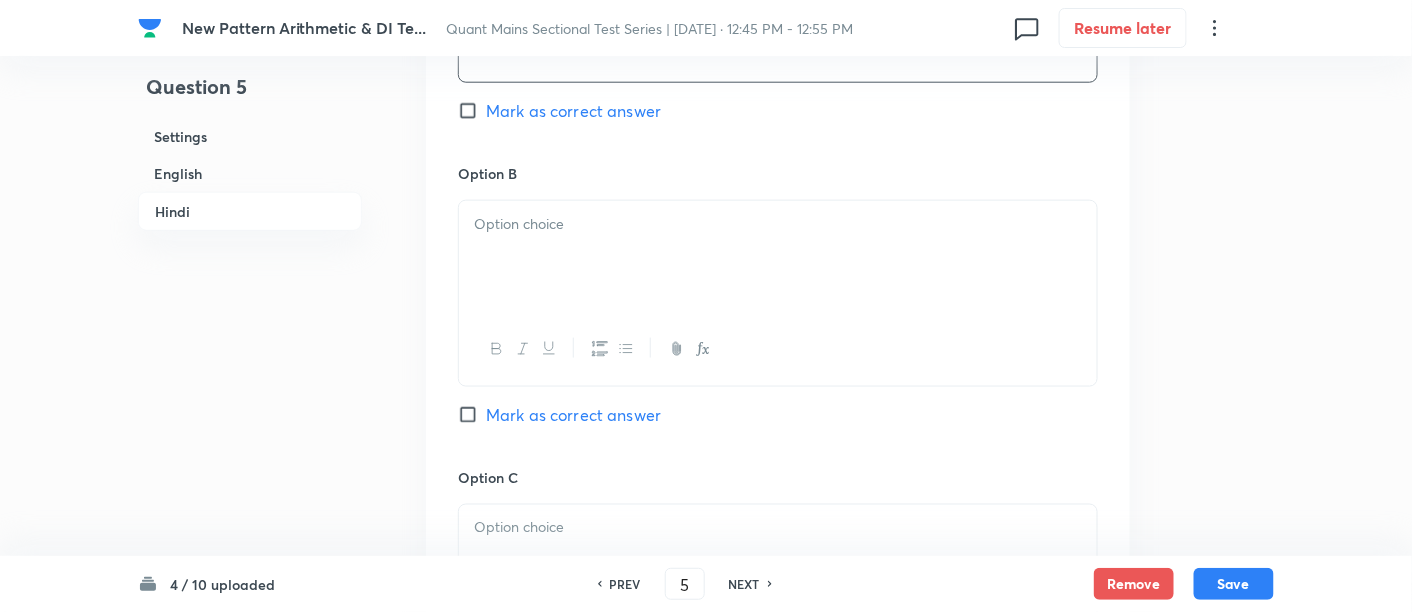 scroll, scrollTop: 5428, scrollLeft: 0, axis: vertical 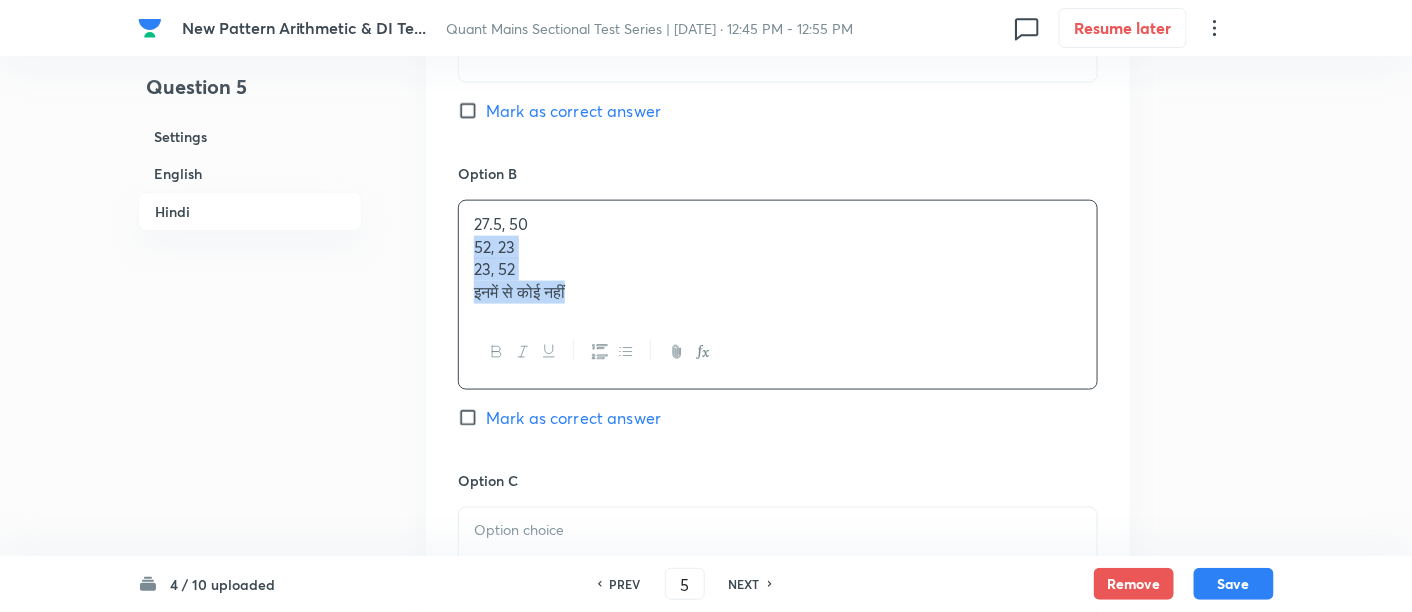 drag, startPoint x: 474, startPoint y: 250, endPoint x: 622, endPoint y: 351, distance: 179.17868 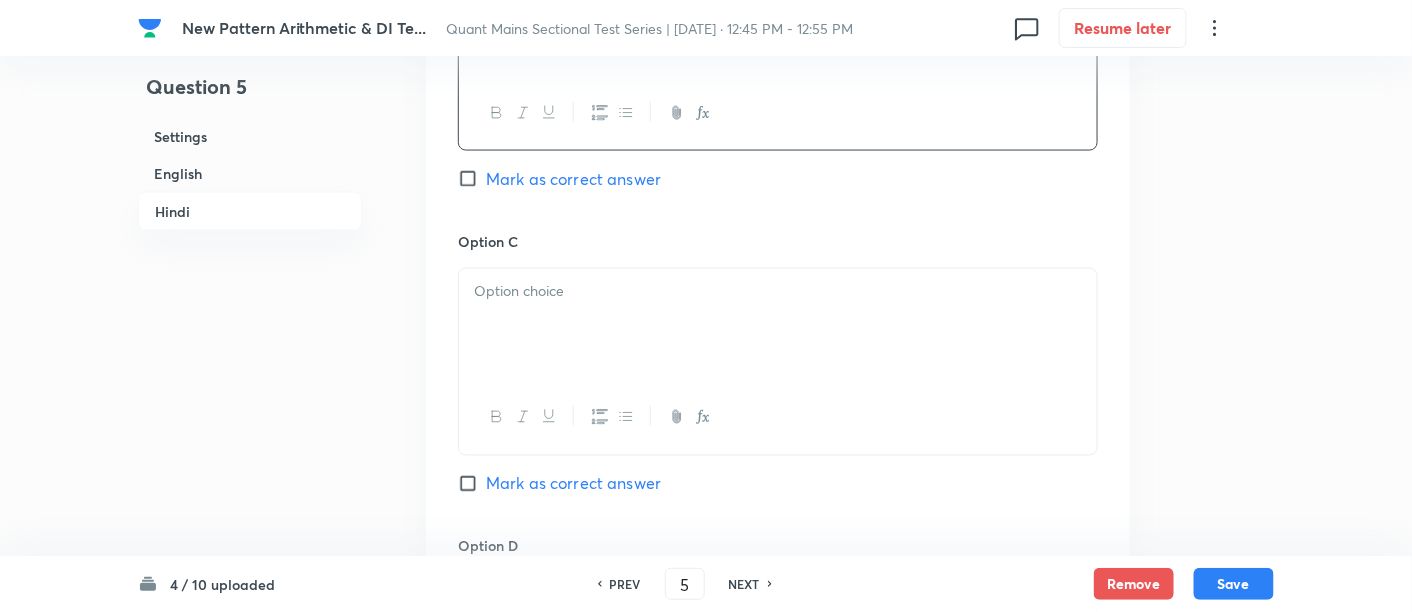 scroll, scrollTop: 5672, scrollLeft: 0, axis: vertical 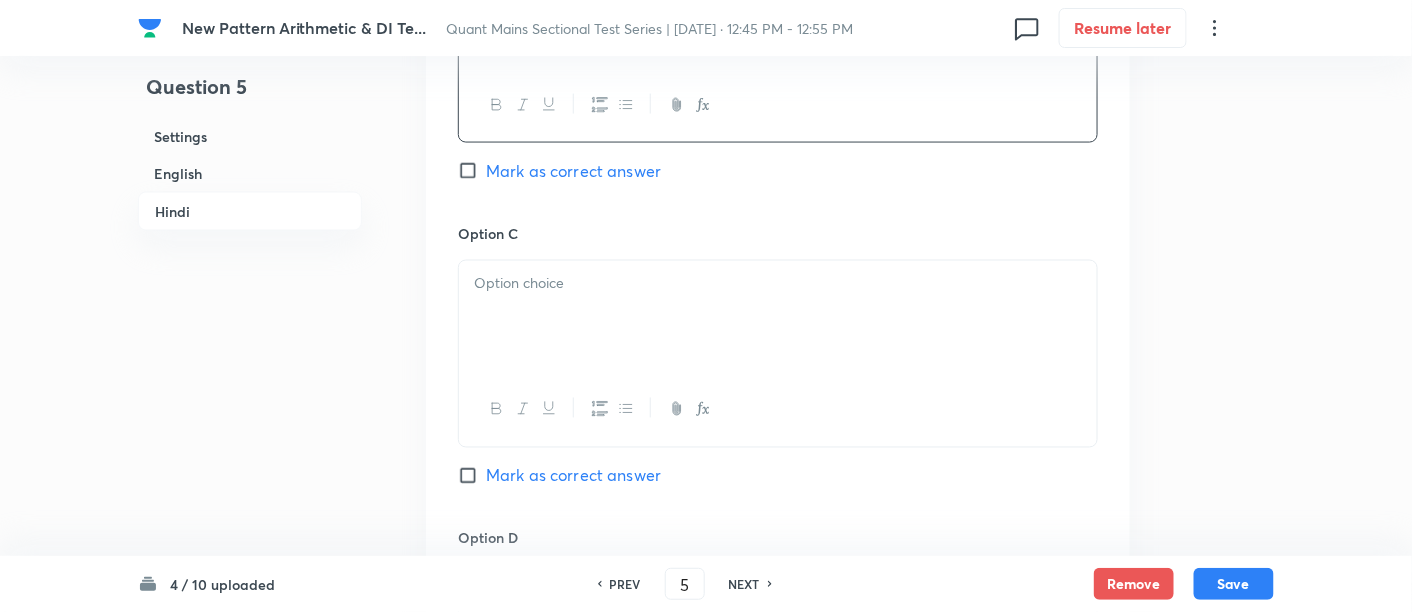 click at bounding box center (778, 317) 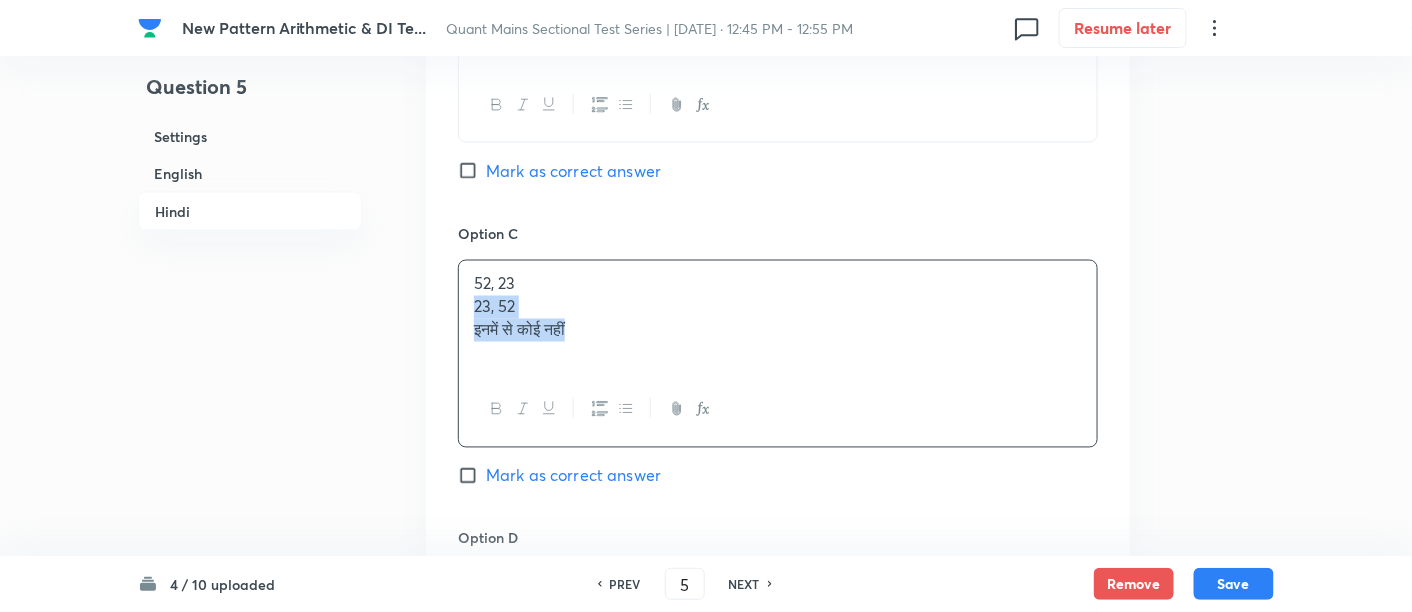 drag, startPoint x: 474, startPoint y: 305, endPoint x: 646, endPoint y: 375, distance: 185.69868 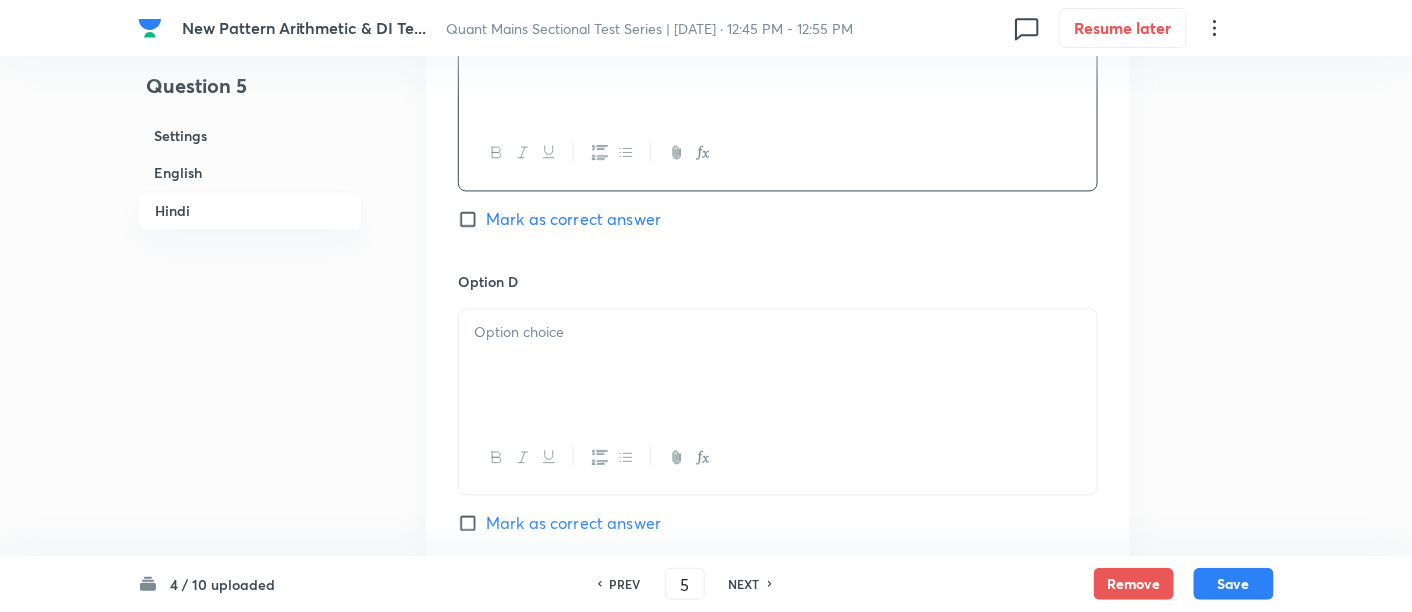 scroll, scrollTop: 5928, scrollLeft: 0, axis: vertical 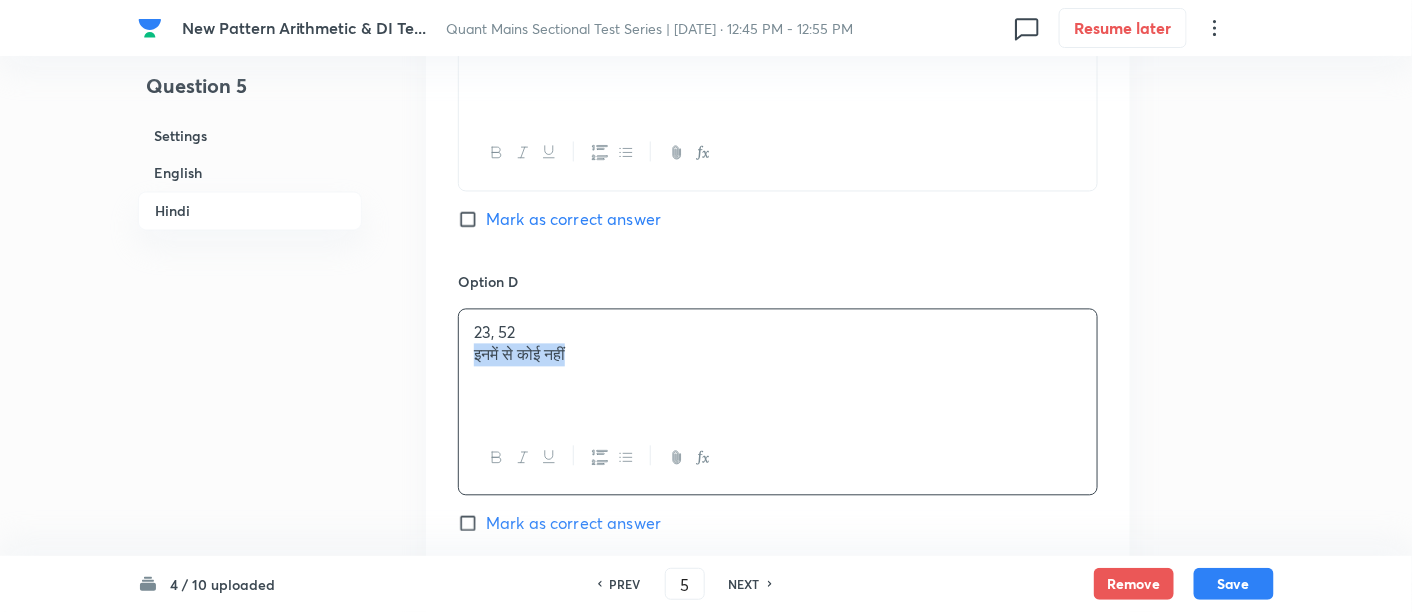 drag, startPoint x: 470, startPoint y: 345, endPoint x: 688, endPoint y: 402, distance: 225.32864 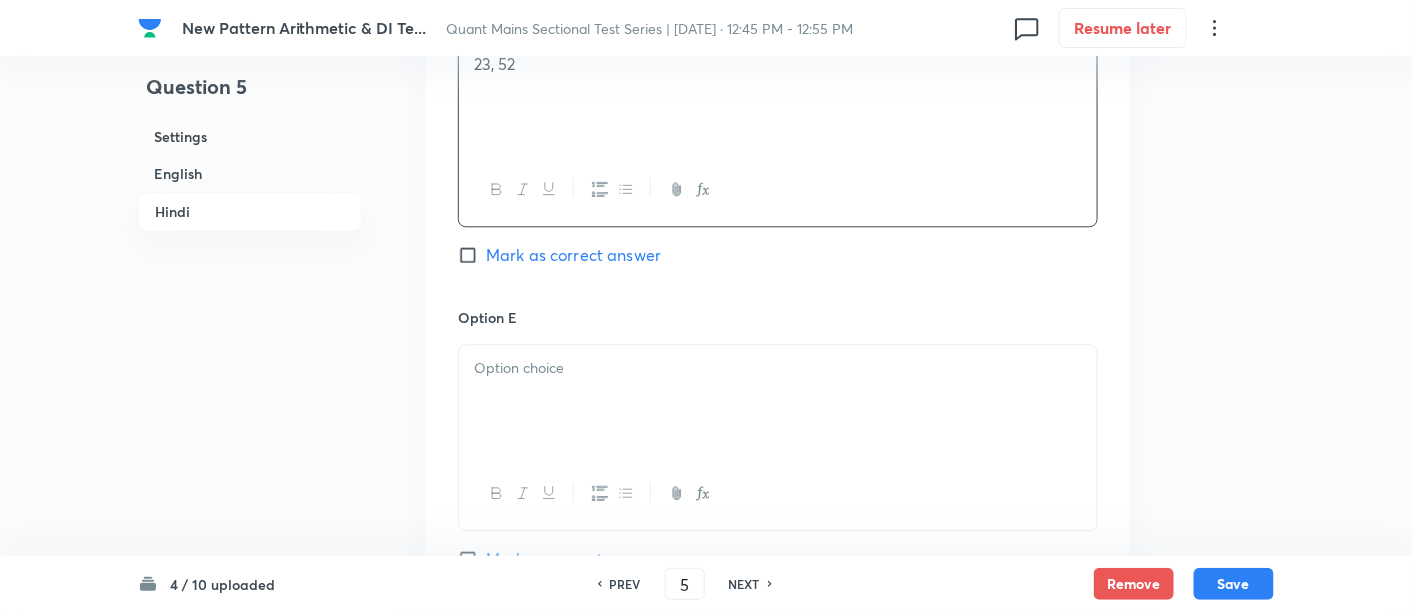 scroll, scrollTop: 6254, scrollLeft: 0, axis: vertical 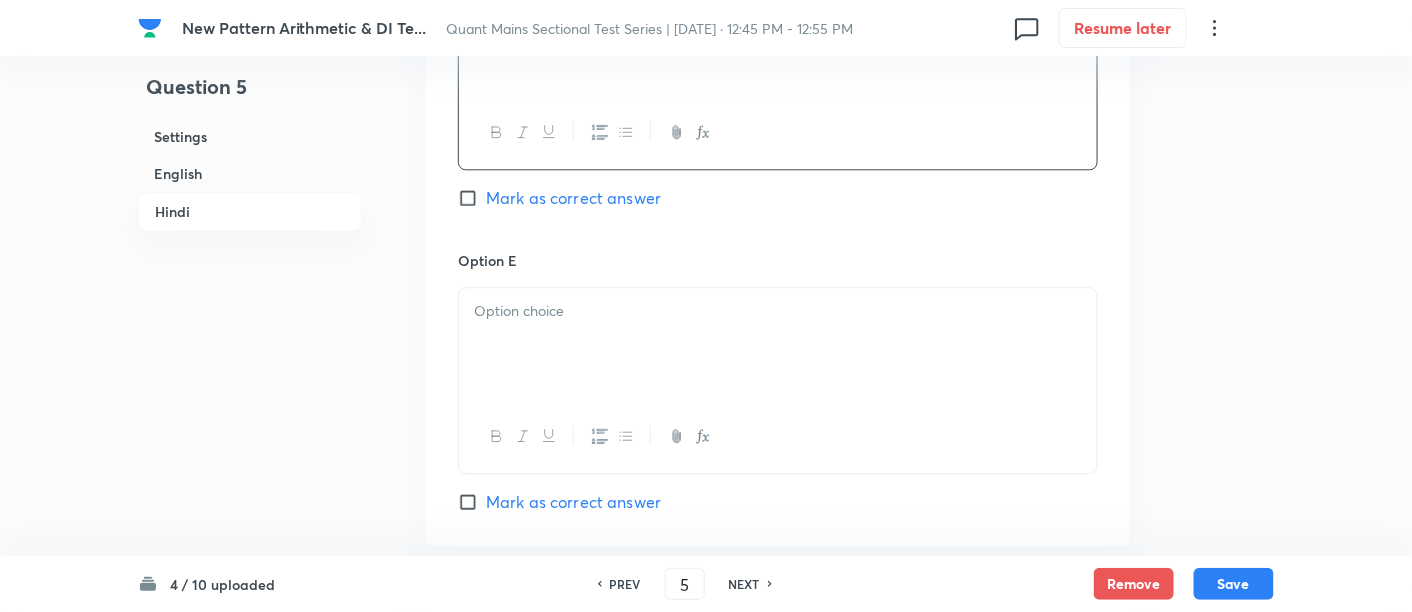 click at bounding box center [778, 344] 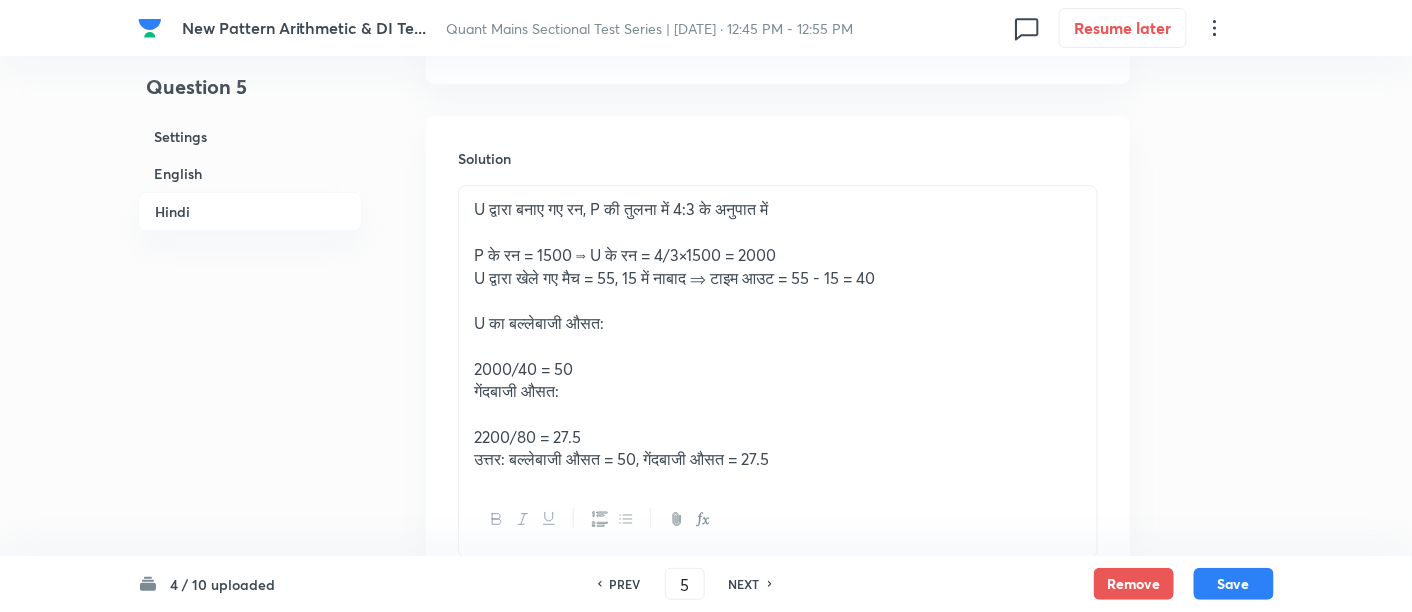 scroll, scrollTop: 6714, scrollLeft: 0, axis: vertical 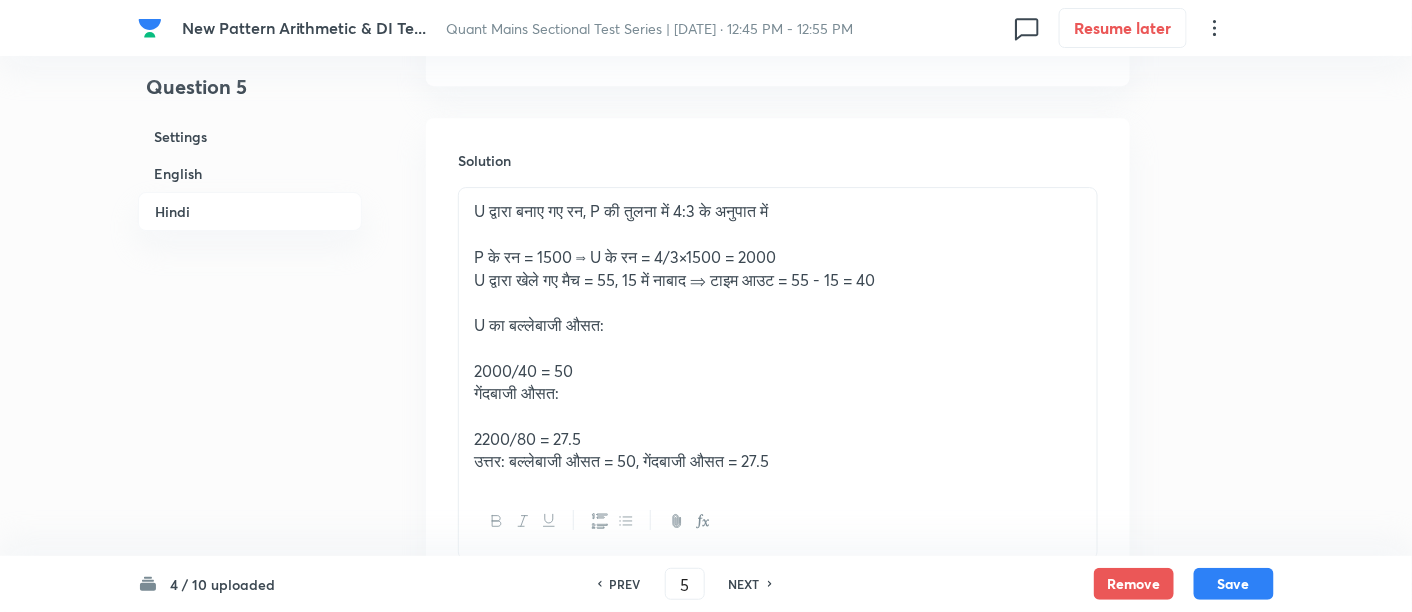 click on "U द्वारा बनाए गए रन, P की तुलना में 4:3 के अनुपात में P के रन = 1500 ⟹ U के रन = 4/3×1500 = 2000 U द्वारा खेले गए मैच = 55, 15 में नाबाद ⇒ टाइम आउट = 55 - 15 = 40 U का बल्लेबाजी औसत: 2000/40 = 50 गेंदबाजी औसत: 2200/80 = 27.5  उत्तर: बल्लेबाजी औसत = 50, गेंदबाजी औसत = 27.5" at bounding box center [778, 336] 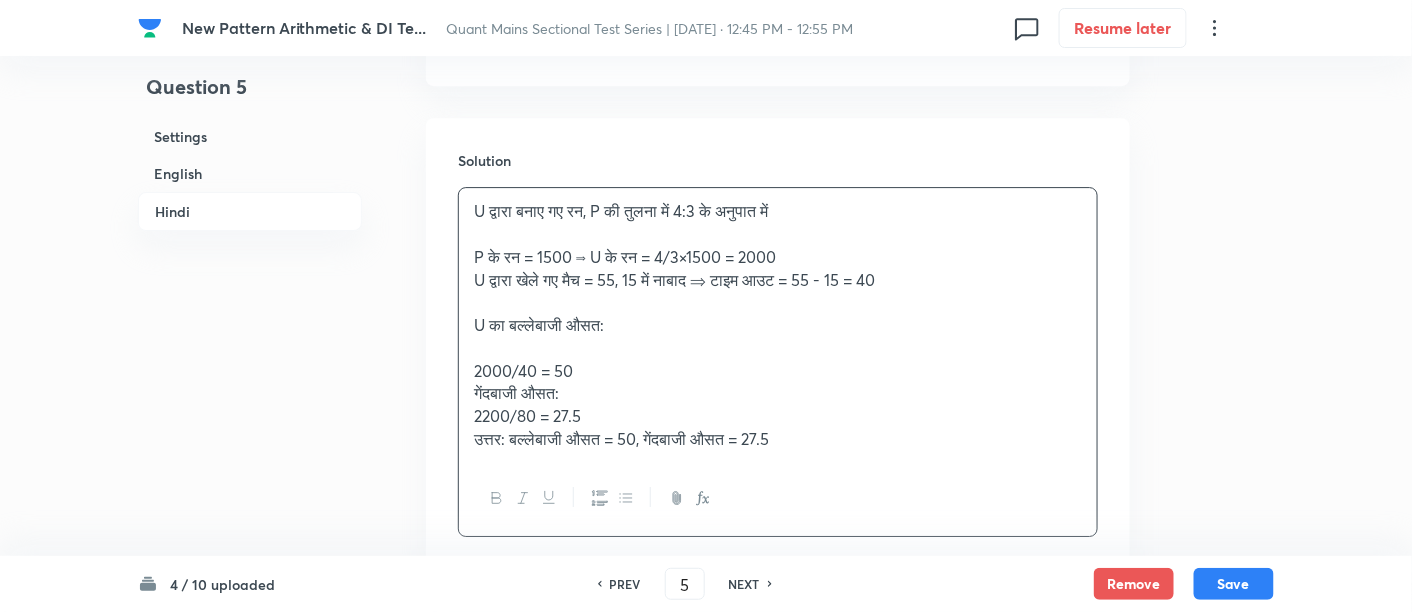 click on "U द्वारा बनाए गए रन, P की तुलना में 4:3 के अनुपात में P के रन = 1500 ⟹ U के रन = 4/3×1500 = 2000 U द्वारा खेले गए मैच = 55, 15 में नाबाद ⇒ टाइम आउट = 55 - 15 = 40 U का बल्लेबाजी औसत: 2000/40 = 50 गेंदबाजी औसत: 2200/80 = 27.5  उत्तर: बल्लेबाजी औसत = 50, गेंदबाजी औसत = 27.5" at bounding box center (778, 325) 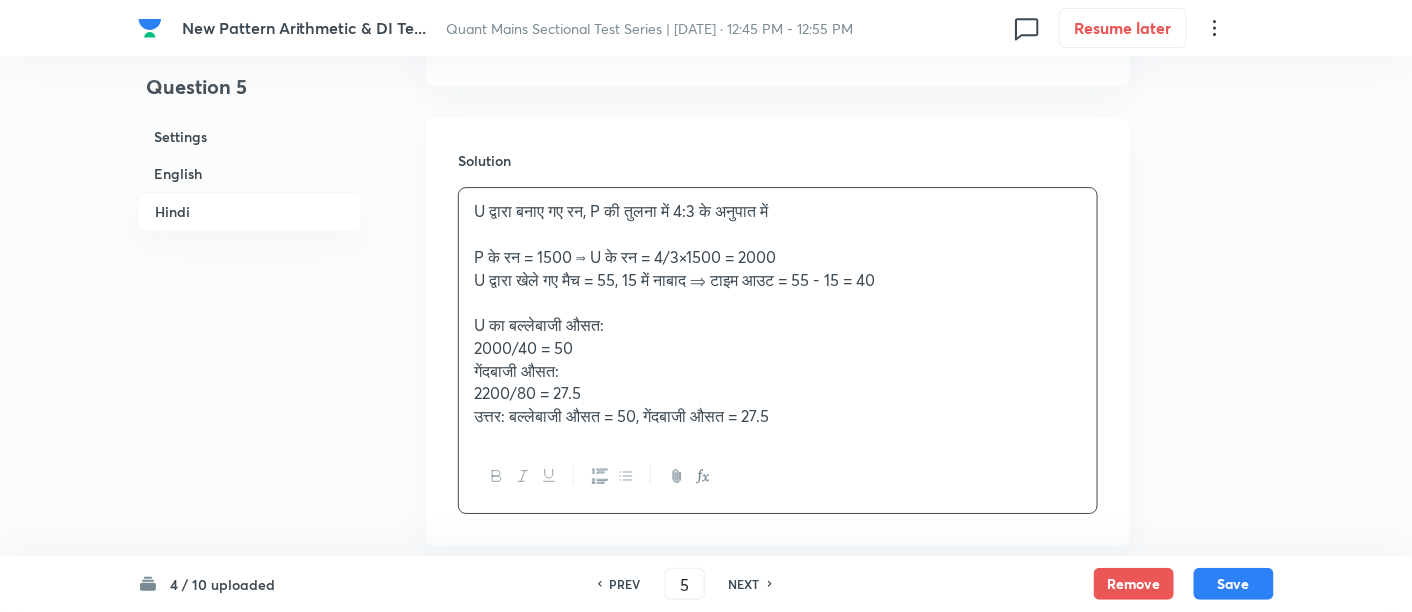 click on "U द्वारा बनाए गए रन, P की तुलना में 4:3 के अनुपात में P के रन = 1500 ⟹ U के रन = 4/3×1500 = 2000 U द्वारा खेले गए मैच = 55, 15 में नाबाद ⇒ टाइम आउट = 55 - 15 = 40 U का बल्लेबाजी औसत: 2000/40 = 50 गेंदबाजी औसत: 2200/80 = 27.5  उत्तर: बल्लेबाजी औसत = 50, गेंदबाजी औसत = 27.5" at bounding box center [778, 313] 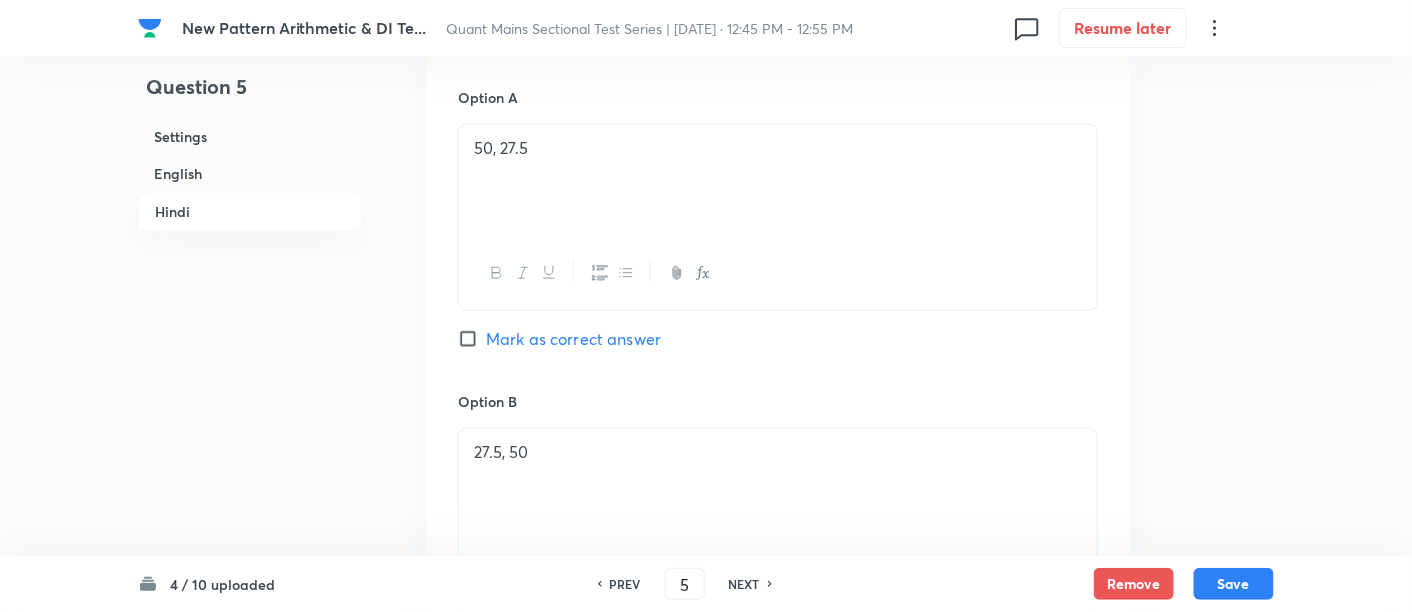 scroll, scrollTop: 5199, scrollLeft: 0, axis: vertical 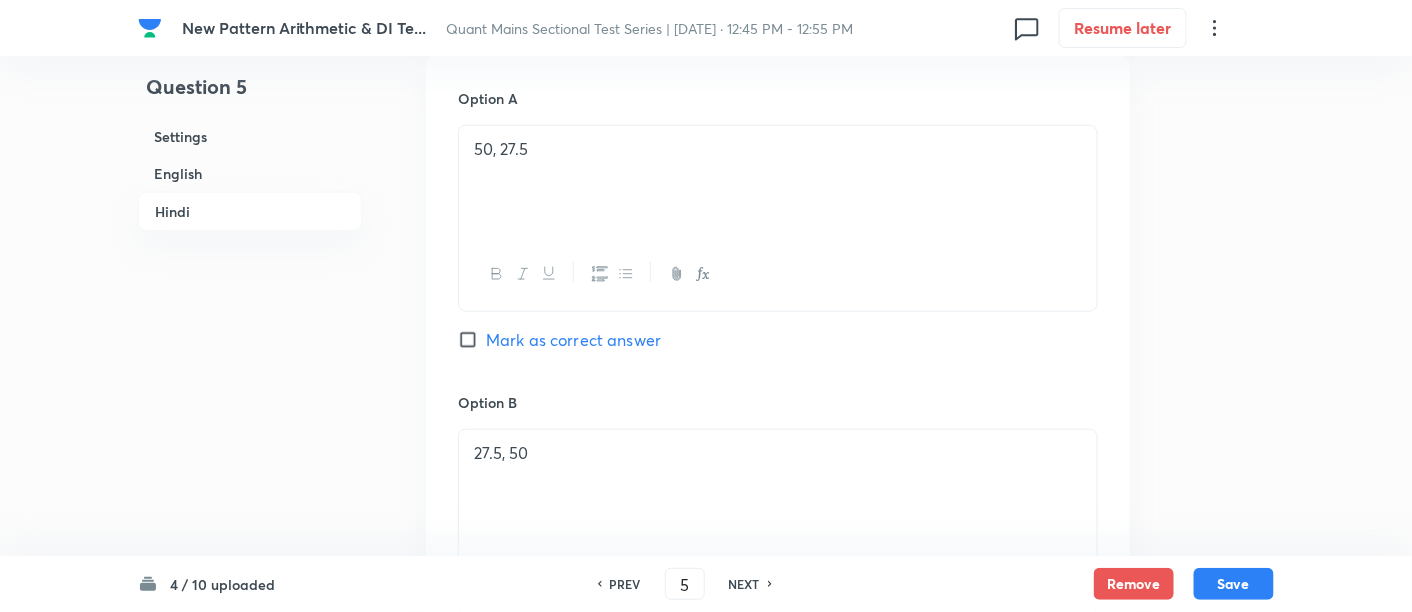 click on "Mark as correct answer" at bounding box center (472, 340) 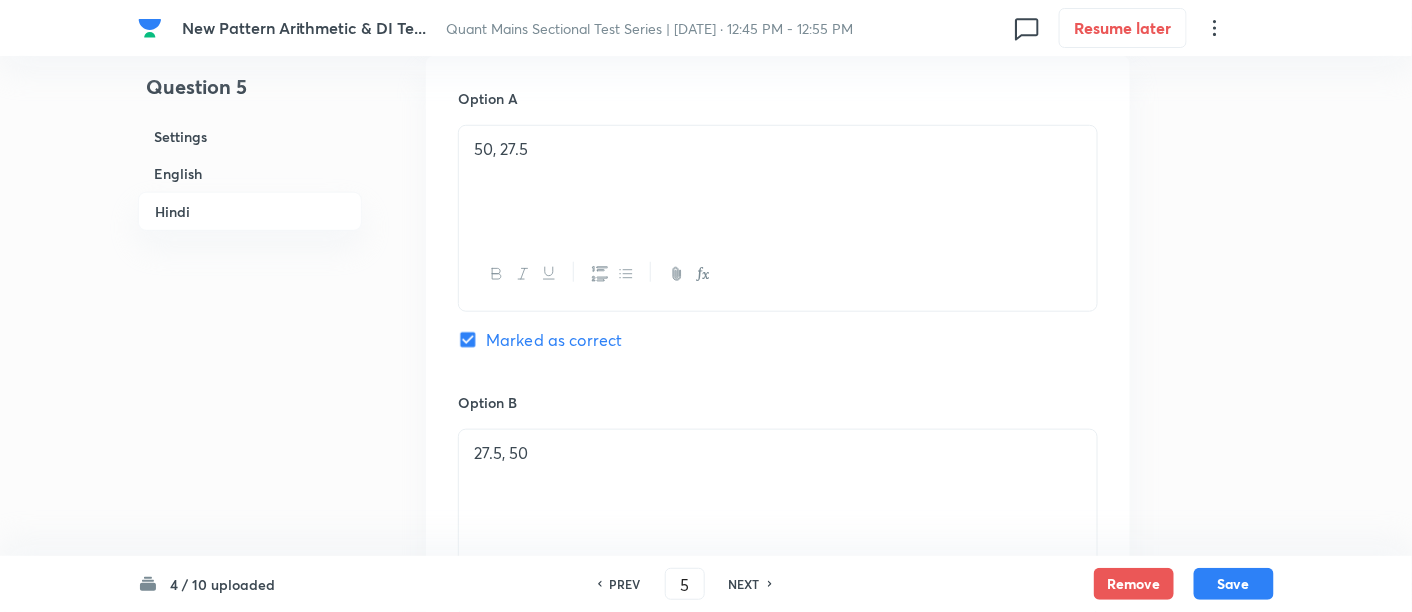 checkbox on "true" 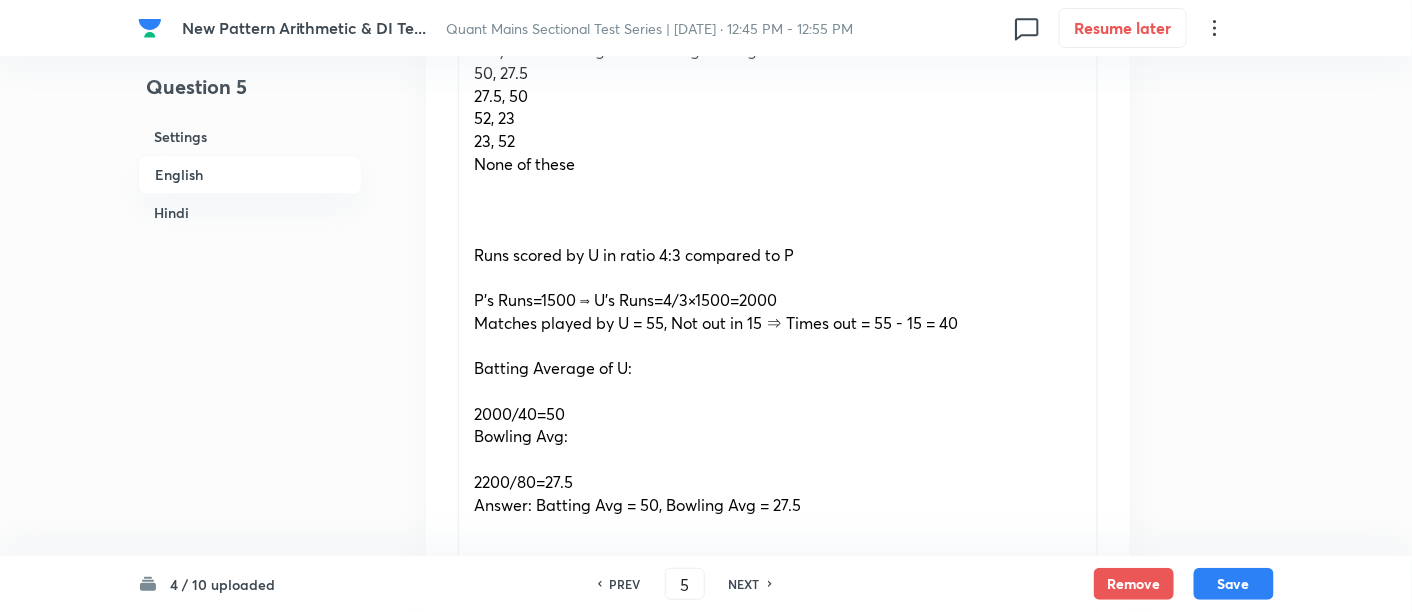 scroll, scrollTop: 1502, scrollLeft: 0, axis: vertical 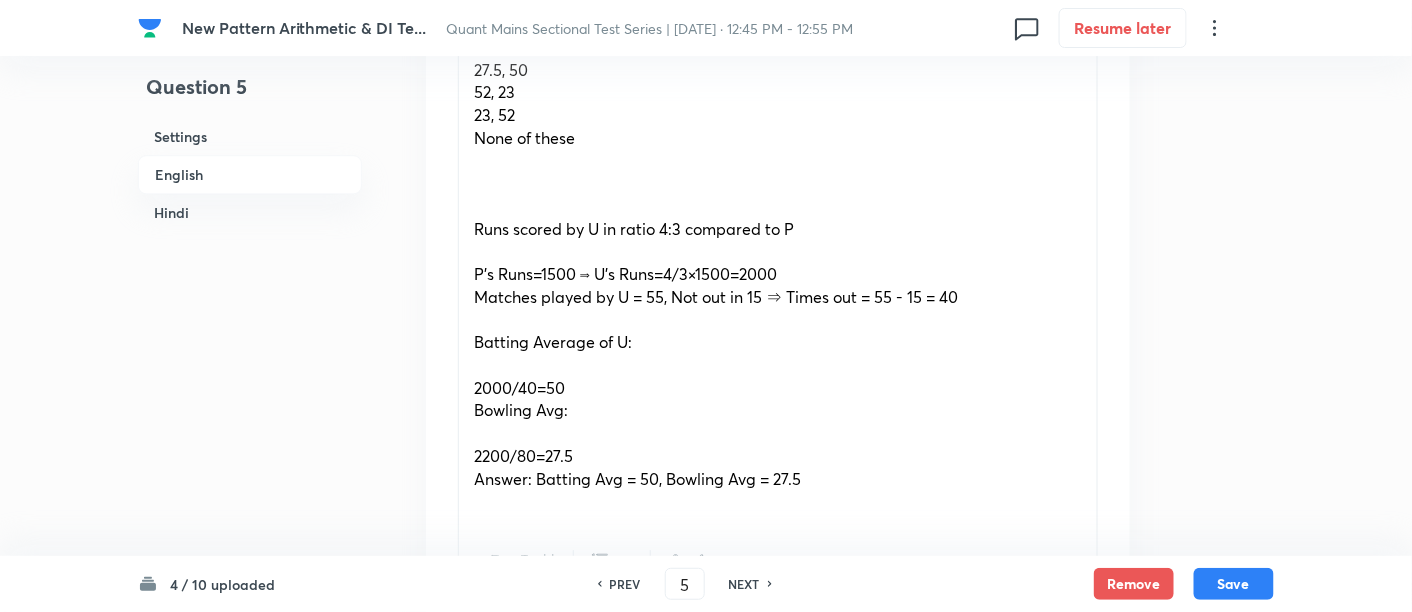 click on "Player U played 55 matches, scored runs in a ratio of 4:3 compared to Player P, remained not out in 15 matches, conceded 2200 runs, and took 80 wickets. Find Player U's batting and bowling averages. 50, 27.5 27.5, 50 52, 23 23, 52 None of these Runs scored by U in ratio 4:3 compared to P P’s Runs=1500 ⟹ U’s Runs=4/3×1500=2000 Matches played by U = 55, Not out in 15 ⇒ Times out = 55 - 15 = 40 Batting Average of U: 2000/40=50 Bowling Avg: 2200/80=27.5  Answer: Batting Avg = 50, Bowling Avg = 27.5" at bounding box center (778, 240) 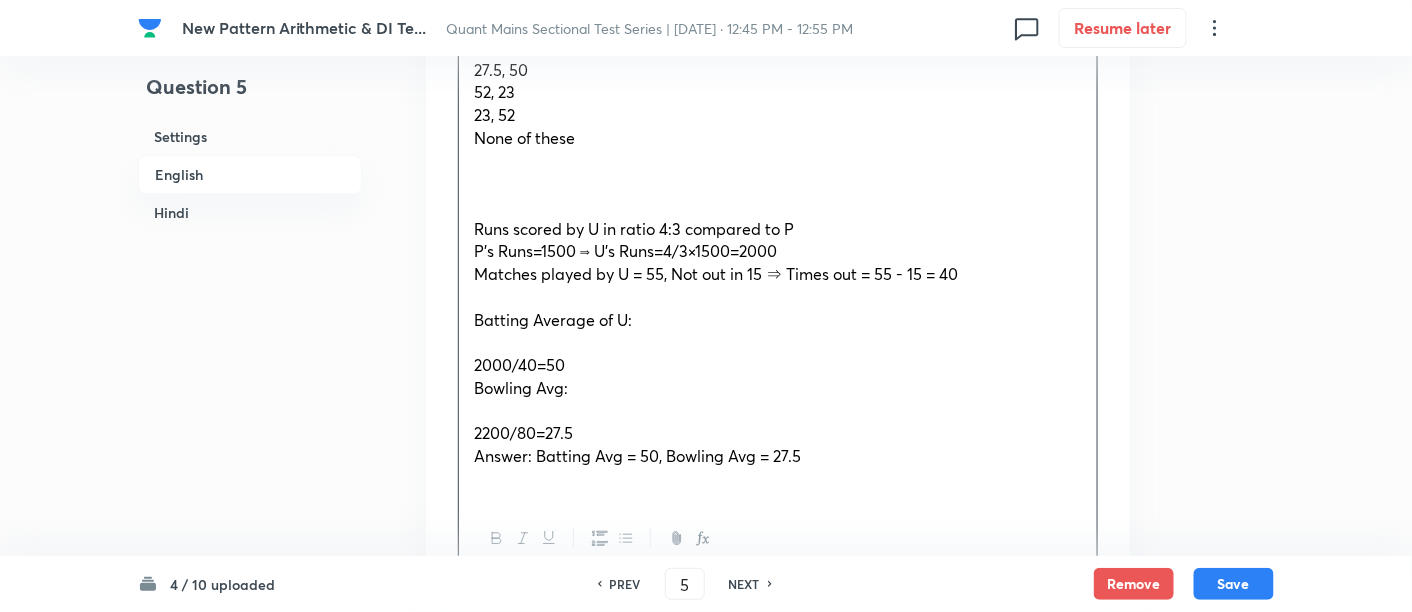 click at bounding box center (778, 297) 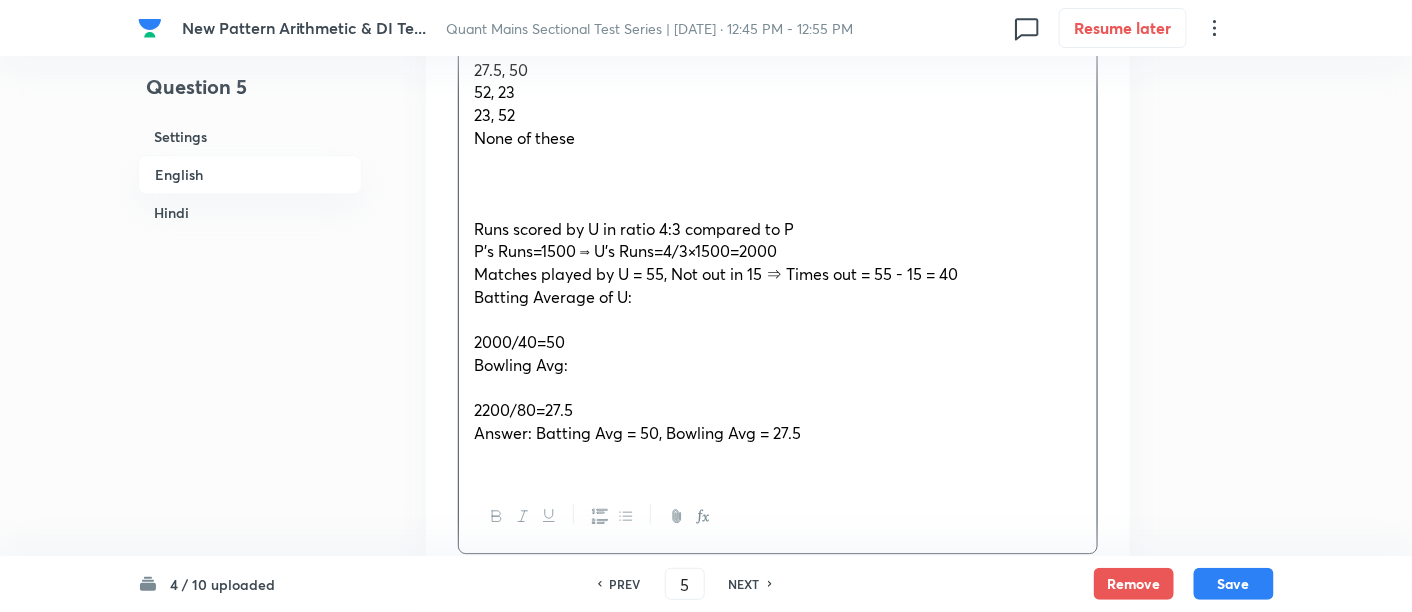click on "Player U played 55 matches, scored runs in a ratio of 4:3 compared to Player P, remained not out in 15 matches, conceded 2200 runs, and took 80 wickets. Find Player U's batting and bowling averages. 50, 27.5 27.5, 50 52, 23 23, 52 None of these Runs scored by U in ratio 4:3 compared to P P’s Runs=1500 ⟹ U’s Runs=4/3×1500=2000 Matches played by U = 55, Not out in 15 ⇒ Times out = 55 - 15 = 40 Batting Average of U: 2000/40=50 Bowling Avg: 2200/80=27.5  Answer: Batting Avg = 50, Bowling Avg = 27.5" at bounding box center (778, 218) 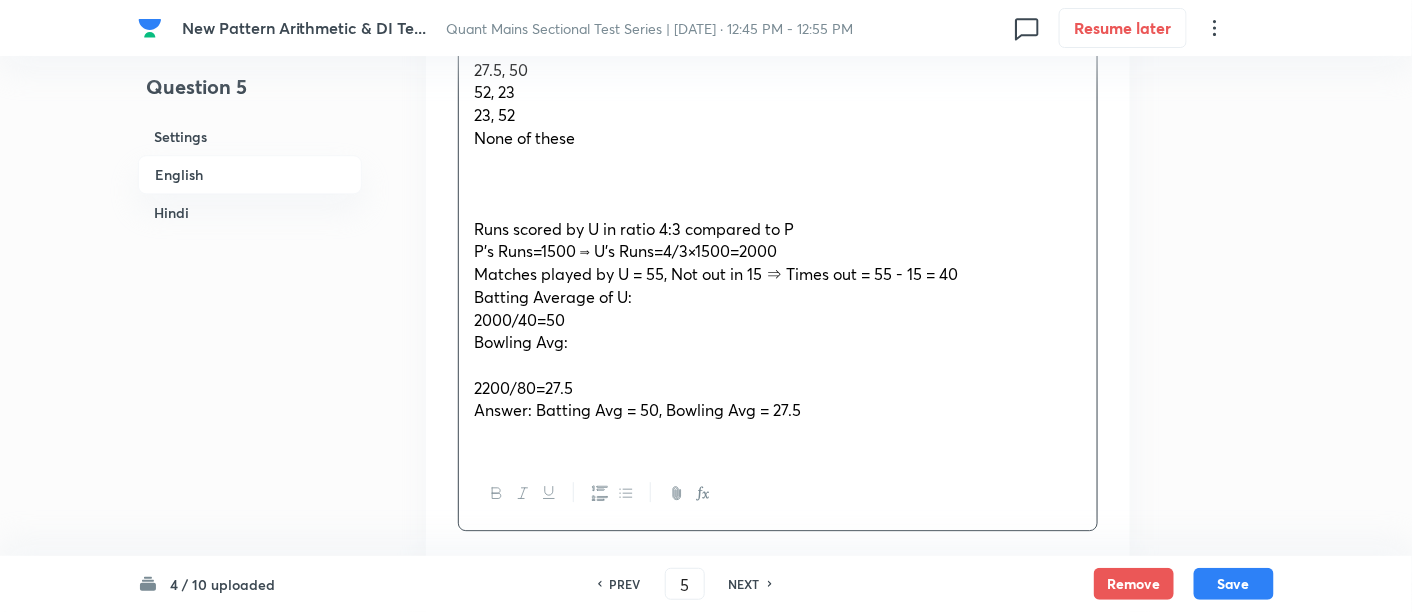 click on "Player U played 55 matches, scored runs in a ratio of 4:3 compared to Player P, remained not out in 15 matches, conceded 2200 runs, and took 80 wickets. Find Player U's batting and bowling averages. 50, 27.5 27.5, 50 52, 23 23, 52 None of these Runs scored by U in ratio 4:3 compared to P P’s Runs=1500 ⟹ U’s Runs=4/3×1500=2000 Matches played by U = 55, Not out in 15 ⇒ Times out = 55 - 15 = 40 Batting Average of U: 2000/40=50 Bowling Avg: 2200/80=27.5  Answer: Batting Avg = 50, Bowling Avg = 27.5" at bounding box center (778, 206) 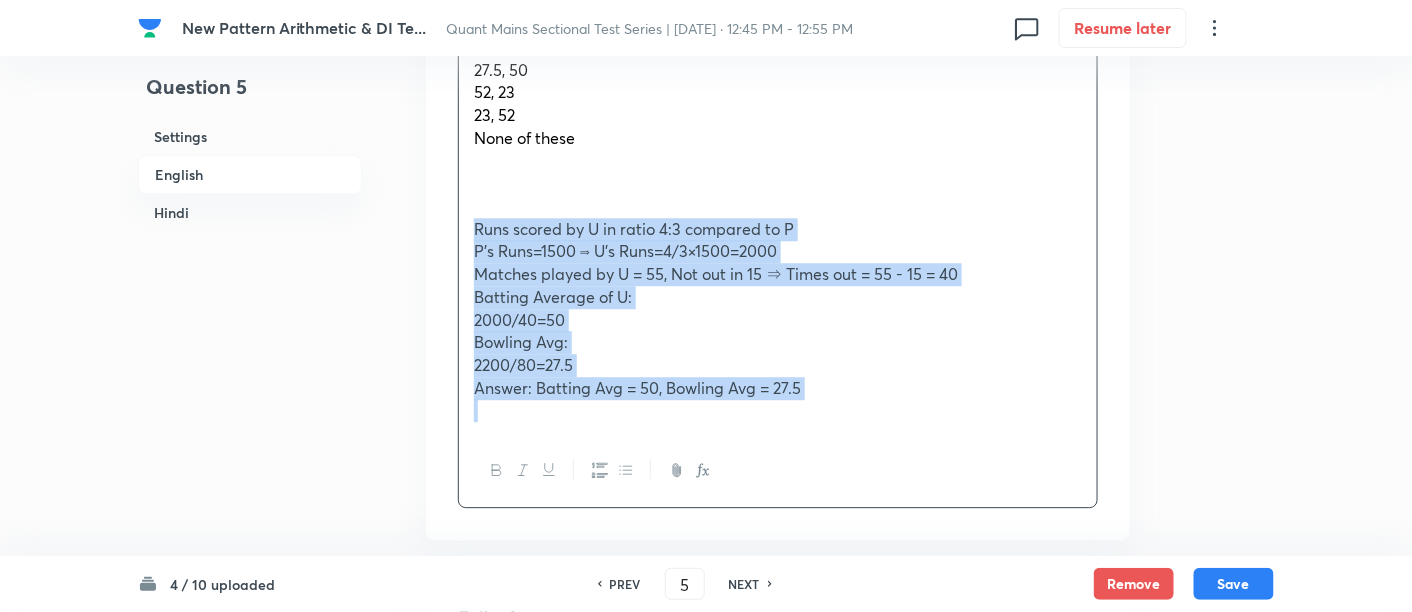 drag, startPoint x: 469, startPoint y: 227, endPoint x: 942, endPoint y: 461, distance: 527.7168 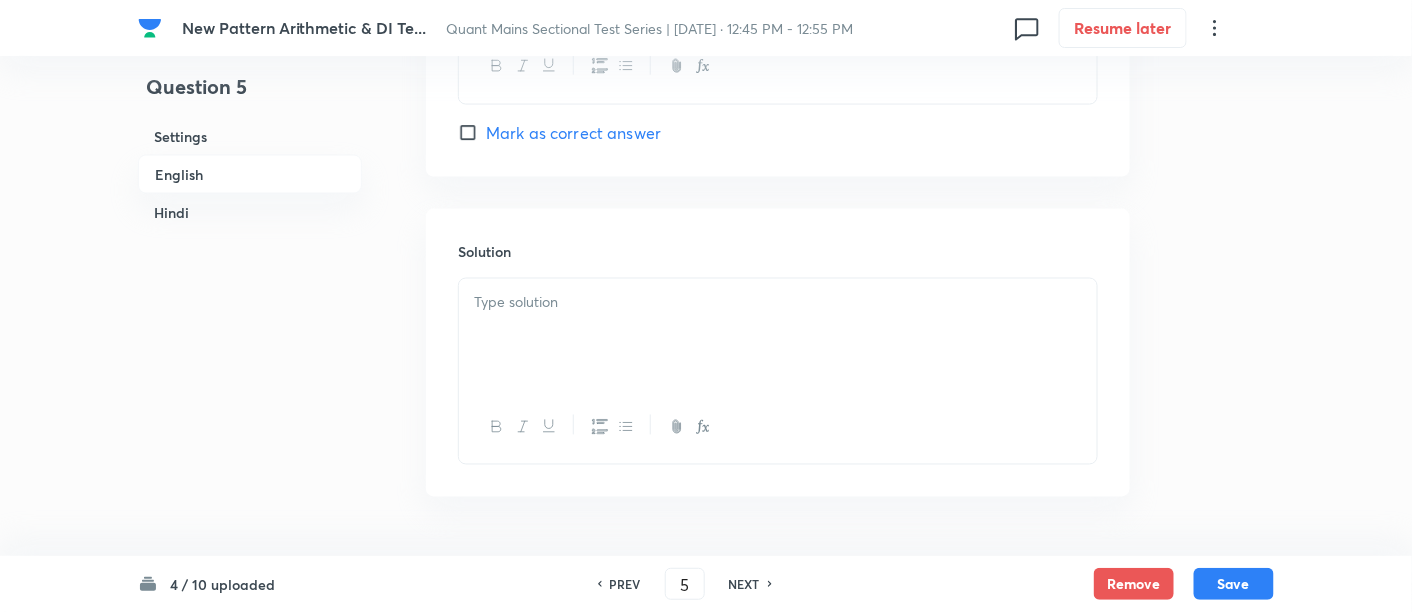 scroll, scrollTop: 3368, scrollLeft: 0, axis: vertical 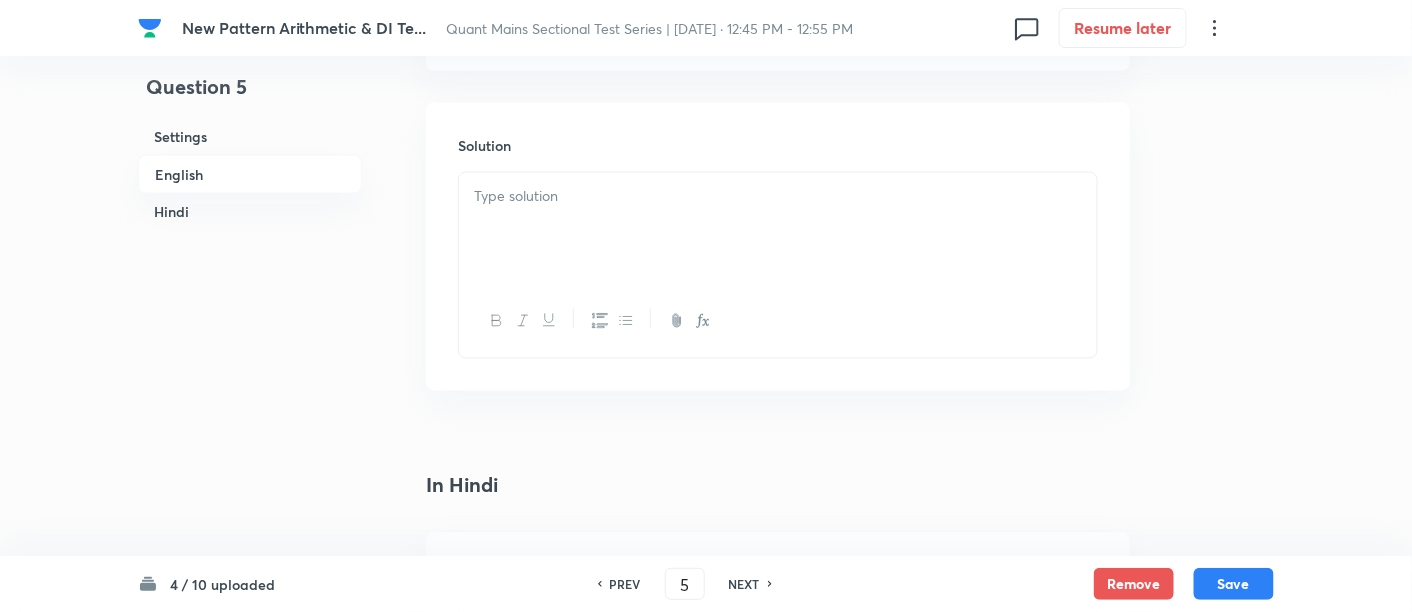 click at bounding box center [778, 229] 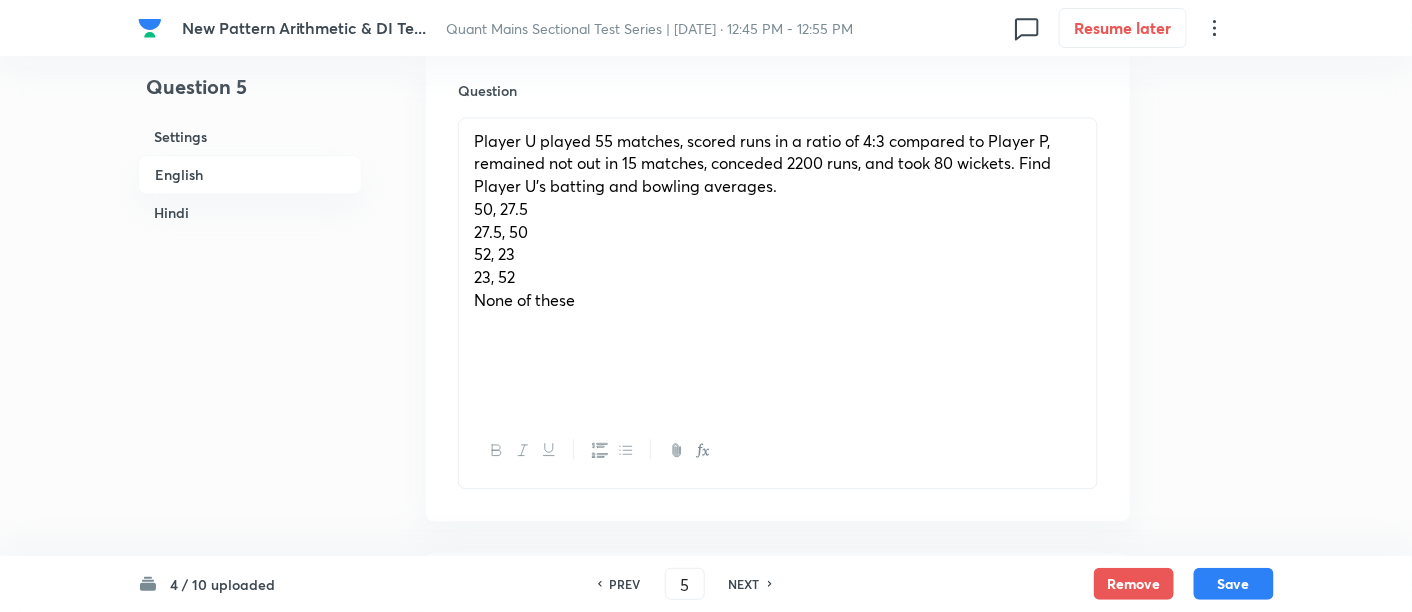 scroll, scrollTop: 1331, scrollLeft: 0, axis: vertical 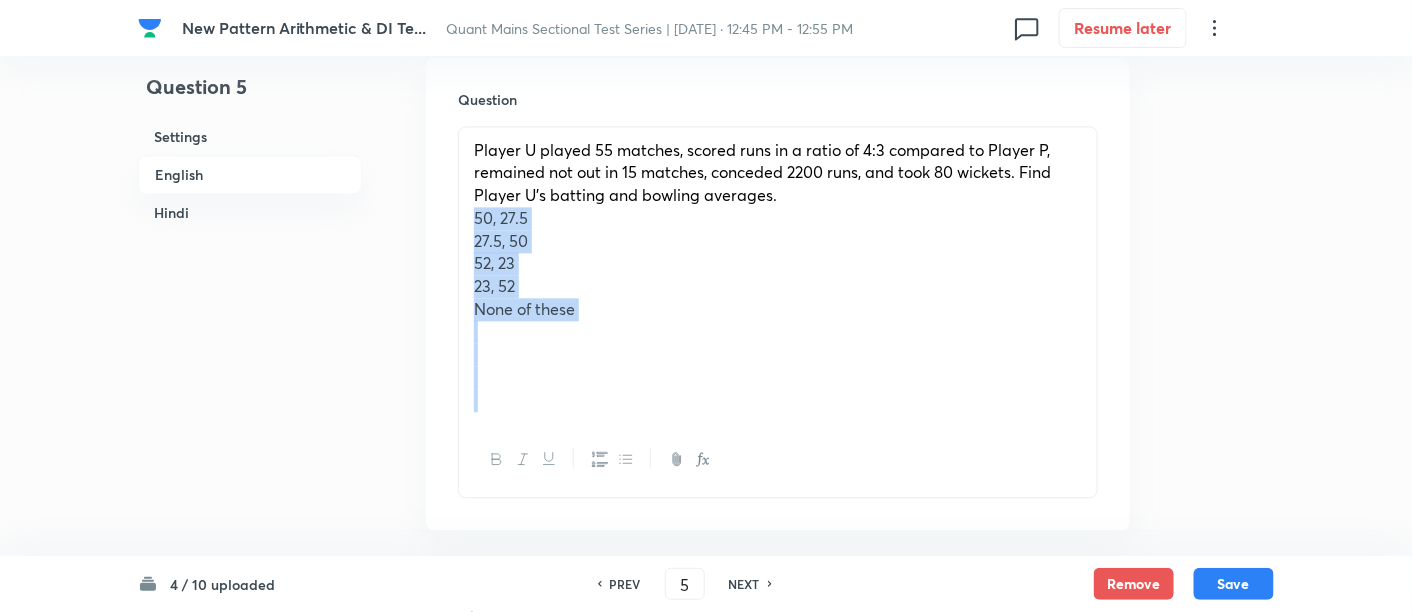 drag, startPoint x: 470, startPoint y: 210, endPoint x: 731, endPoint y: 402, distance: 324.0139 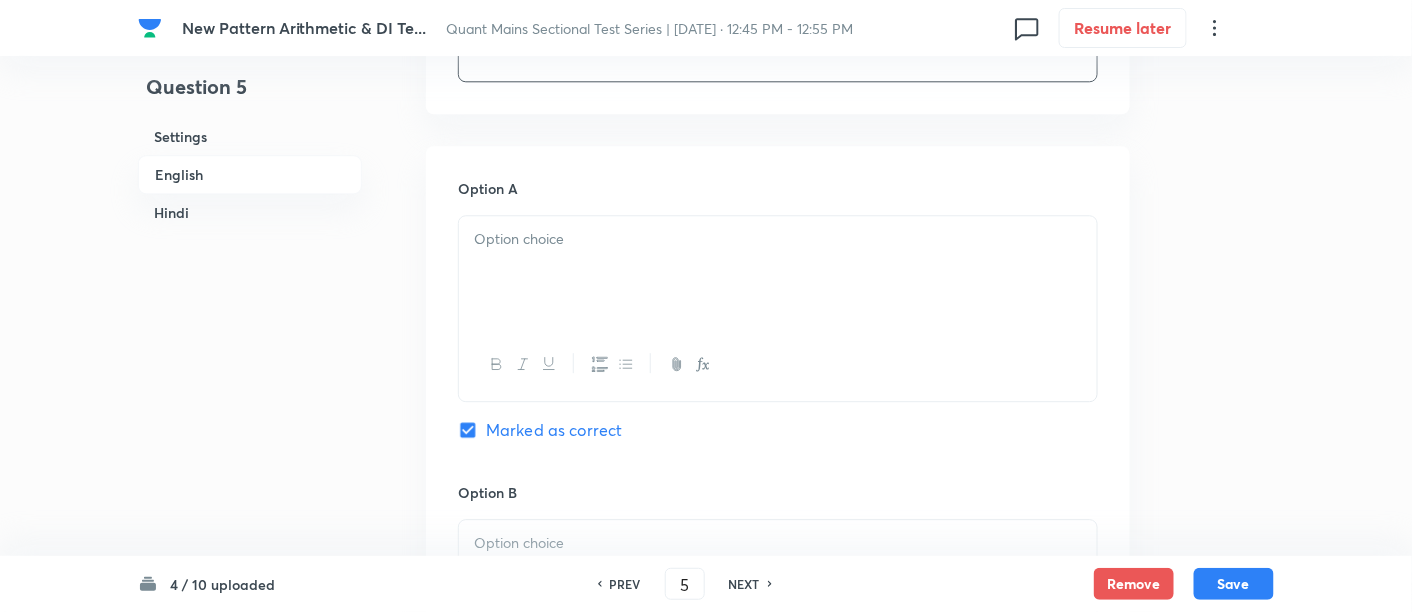 scroll, scrollTop: 1567, scrollLeft: 0, axis: vertical 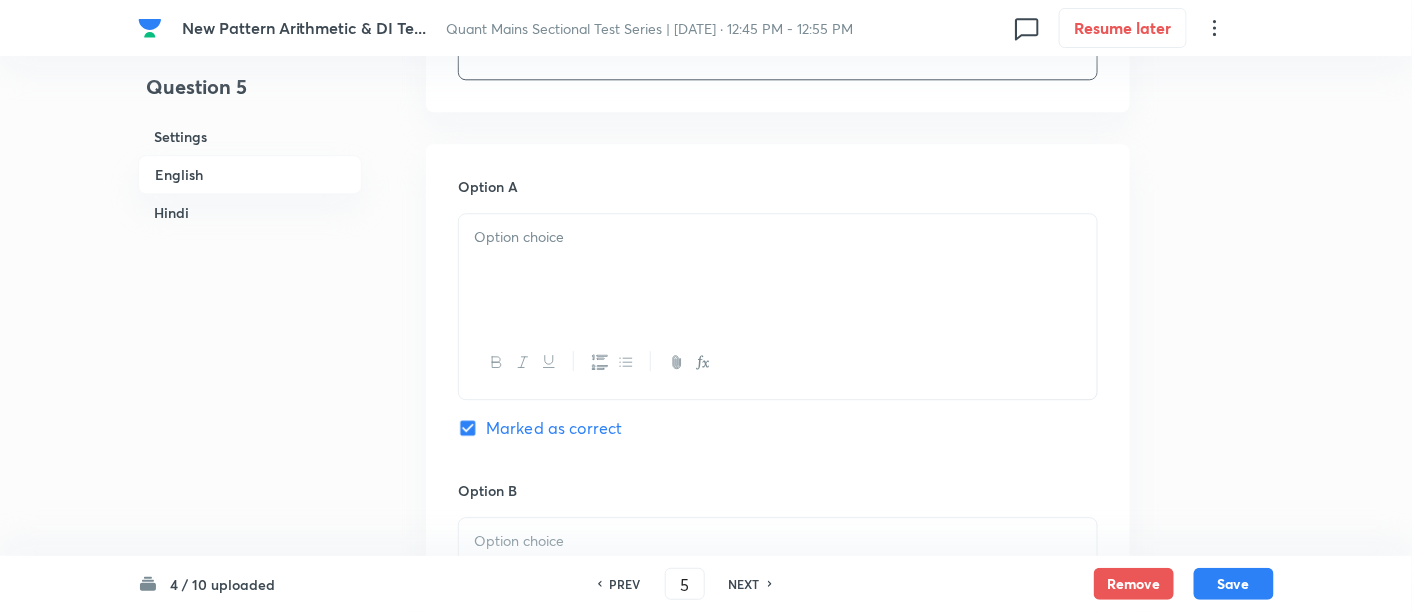 click at bounding box center (778, 270) 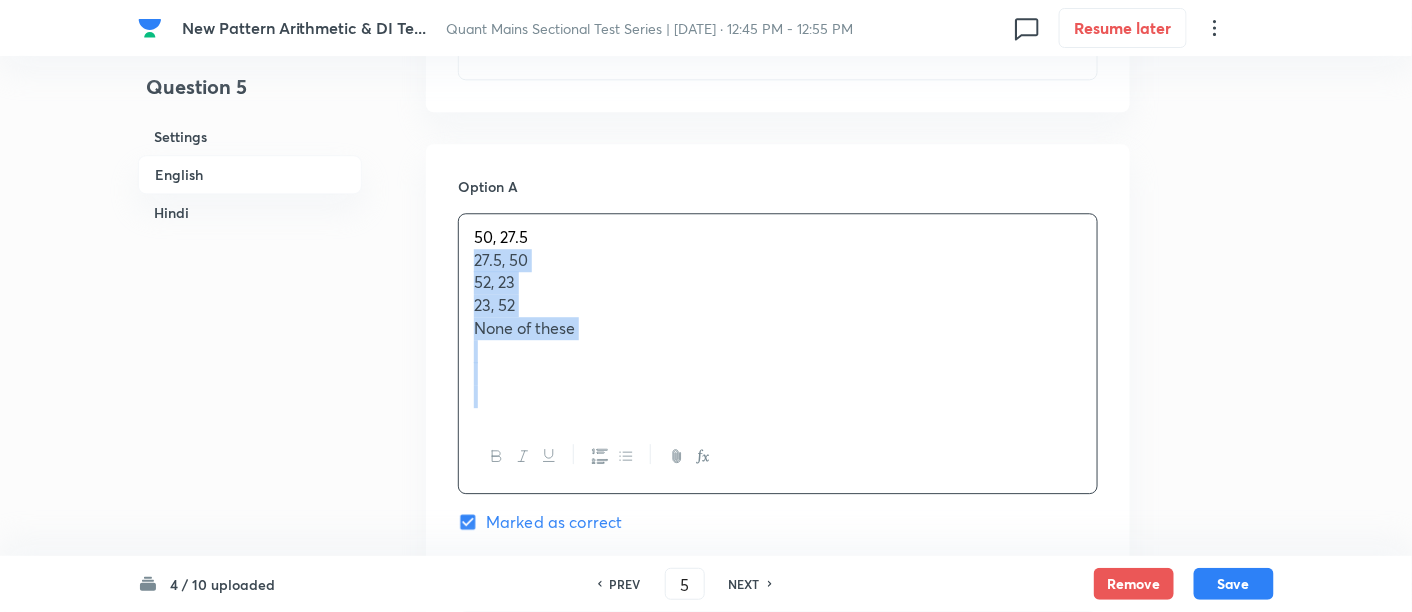 drag, startPoint x: 471, startPoint y: 260, endPoint x: 671, endPoint y: 418, distance: 254.88037 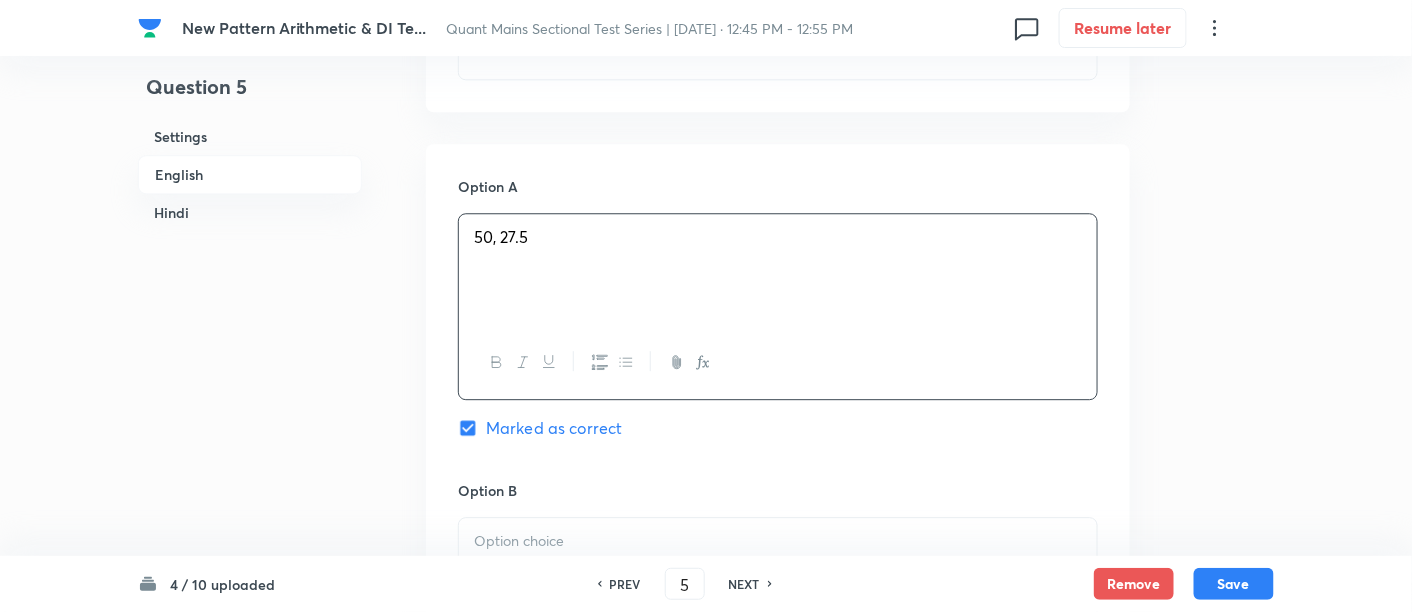 scroll, scrollTop: 1862, scrollLeft: 0, axis: vertical 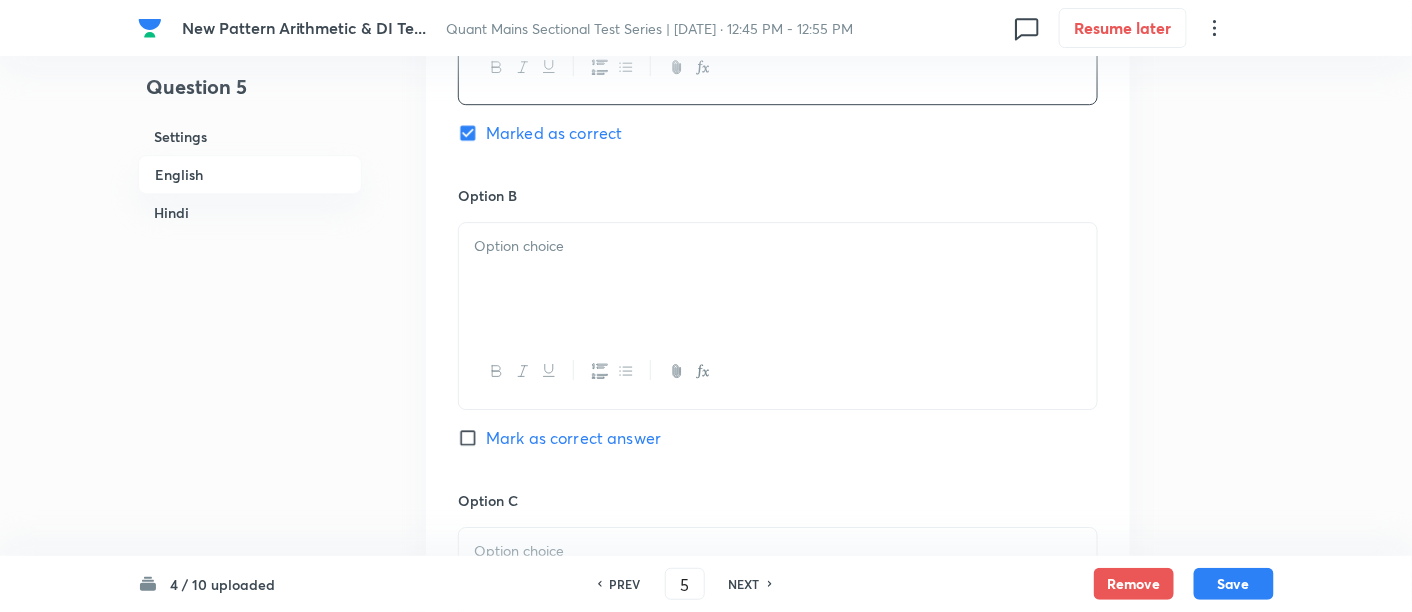 click at bounding box center (778, 279) 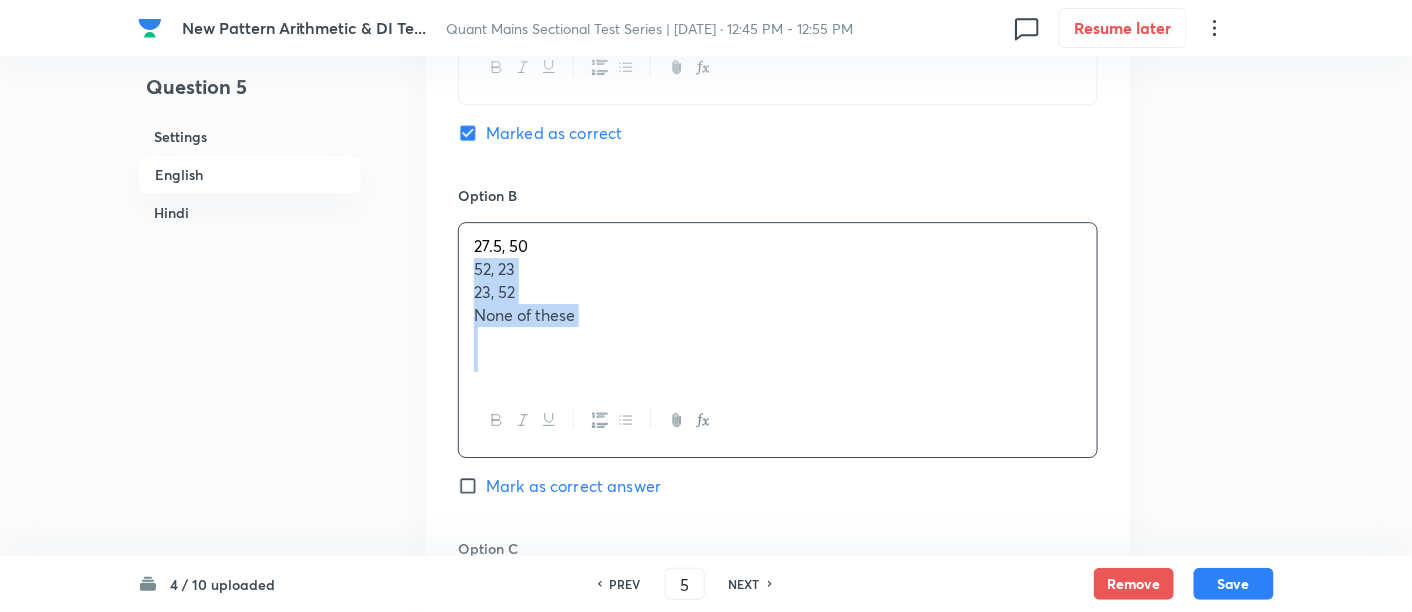 drag, startPoint x: 468, startPoint y: 264, endPoint x: 643, endPoint y: 370, distance: 204.59961 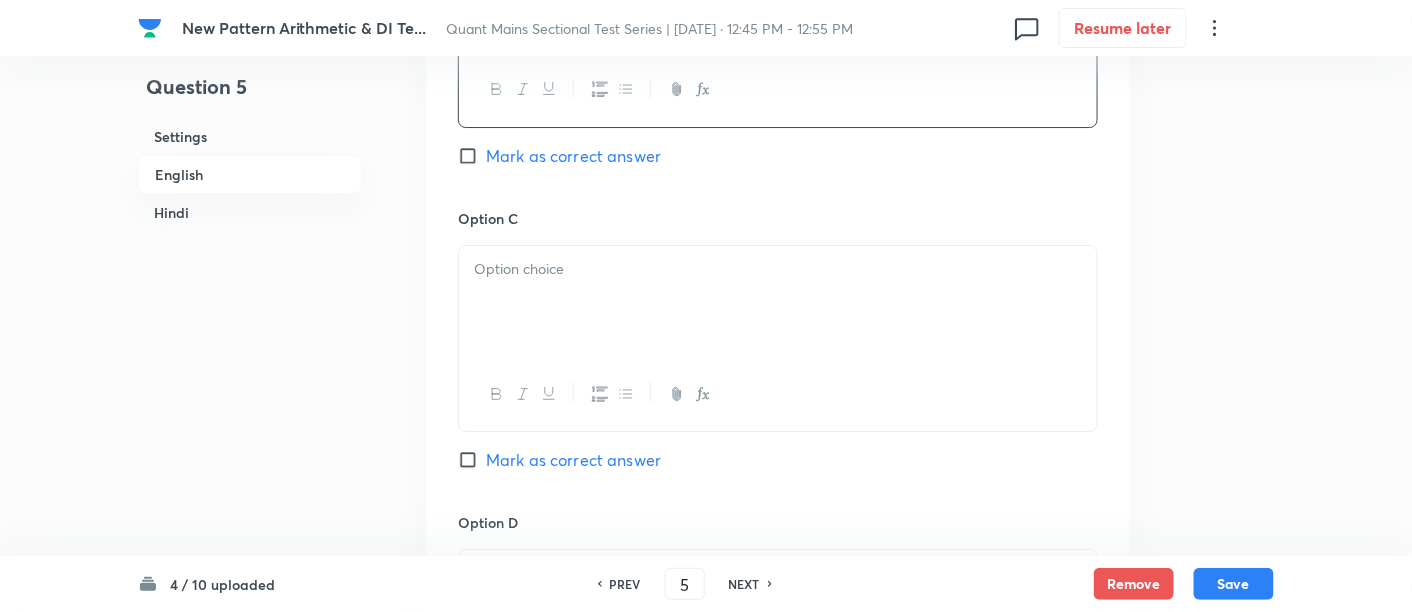 scroll, scrollTop: 2146, scrollLeft: 0, axis: vertical 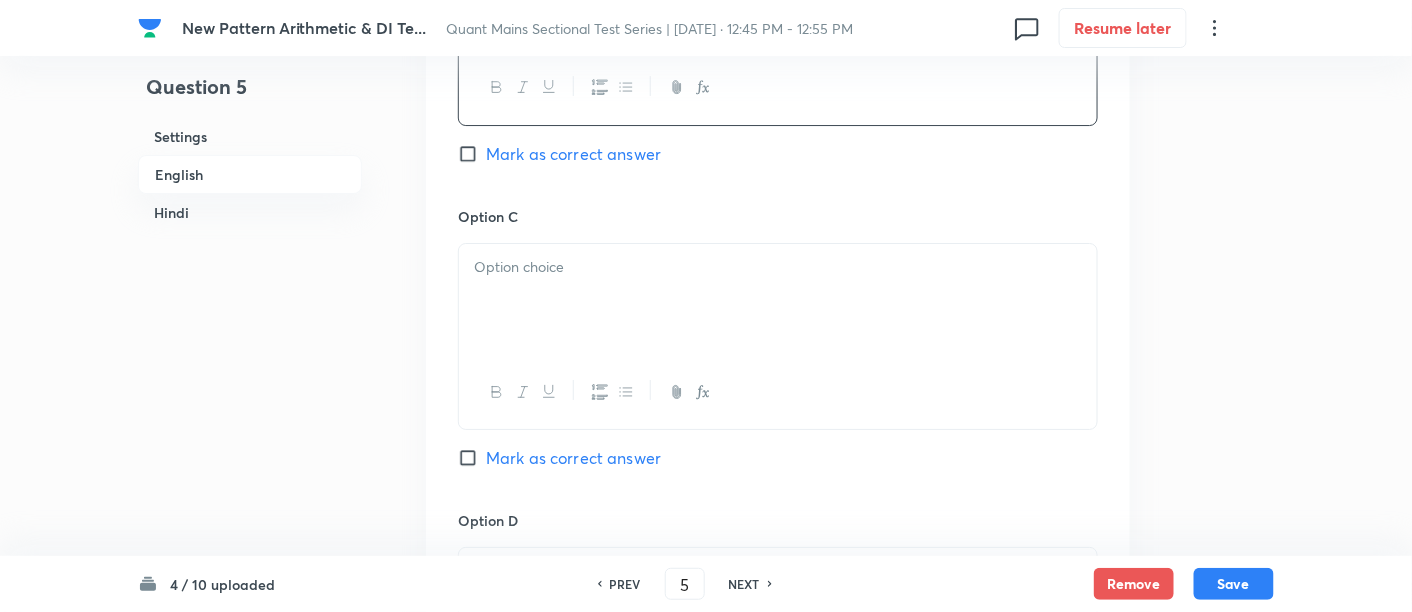 click at bounding box center [778, 300] 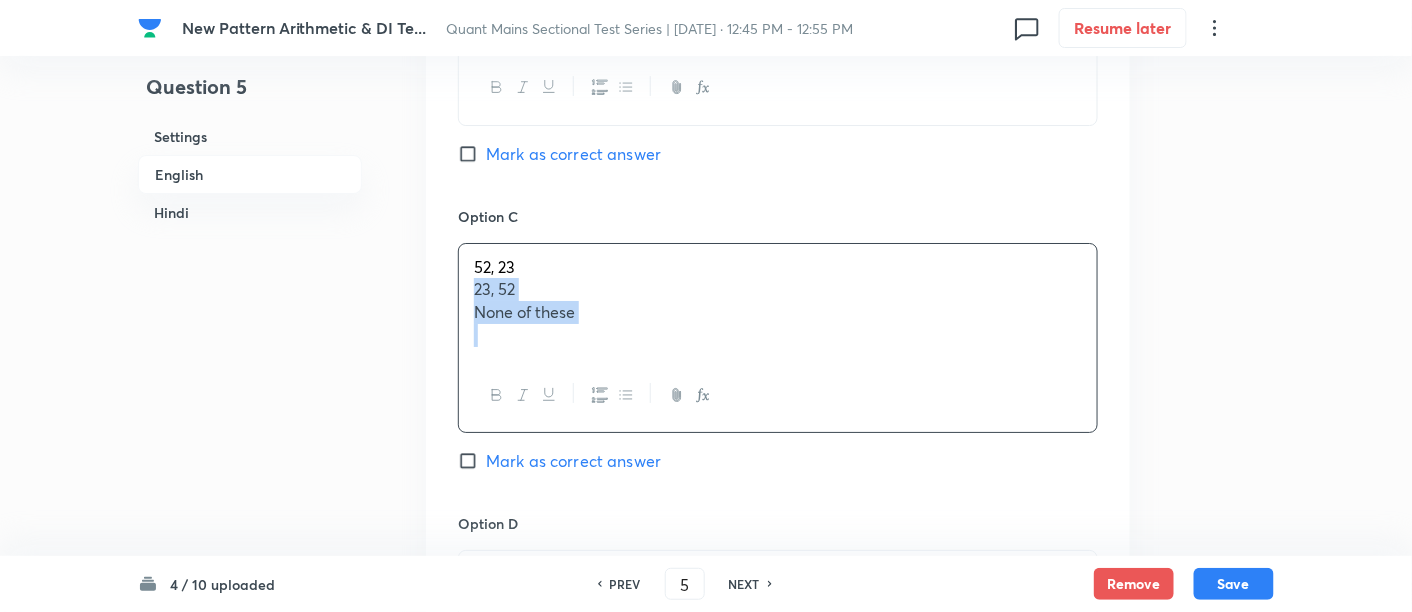 drag, startPoint x: 474, startPoint y: 286, endPoint x: 697, endPoint y: 417, distance: 258.631 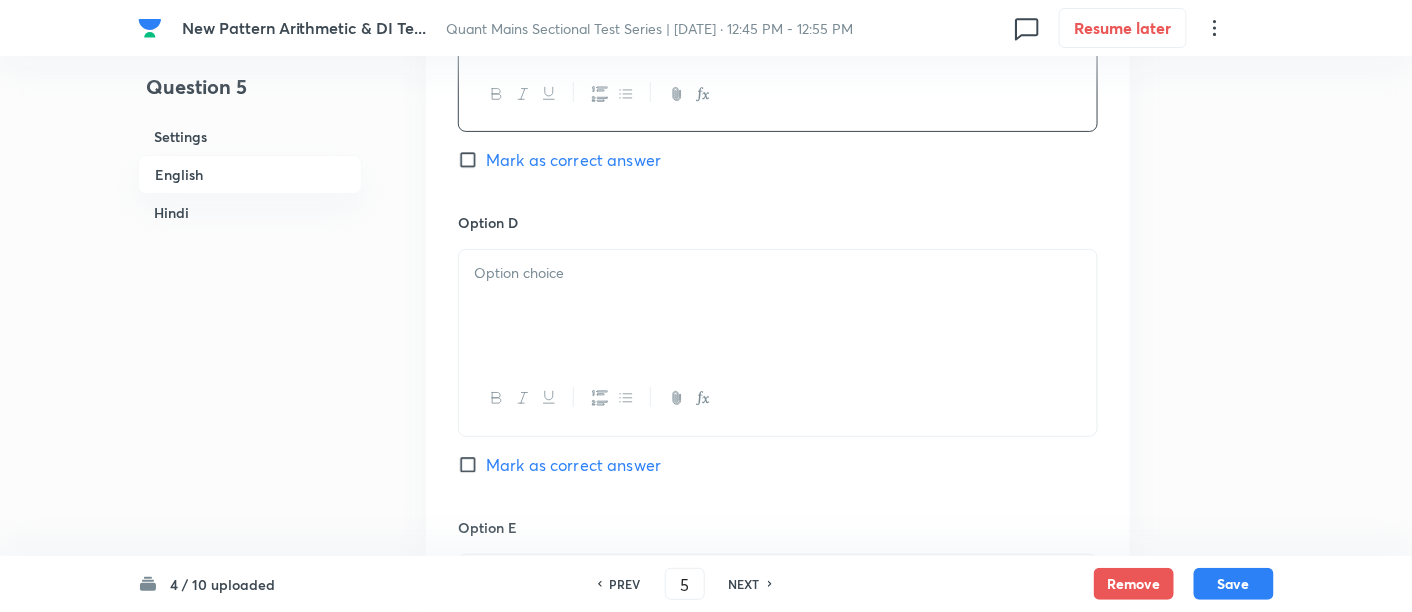 scroll, scrollTop: 2449, scrollLeft: 0, axis: vertical 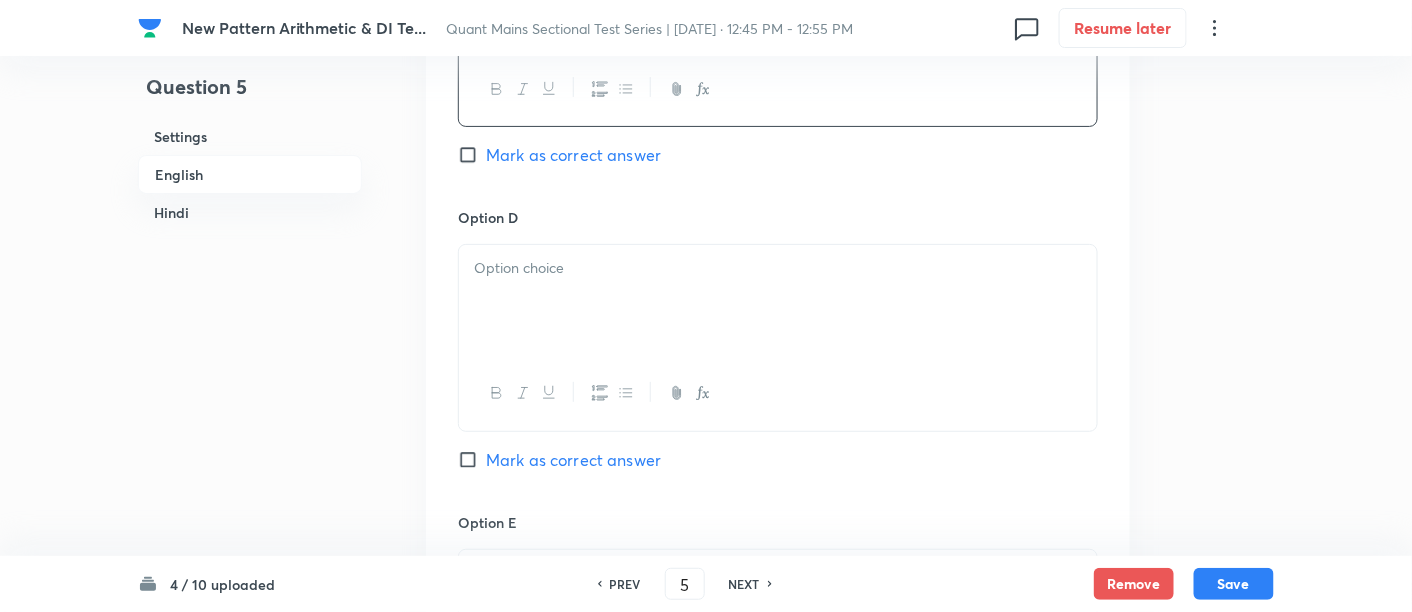 click at bounding box center [778, 301] 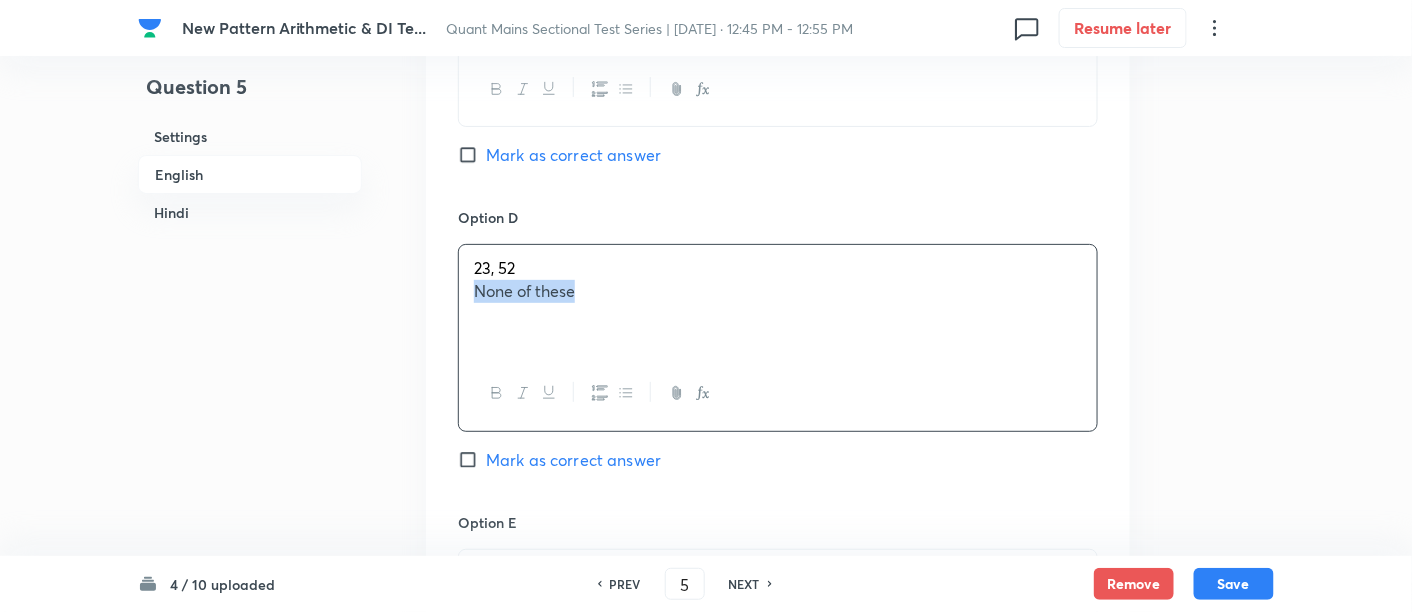 drag, startPoint x: 462, startPoint y: 284, endPoint x: 755, endPoint y: 352, distance: 300.7873 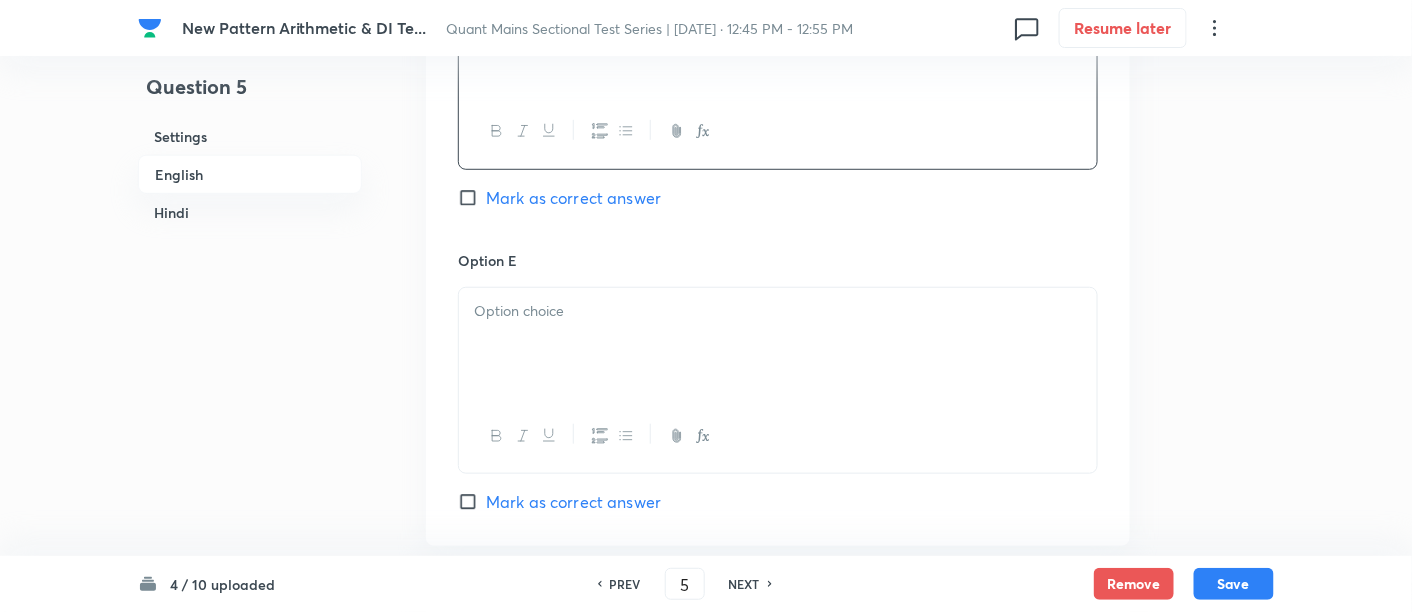 click at bounding box center [778, 344] 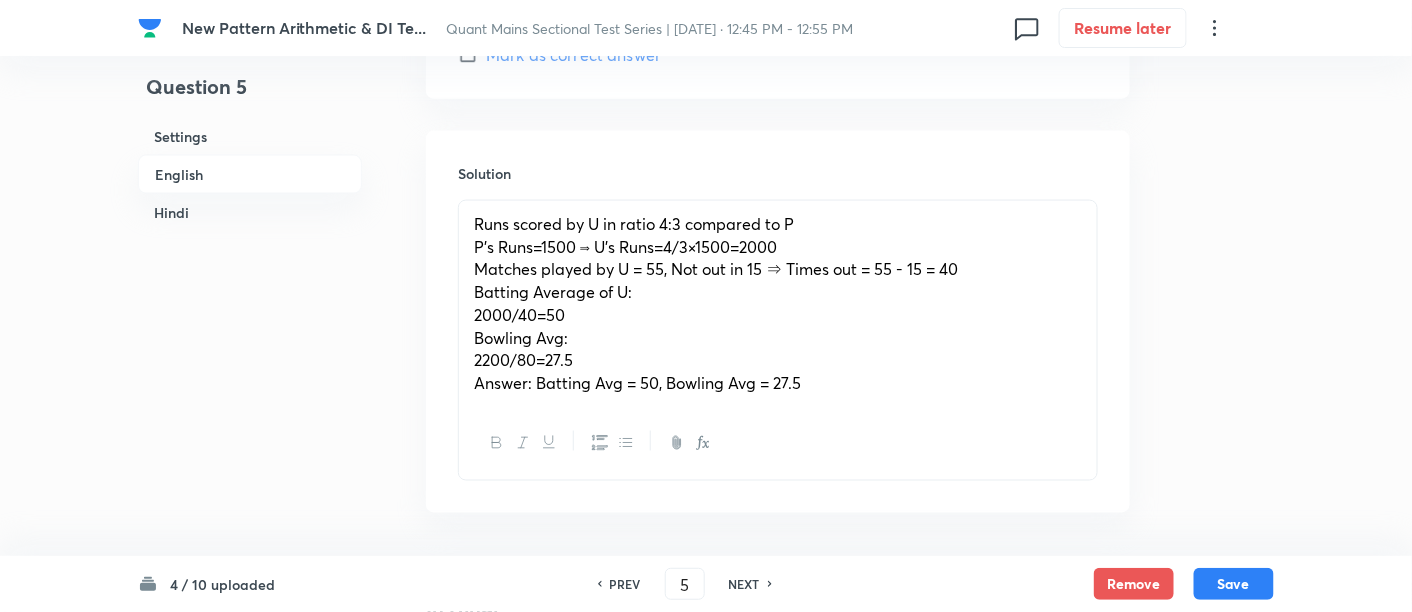 scroll, scrollTop: 3160, scrollLeft: 0, axis: vertical 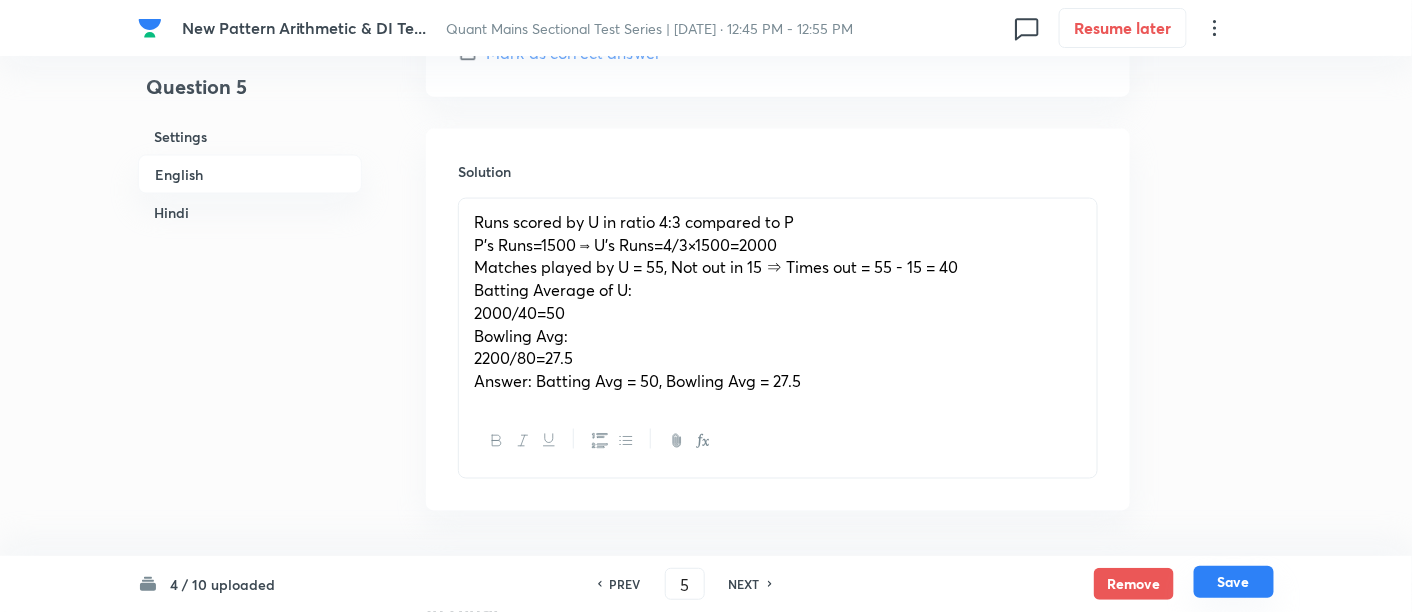 click on "Save" at bounding box center (1234, 582) 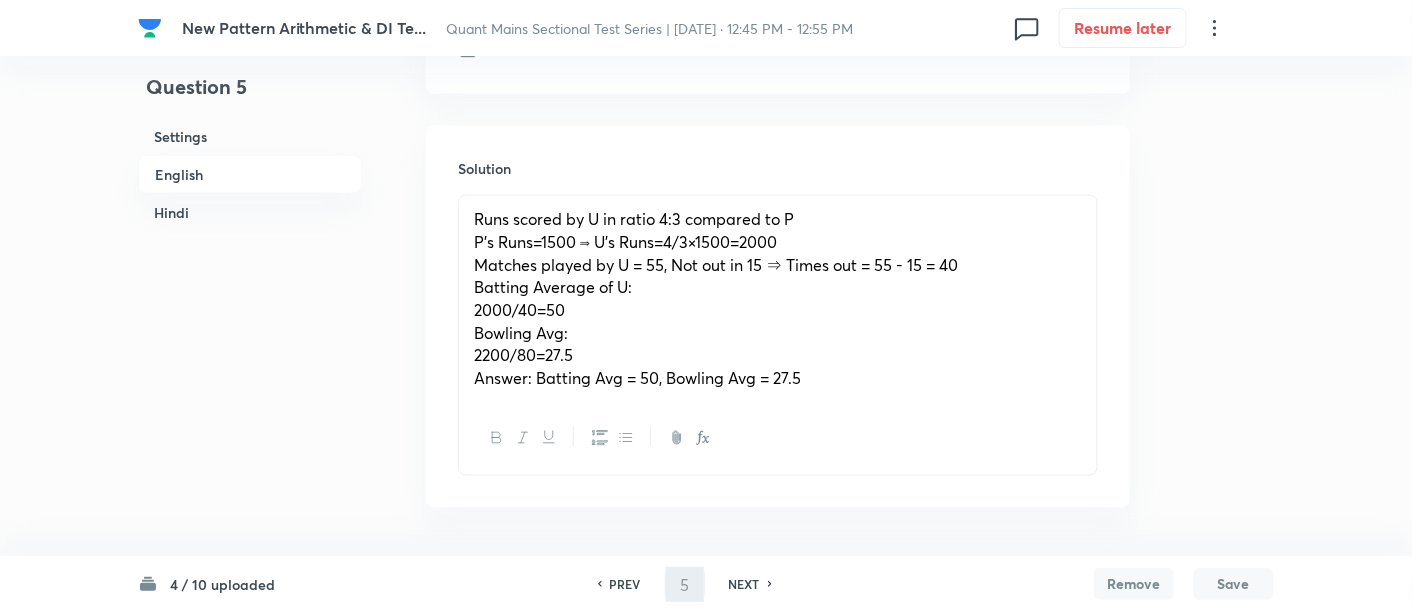 type on "6" 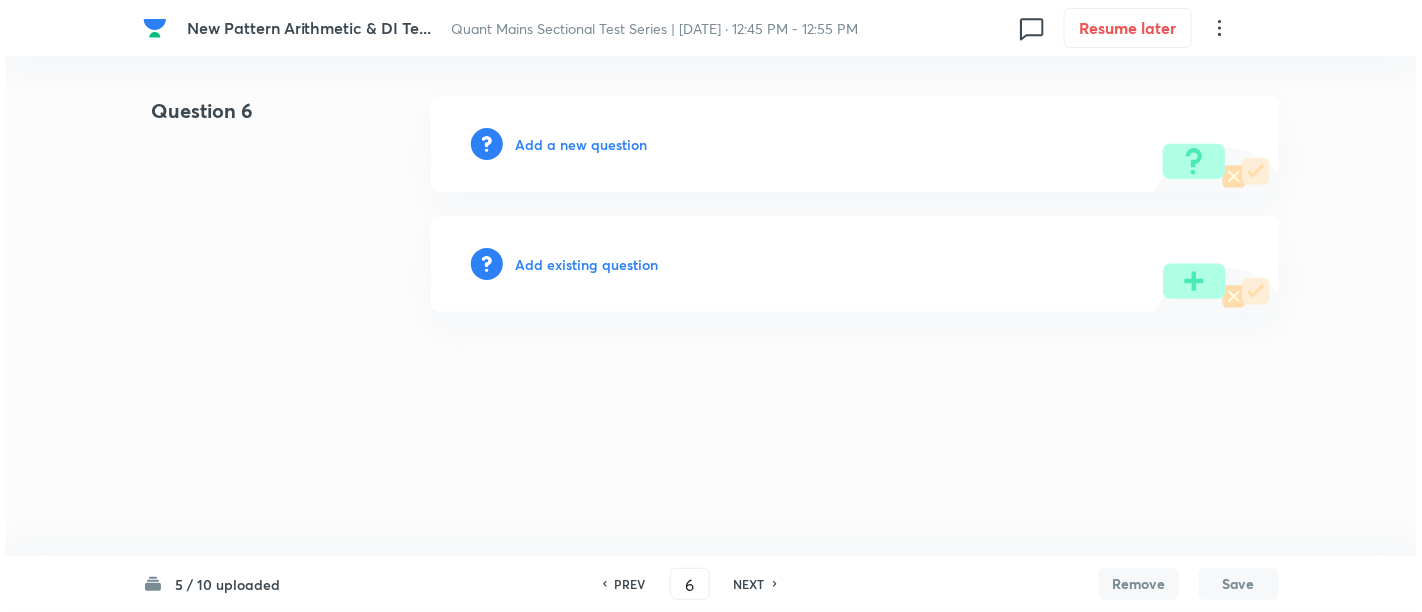scroll, scrollTop: 0, scrollLeft: 0, axis: both 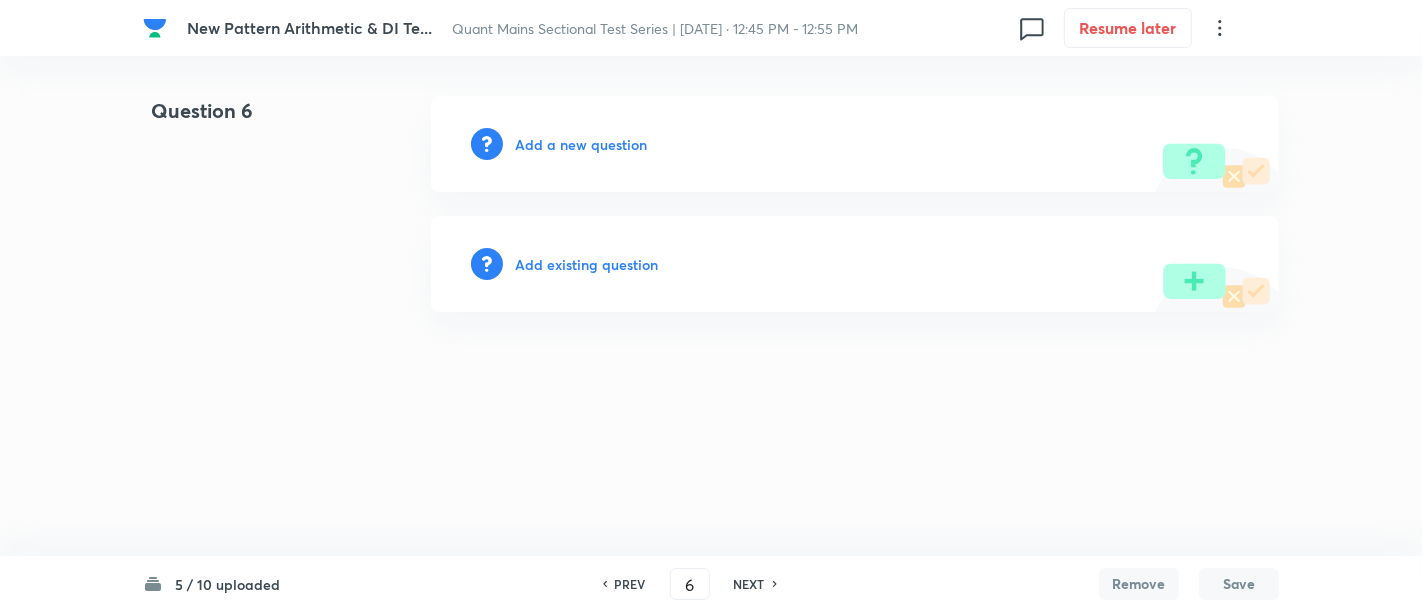 click on "Add a new question" at bounding box center [581, 144] 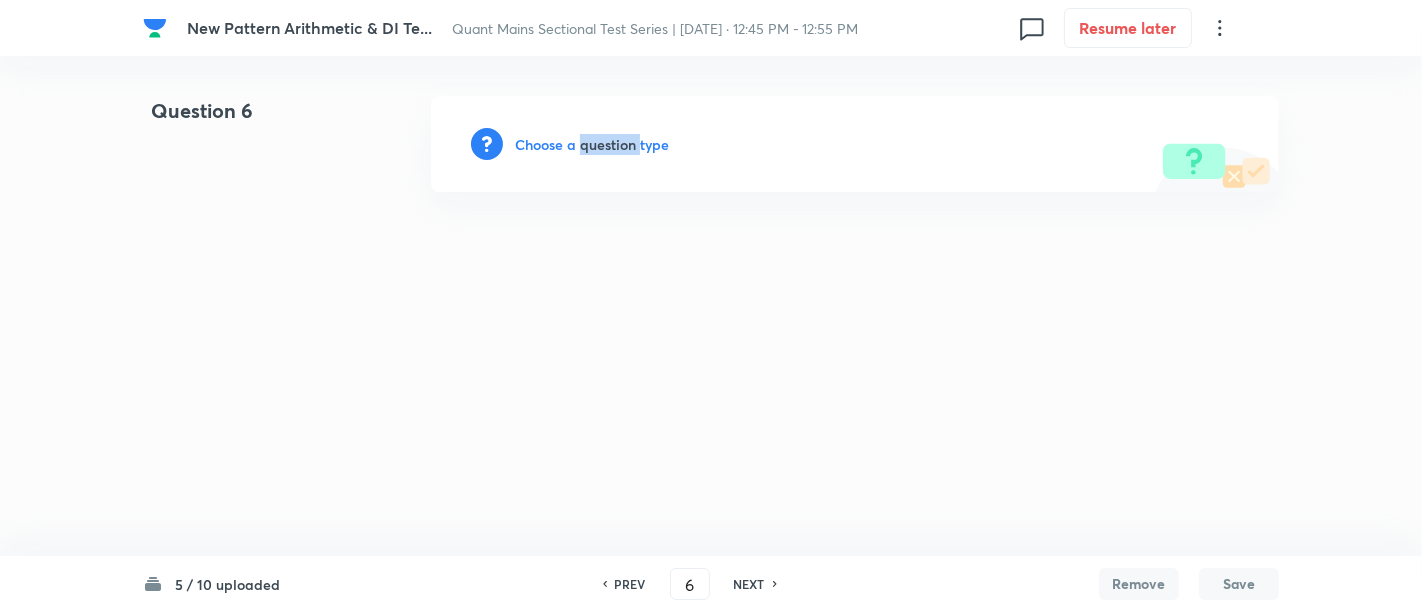 click on "Choose a question type" at bounding box center (592, 144) 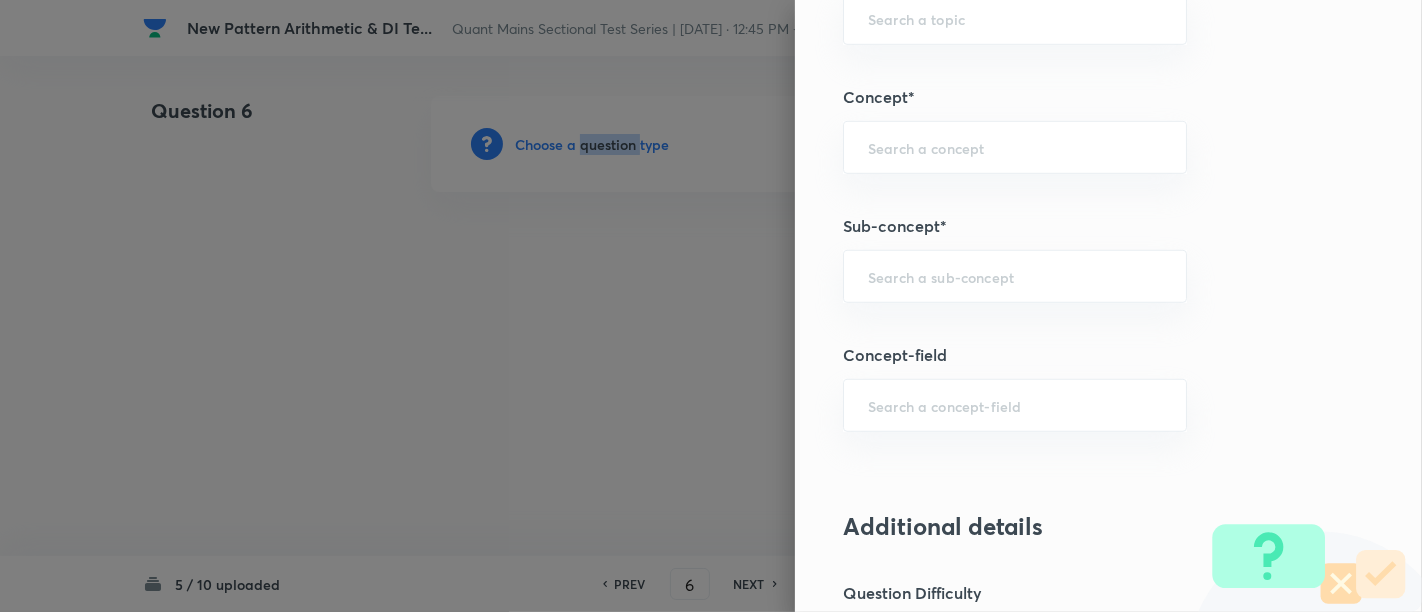 scroll, scrollTop: 1005, scrollLeft: 0, axis: vertical 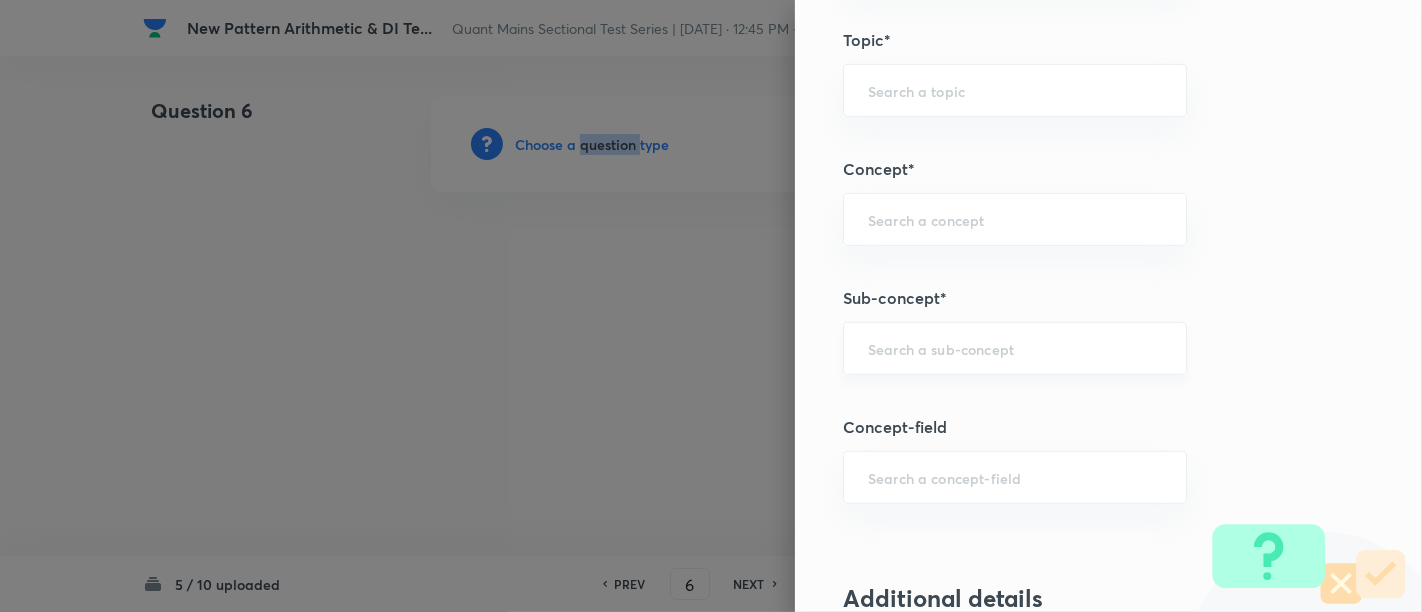 click on "​" at bounding box center (1015, 348) 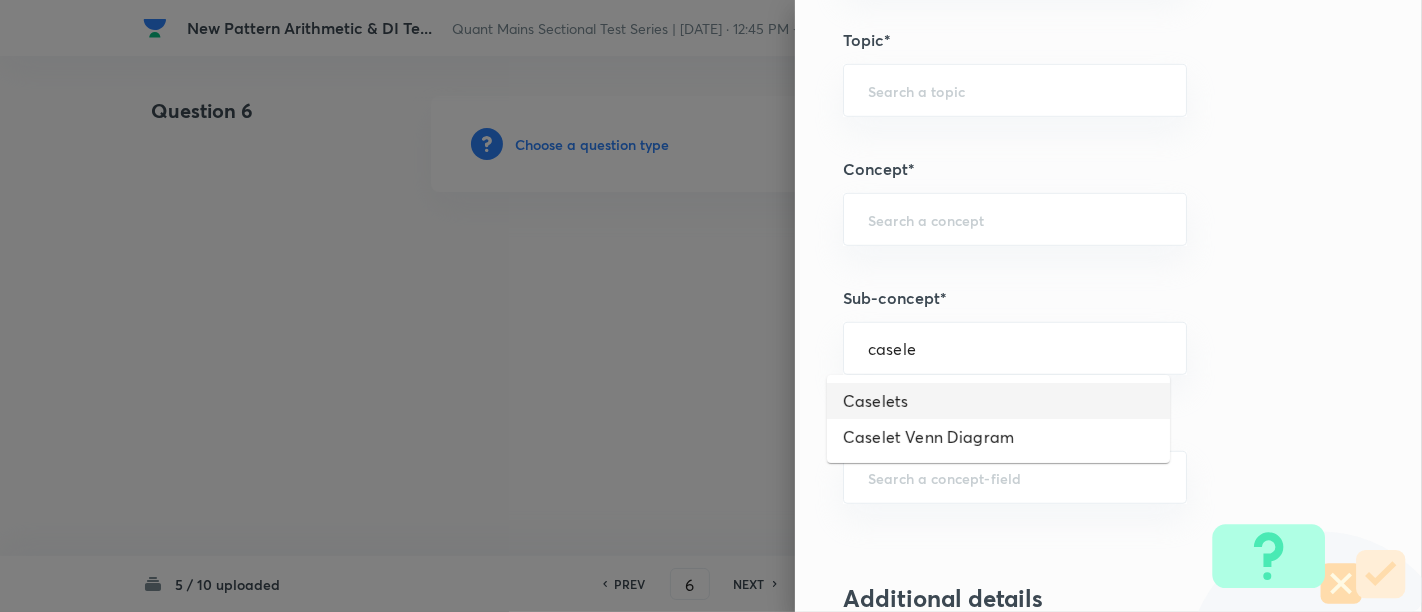 click on "Caselets" at bounding box center (998, 401) 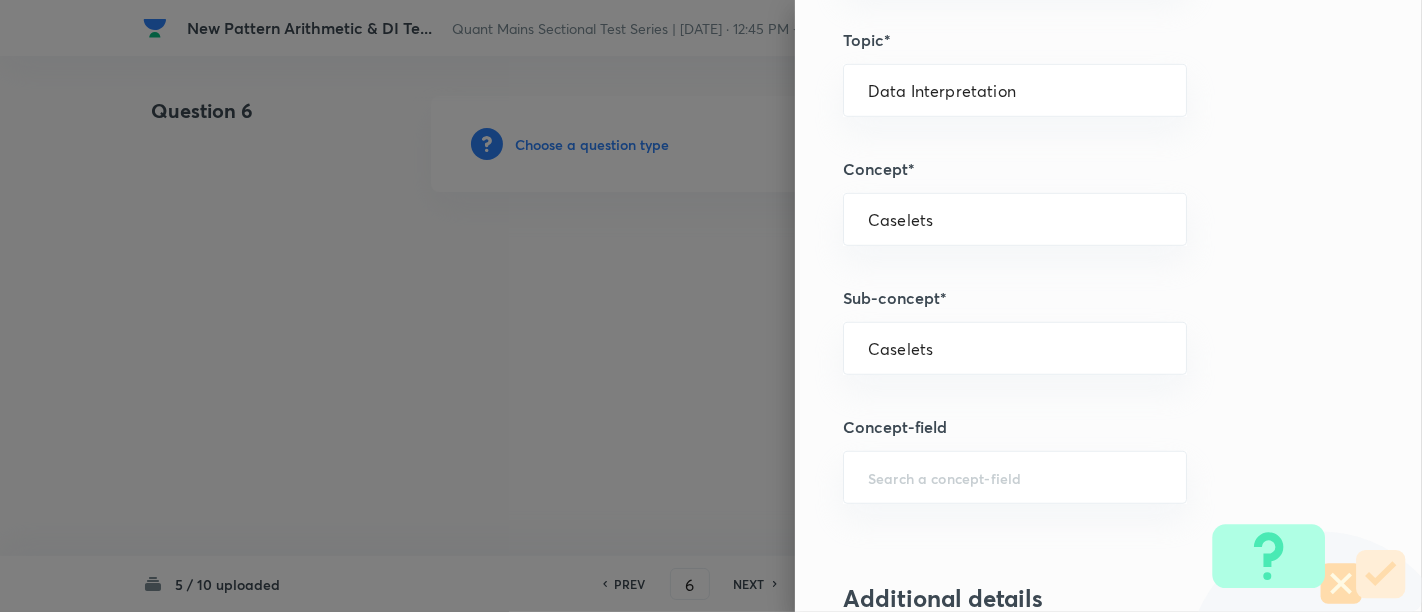 type on "Quantitative Aptitude" 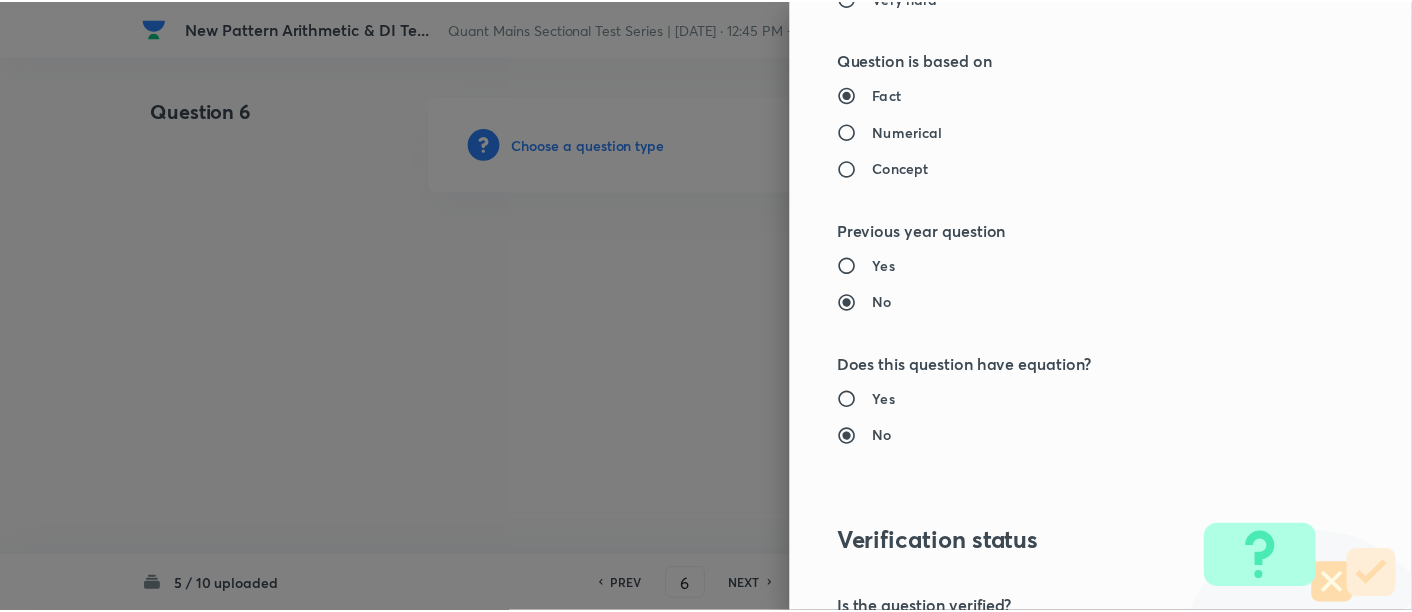 scroll, scrollTop: 2108, scrollLeft: 0, axis: vertical 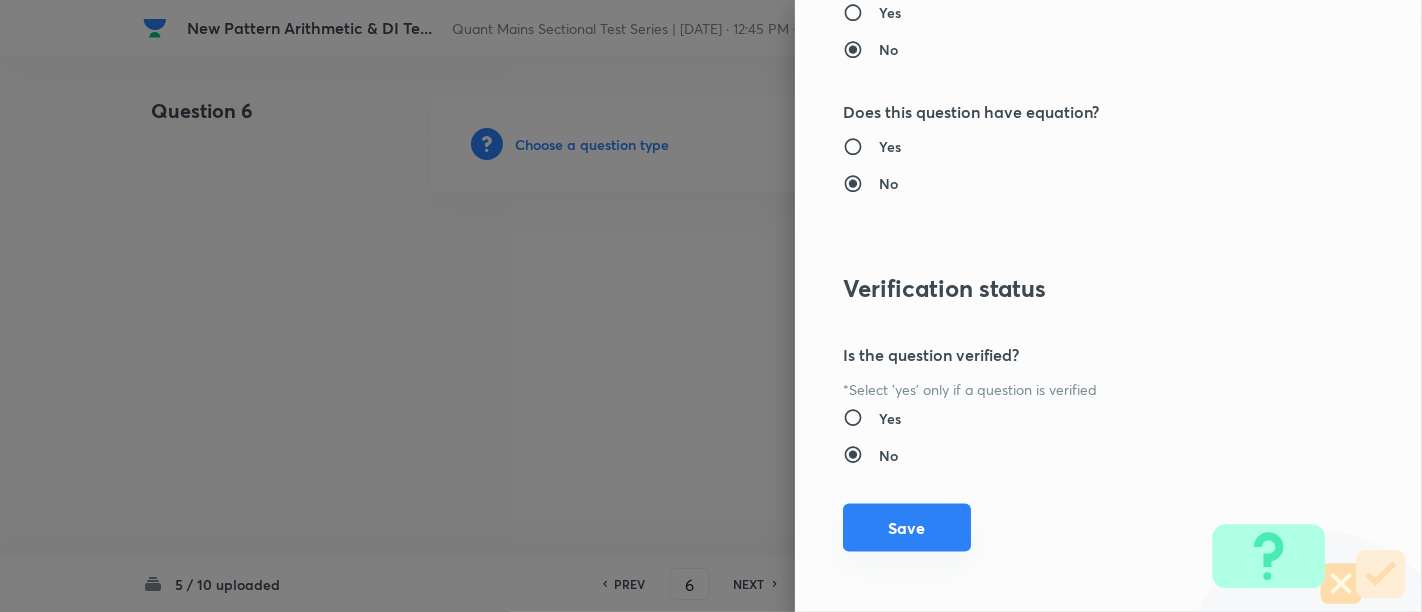 click on "Save" at bounding box center (907, 528) 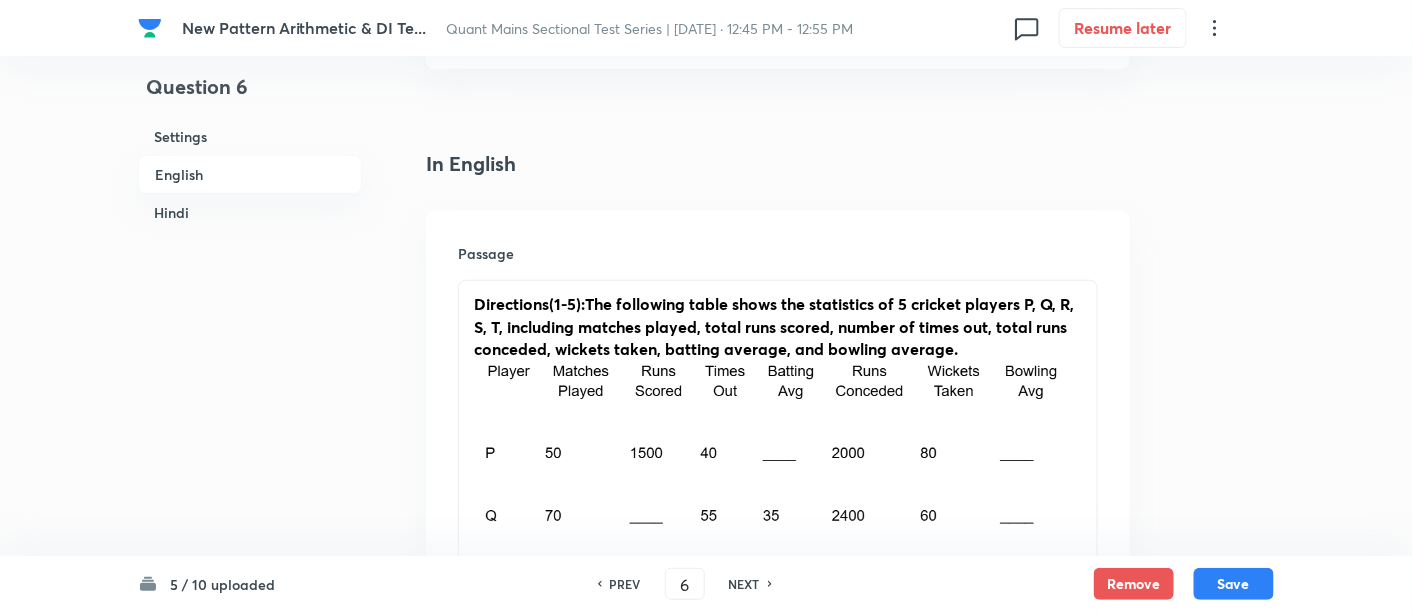 scroll, scrollTop: 520, scrollLeft: 0, axis: vertical 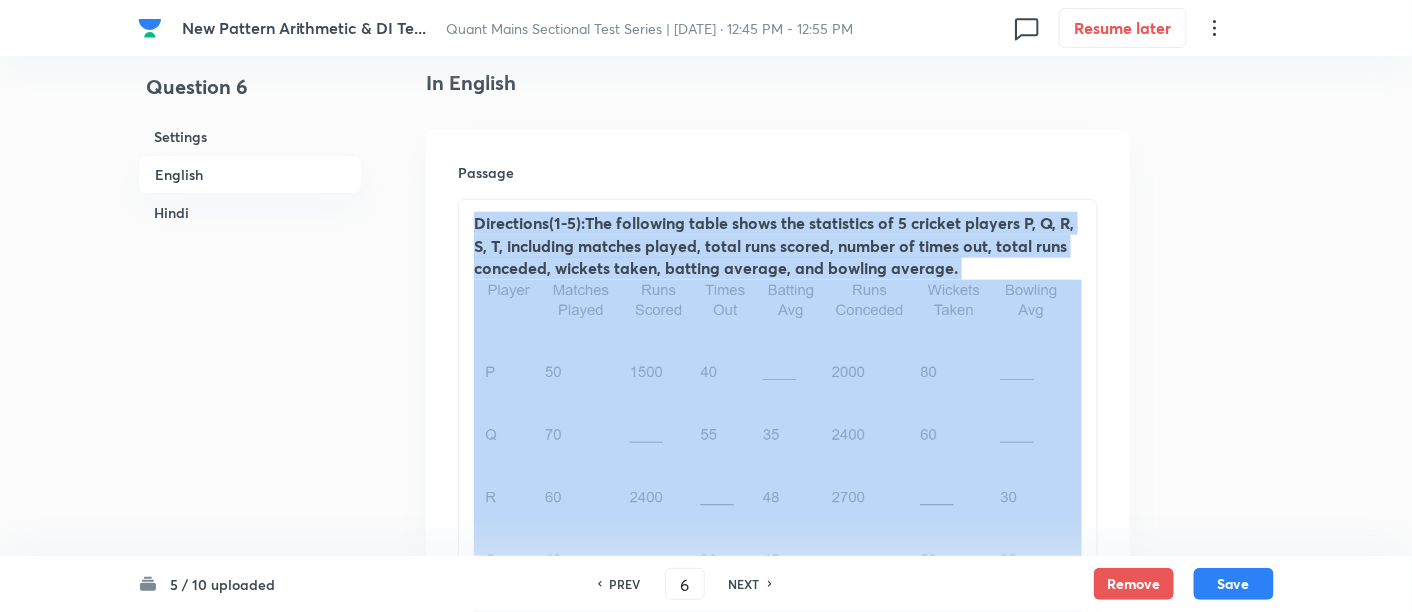 drag, startPoint x: 472, startPoint y: 215, endPoint x: 928, endPoint y: 430, distance: 504.14383 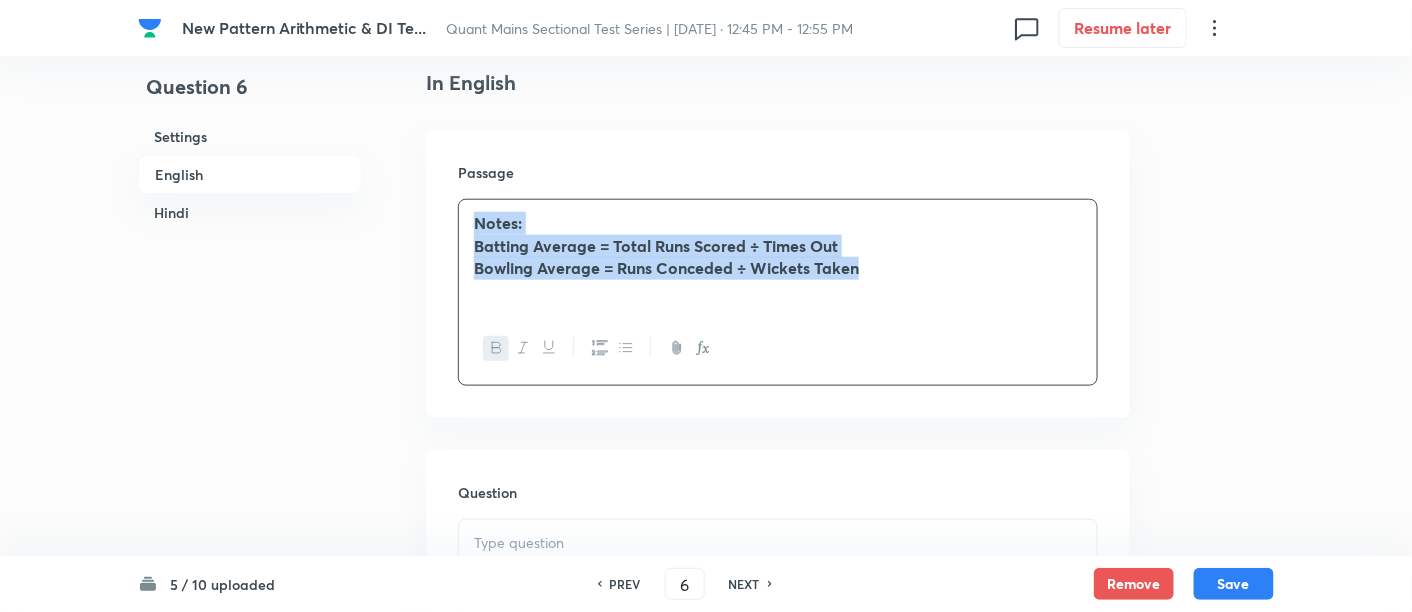 drag, startPoint x: 877, startPoint y: 270, endPoint x: 351, endPoint y: 173, distance: 534.86914 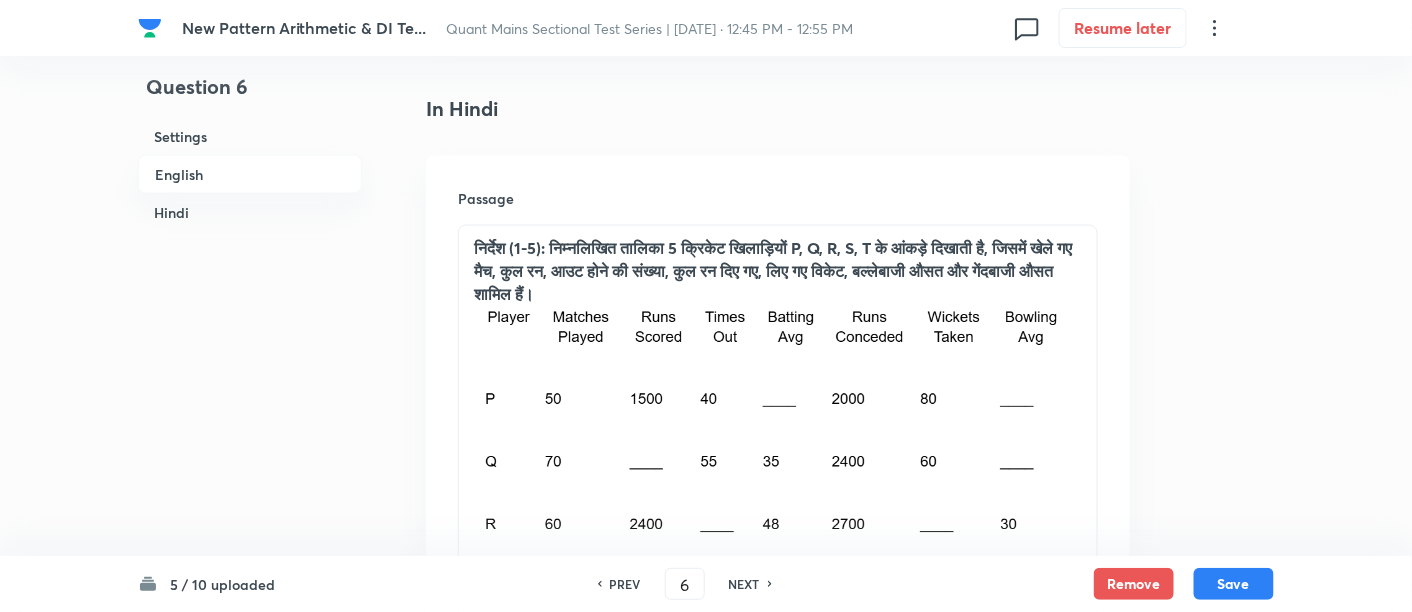 scroll, scrollTop: 3397, scrollLeft: 0, axis: vertical 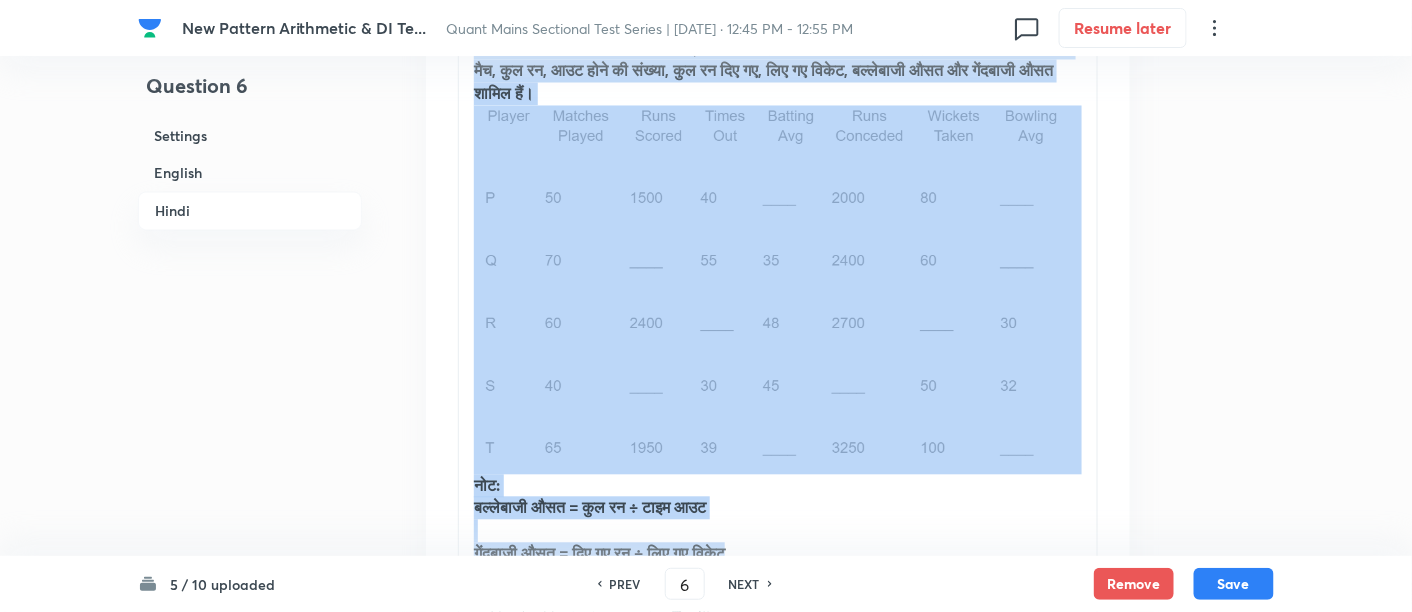 drag, startPoint x: 468, startPoint y: 125, endPoint x: 1093, endPoint y: 554, distance: 758.06726 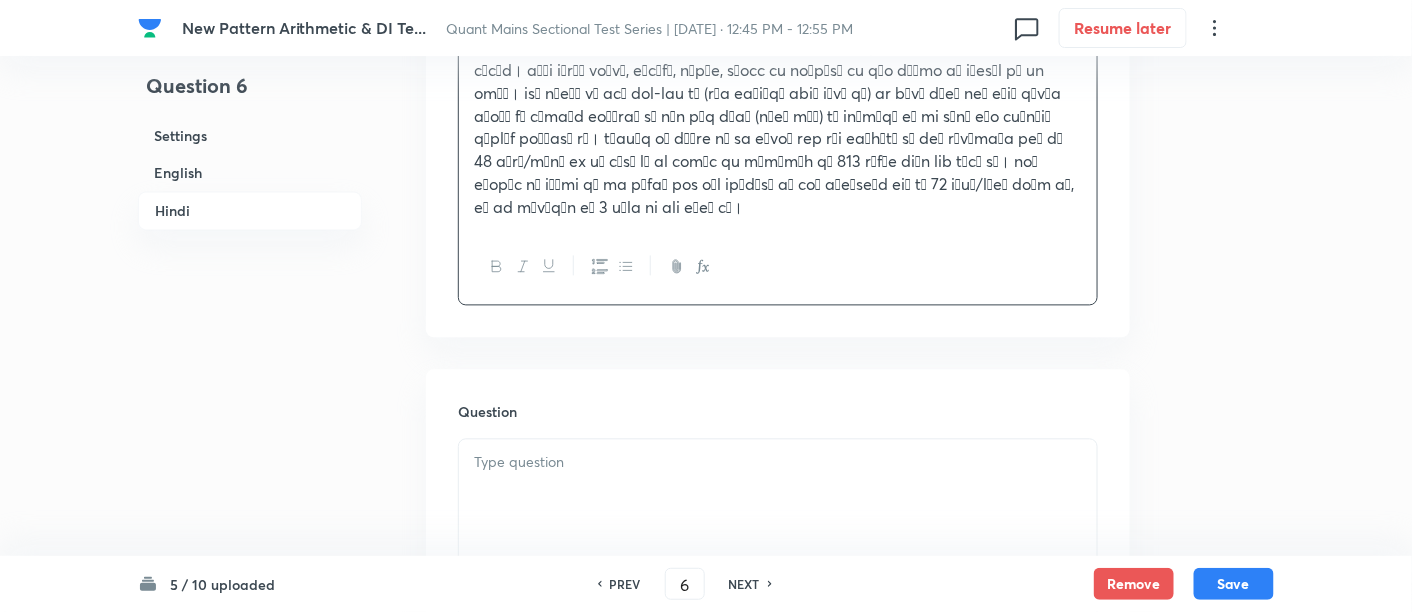 scroll, scrollTop: 3391, scrollLeft: 0, axis: vertical 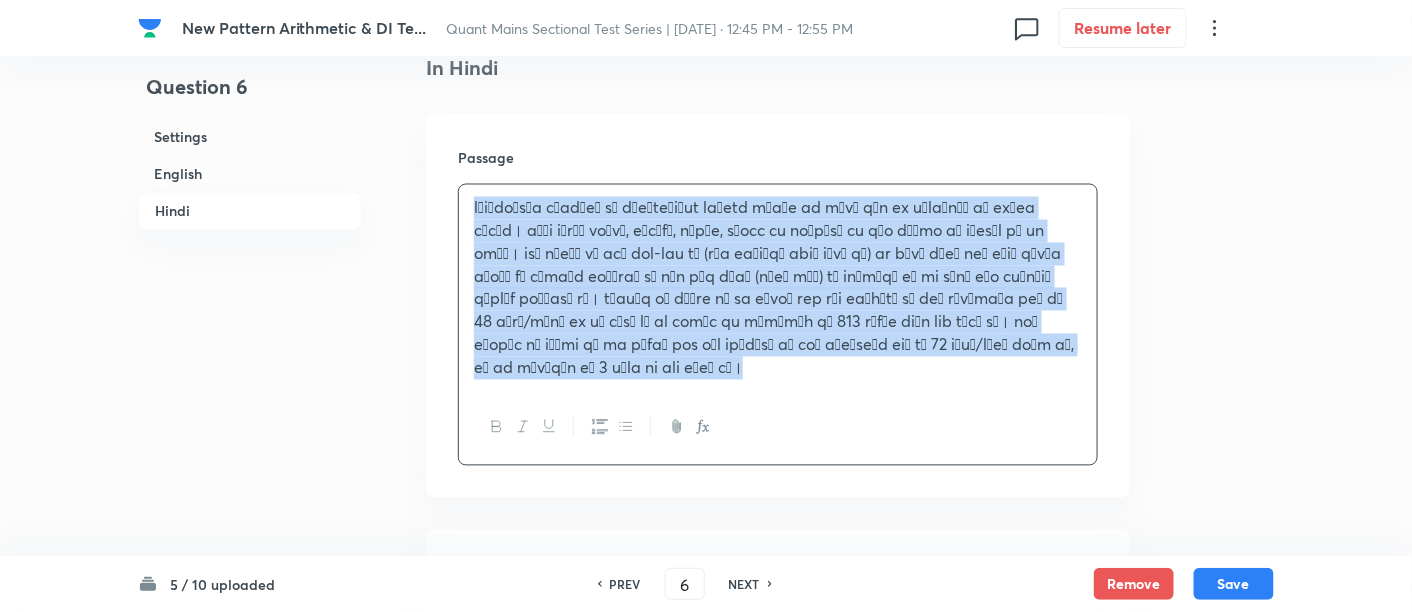 drag, startPoint x: 463, startPoint y: 135, endPoint x: 680, endPoint y: 405, distance: 346.3943 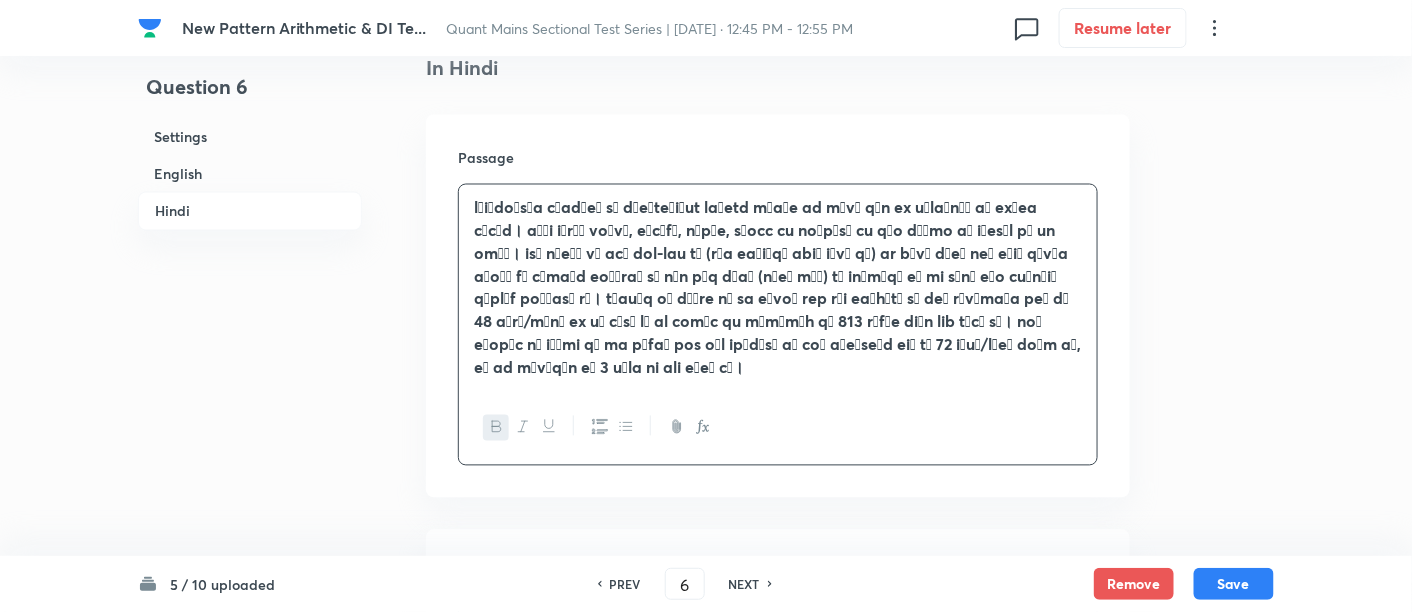 click at bounding box center (778, 288) 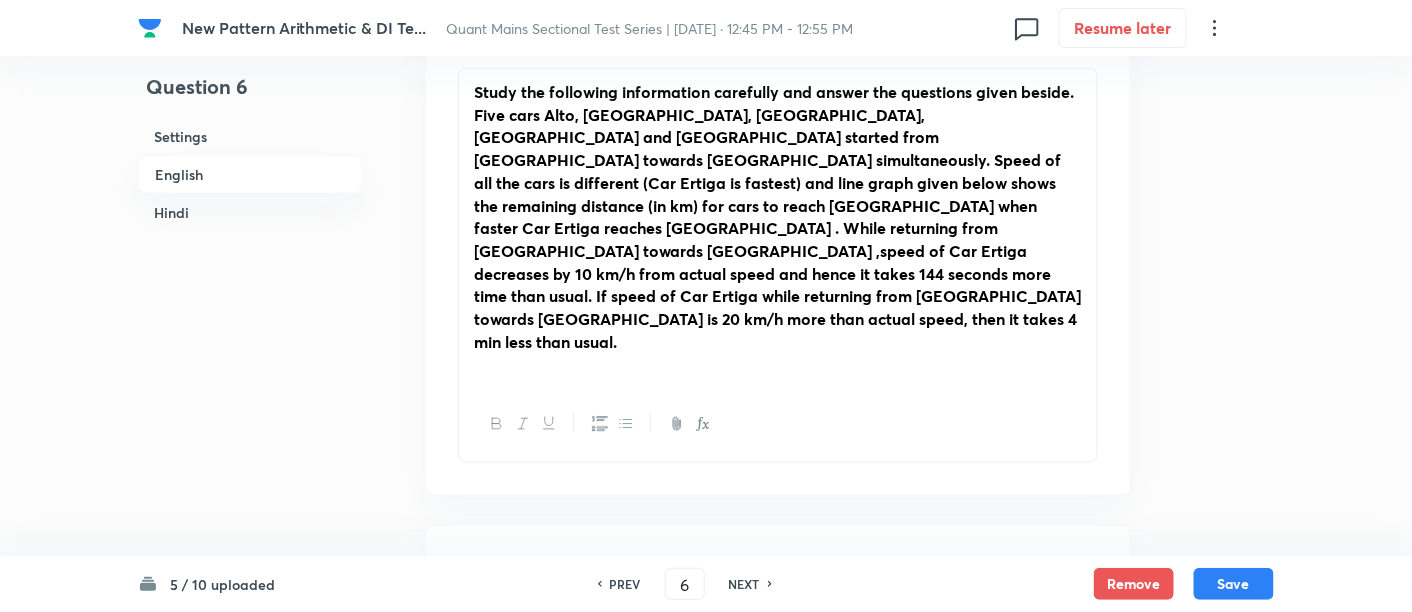 scroll, scrollTop: 653, scrollLeft: 0, axis: vertical 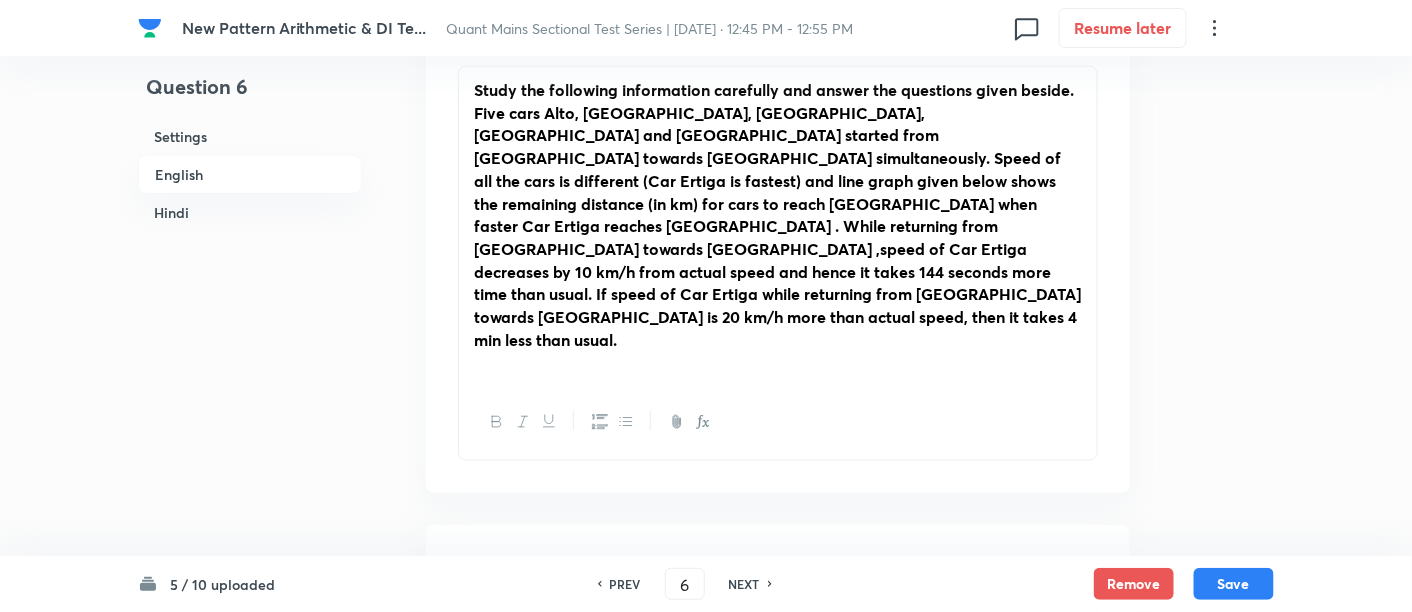 click at bounding box center (778, 363) 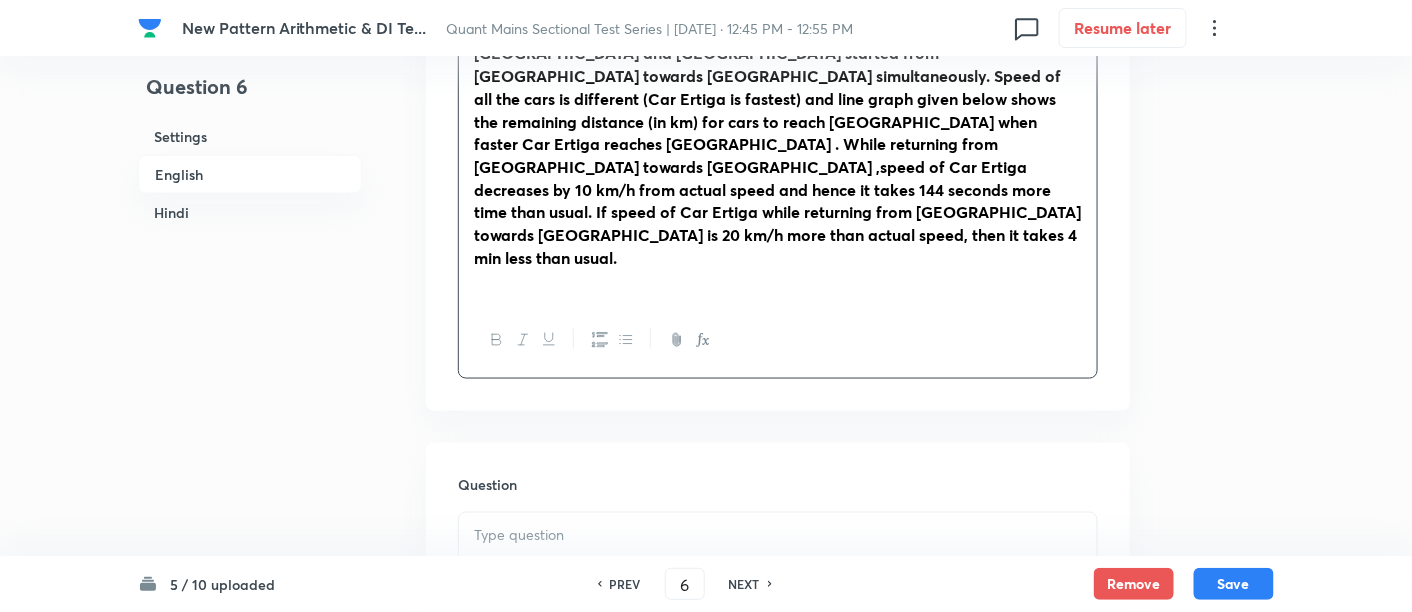 scroll, scrollTop: 742, scrollLeft: 0, axis: vertical 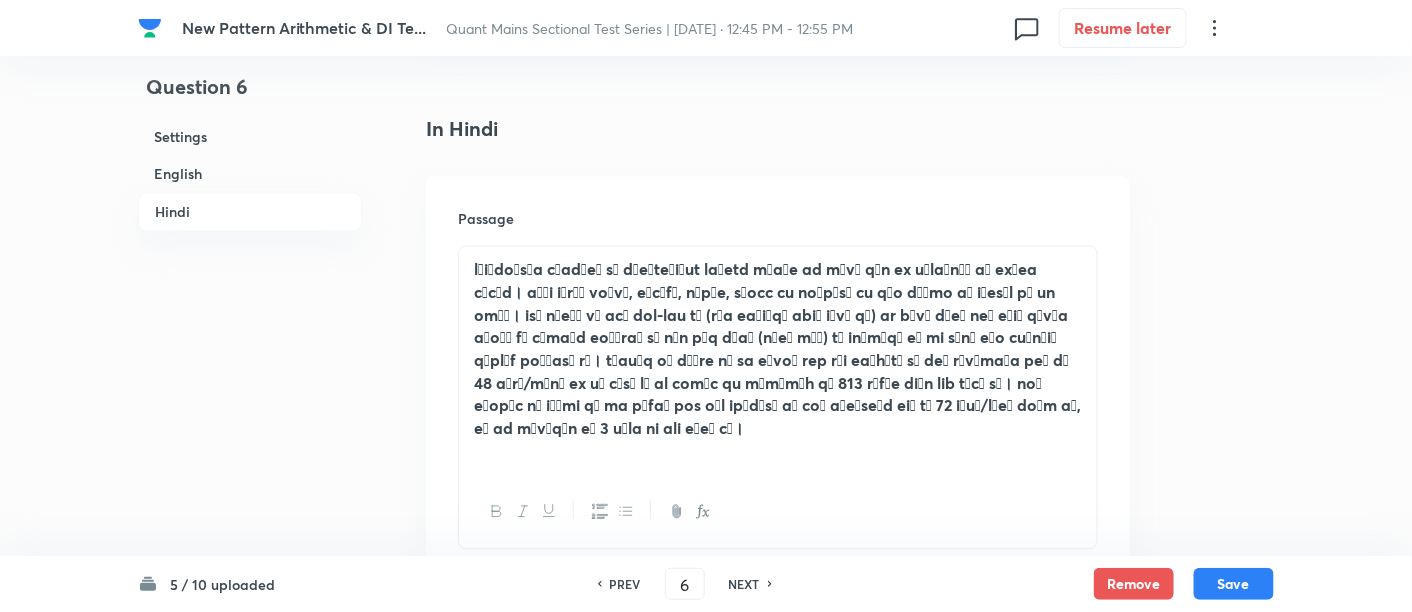 click at bounding box center [778, 349] 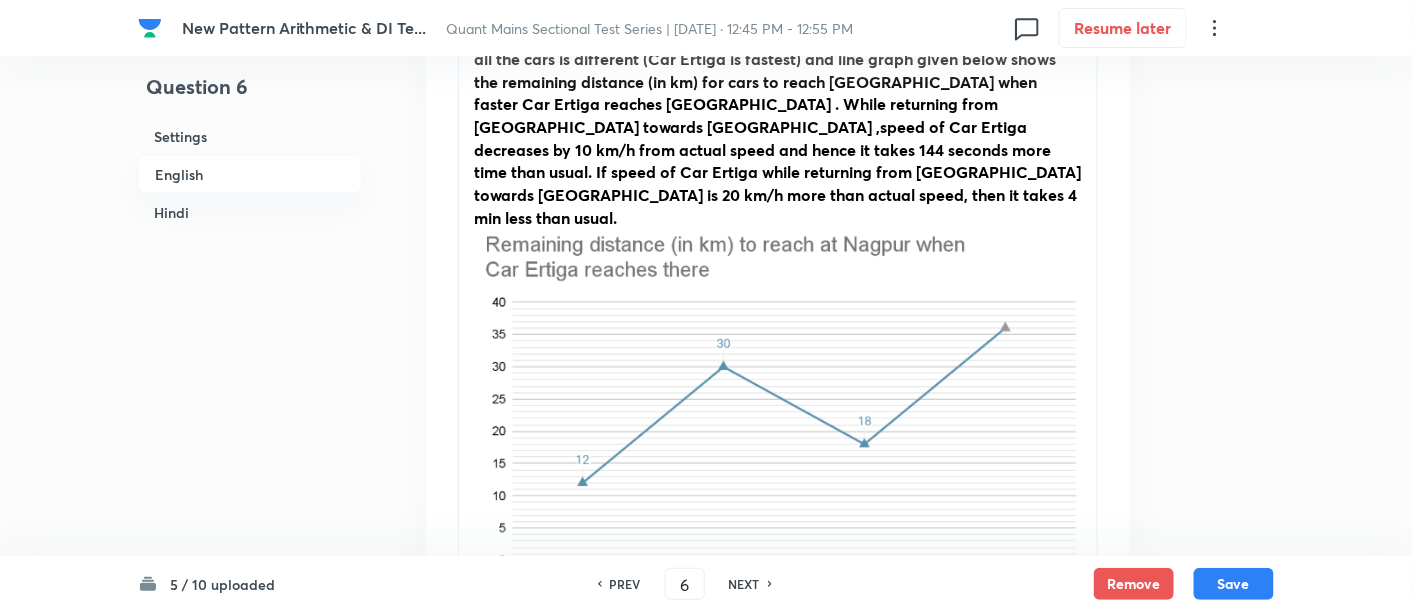 scroll, scrollTop: 753, scrollLeft: 0, axis: vertical 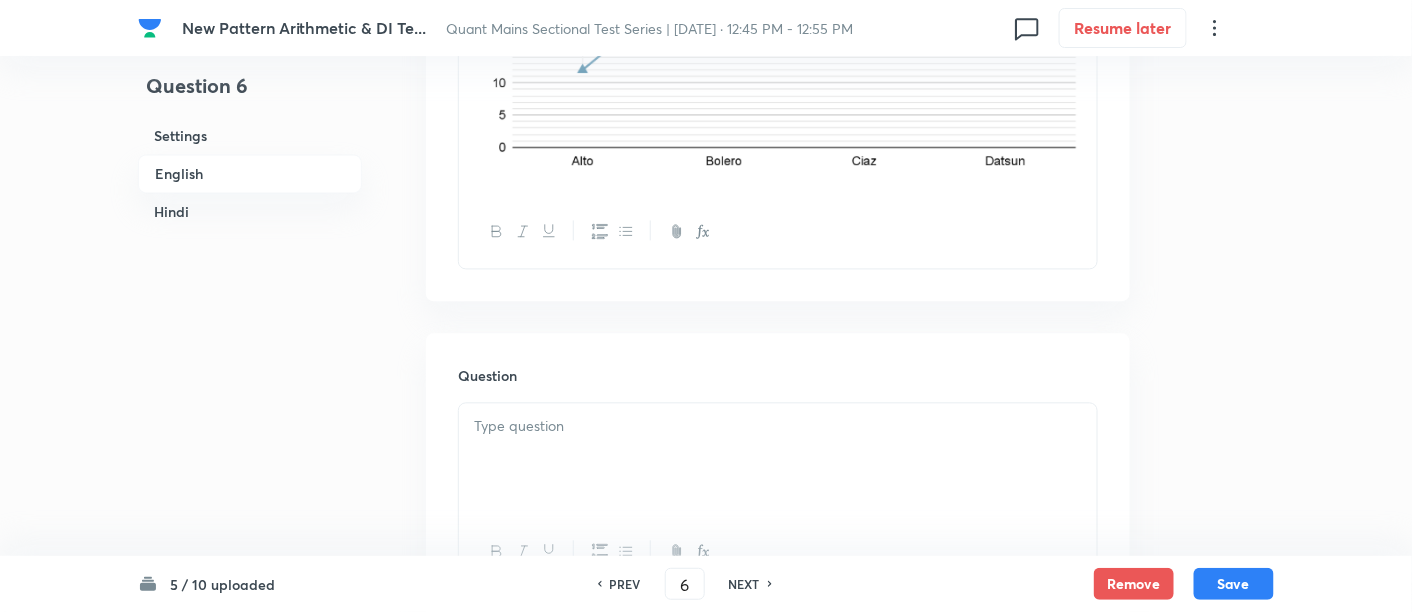 click at bounding box center (778, 460) 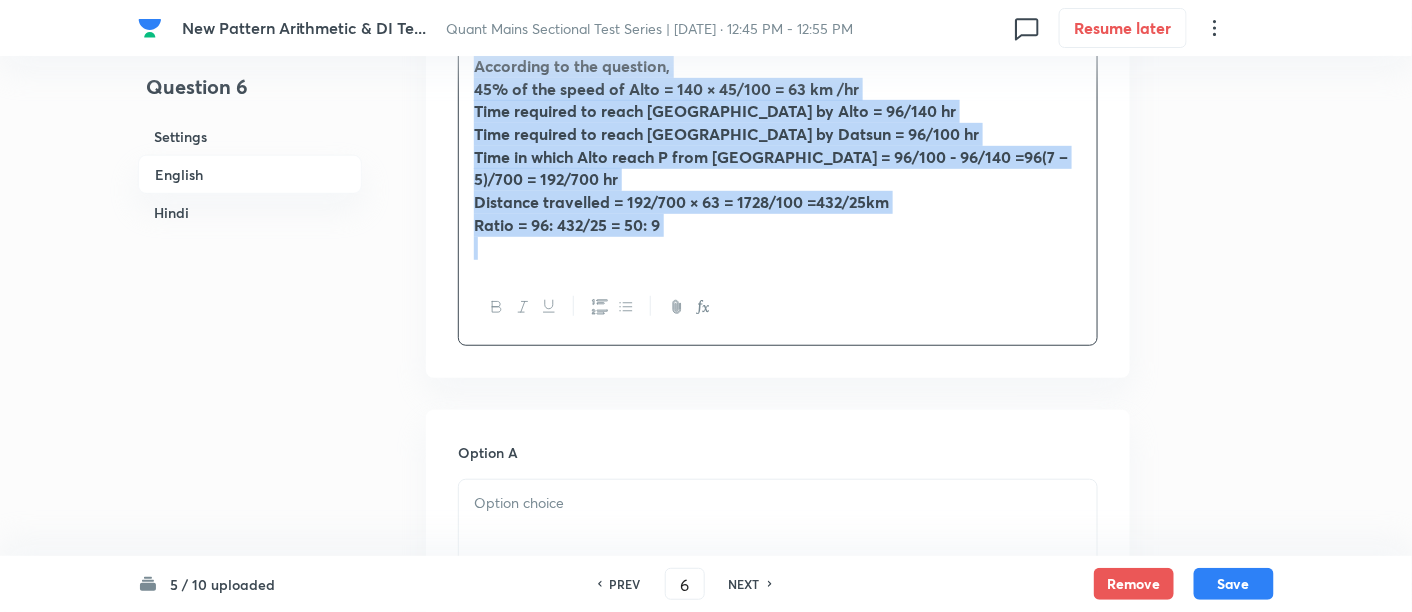 drag, startPoint x: 468, startPoint y: 364, endPoint x: 800, endPoint y: 466, distance: 347.31543 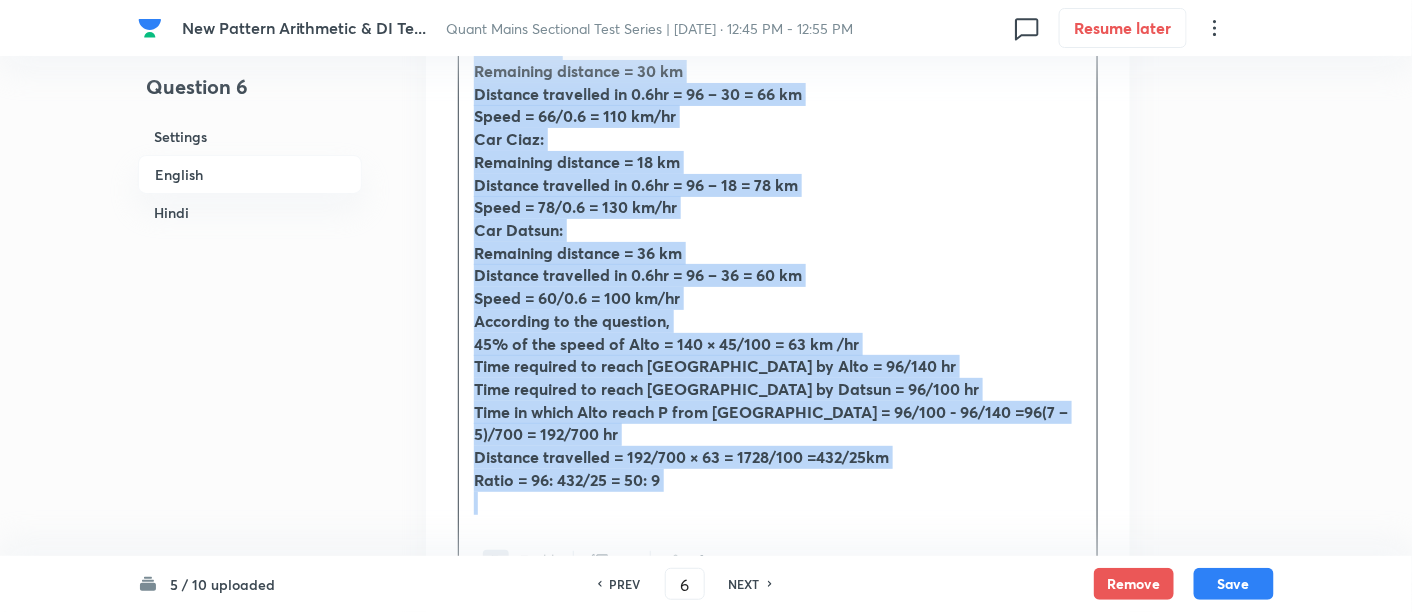 scroll, scrollTop: 2379, scrollLeft: 0, axis: vertical 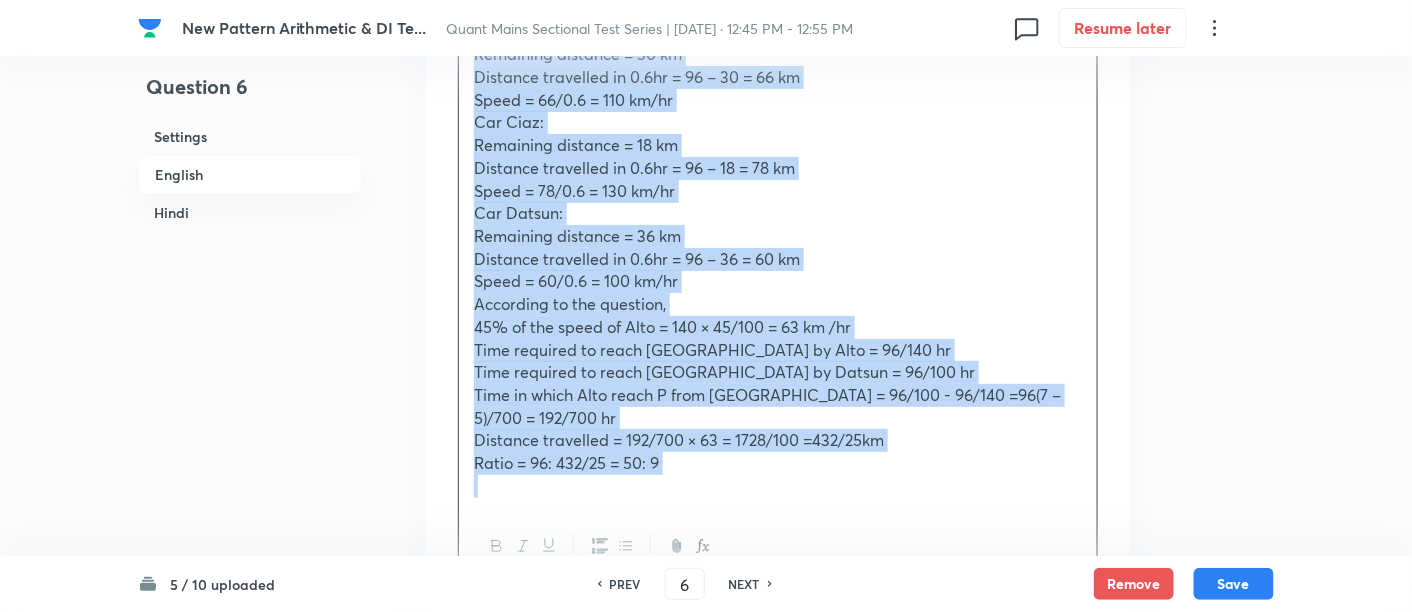 click on "Time in which Alto reach P from [GEOGRAPHIC_DATA] = 96/100 - 96/140 =96(7 – 5)/700 = 192/700 hr" at bounding box center [767, 406] 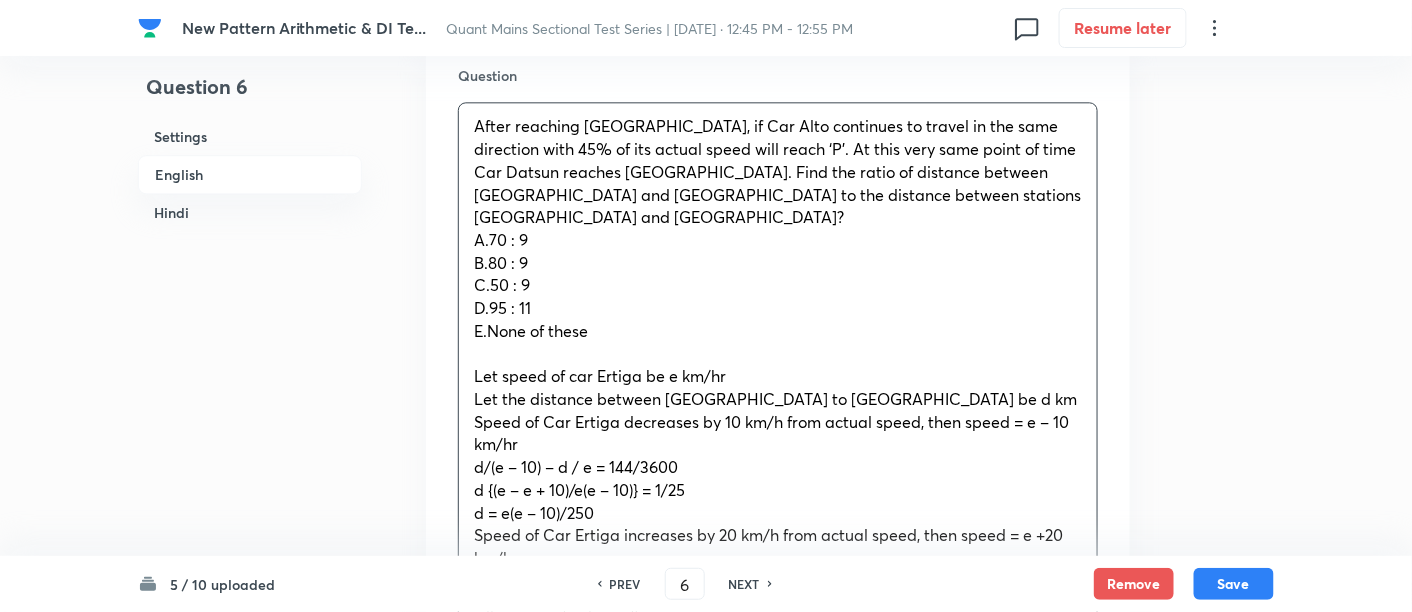 scroll, scrollTop: 1459, scrollLeft: 0, axis: vertical 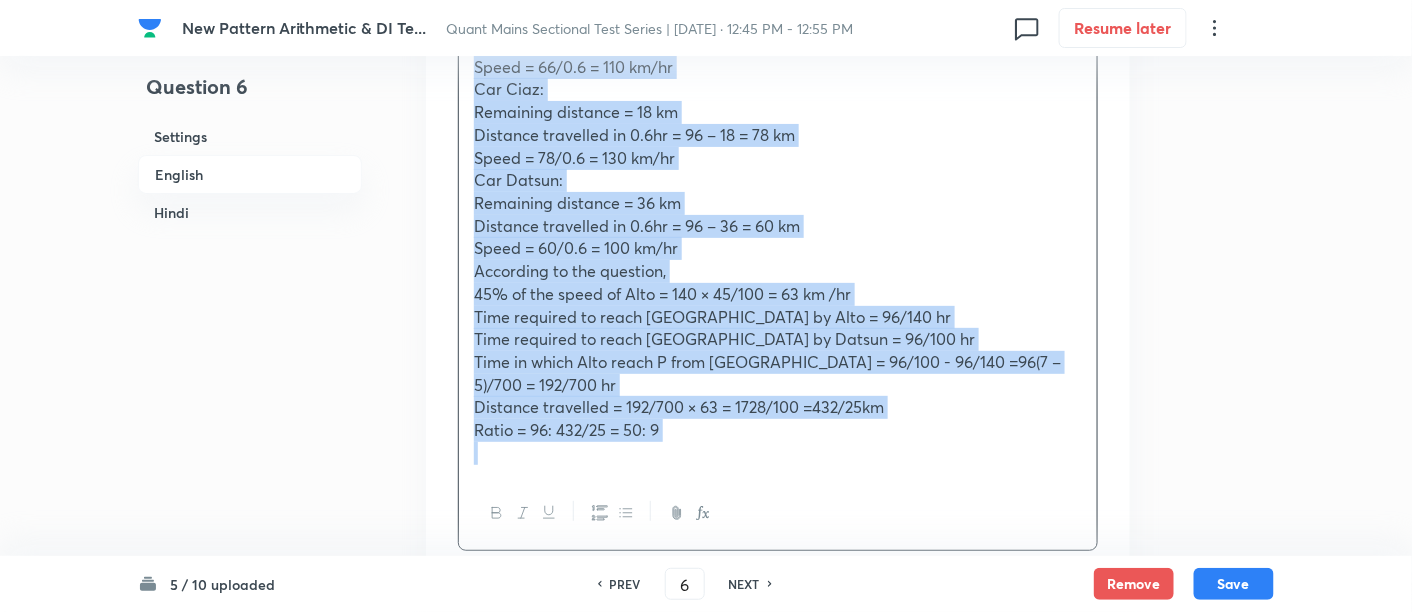 drag, startPoint x: 471, startPoint y: 310, endPoint x: 831, endPoint y: 546, distance: 430.4602 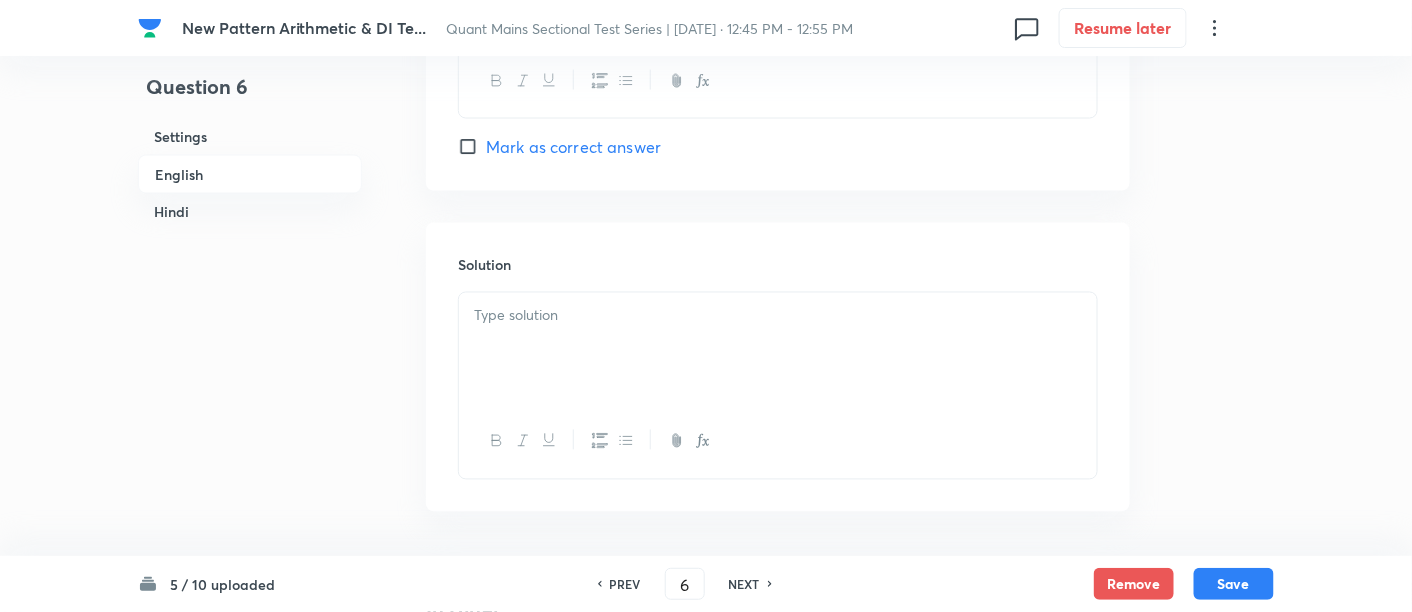 scroll, scrollTop: 3381, scrollLeft: 0, axis: vertical 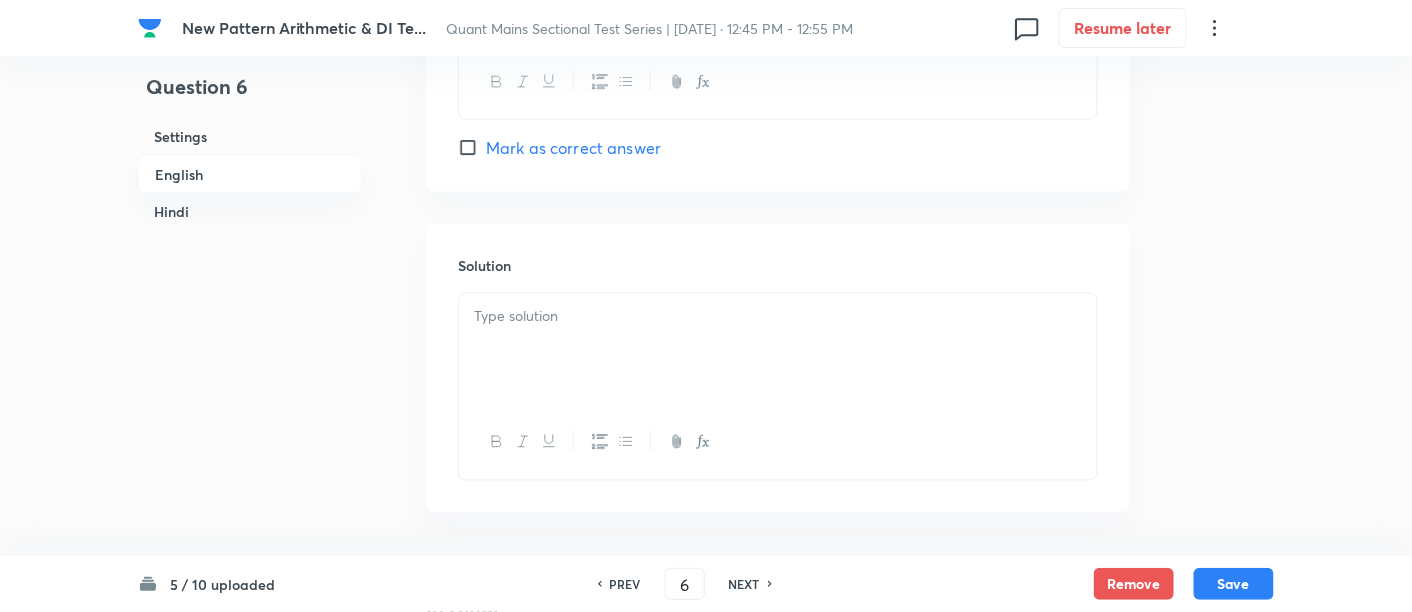 click at bounding box center (778, 350) 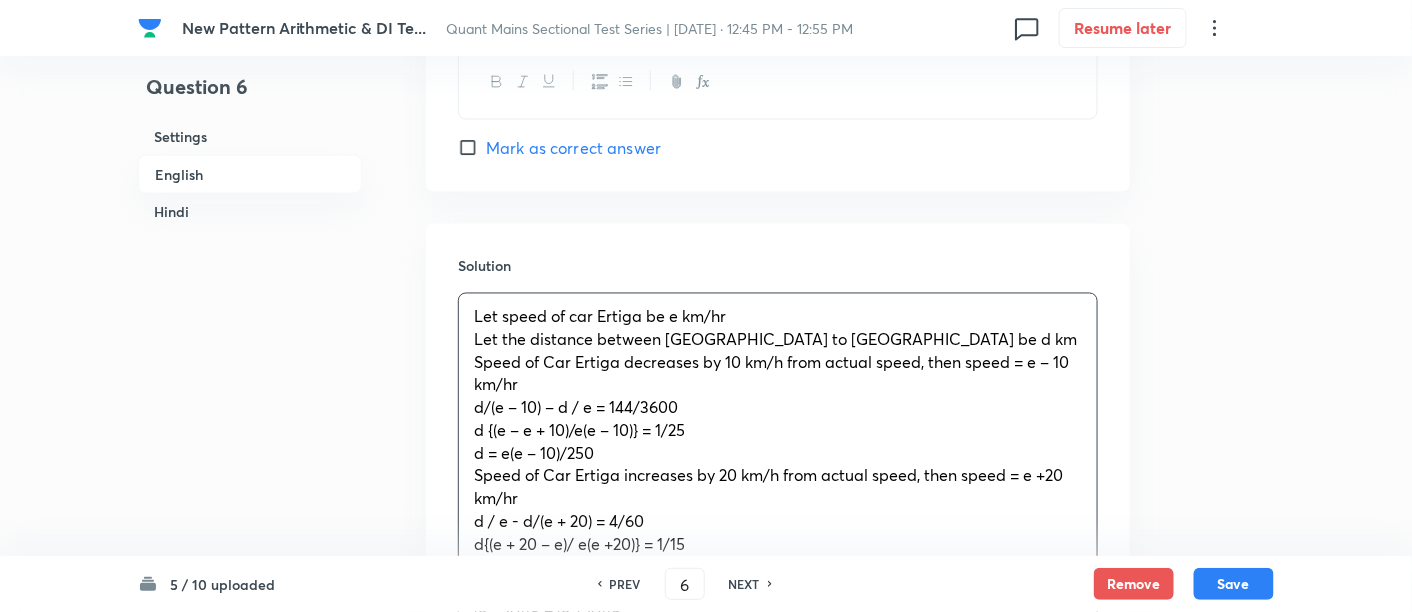scroll, scrollTop: 3462, scrollLeft: 0, axis: vertical 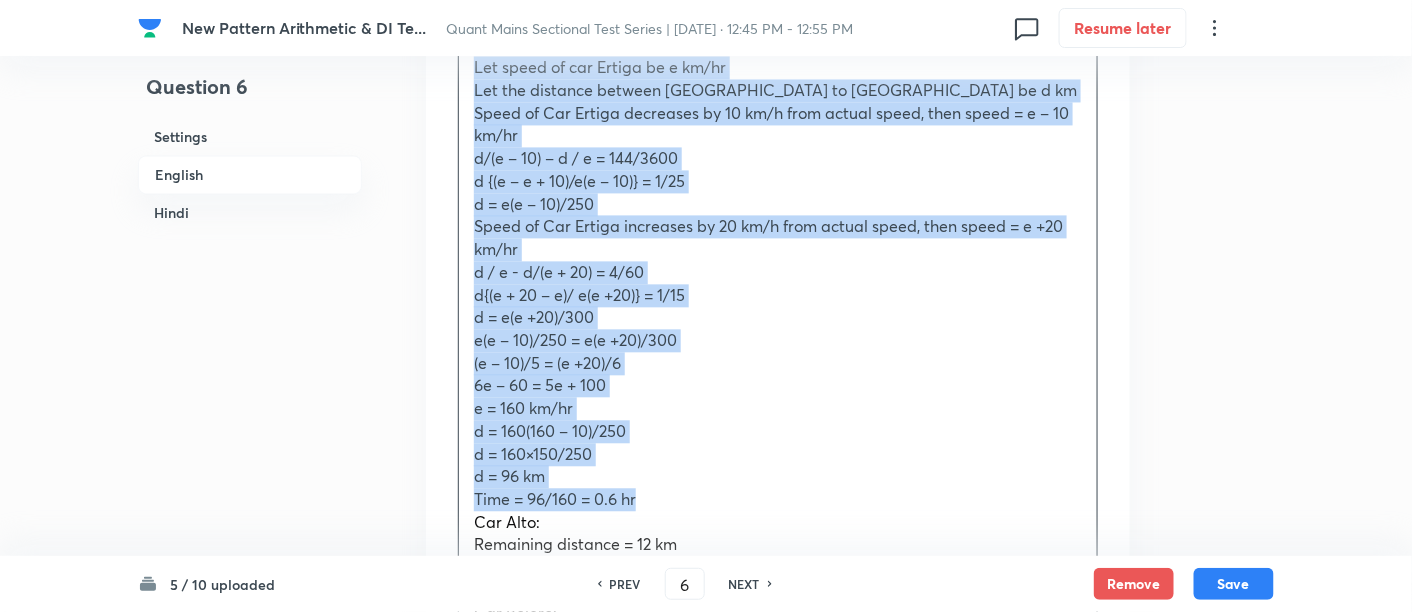 drag, startPoint x: 472, startPoint y: 137, endPoint x: 727, endPoint y: 410, distance: 373.56927 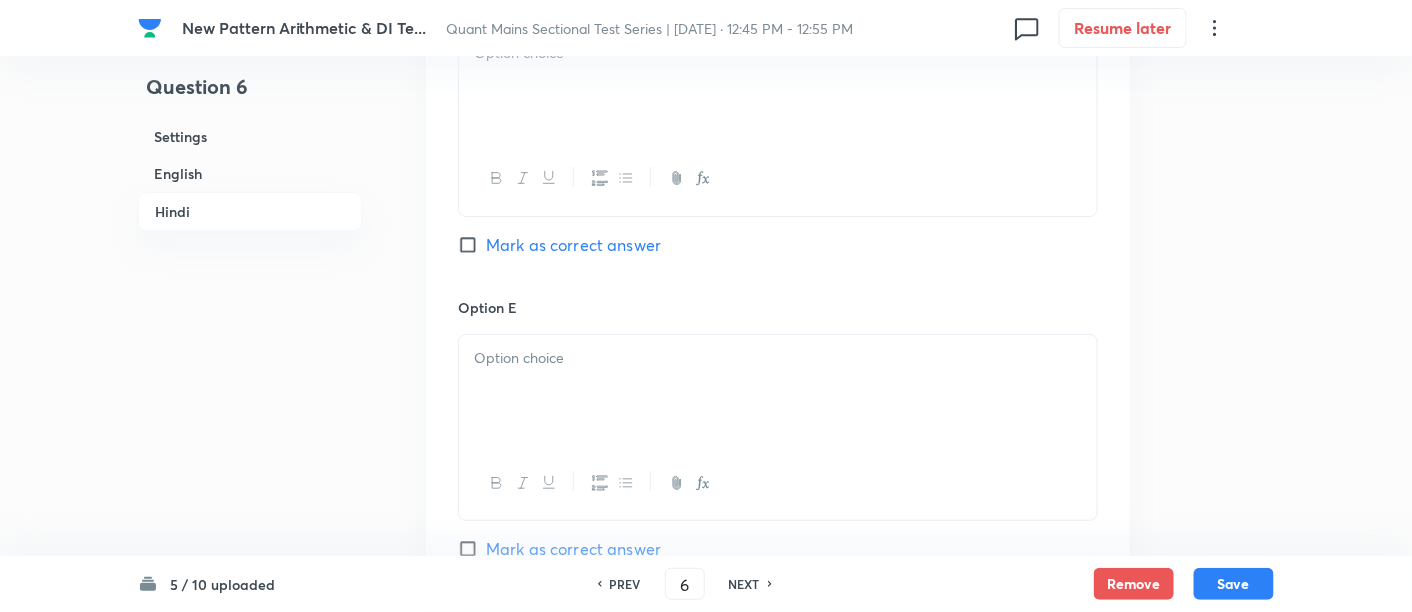 scroll, scrollTop: 7402, scrollLeft: 0, axis: vertical 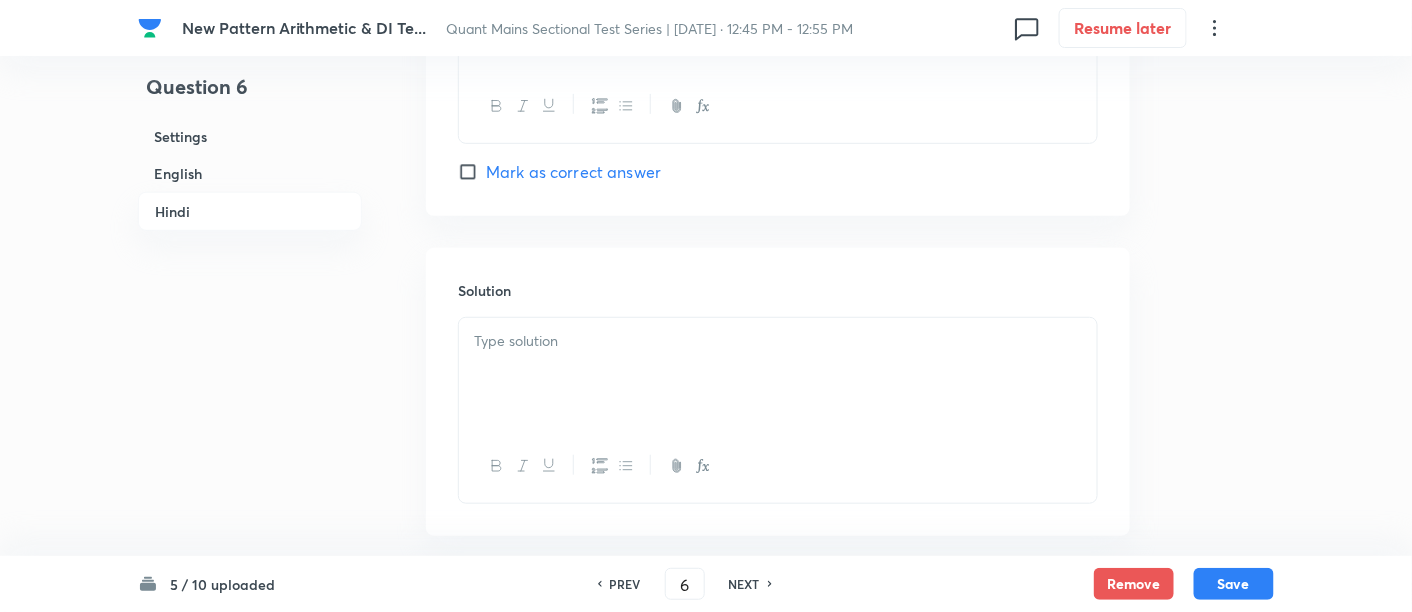 click at bounding box center [778, 374] 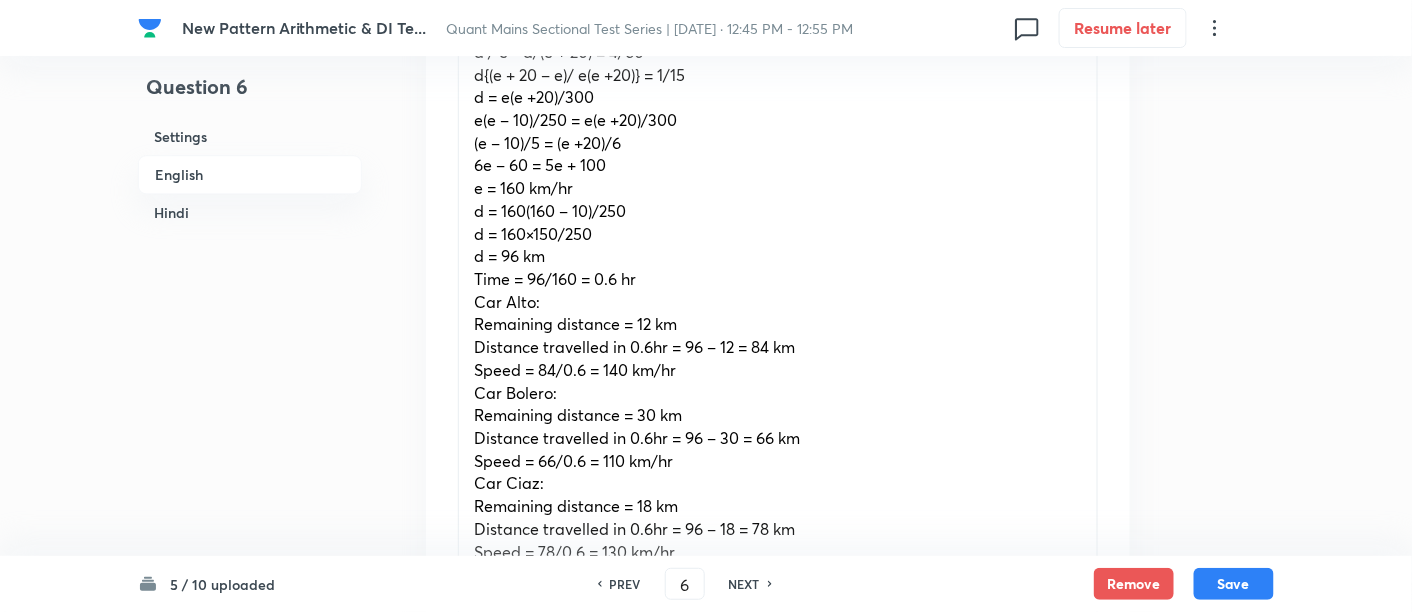 scroll, scrollTop: 3851, scrollLeft: 0, axis: vertical 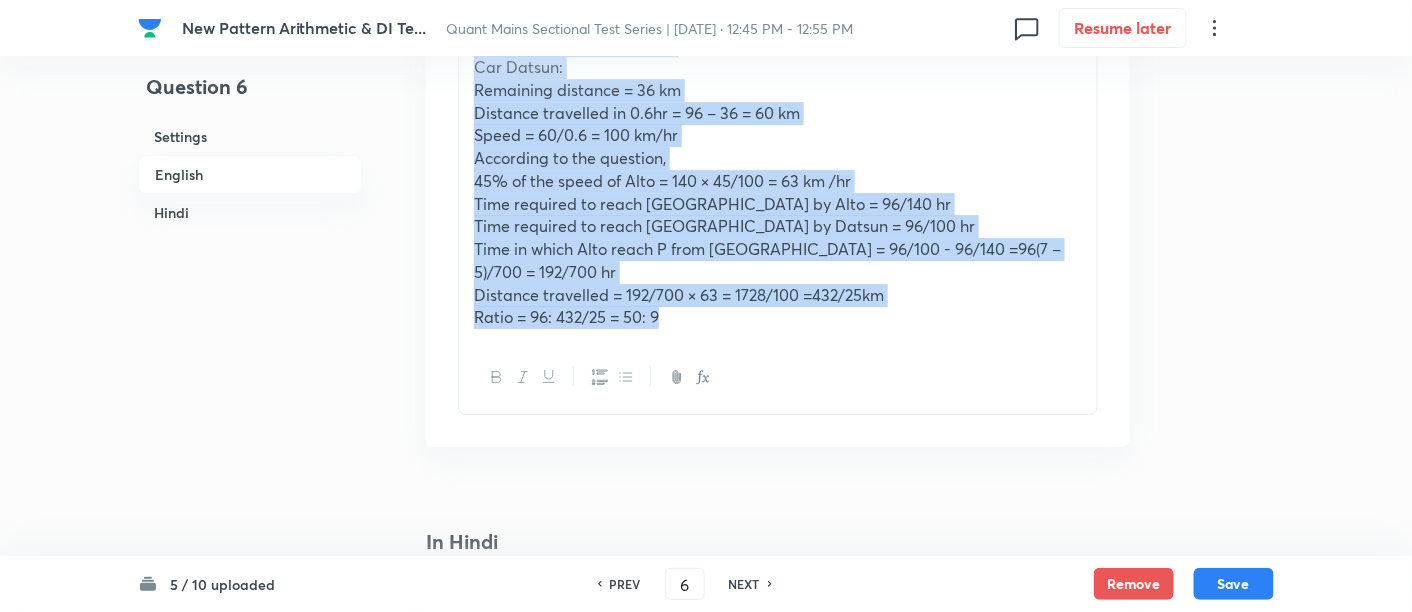 drag, startPoint x: 471, startPoint y: 207, endPoint x: 868, endPoint y: 394, distance: 438.8371 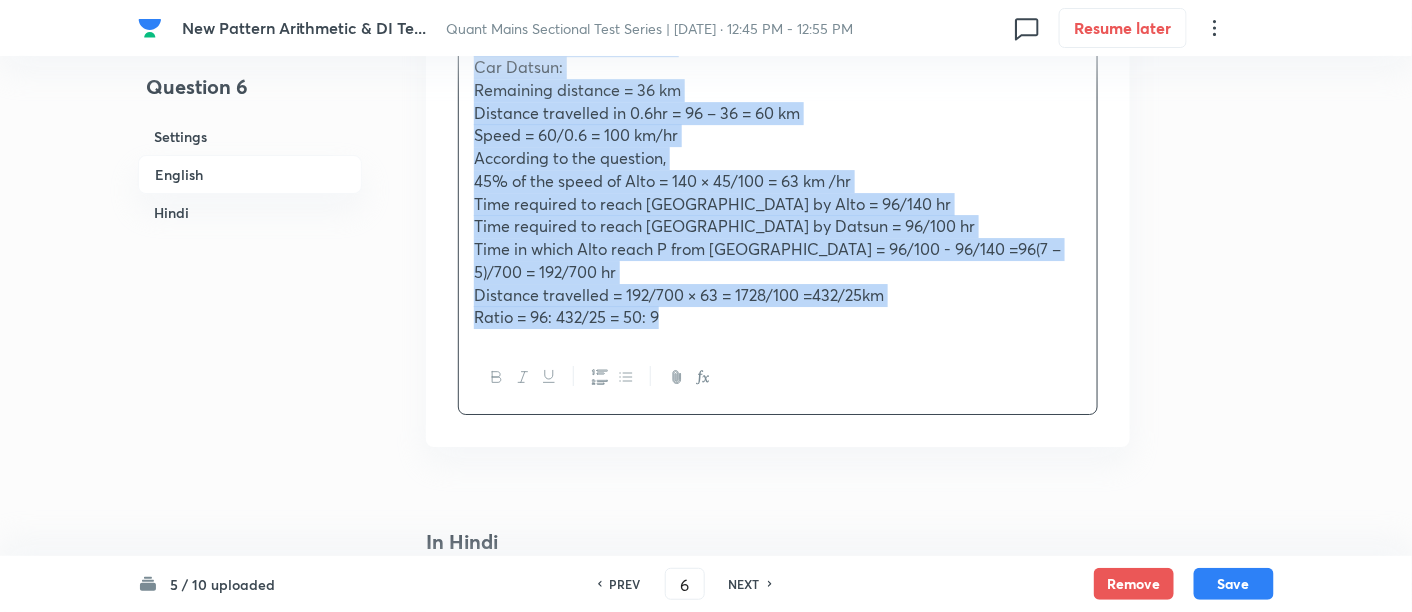 copy on "Car Alto: Remaining distance = 12 km Distance travelled in 0.6hr = 96 – 12 = 84 km Speed = 84/0.6 = 140 km/hr Car Bolero: Remaining distance = 30 km Distance travelled in 0.6hr = 96 – 30 = 66 km Speed = 66/0.6 = 110 km/hr Car Ciaz: Remaining distance = 18 km Distance travelled in 0.6hr = 96 – 18 = 78 km Speed = 78/0.6 = 130 km/hr Car Datsun: Remaining distance = 36 km Distance travelled in 0.6hr = 96 – 36 = 60 km Speed = 60/0.6 = 100 km/hr According to the question, 45% of the speed of Alto = 140 × 45/100 = 63 km /hr Time required to reach [GEOGRAPHIC_DATA] by Alto = 96/140 hr Time required to reach [GEOGRAPHIC_DATA] by Datsun = 96/100 hr Time in which Alto reach P from [GEOGRAPHIC_DATA] = 96/100 - 96/140 =96(7 – 5)/700 = 192/700 hr Distance travelled = 192/700 × 63 = 1728/100 =432/25km Ratio = 96: 432/25 = 50: 9" 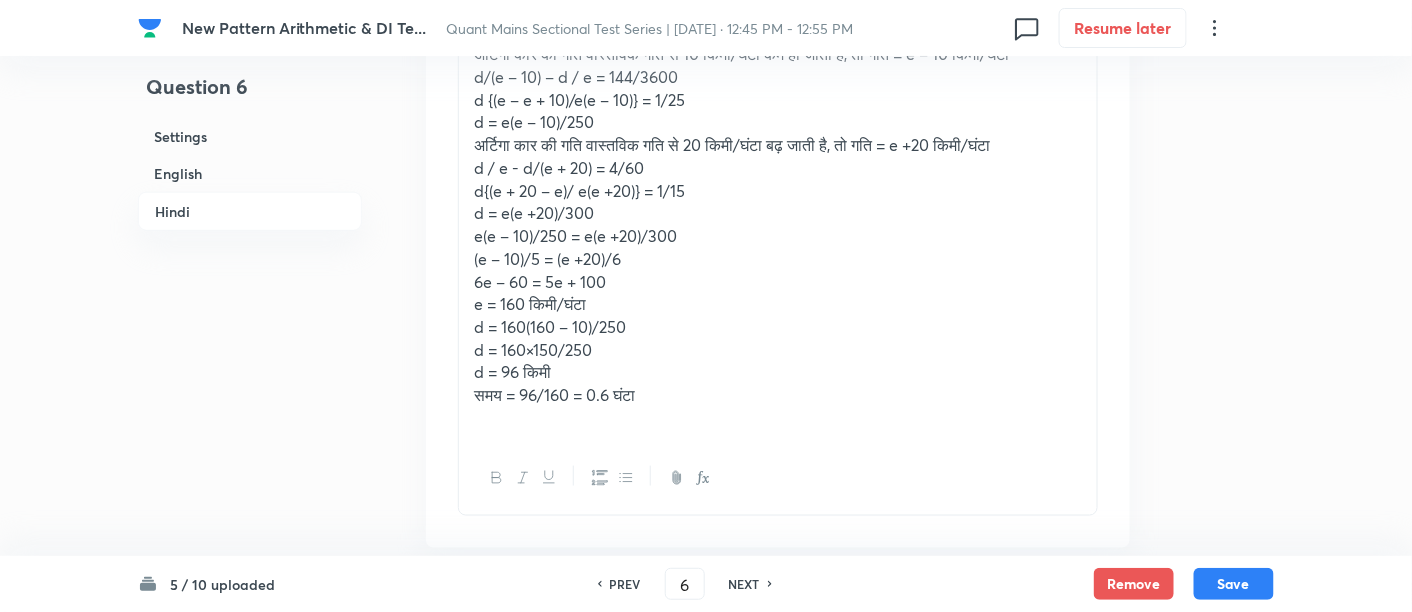 scroll, scrollTop: 7746, scrollLeft: 0, axis: vertical 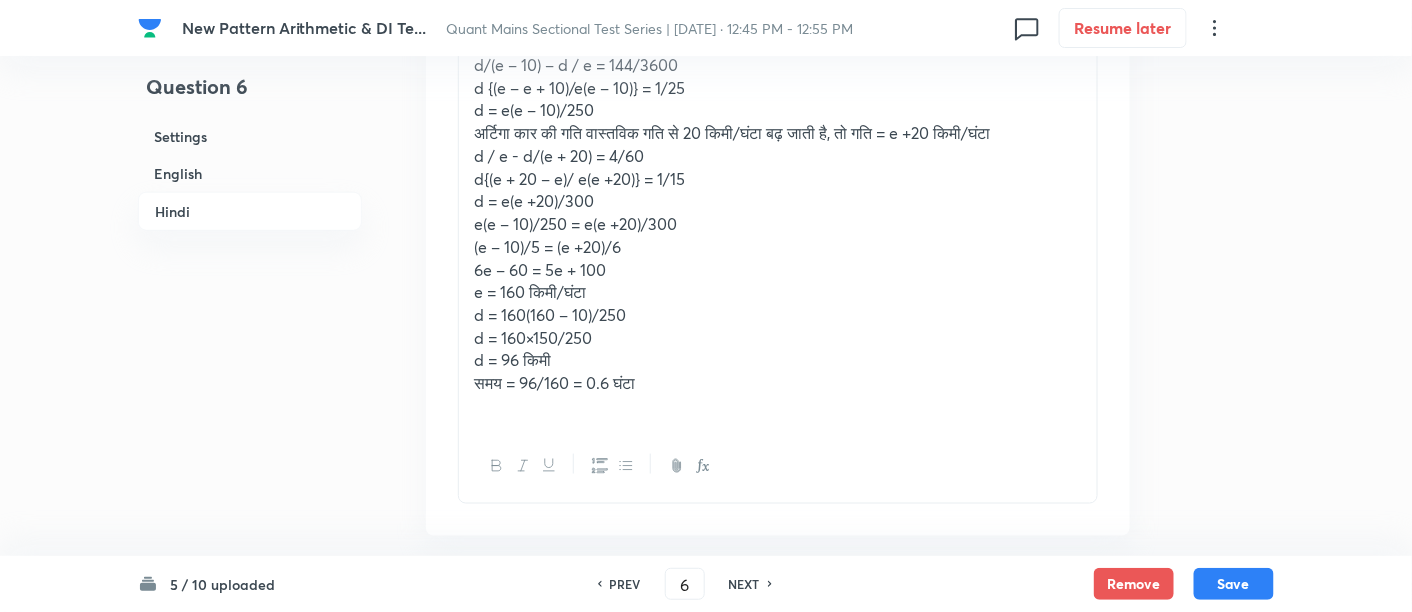 click at bounding box center [778, 406] 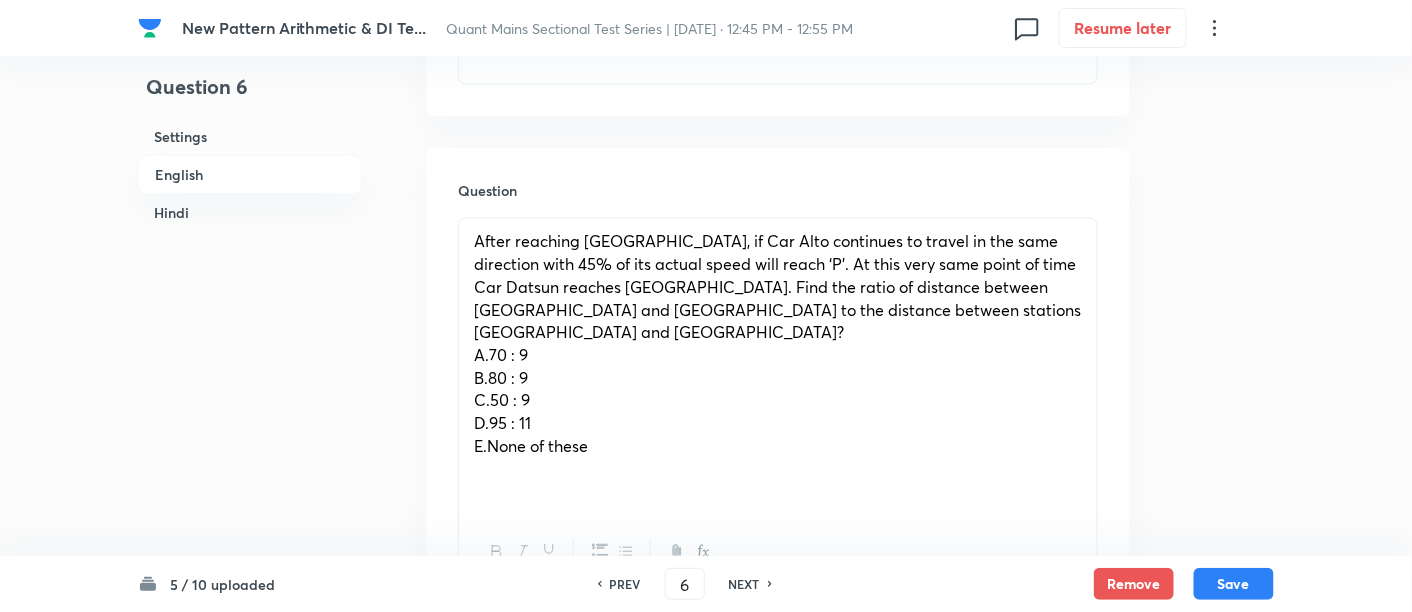 scroll, scrollTop: 1379, scrollLeft: 0, axis: vertical 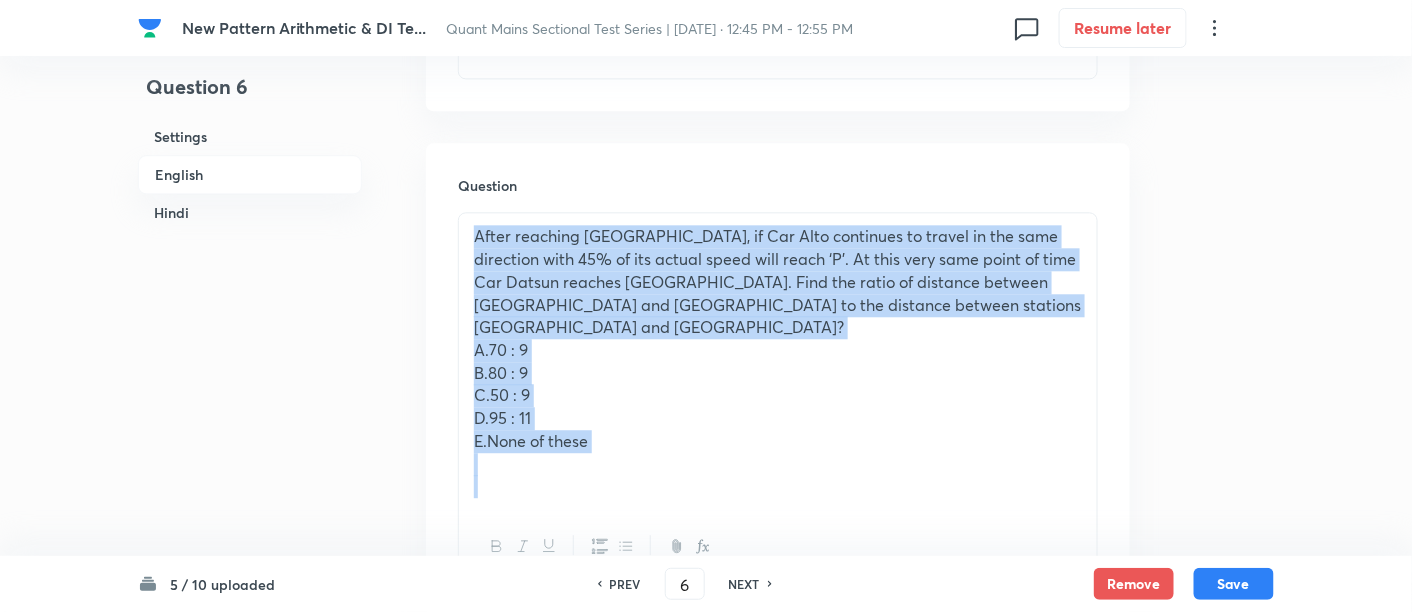 drag, startPoint x: 471, startPoint y: 172, endPoint x: 711, endPoint y: 491, distance: 399.20044 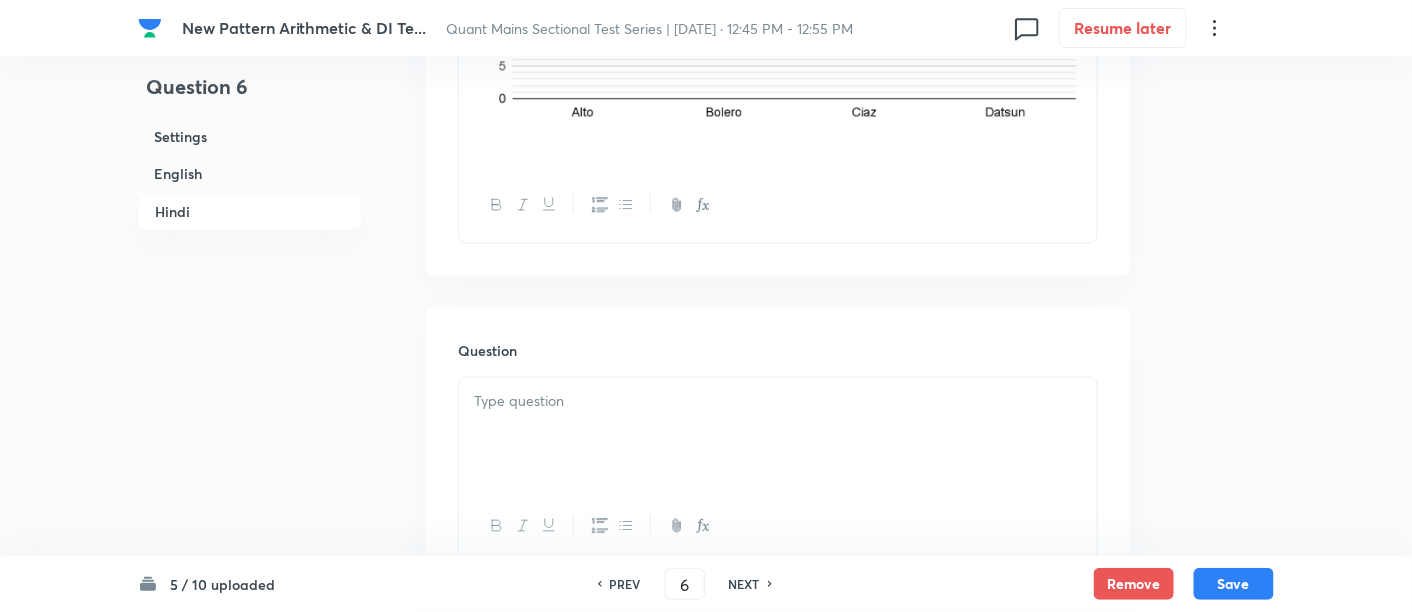 scroll, scrollTop: 5445, scrollLeft: 0, axis: vertical 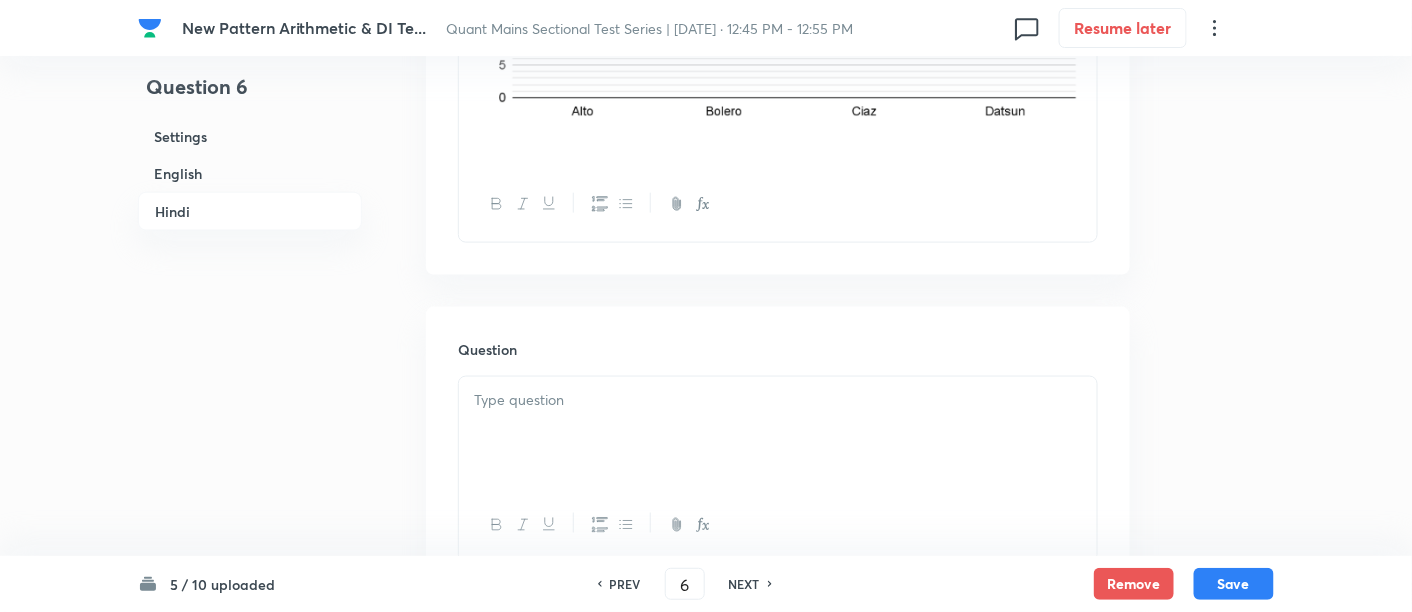 click at bounding box center [778, 433] 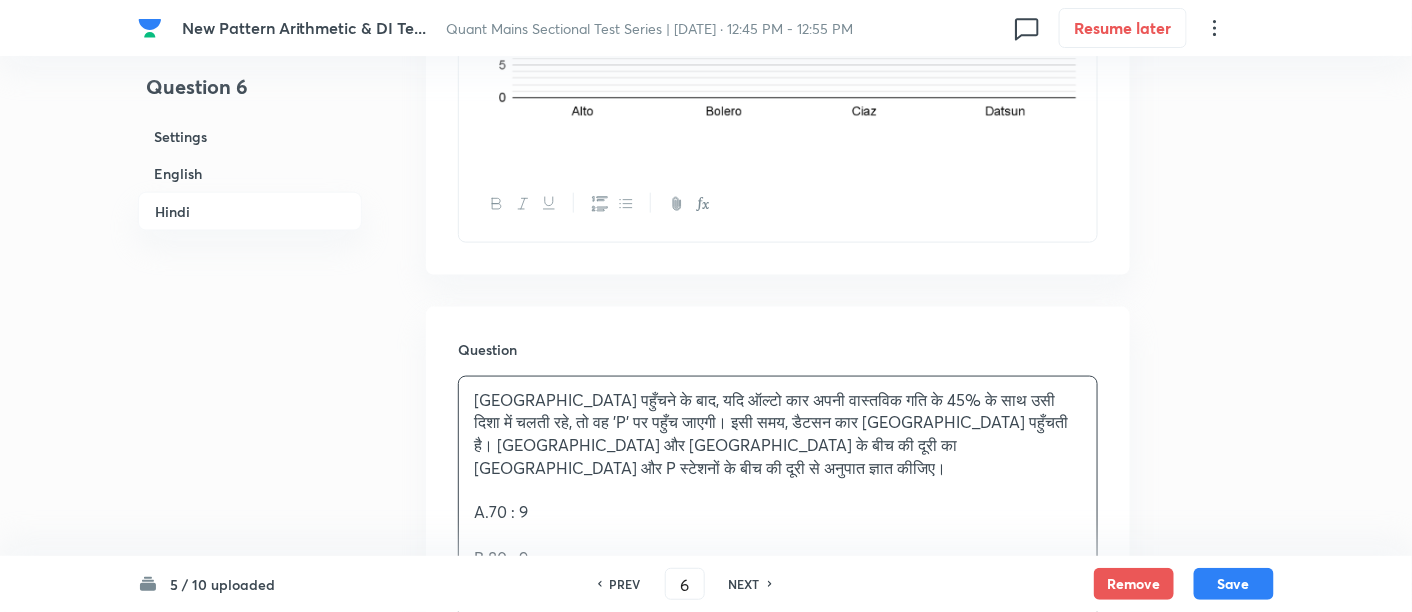 scroll, scrollTop: 5637, scrollLeft: 0, axis: vertical 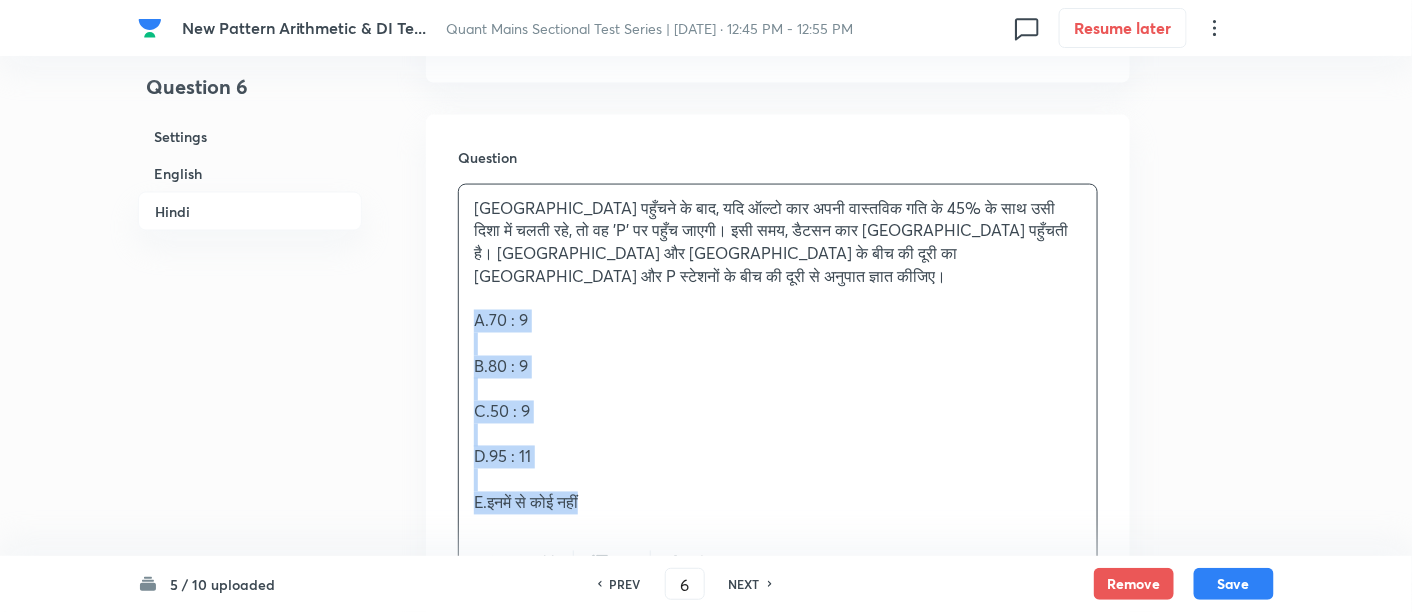 drag, startPoint x: 471, startPoint y: 206, endPoint x: 672, endPoint y: 447, distance: 313.81842 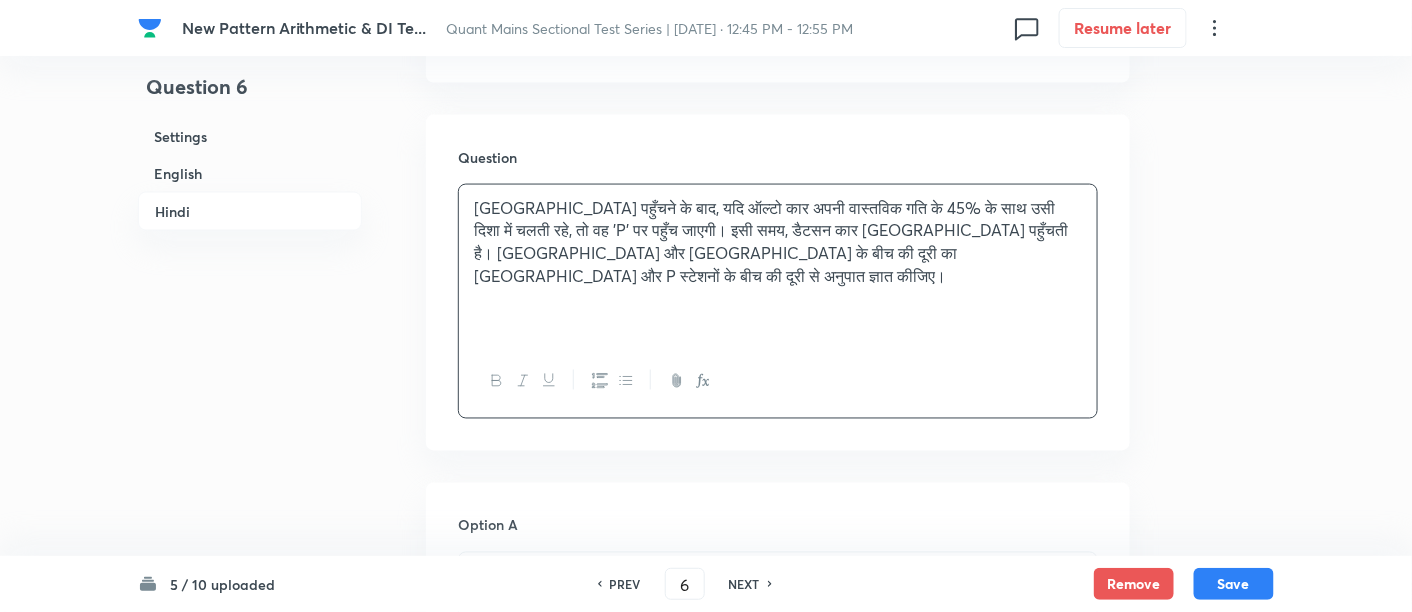 scroll, scrollTop: 5904, scrollLeft: 0, axis: vertical 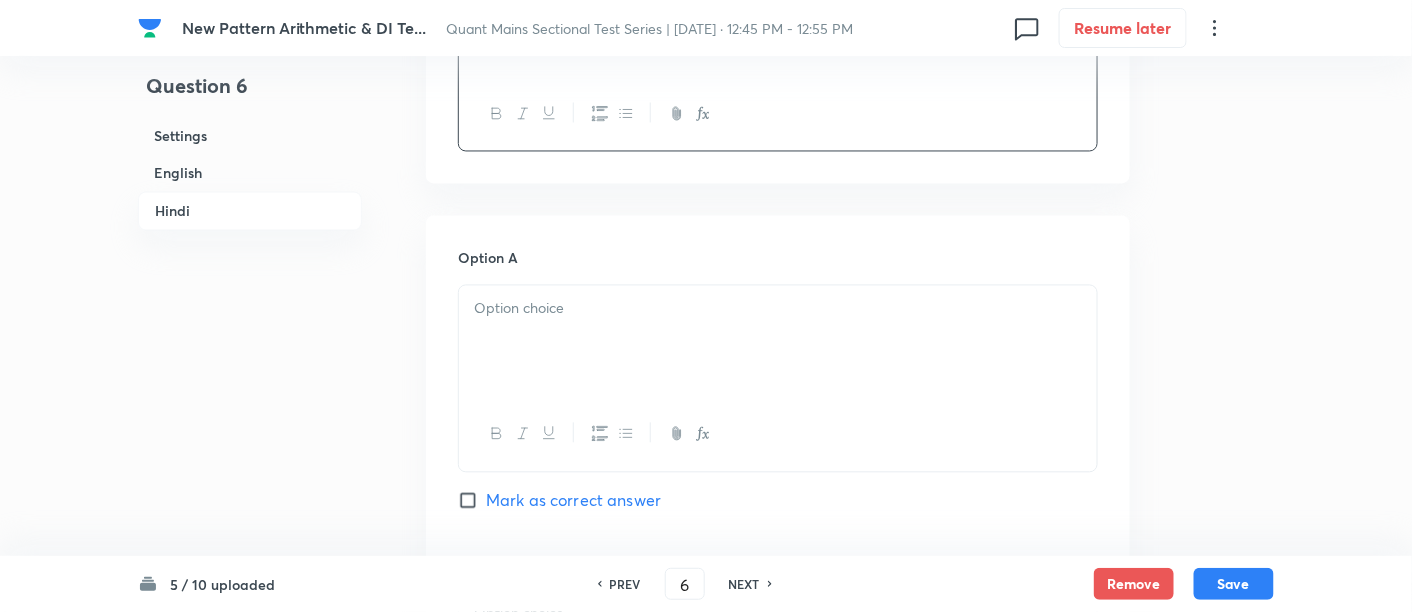 click at bounding box center (778, 342) 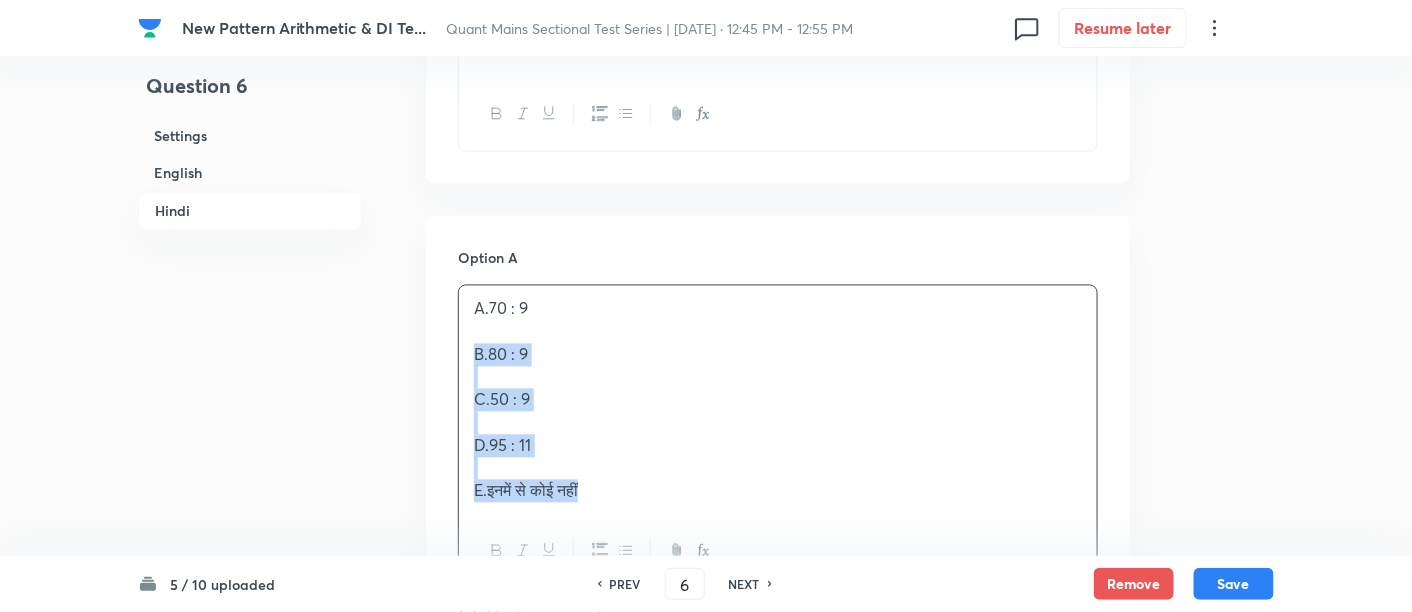 drag, startPoint x: 472, startPoint y: 231, endPoint x: 650, endPoint y: 421, distance: 260.3536 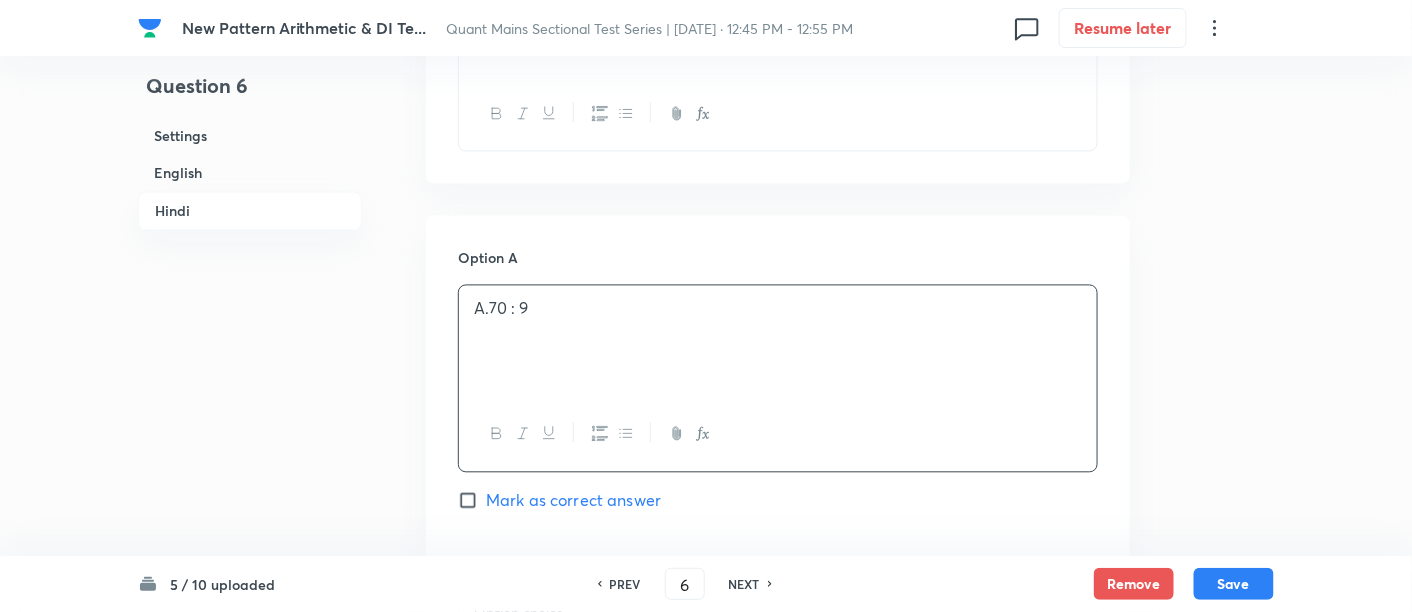 scroll, scrollTop: 6164, scrollLeft: 0, axis: vertical 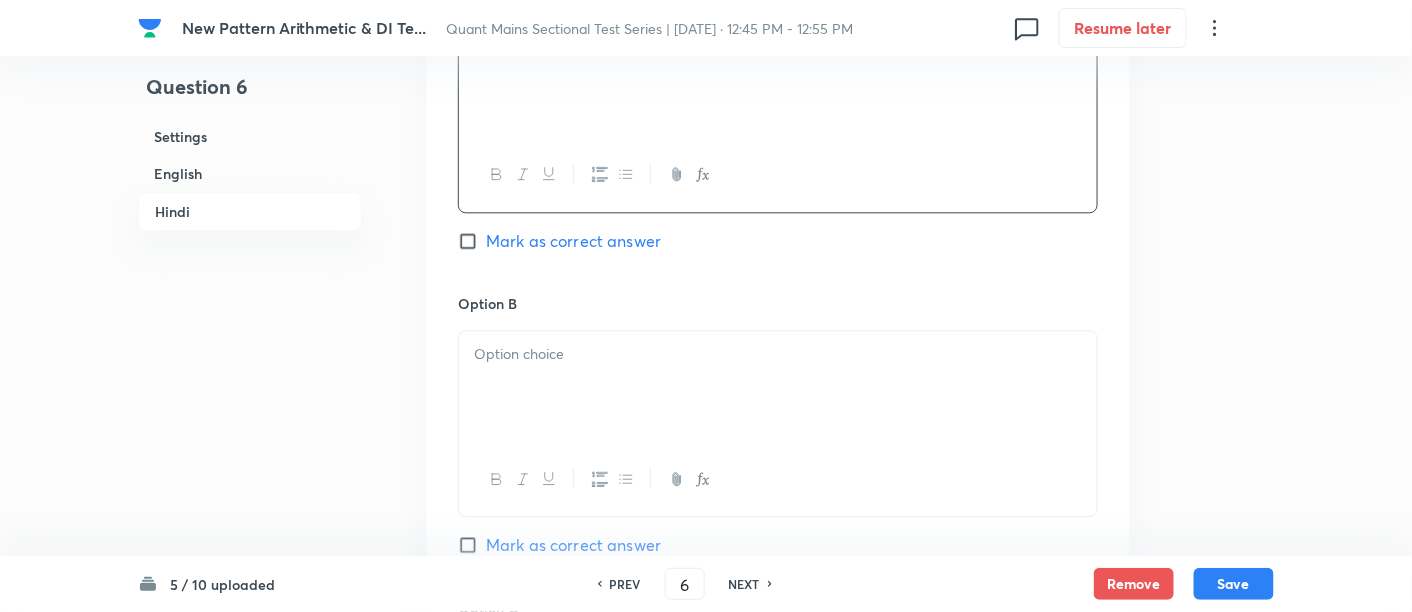 click at bounding box center [778, 387] 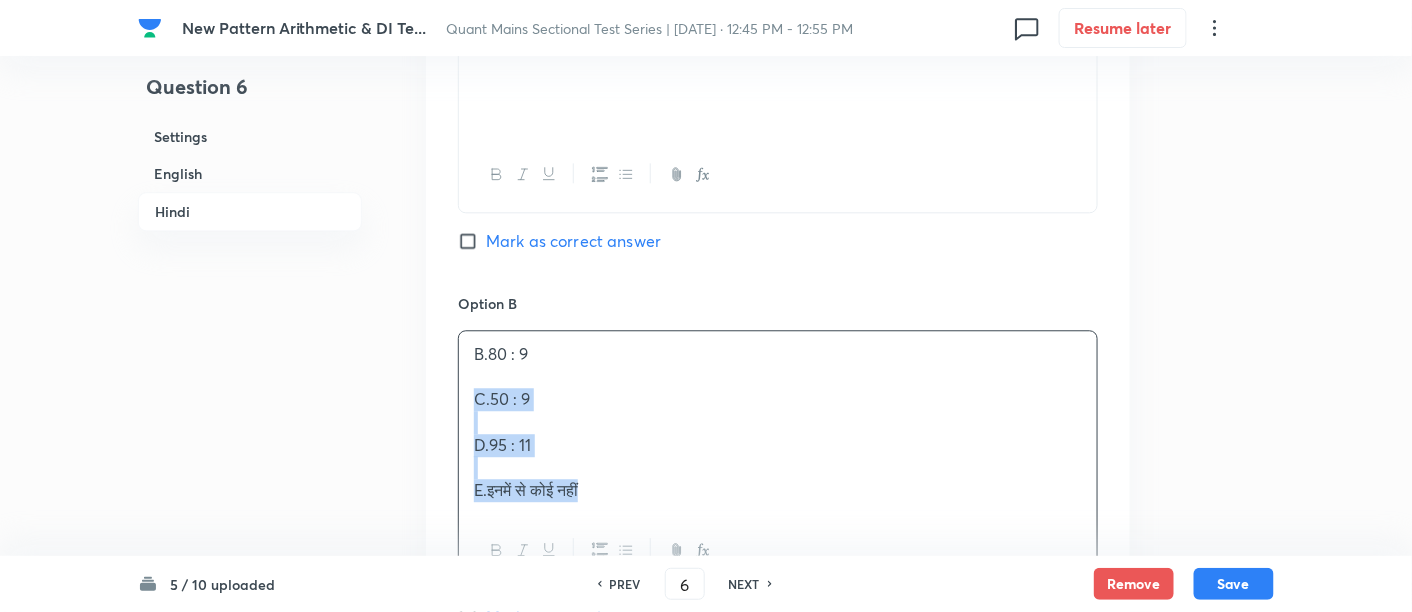 drag, startPoint x: 465, startPoint y: 278, endPoint x: 657, endPoint y: 424, distance: 241.2053 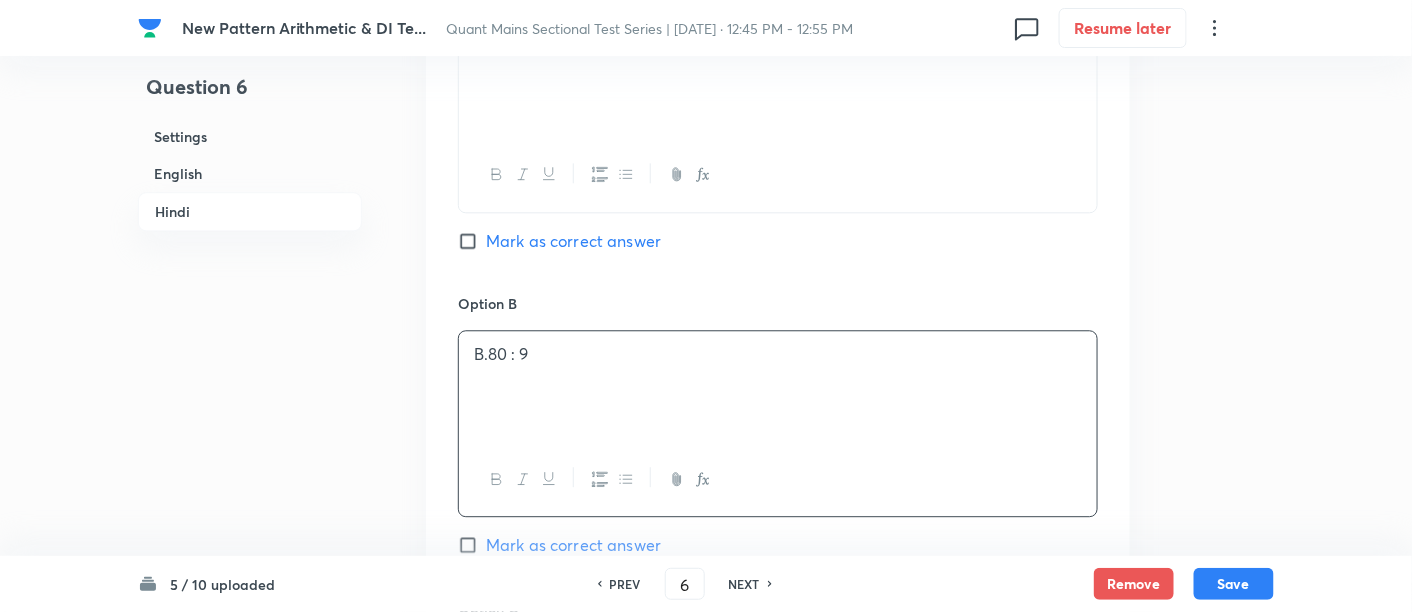 scroll, scrollTop: 6457, scrollLeft: 0, axis: vertical 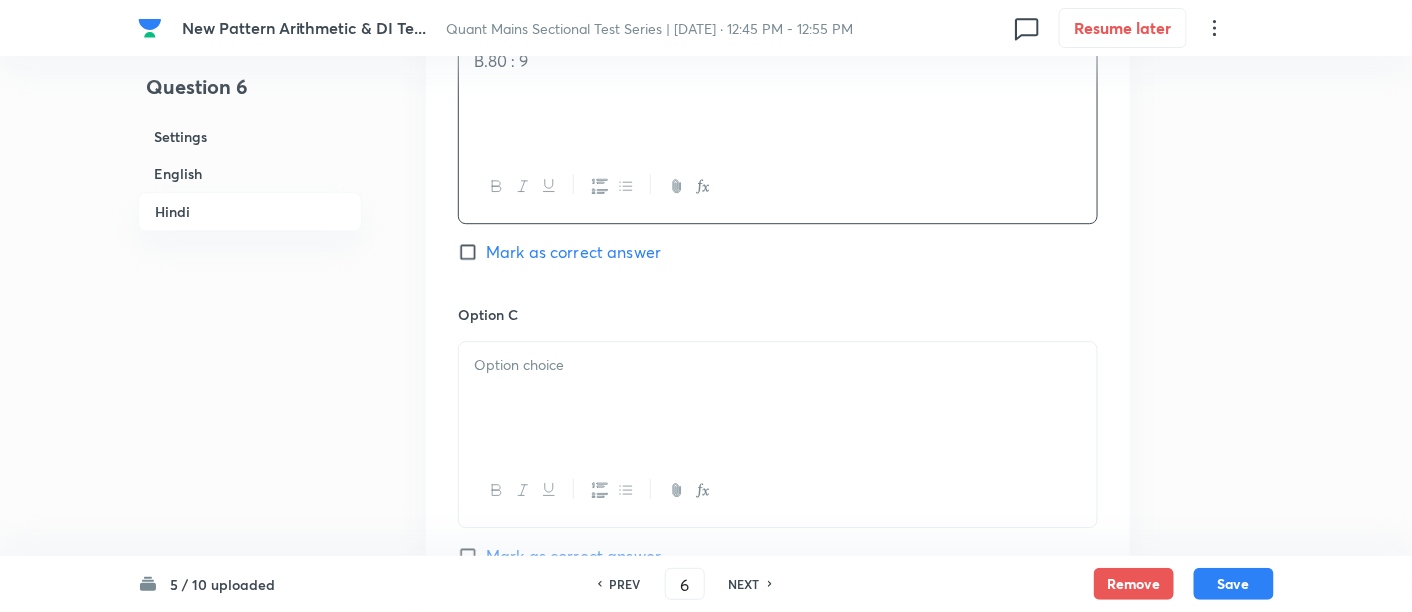 click at bounding box center [778, 365] 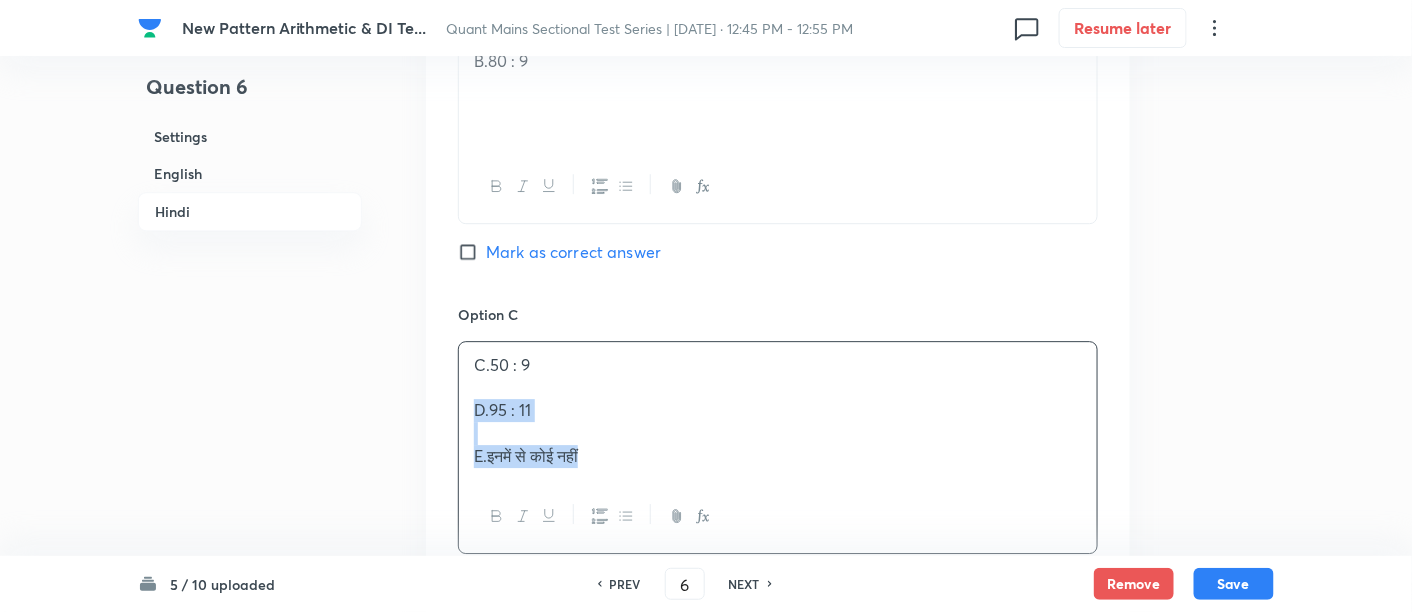 drag, startPoint x: 466, startPoint y: 289, endPoint x: 664, endPoint y: 392, distance: 223.18826 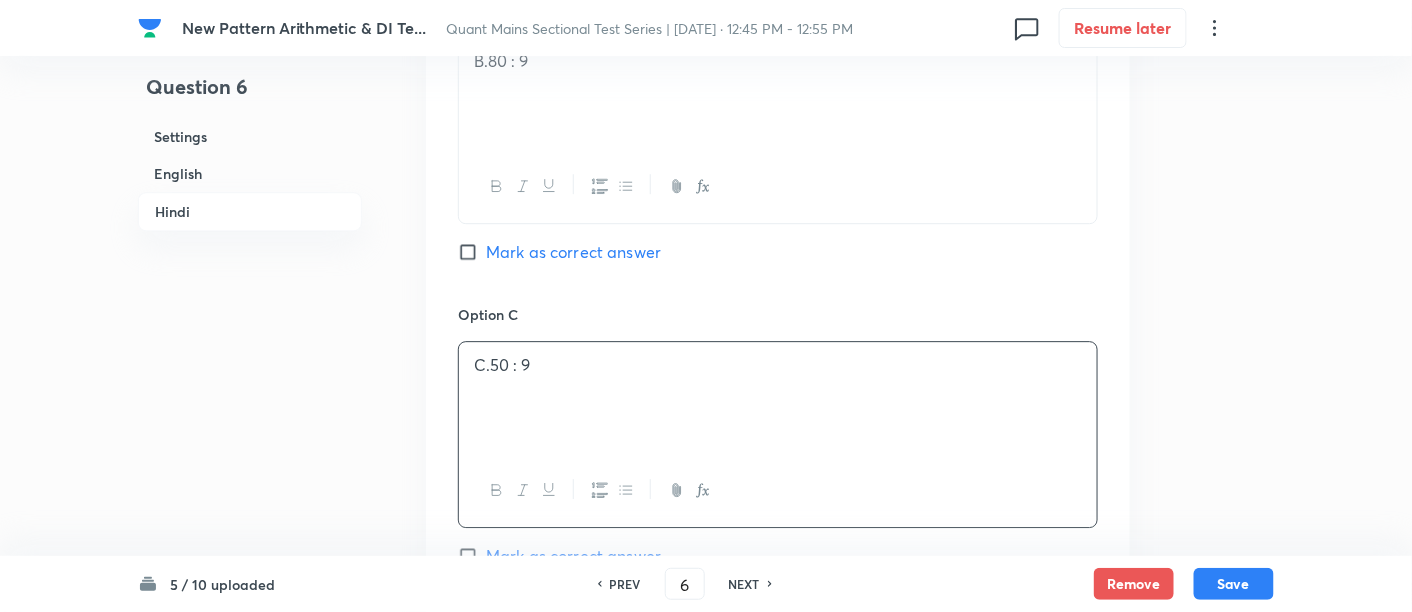 scroll, scrollTop: 6710, scrollLeft: 0, axis: vertical 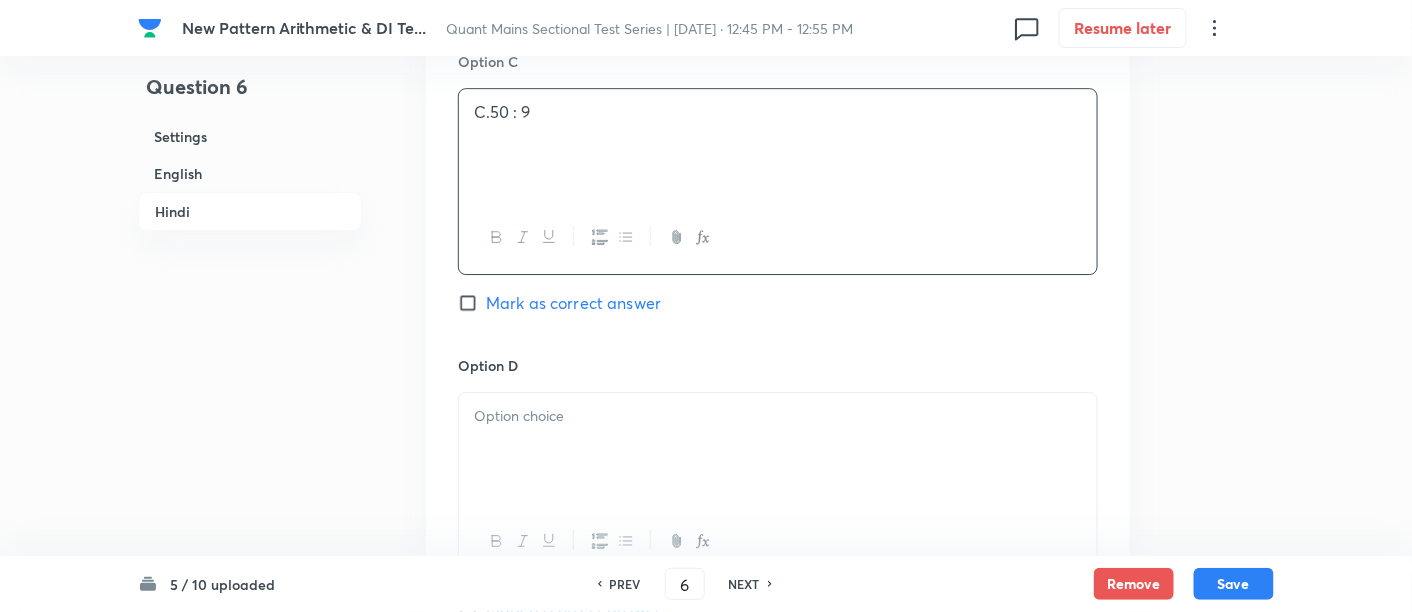click at bounding box center [778, 449] 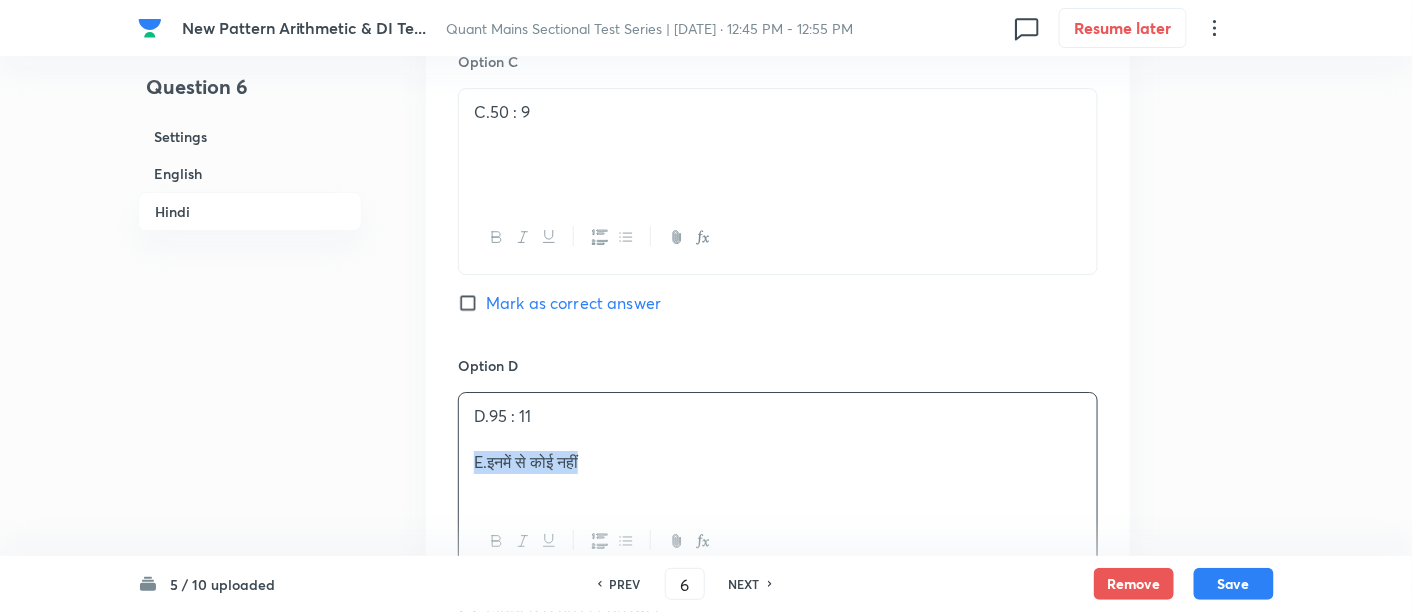 drag, startPoint x: 465, startPoint y: 341, endPoint x: 711, endPoint y: 384, distance: 249.72986 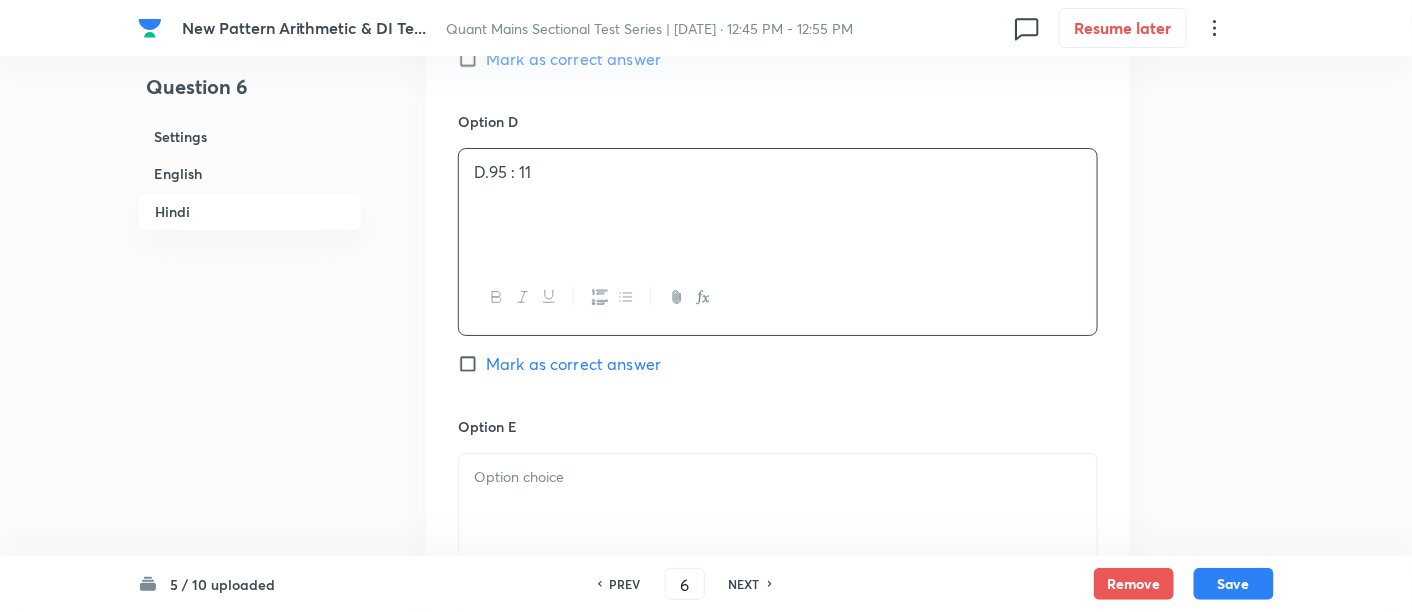 click at bounding box center (778, 510) 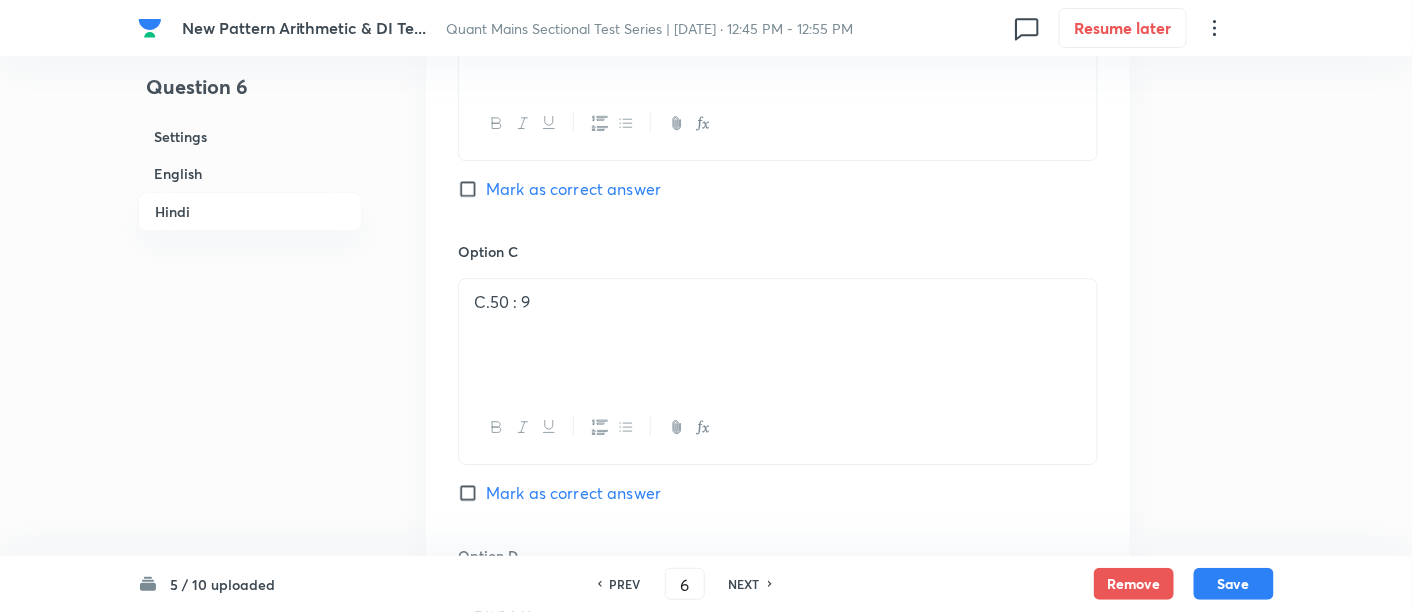 scroll, scrollTop: 6523, scrollLeft: 0, axis: vertical 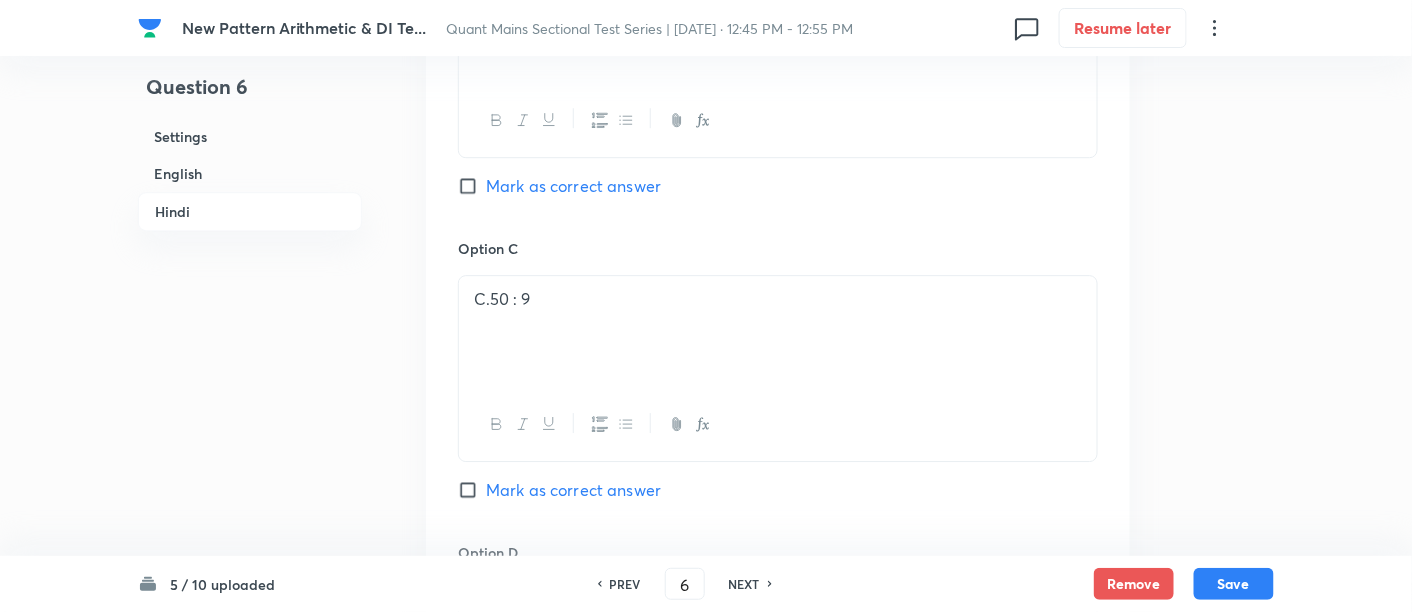 click on "Mark as correct answer" at bounding box center (573, 490) 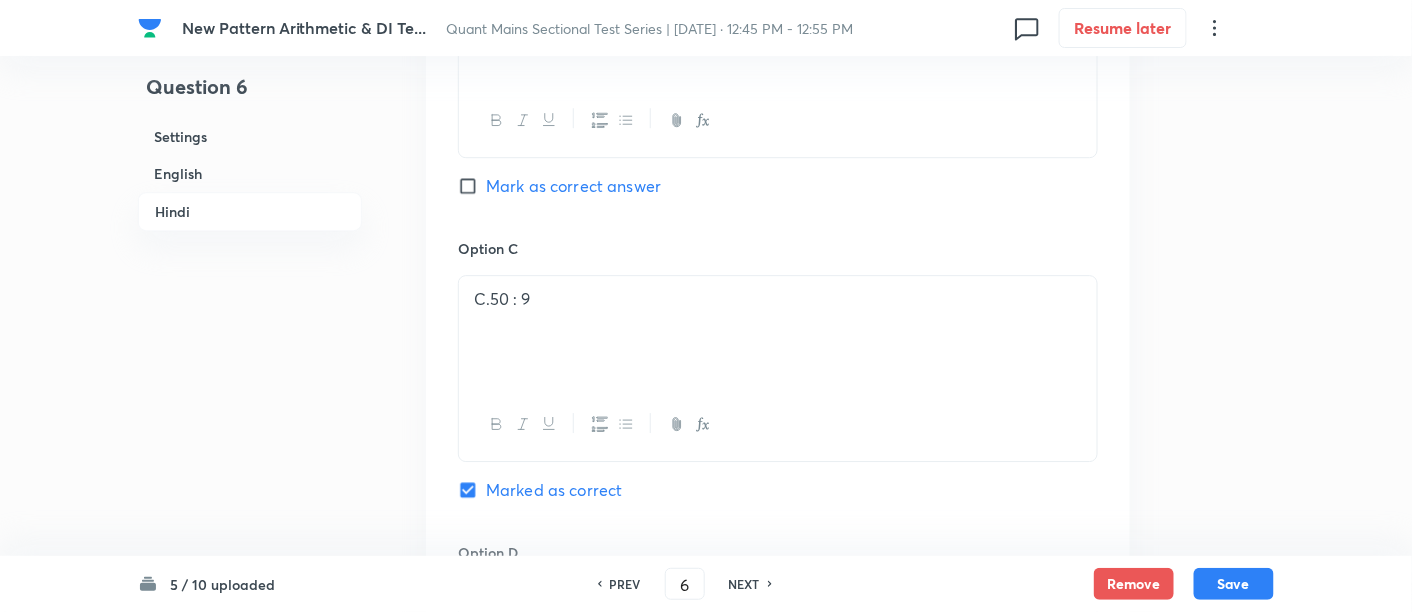 checkbox on "true" 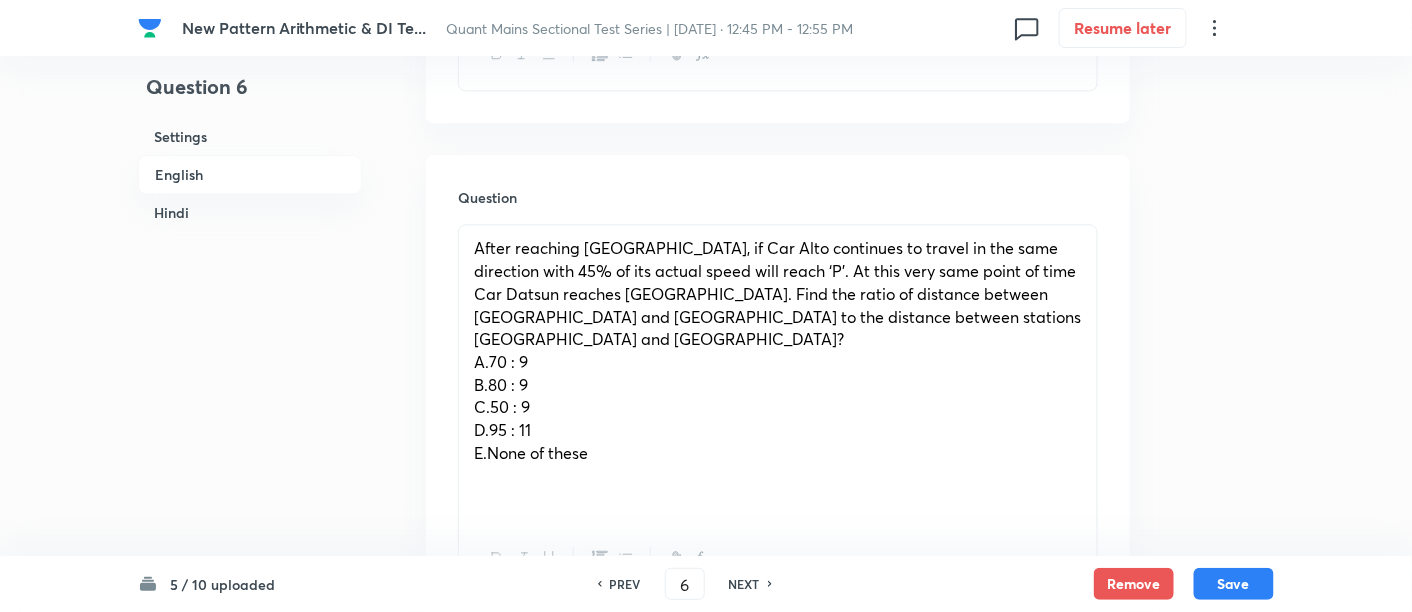 scroll, scrollTop: 1371, scrollLeft: 0, axis: vertical 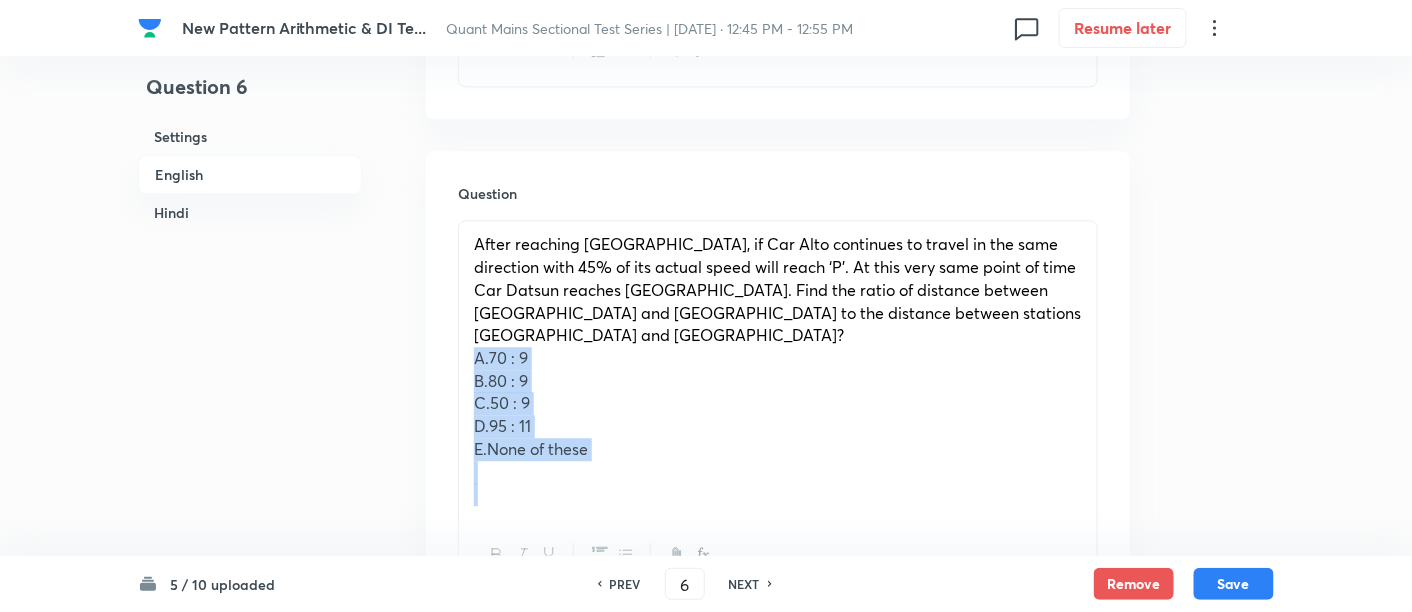 drag, startPoint x: 469, startPoint y: 258, endPoint x: 711, endPoint y: 436, distance: 300.41306 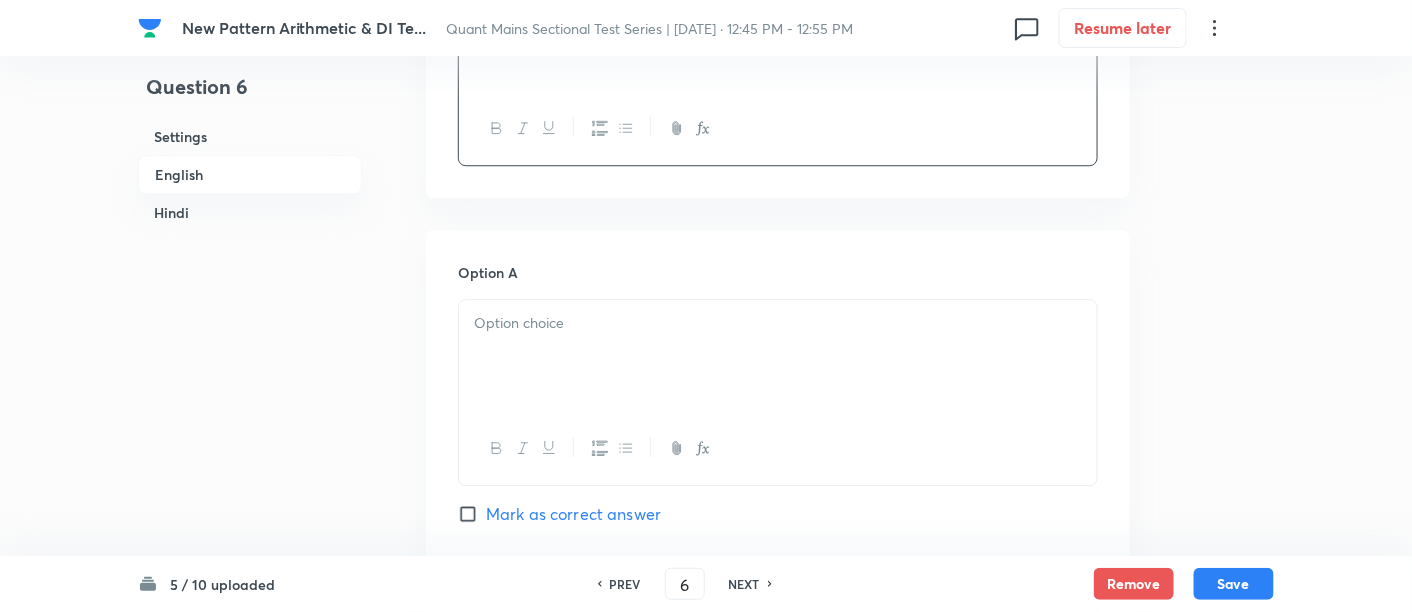 scroll, scrollTop: 1665, scrollLeft: 0, axis: vertical 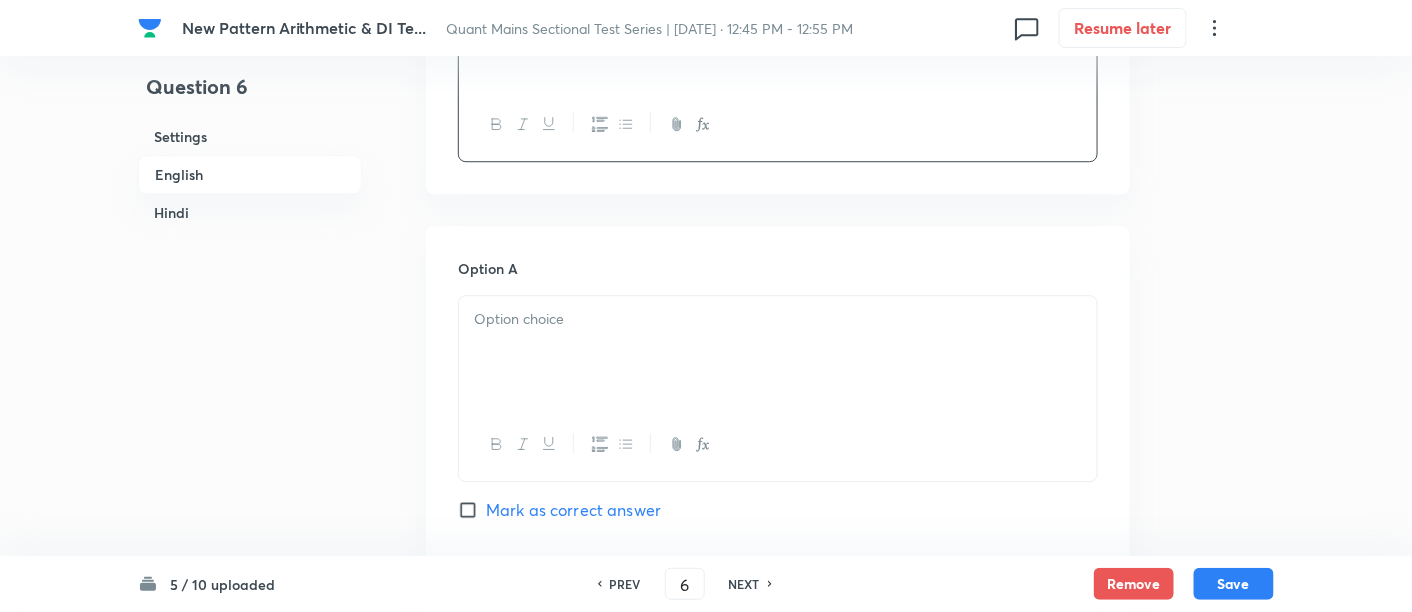 click at bounding box center (778, 352) 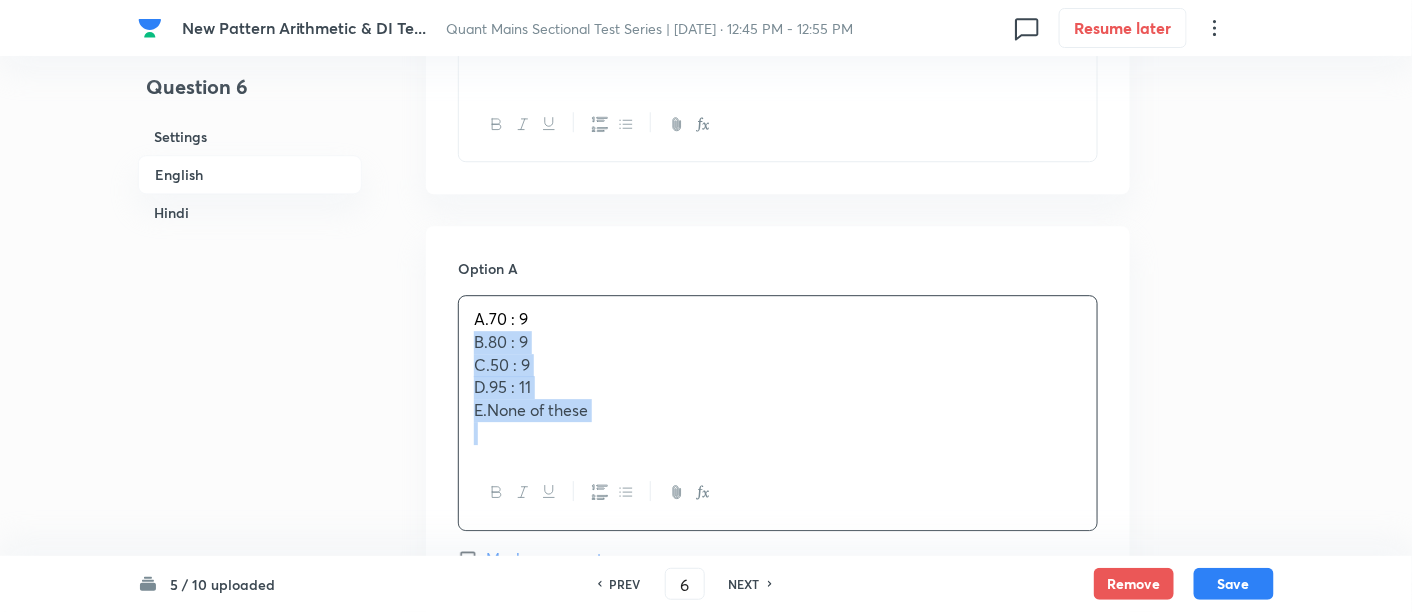 drag, startPoint x: 462, startPoint y: 250, endPoint x: 700, endPoint y: 404, distance: 283.4784 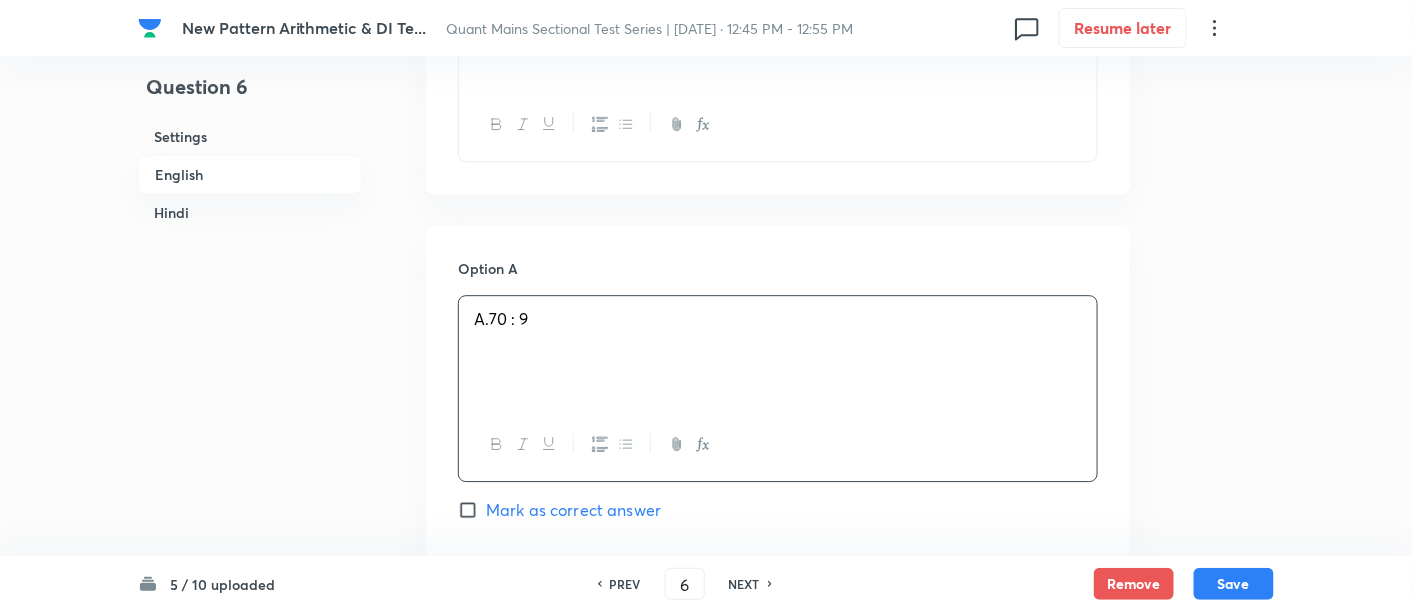 scroll, scrollTop: 1949, scrollLeft: 0, axis: vertical 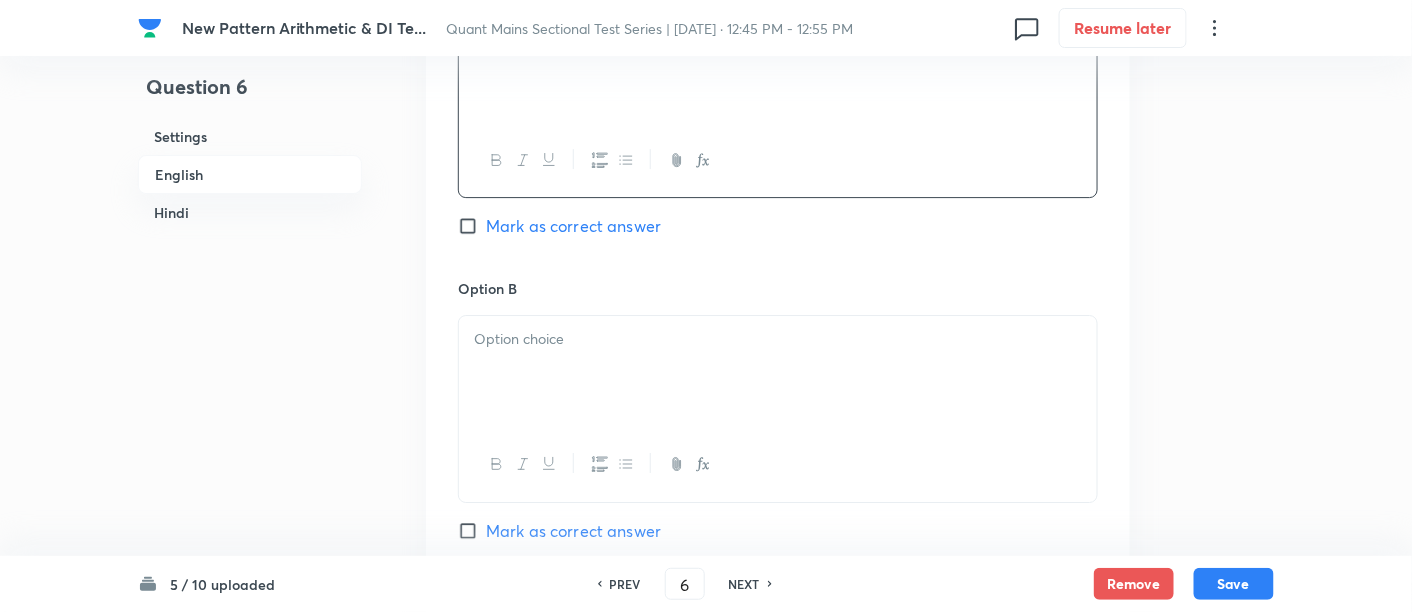 click at bounding box center [778, 339] 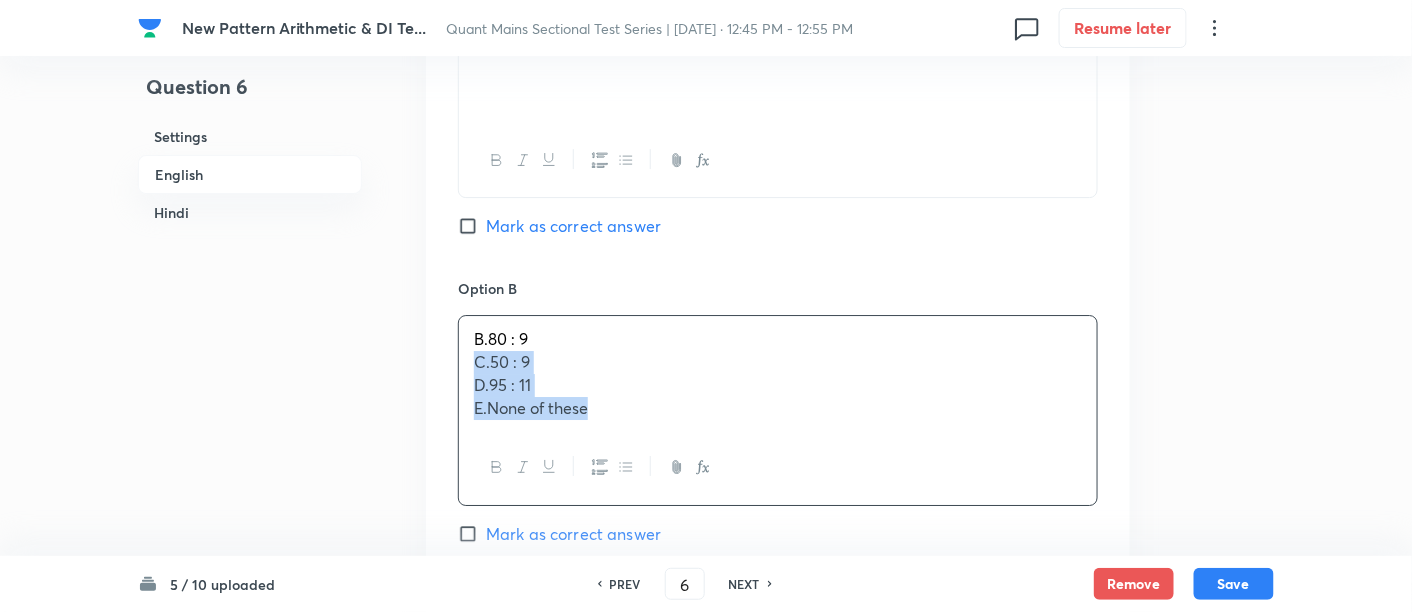 drag, startPoint x: 469, startPoint y: 270, endPoint x: 683, endPoint y: 384, distance: 242.47061 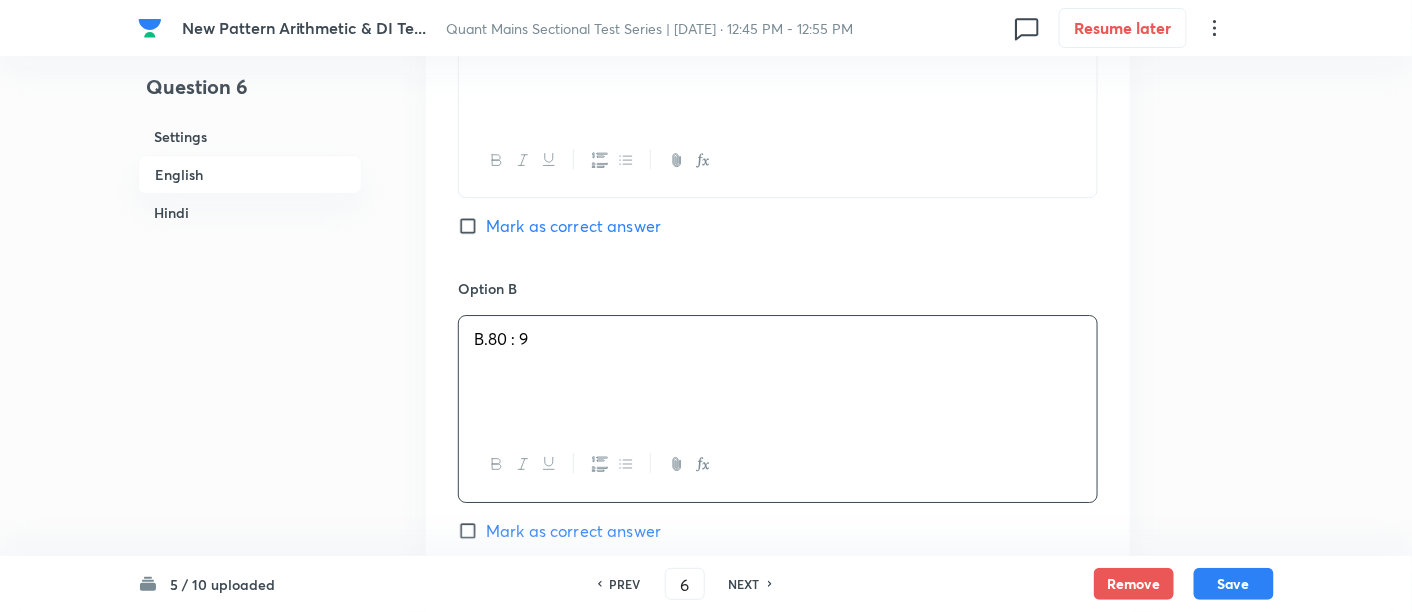 scroll, scrollTop: 2405, scrollLeft: 0, axis: vertical 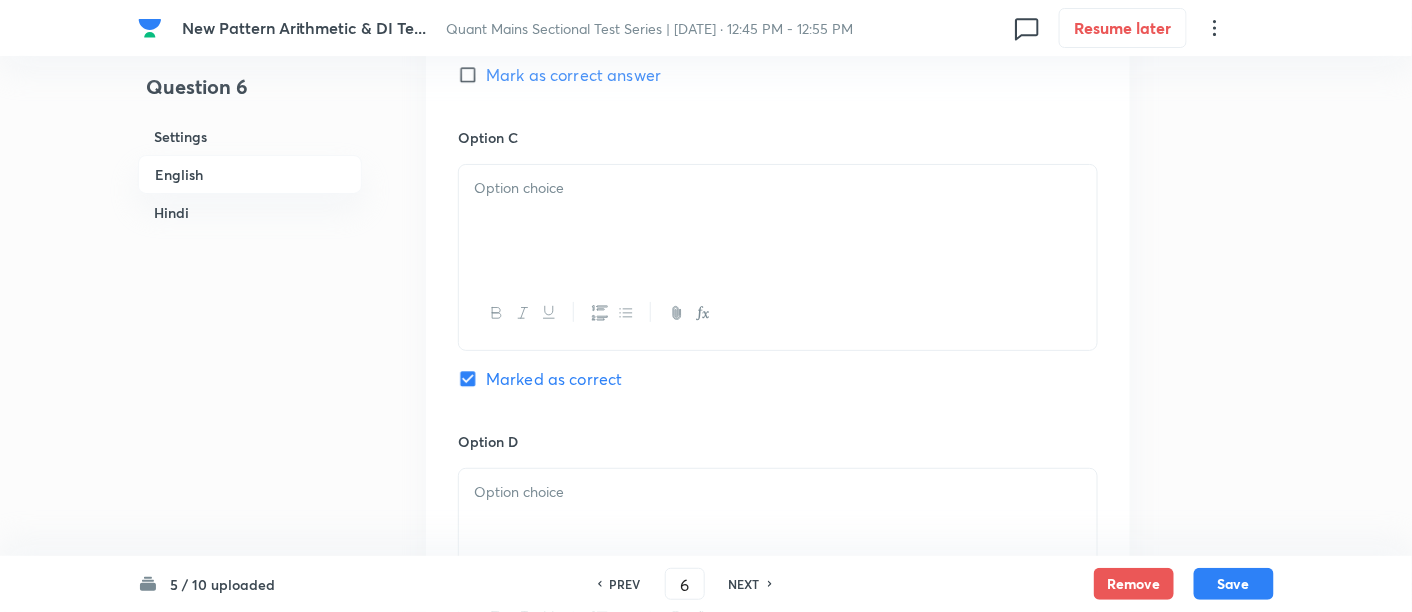 click at bounding box center (778, 221) 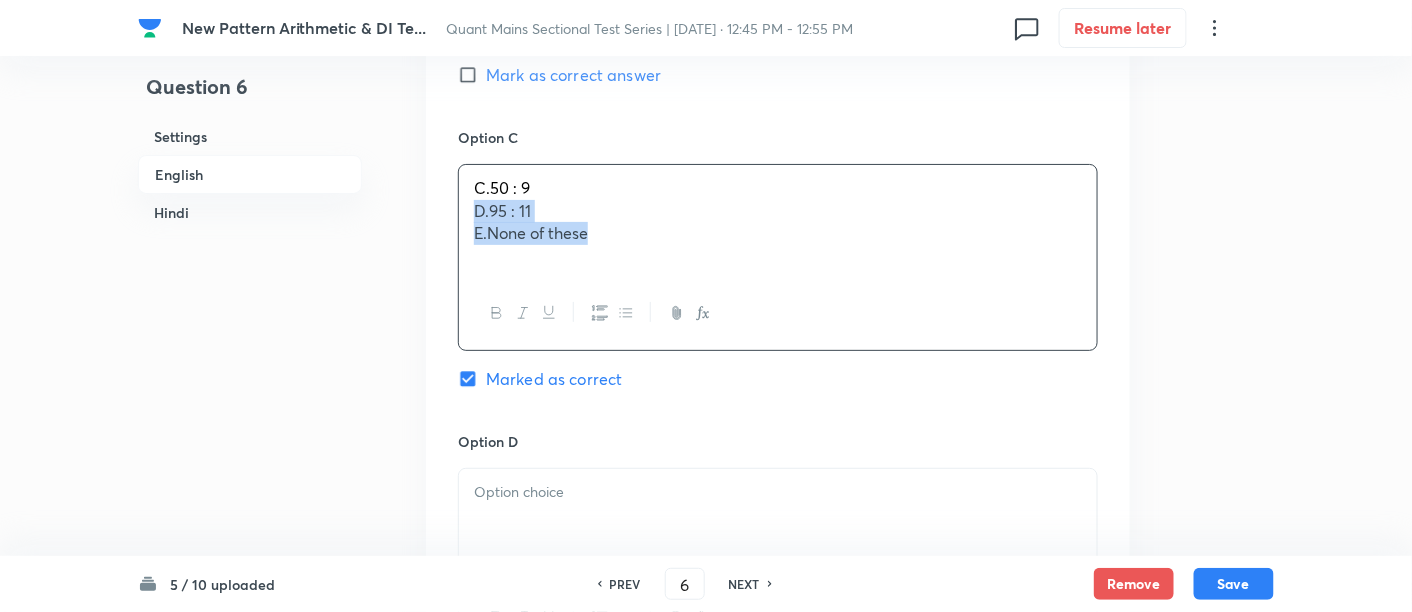 drag, startPoint x: 470, startPoint y: 107, endPoint x: 662, endPoint y: 204, distance: 215.1116 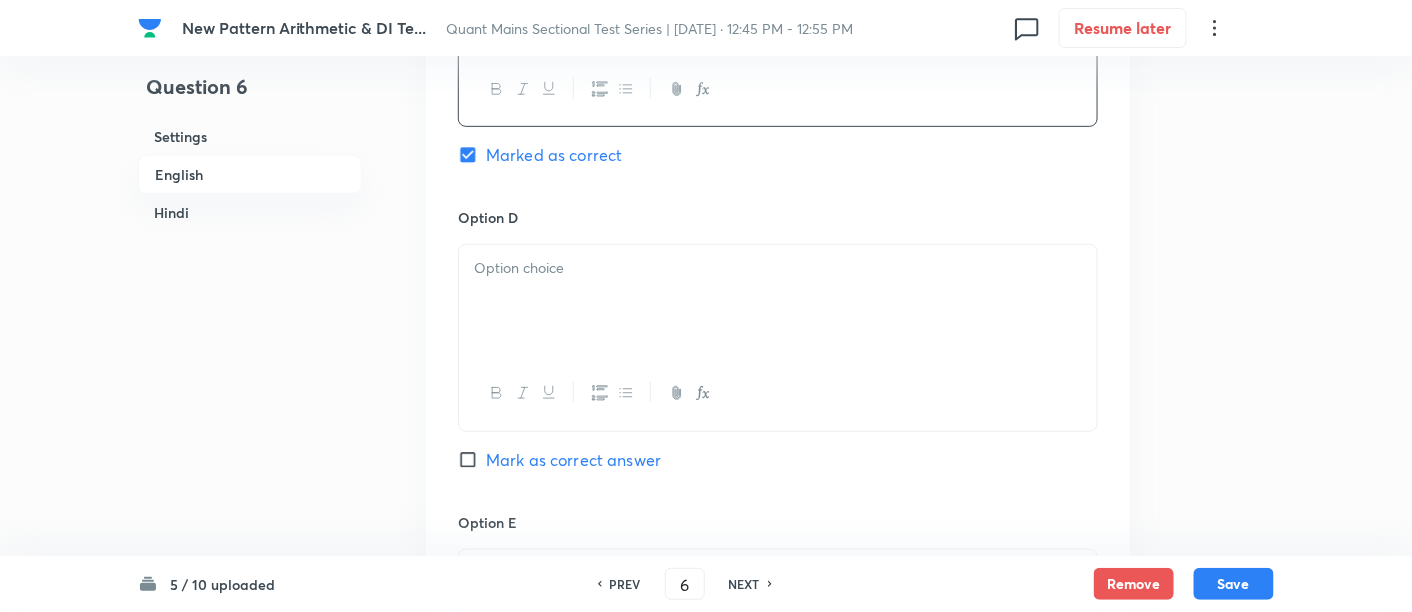 scroll, scrollTop: 2649, scrollLeft: 0, axis: vertical 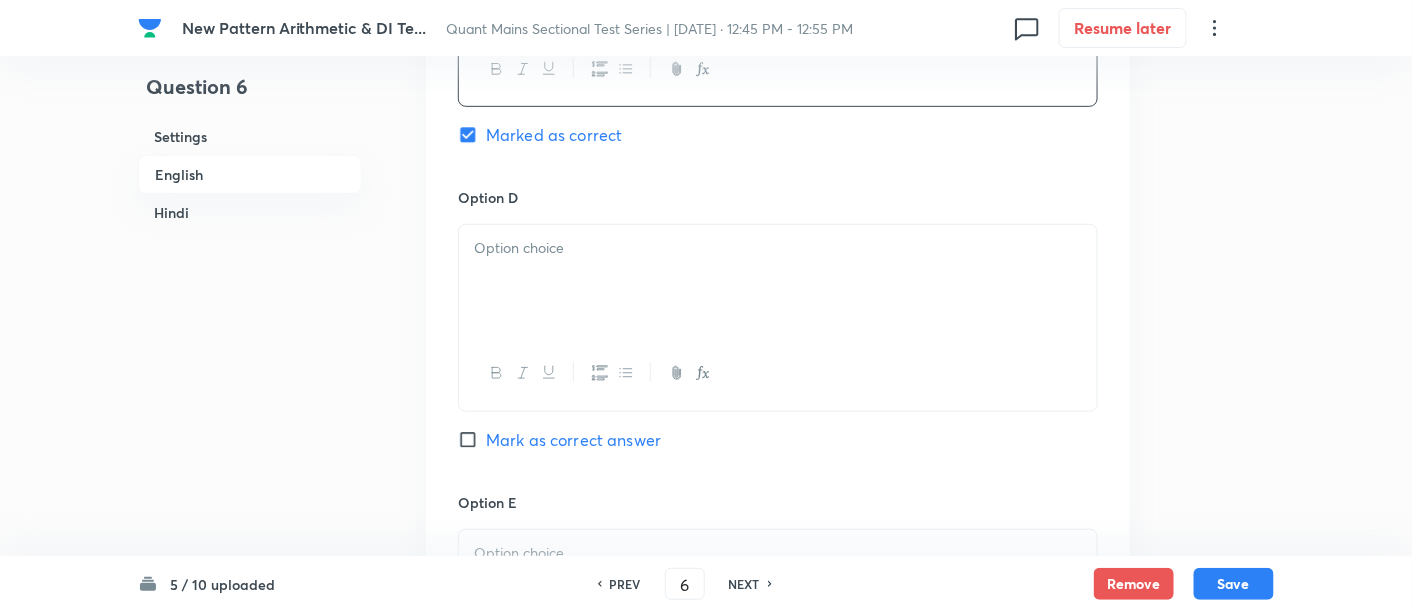click at bounding box center (778, 281) 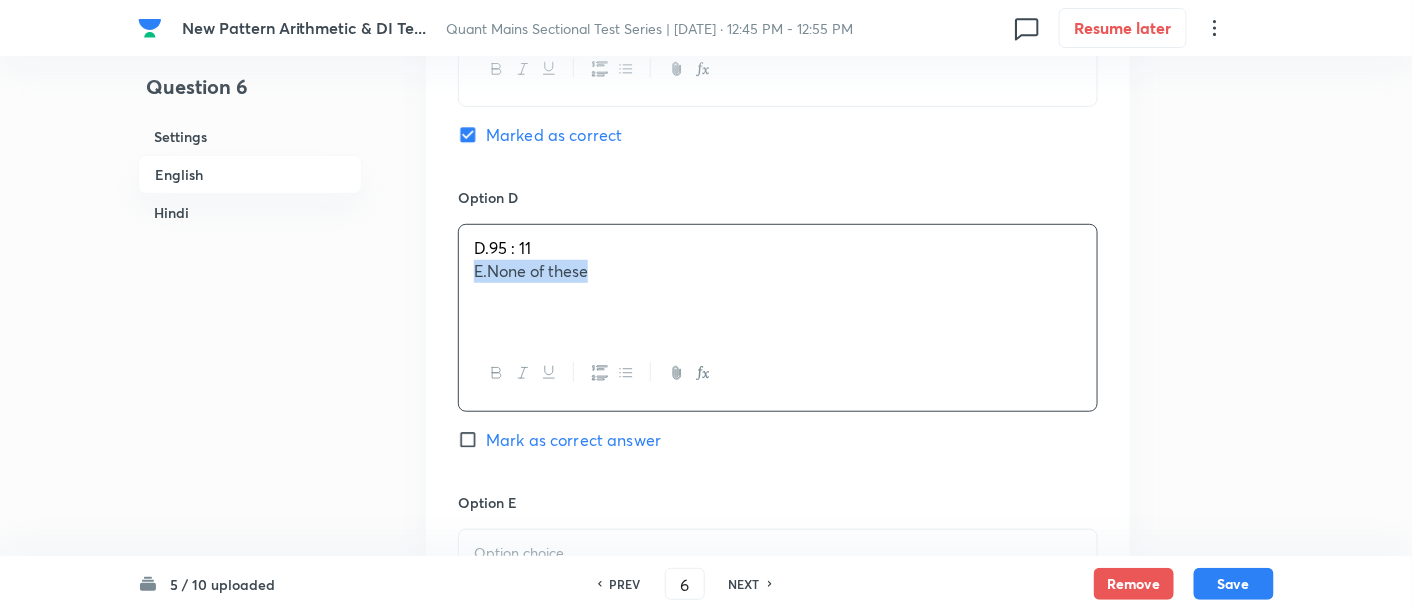drag, startPoint x: 470, startPoint y: 178, endPoint x: 735, endPoint y: 239, distance: 271.93015 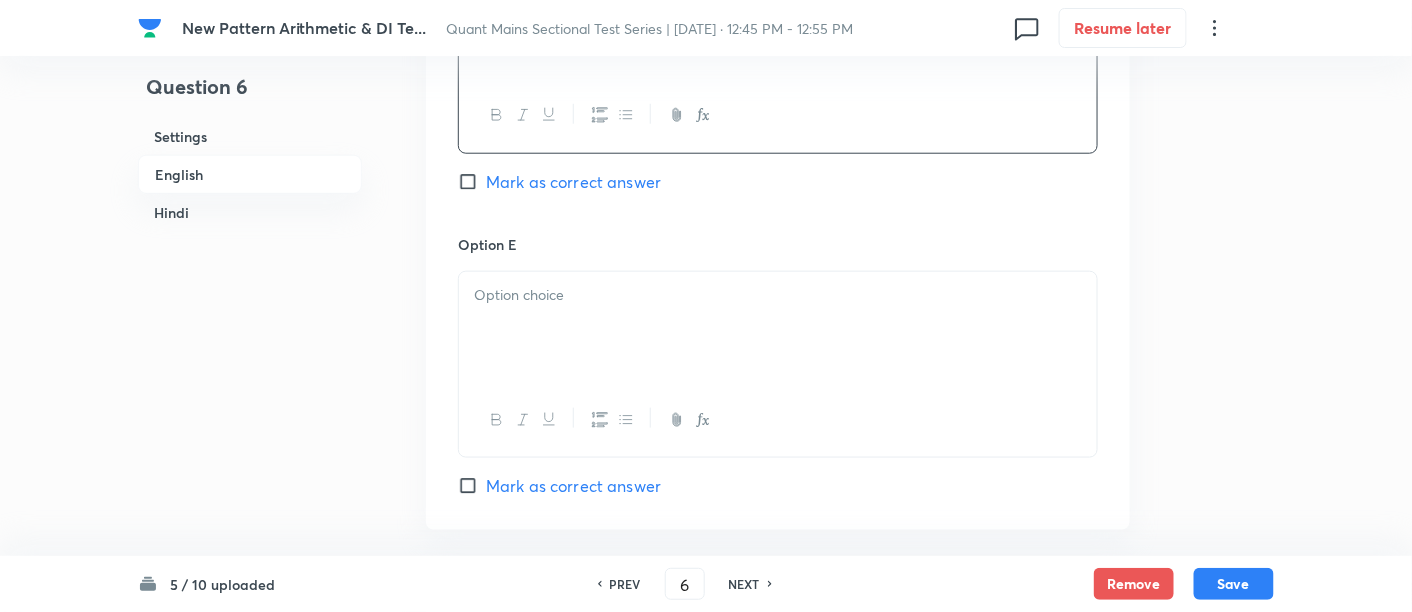 scroll, scrollTop: 2908, scrollLeft: 0, axis: vertical 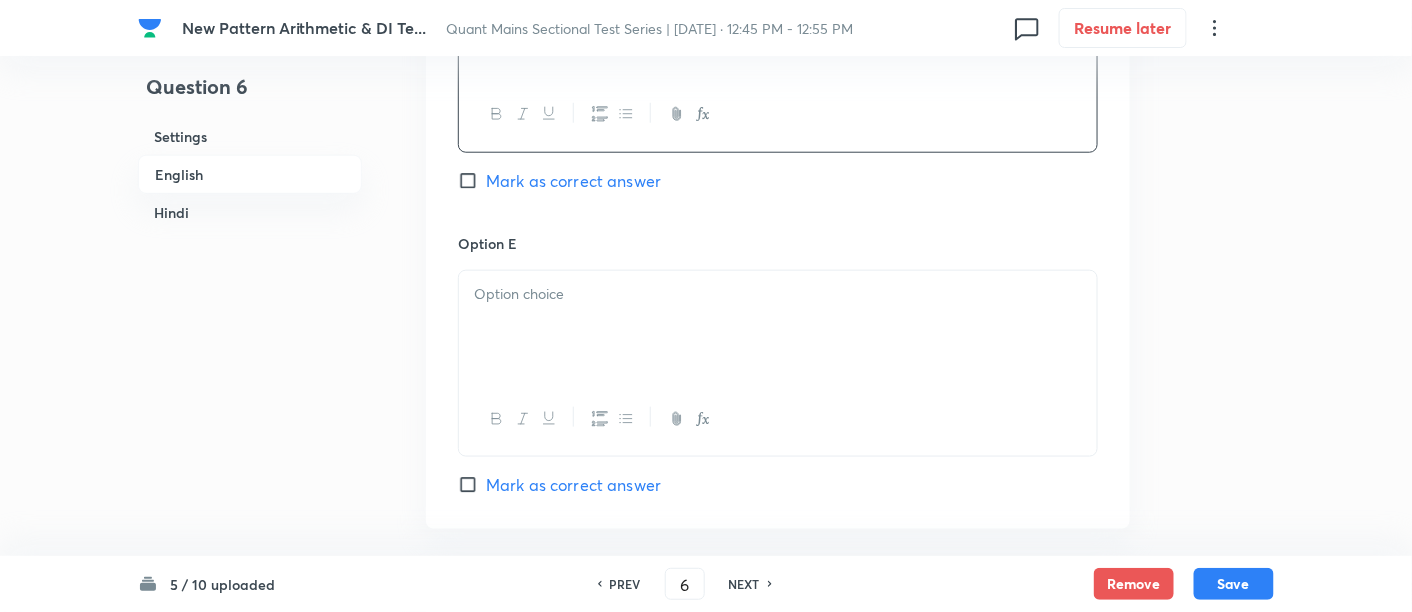click at bounding box center (778, 327) 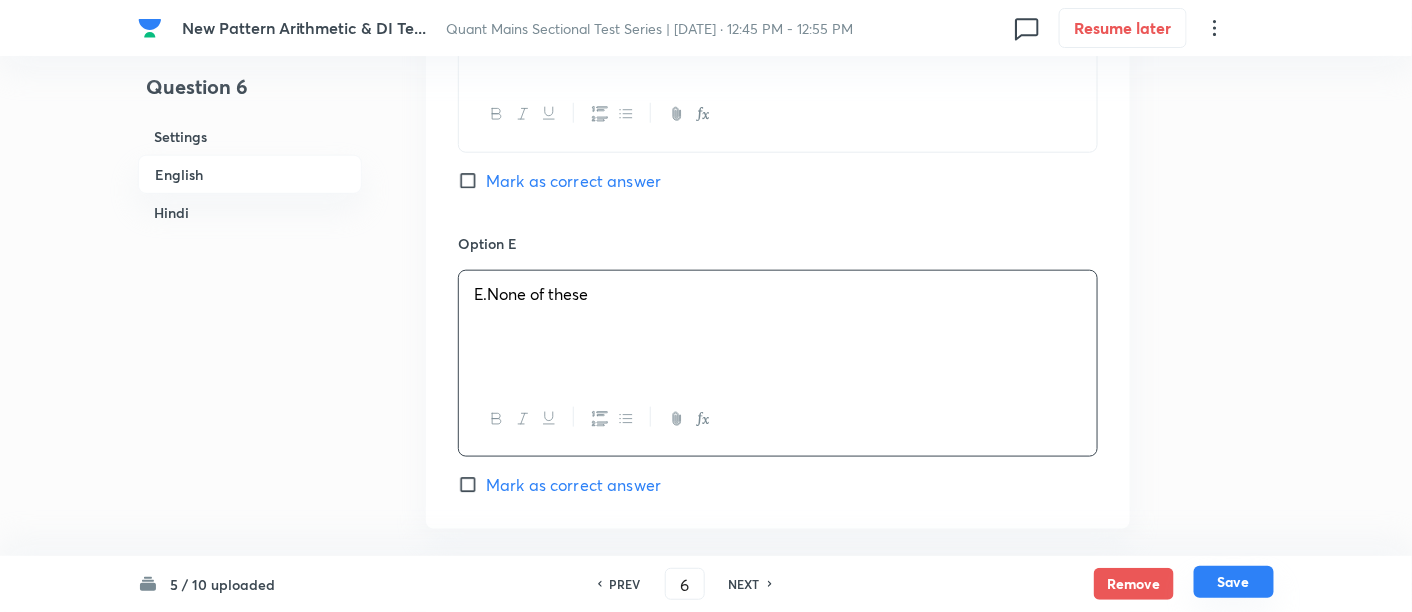 click on "Save" at bounding box center [1234, 582] 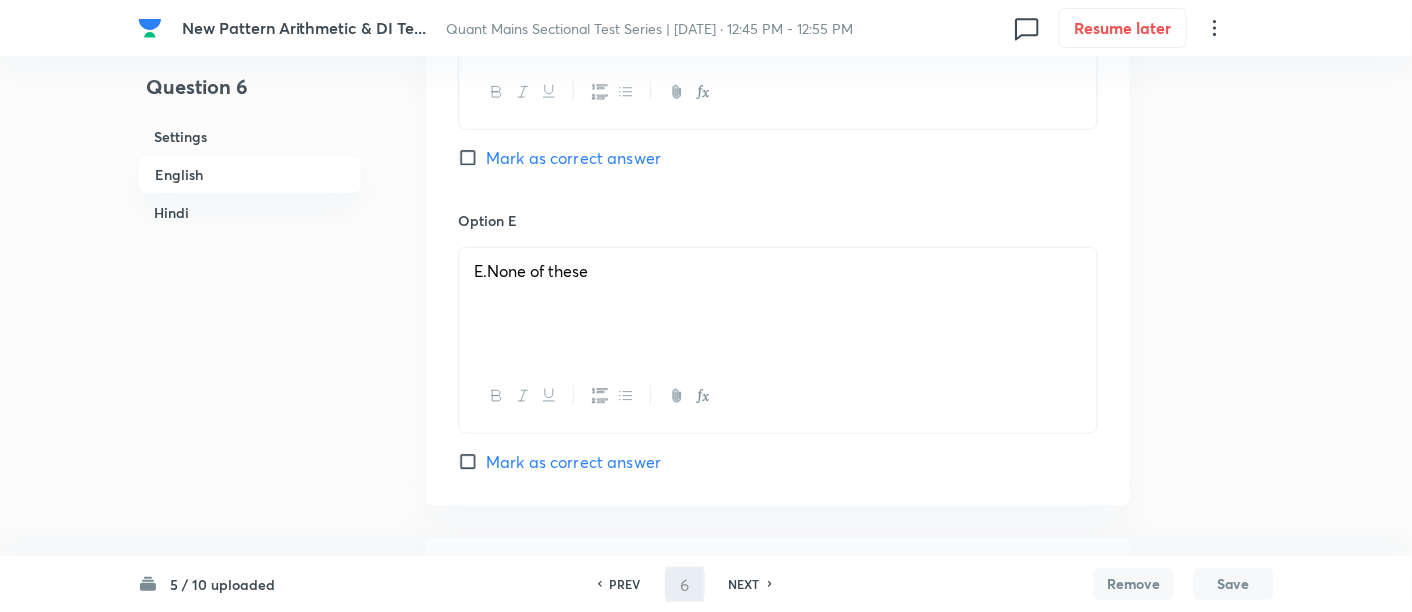 type on "7" 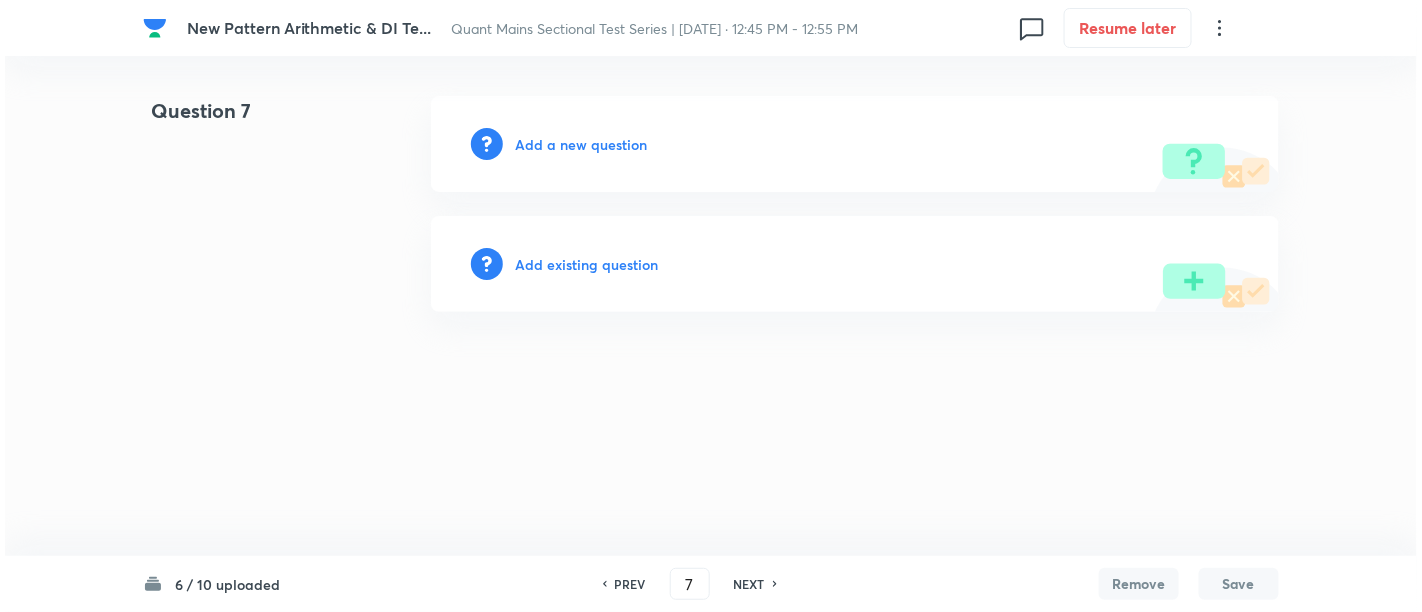 scroll, scrollTop: 0, scrollLeft: 0, axis: both 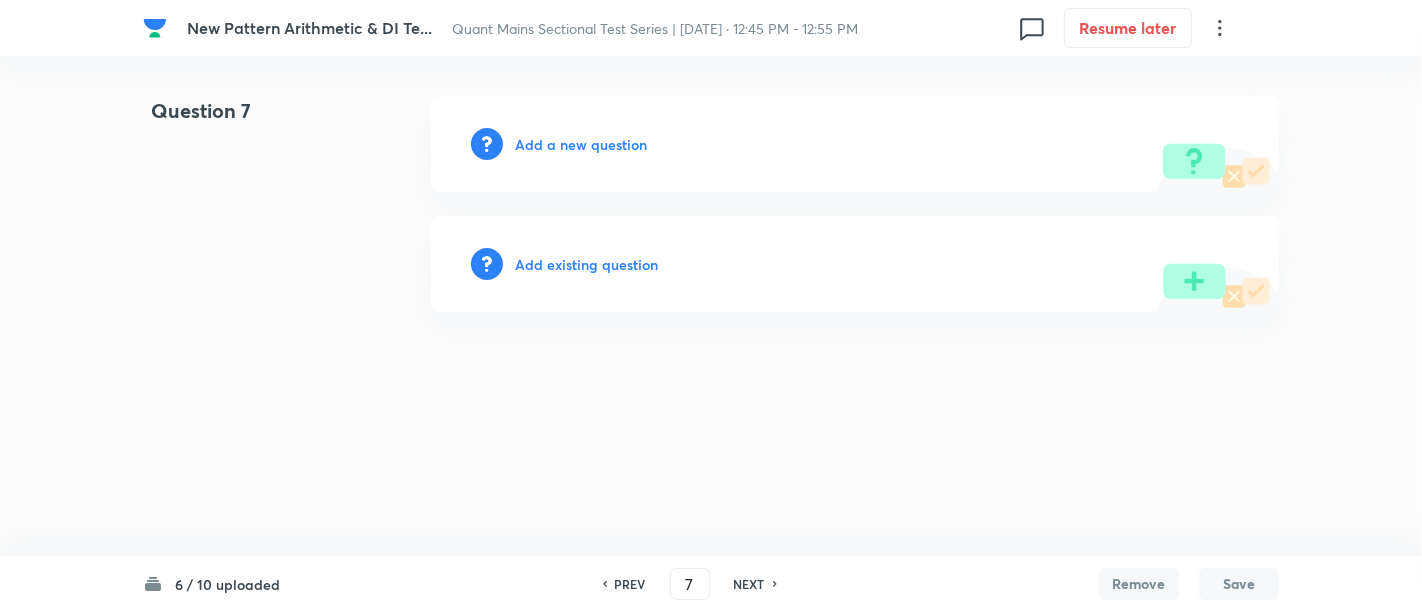 click on "Add a new question" at bounding box center [581, 144] 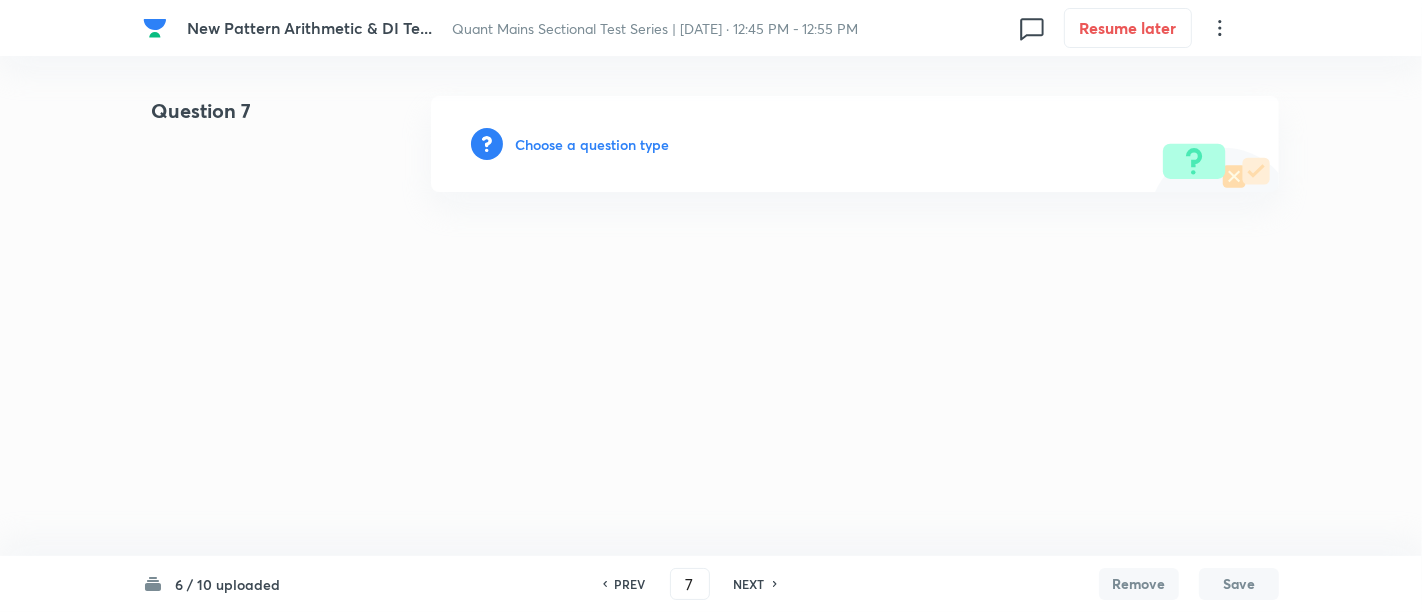 click on "Choose a question type" at bounding box center [592, 144] 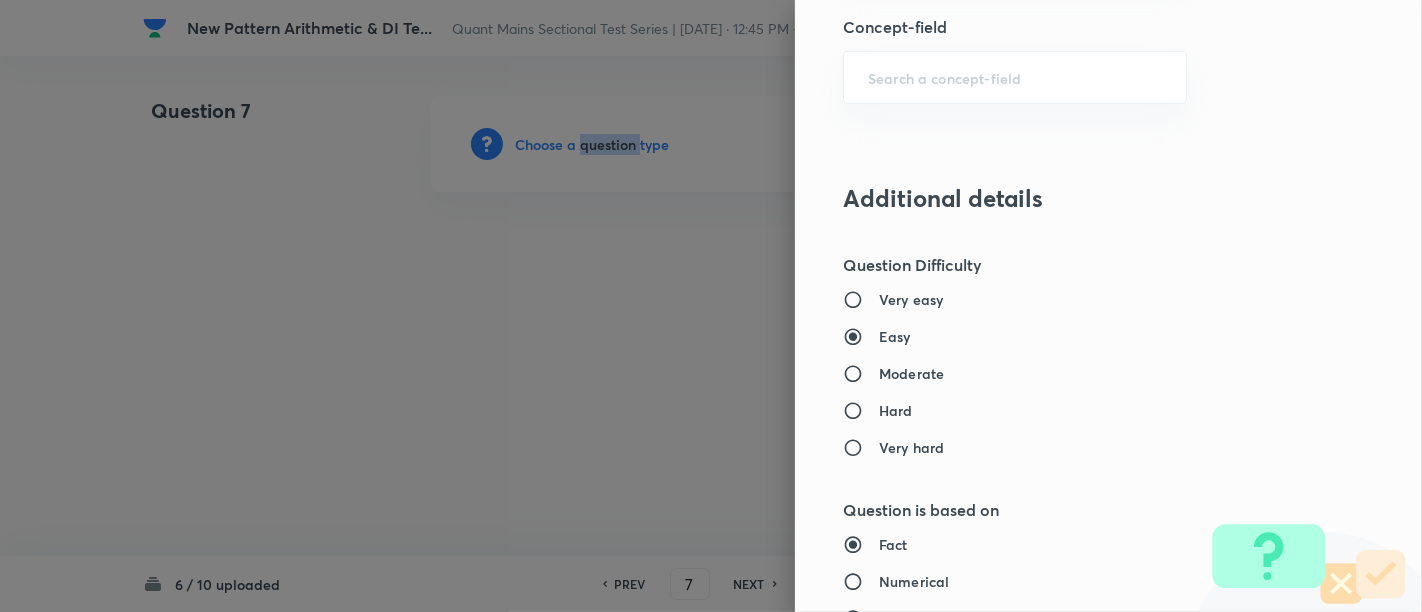 scroll, scrollTop: 1231, scrollLeft: 0, axis: vertical 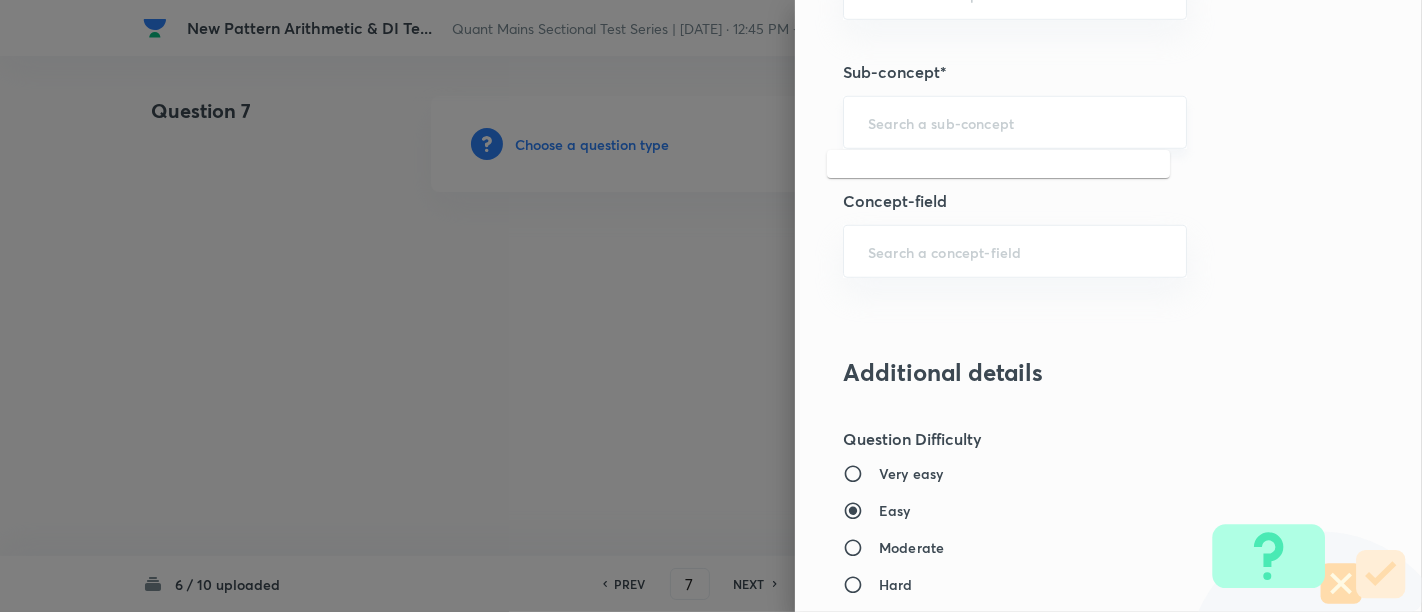 click at bounding box center [1015, 122] 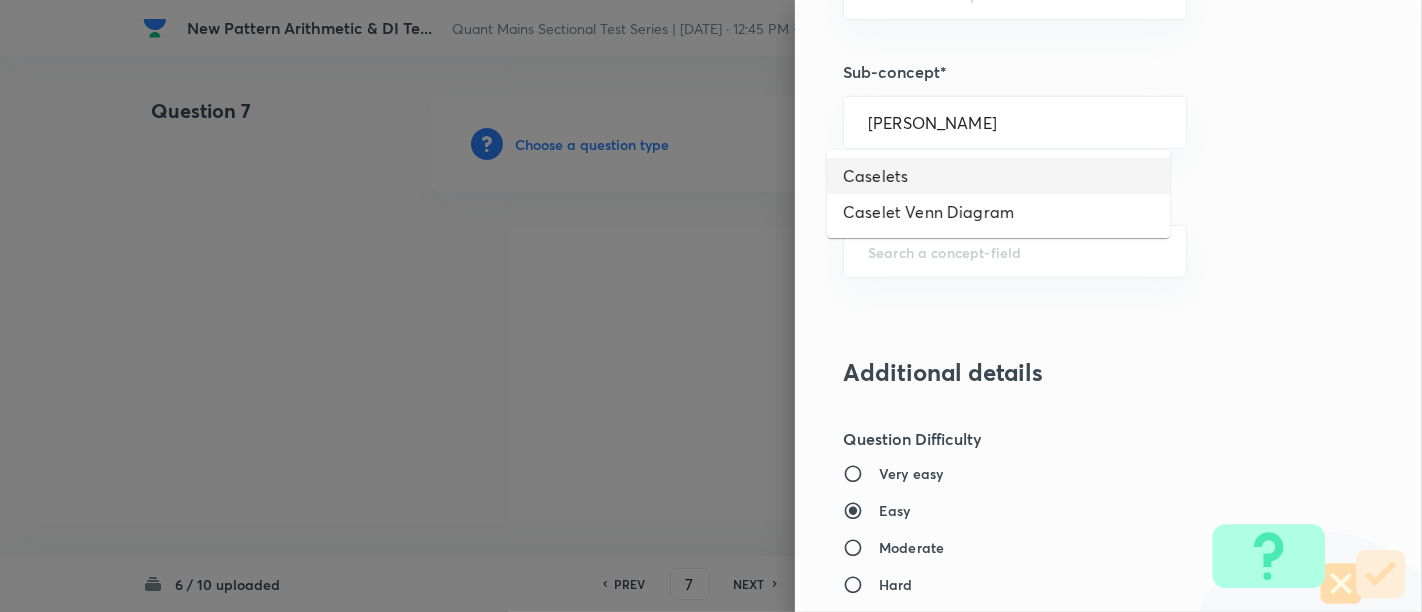 click on "Caselets" at bounding box center (998, 176) 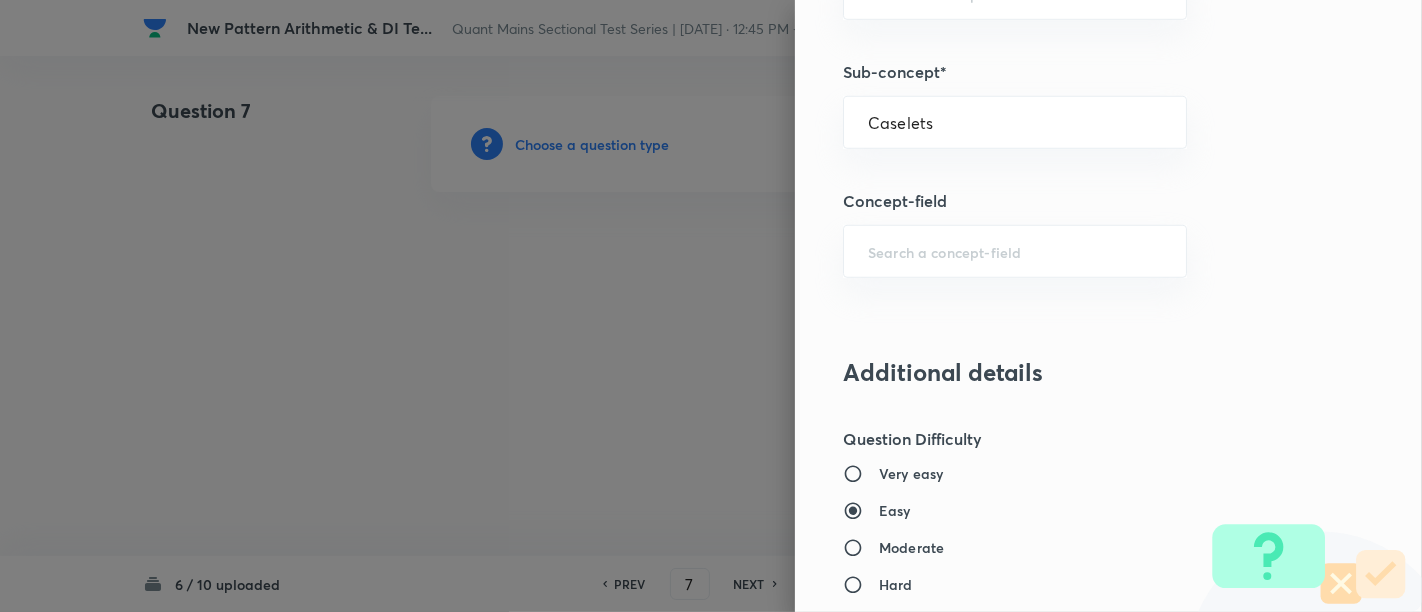 type on "Quantitative Aptitude" 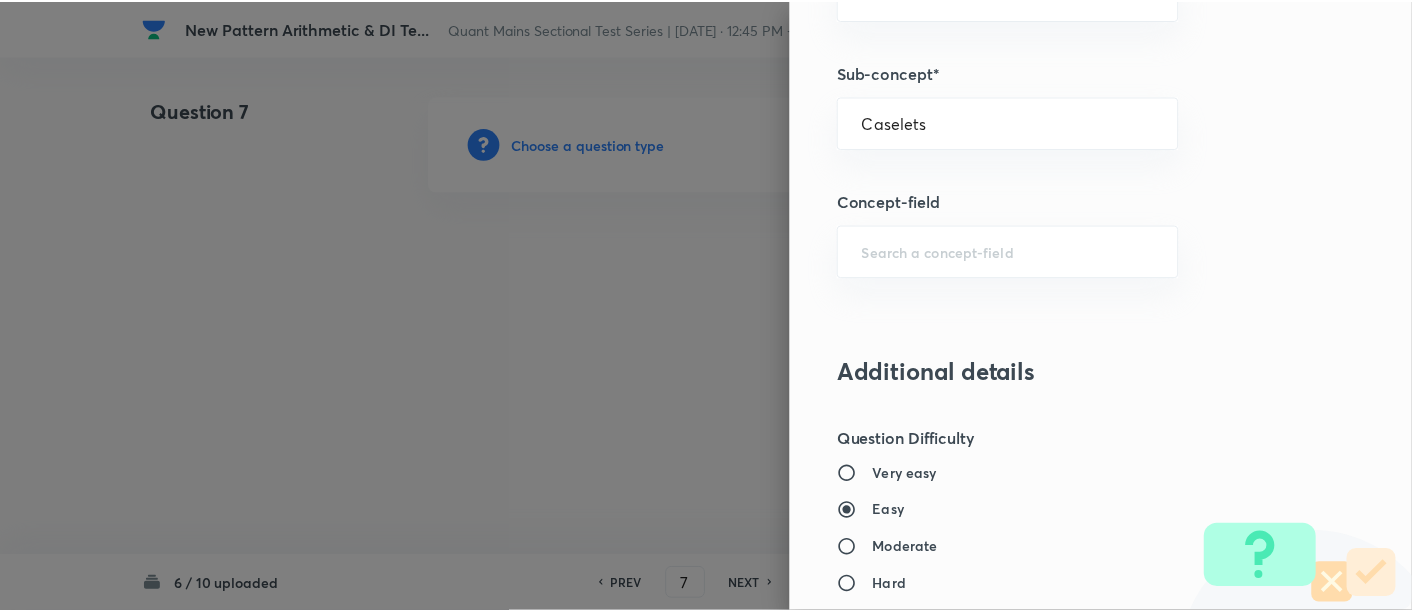scroll, scrollTop: 2108, scrollLeft: 0, axis: vertical 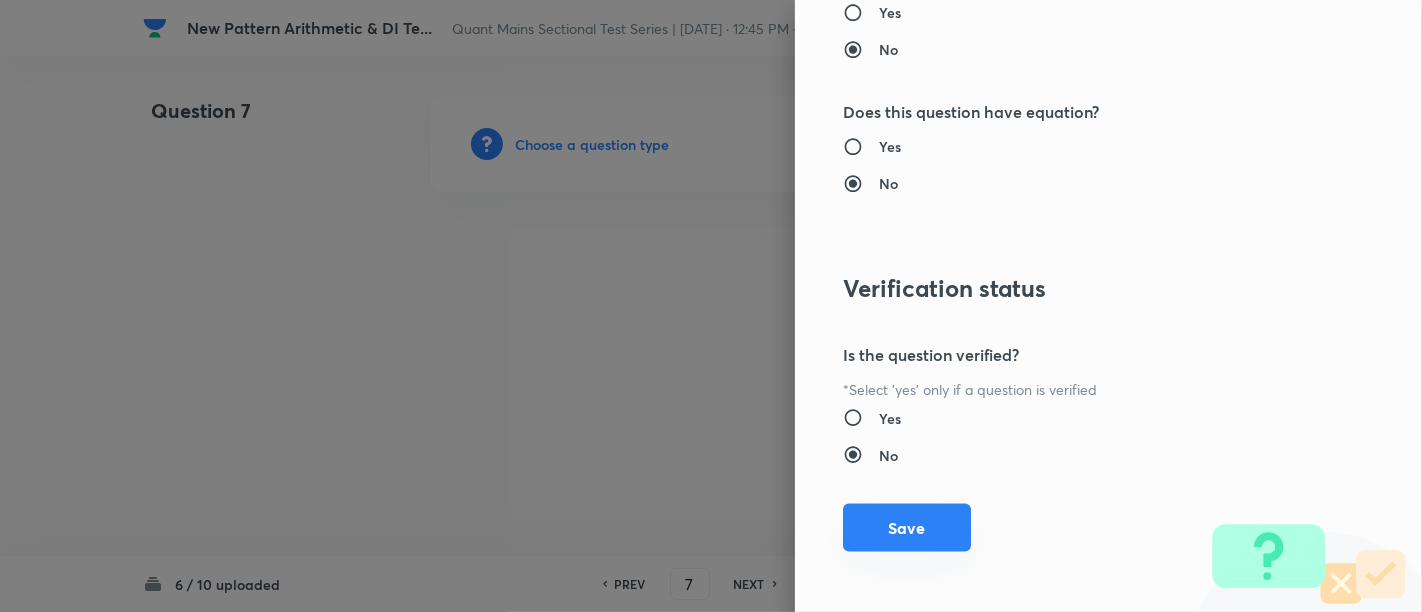click on "Save" at bounding box center (907, 528) 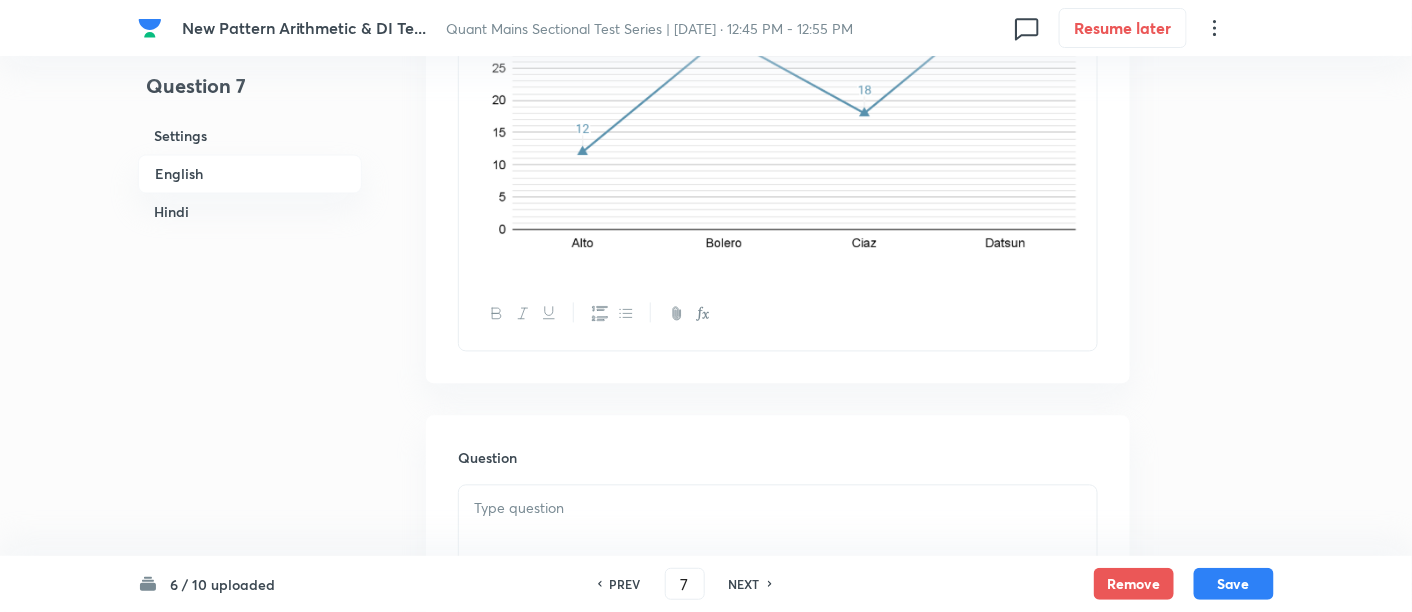 scroll, scrollTop: 1268, scrollLeft: 0, axis: vertical 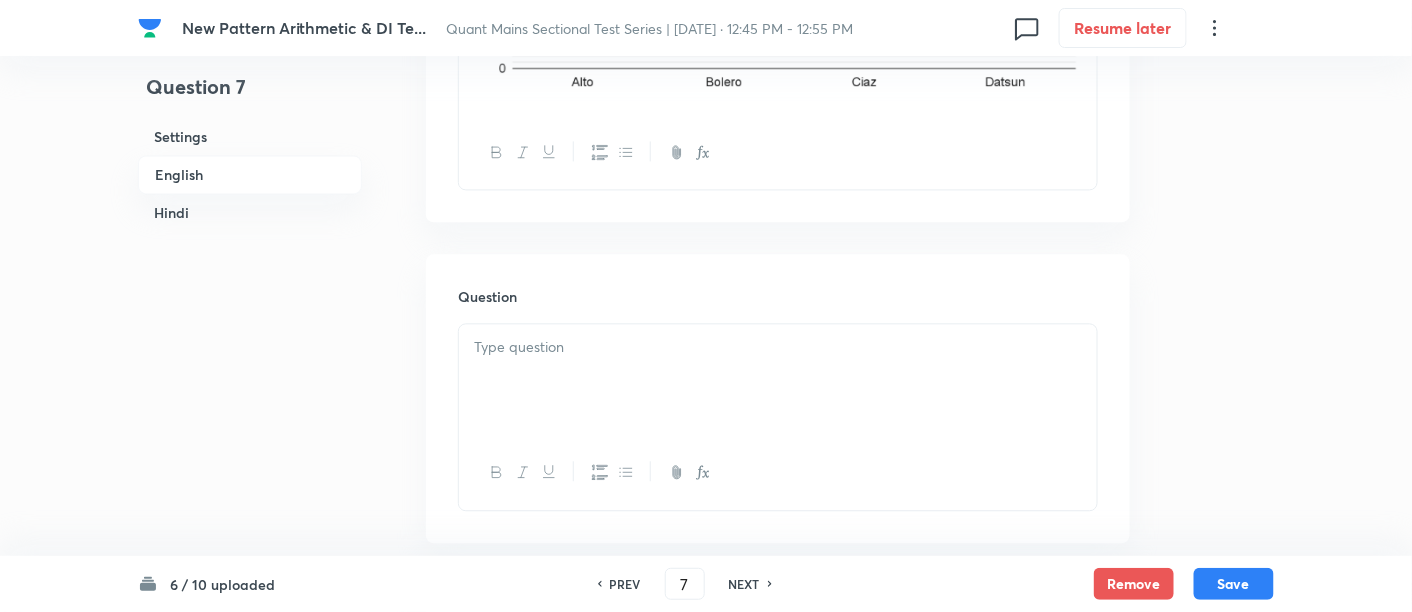 click at bounding box center [778, 380] 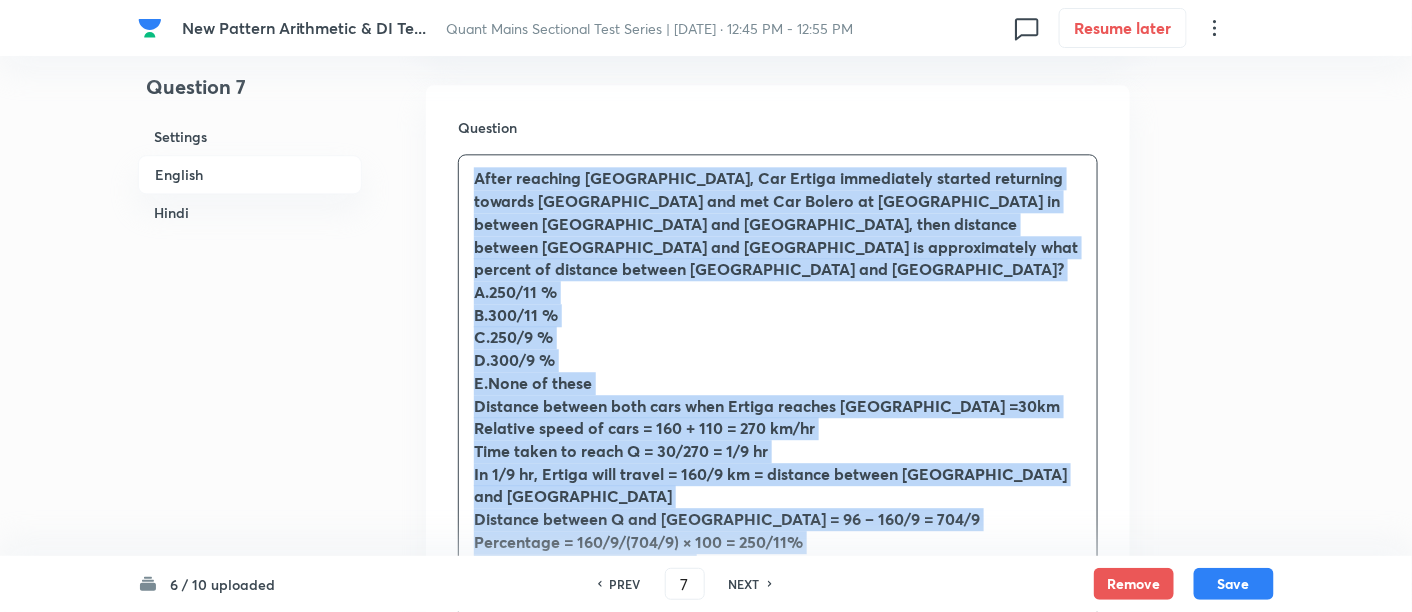 scroll, scrollTop: 1498, scrollLeft: 0, axis: vertical 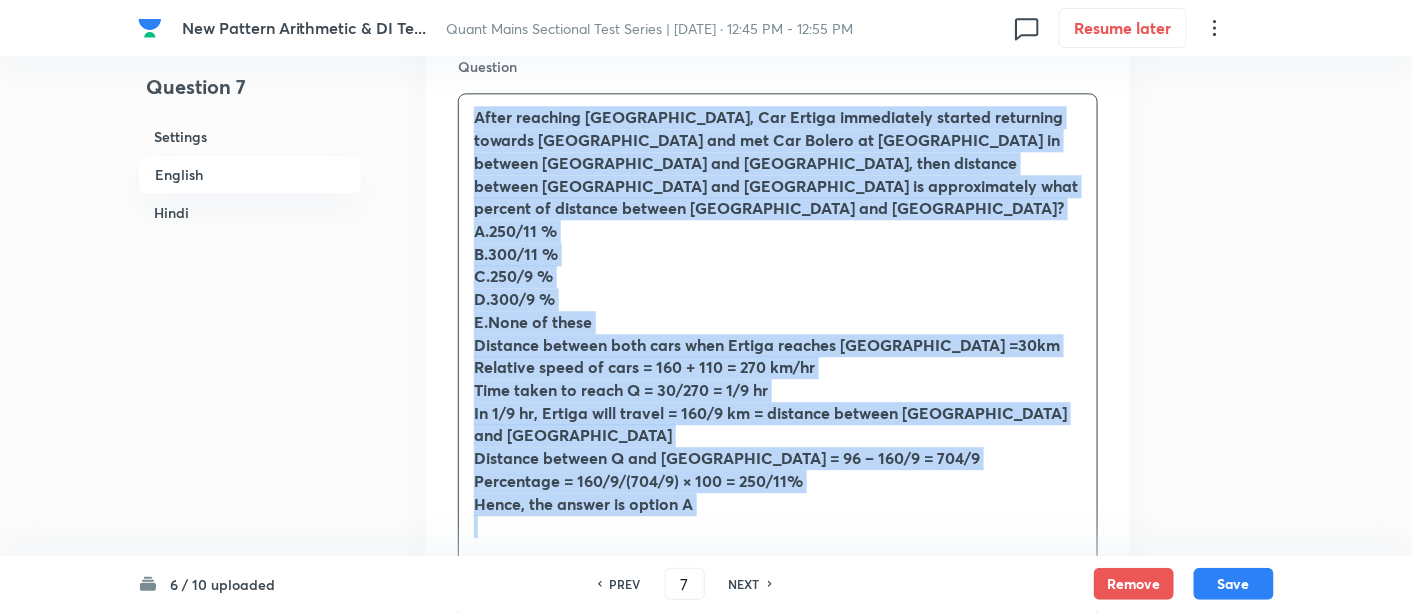 drag, startPoint x: 469, startPoint y: 280, endPoint x: 842, endPoint y: 524, distance: 445.7185 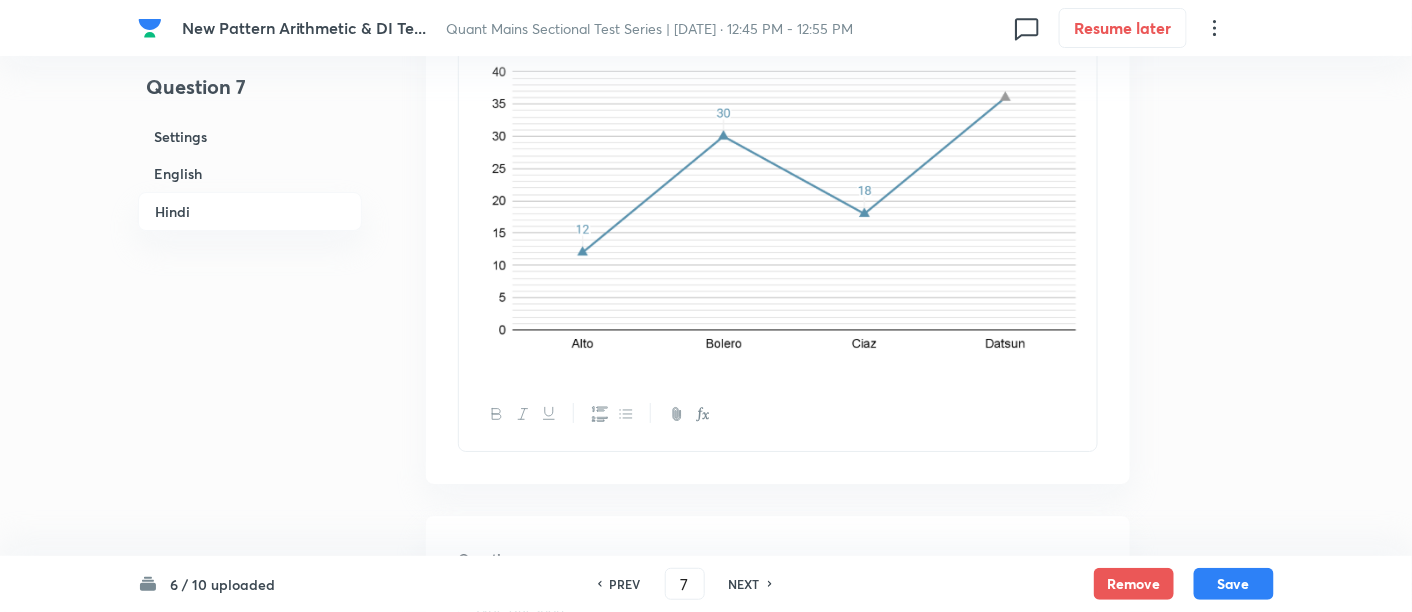 scroll, scrollTop: 4696, scrollLeft: 0, axis: vertical 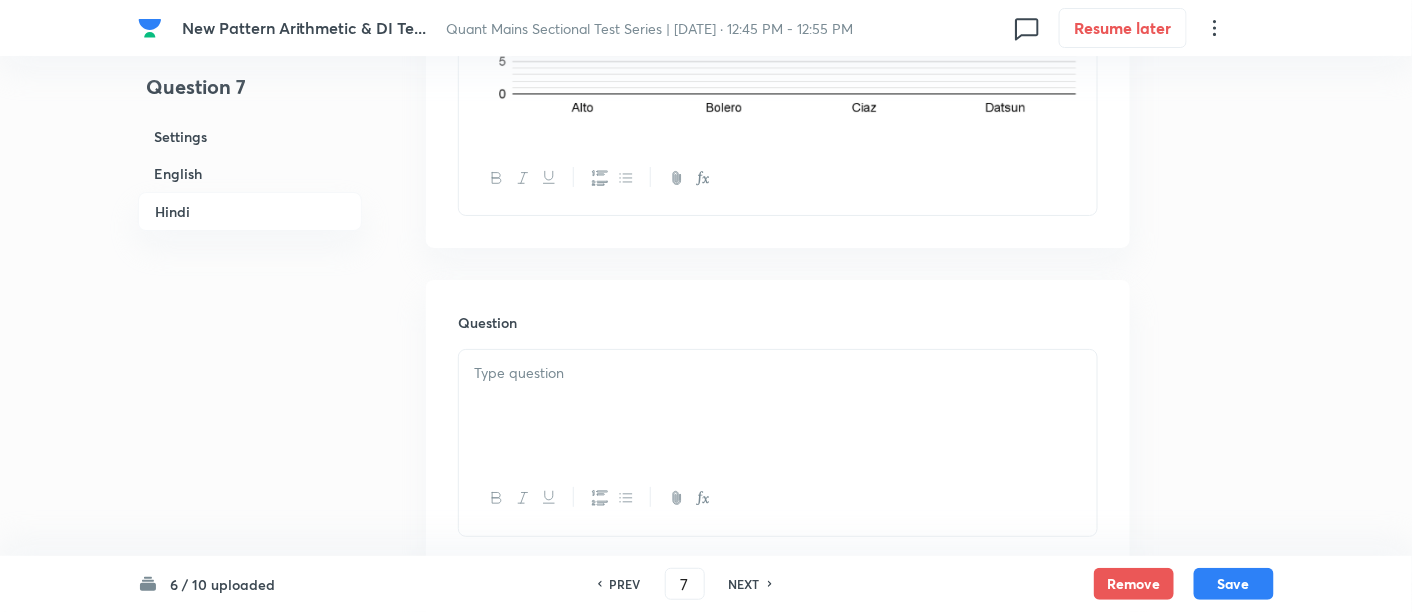 click at bounding box center (778, 406) 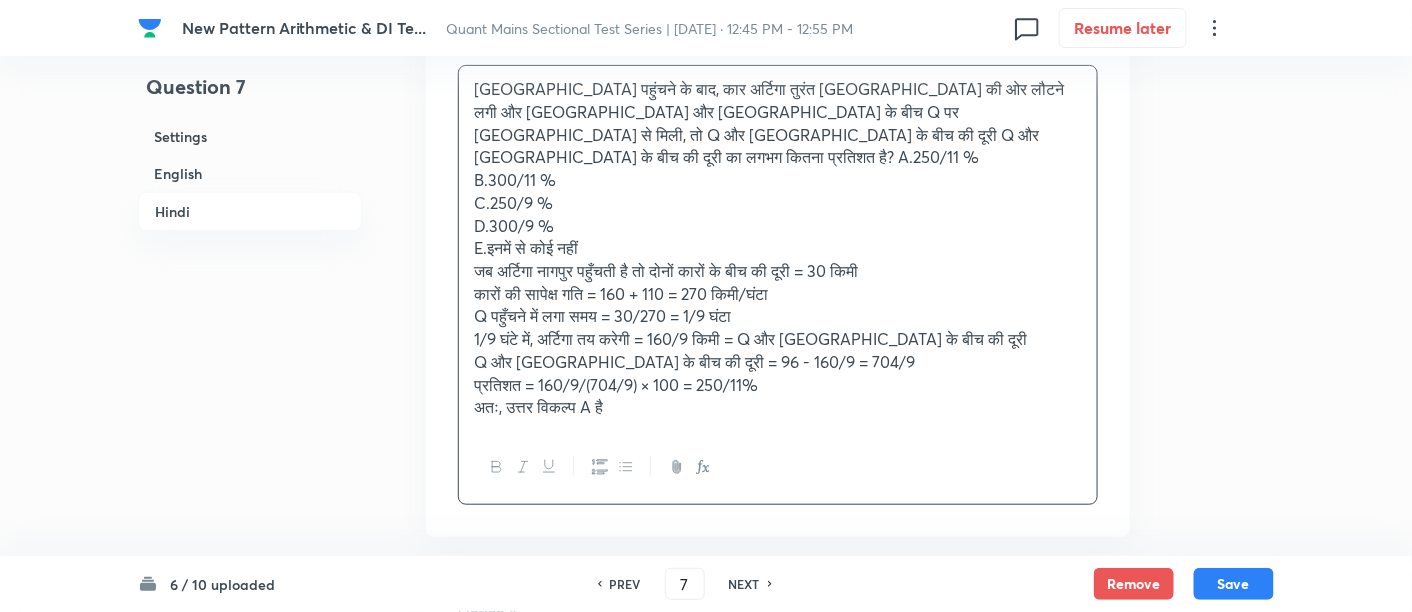 scroll, scrollTop: 4980, scrollLeft: 0, axis: vertical 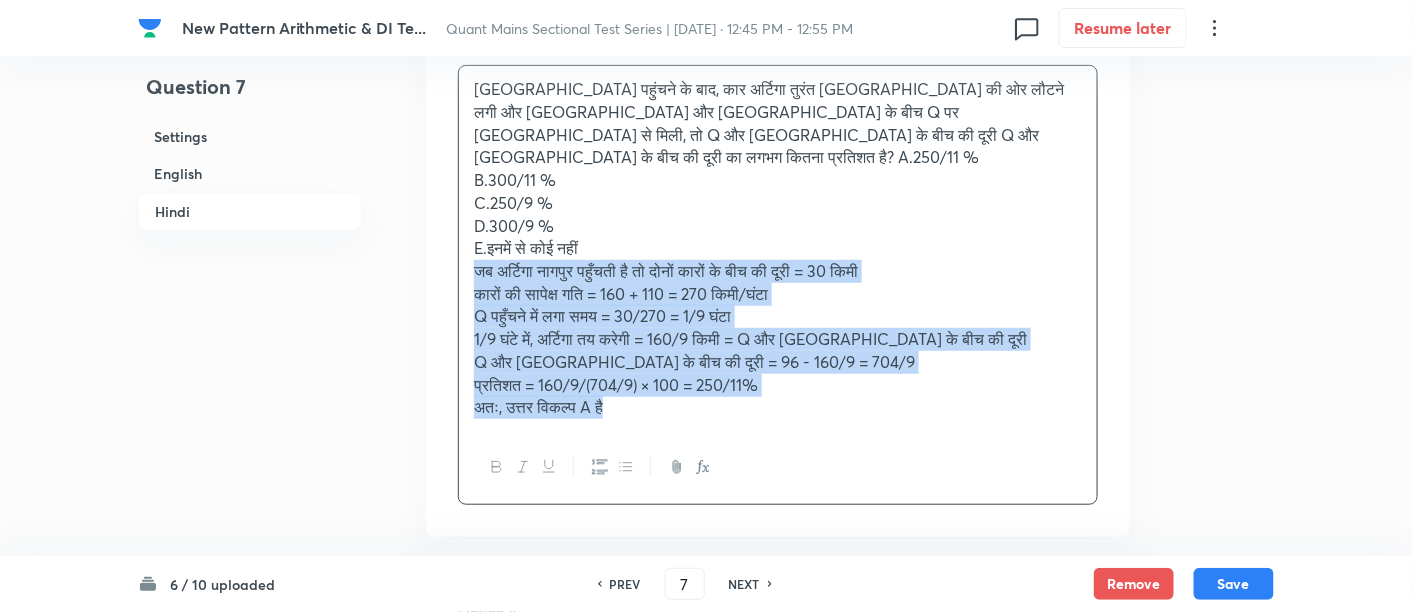 drag, startPoint x: 469, startPoint y: 130, endPoint x: 785, endPoint y: 389, distance: 408.57925 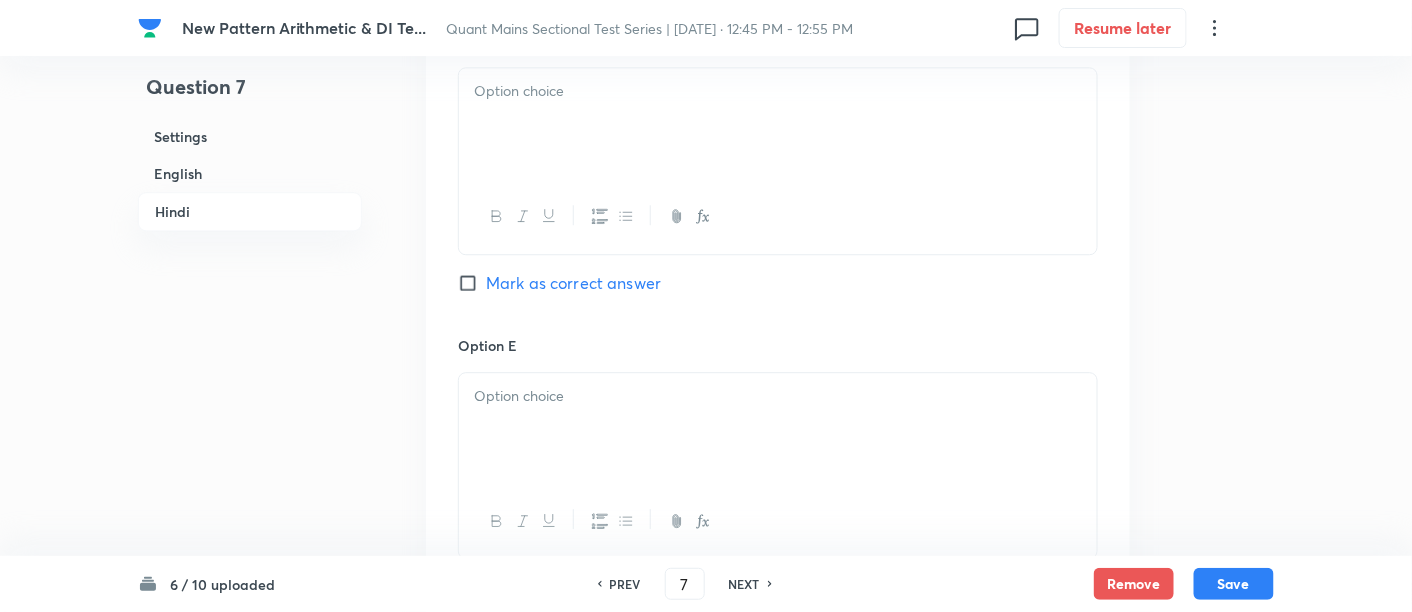 scroll, scrollTop: 6699, scrollLeft: 0, axis: vertical 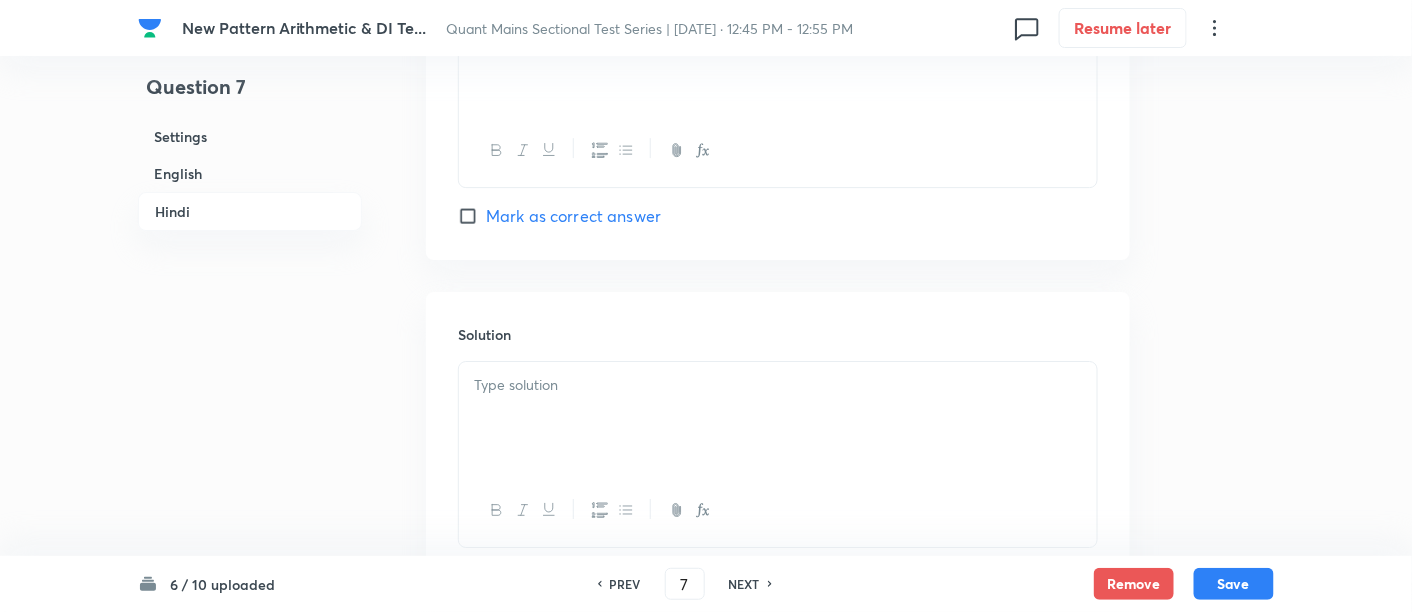 click at bounding box center (778, 418) 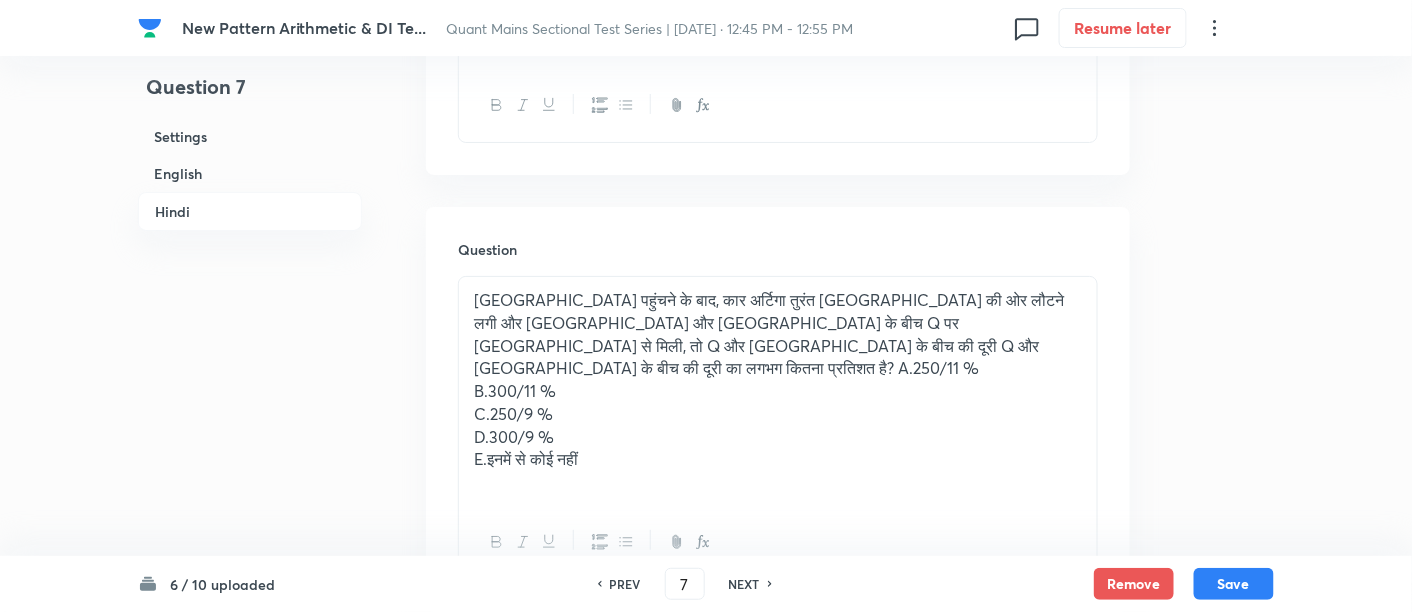 scroll, scrollTop: 4774, scrollLeft: 0, axis: vertical 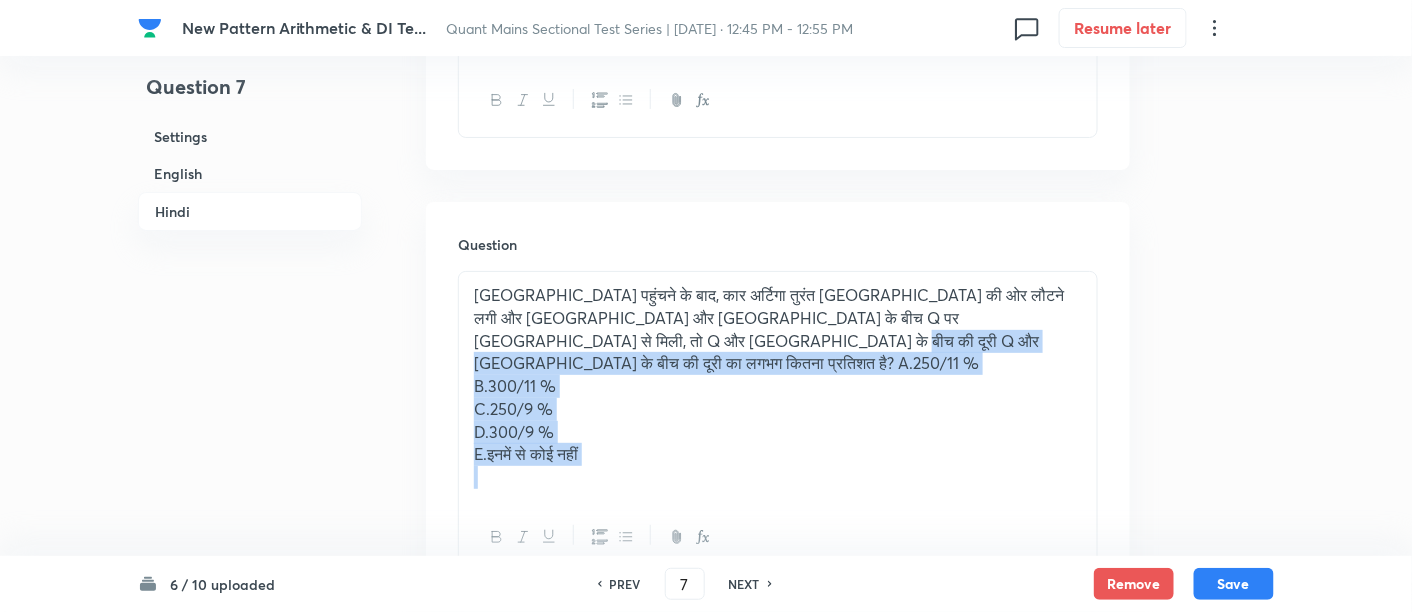 drag, startPoint x: 590, startPoint y: 224, endPoint x: 642, endPoint y: 355, distance: 140.94325 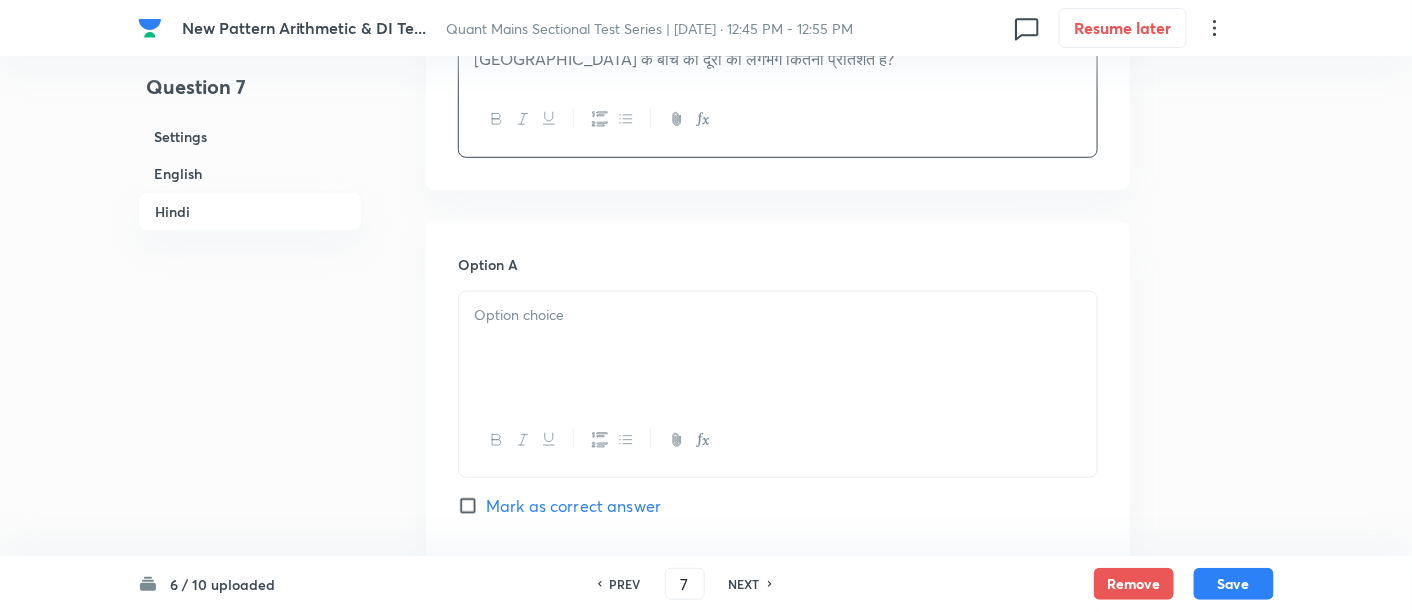 scroll, scrollTop: 5079, scrollLeft: 0, axis: vertical 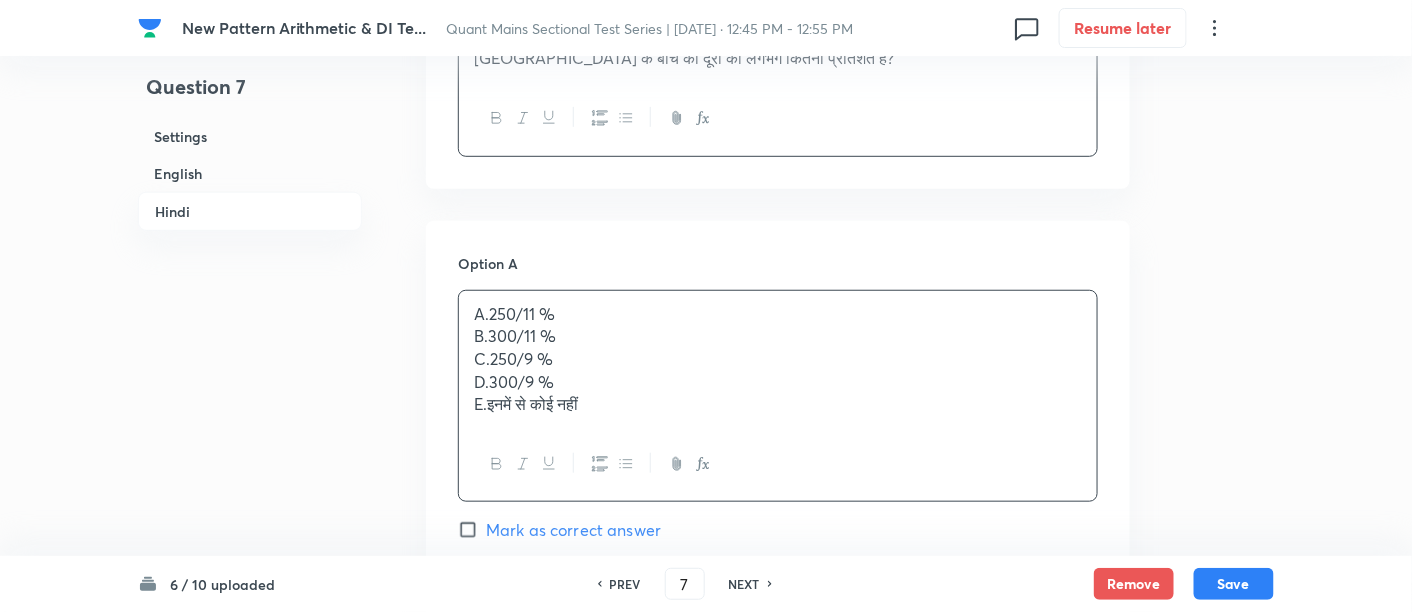 click on "A.250/11 %  B.300/11 % C.250/9 % D.300/9 % E.इनमें से कोई नहीं" at bounding box center [778, 360] 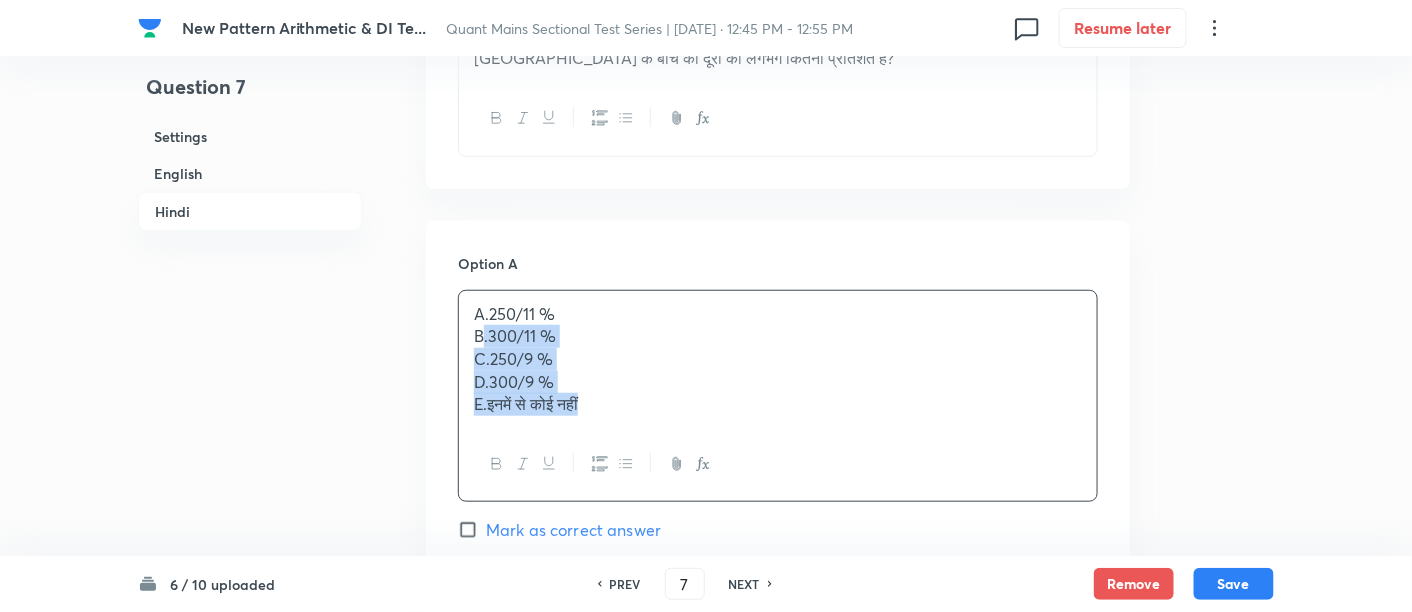drag, startPoint x: 476, startPoint y: 220, endPoint x: 665, endPoint y: 353, distance: 231.10603 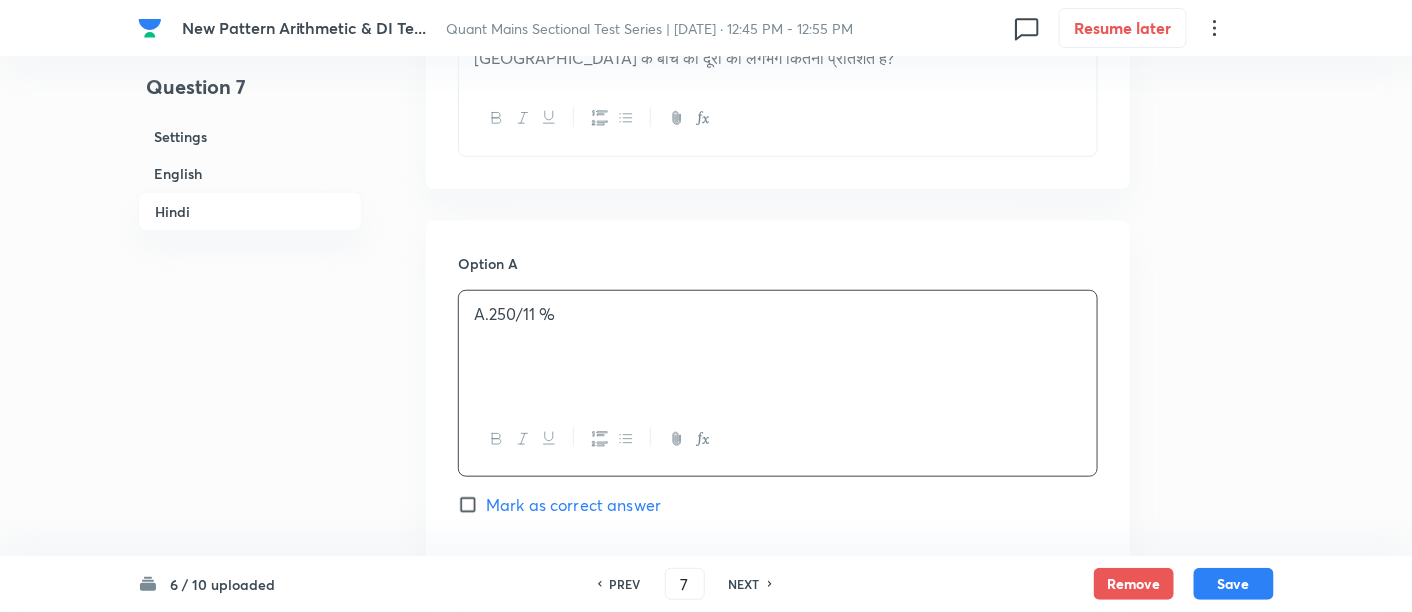 scroll, scrollTop: 5363, scrollLeft: 0, axis: vertical 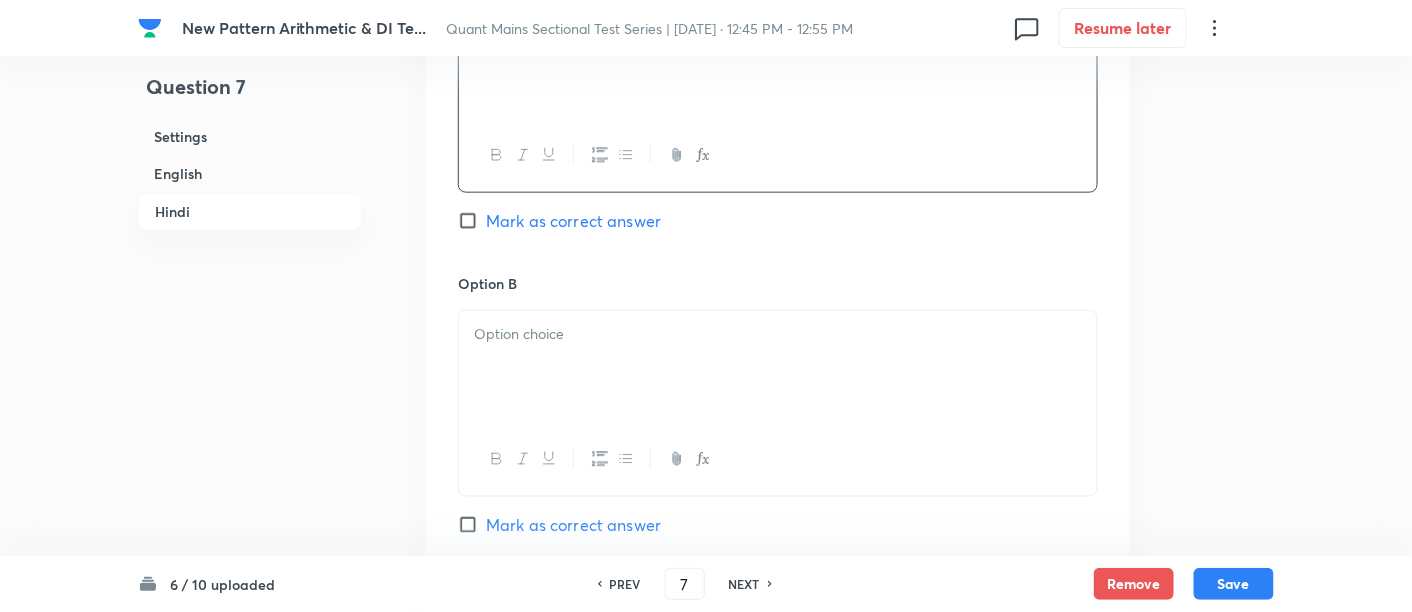 click at bounding box center [778, 367] 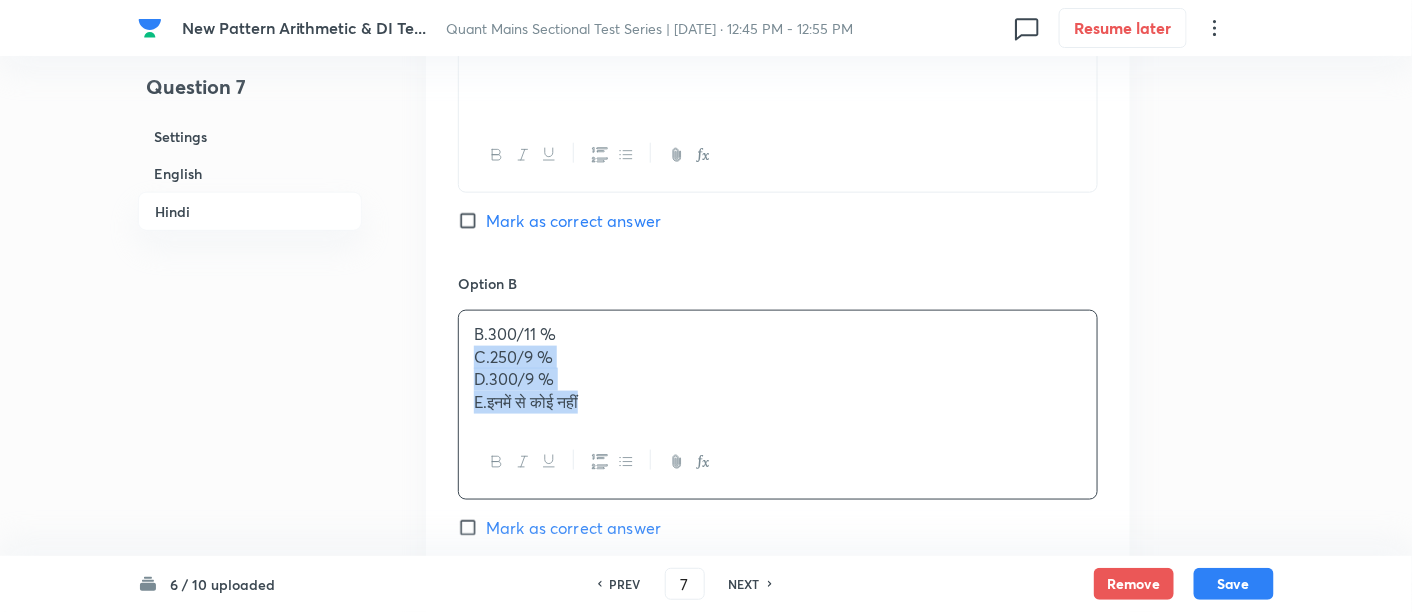 drag, startPoint x: 470, startPoint y: 235, endPoint x: 713, endPoint y: 341, distance: 265.1132 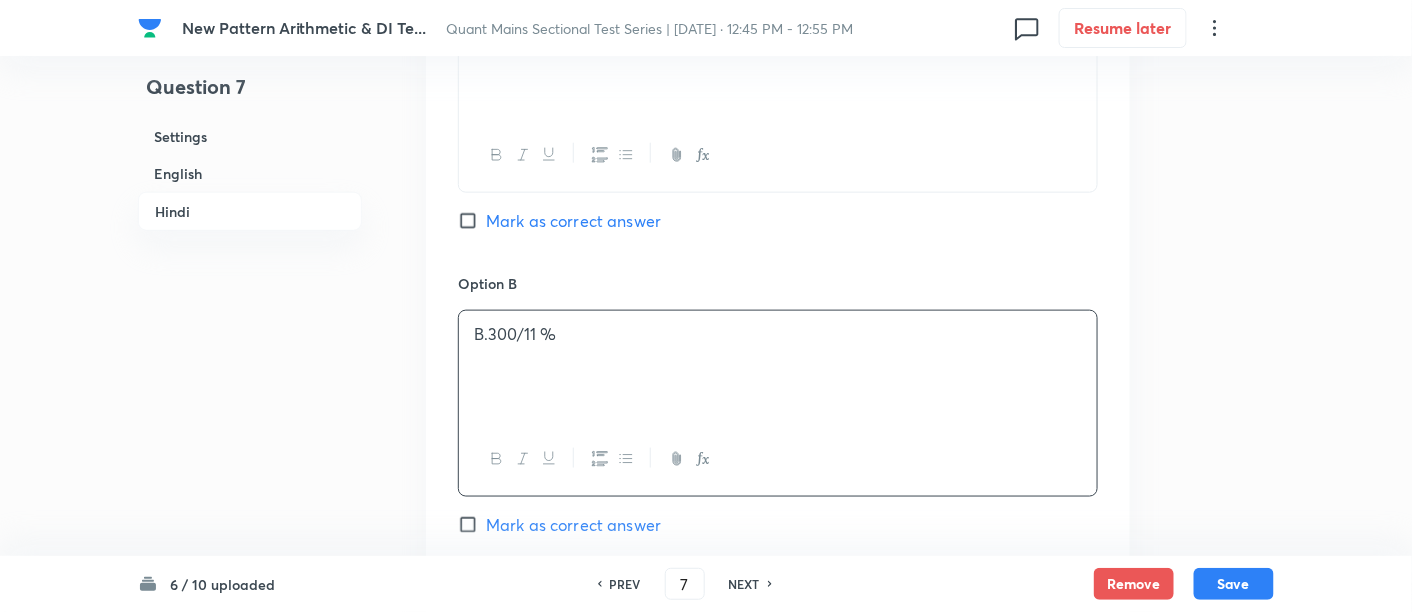 scroll, scrollTop: 5652, scrollLeft: 0, axis: vertical 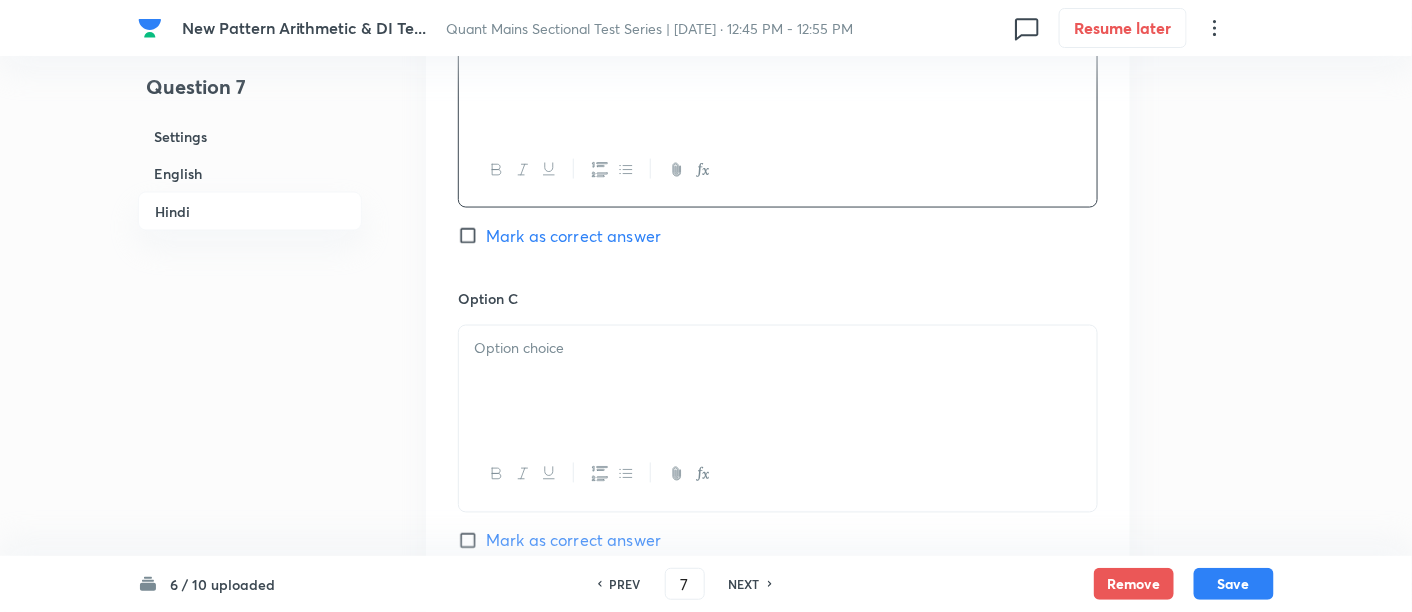 click at bounding box center [778, 382] 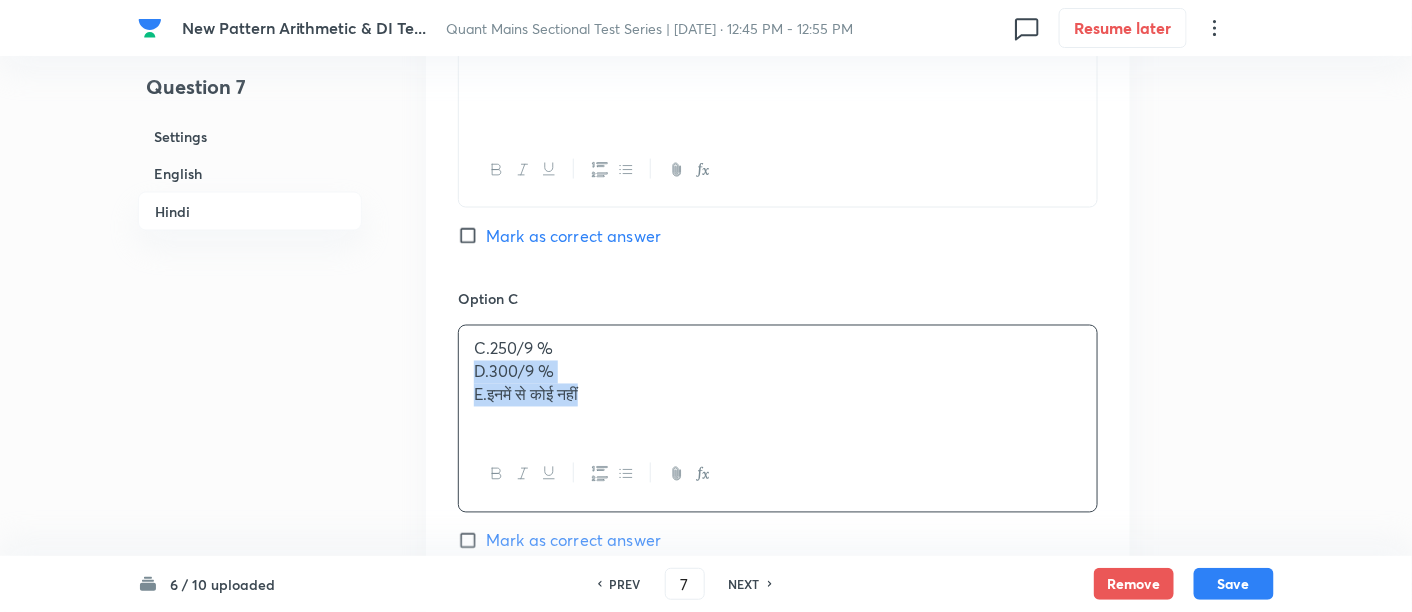 drag, startPoint x: 471, startPoint y: 246, endPoint x: 680, endPoint y: 315, distance: 220.09543 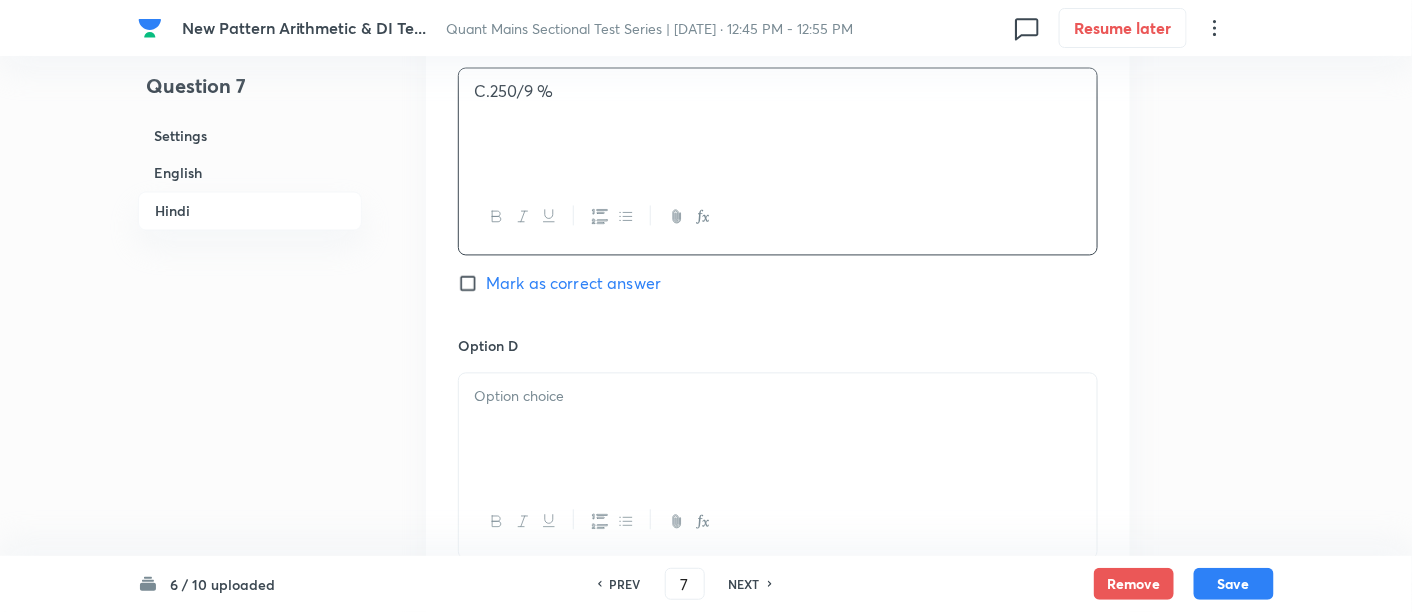 scroll, scrollTop: 5912, scrollLeft: 0, axis: vertical 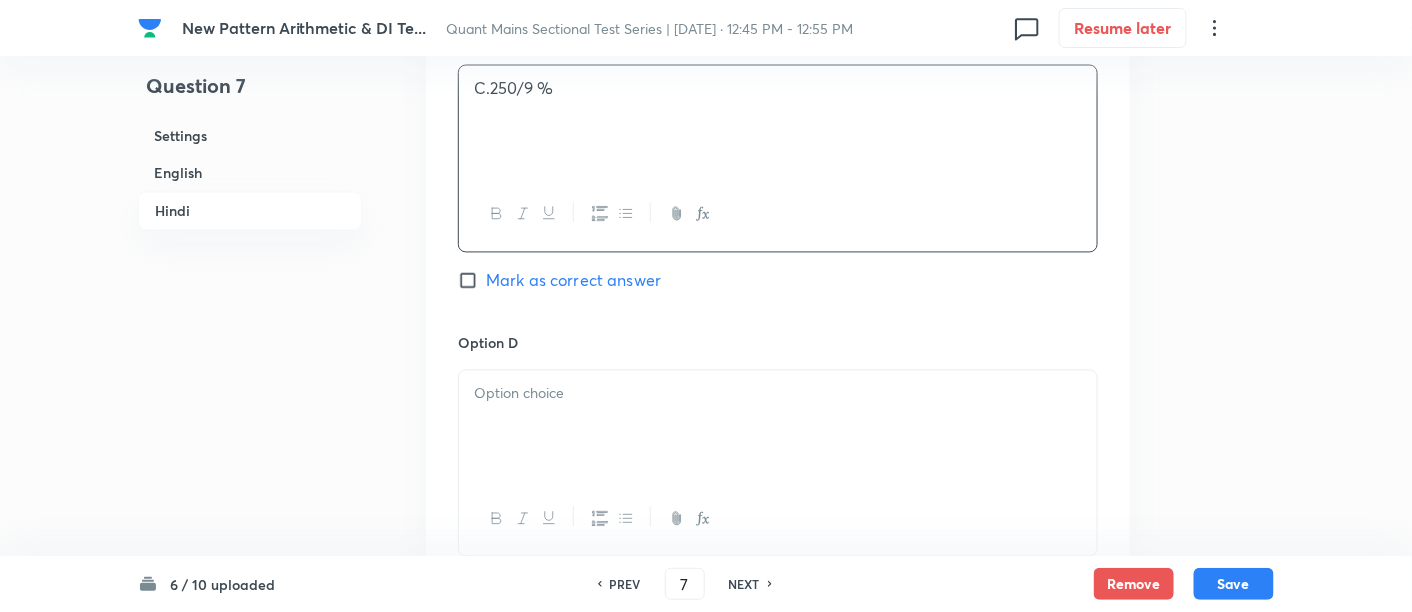 click at bounding box center [778, 427] 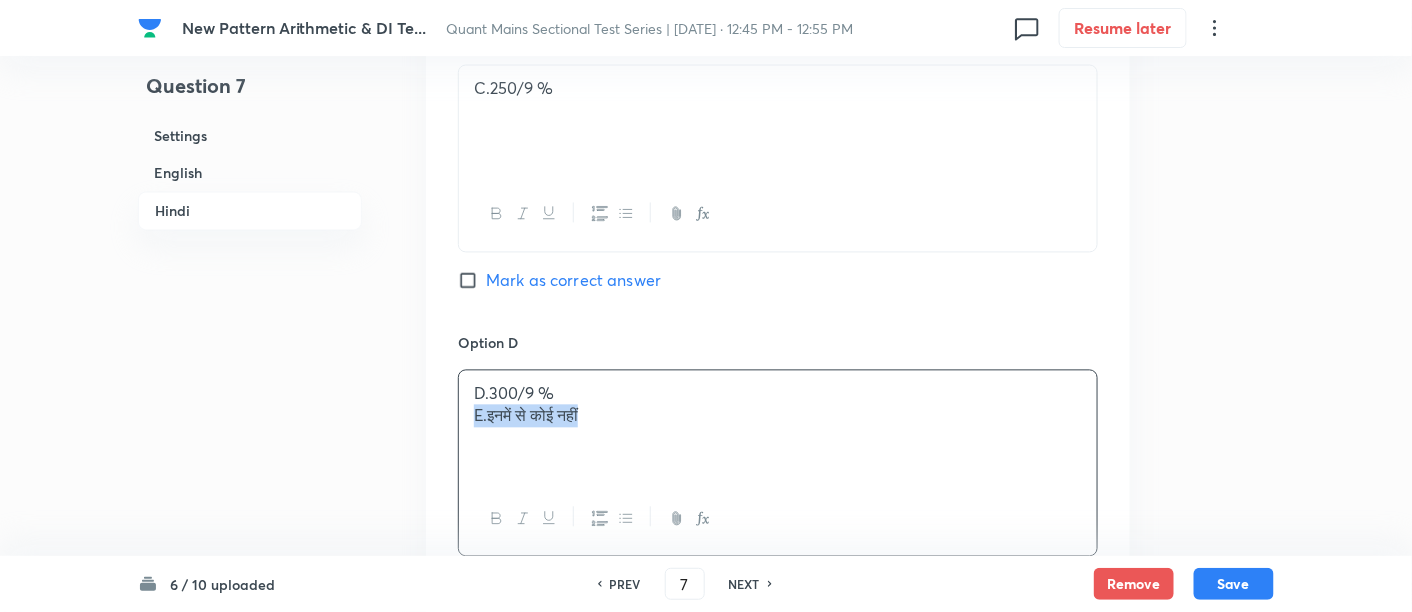 drag, startPoint x: 469, startPoint y: 298, endPoint x: 682, endPoint y: 330, distance: 215.39035 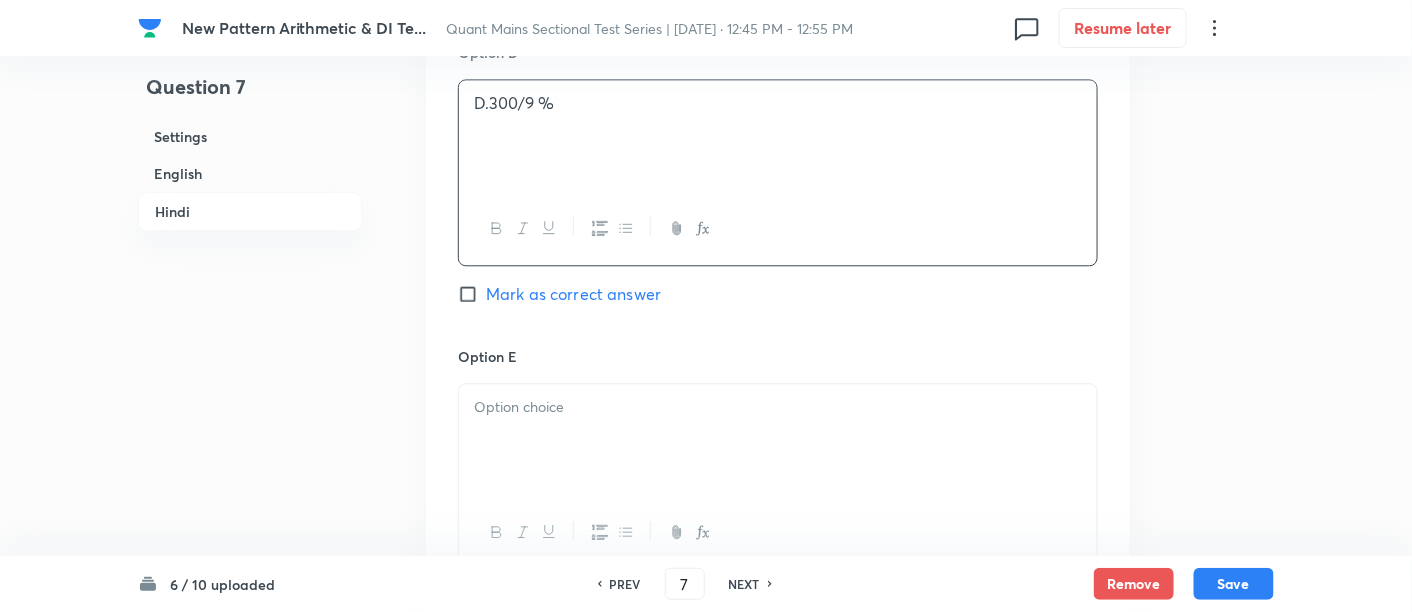 click at bounding box center (778, 440) 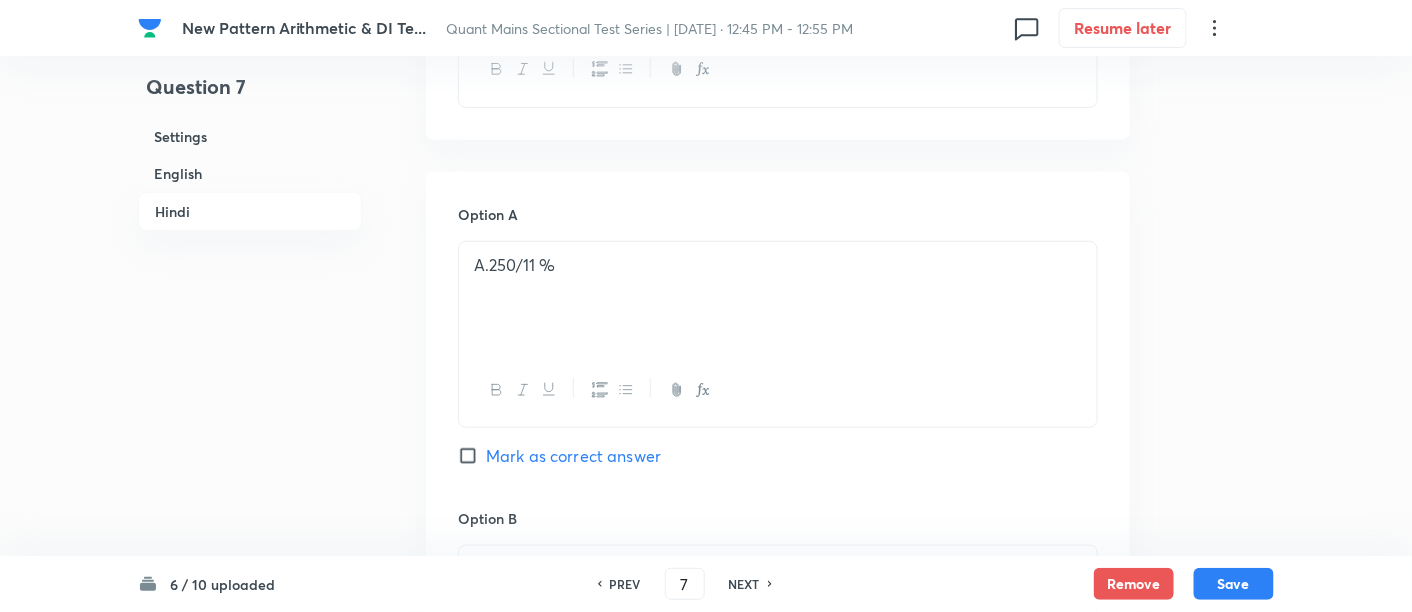 scroll, scrollTop: 5157, scrollLeft: 0, axis: vertical 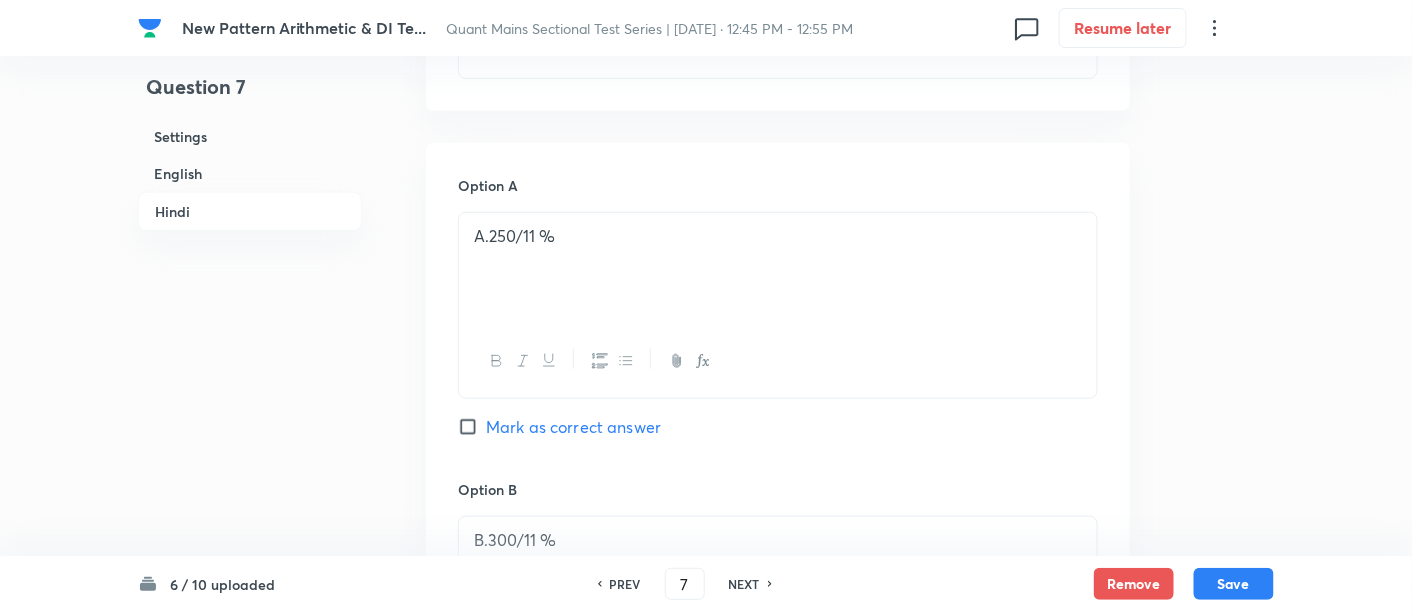 click on "Mark as correct answer" at bounding box center [573, 427] 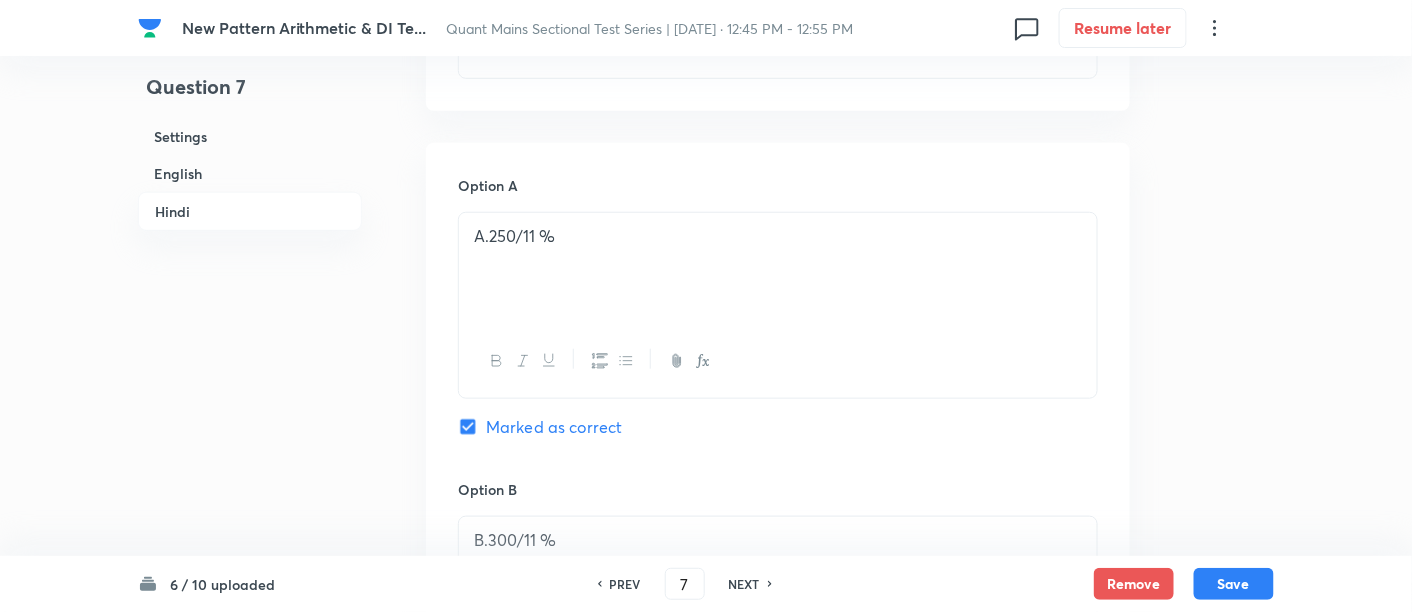 checkbox on "true" 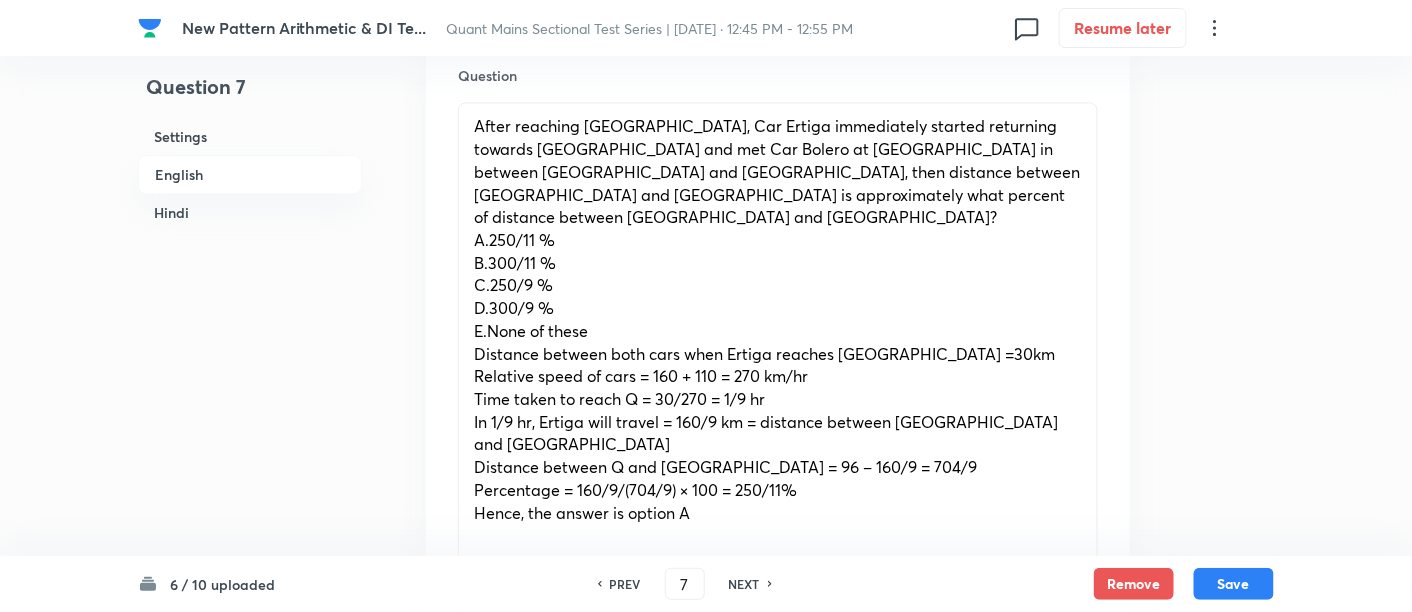 scroll, scrollTop: 1491, scrollLeft: 0, axis: vertical 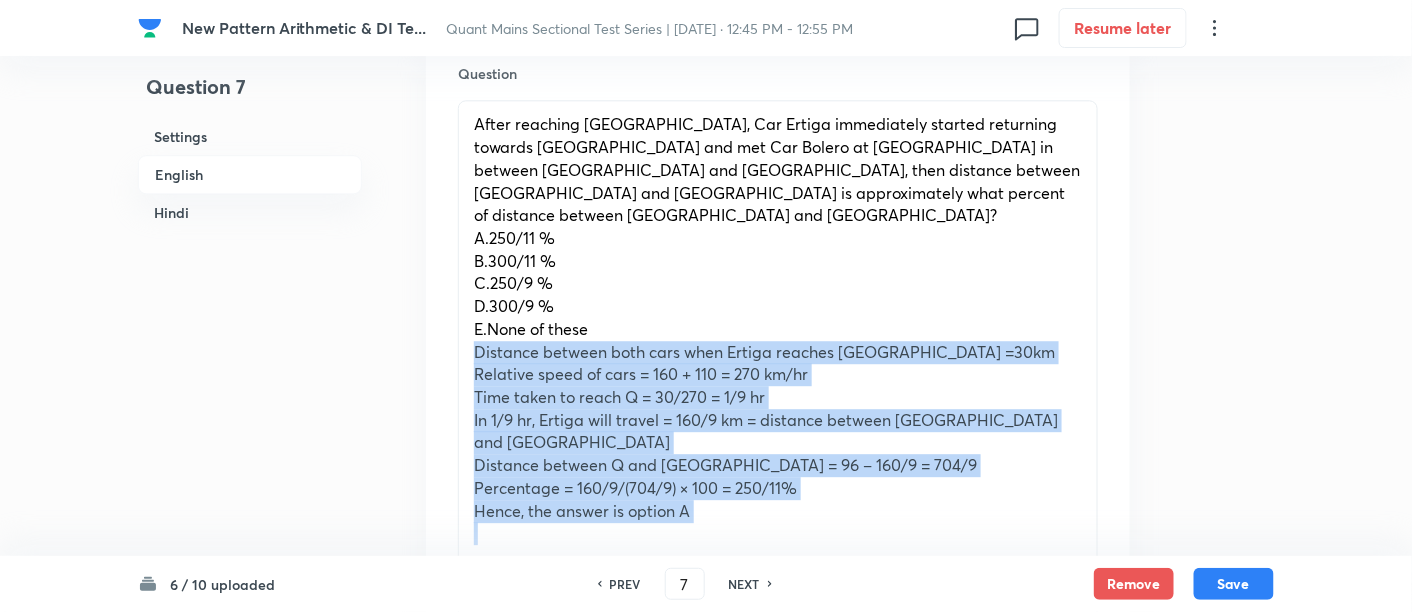 drag, startPoint x: 469, startPoint y: 252, endPoint x: 758, endPoint y: 426, distance: 337.3381 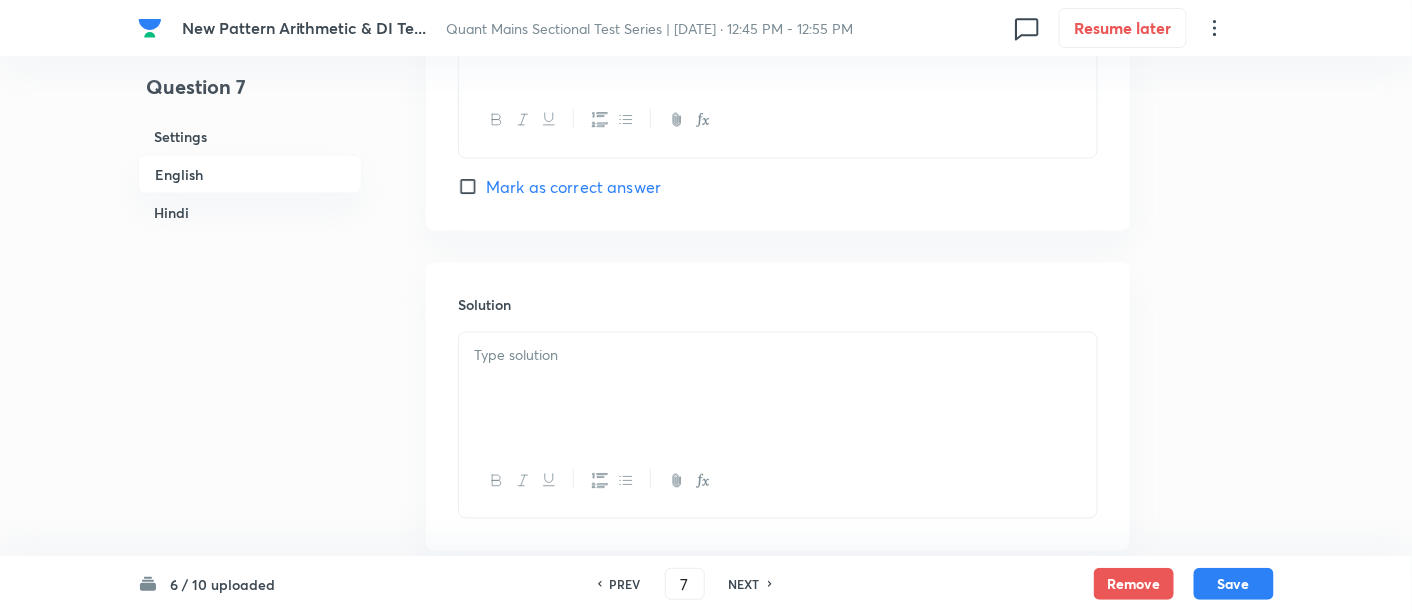 scroll, scrollTop: 3404, scrollLeft: 0, axis: vertical 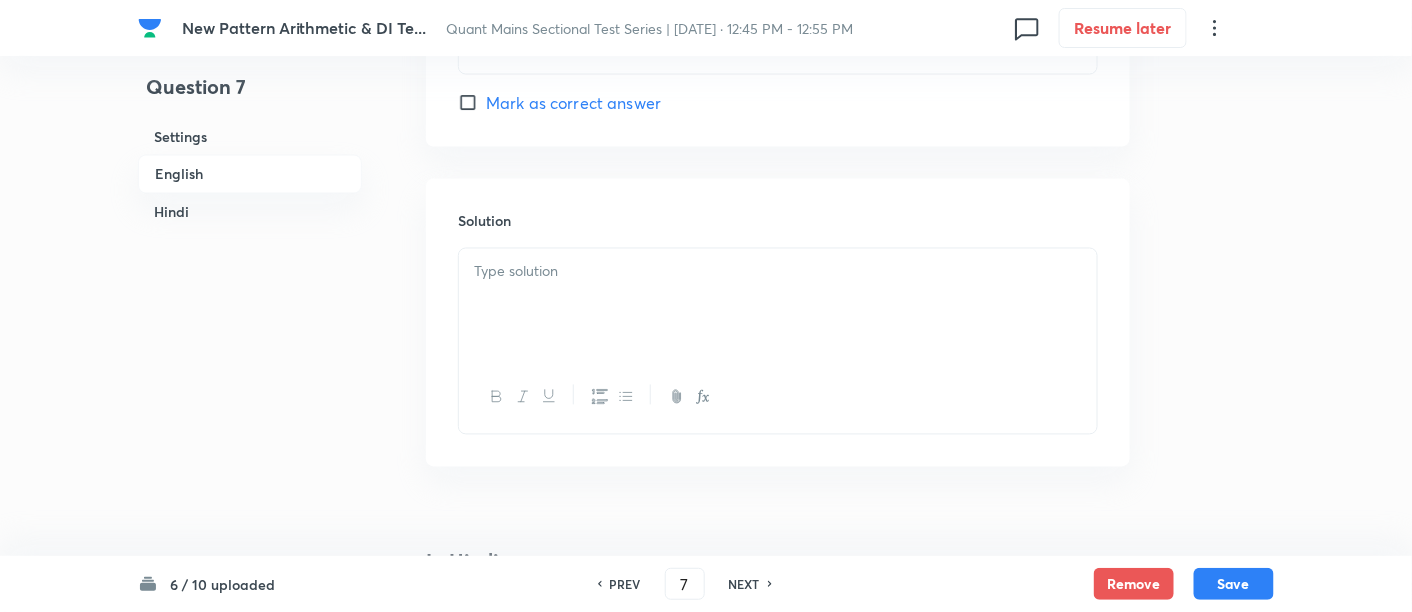 click at bounding box center (778, 305) 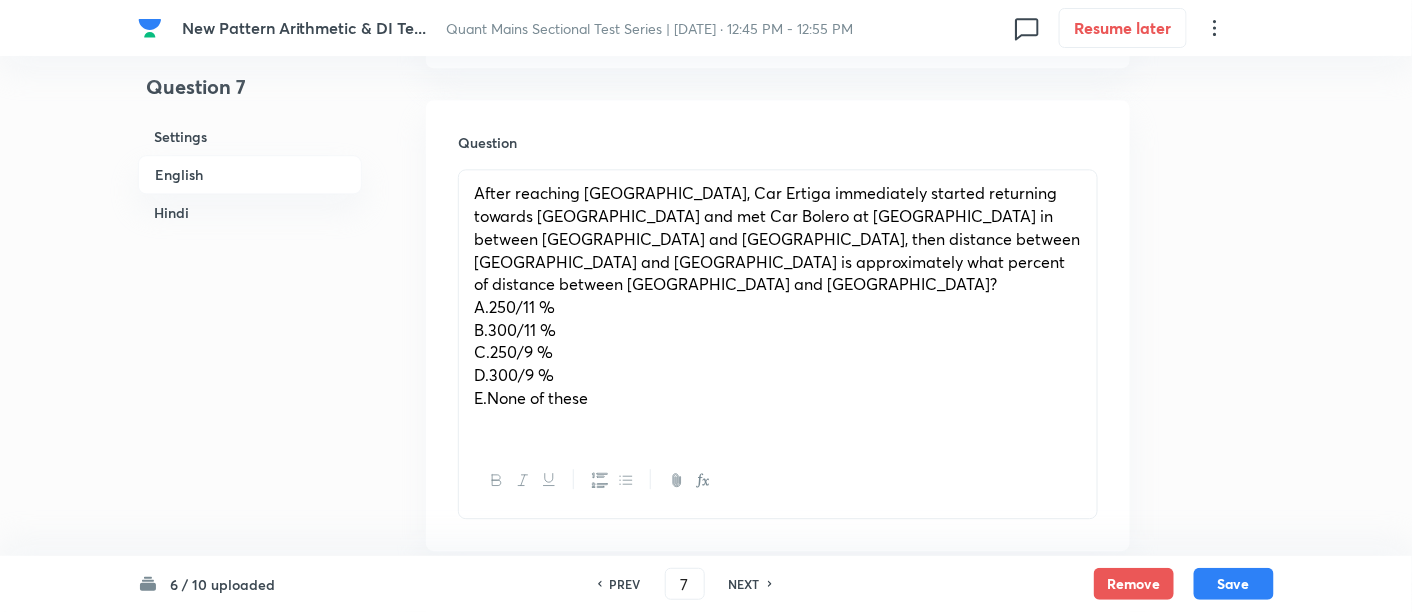 scroll, scrollTop: 1426, scrollLeft: 0, axis: vertical 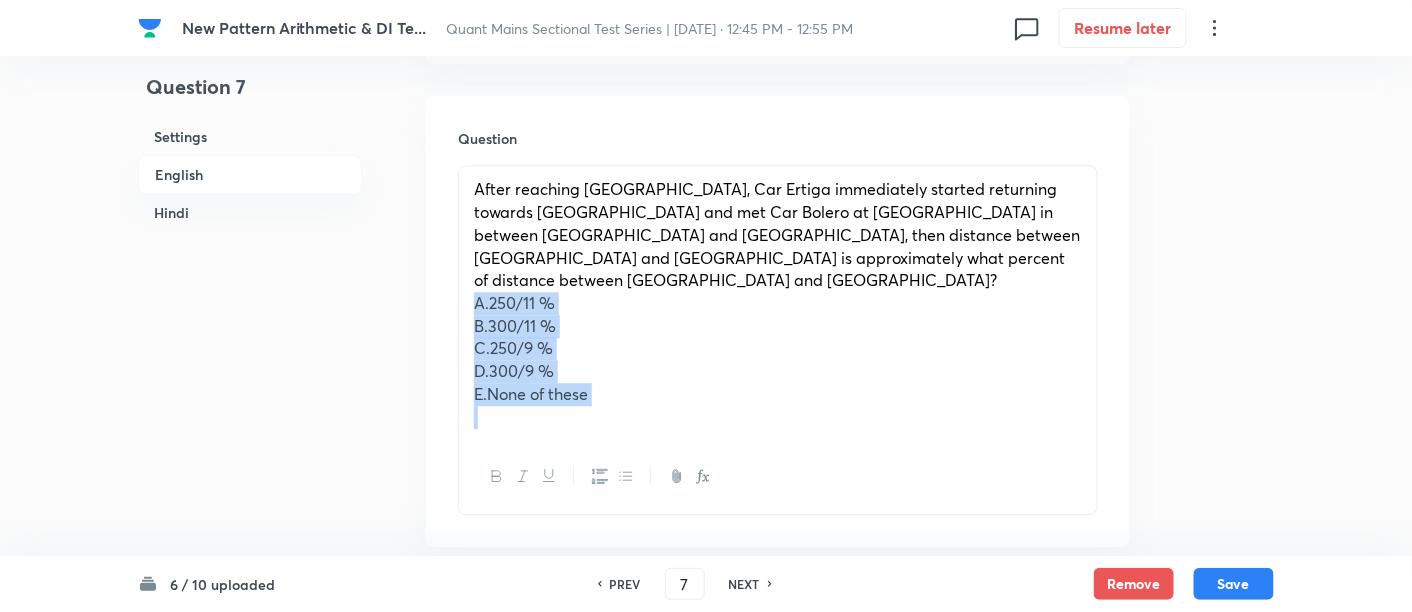 drag, startPoint x: 471, startPoint y: 211, endPoint x: 679, endPoint y: 367, distance: 260 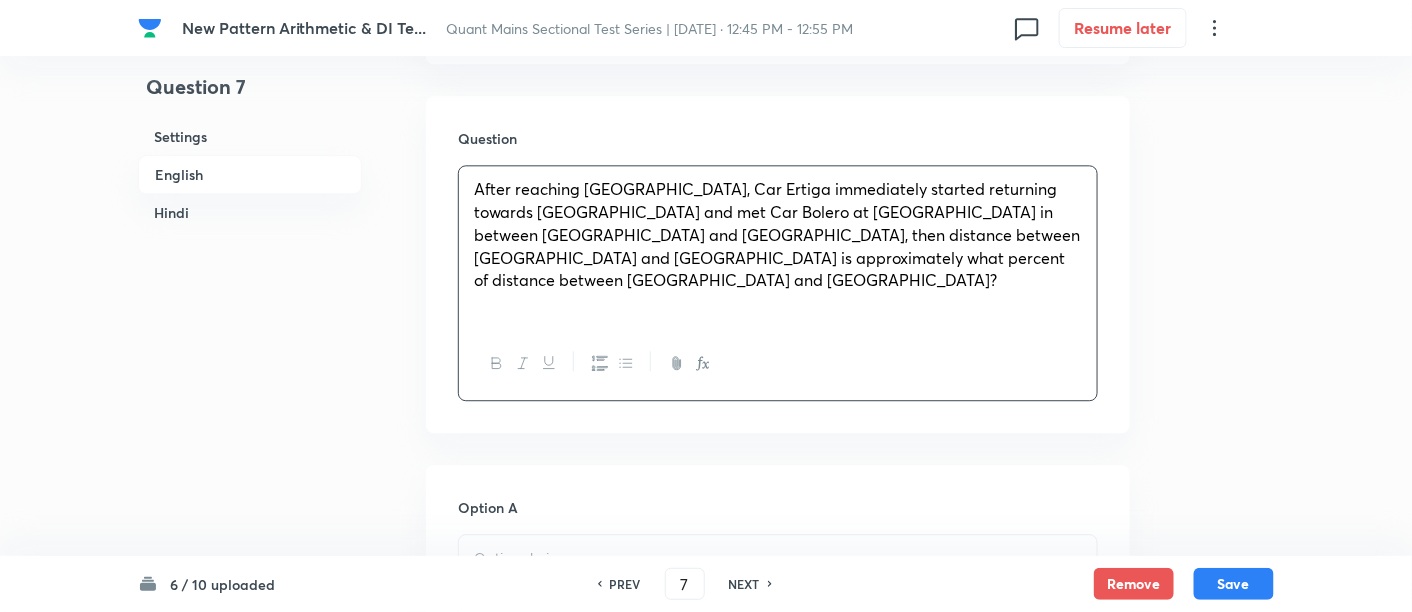 scroll, scrollTop: 1616, scrollLeft: 0, axis: vertical 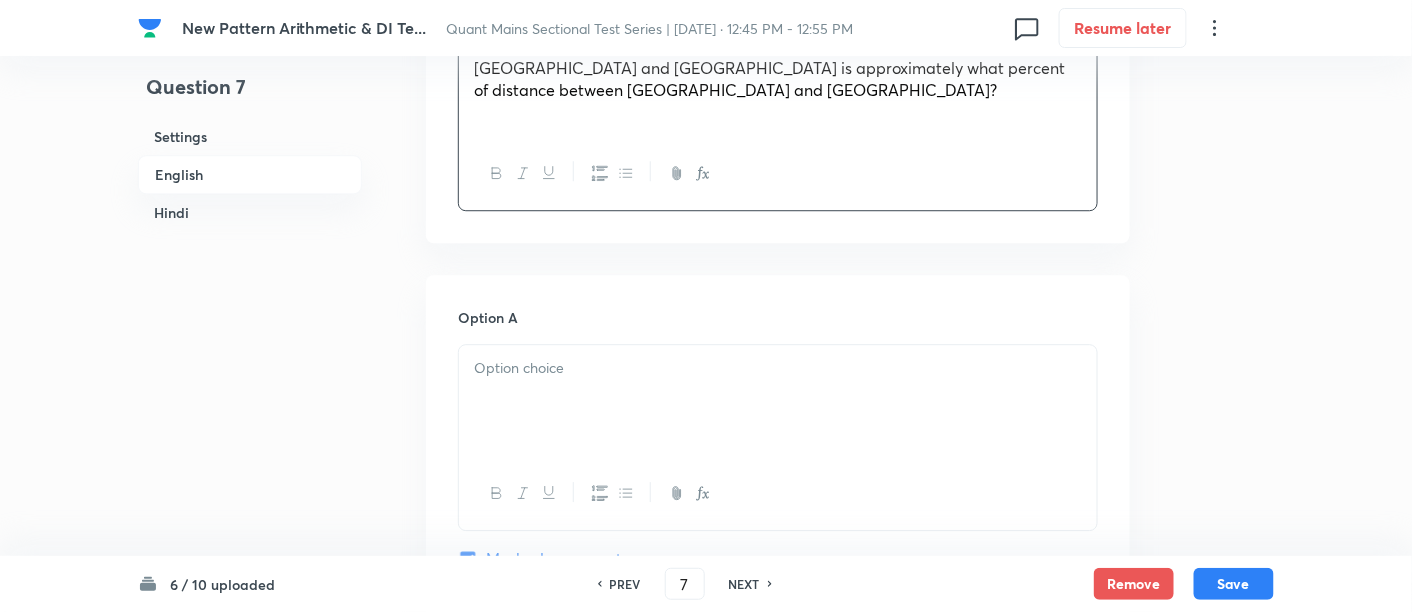 click at bounding box center (778, 401) 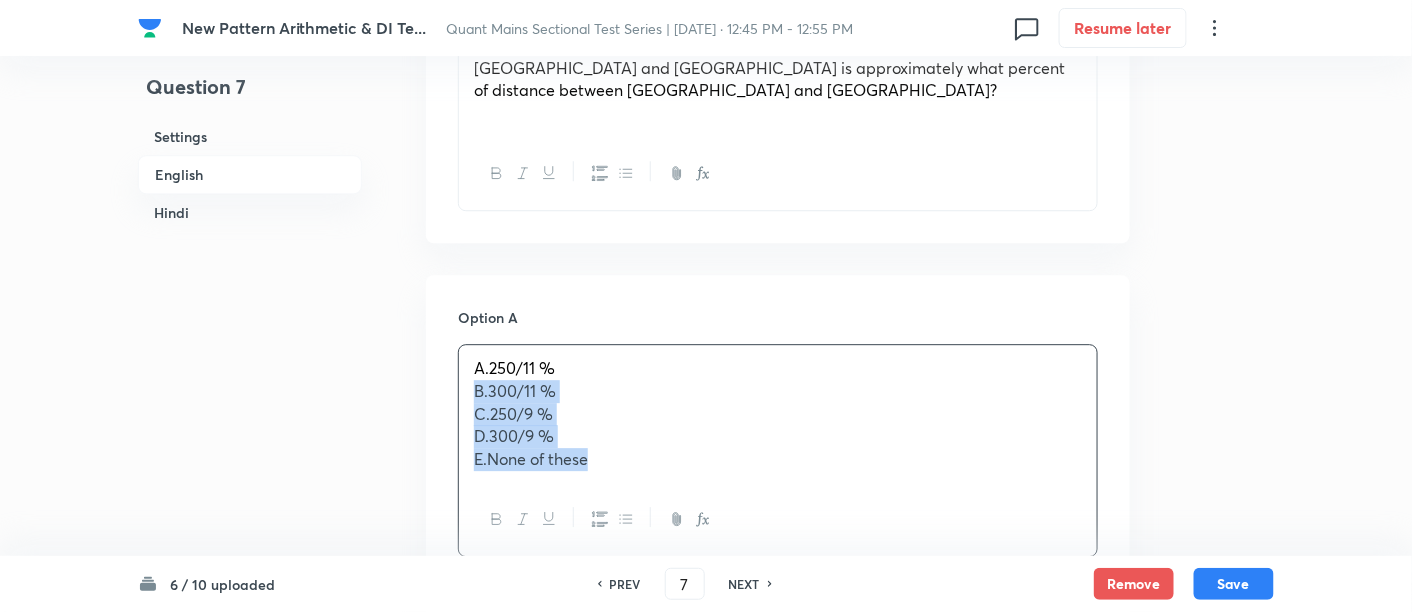 drag, startPoint x: 469, startPoint y: 296, endPoint x: 670, endPoint y: 421, distance: 236.69812 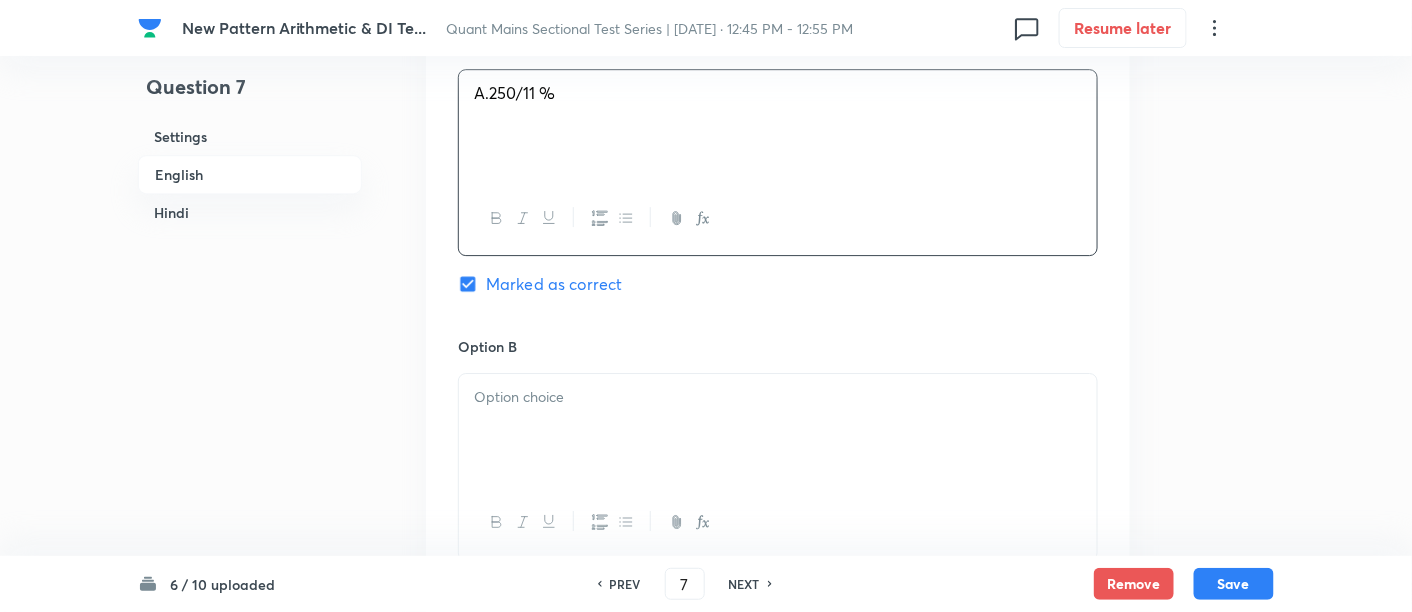 scroll, scrollTop: 1893, scrollLeft: 0, axis: vertical 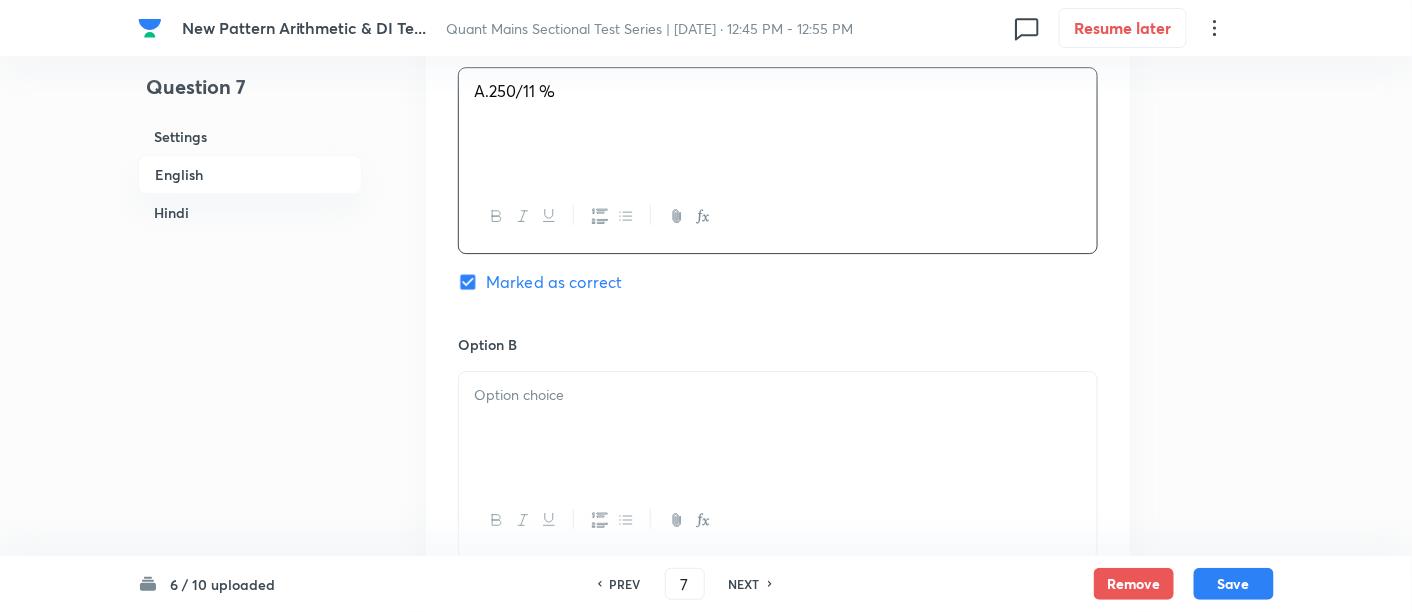click at bounding box center [778, 428] 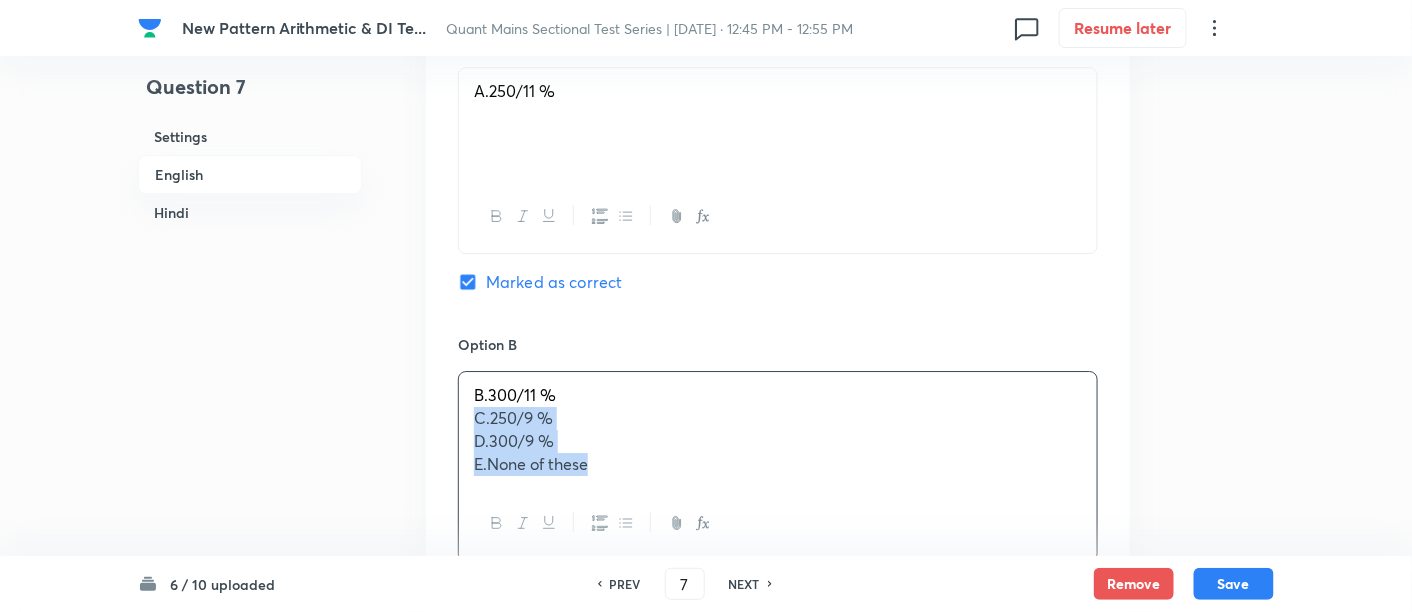 drag, startPoint x: 459, startPoint y: 324, endPoint x: 669, endPoint y: 420, distance: 230.90257 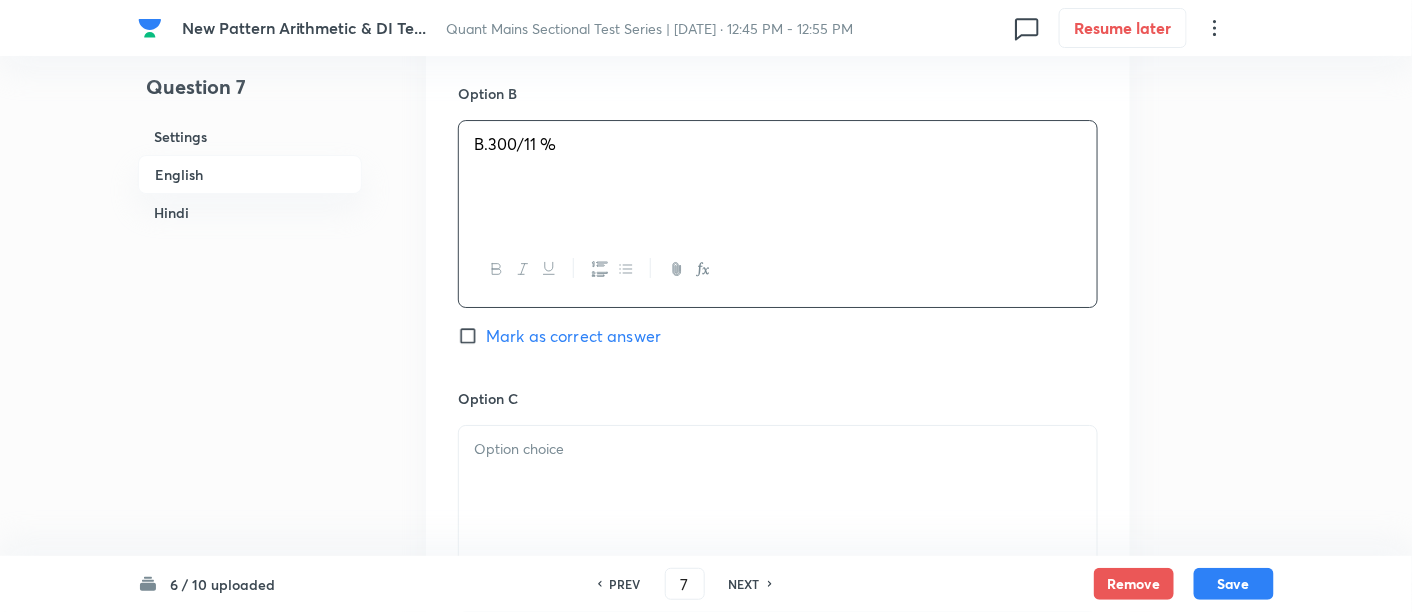 scroll, scrollTop: 2162, scrollLeft: 0, axis: vertical 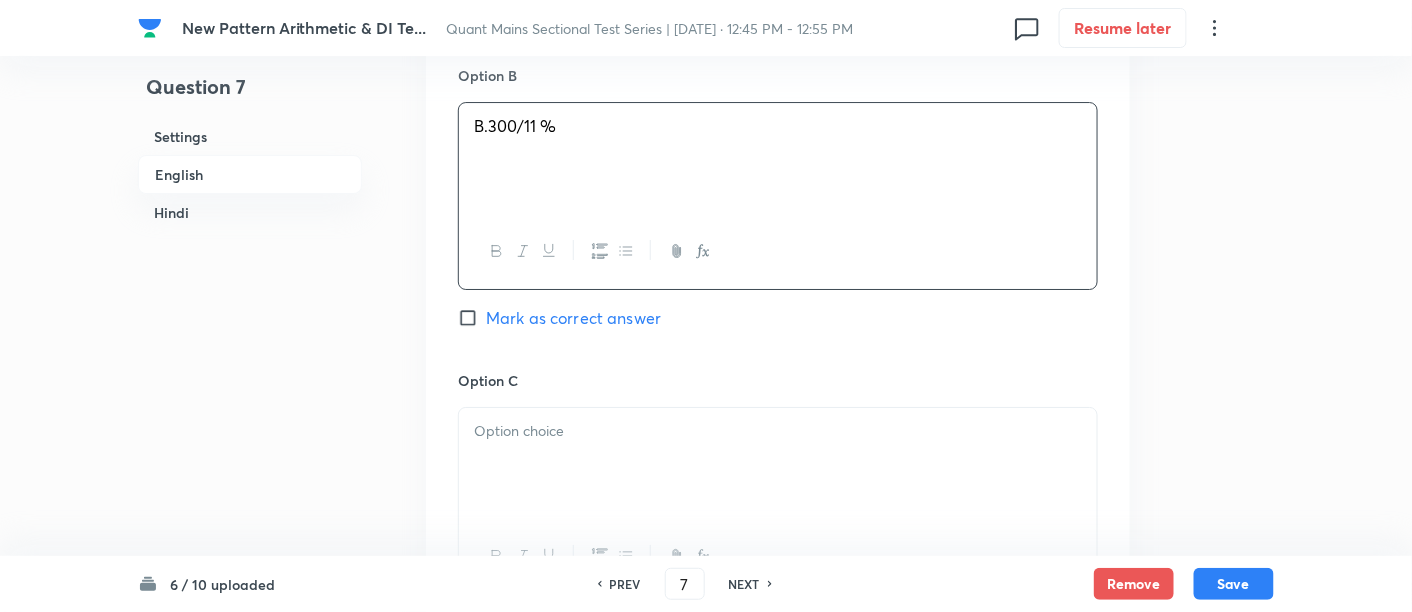 click at bounding box center (778, 464) 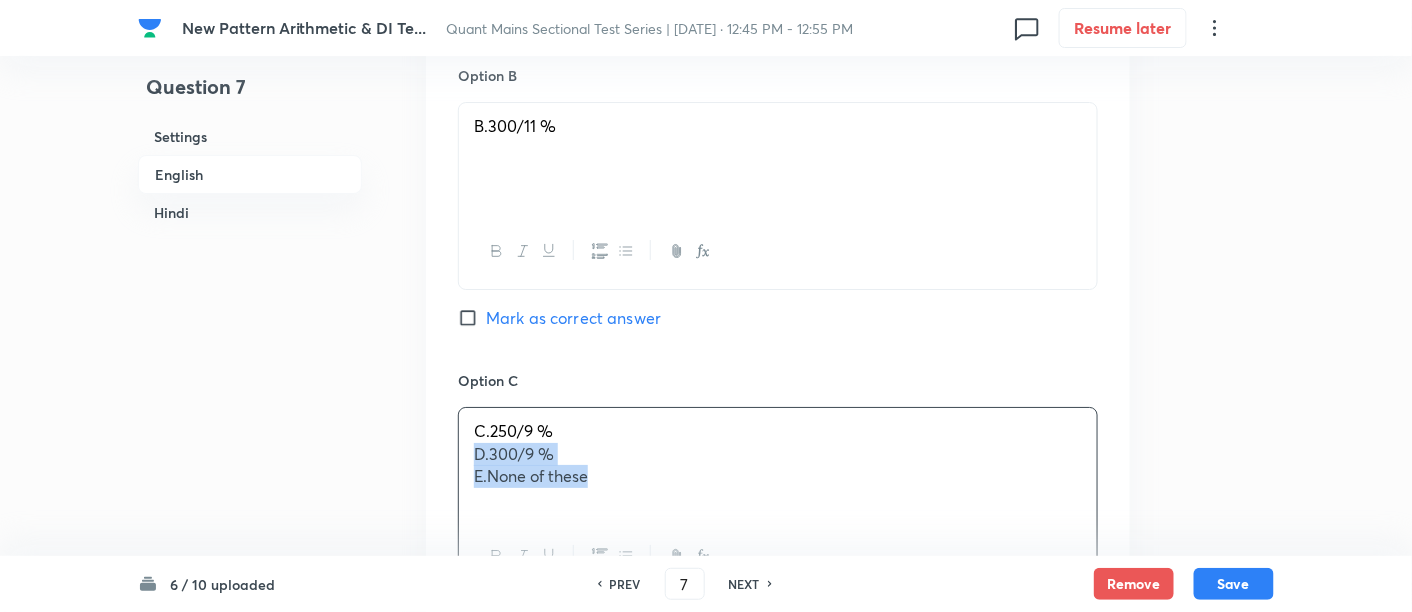 drag, startPoint x: 462, startPoint y: 358, endPoint x: 678, endPoint y: 426, distance: 226.45088 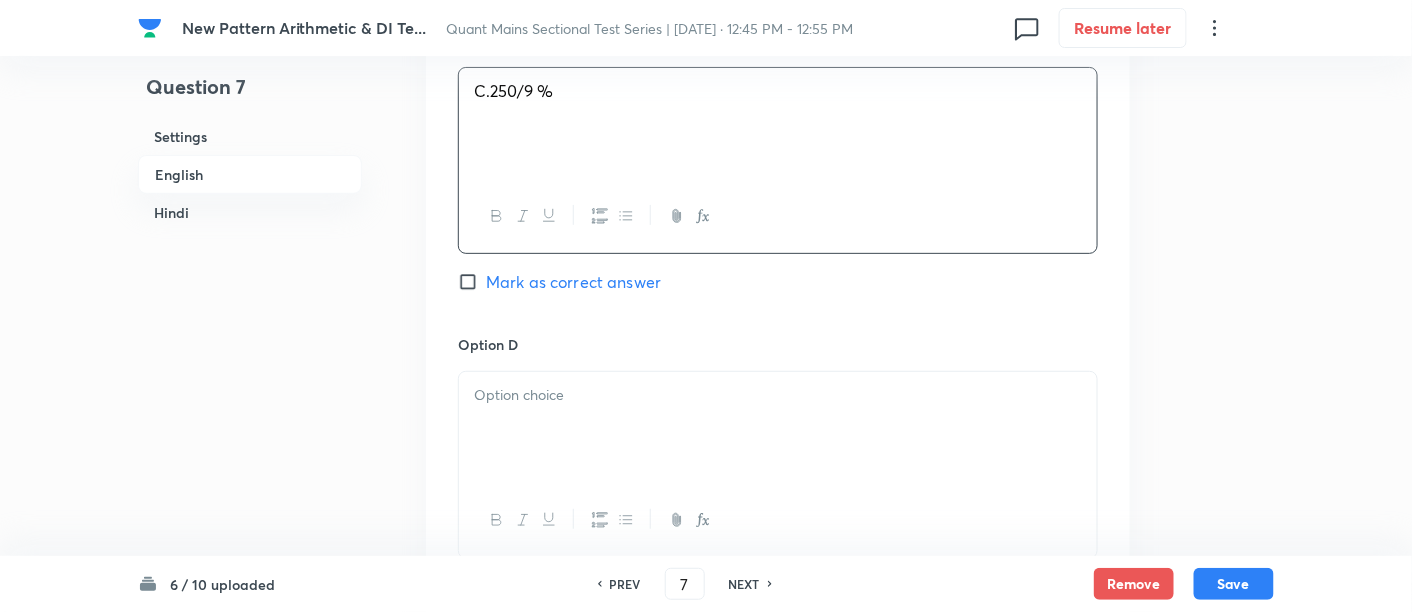 scroll, scrollTop: 2502, scrollLeft: 0, axis: vertical 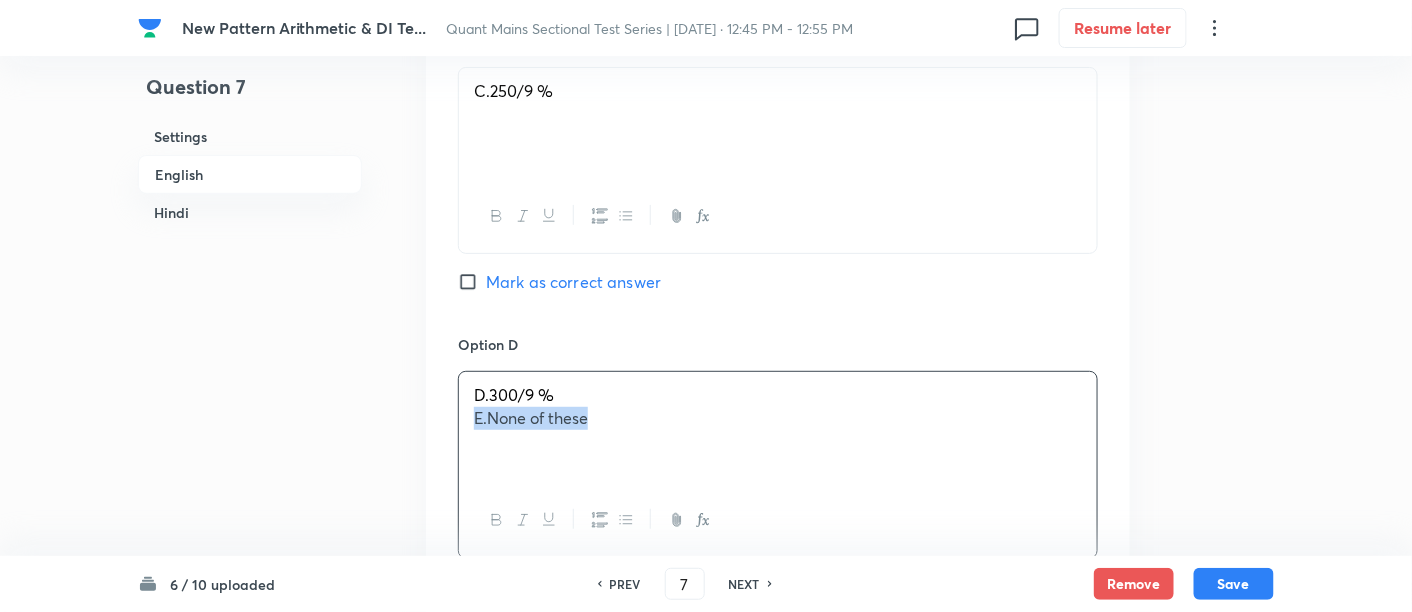 drag, startPoint x: 464, startPoint y: 328, endPoint x: 688, endPoint y: 364, distance: 226.87442 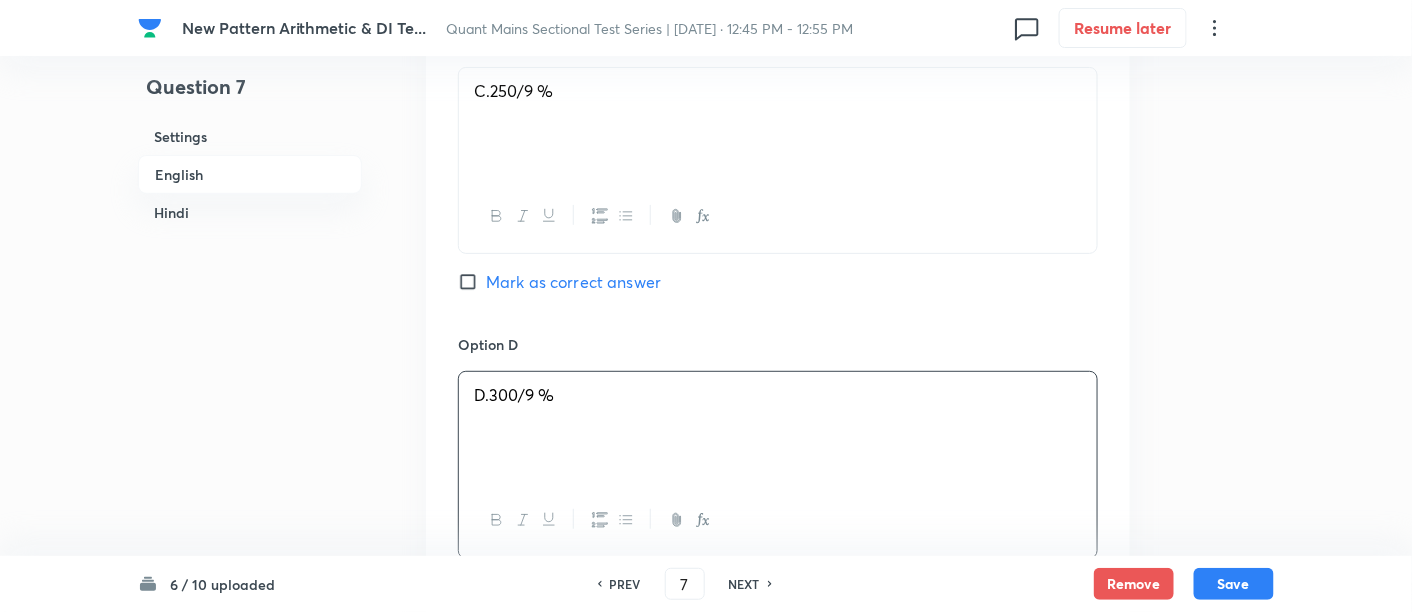 scroll, scrollTop: 2867, scrollLeft: 0, axis: vertical 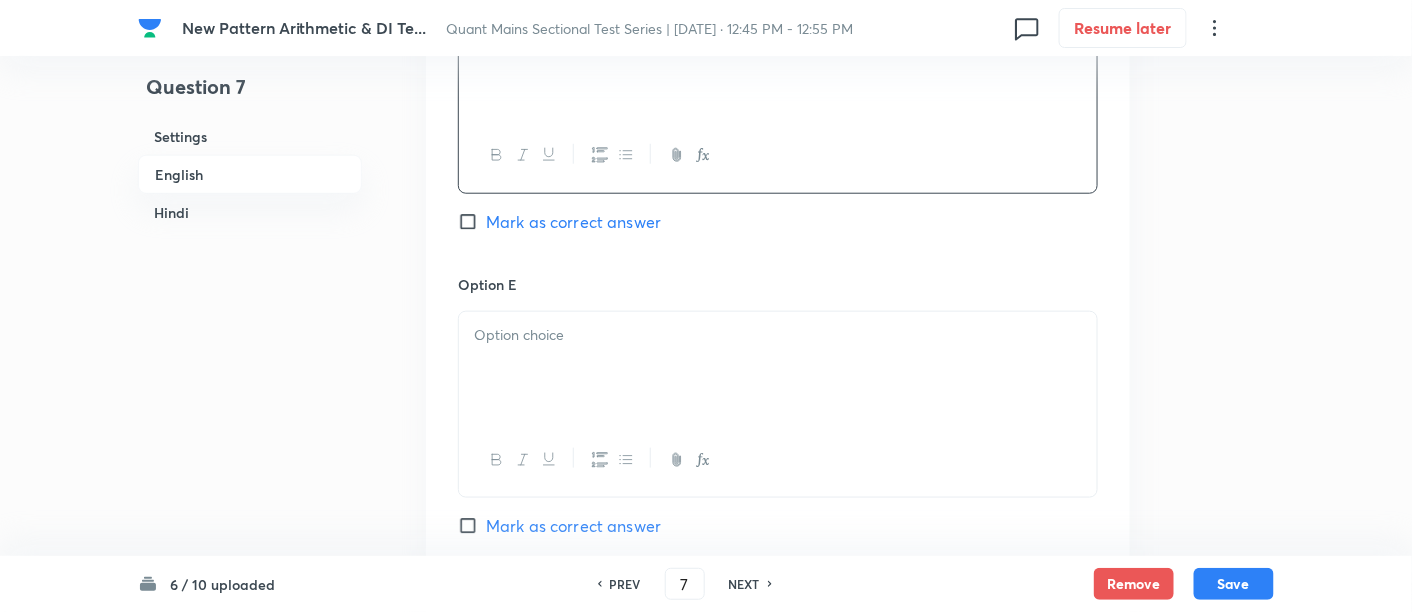 click at bounding box center (778, 368) 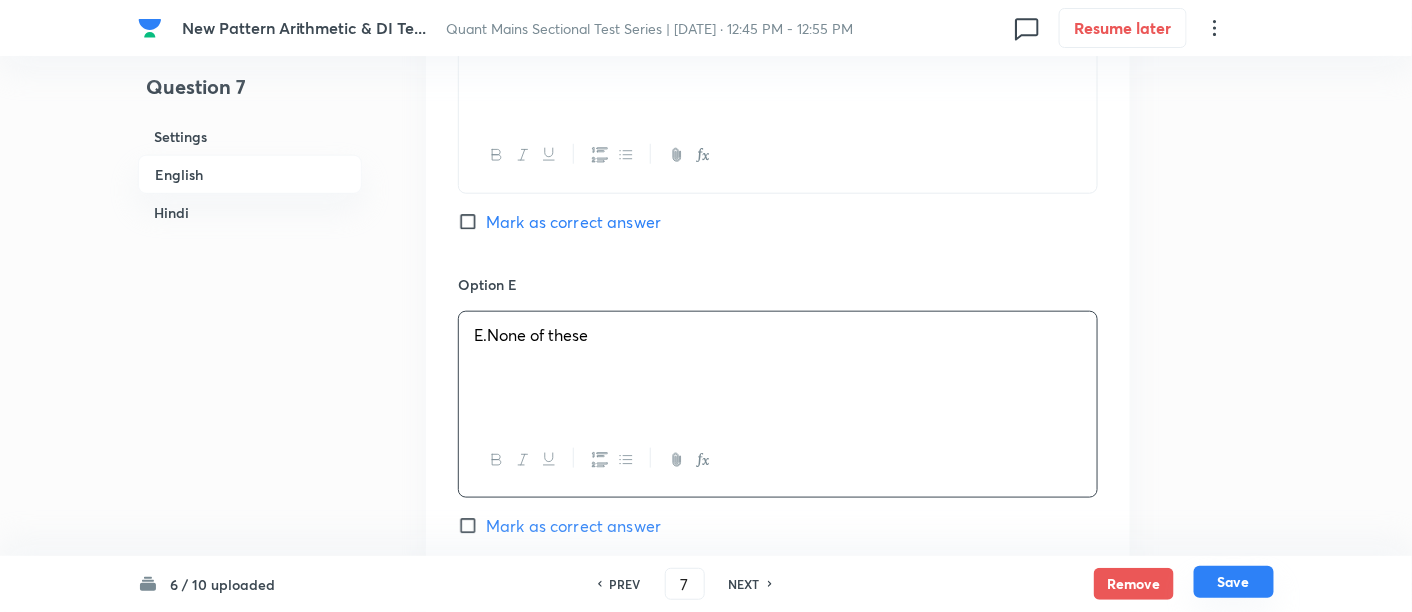 click on "Save" at bounding box center (1234, 582) 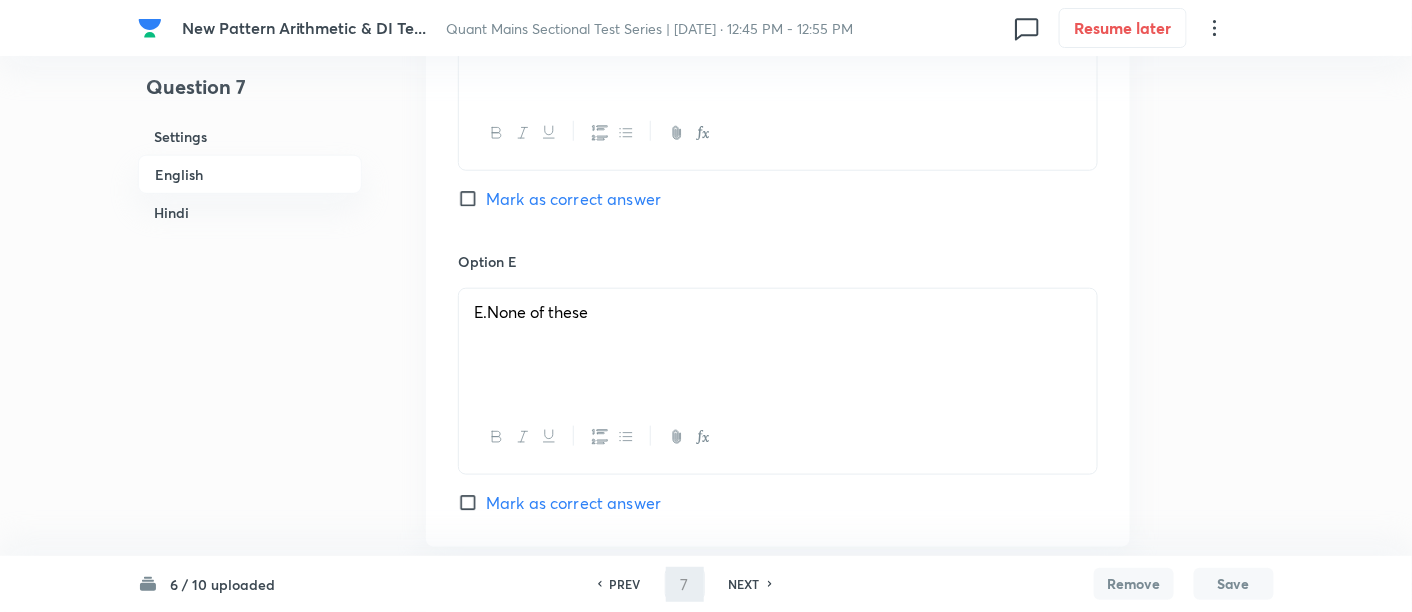 type on "8" 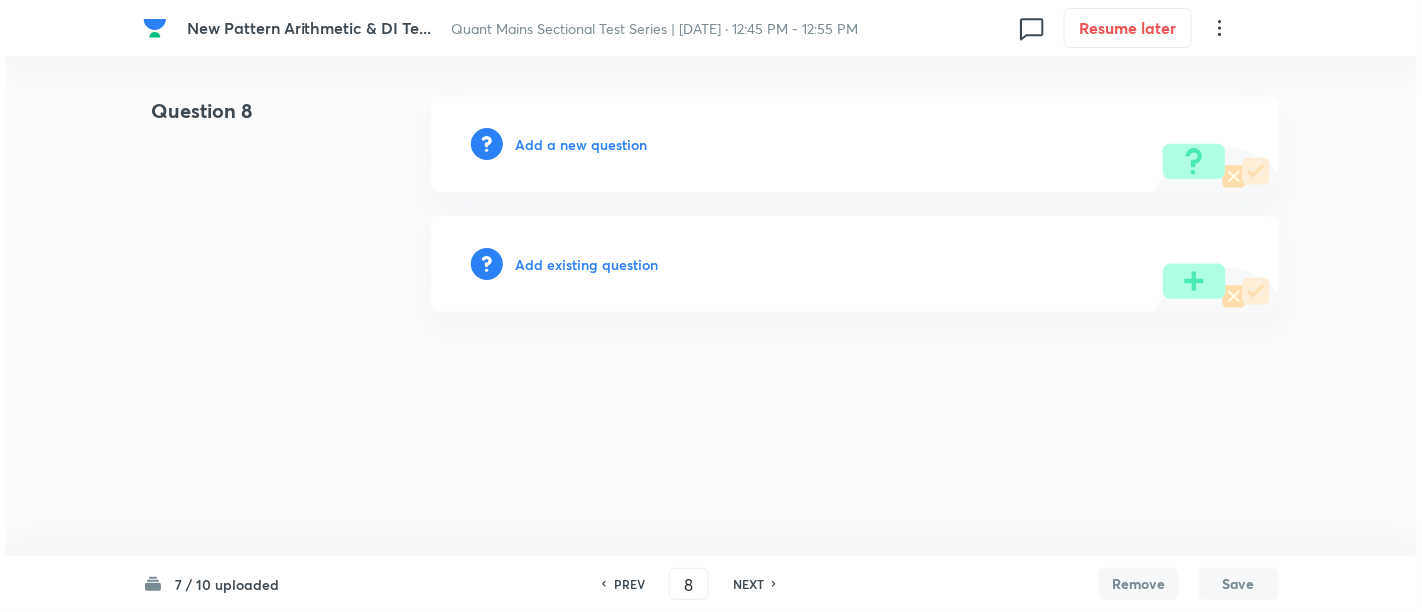 scroll, scrollTop: 0, scrollLeft: 0, axis: both 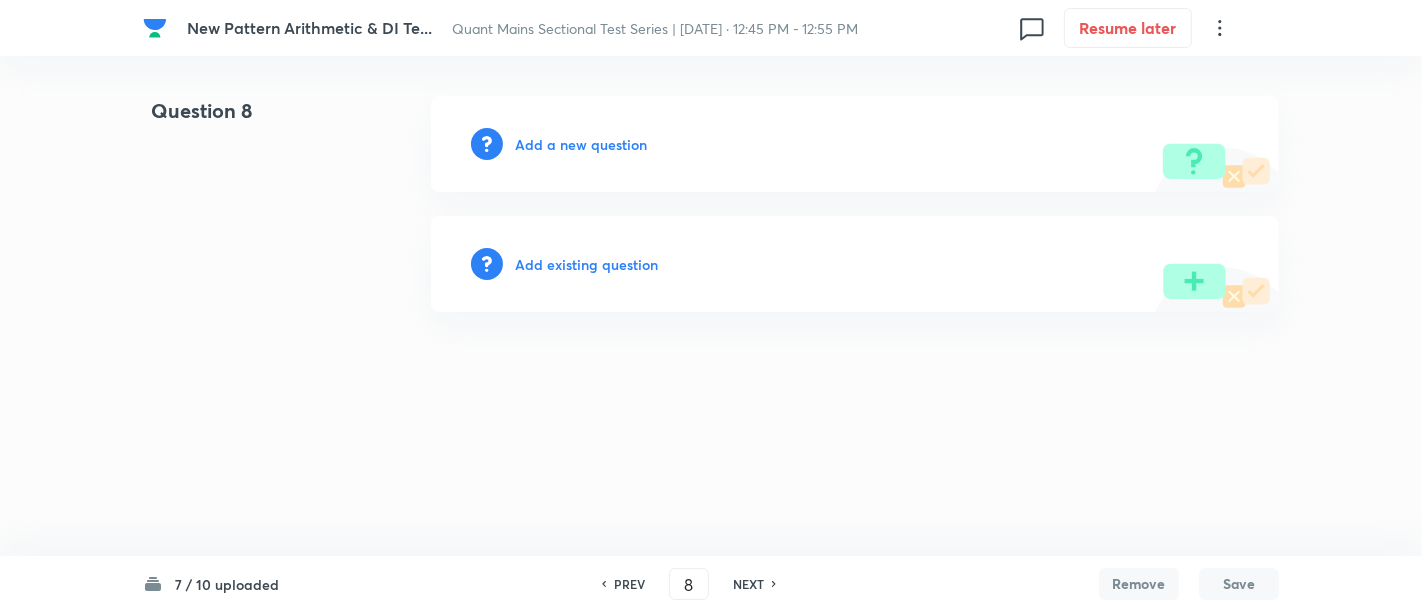 click on "Add a new question" at bounding box center (581, 144) 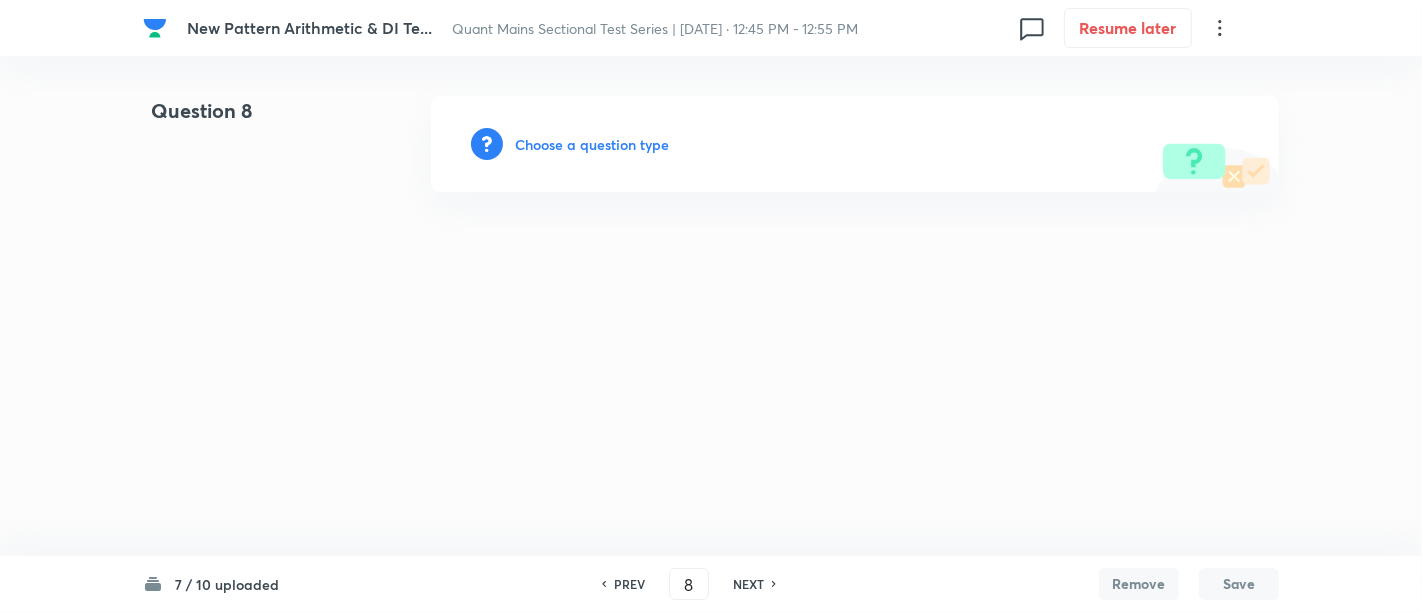 click on "Choose a question type" at bounding box center (592, 144) 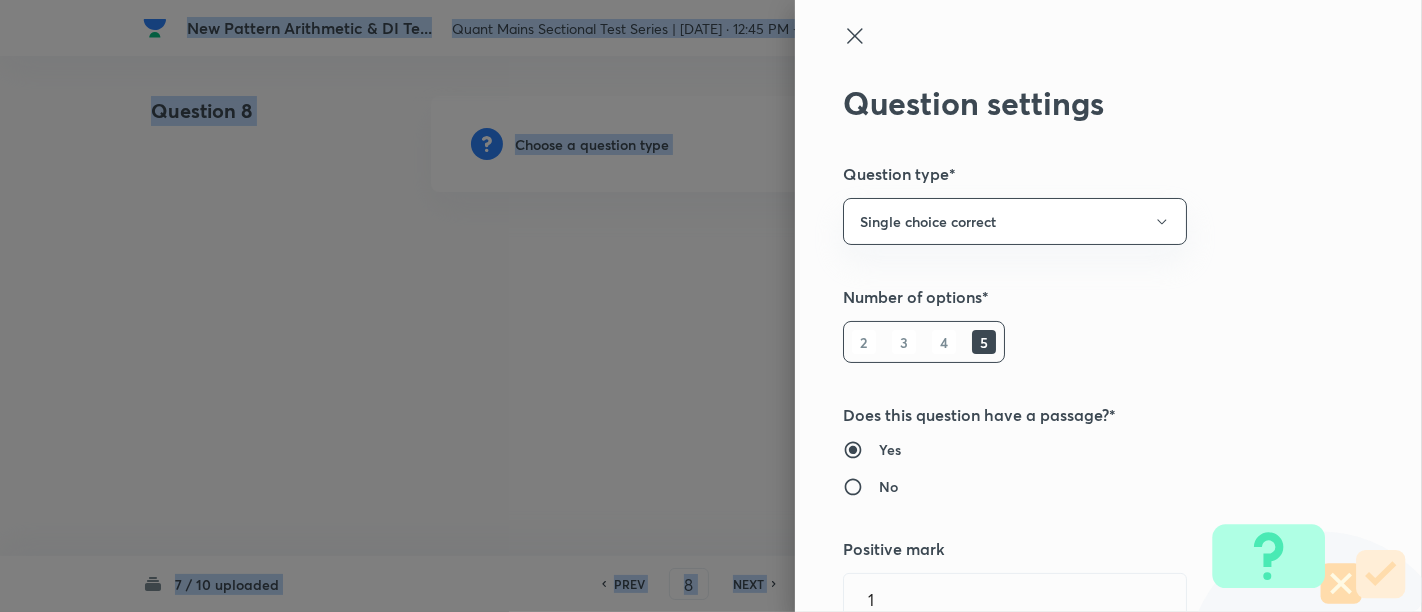 click at bounding box center [711, 306] 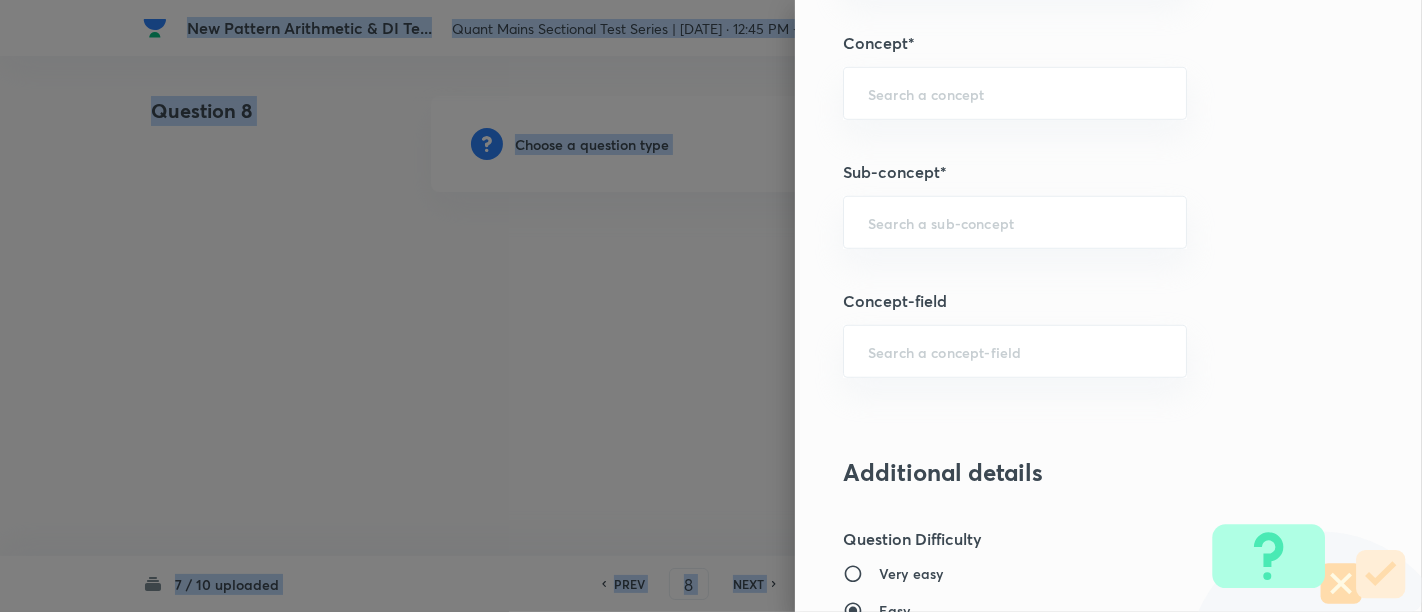 scroll, scrollTop: 1132, scrollLeft: 0, axis: vertical 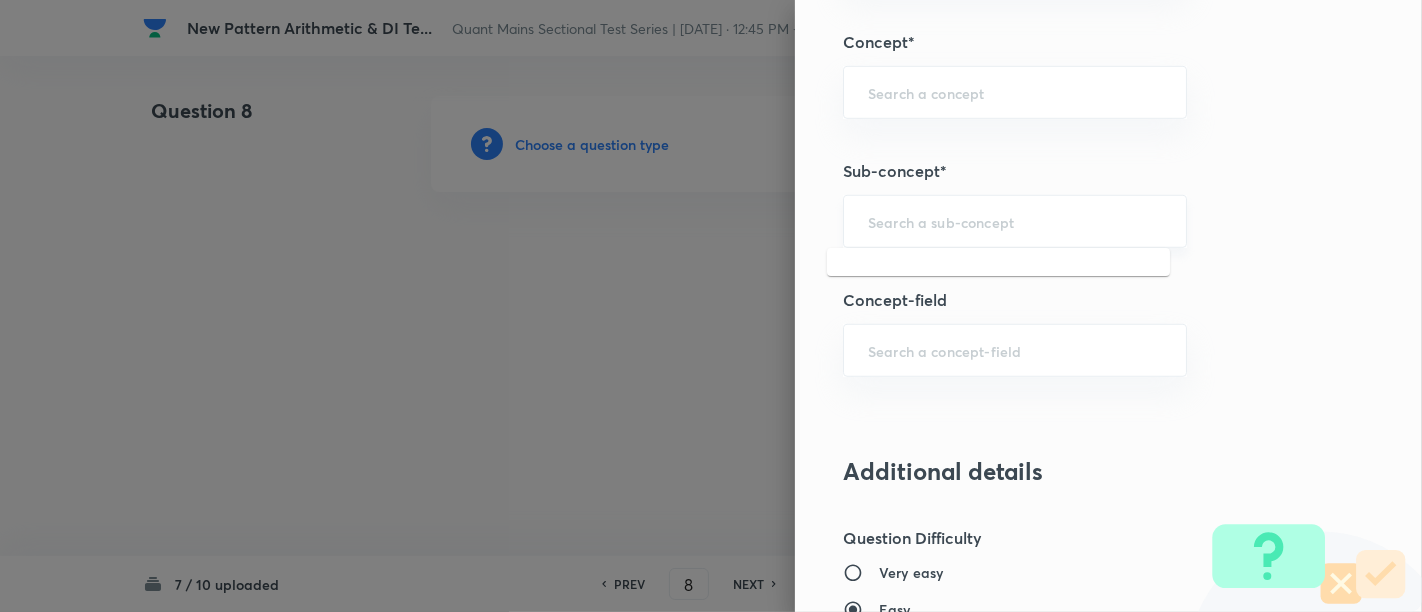 click at bounding box center (1015, 221) 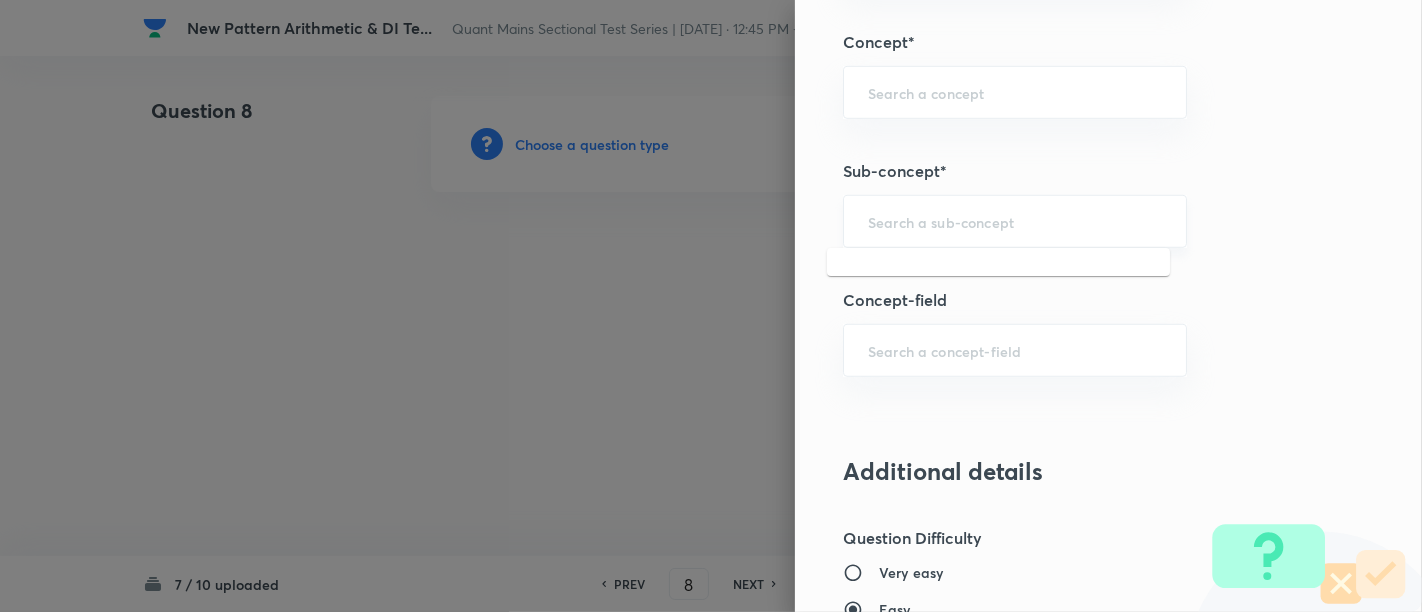 type on "a" 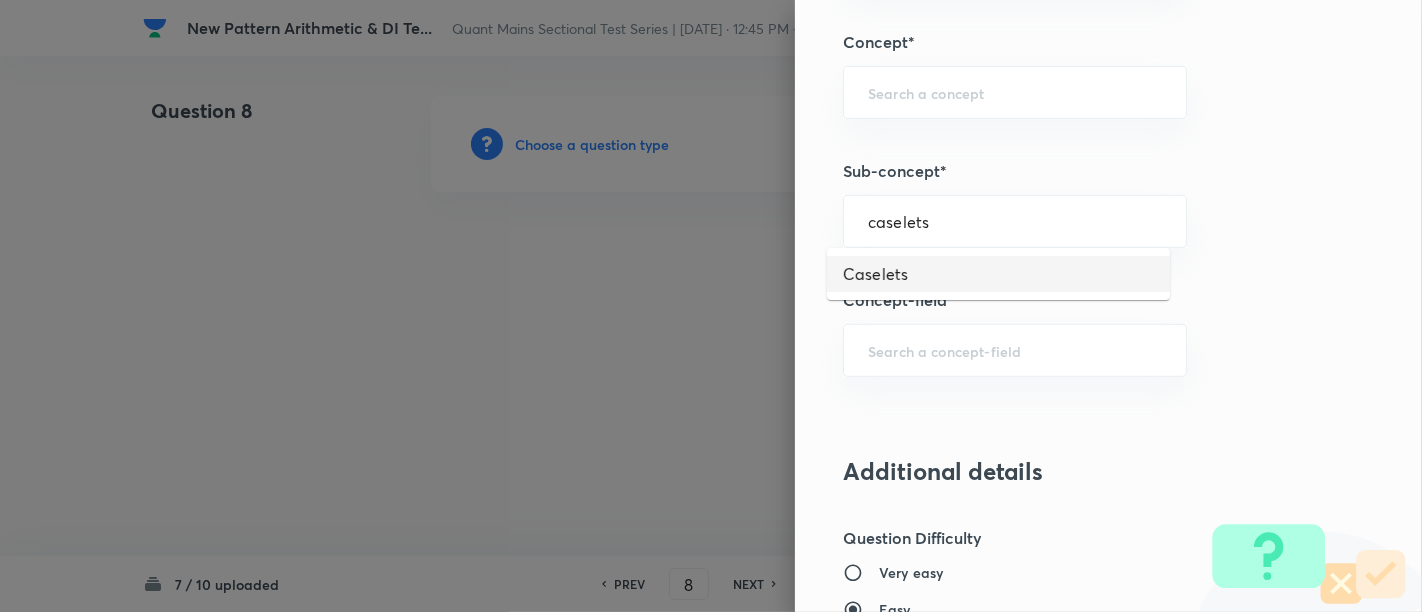 click on "Caselets" at bounding box center (998, 274) 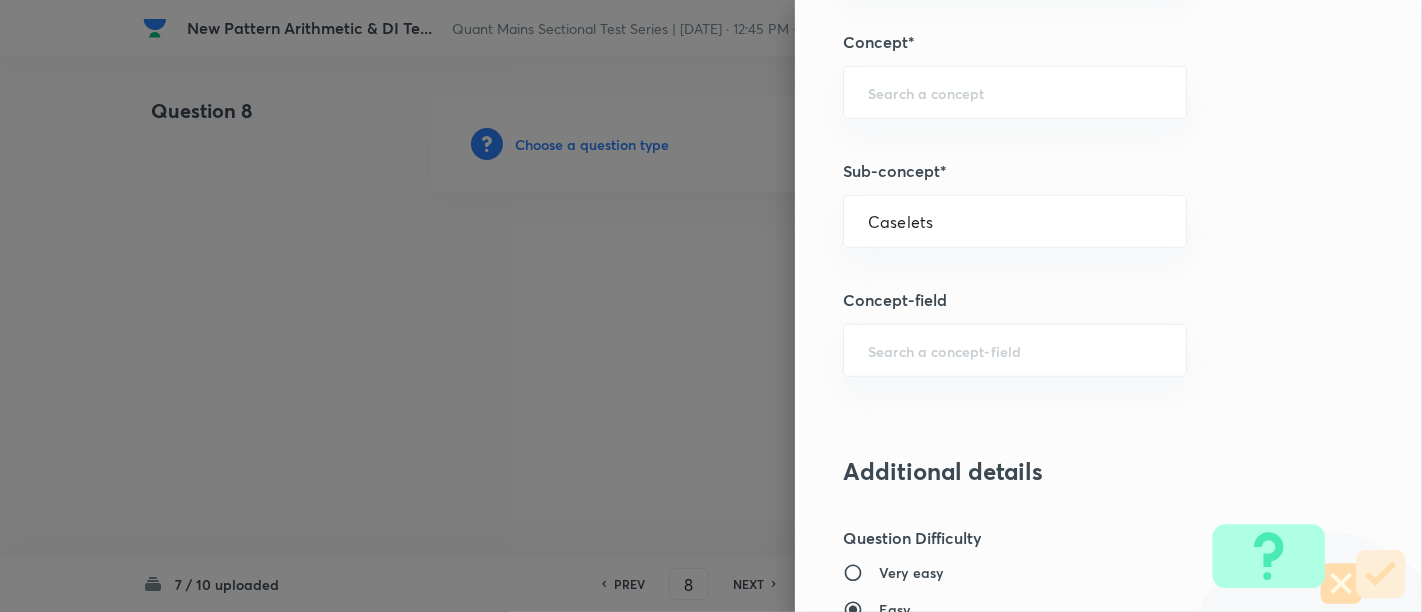 type on "Quantitative Aptitude" 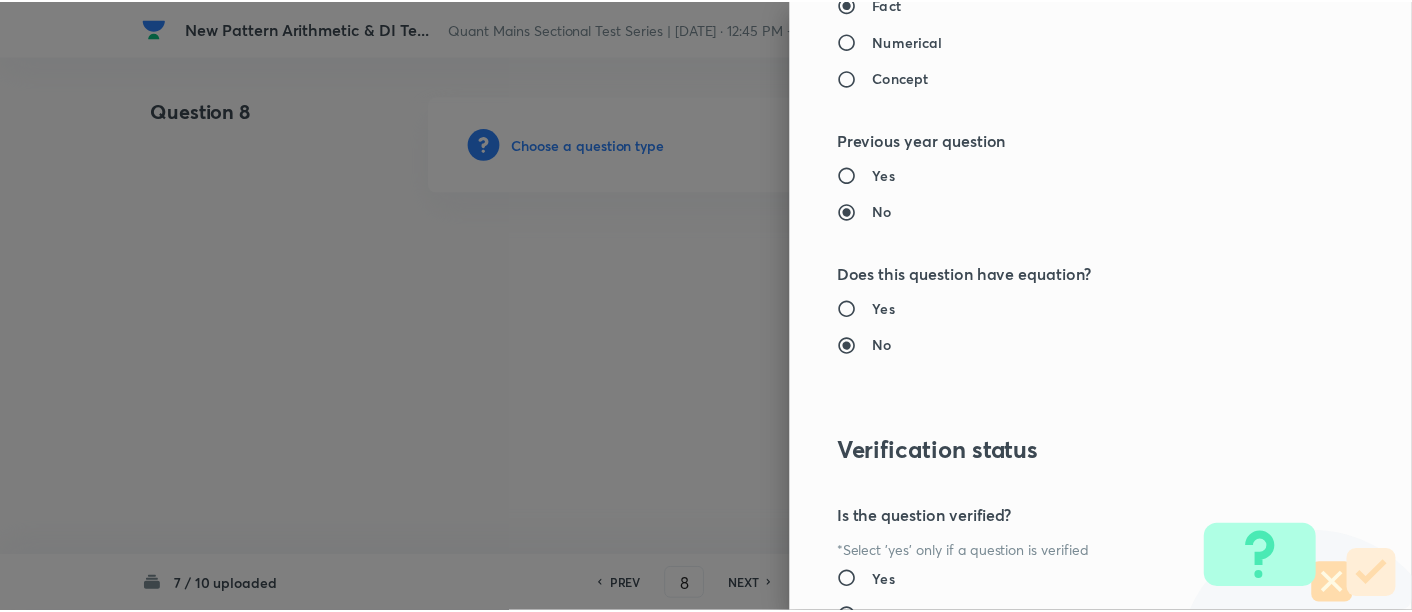 scroll, scrollTop: 2108, scrollLeft: 0, axis: vertical 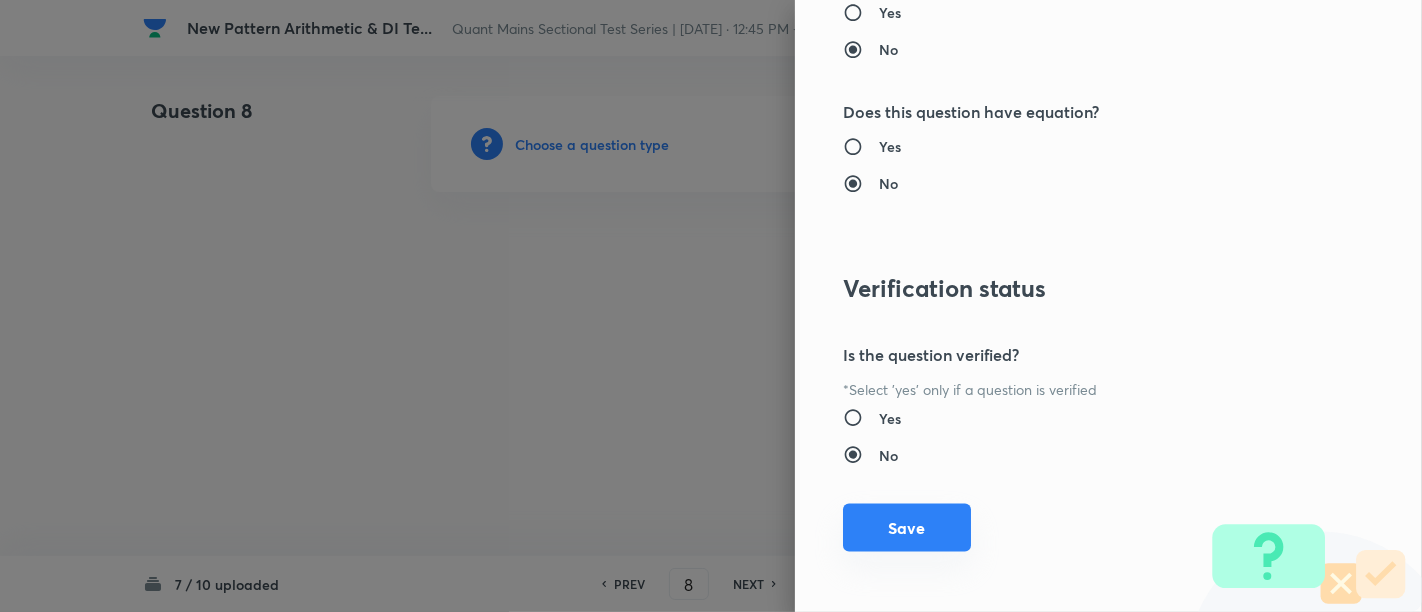 click on "Save" at bounding box center (907, 528) 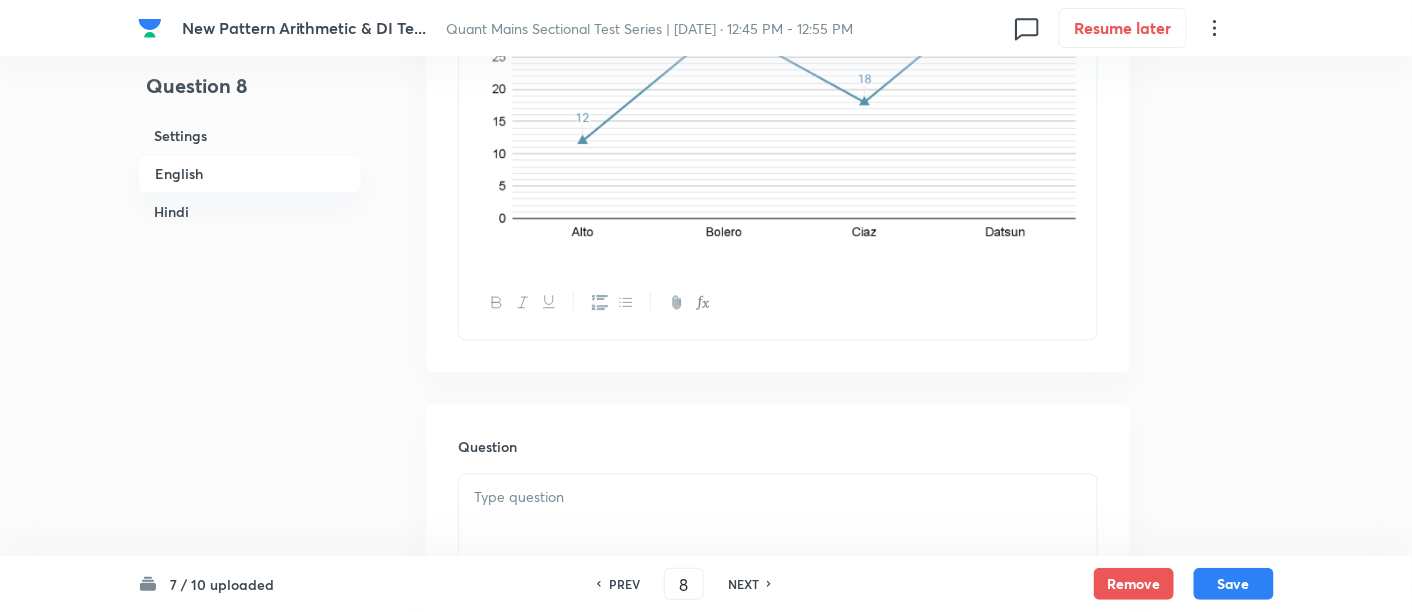 scroll, scrollTop: 1217, scrollLeft: 0, axis: vertical 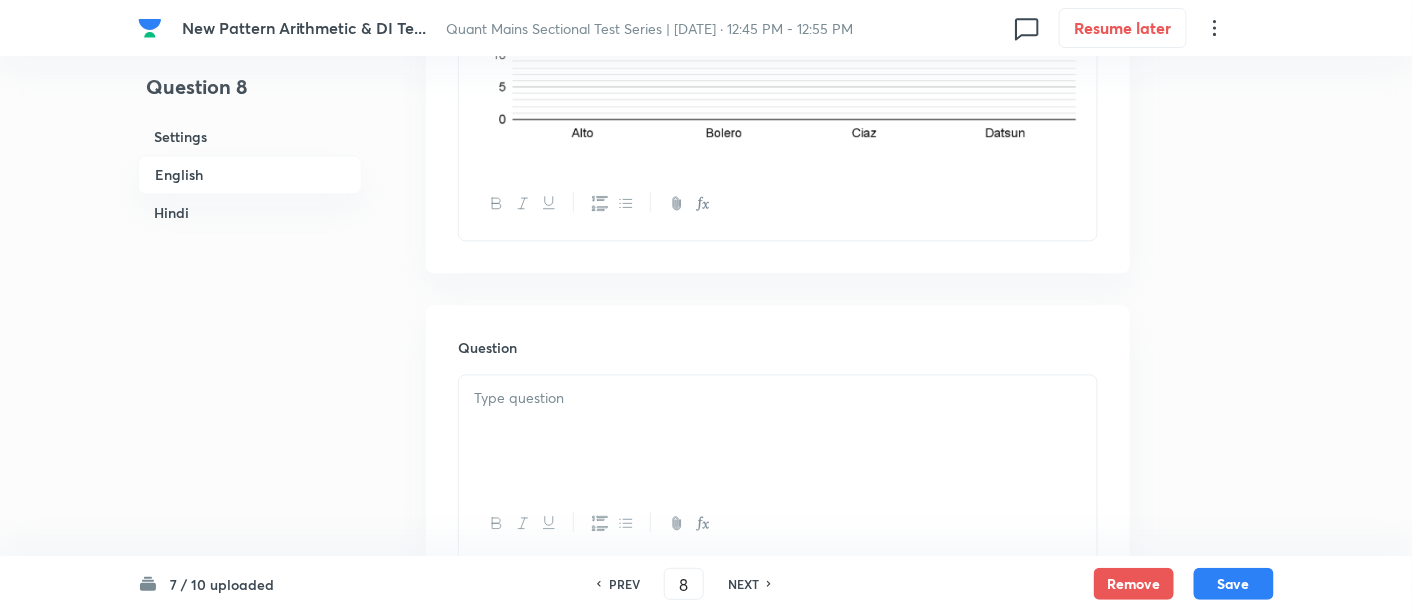 click at bounding box center (778, 431) 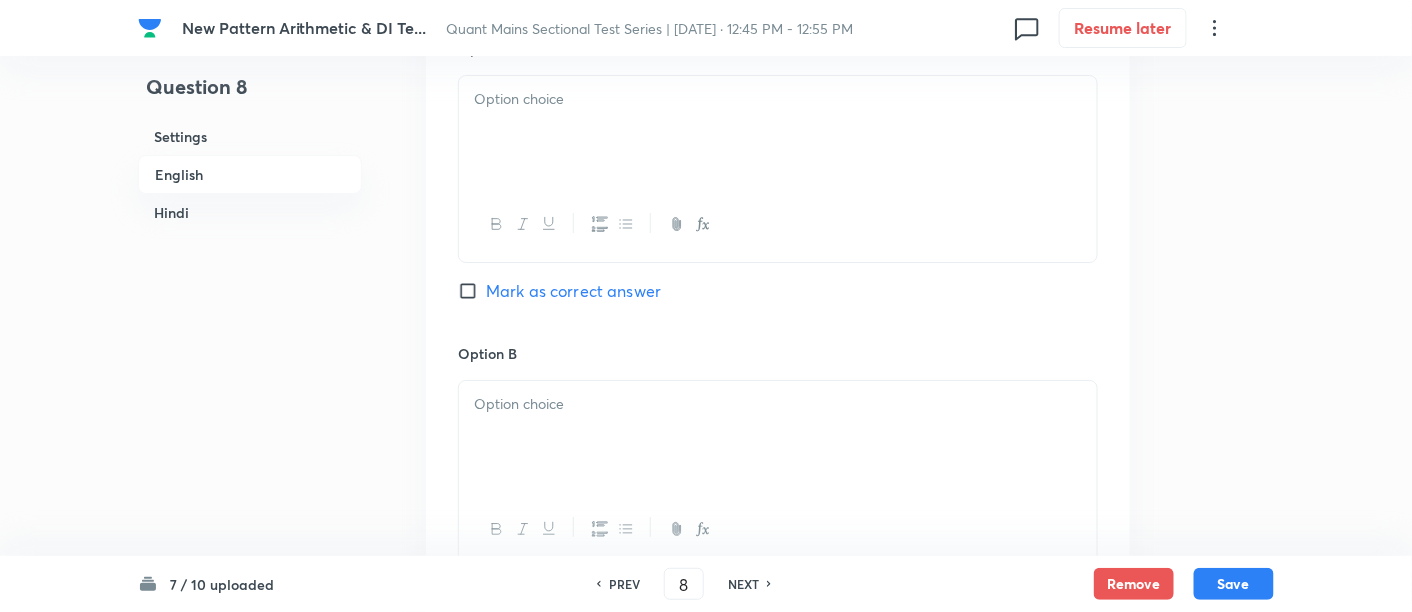 drag, startPoint x: 478, startPoint y: 325, endPoint x: 845, endPoint y: 279, distance: 369.8716 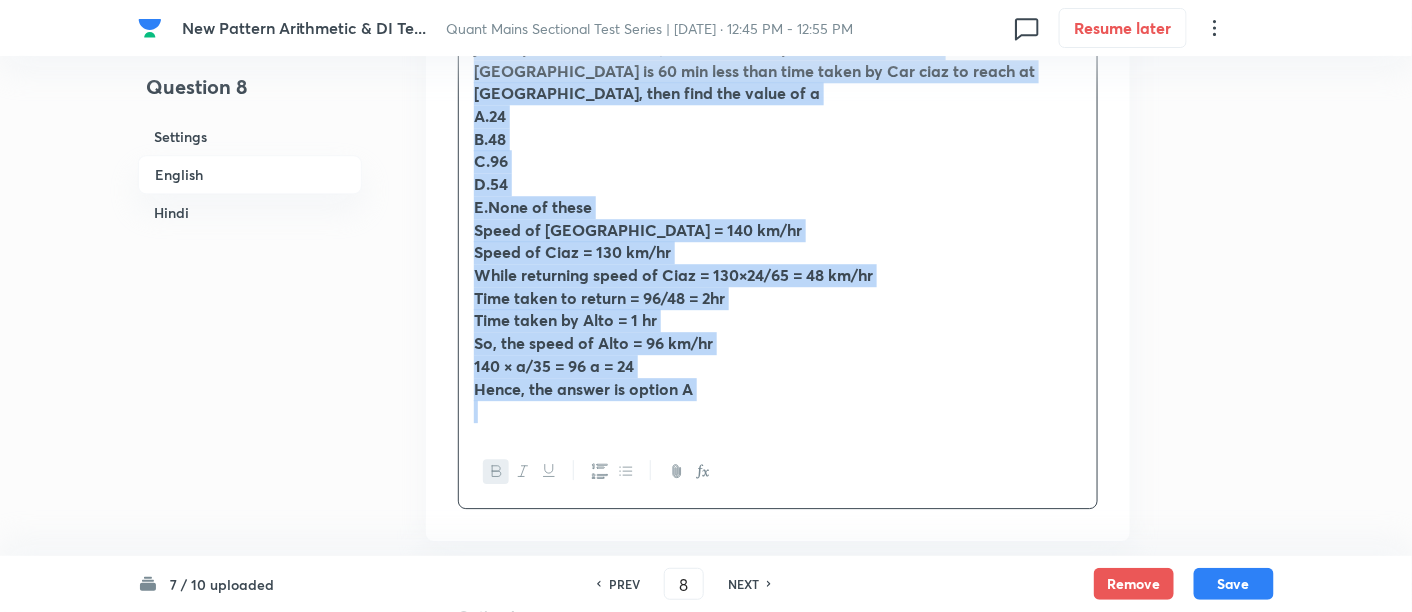 scroll, scrollTop: 1538, scrollLeft: 0, axis: vertical 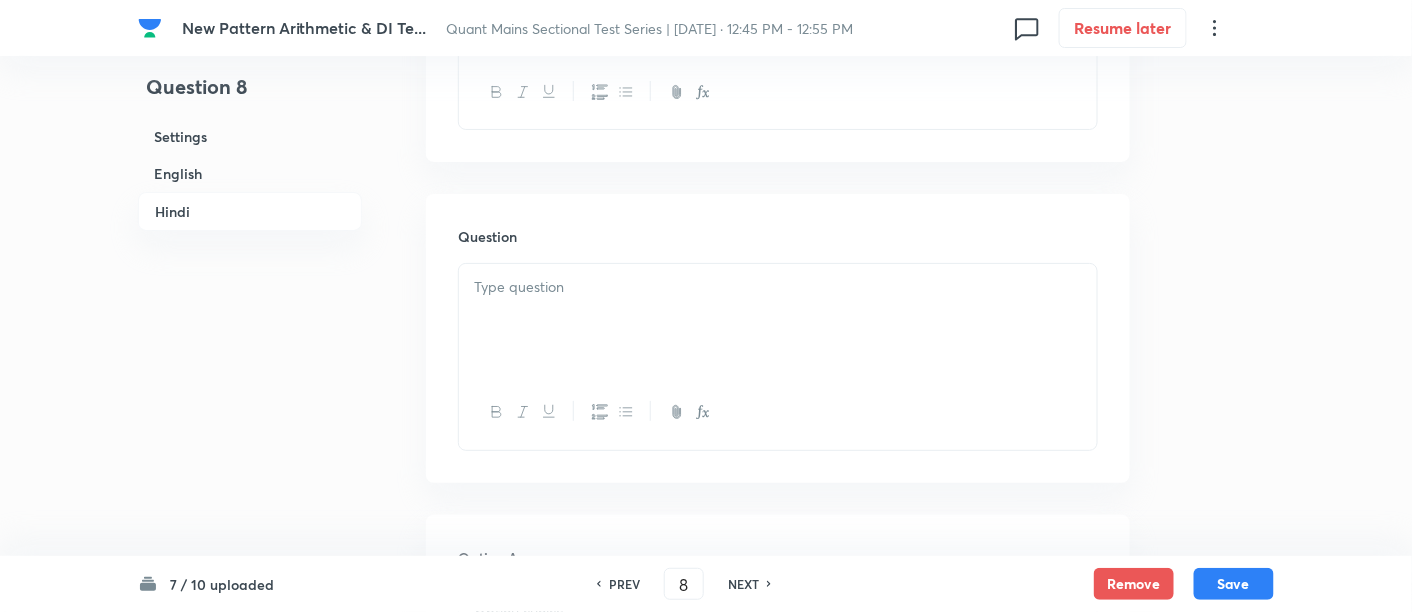 click at bounding box center [778, 320] 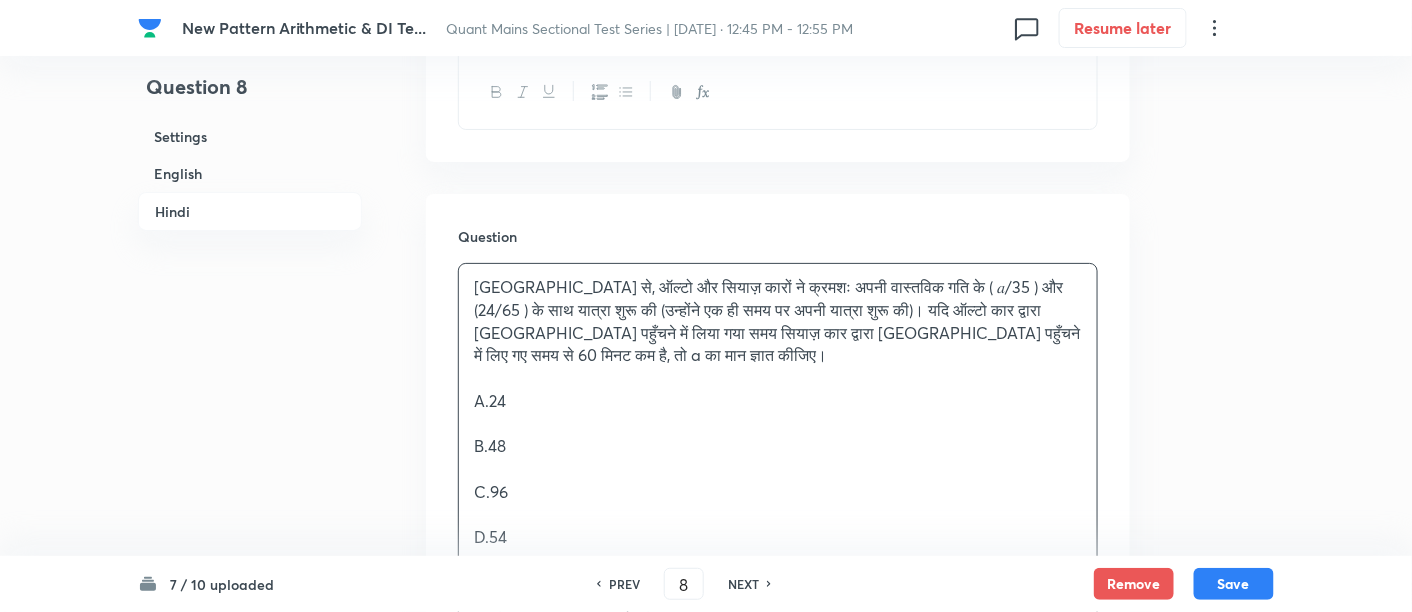 scroll, scrollTop: 5169, scrollLeft: 0, axis: vertical 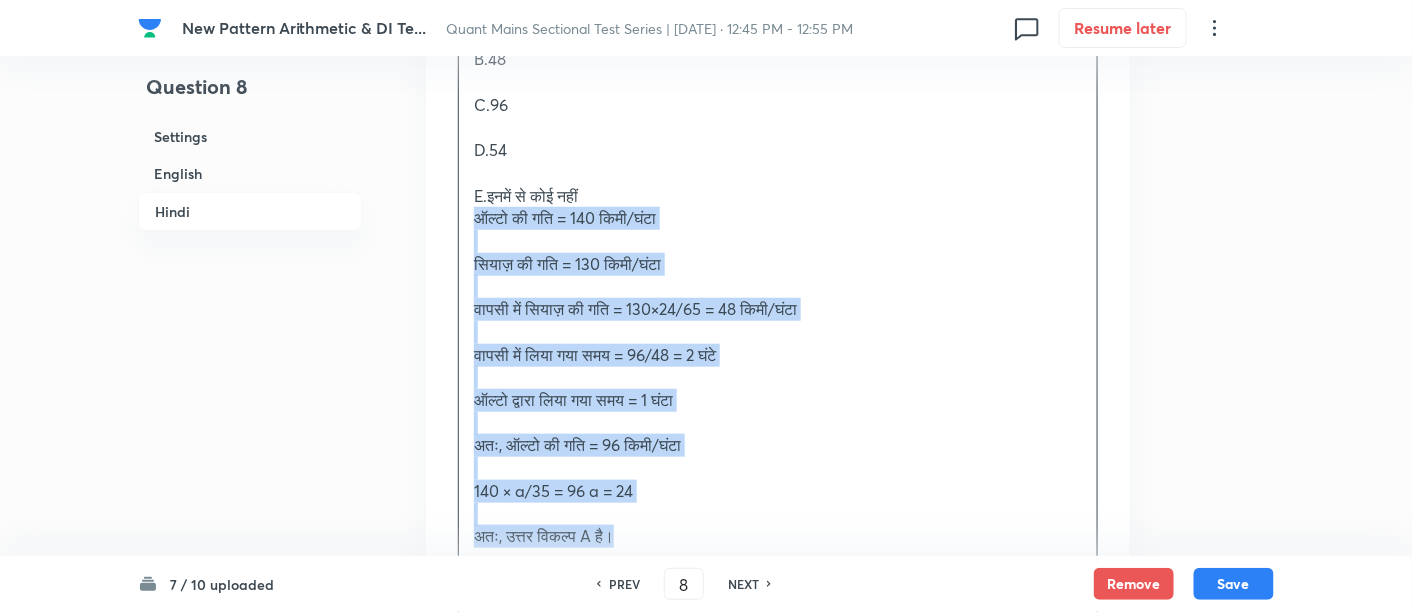 drag, startPoint x: 471, startPoint y: 120, endPoint x: 739, endPoint y: 452, distance: 426.67084 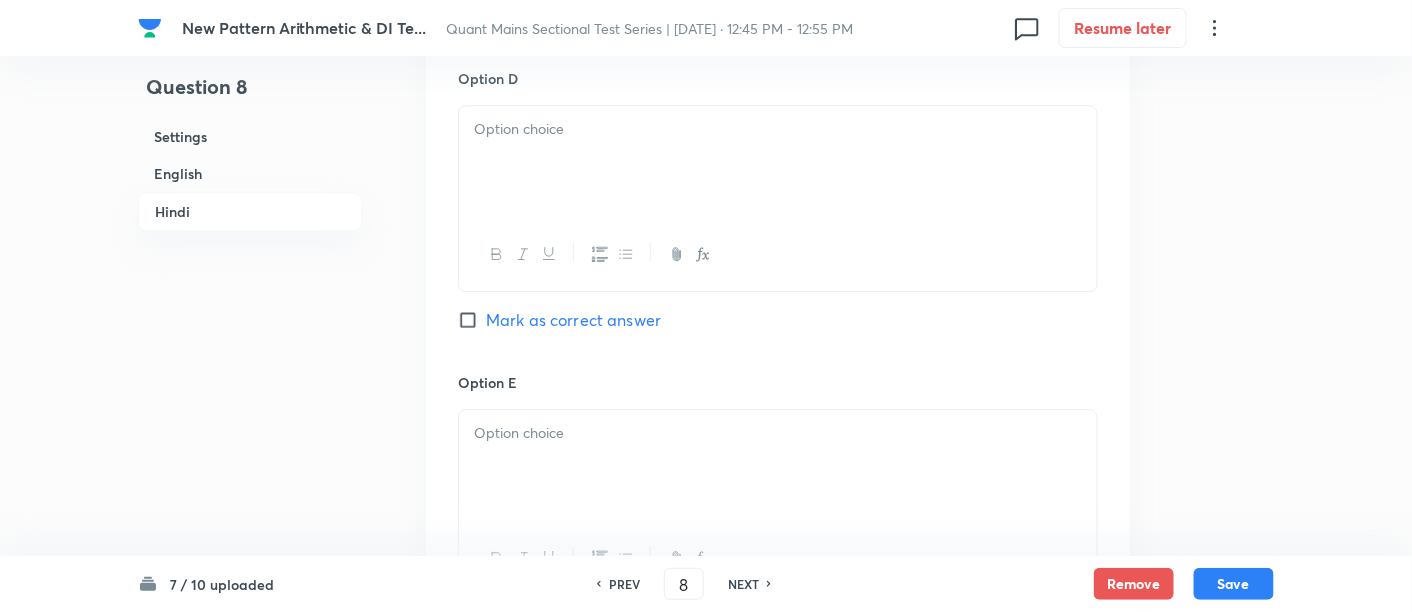 scroll, scrollTop: 6880, scrollLeft: 0, axis: vertical 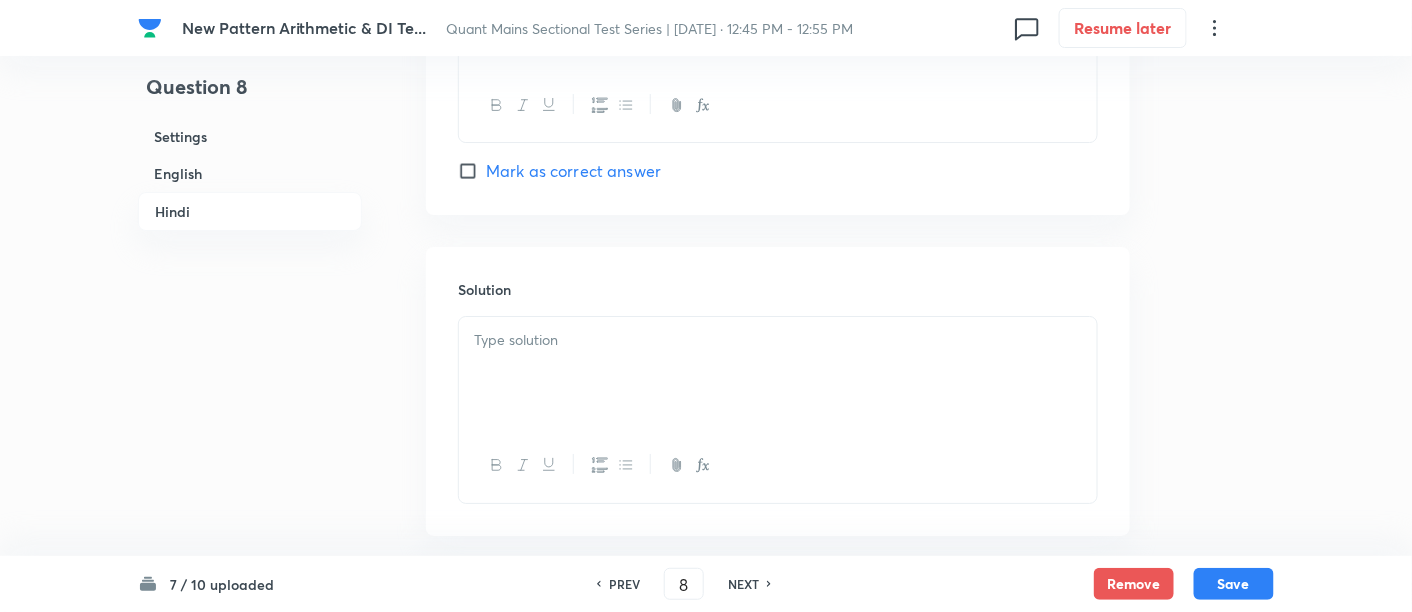 click at bounding box center [778, 340] 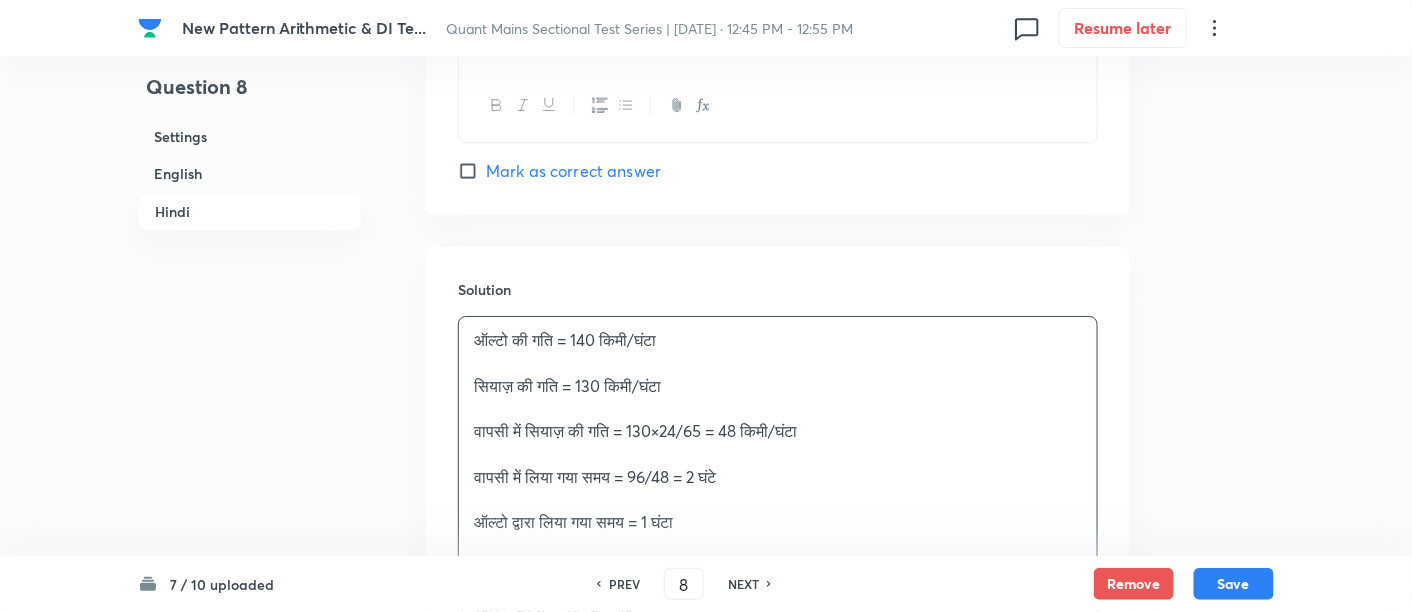 scroll, scrollTop: 7133, scrollLeft: 0, axis: vertical 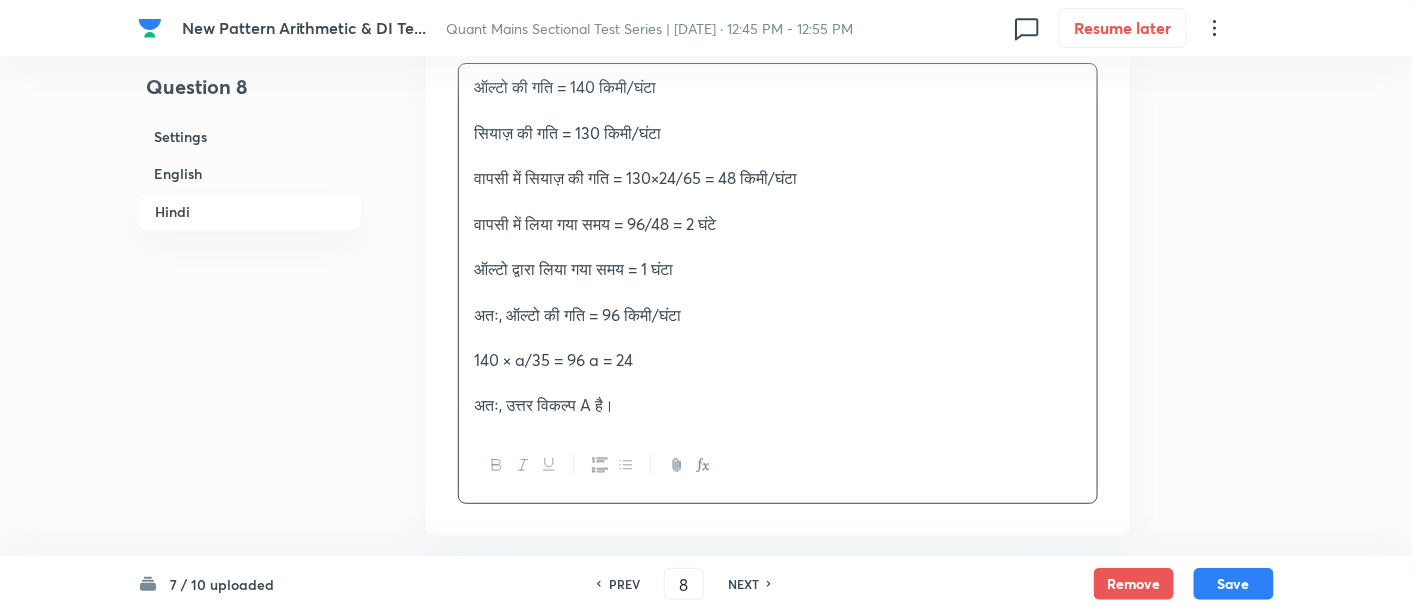 click on "140 × a/35 = 96 a = 24" at bounding box center (778, 360) 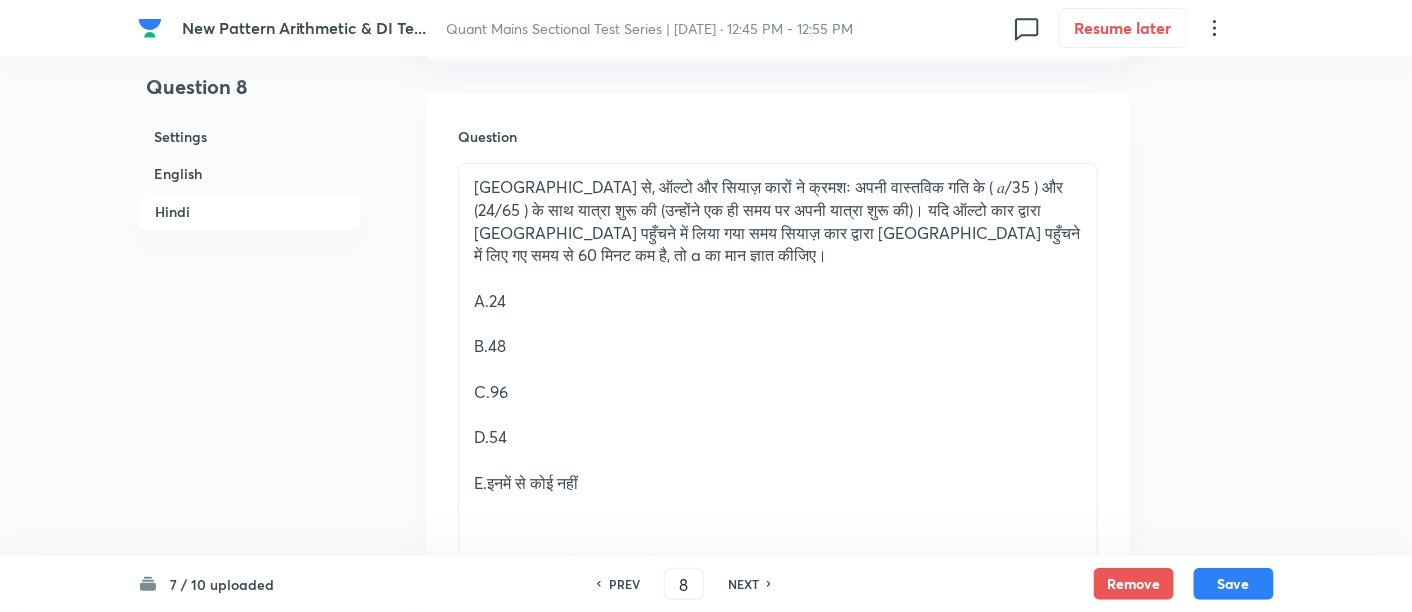 scroll, scrollTop: 4873, scrollLeft: 0, axis: vertical 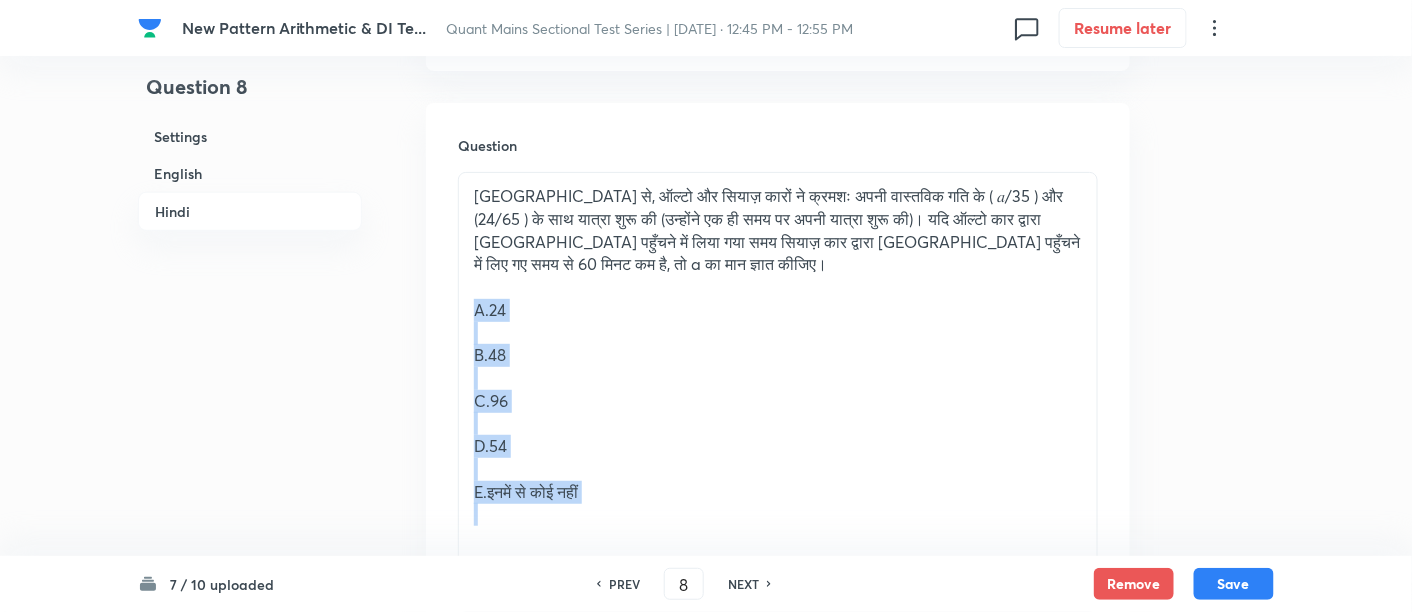 drag, startPoint x: 468, startPoint y: 214, endPoint x: 685, endPoint y: 440, distance: 313.31296 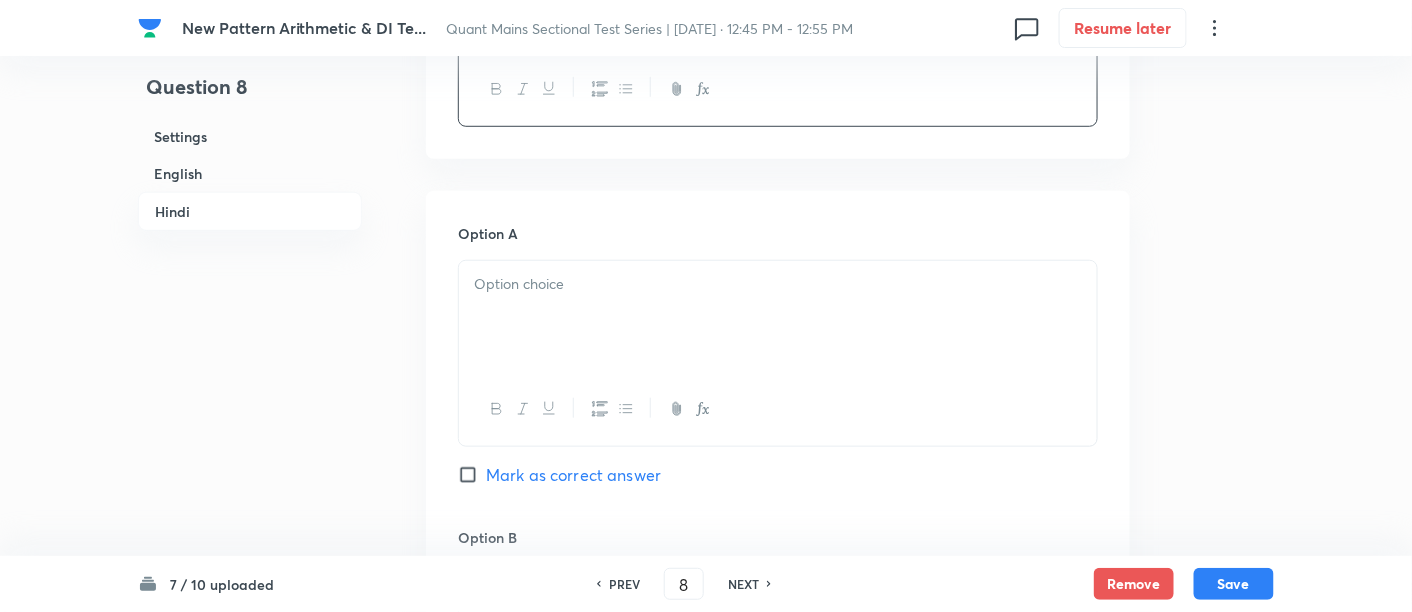 scroll, scrollTop: 5157, scrollLeft: 0, axis: vertical 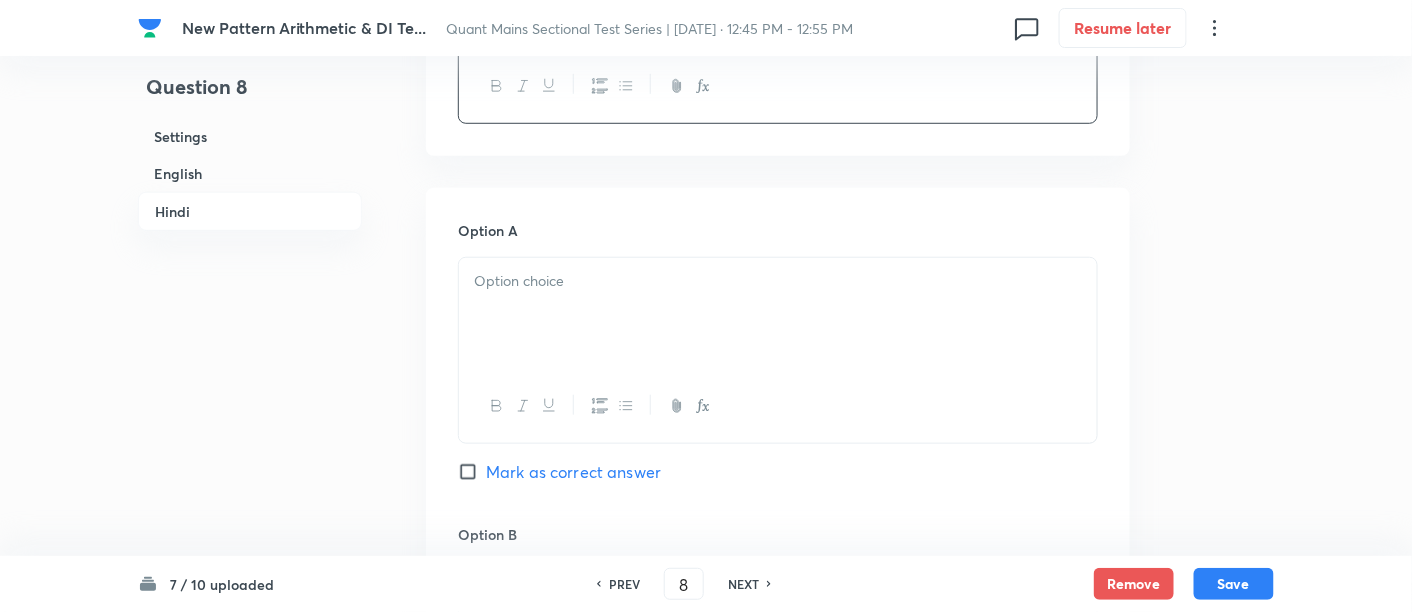 click at bounding box center (778, 314) 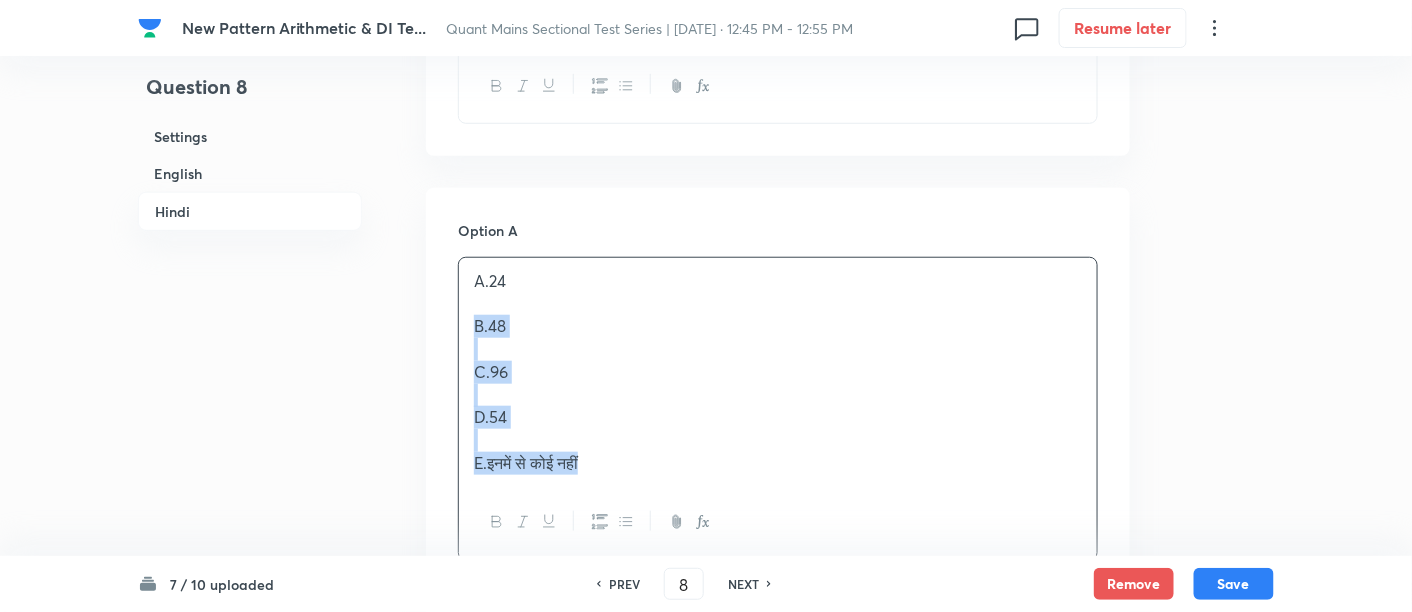 drag, startPoint x: 467, startPoint y: 220, endPoint x: 634, endPoint y: 372, distance: 225.8163 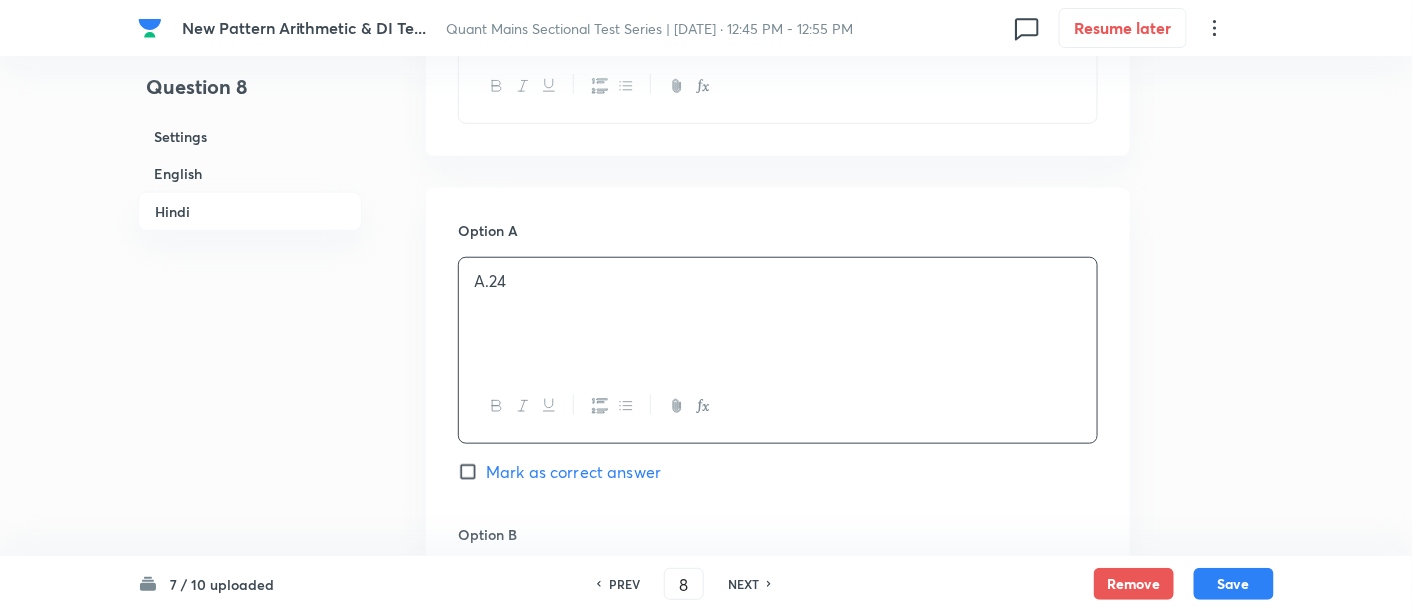 scroll, scrollTop: 5419, scrollLeft: 0, axis: vertical 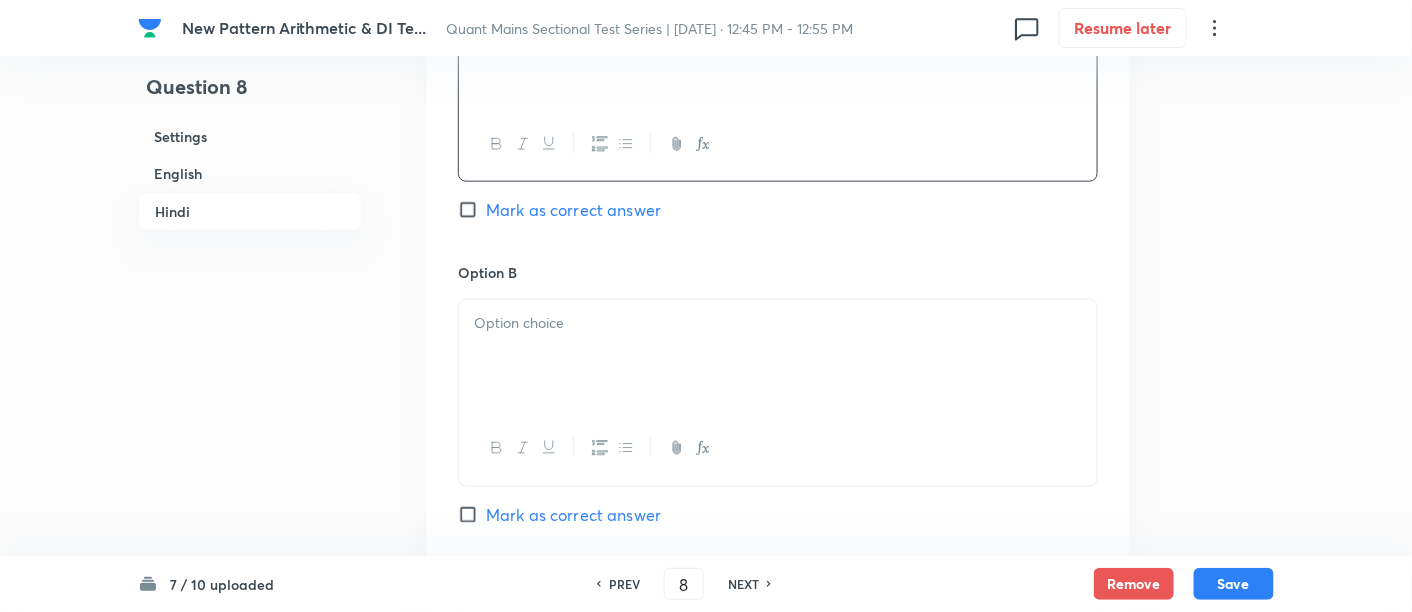 click at bounding box center [778, 356] 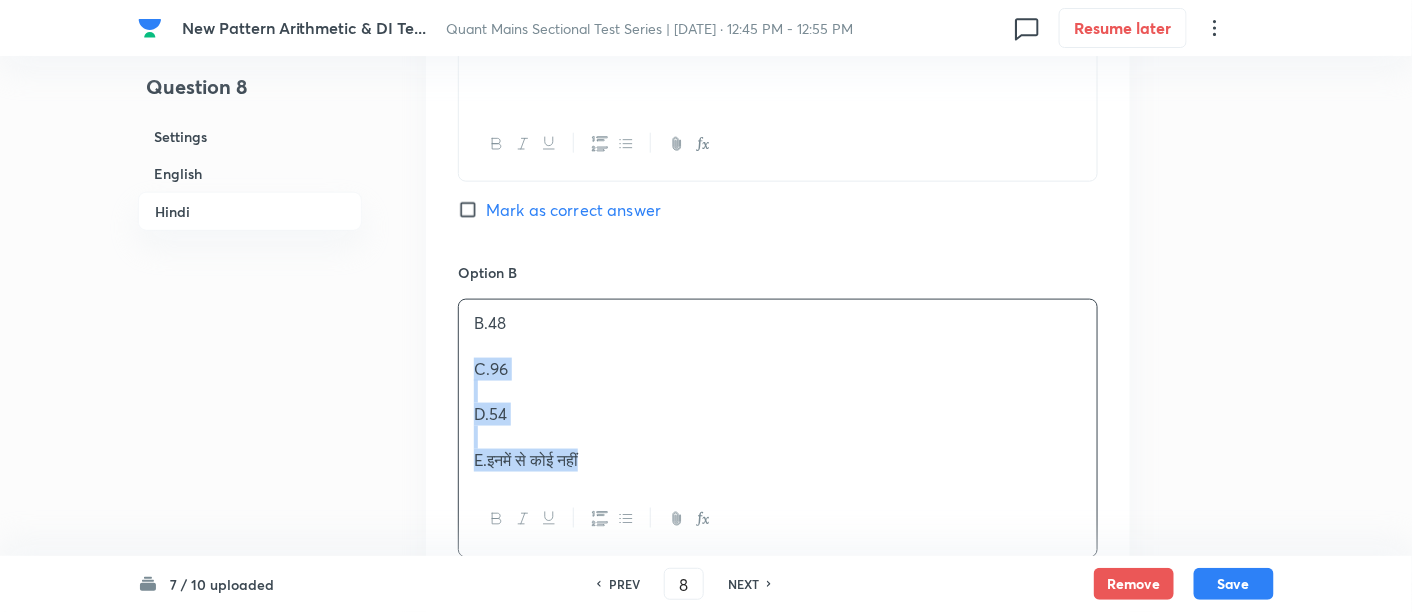 drag, startPoint x: 471, startPoint y: 272, endPoint x: 665, endPoint y: 404, distance: 234.64867 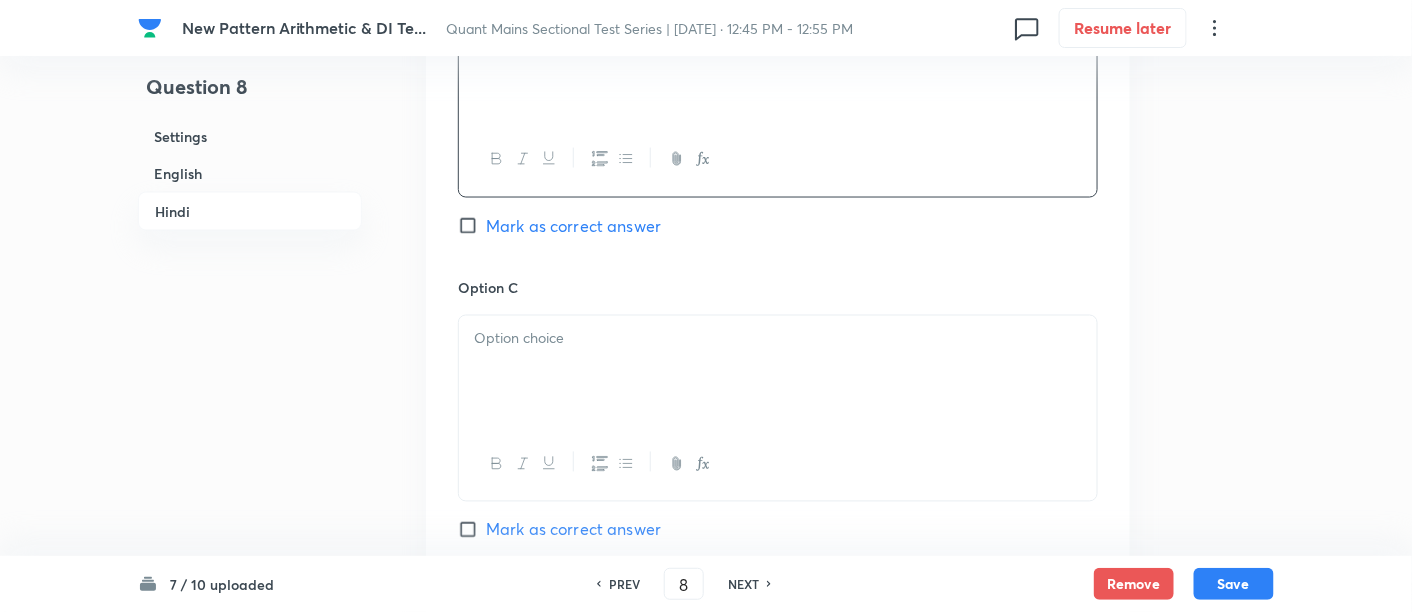 scroll, scrollTop: 5710, scrollLeft: 0, axis: vertical 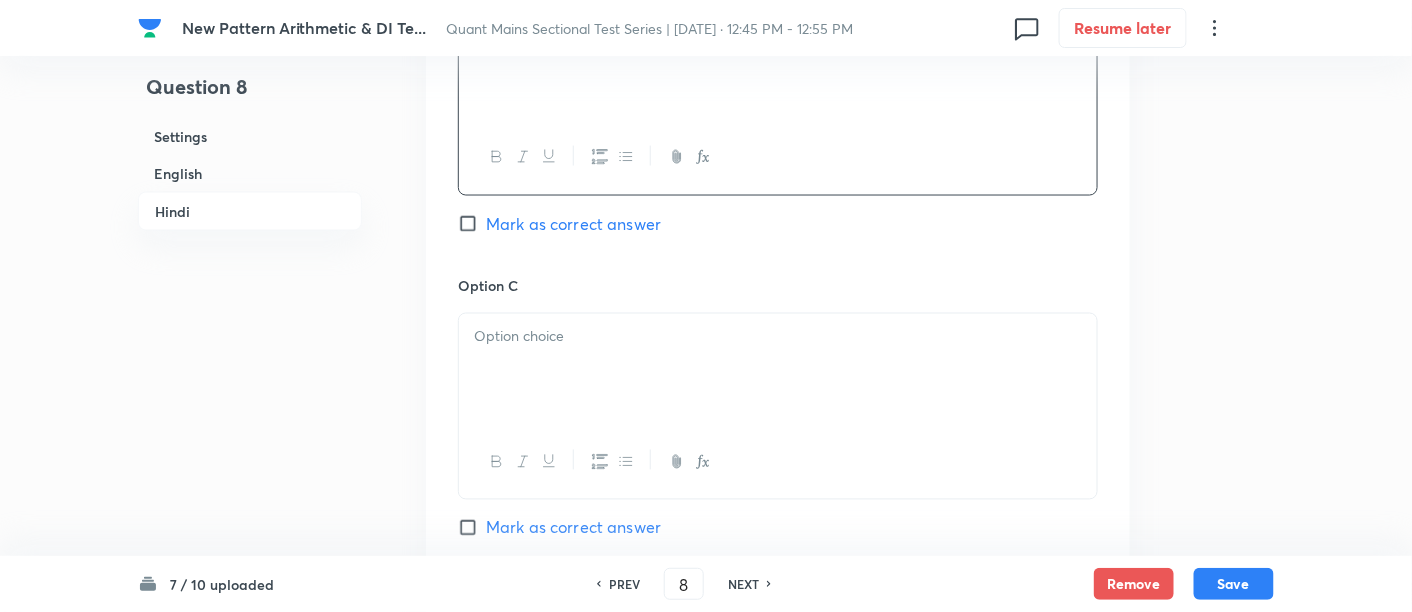 click at bounding box center (778, 370) 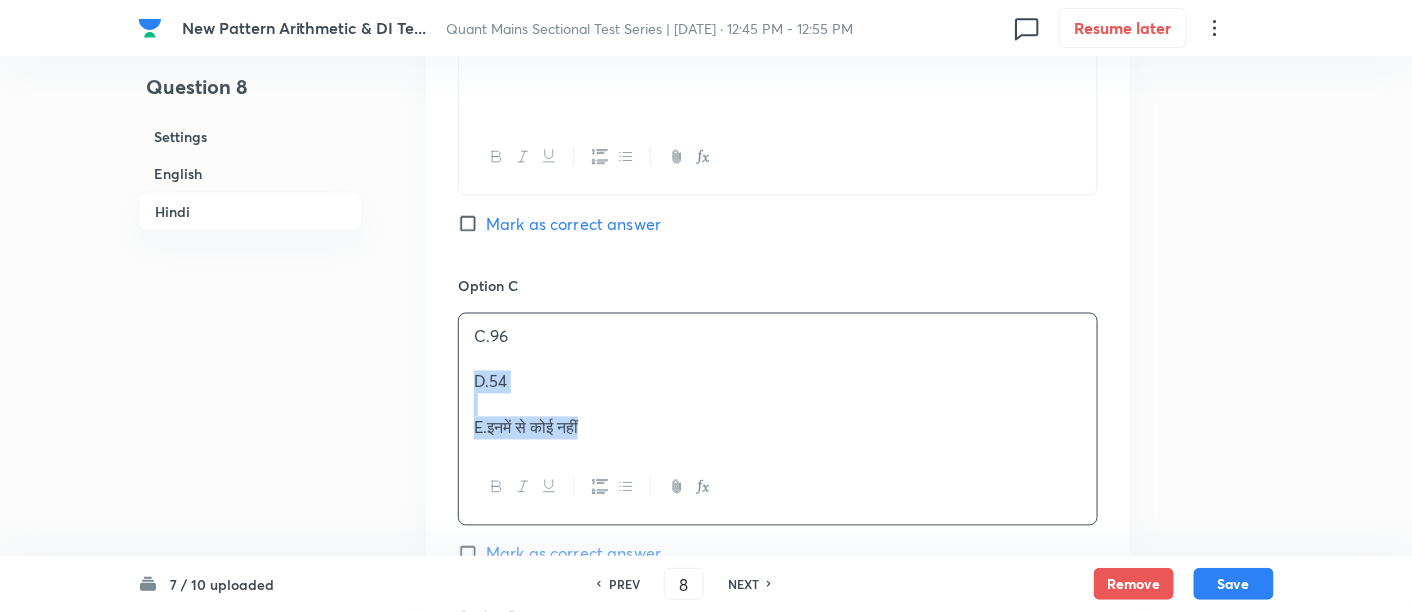 drag, startPoint x: 468, startPoint y: 281, endPoint x: 700, endPoint y: 407, distance: 264.00757 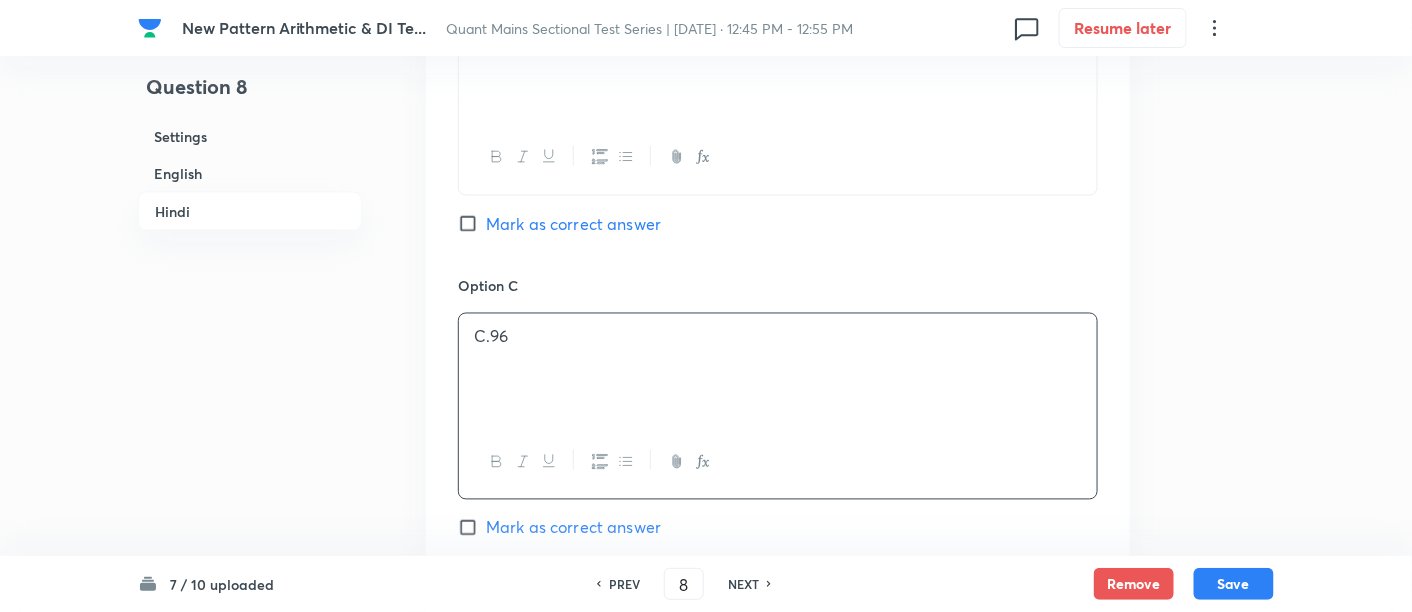scroll, scrollTop: 6014, scrollLeft: 0, axis: vertical 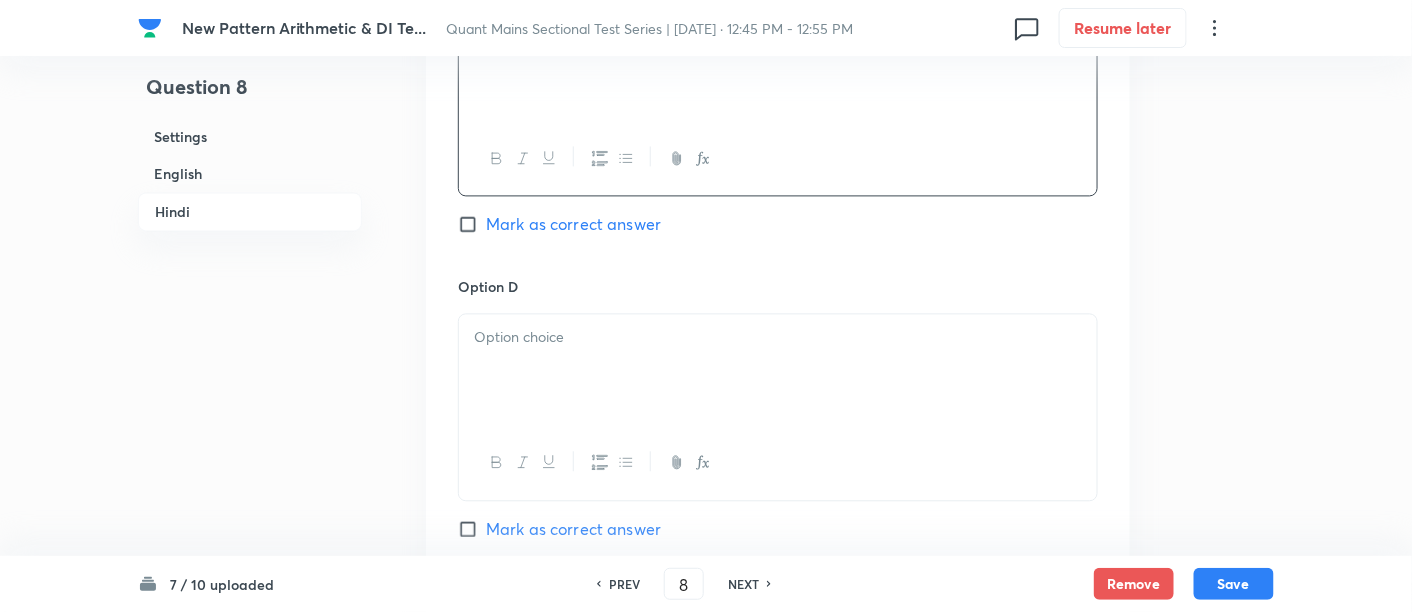 click at bounding box center [778, 370] 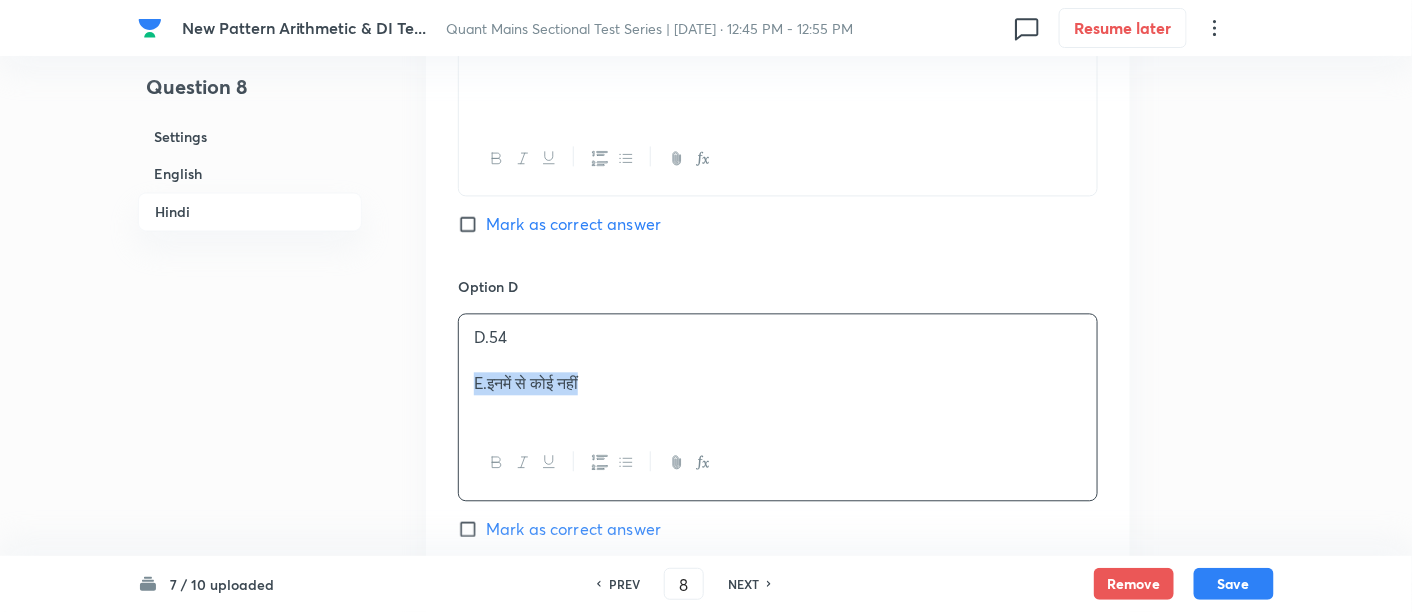 drag, startPoint x: 468, startPoint y: 285, endPoint x: 693, endPoint y: 323, distance: 228.18633 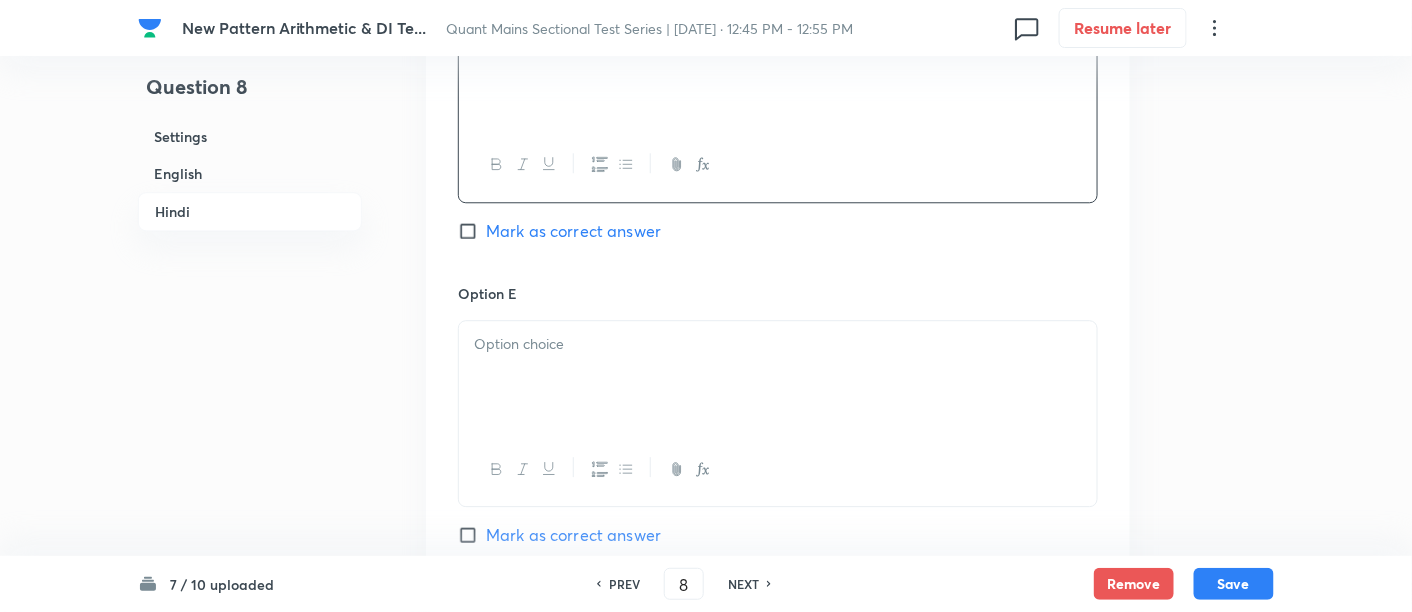 click at bounding box center (778, 377) 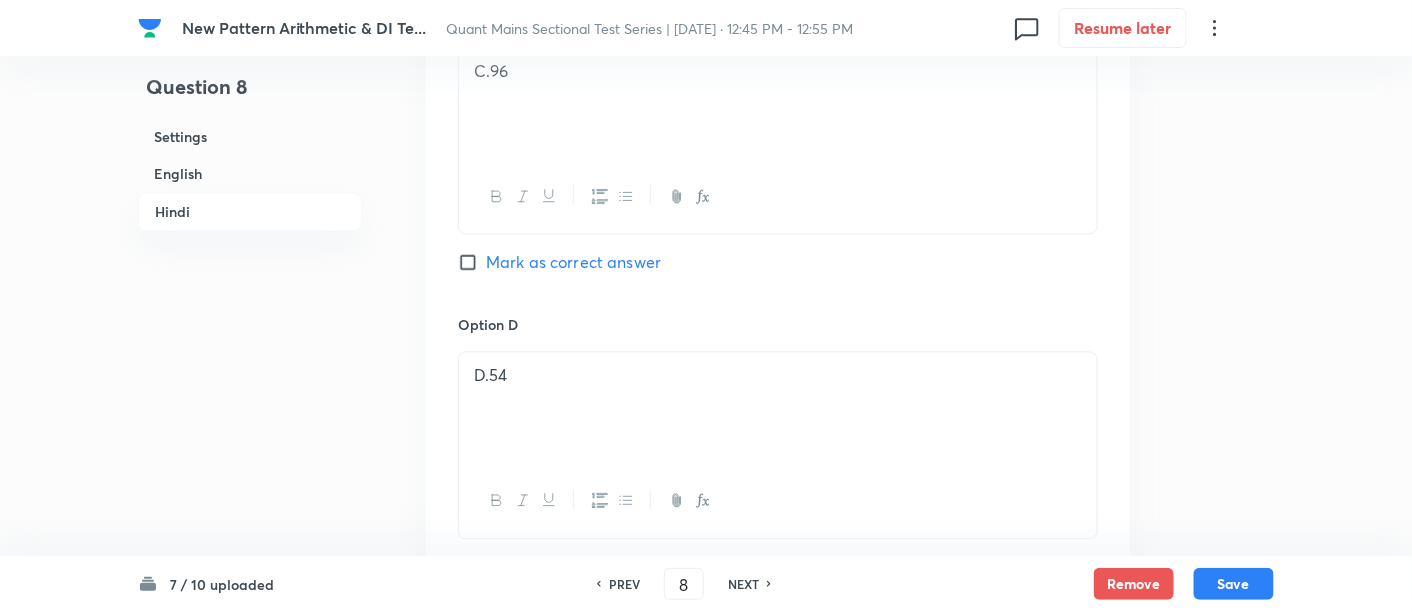scroll, scrollTop: 6109, scrollLeft: 0, axis: vertical 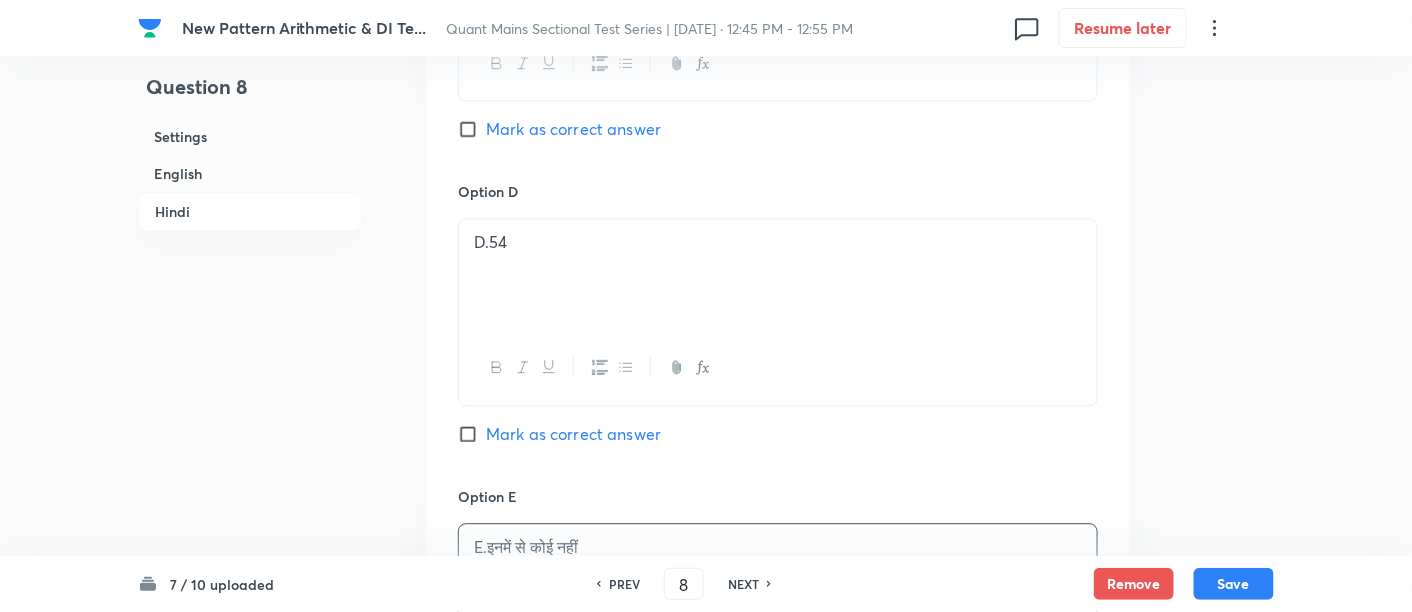 click on "Mark as correct answer" at bounding box center (573, 434) 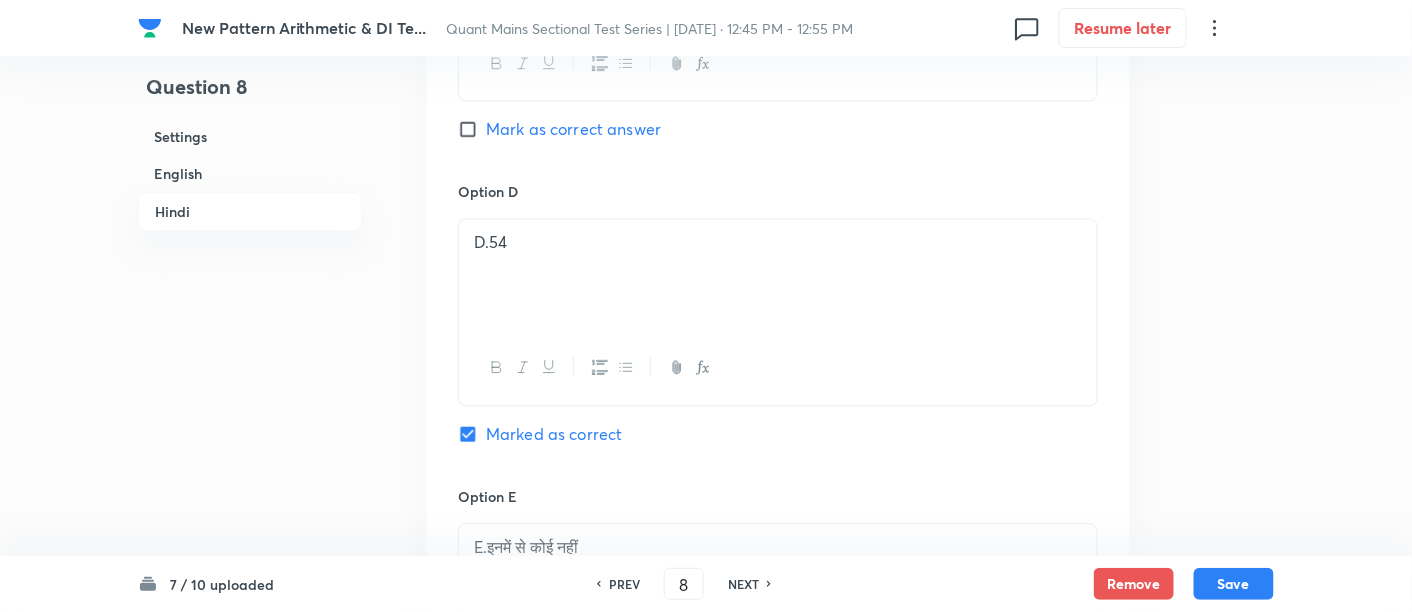checkbox on "true" 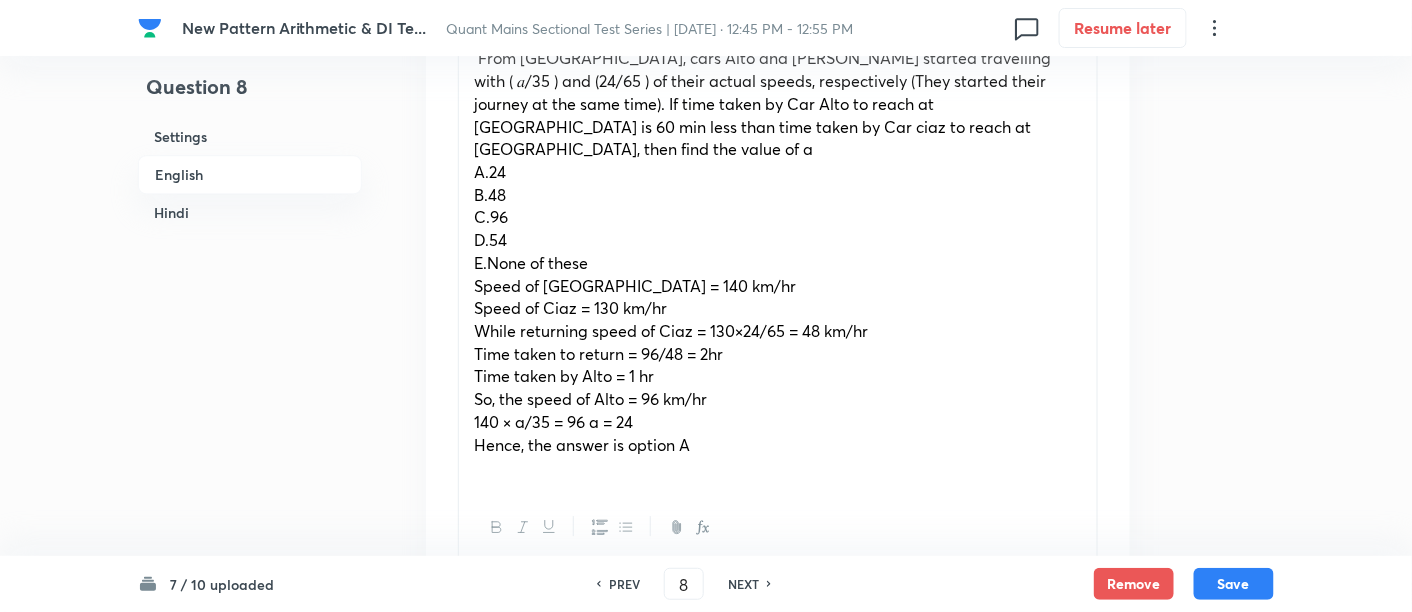 scroll, scrollTop: 1551, scrollLeft: 0, axis: vertical 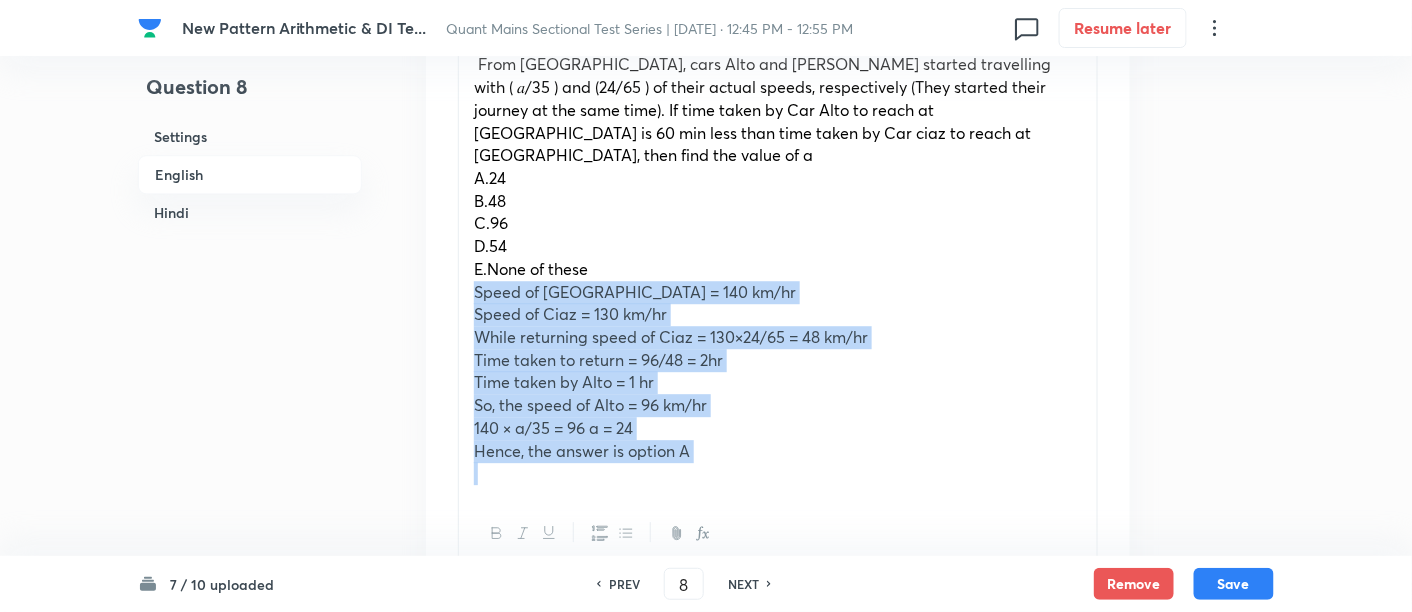 drag, startPoint x: 472, startPoint y: 194, endPoint x: 734, endPoint y: 400, distance: 333.28665 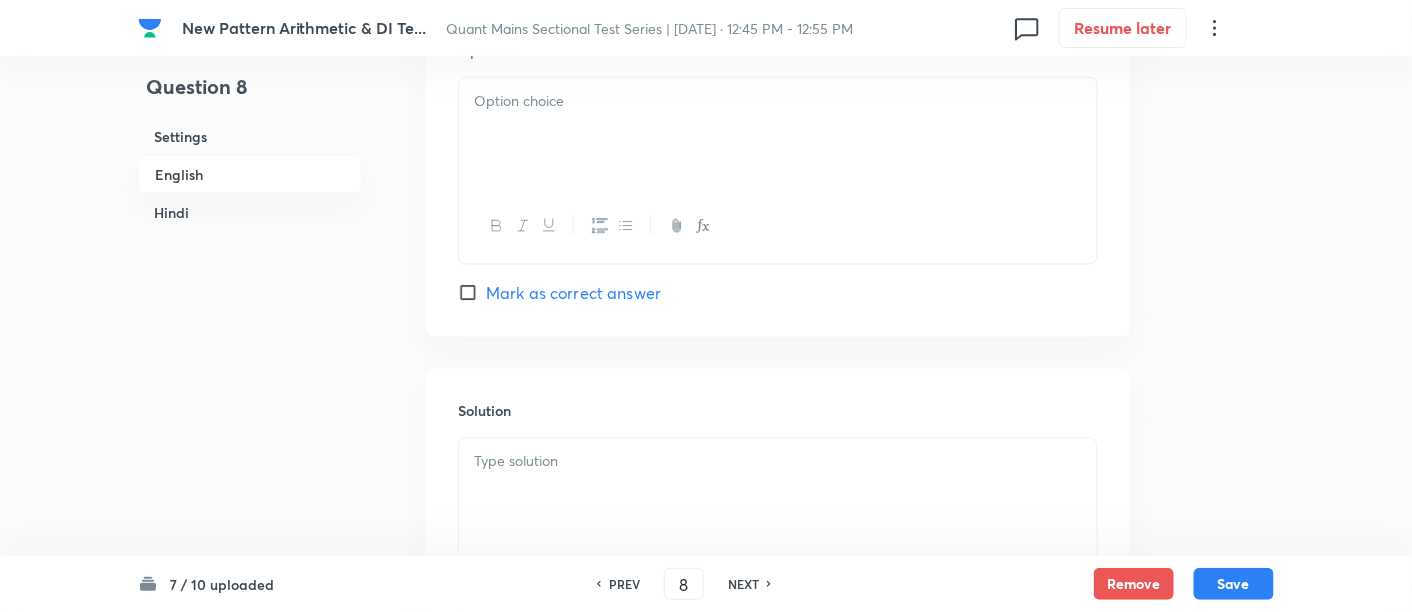 scroll, scrollTop: 3215, scrollLeft: 0, axis: vertical 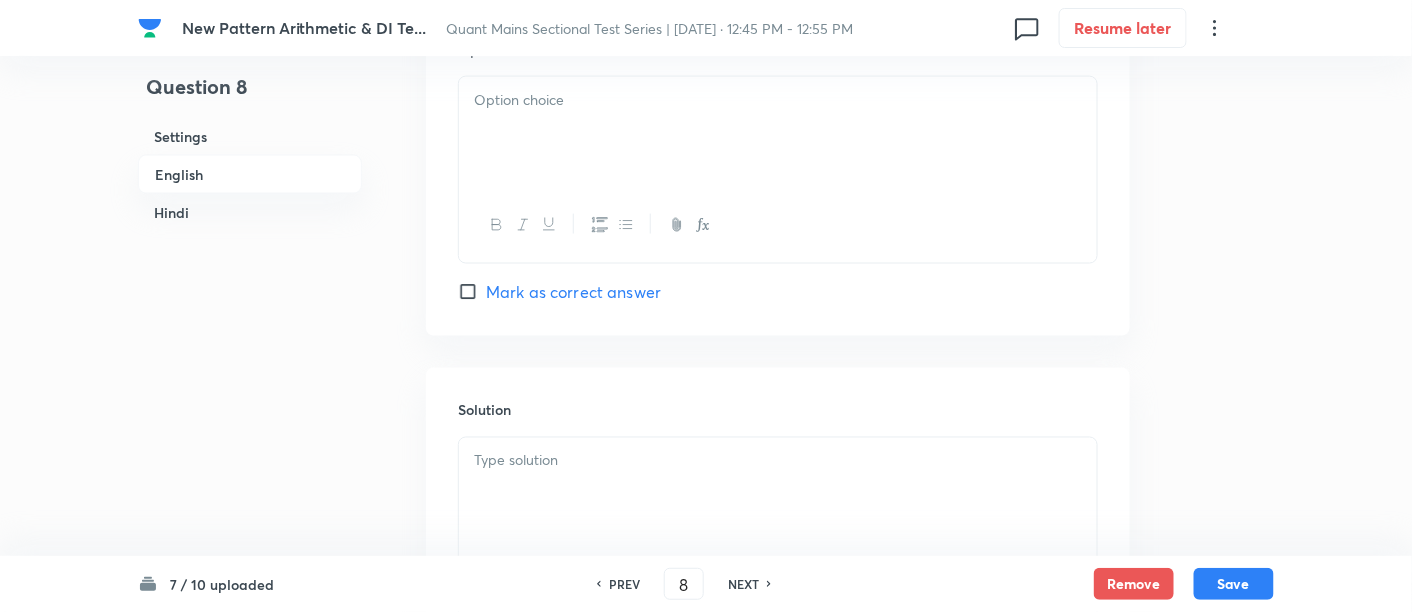 click at bounding box center (778, 494) 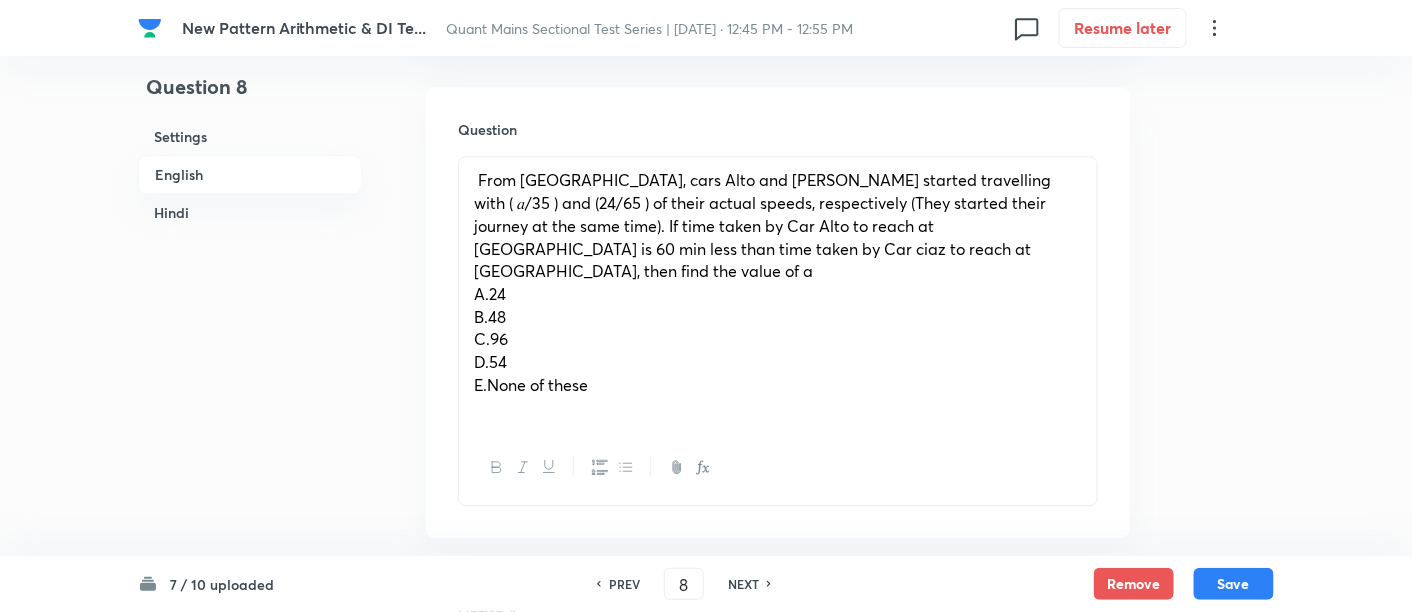 scroll, scrollTop: 1335, scrollLeft: 0, axis: vertical 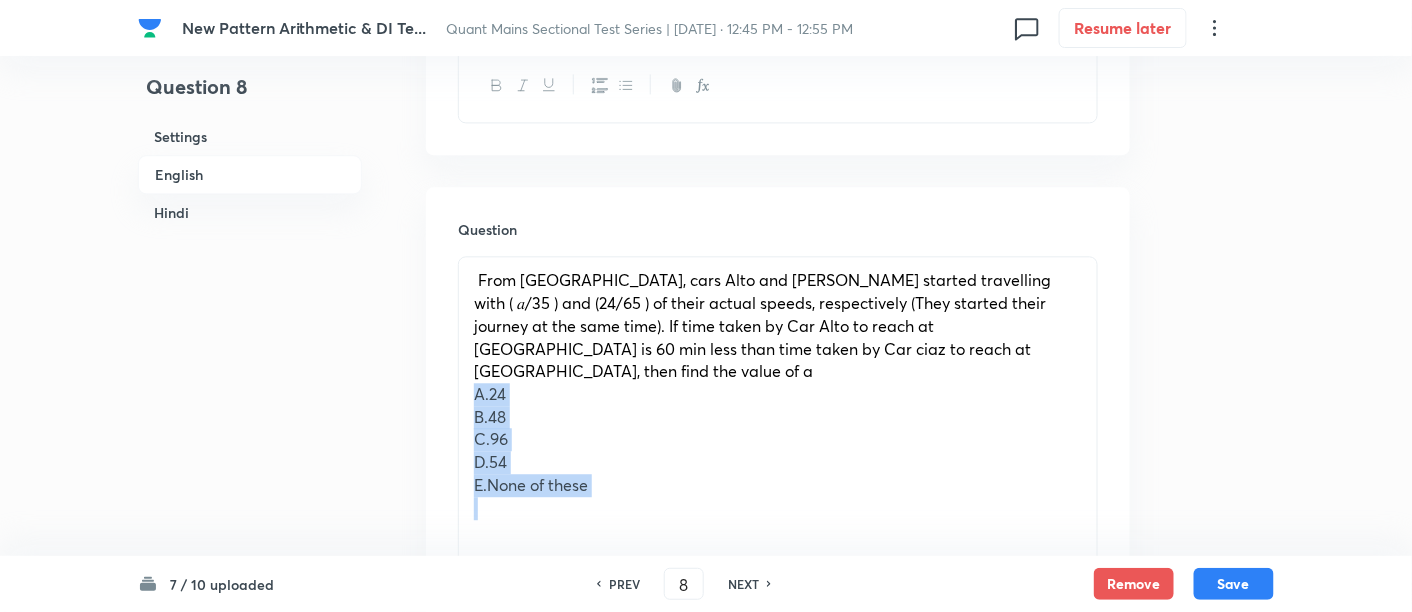 drag, startPoint x: 465, startPoint y: 293, endPoint x: 672, endPoint y: 456, distance: 263.47296 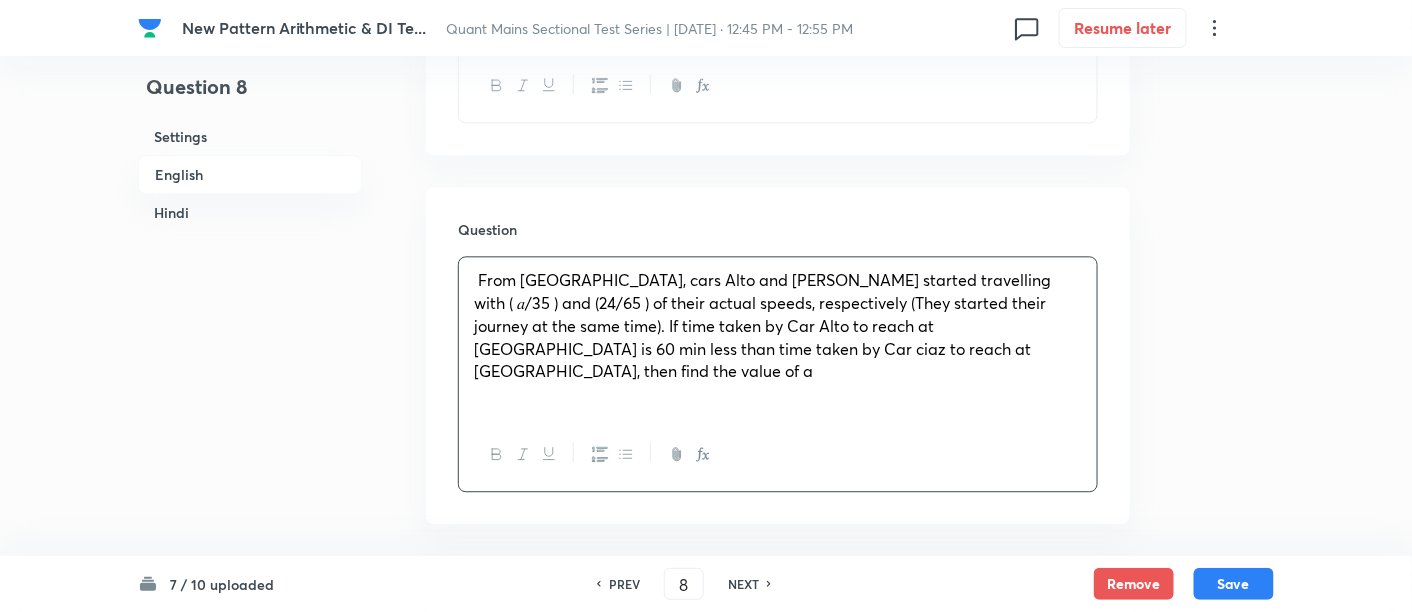 scroll, scrollTop: 1575, scrollLeft: 0, axis: vertical 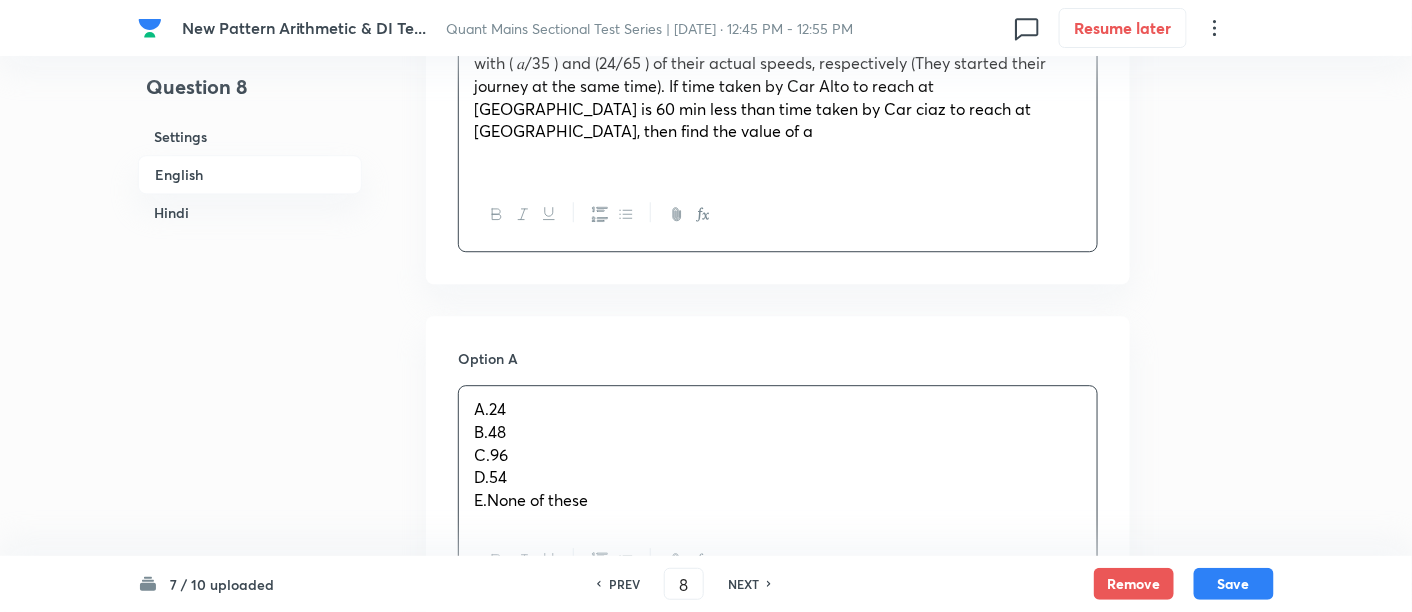 click on "A.24  B.48  C.96  D.54  E.None of these" at bounding box center (778, 455) 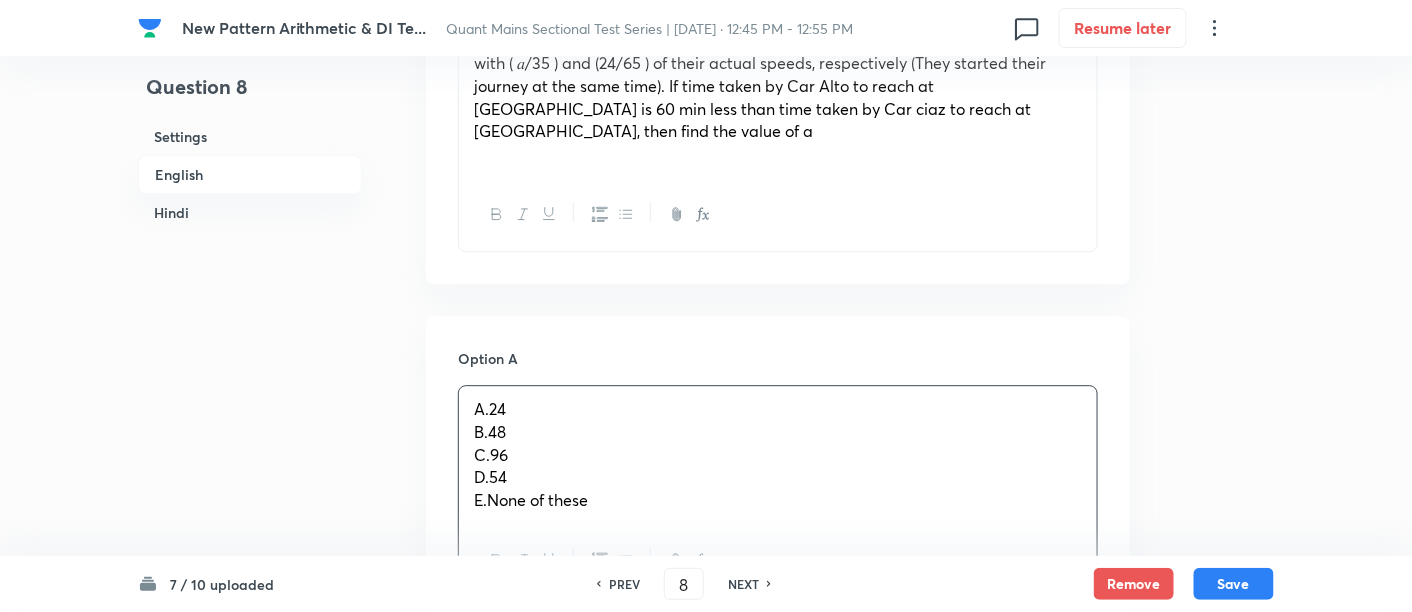 drag, startPoint x: 470, startPoint y: 341, endPoint x: 645, endPoint y: 449, distance: 205.6429 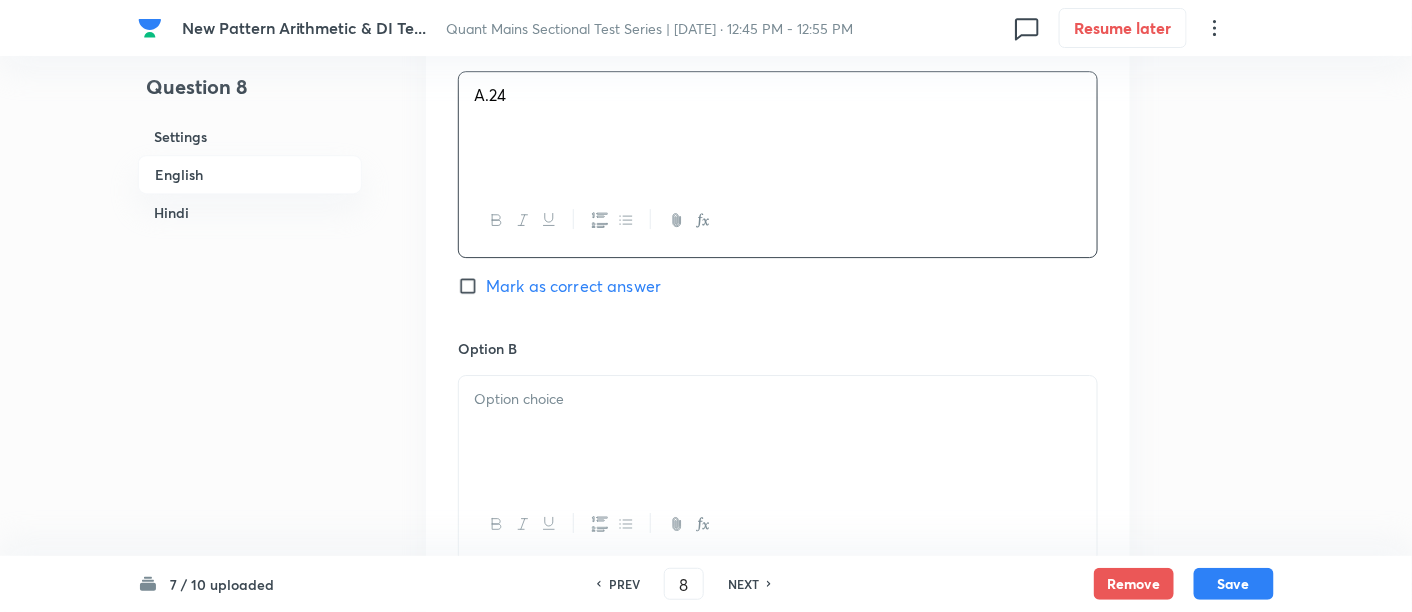 scroll, scrollTop: 1891, scrollLeft: 0, axis: vertical 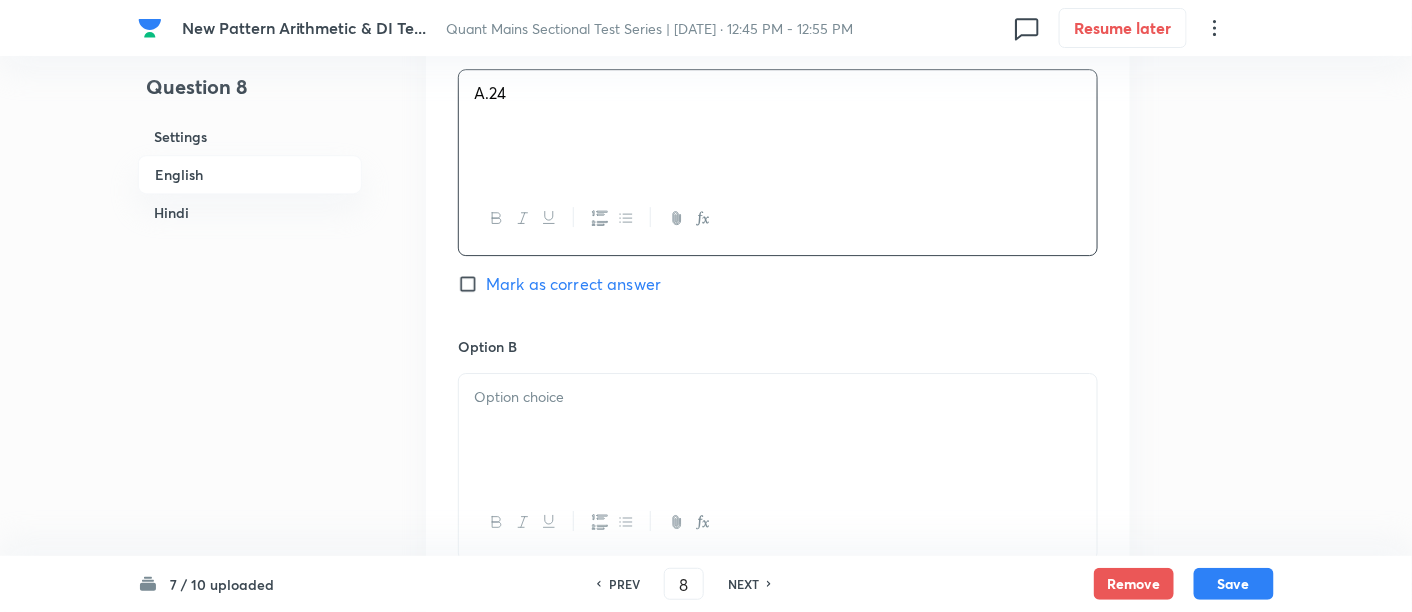 click at bounding box center [778, 430] 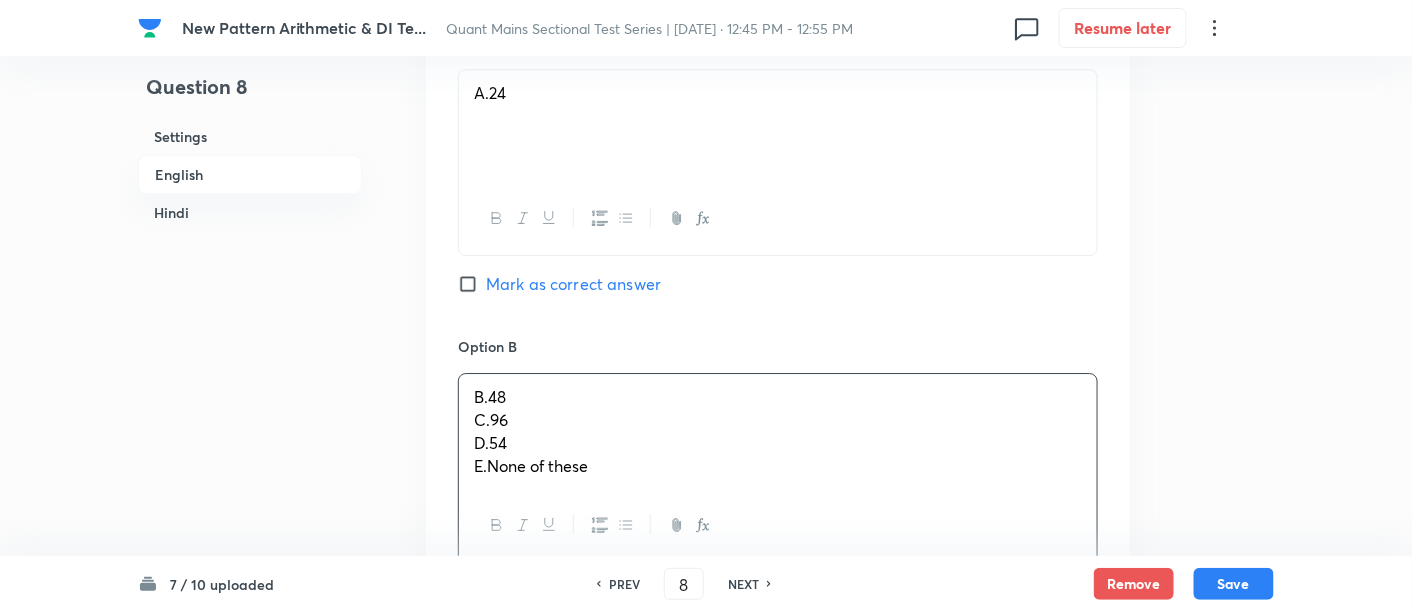drag, startPoint x: 467, startPoint y: 330, endPoint x: 698, endPoint y: 484, distance: 277.62744 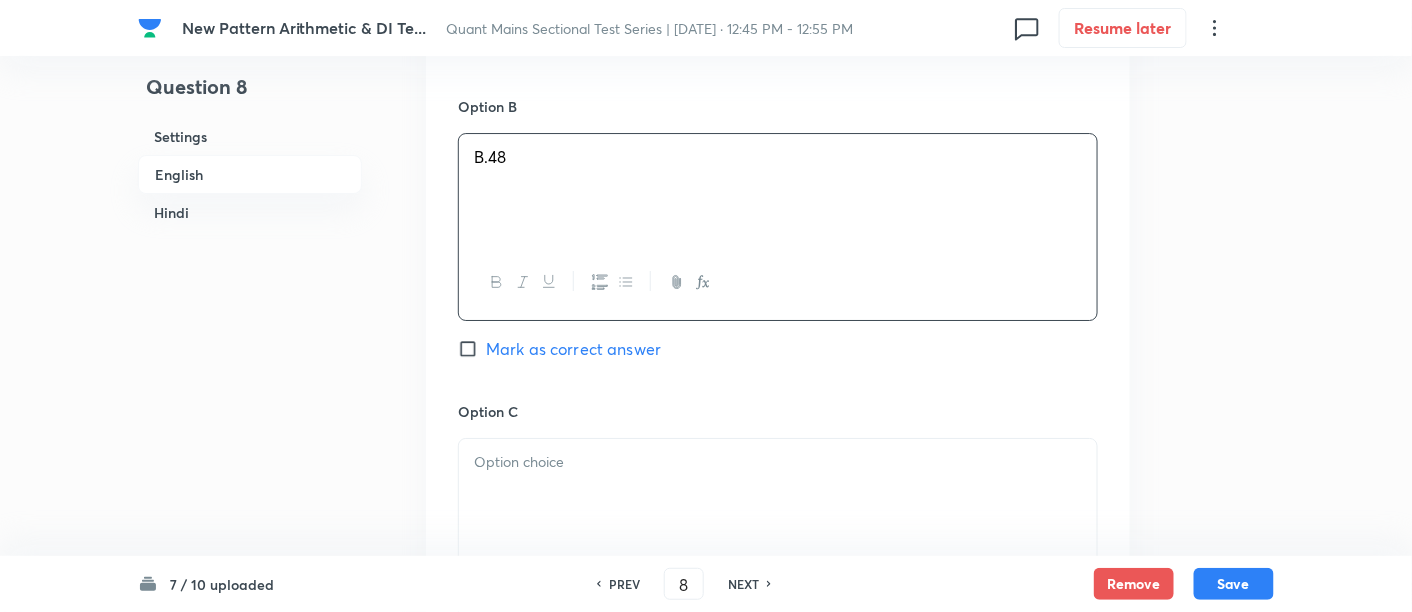 scroll, scrollTop: 2133, scrollLeft: 0, axis: vertical 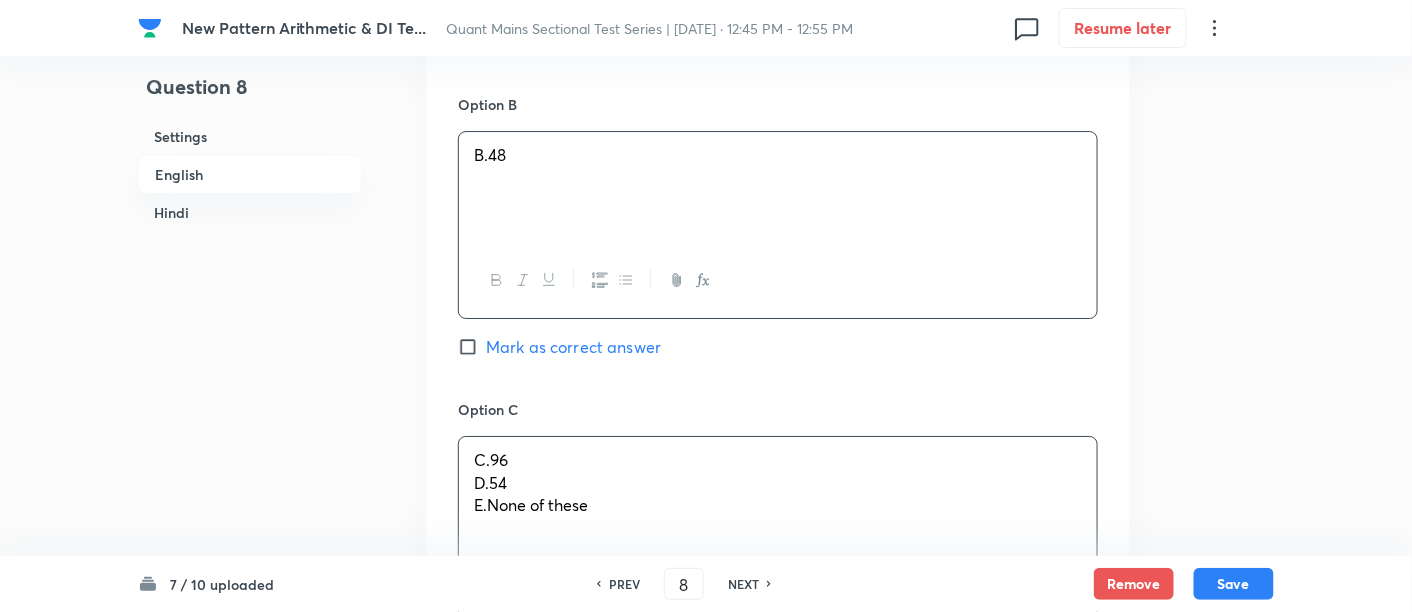 click on "C.96  D.54  E.None of these" at bounding box center [778, 493] 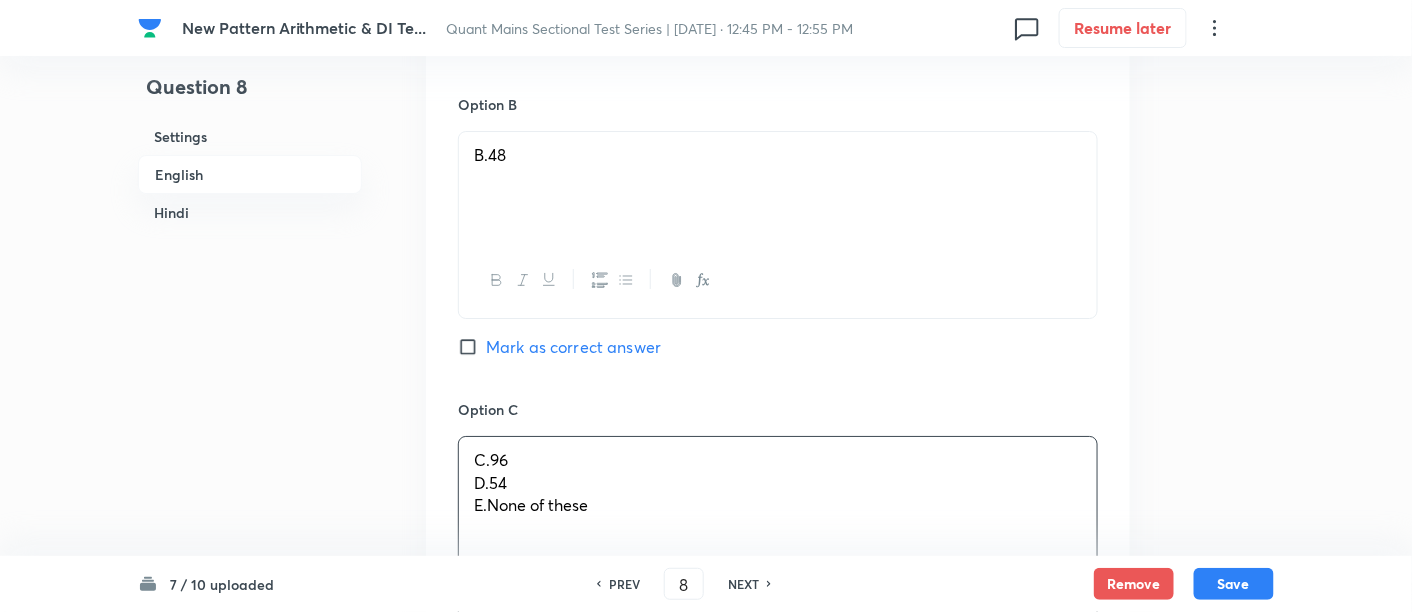 drag, startPoint x: 474, startPoint y: 389, endPoint x: 734, endPoint y: 486, distance: 277.50494 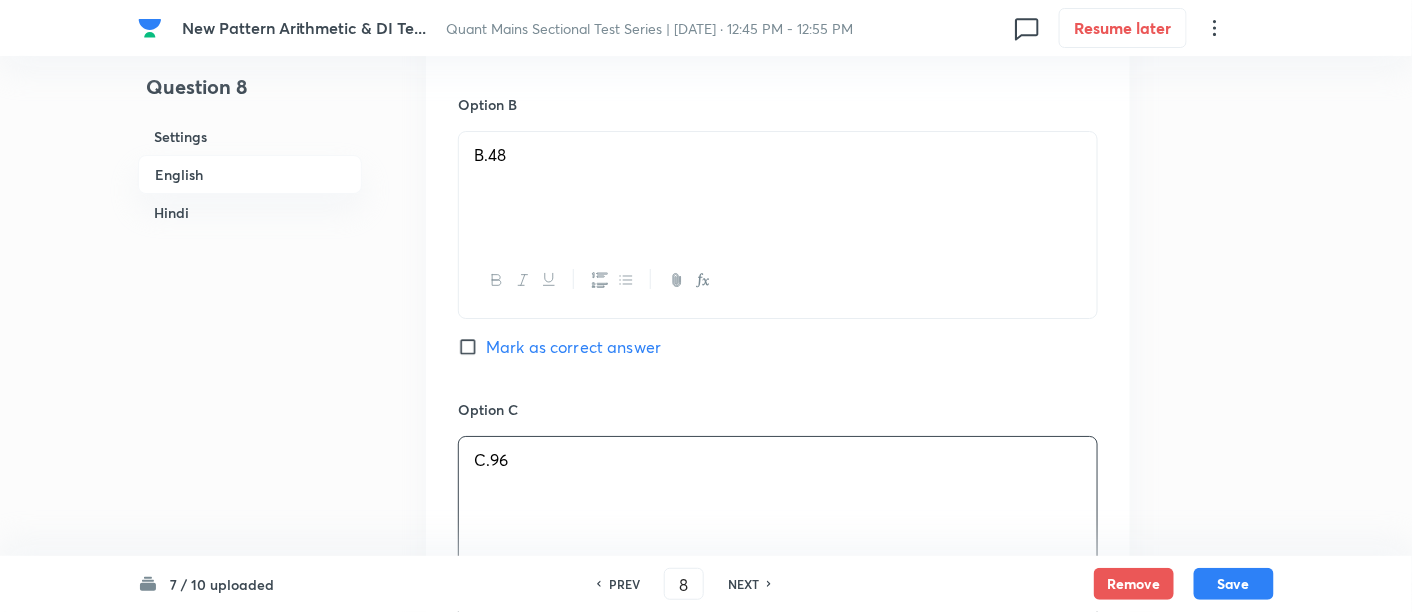 scroll, scrollTop: 2400, scrollLeft: 0, axis: vertical 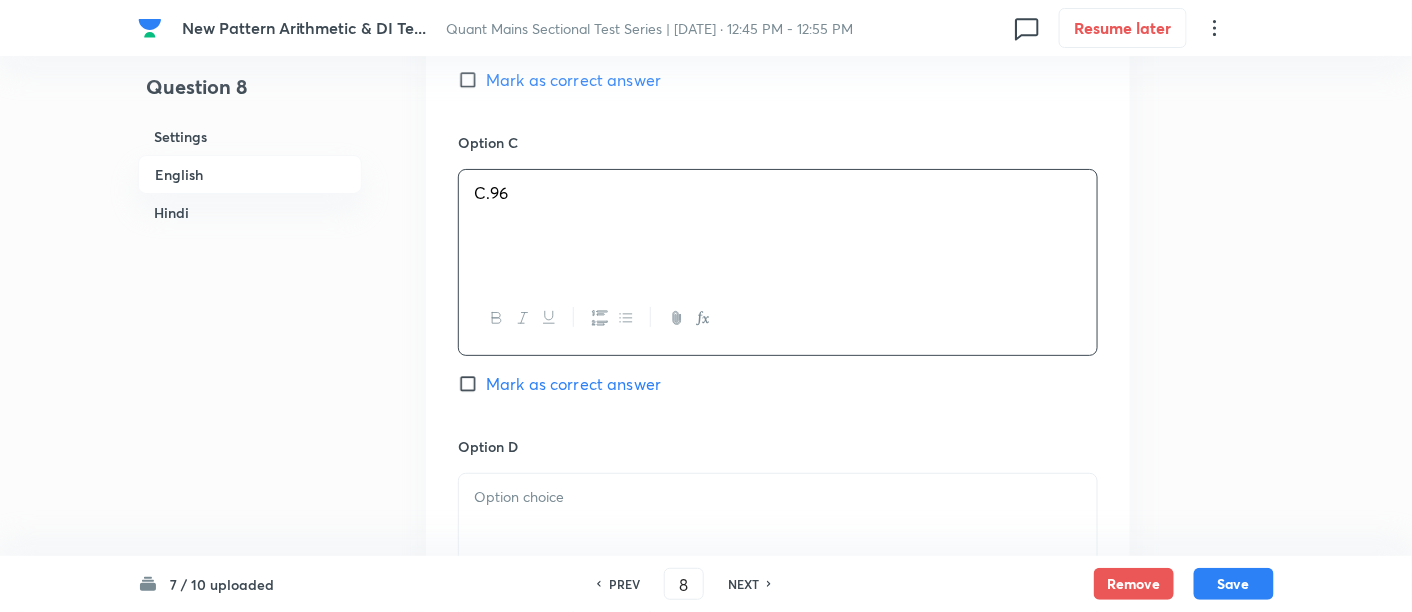 click at bounding box center (778, 530) 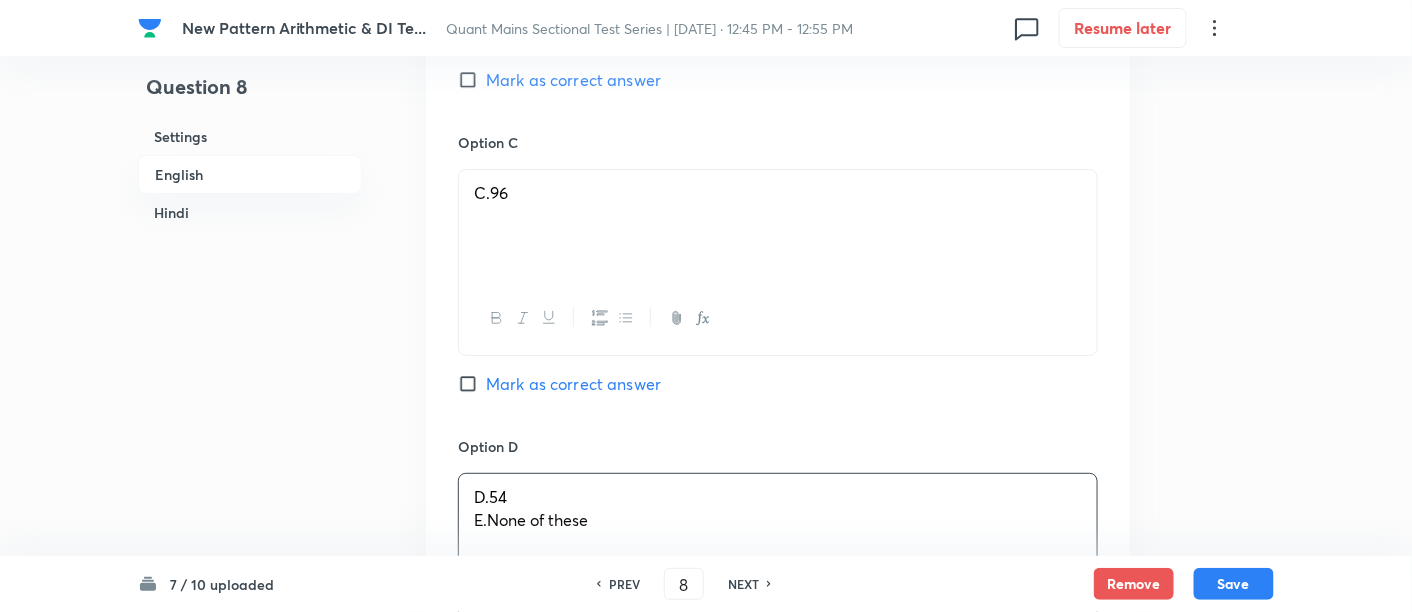 drag, startPoint x: 462, startPoint y: 427, endPoint x: 620, endPoint y: 438, distance: 158.38245 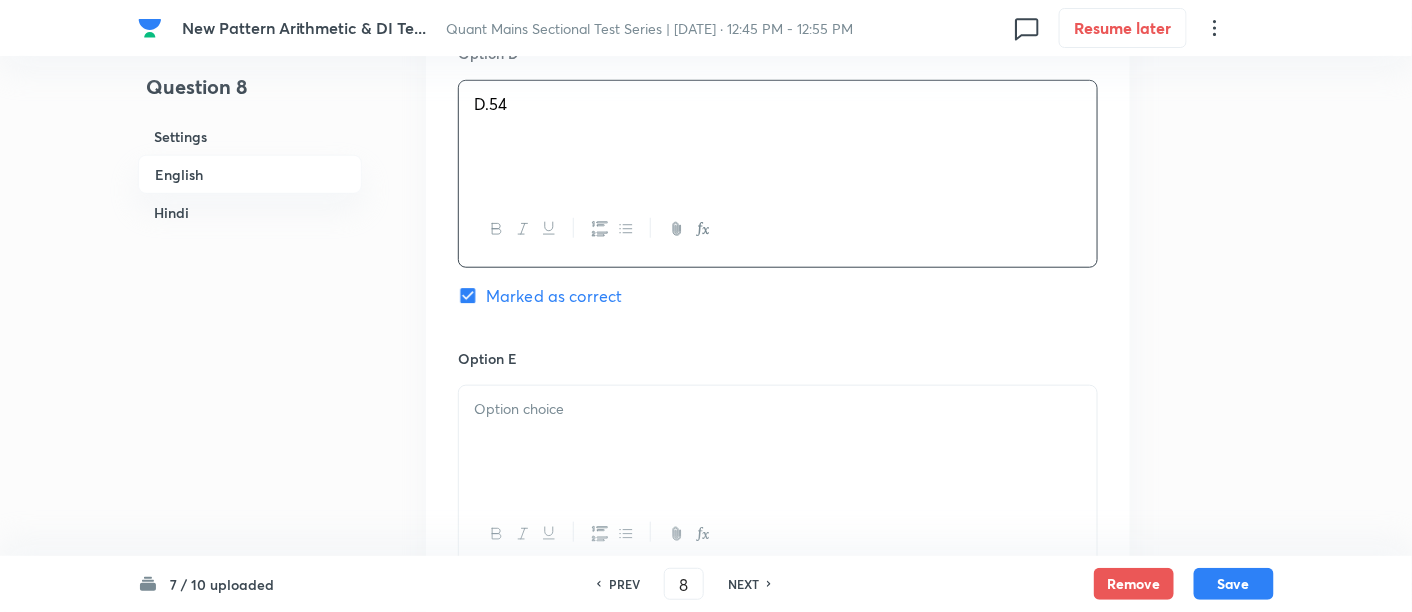 scroll, scrollTop: 2794, scrollLeft: 0, axis: vertical 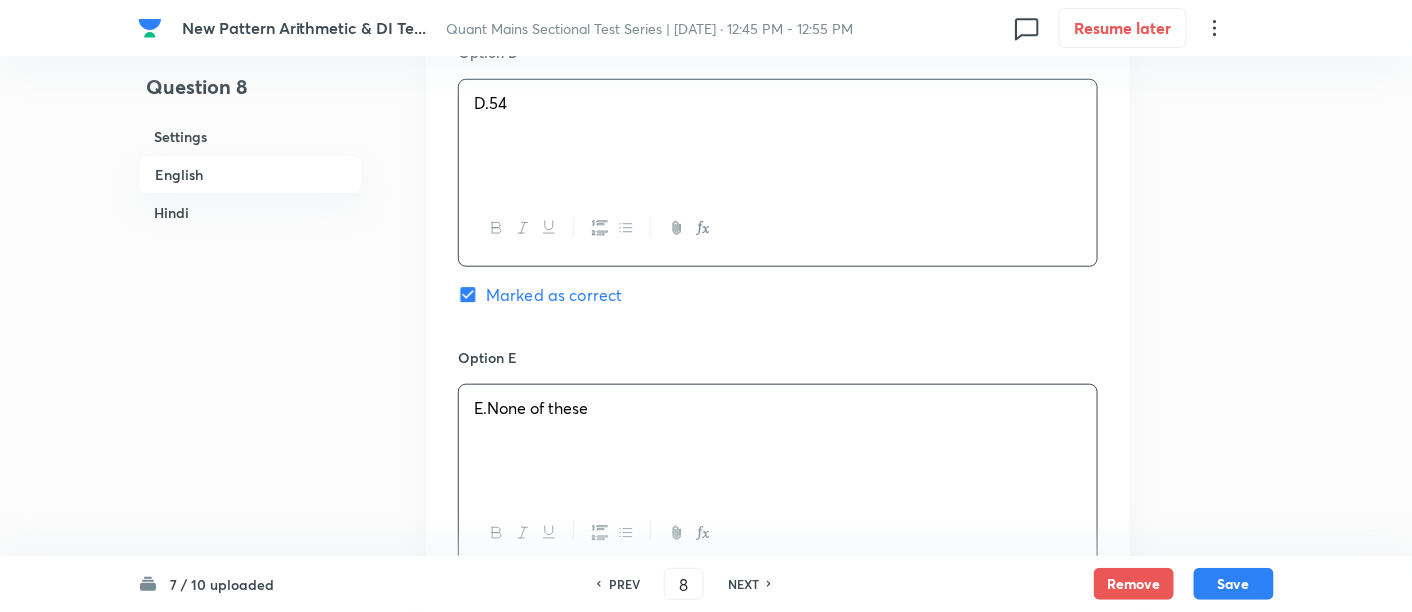 click on "E.None of these" at bounding box center [778, 408] 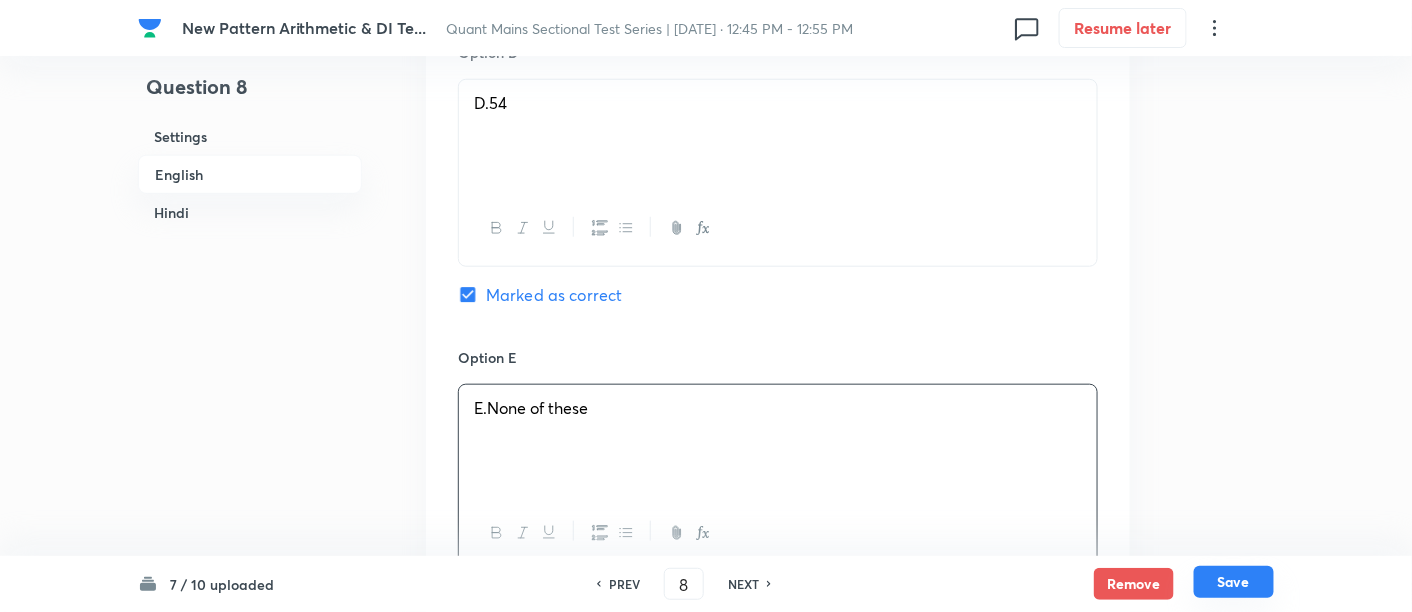 click on "Save" at bounding box center (1234, 582) 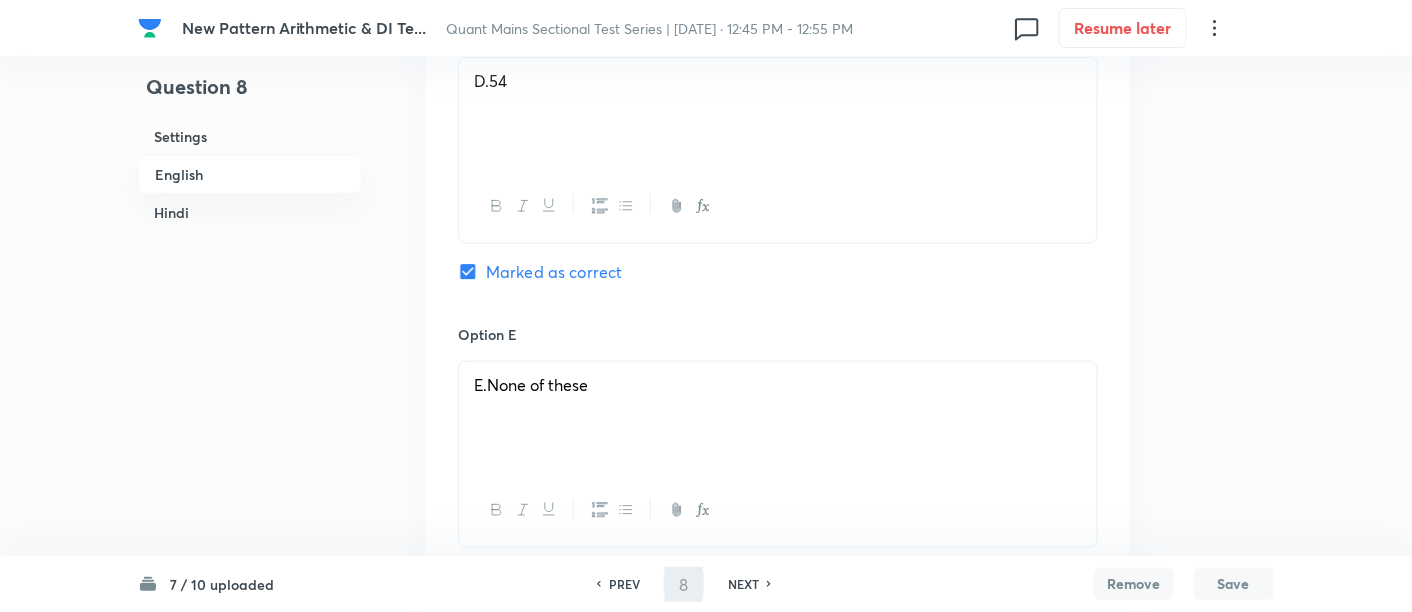 type on "9" 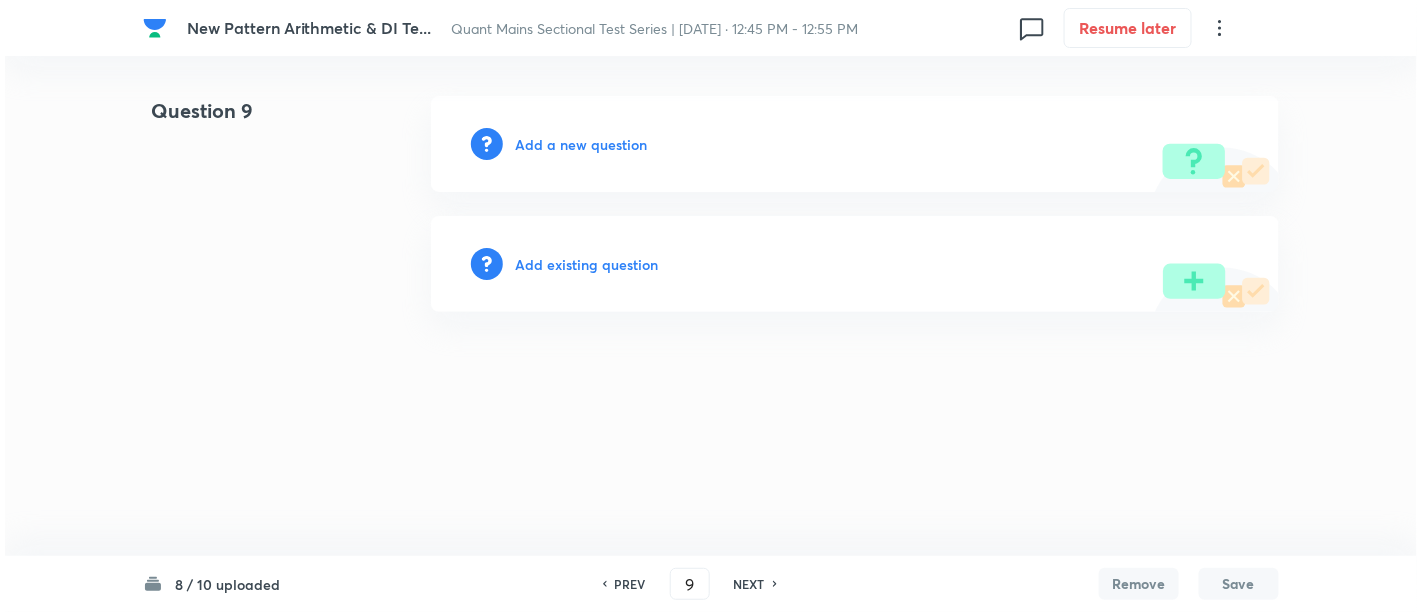 scroll, scrollTop: 0, scrollLeft: 0, axis: both 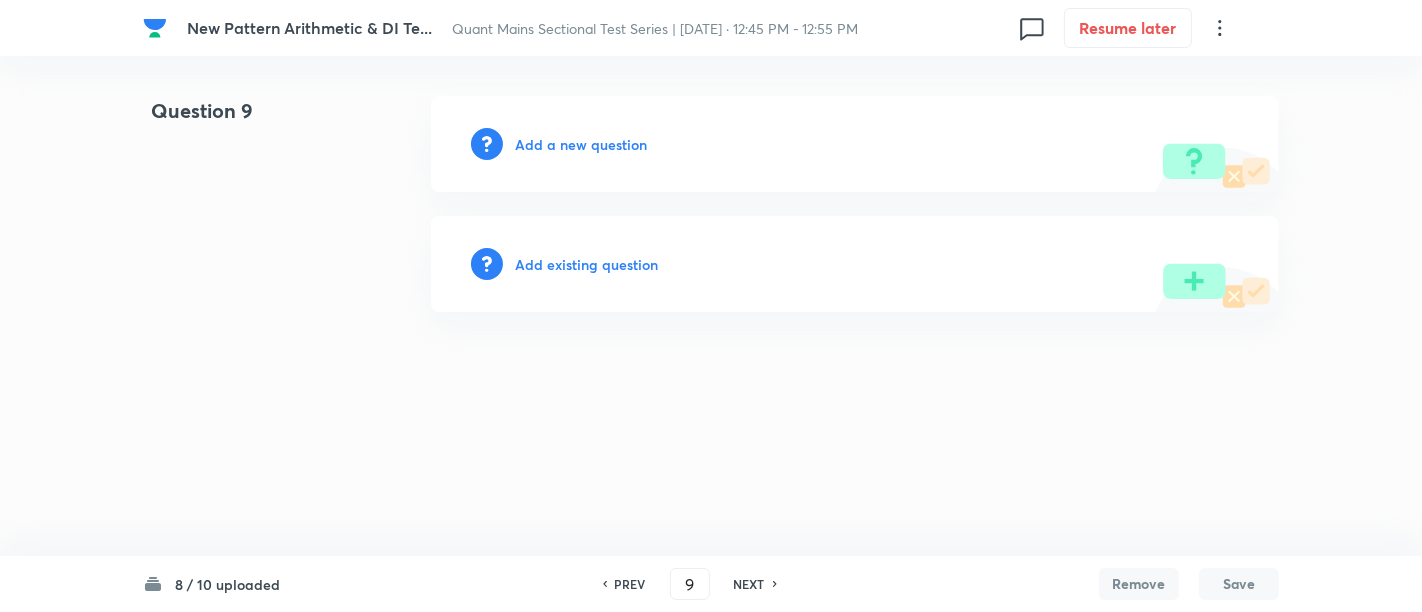 click on "Add a new question" at bounding box center [581, 144] 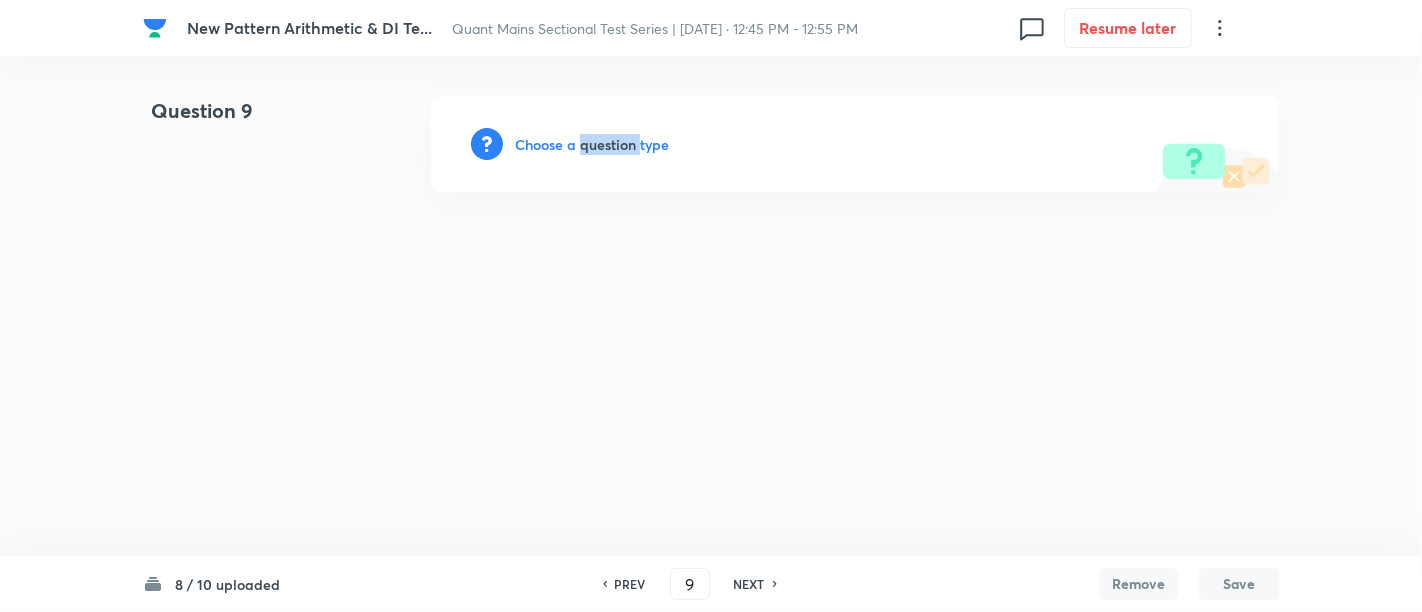 click on "Choose a question type" at bounding box center [592, 144] 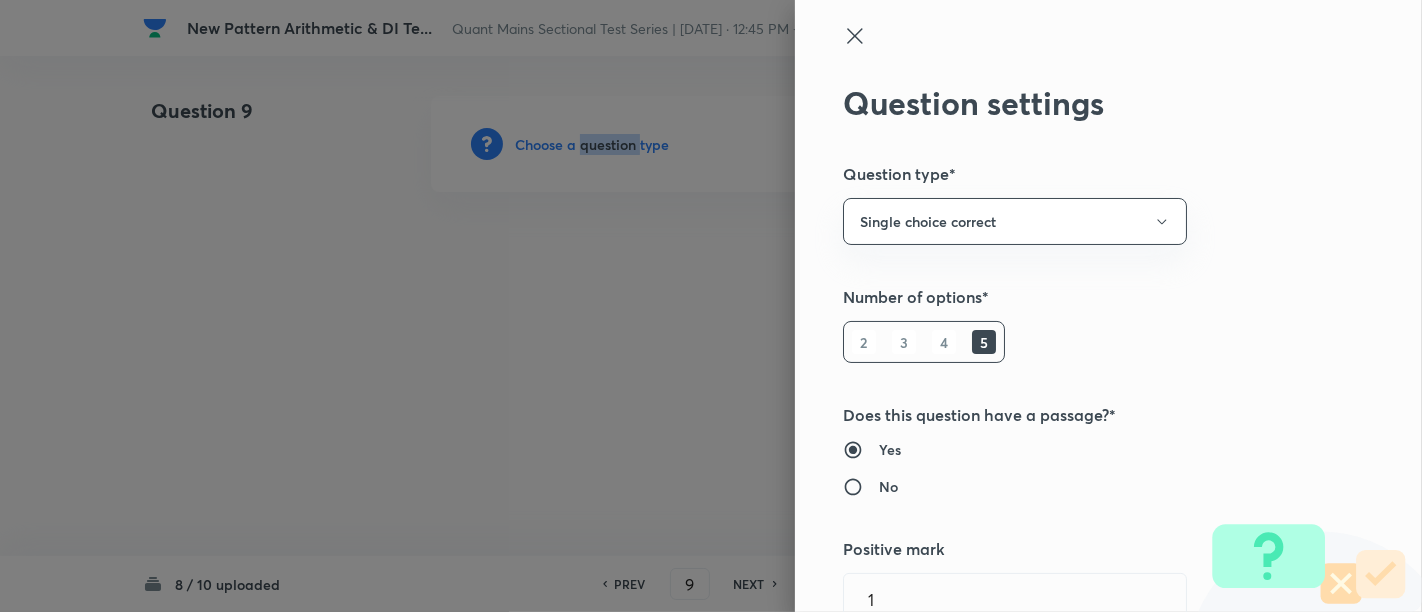 type 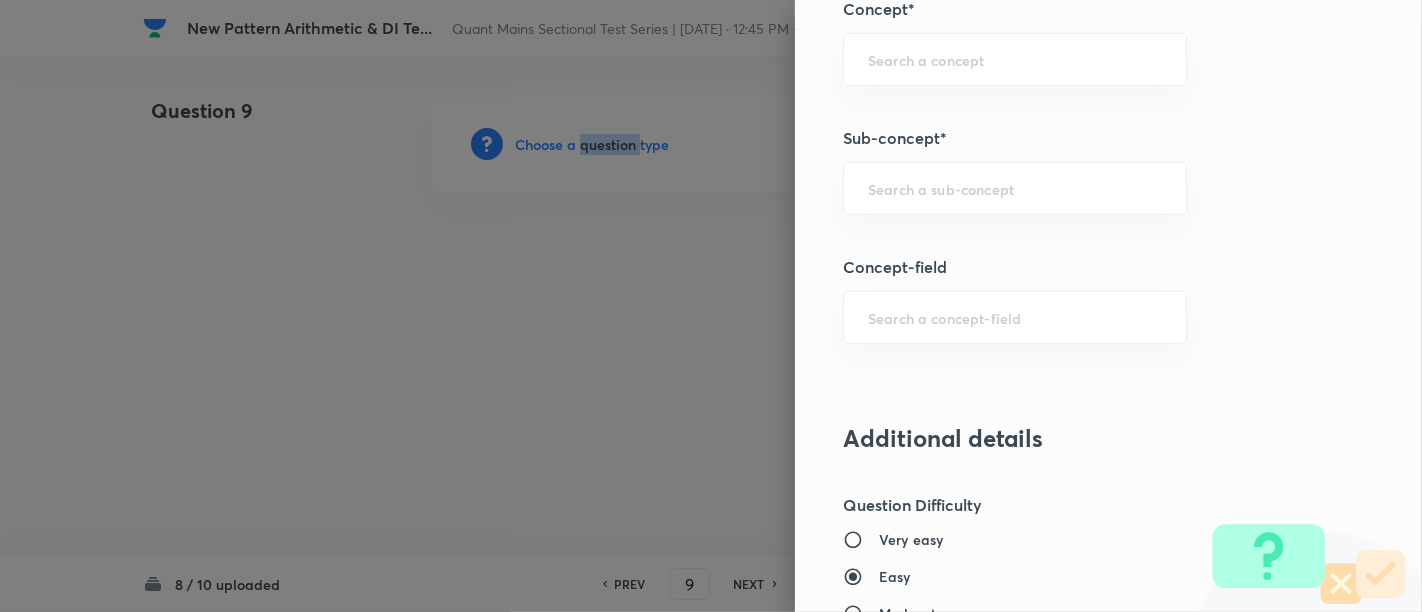 scroll, scrollTop: 1135, scrollLeft: 0, axis: vertical 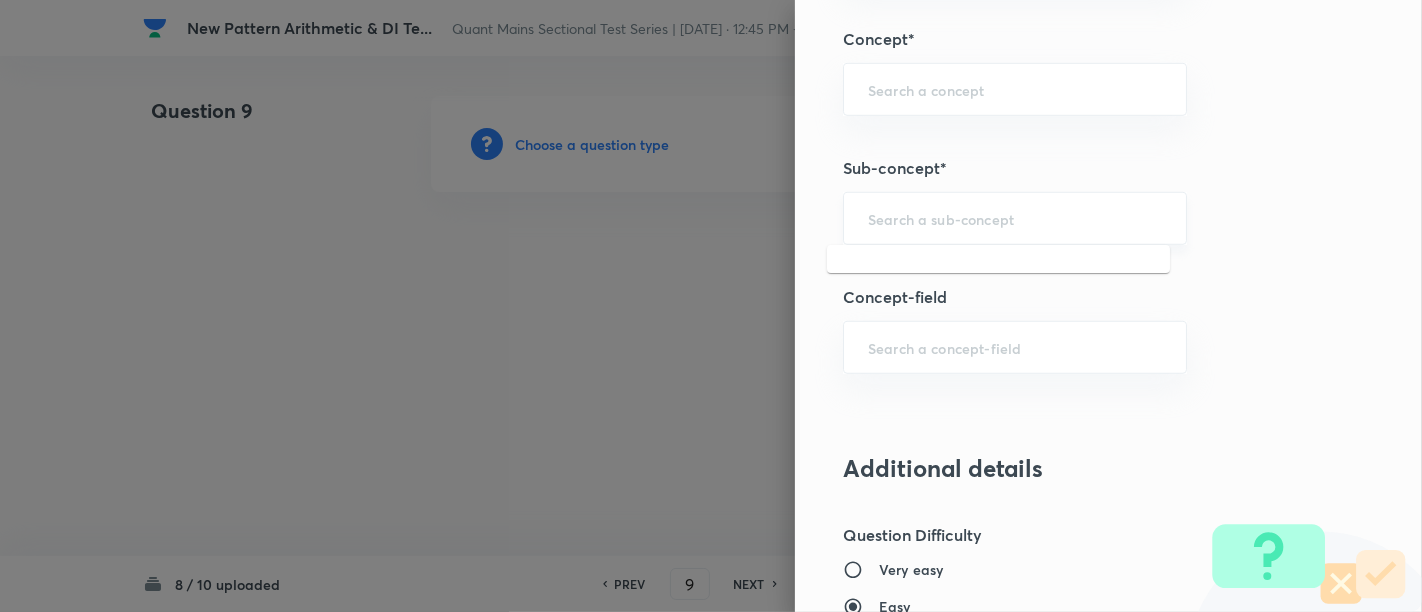 click at bounding box center [1015, 218] 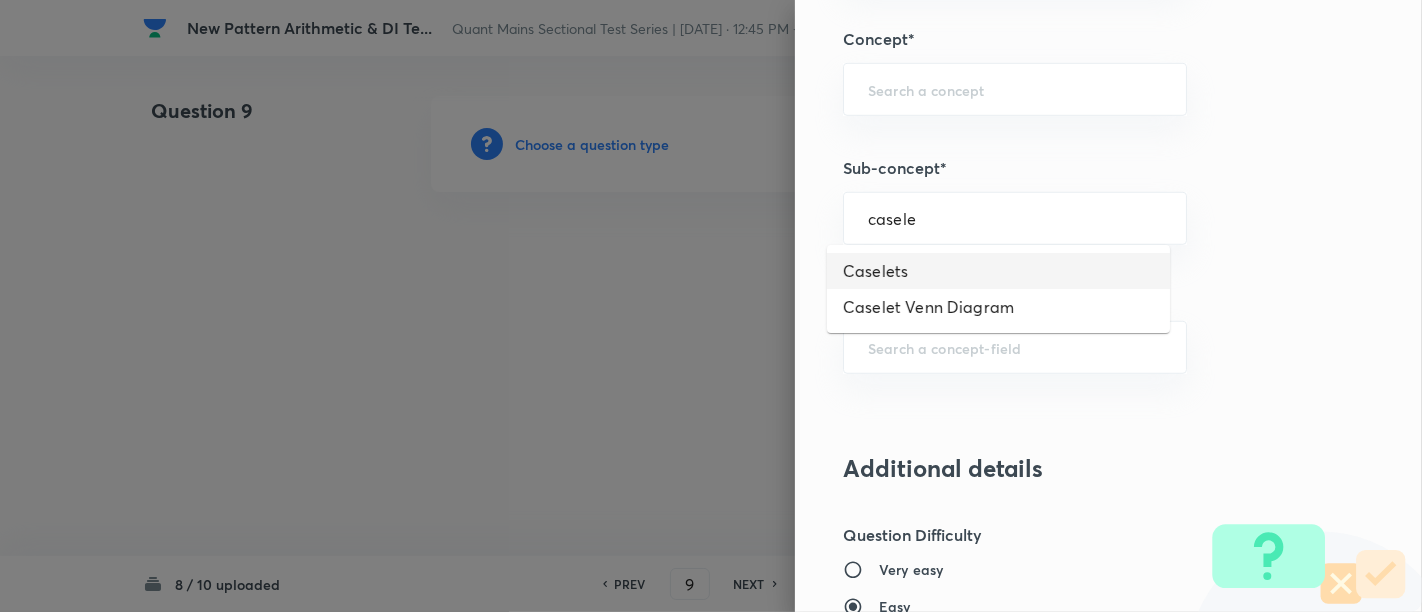 click on "Caselets" at bounding box center [998, 271] 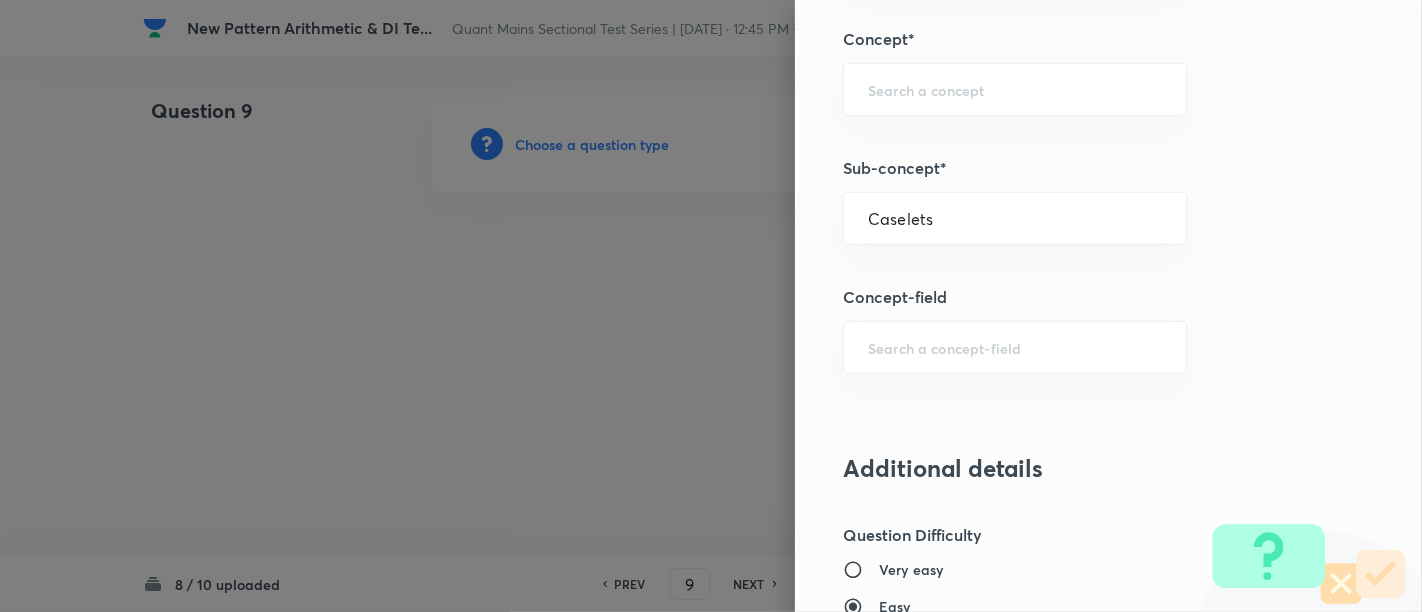 type on "Quantitative Aptitude" 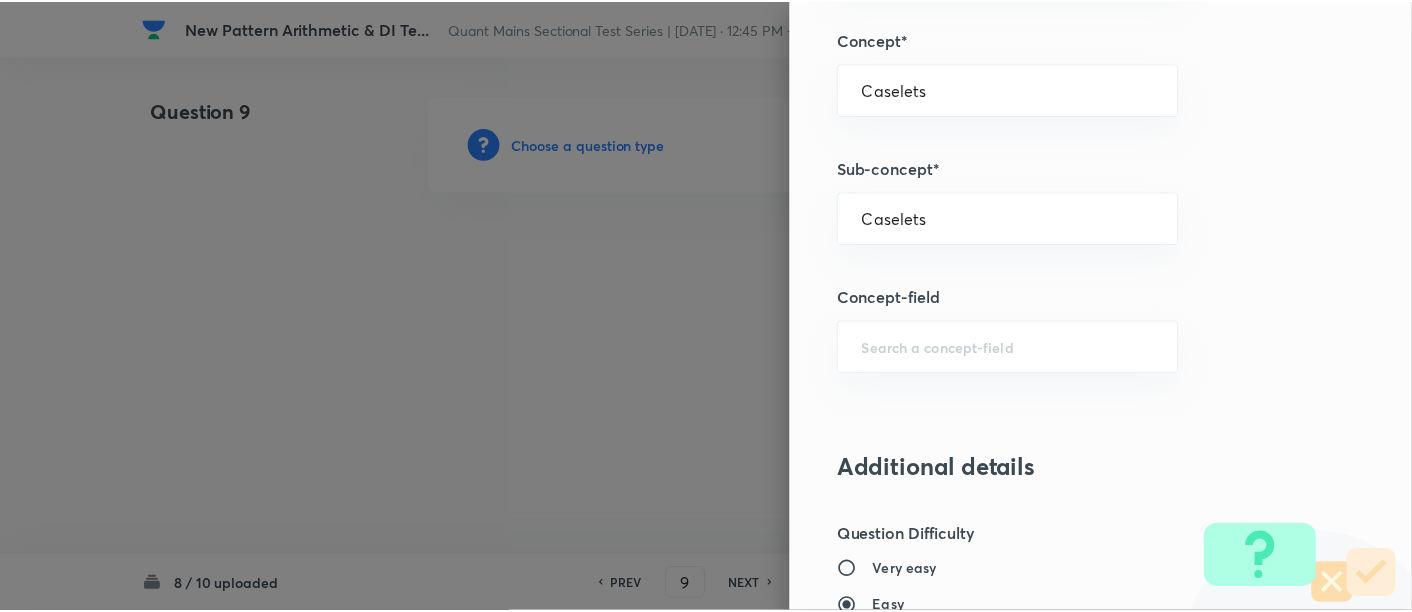 scroll, scrollTop: 2108, scrollLeft: 0, axis: vertical 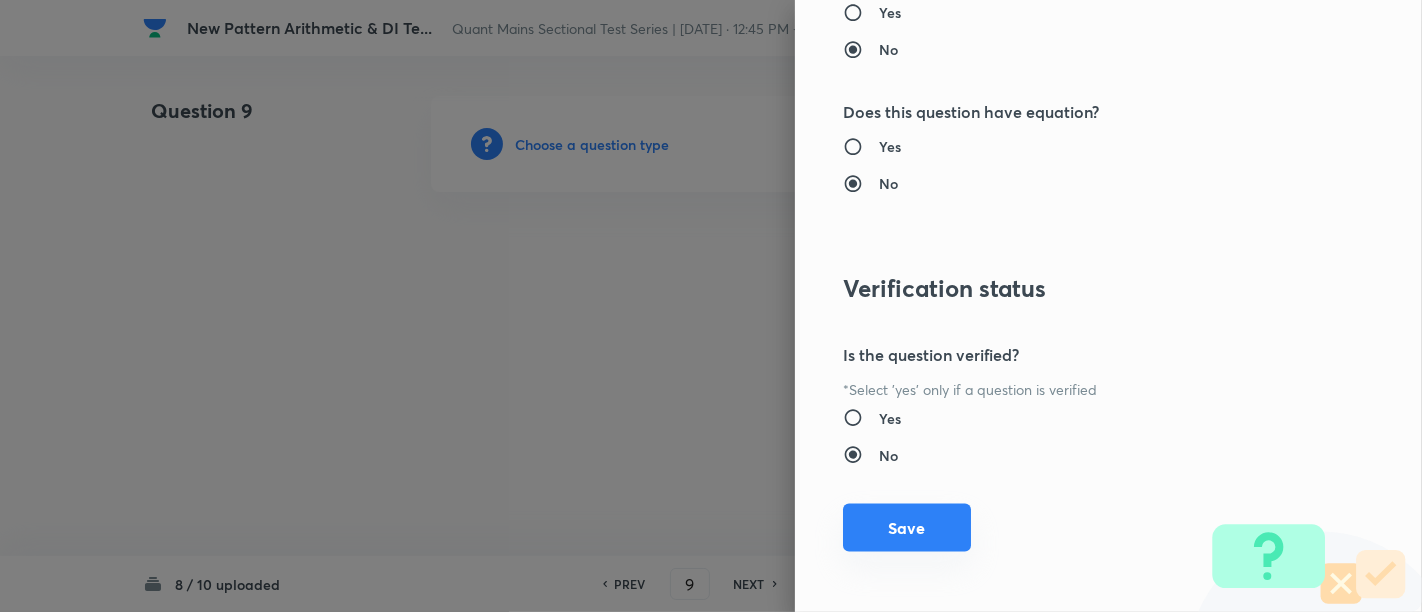 click on "Save" at bounding box center (907, 528) 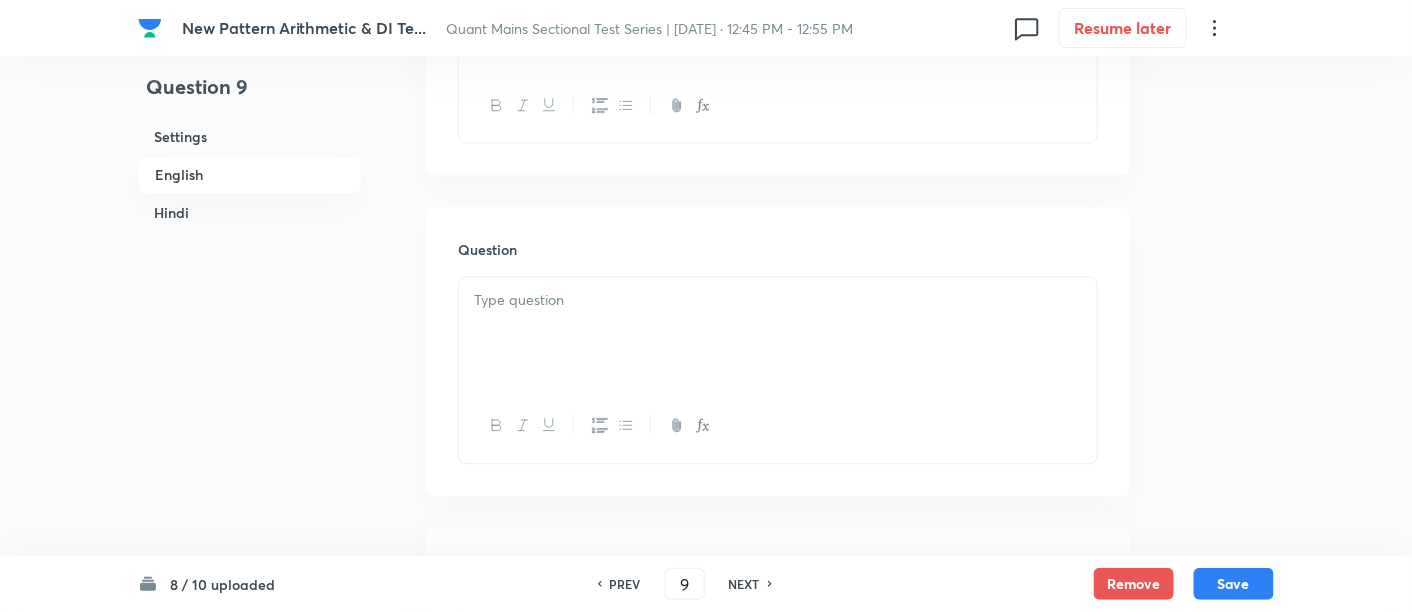 scroll, scrollTop: 1317, scrollLeft: 0, axis: vertical 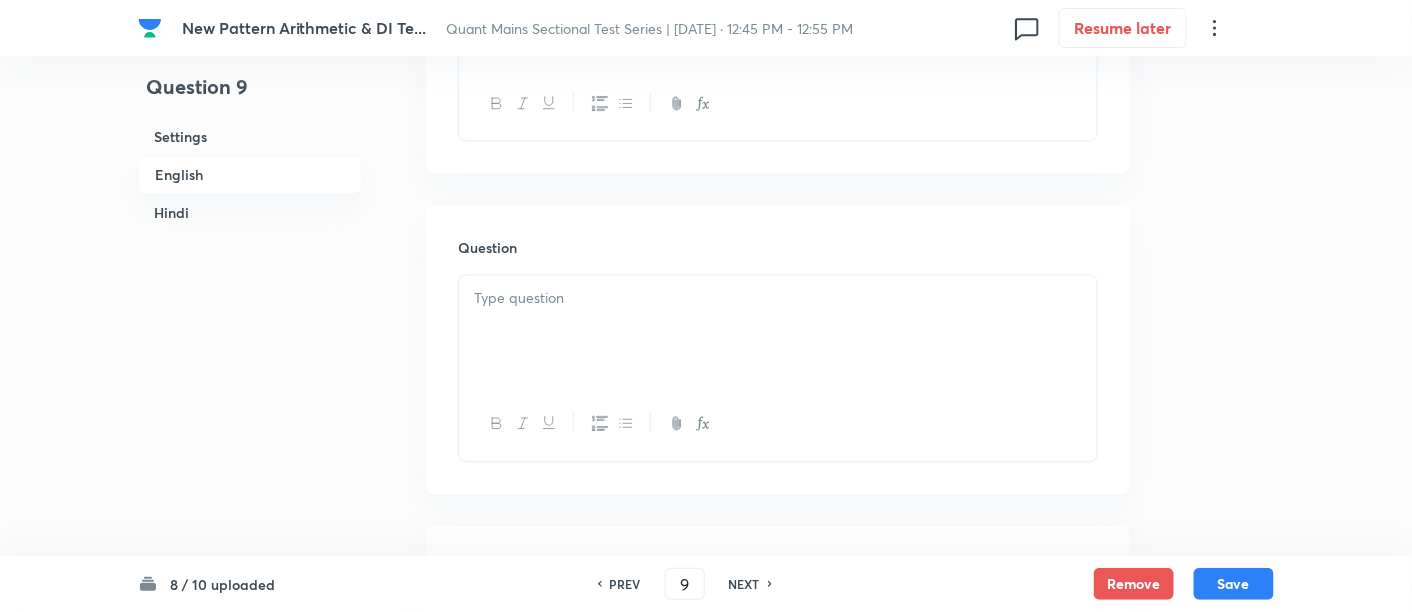 click at bounding box center (778, 298) 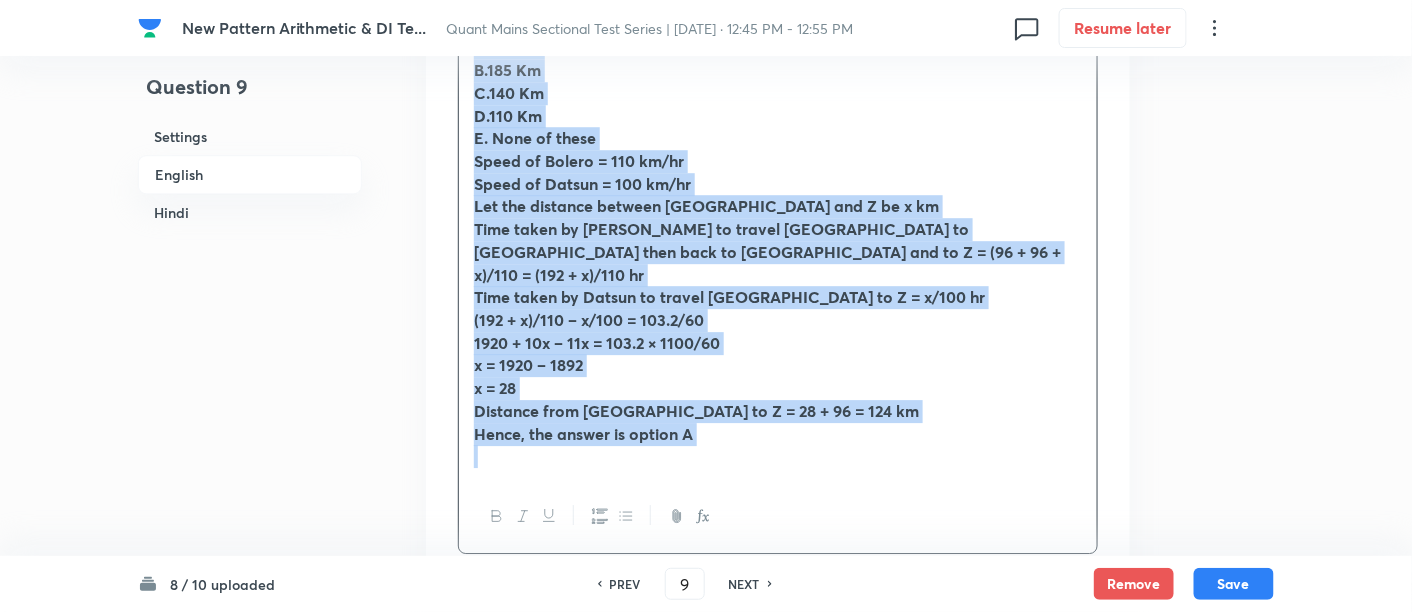 scroll, scrollTop: 1820, scrollLeft: 0, axis: vertical 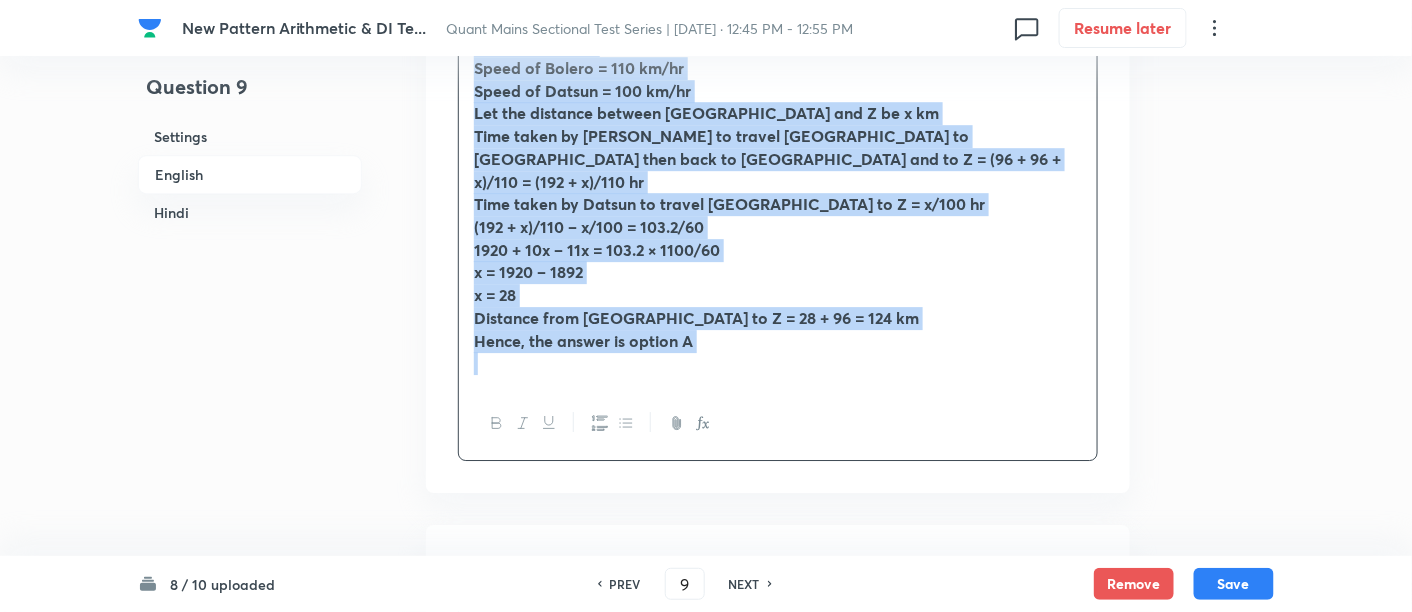 drag, startPoint x: 465, startPoint y: 228, endPoint x: 828, endPoint y: 447, distance: 423.94574 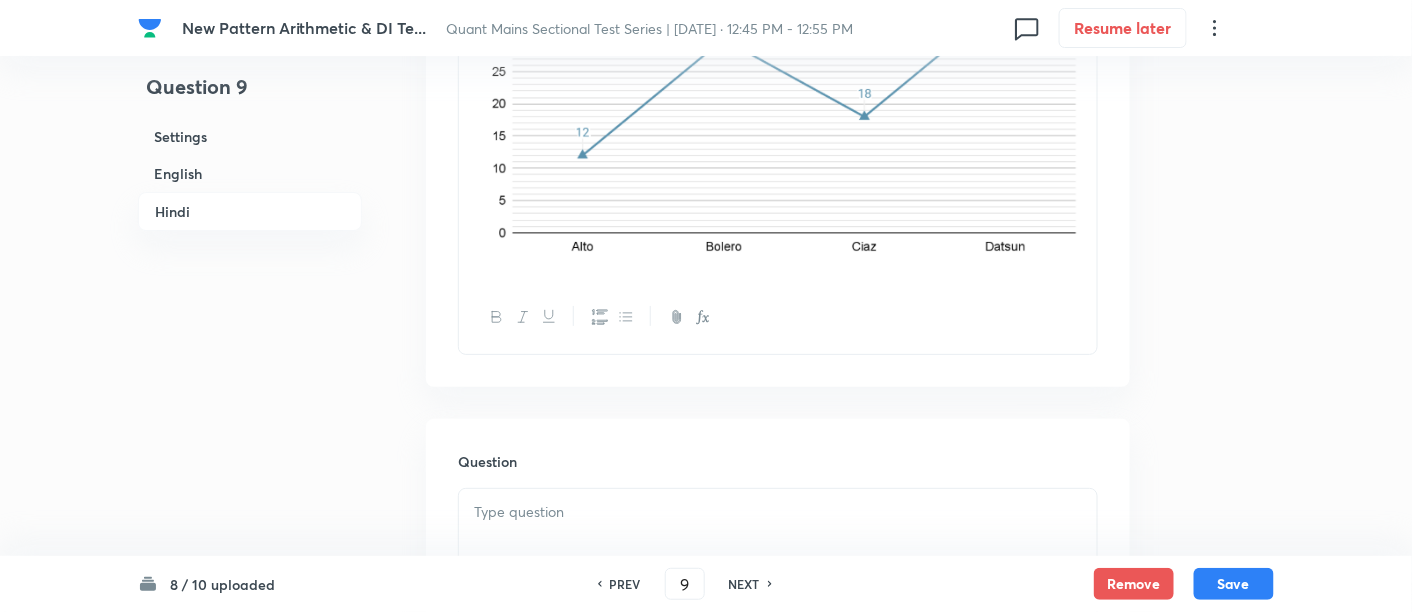 scroll, scrollTop: 4717, scrollLeft: 0, axis: vertical 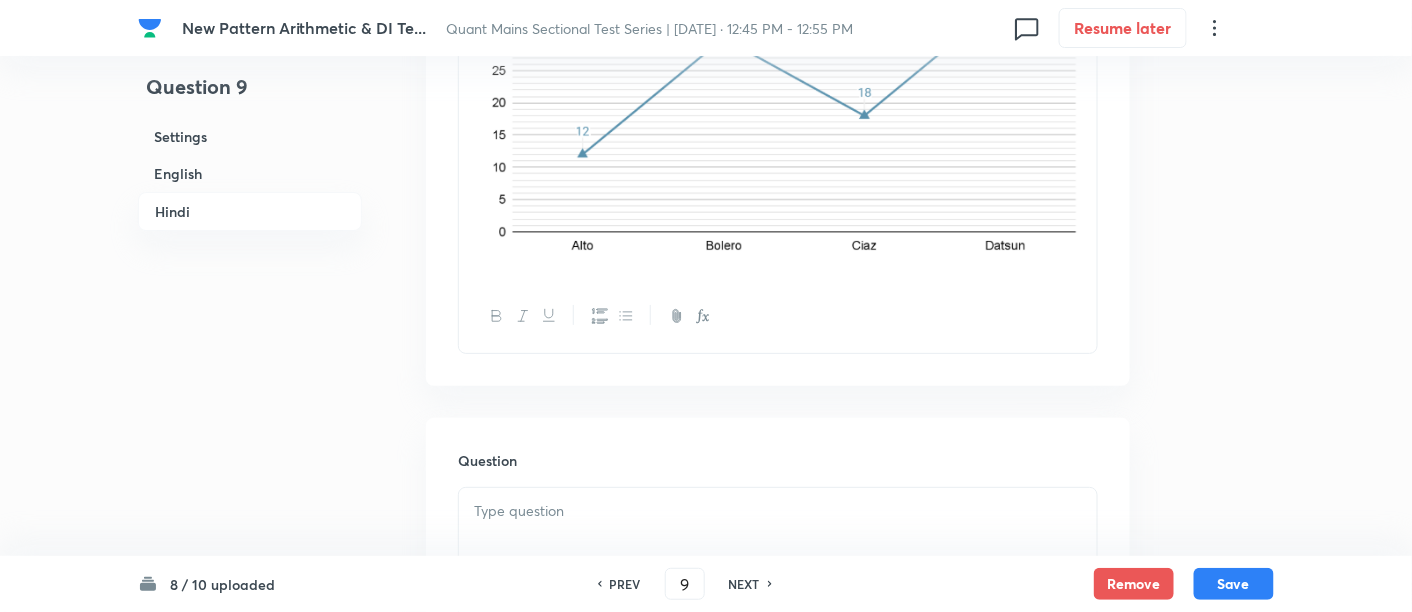 click at bounding box center [778, 544] 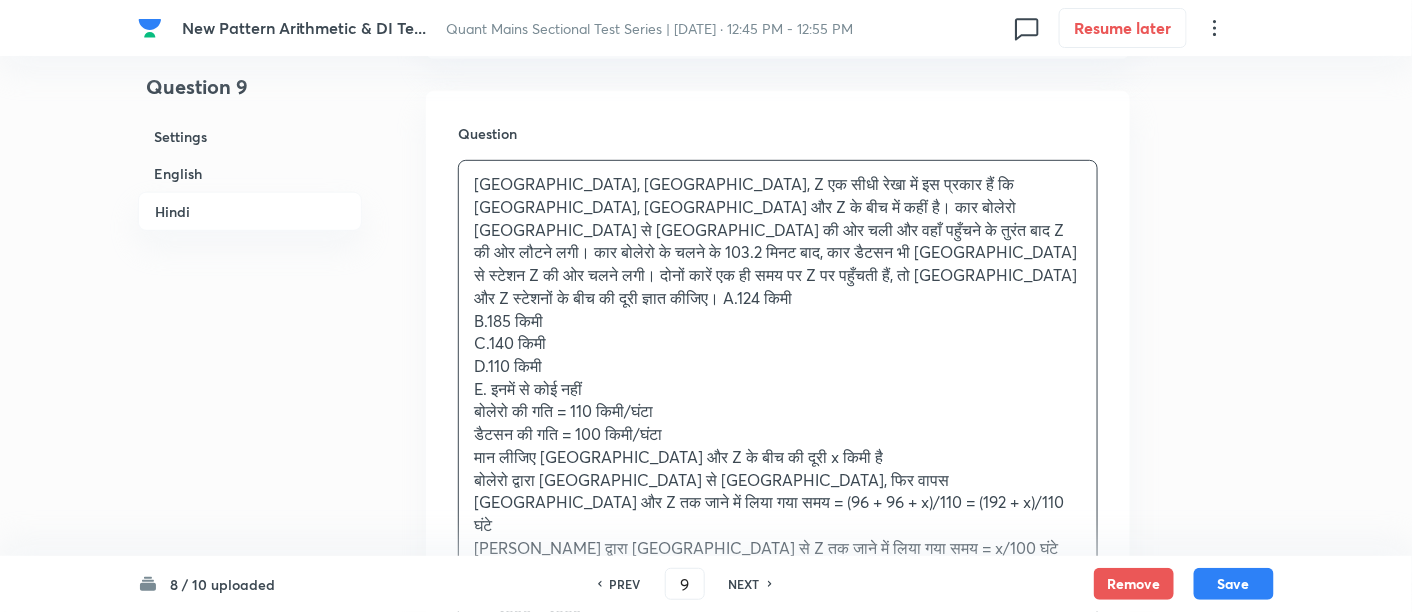 scroll, scrollTop: 5046, scrollLeft: 0, axis: vertical 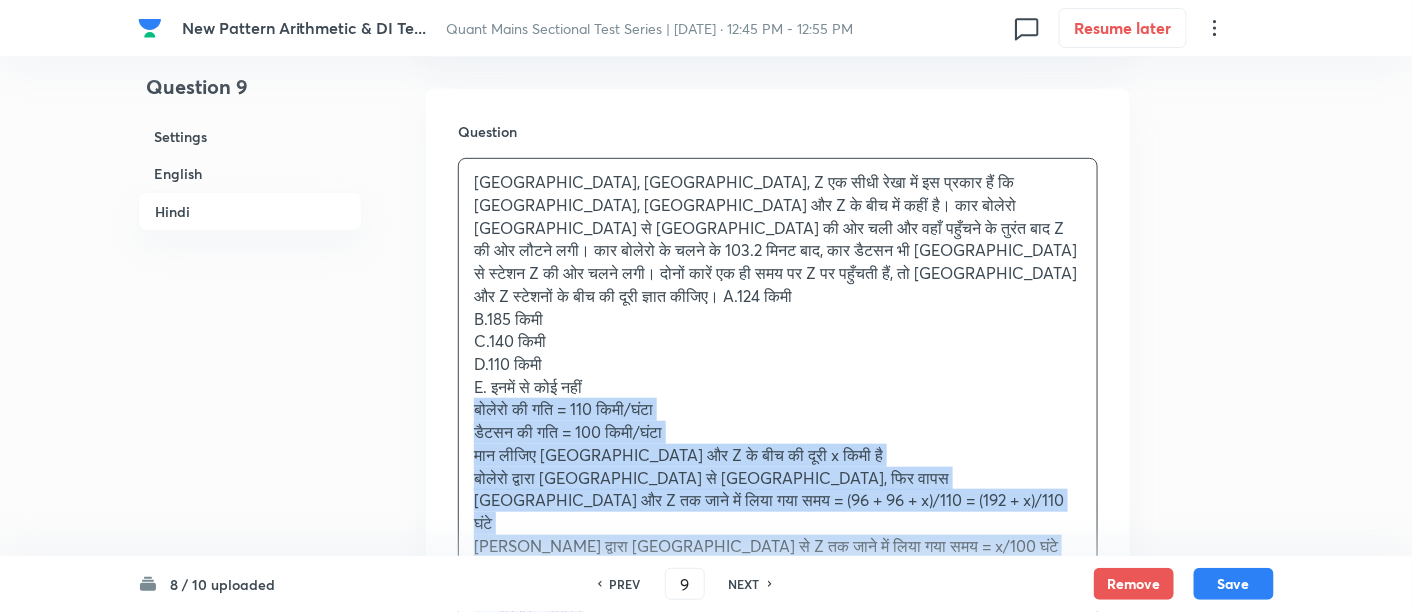 drag, startPoint x: 470, startPoint y: 272, endPoint x: 745, endPoint y: 572, distance: 406.97052 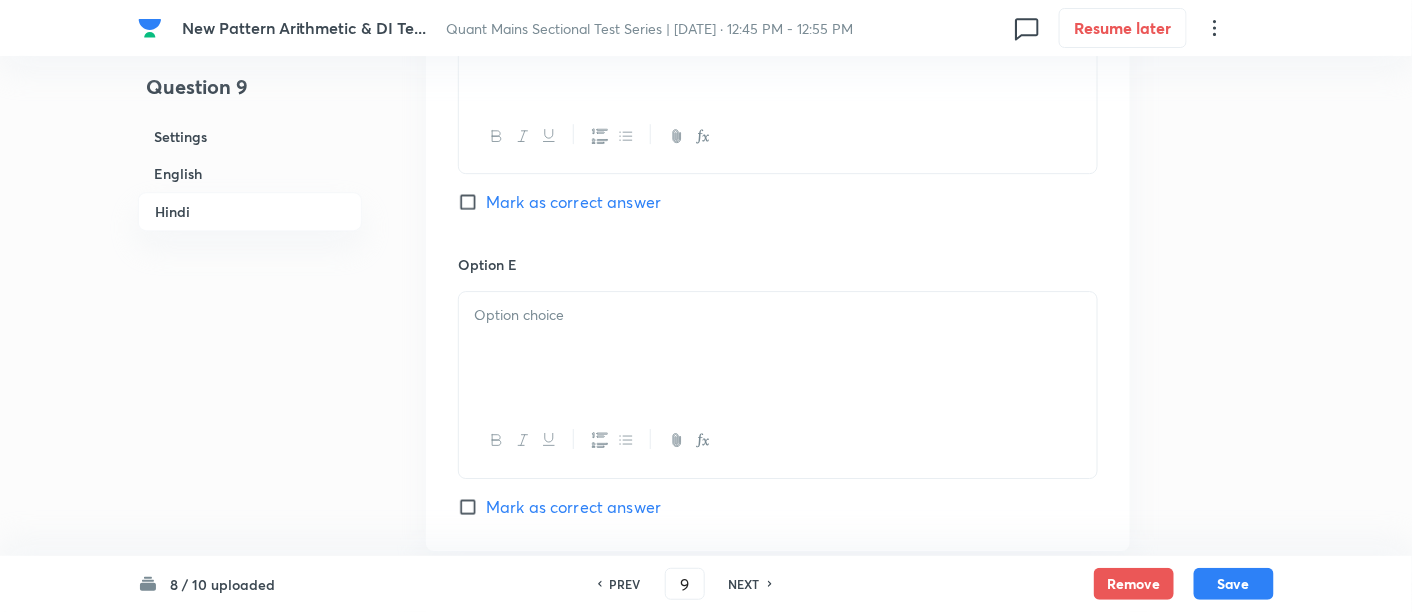scroll, scrollTop: 6903, scrollLeft: 0, axis: vertical 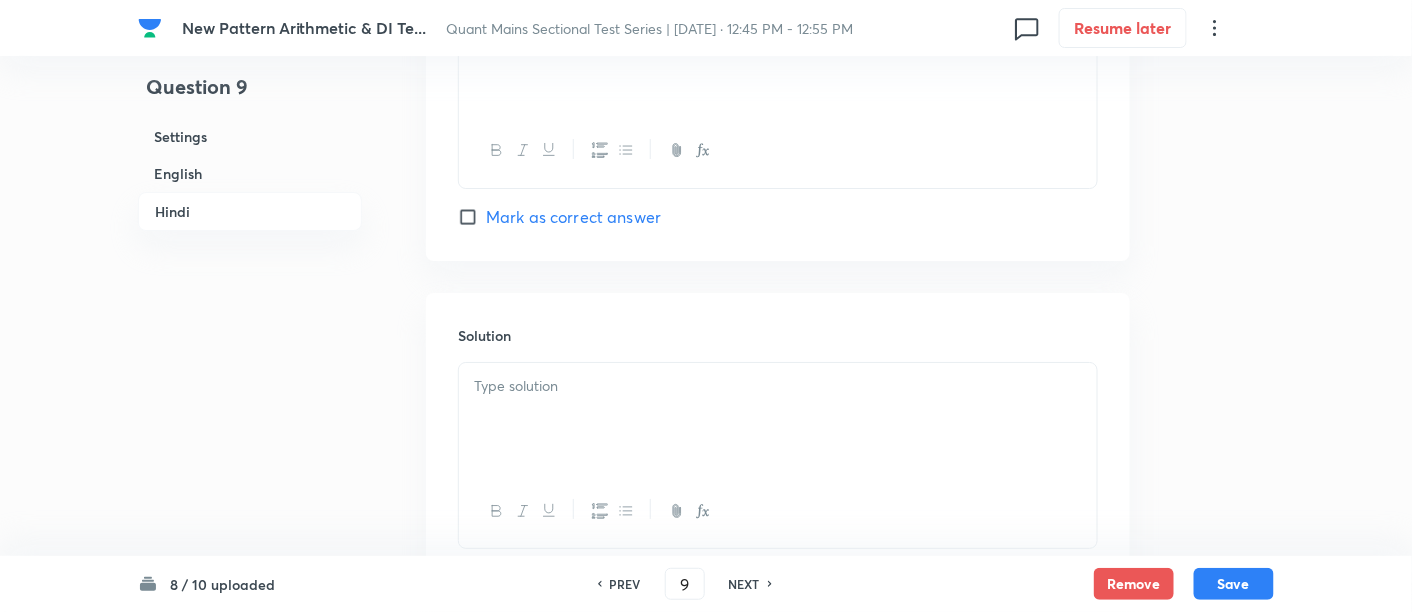 click at bounding box center (778, 419) 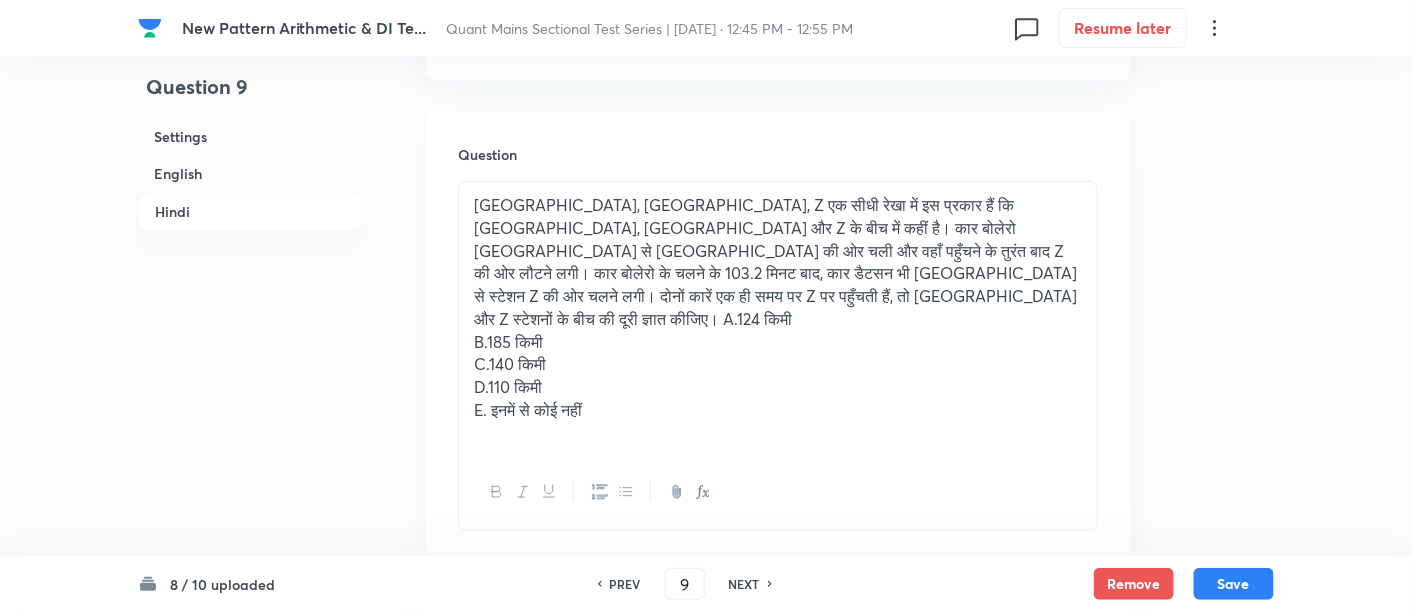 scroll, scrollTop: 5019, scrollLeft: 0, axis: vertical 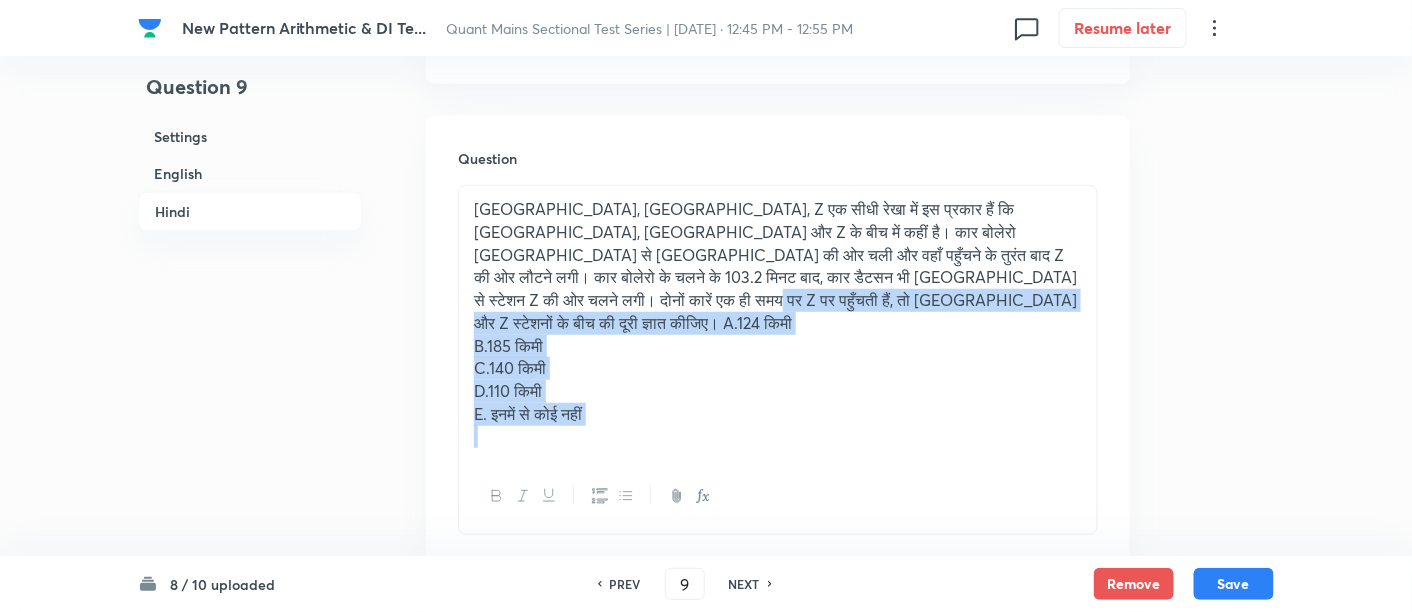 drag, startPoint x: 474, startPoint y: 178, endPoint x: 658, endPoint y: 331, distance: 239.30107 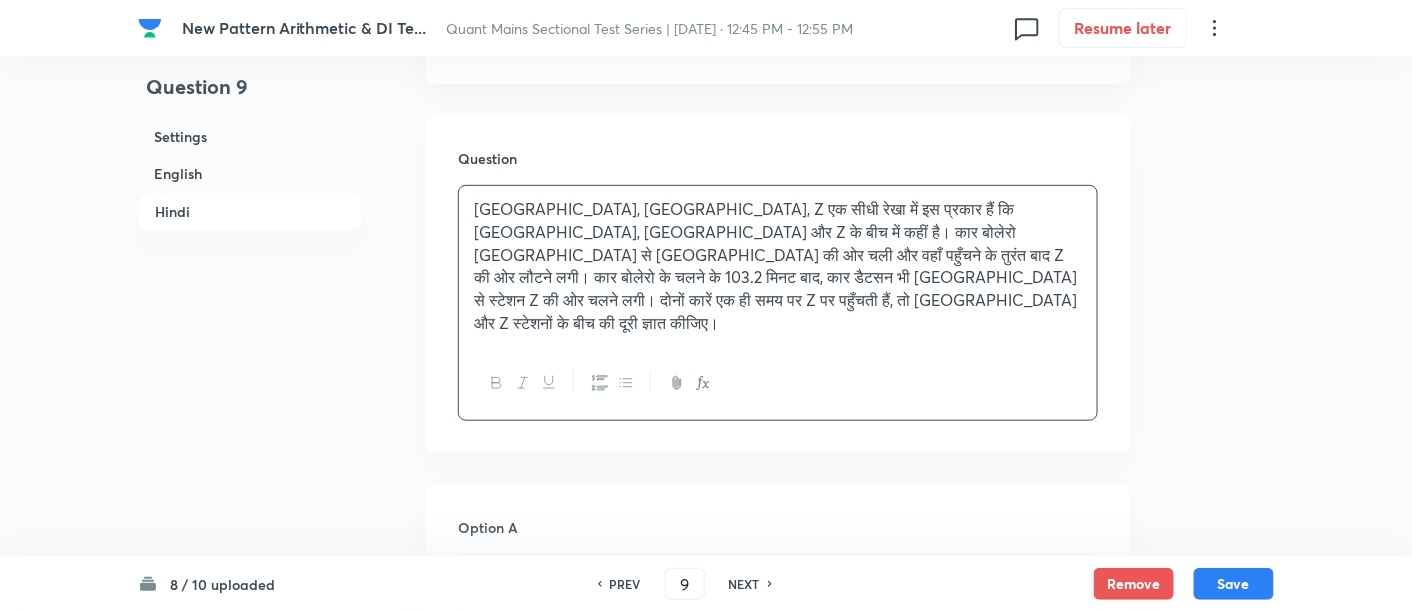 scroll, scrollTop: 5170, scrollLeft: 0, axis: vertical 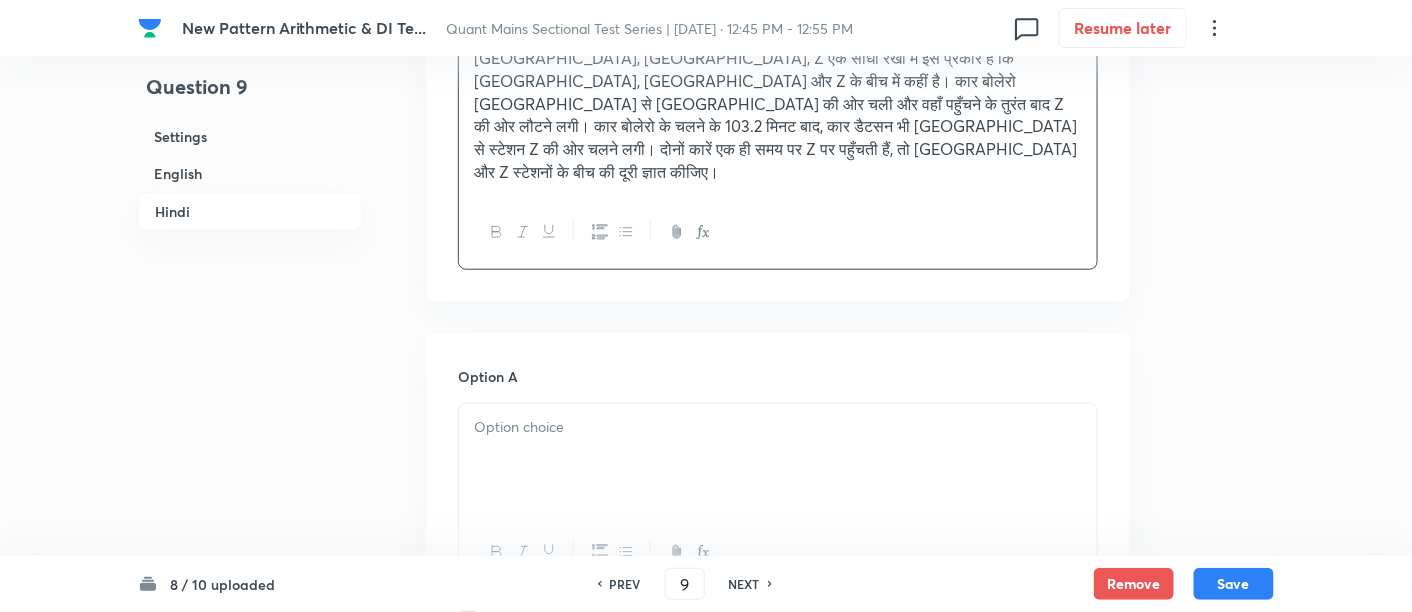 click at bounding box center (778, 460) 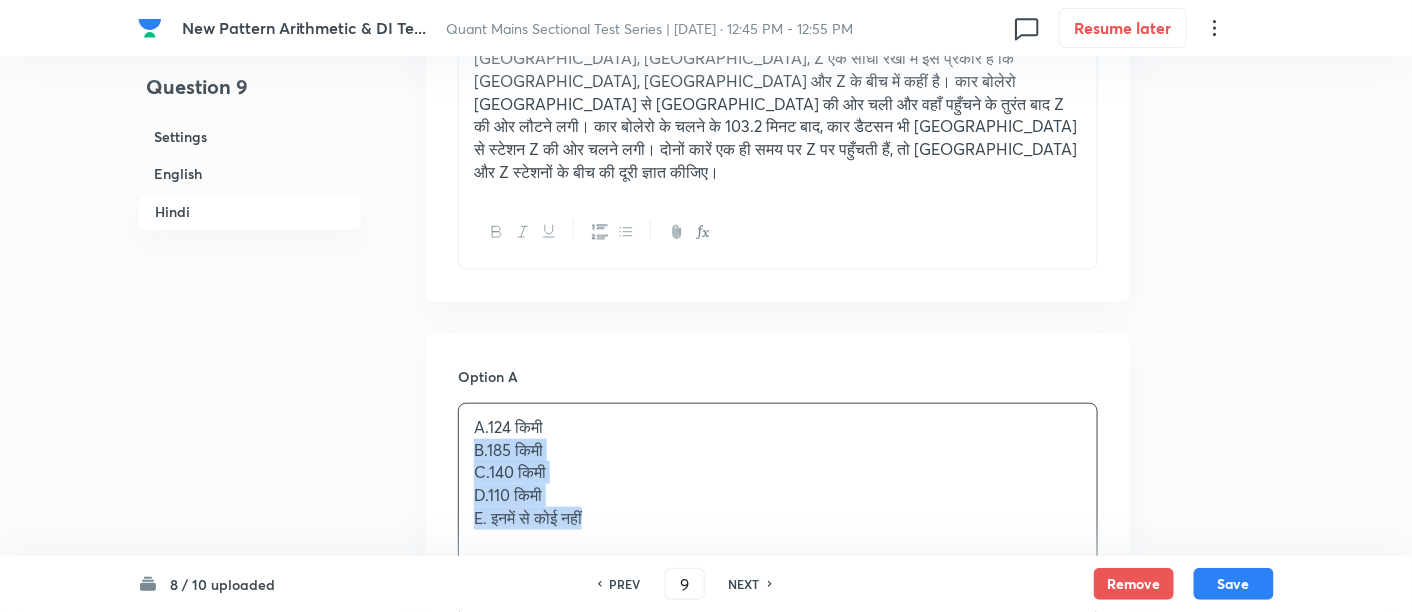 drag, startPoint x: 468, startPoint y: 288, endPoint x: 671, endPoint y: 408, distance: 235.81561 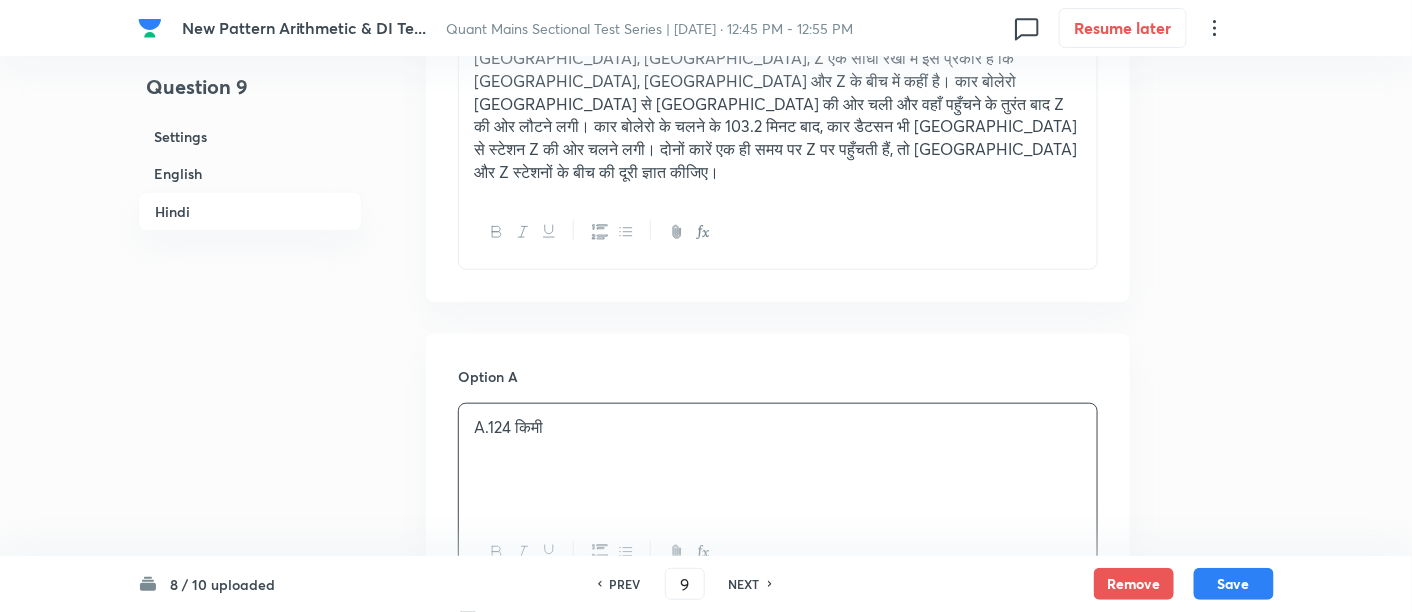 click on "Mark as correct answer" at bounding box center (573, 618) 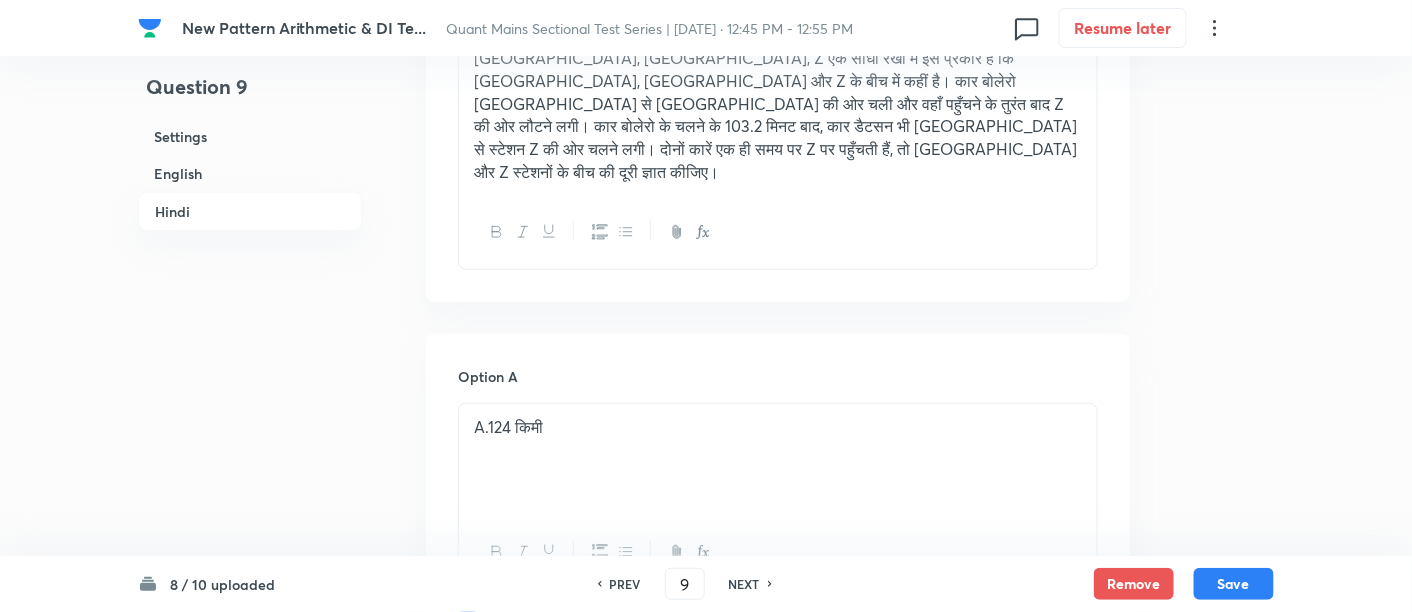 checkbox on "true" 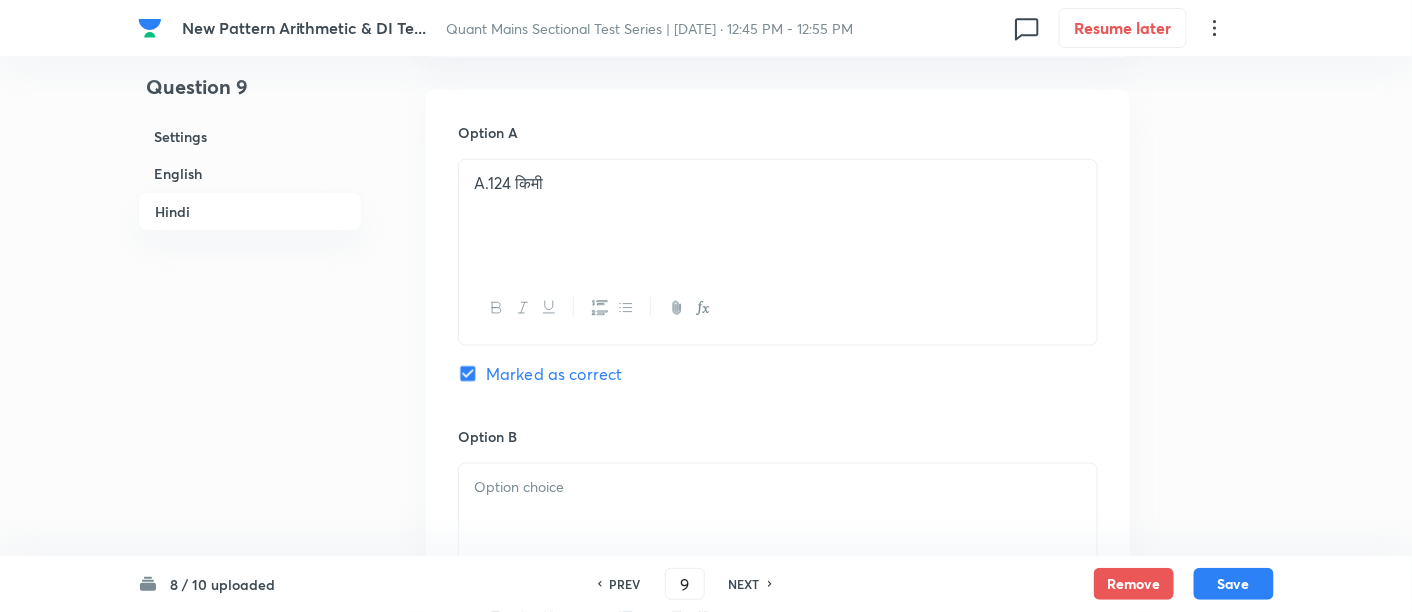 click at bounding box center [778, 520] 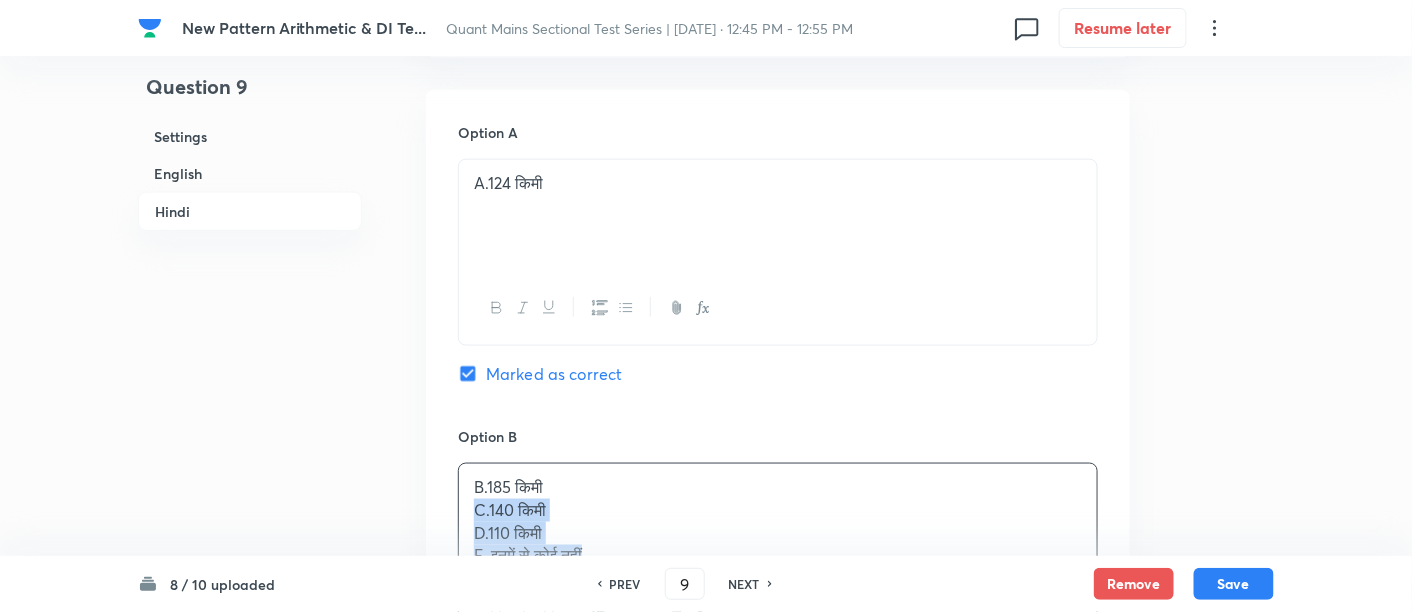 drag, startPoint x: 473, startPoint y: 349, endPoint x: 717, endPoint y: 436, distance: 259.04633 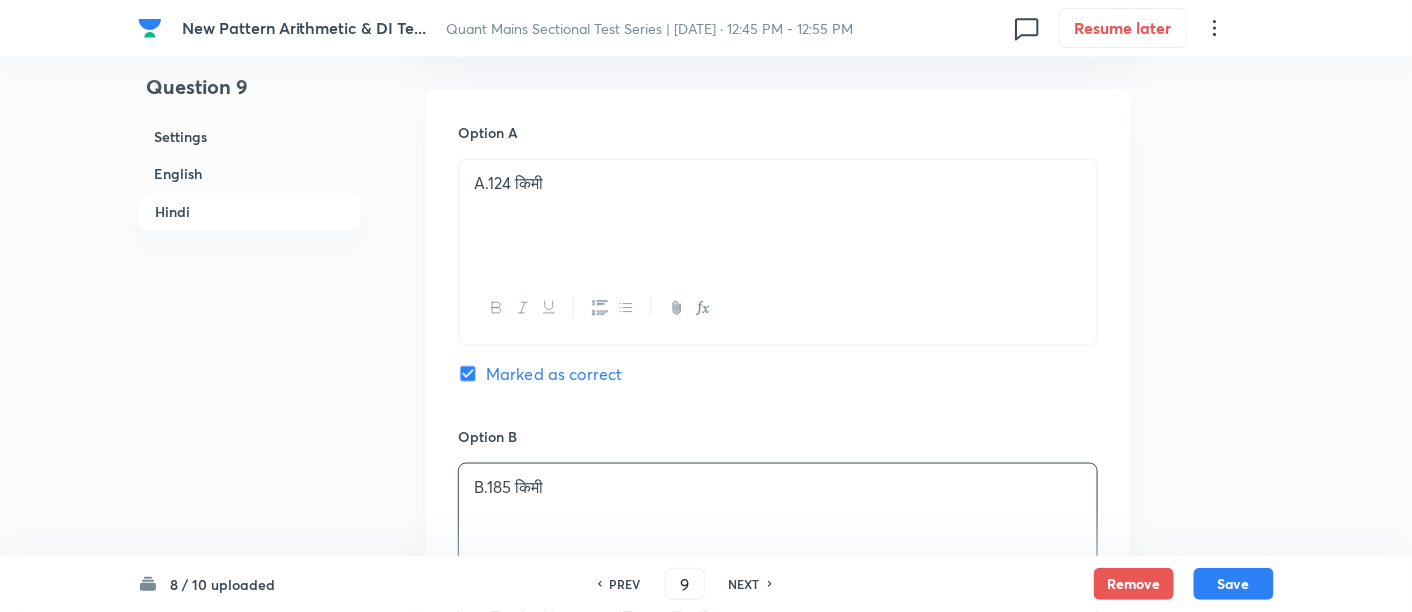scroll, scrollTop: 5788, scrollLeft: 0, axis: vertical 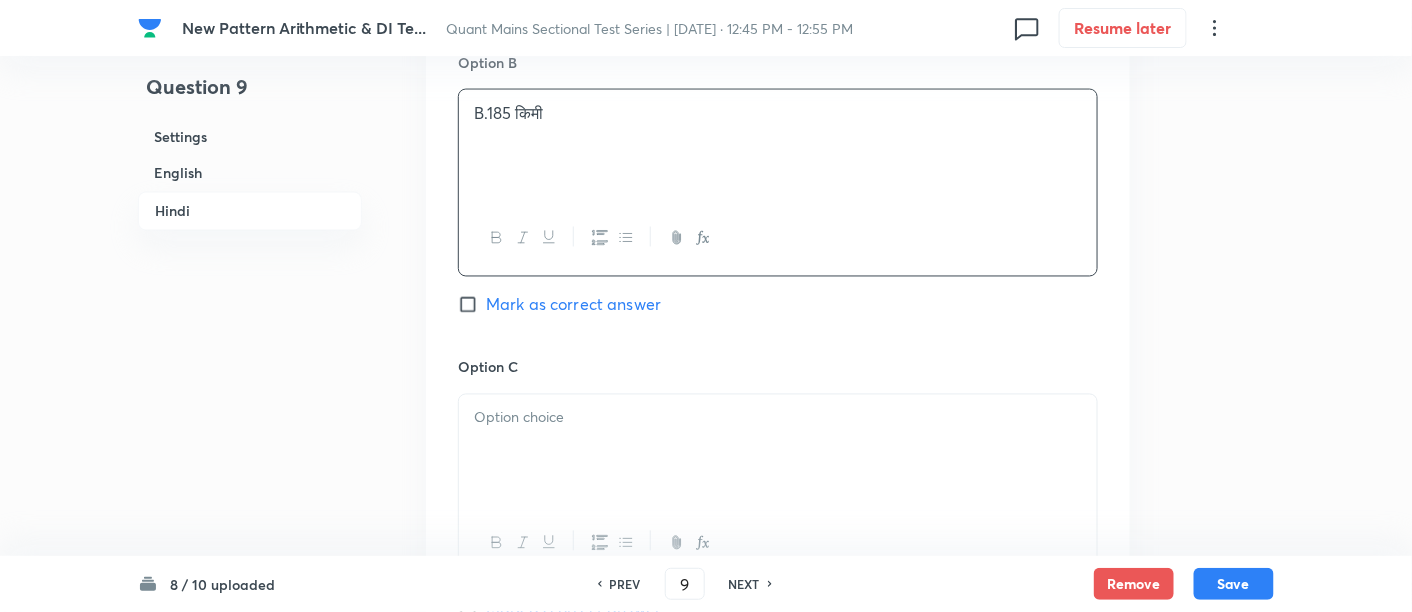 click at bounding box center (778, 451) 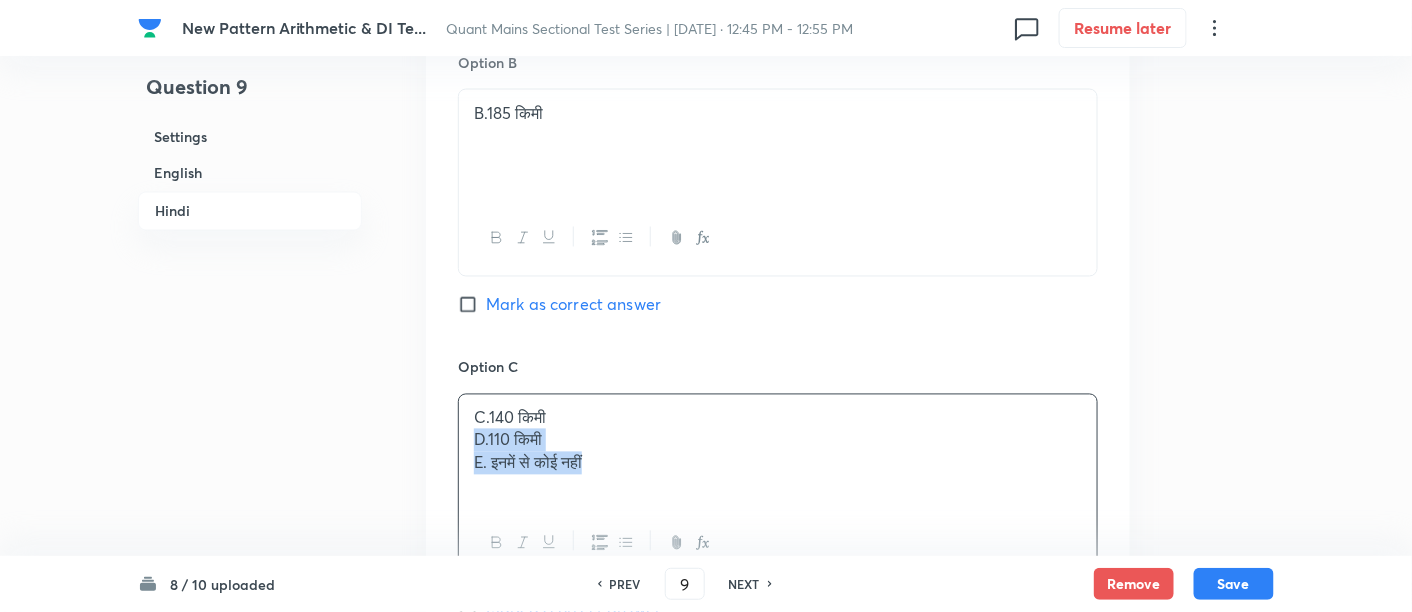 drag, startPoint x: 465, startPoint y: 284, endPoint x: 687, endPoint y: 360, distance: 234.64867 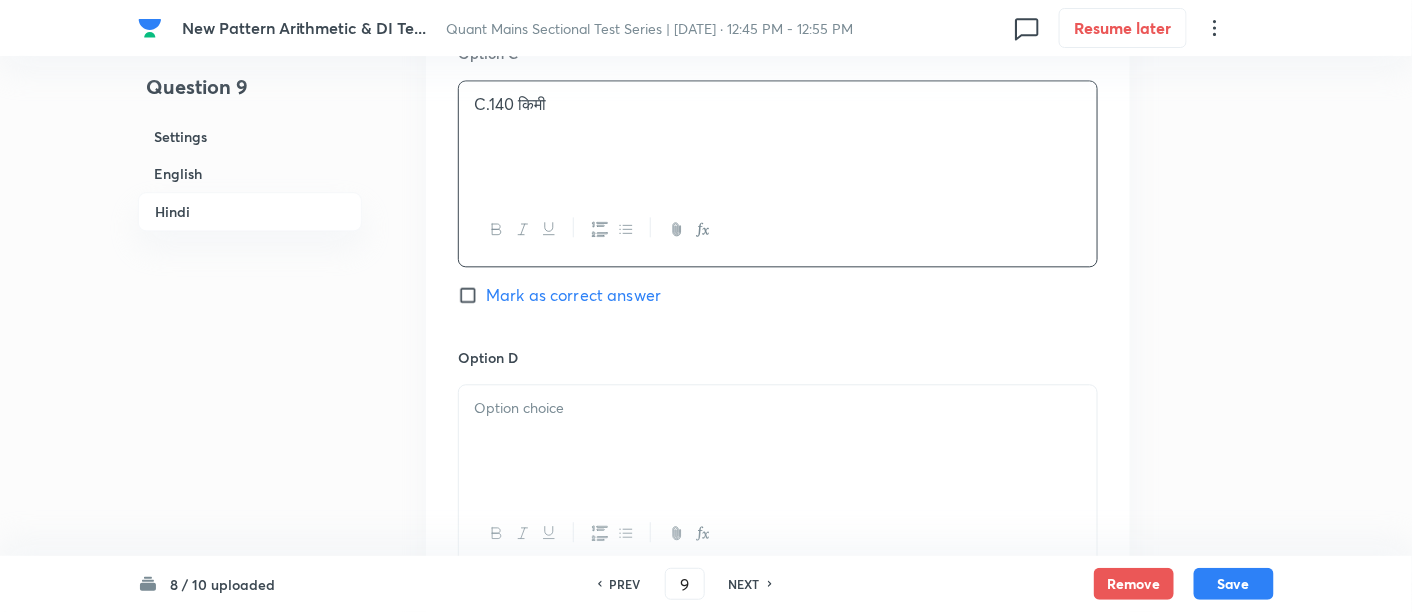 scroll, scrollTop: 6103, scrollLeft: 0, axis: vertical 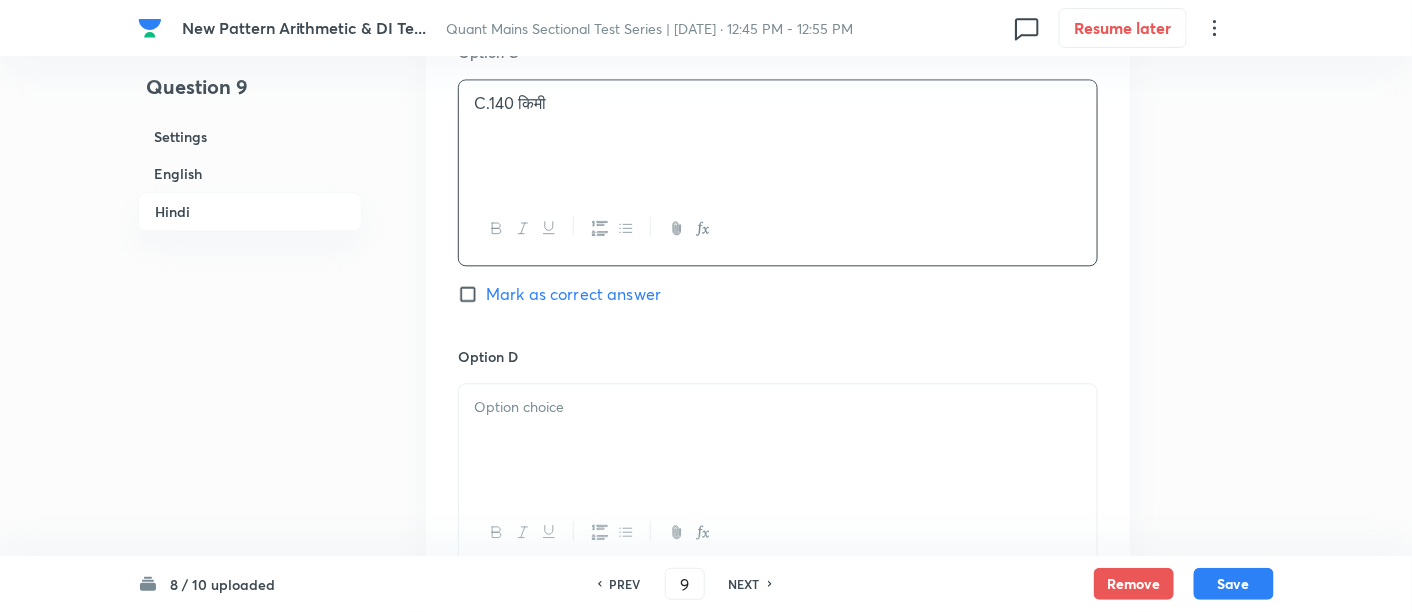click at bounding box center [778, 440] 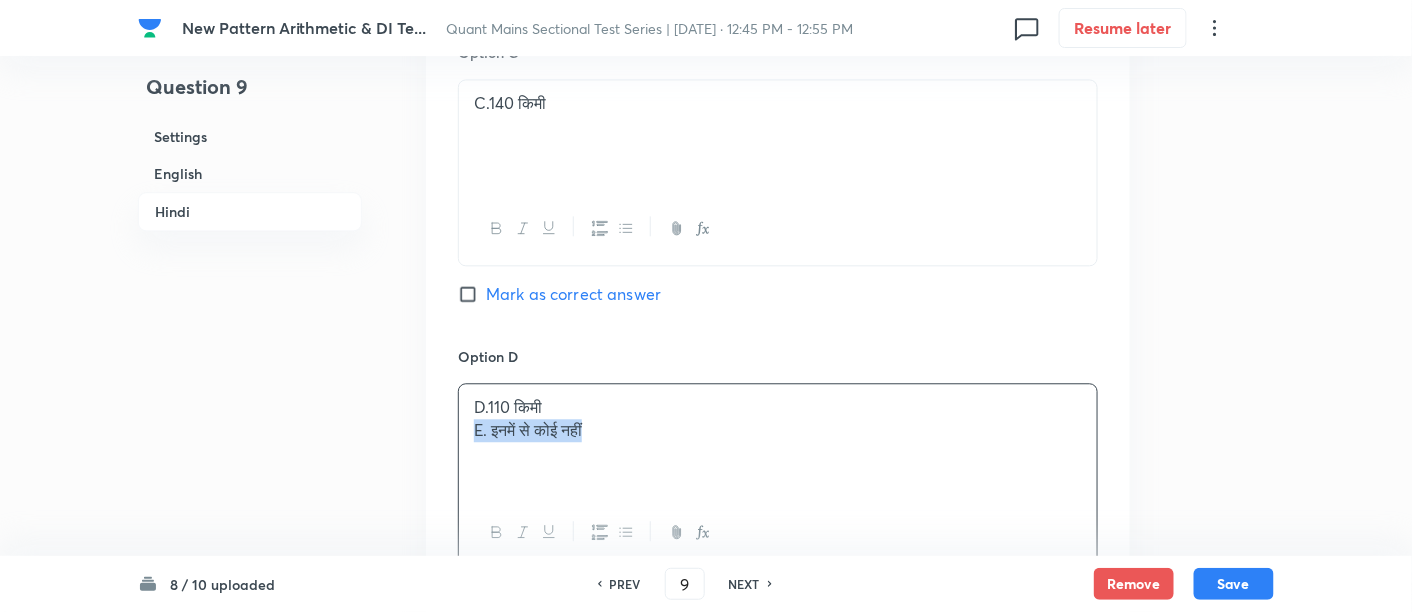 drag, startPoint x: 470, startPoint y: 268, endPoint x: 731, endPoint y: 303, distance: 263.33627 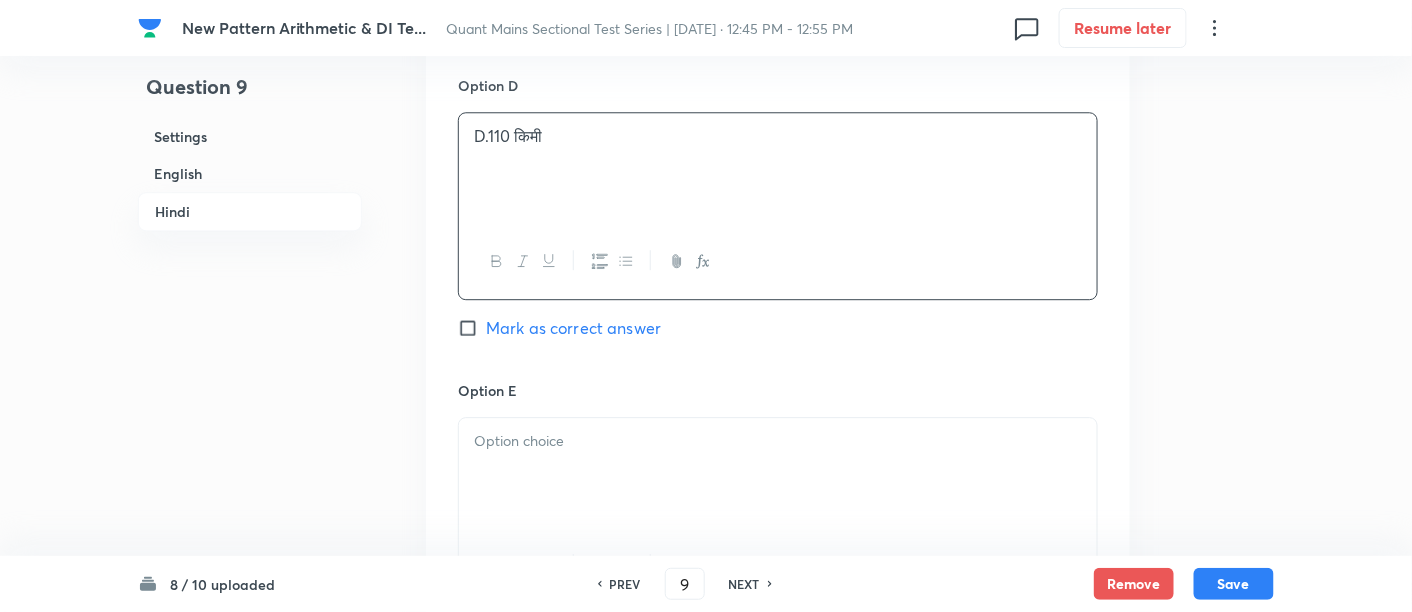 click at bounding box center [778, 474] 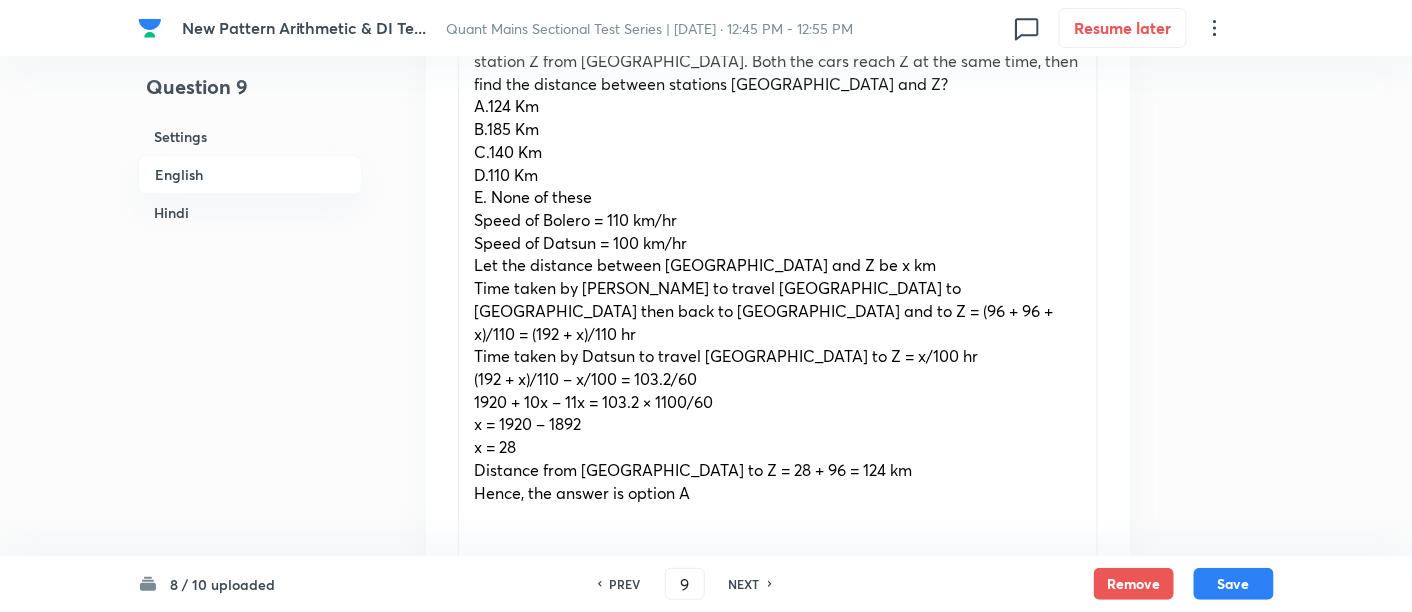 scroll, scrollTop: 1673, scrollLeft: 0, axis: vertical 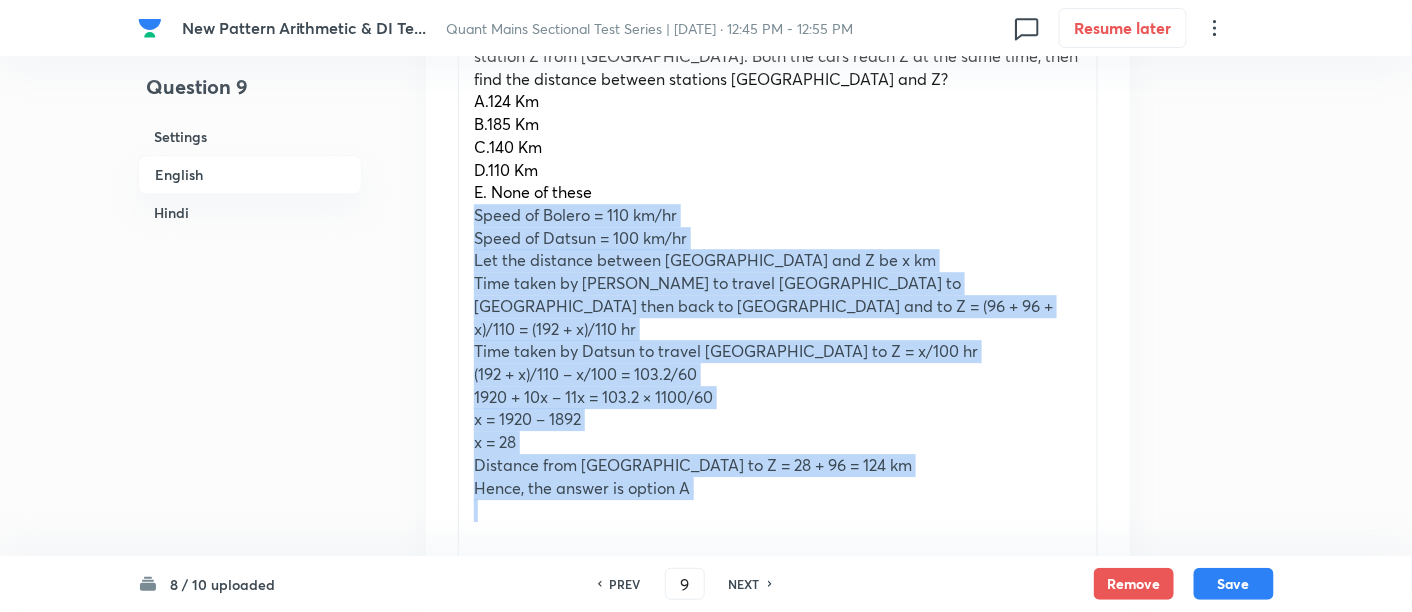 drag, startPoint x: 468, startPoint y: 127, endPoint x: 809, endPoint y: 448, distance: 468.31827 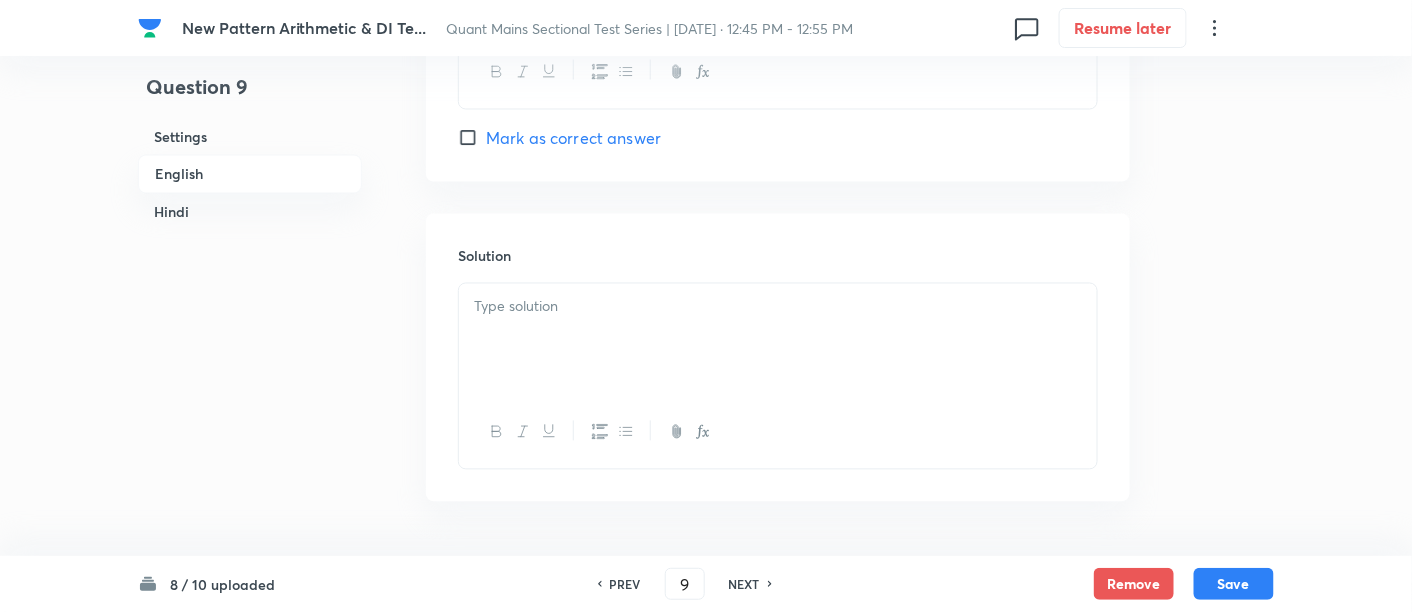 click at bounding box center [778, 307] 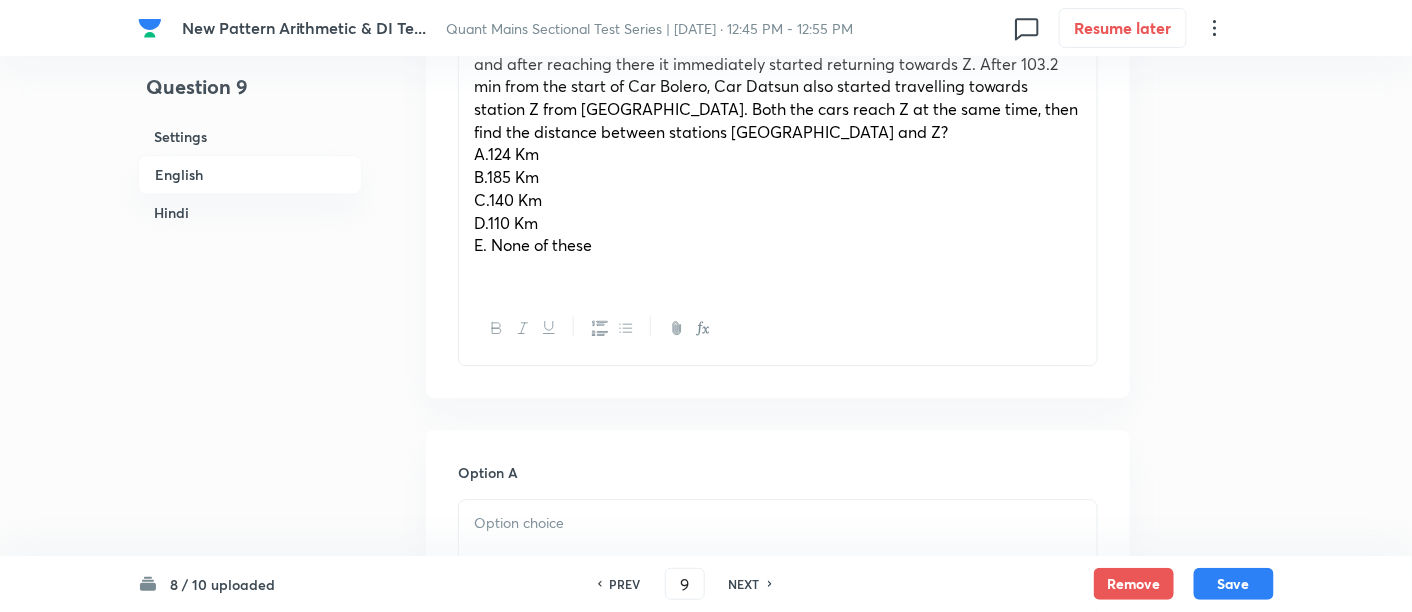scroll, scrollTop: 1557, scrollLeft: 0, axis: vertical 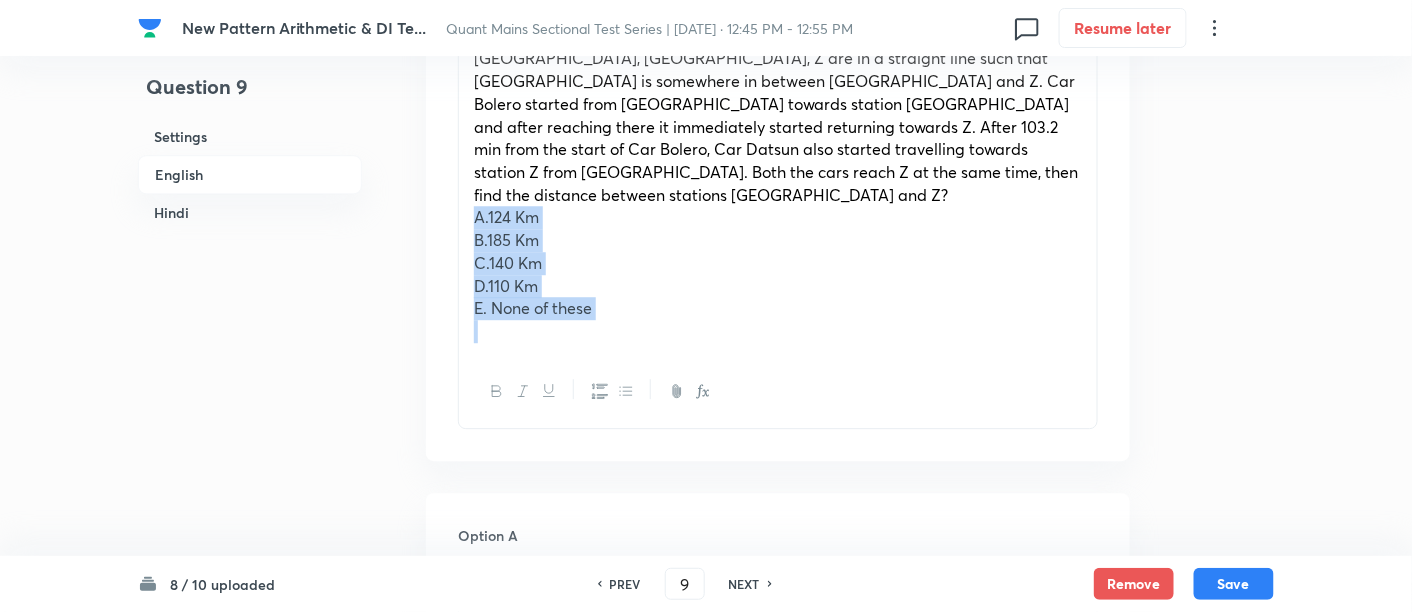 drag, startPoint x: 466, startPoint y: 129, endPoint x: 691, endPoint y: 311, distance: 289.3942 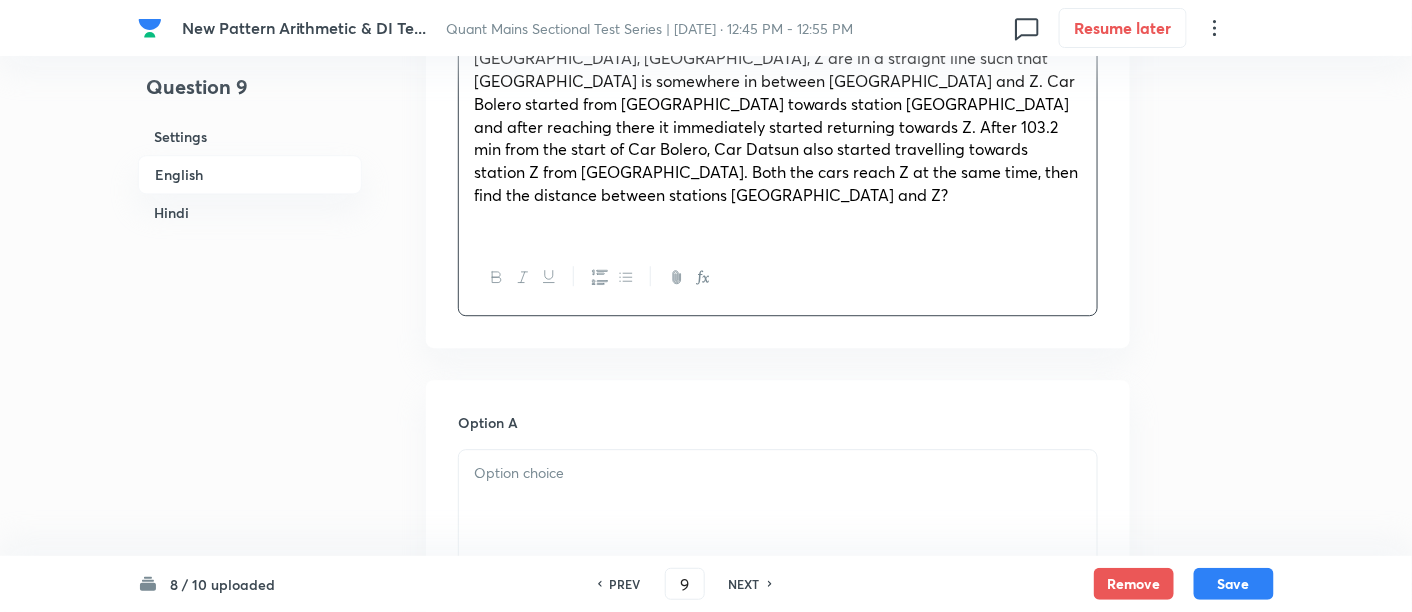 scroll, scrollTop: 1878, scrollLeft: 0, axis: vertical 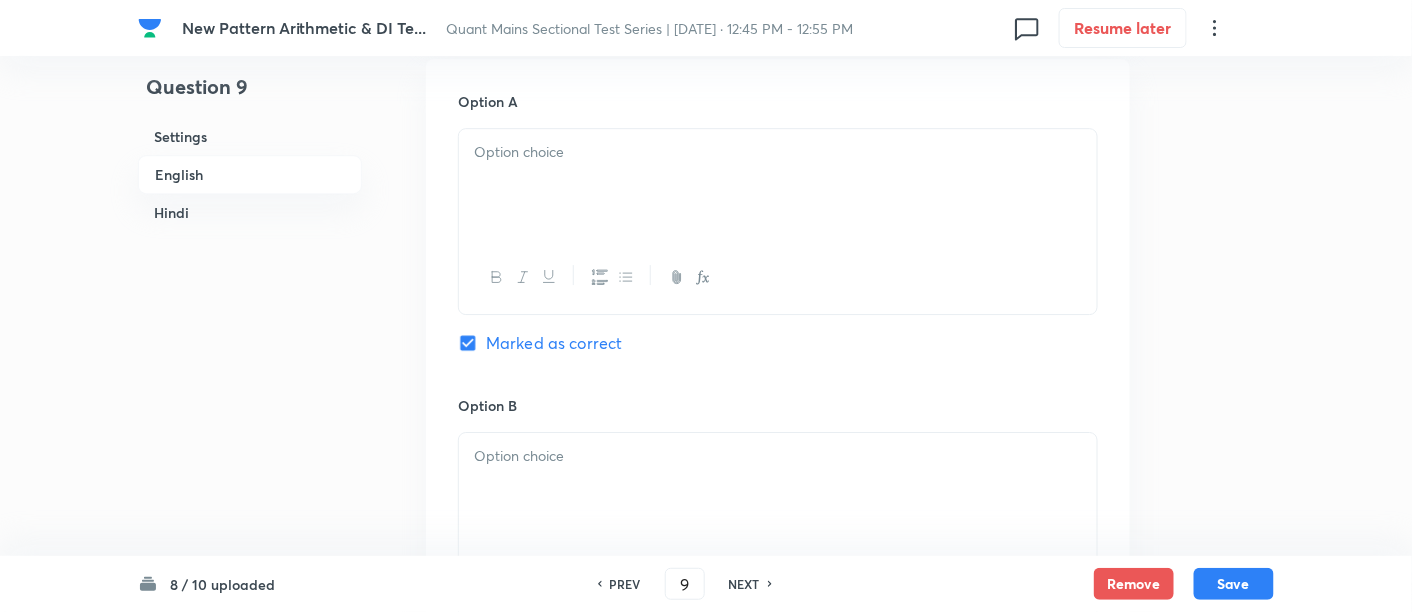 click at bounding box center (778, 185) 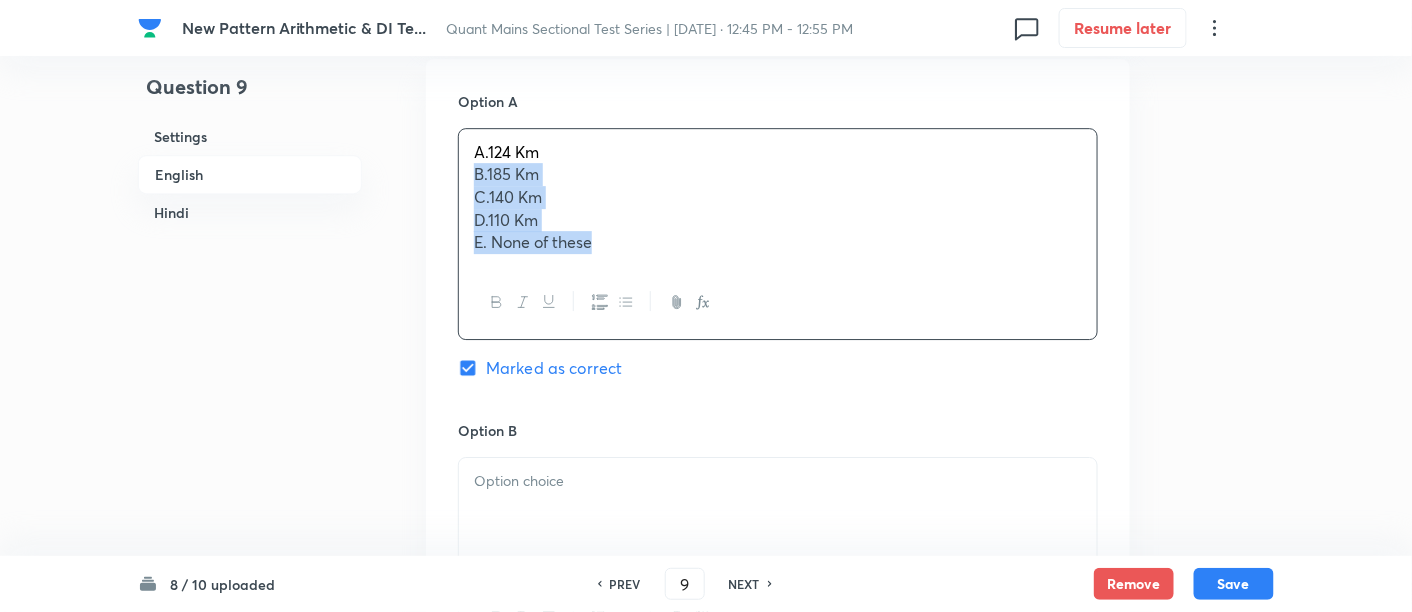 drag, startPoint x: 473, startPoint y: 87, endPoint x: 648, endPoint y: 212, distance: 215.05814 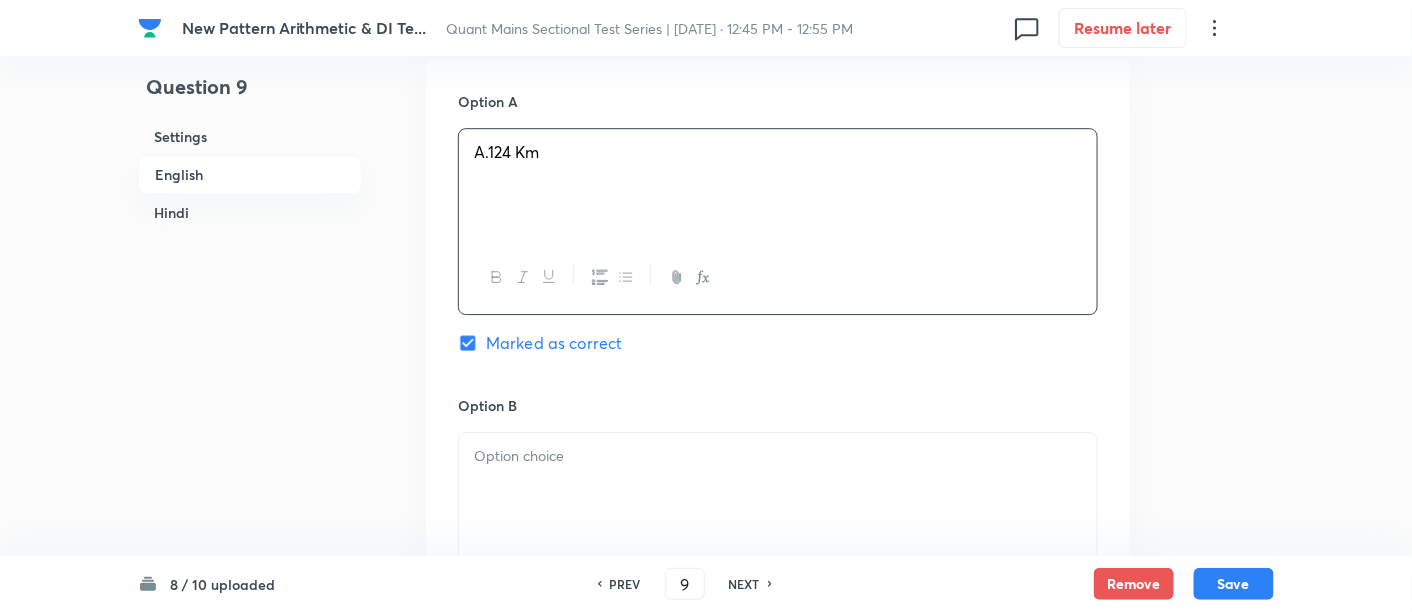 scroll, scrollTop: 2066, scrollLeft: 0, axis: vertical 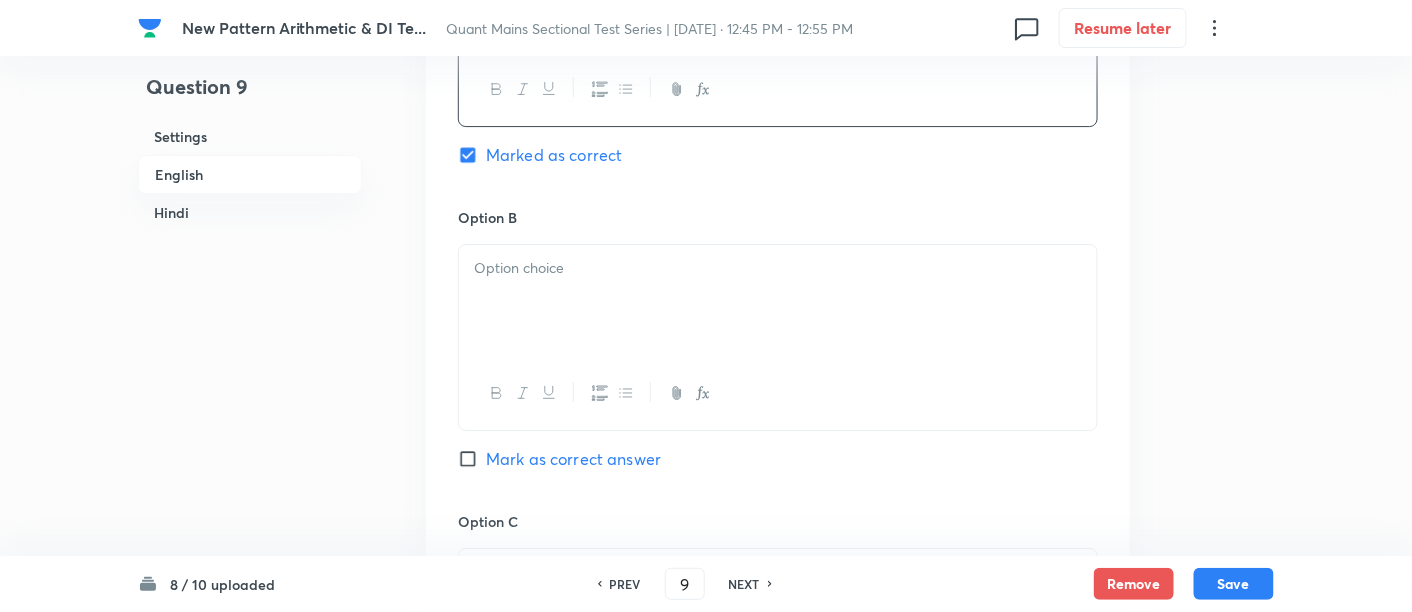 click at bounding box center (778, 301) 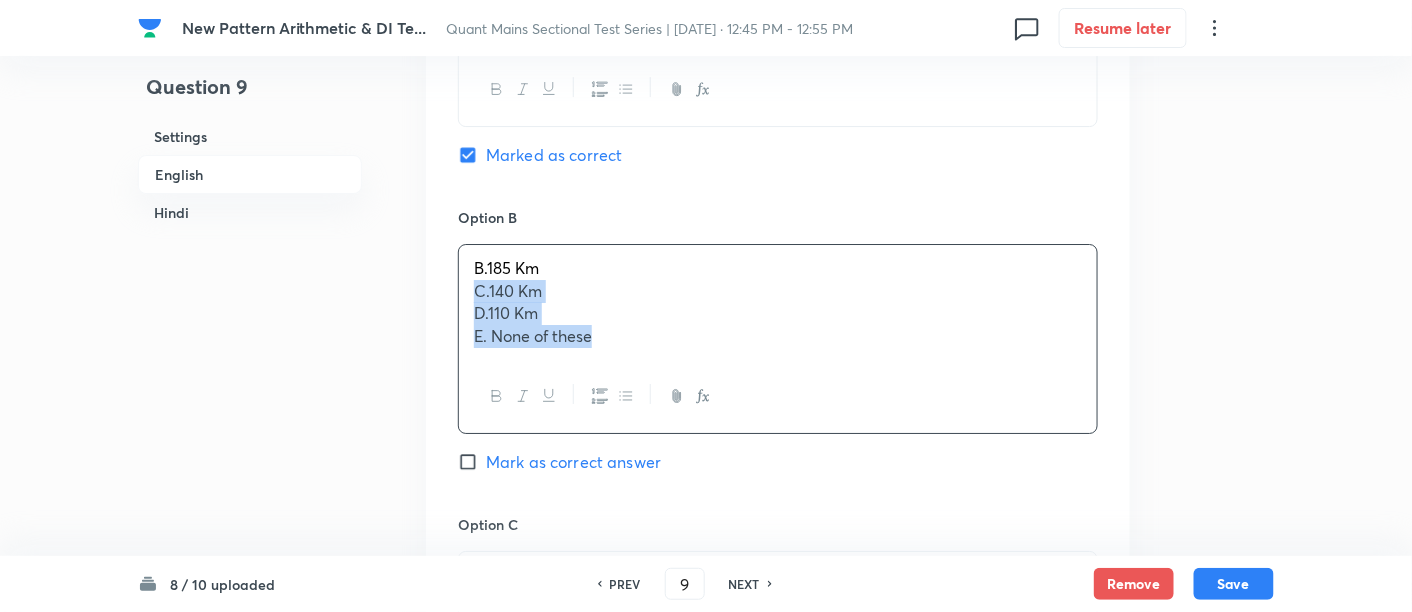 drag, startPoint x: 476, startPoint y: 201, endPoint x: 680, endPoint y: 318, distance: 235.17015 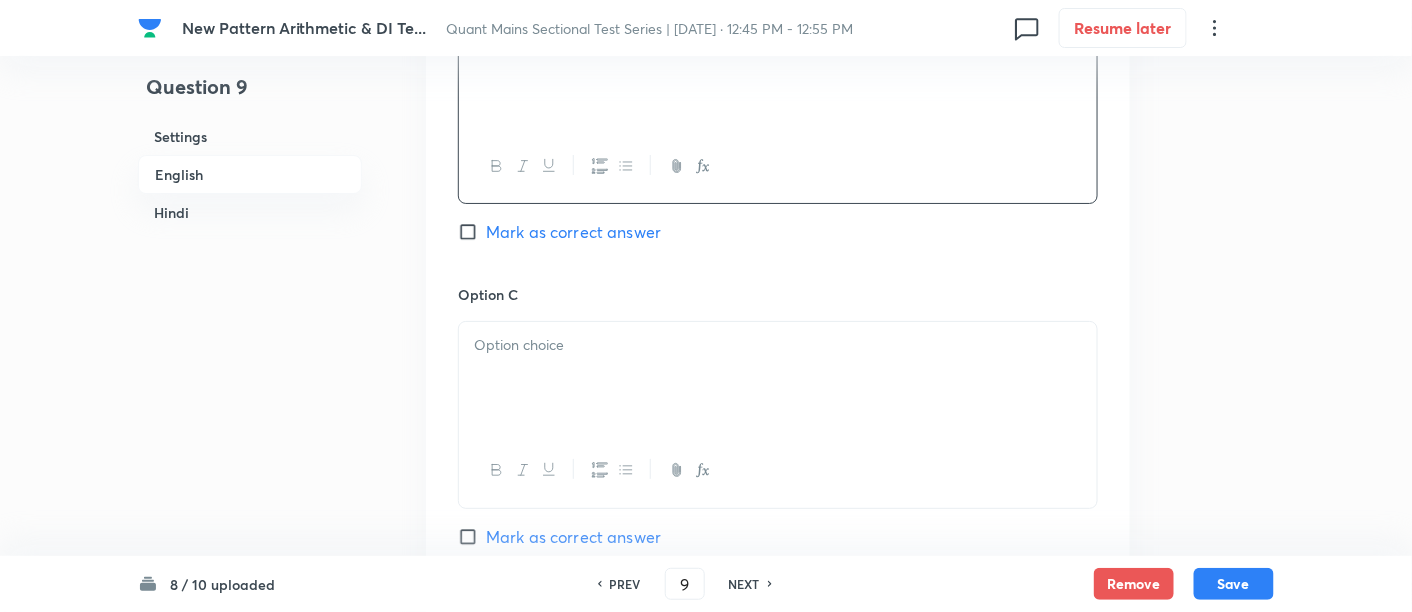 scroll, scrollTop: 2294, scrollLeft: 0, axis: vertical 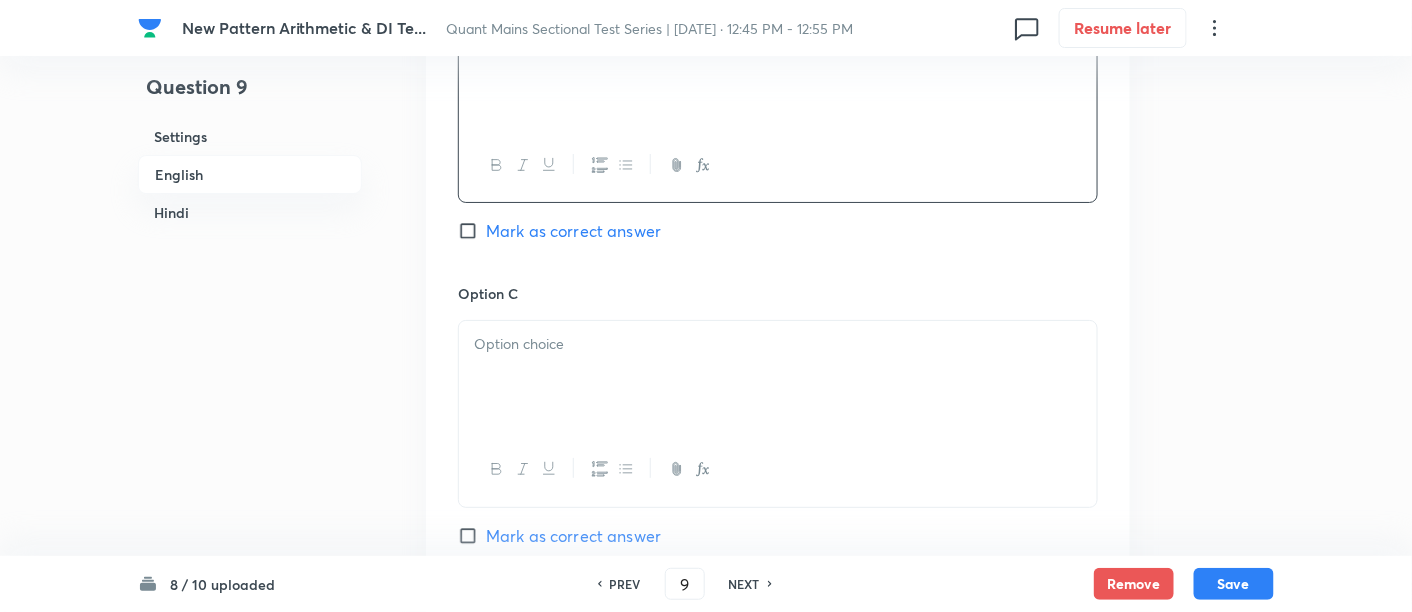 click at bounding box center [778, 377] 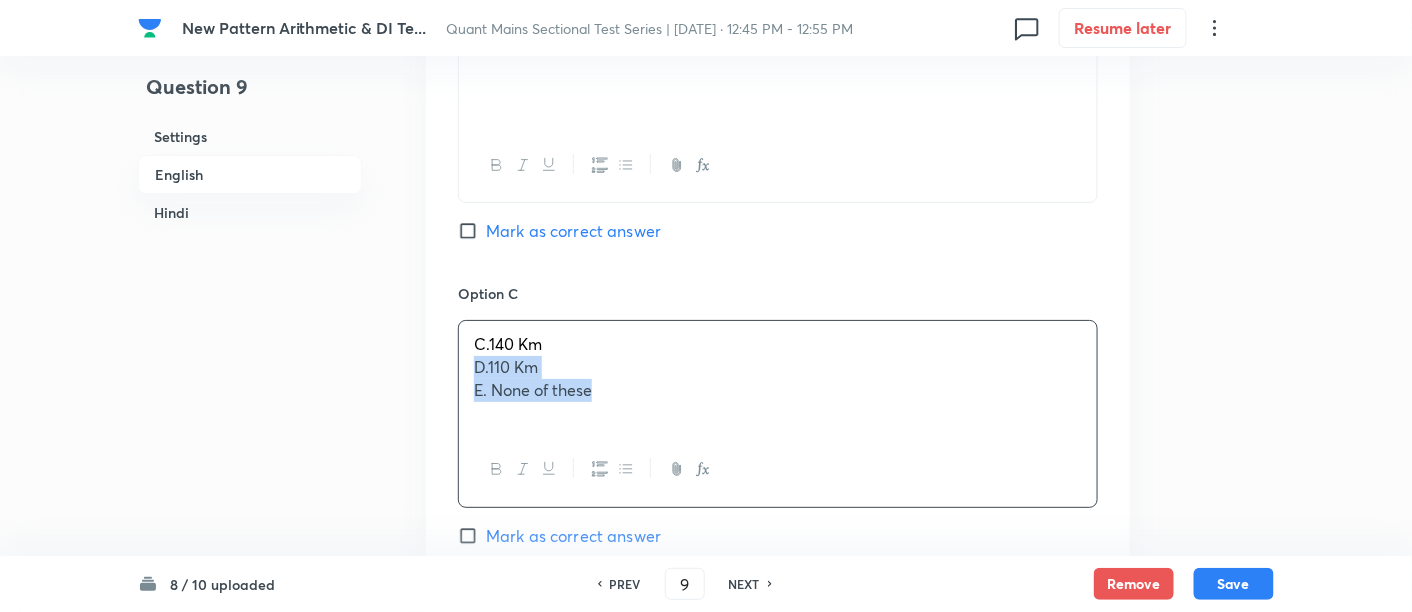 drag, startPoint x: 460, startPoint y: 276, endPoint x: 672, endPoint y: 361, distance: 228.40533 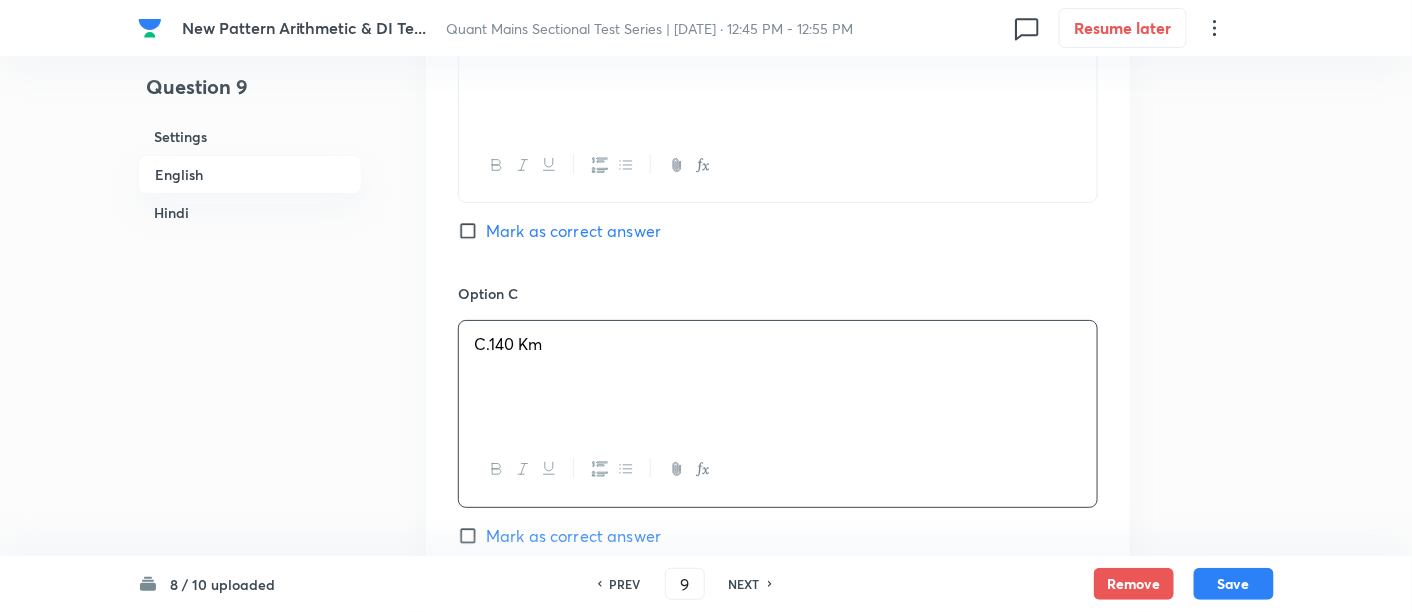 scroll, scrollTop: 2558, scrollLeft: 0, axis: vertical 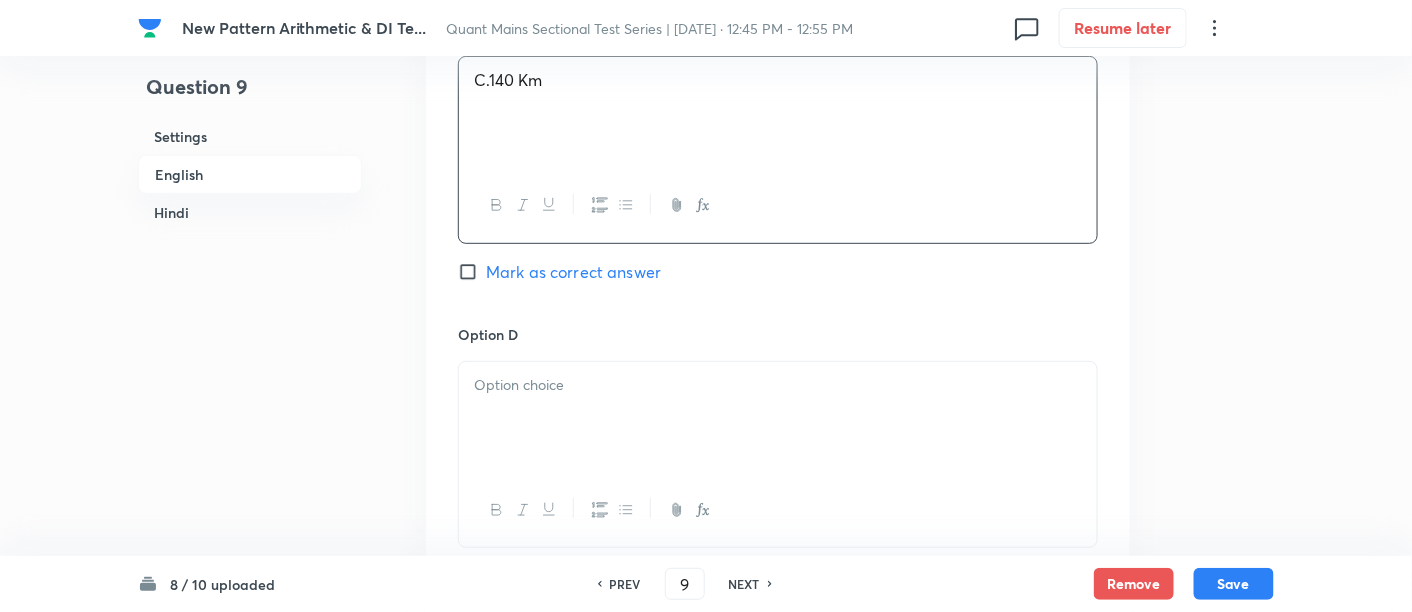 click at bounding box center (778, 418) 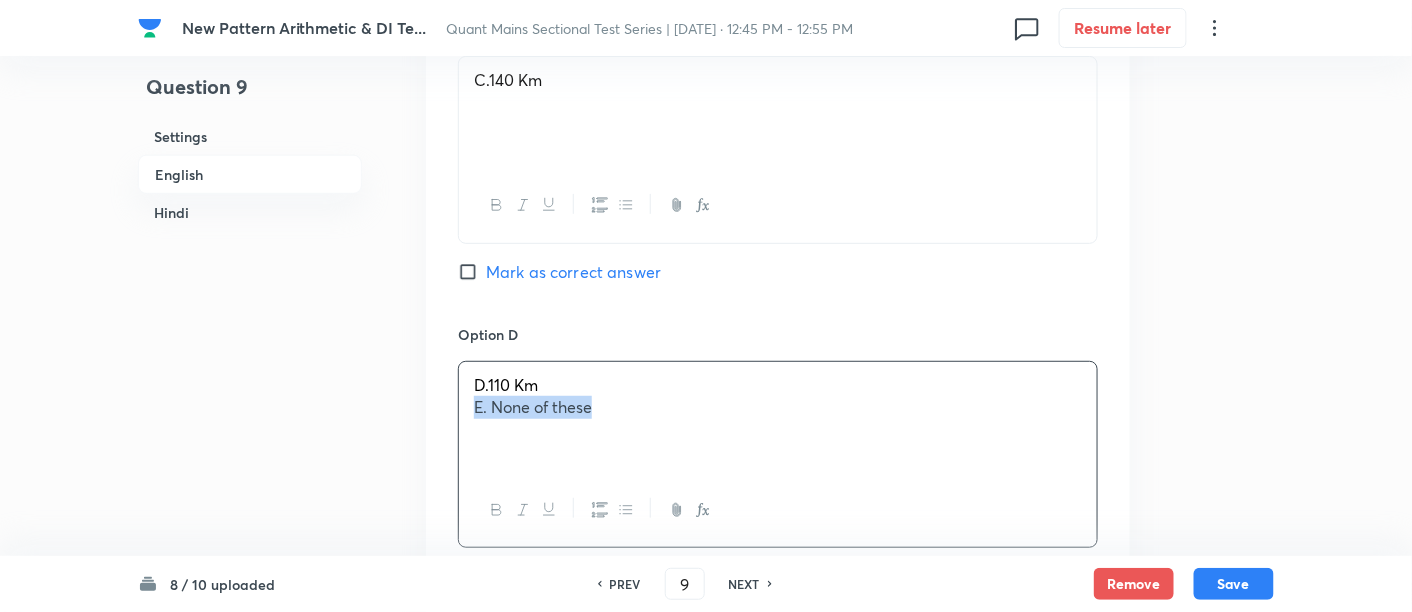 drag, startPoint x: 476, startPoint y: 313, endPoint x: 677, endPoint y: 344, distance: 203.3765 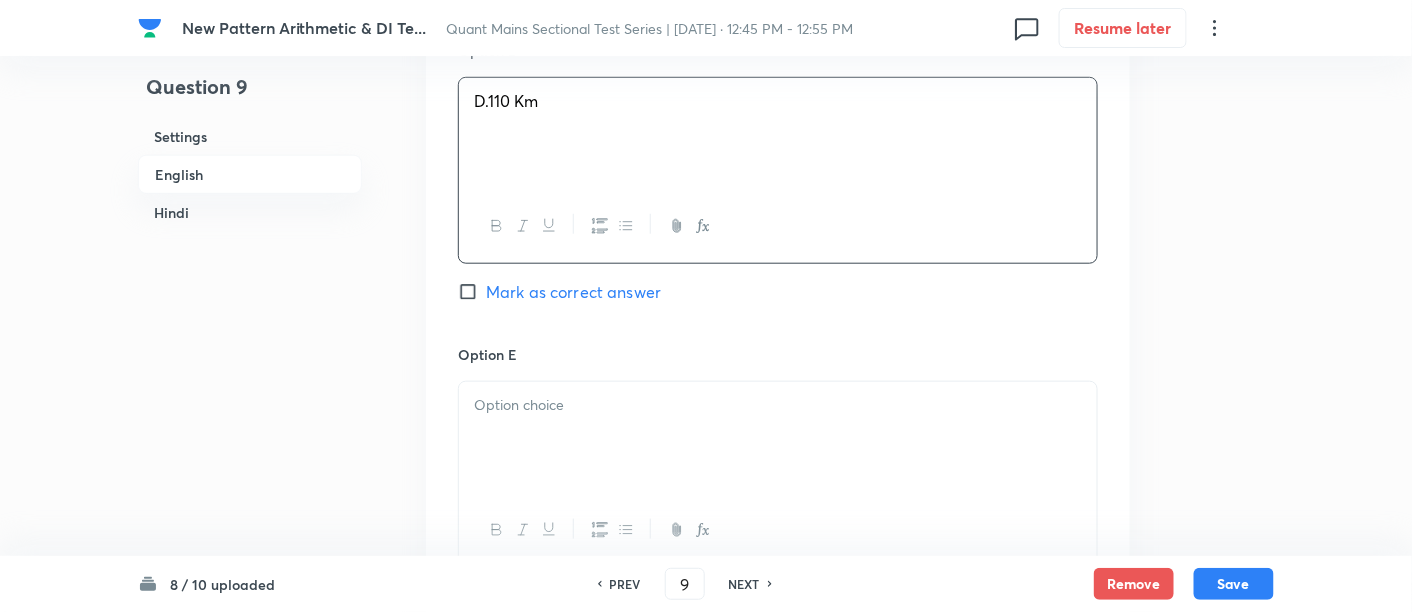click at bounding box center [778, 438] 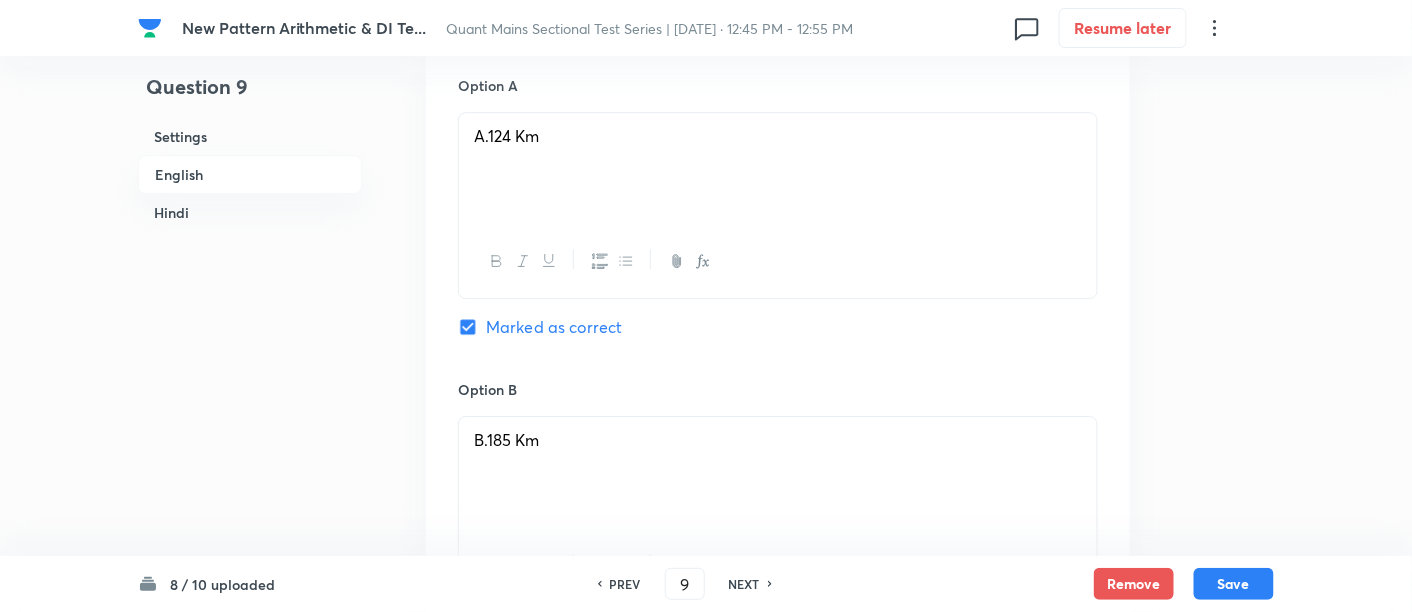 scroll, scrollTop: 1631, scrollLeft: 0, axis: vertical 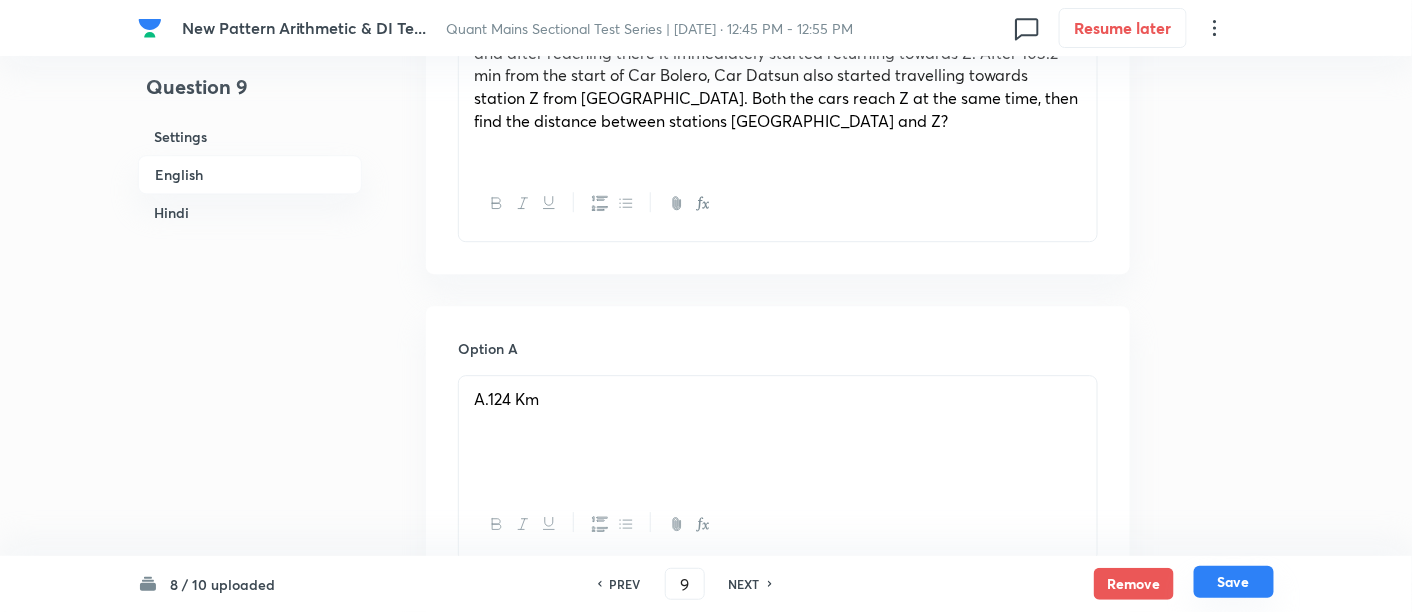 click on "Save" at bounding box center [1234, 582] 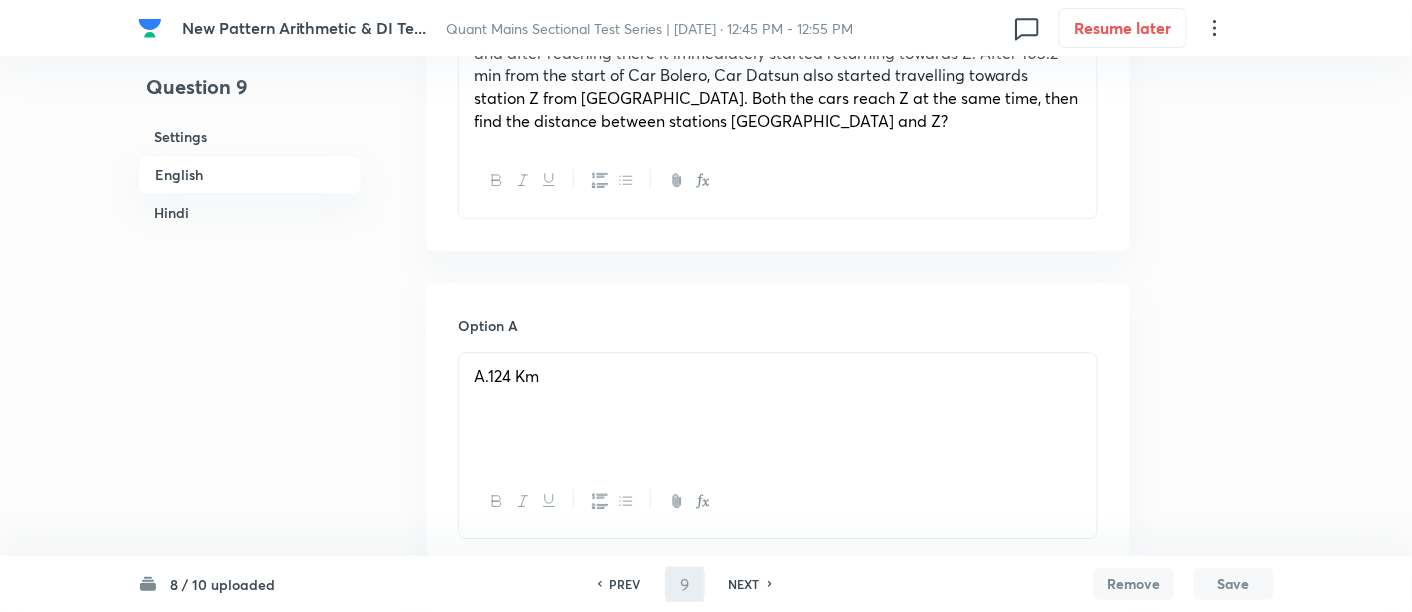 type on "10" 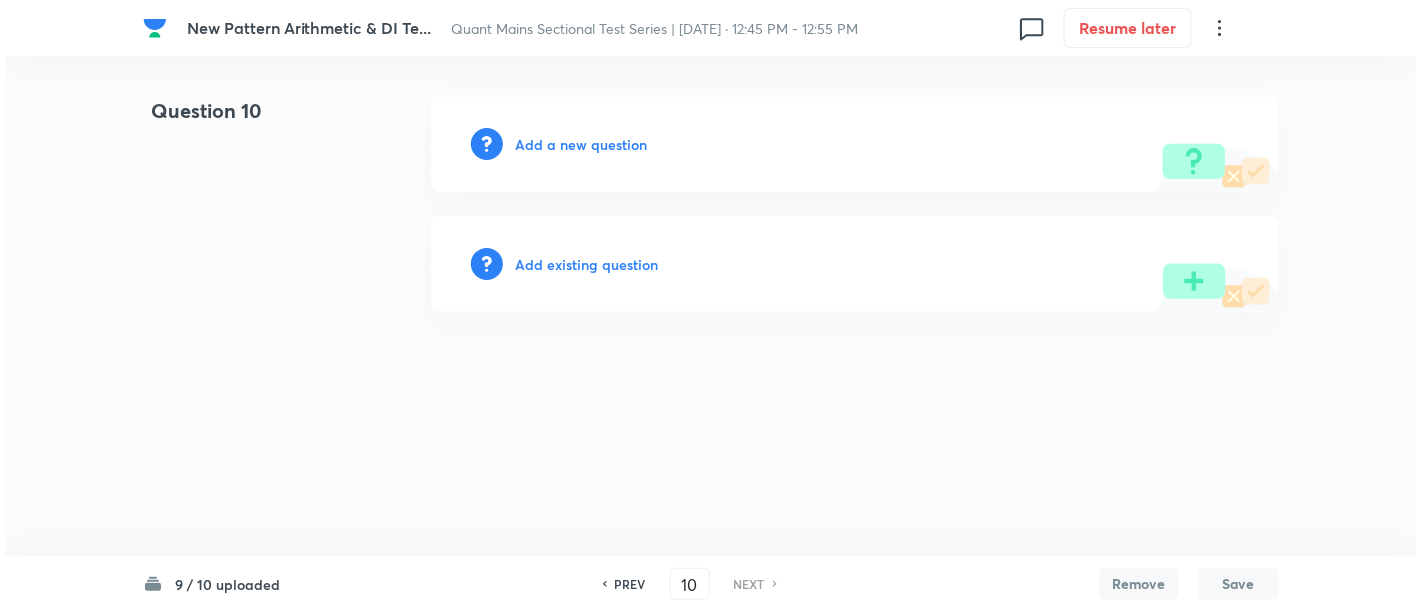 scroll, scrollTop: 0, scrollLeft: 0, axis: both 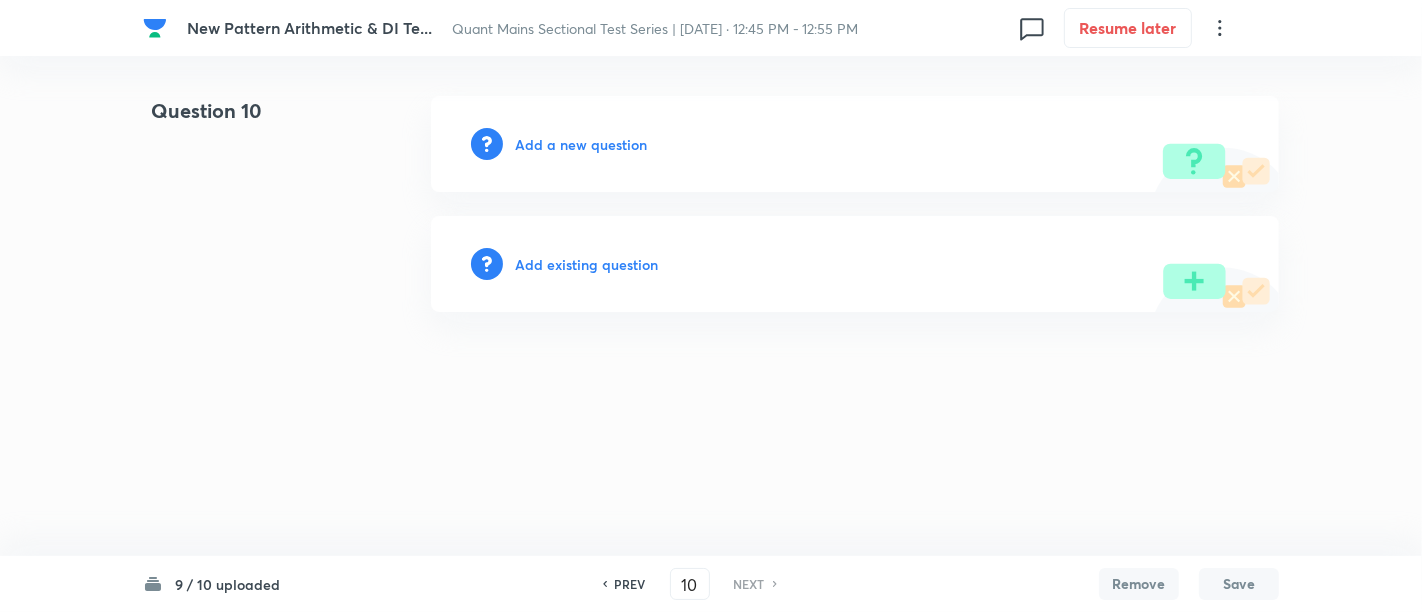 click on "Add a new question" at bounding box center (581, 144) 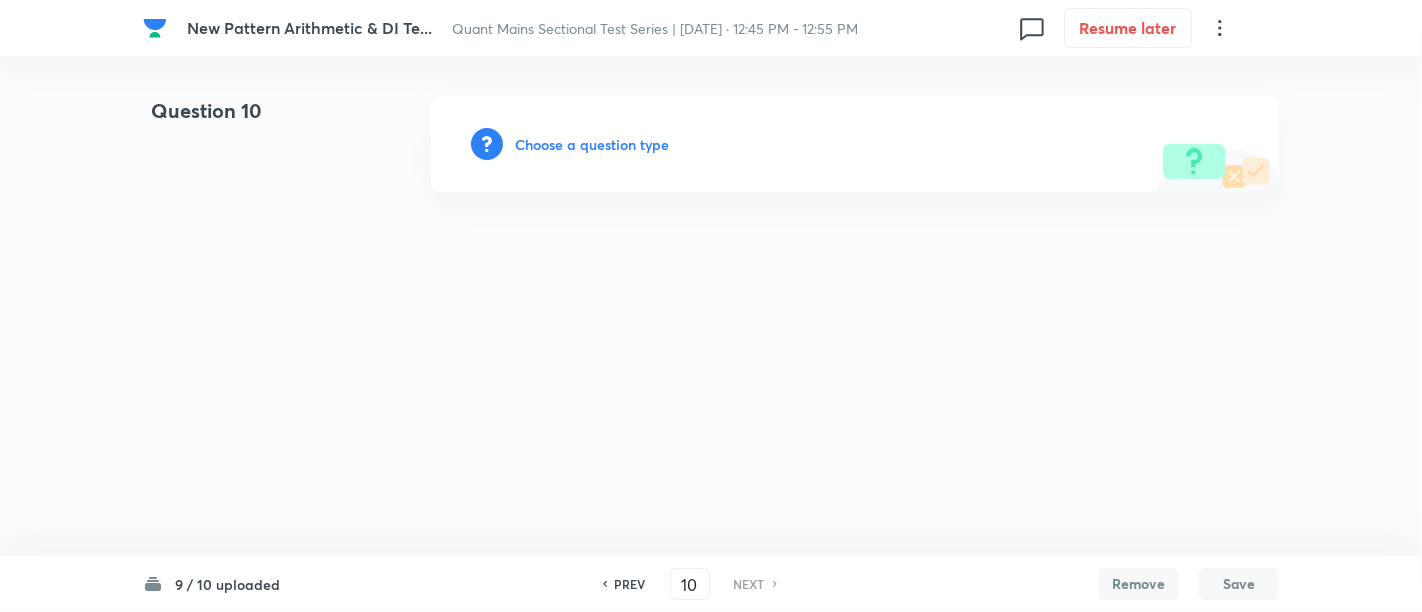 click on "Choose a question type" at bounding box center (592, 144) 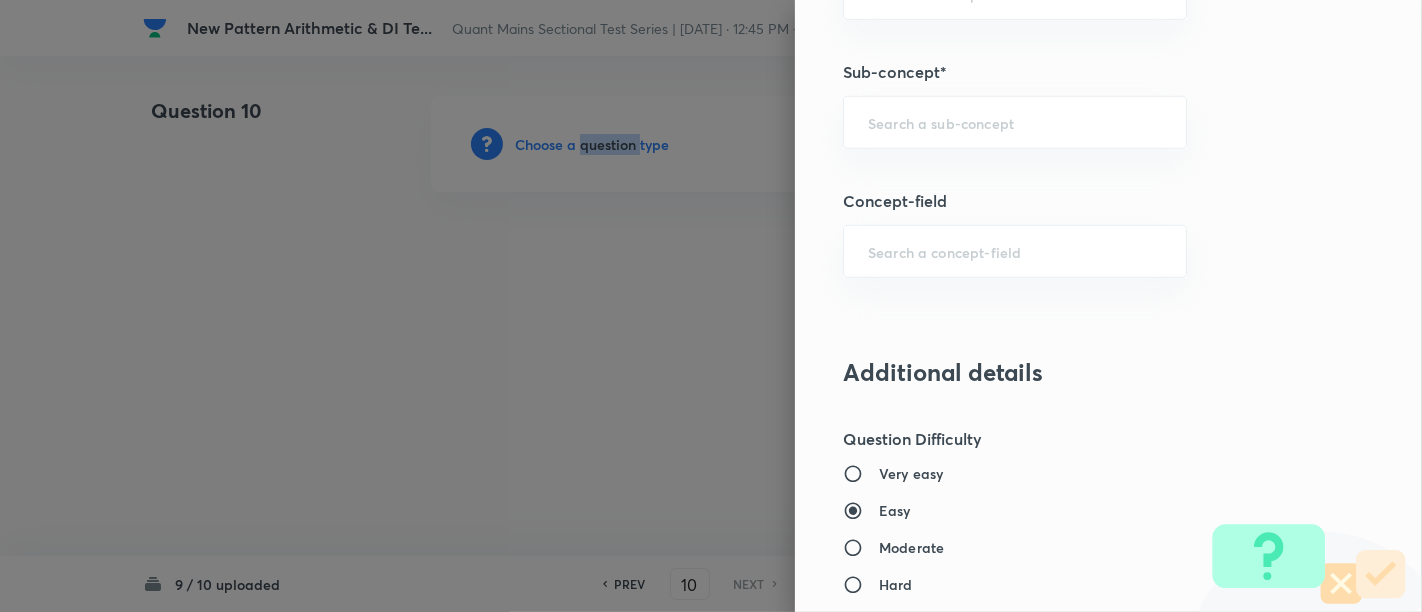 scroll, scrollTop: 1231, scrollLeft: 0, axis: vertical 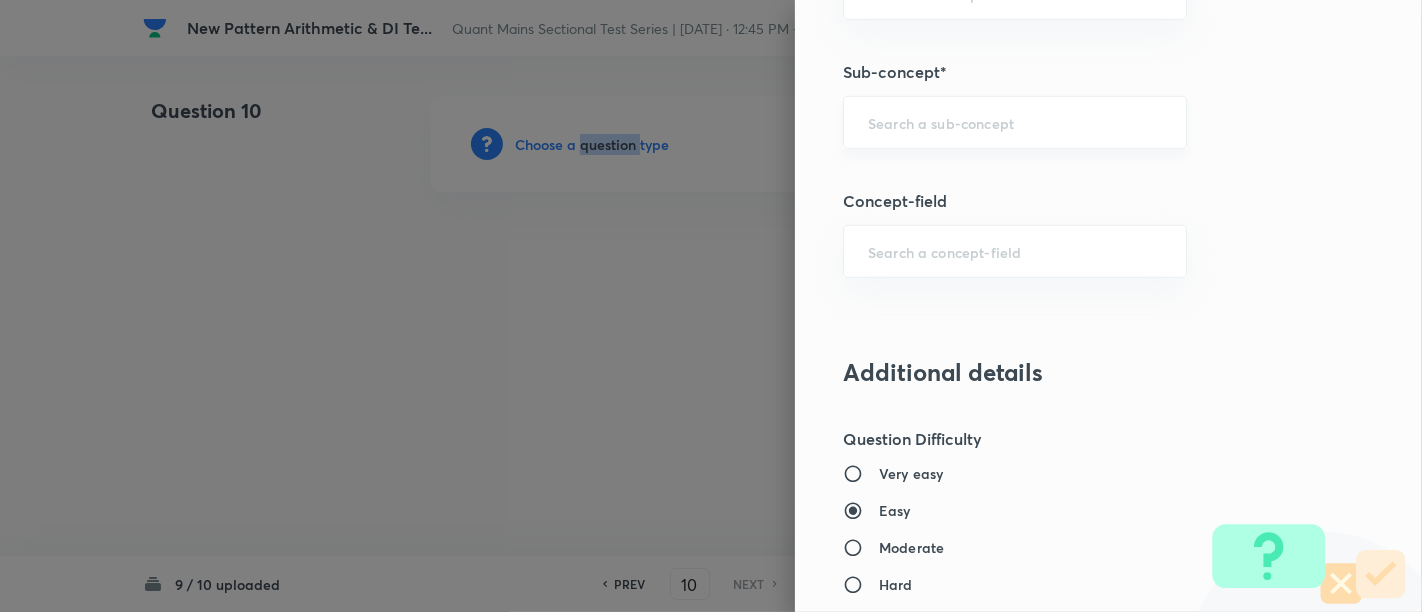 click on "​" at bounding box center [1015, 122] 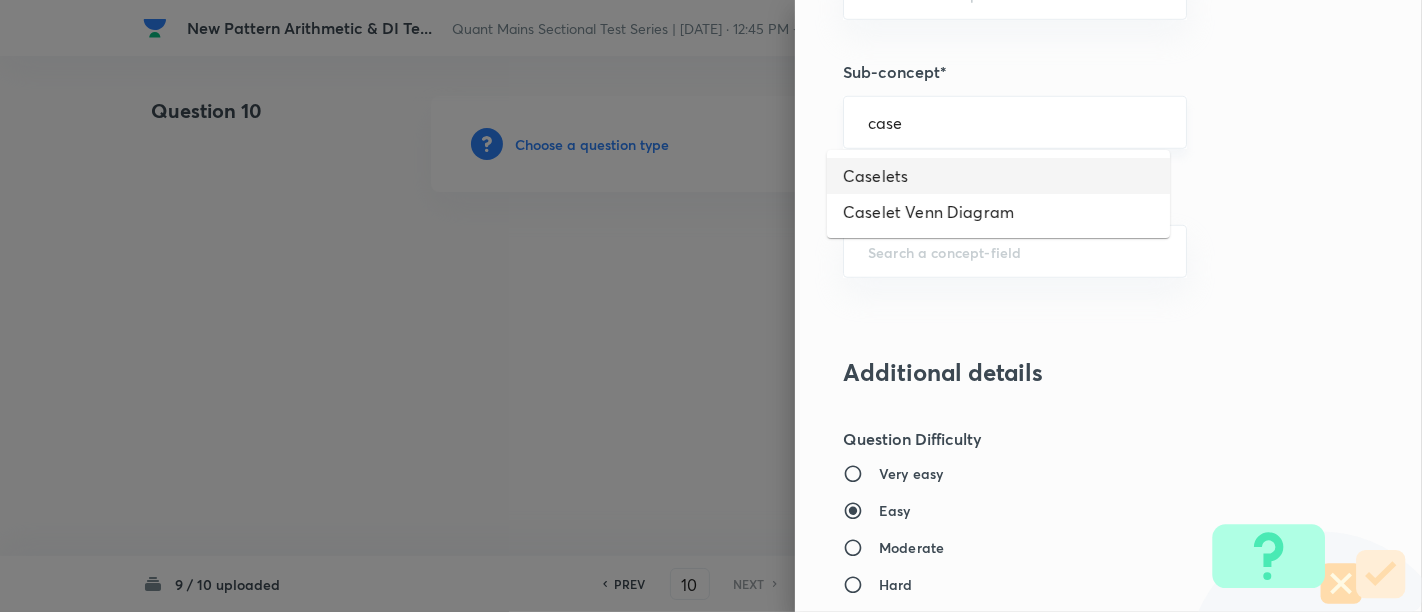 type on "Caselets" 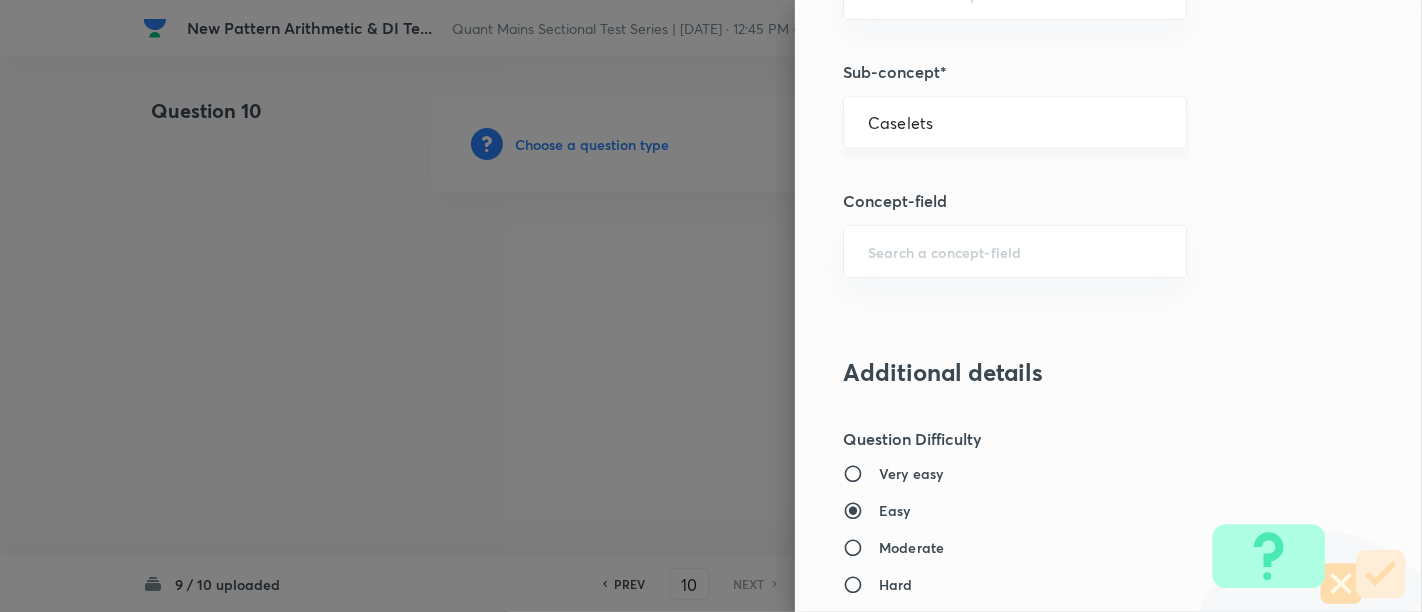 type on "Quantitative Aptitude" 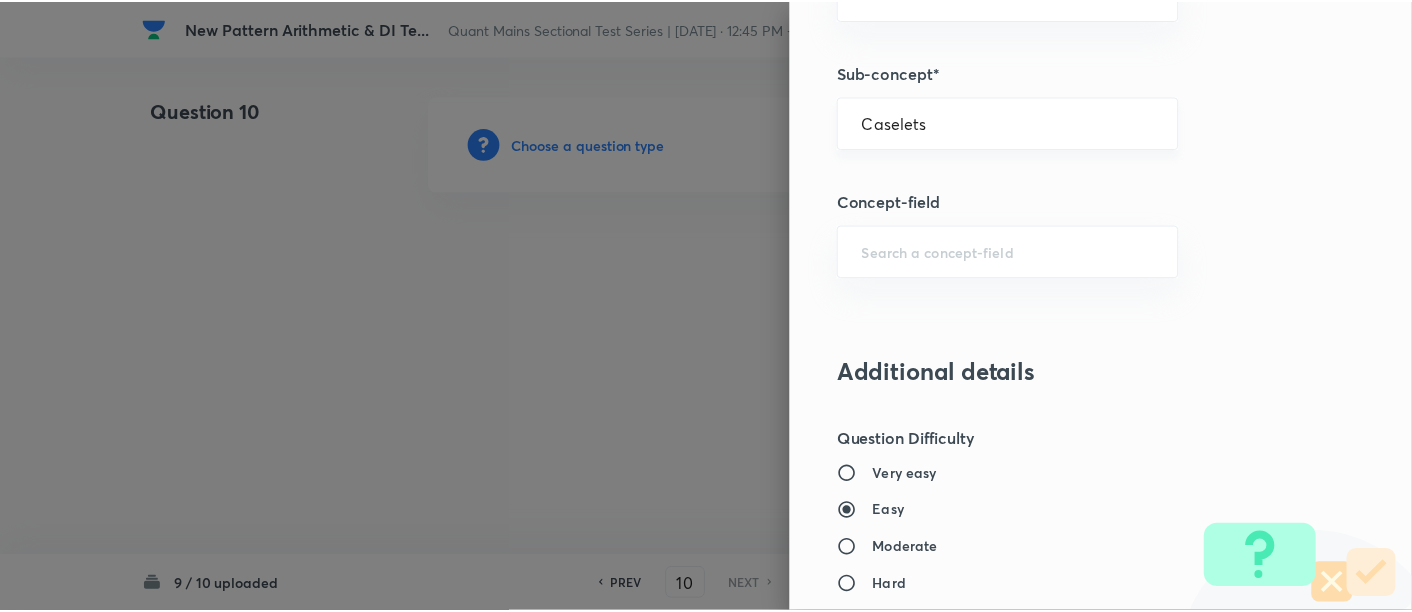 scroll, scrollTop: 2108, scrollLeft: 0, axis: vertical 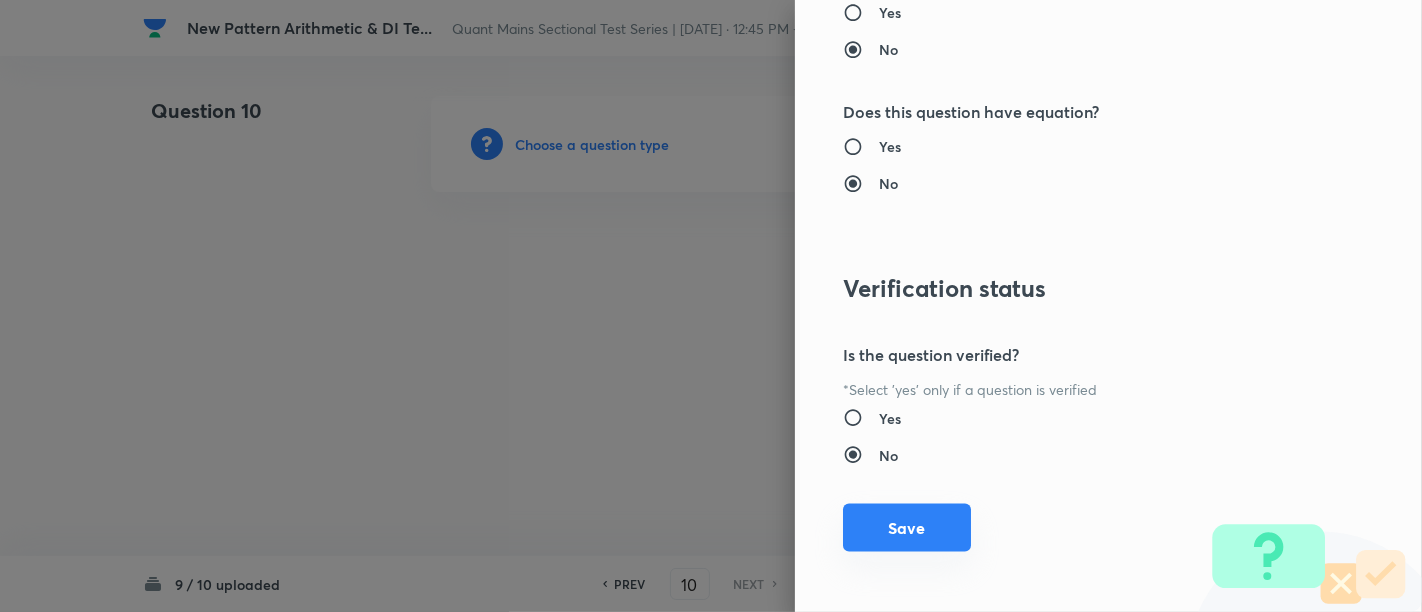 click on "Save" at bounding box center [907, 528] 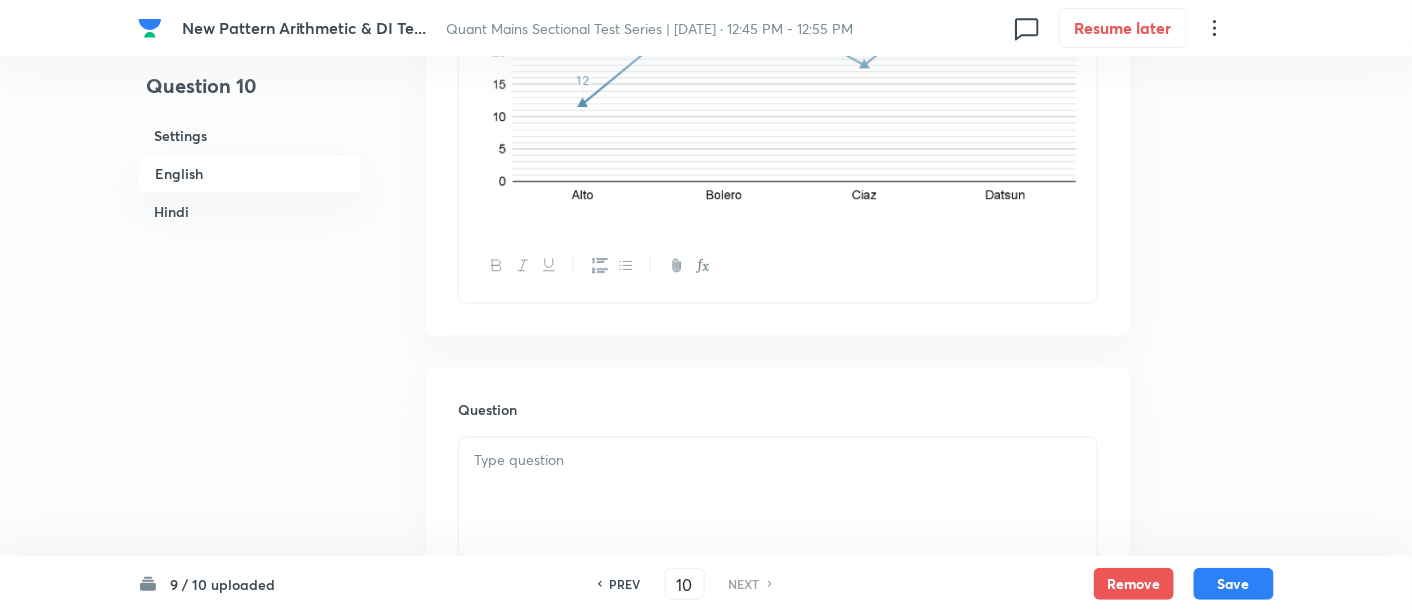 scroll, scrollTop: 1182, scrollLeft: 0, axis: vertical 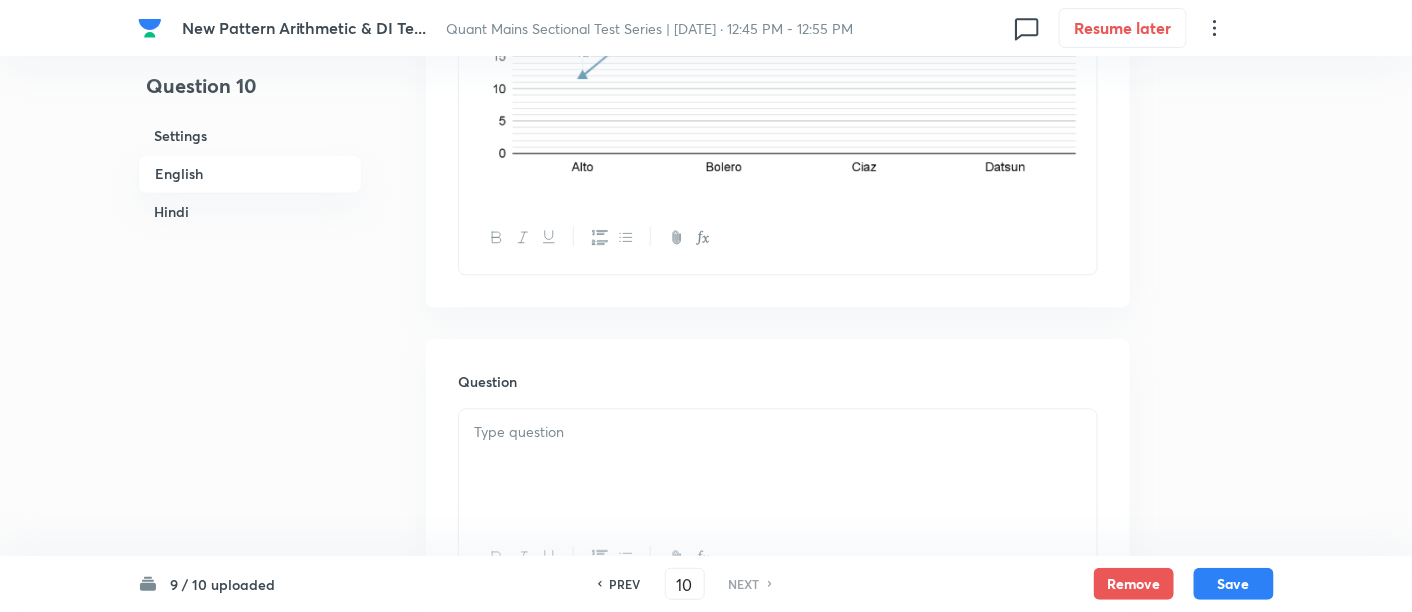 click at bounding box center [778, 466] 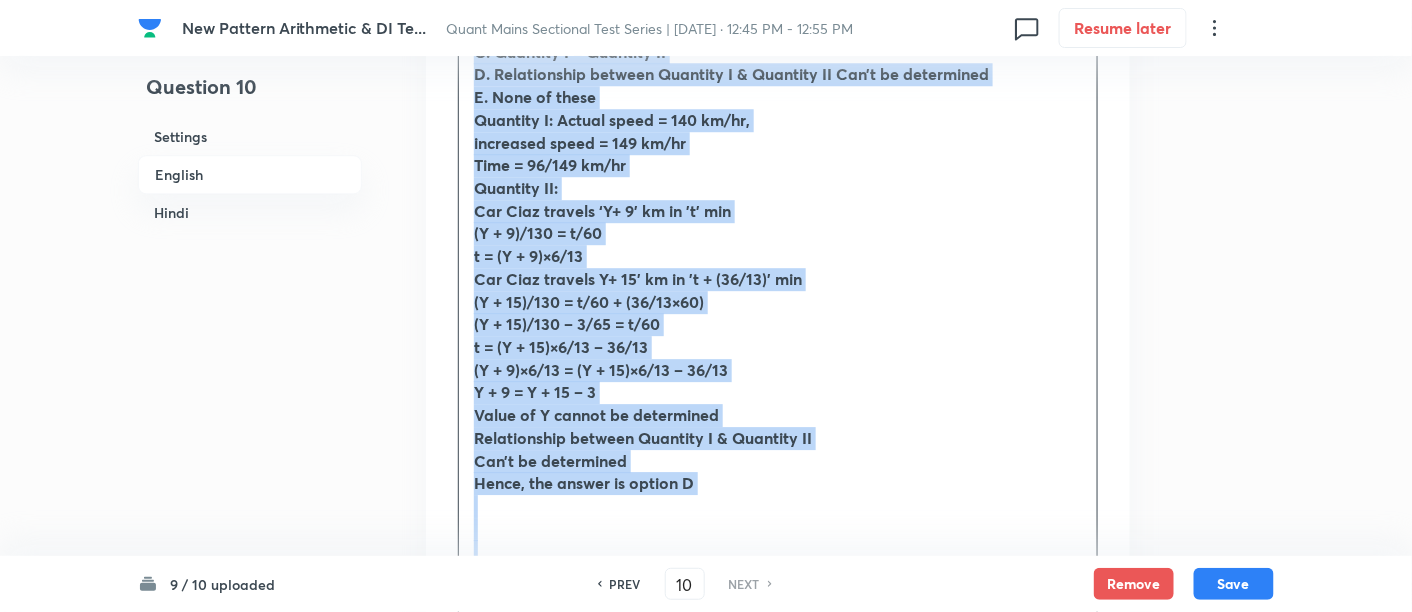 scroll, scrollTop: 1830, scrollLeft: 0, axis: vertical 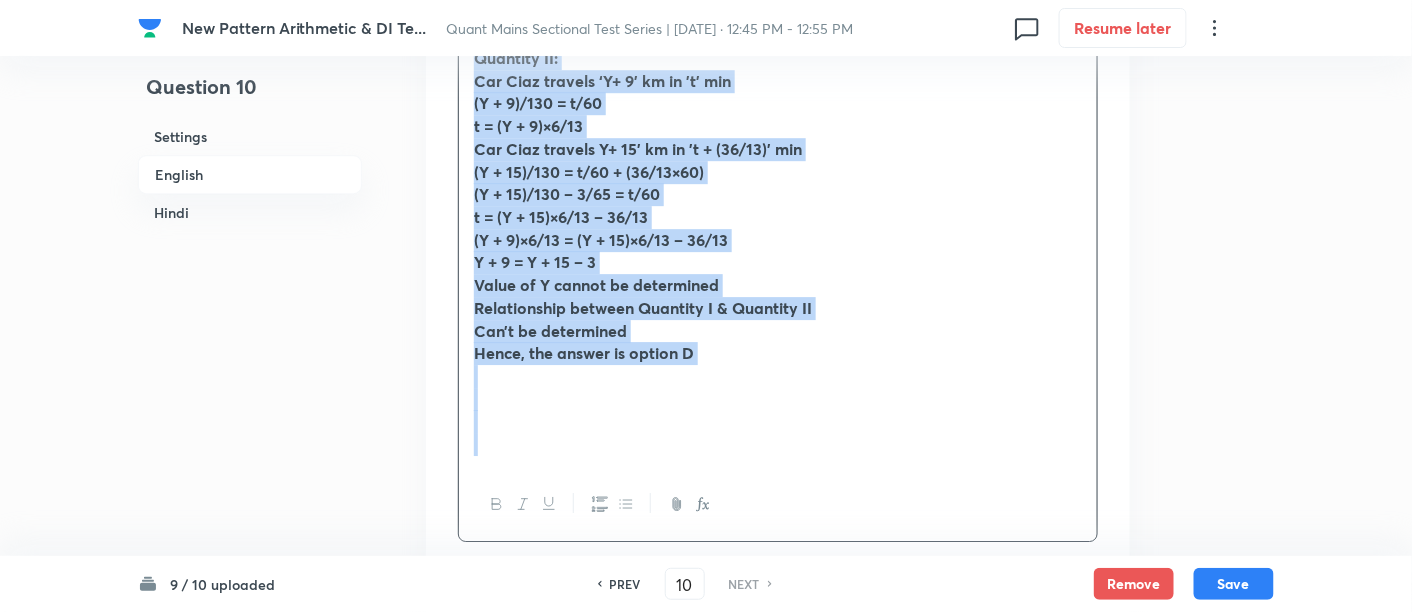 drag, startPoint x: 463, startPoint y: 147, endPoint x: 816, endPoint y: 437, distance: 456.8468 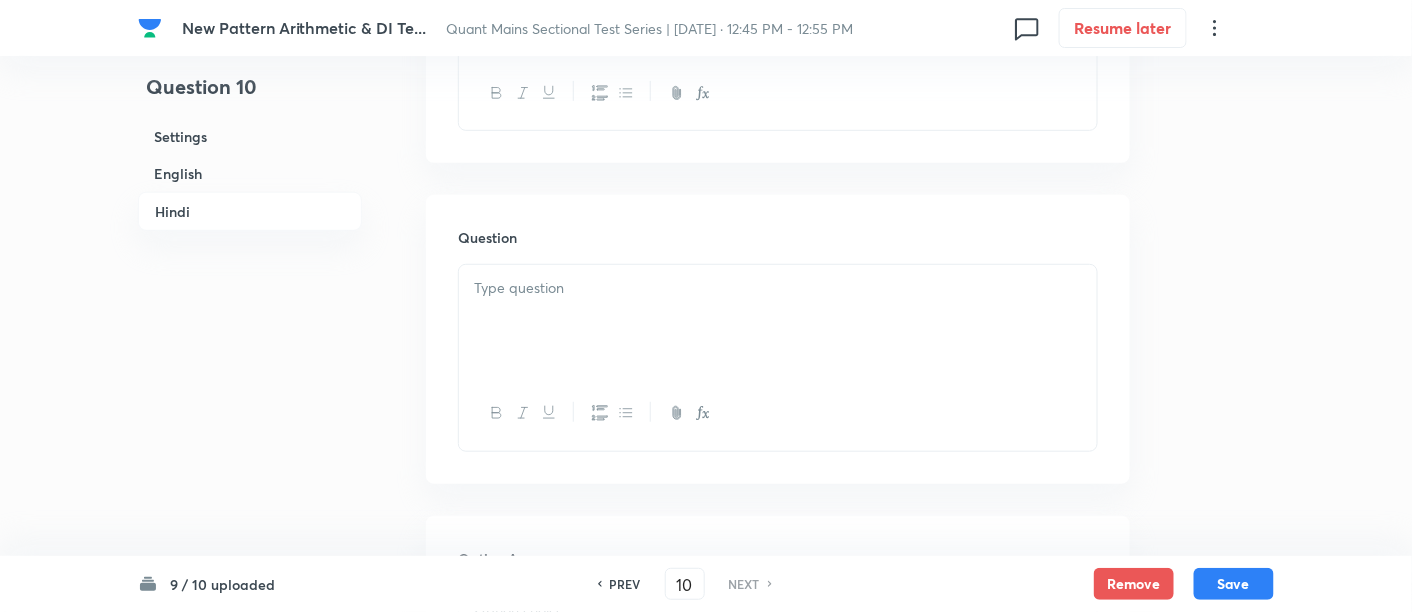 scroll, scrollTop: 5032, scrollLeft: 0, axis: vertical 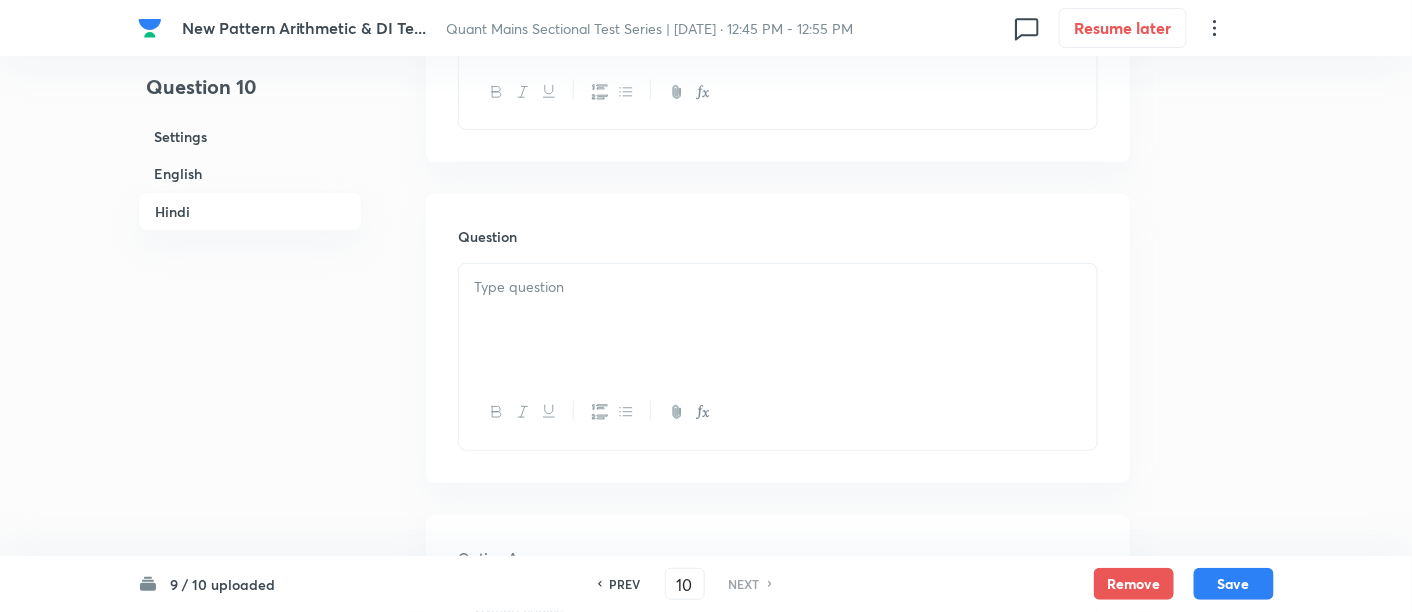 click at bounding box center (778, 320) 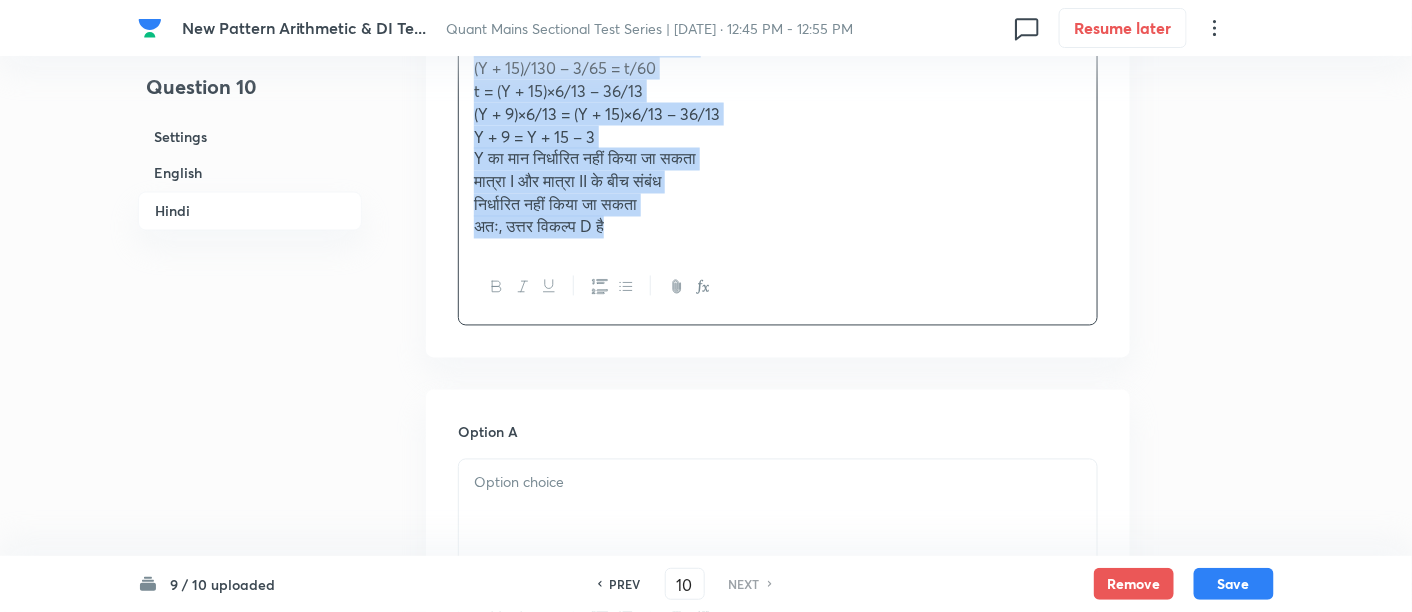 scroll, scrollTop: 5817, scrollLeft: 0, axis: vertical 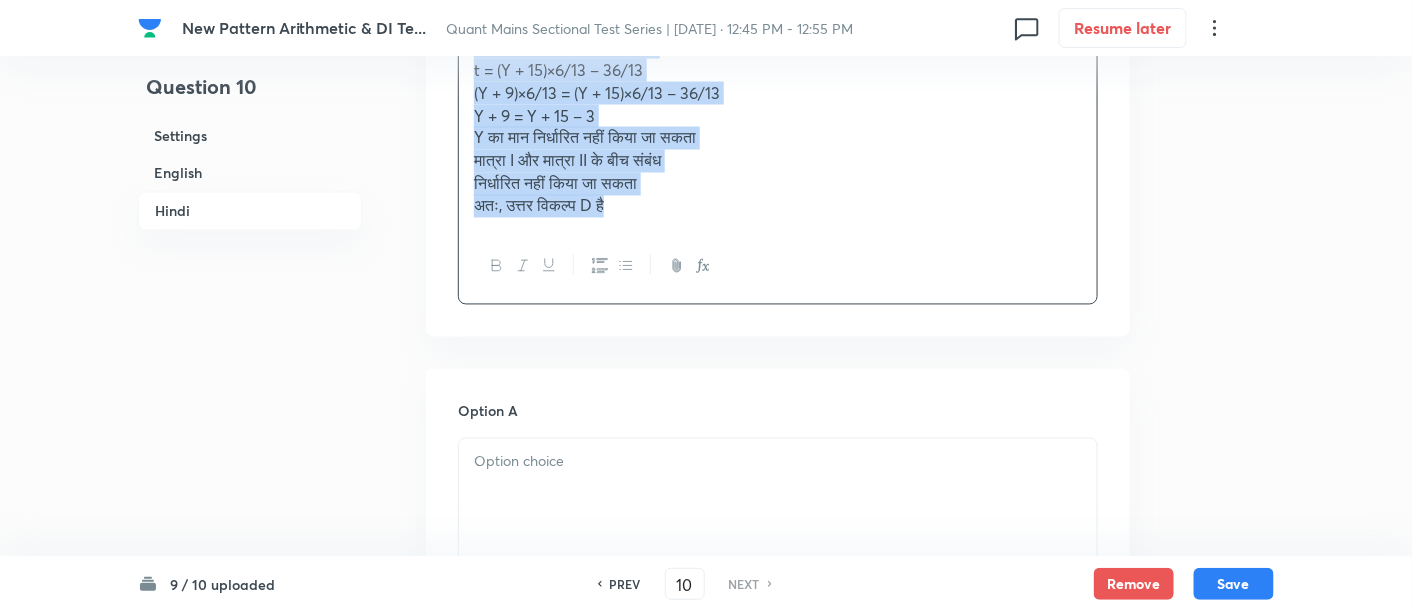 drag, startPoint x: 463, startPoint y: 126, endPoint x: 803, endPoint y: 298, distance: 381.03018 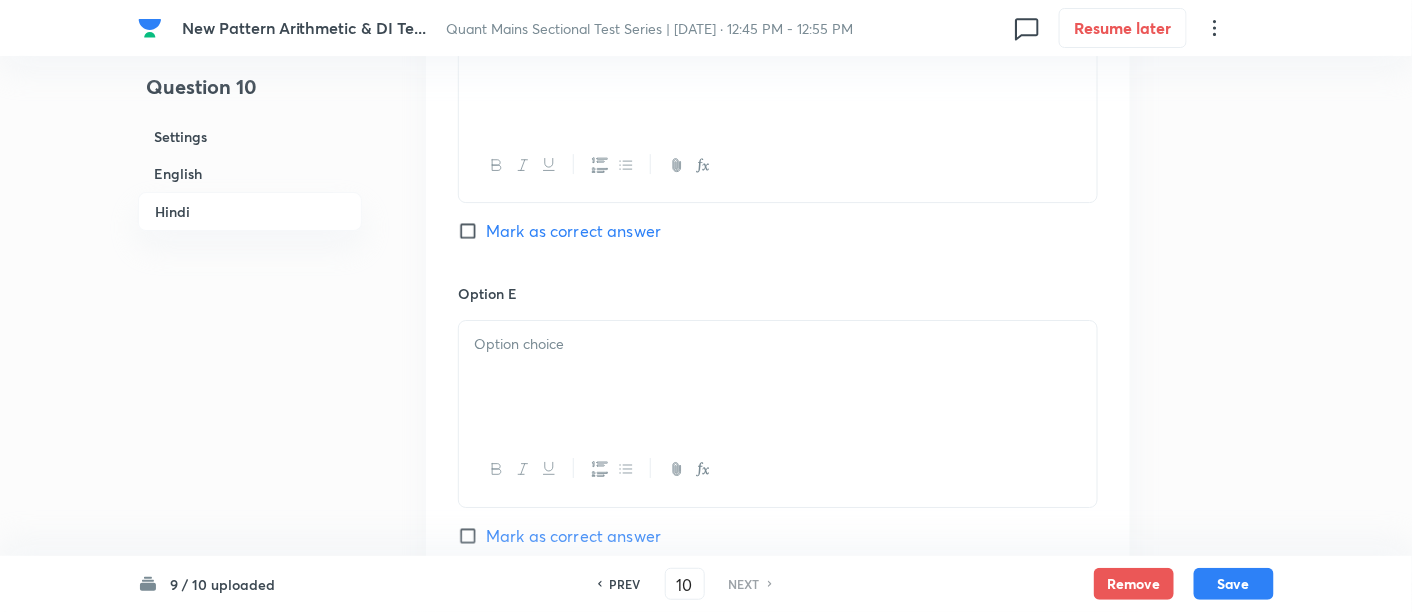 scroll, scrollTop: 7108, scrollLeft: 0, axis: vertical 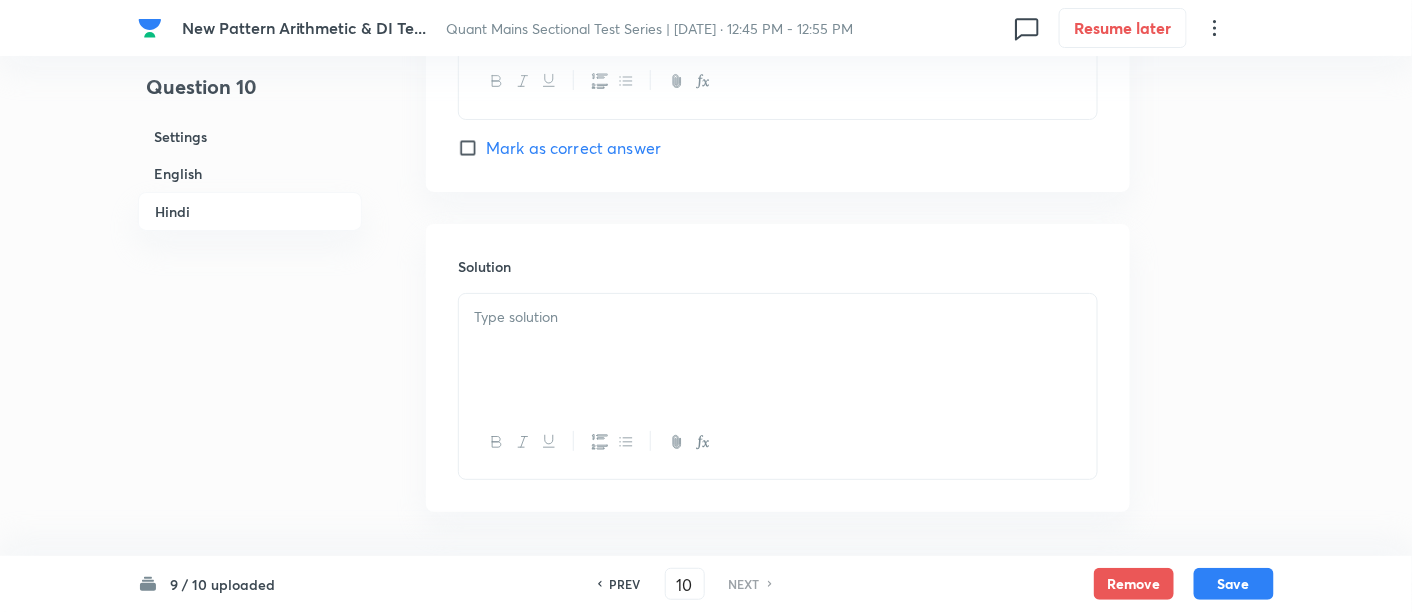 click at bounding box center [778, 350] 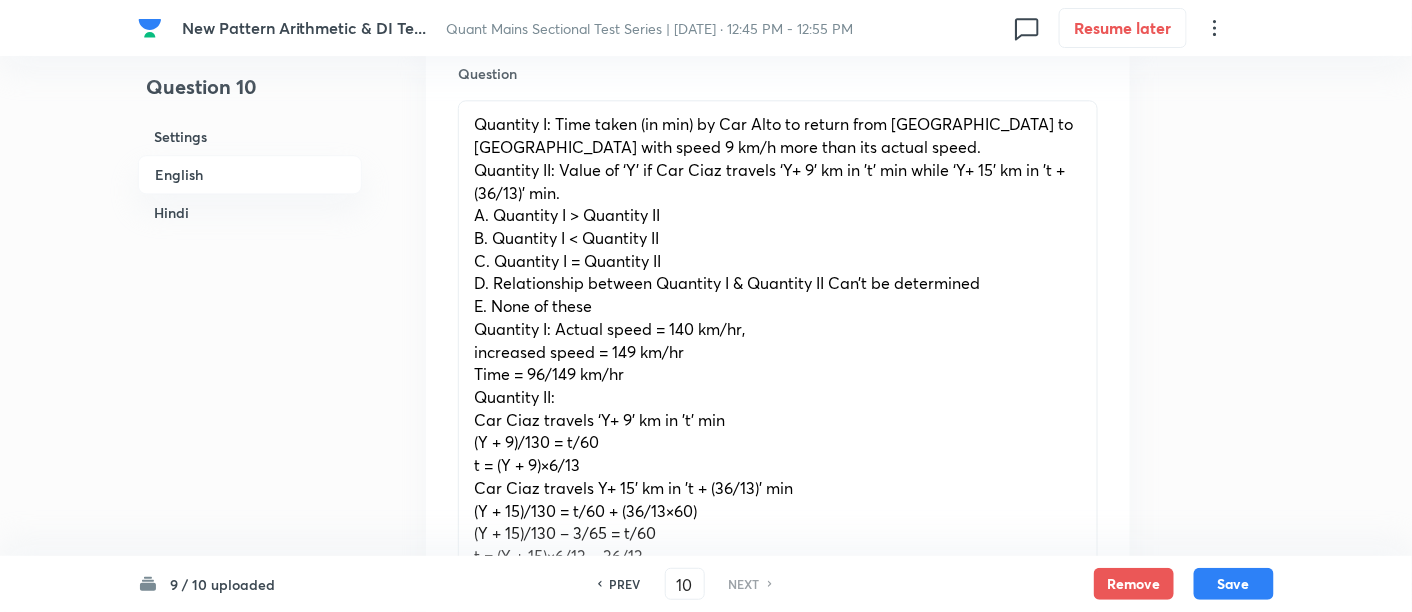 scroll, scrollTop: 1492, scrollLeft: 0, axis: vertical 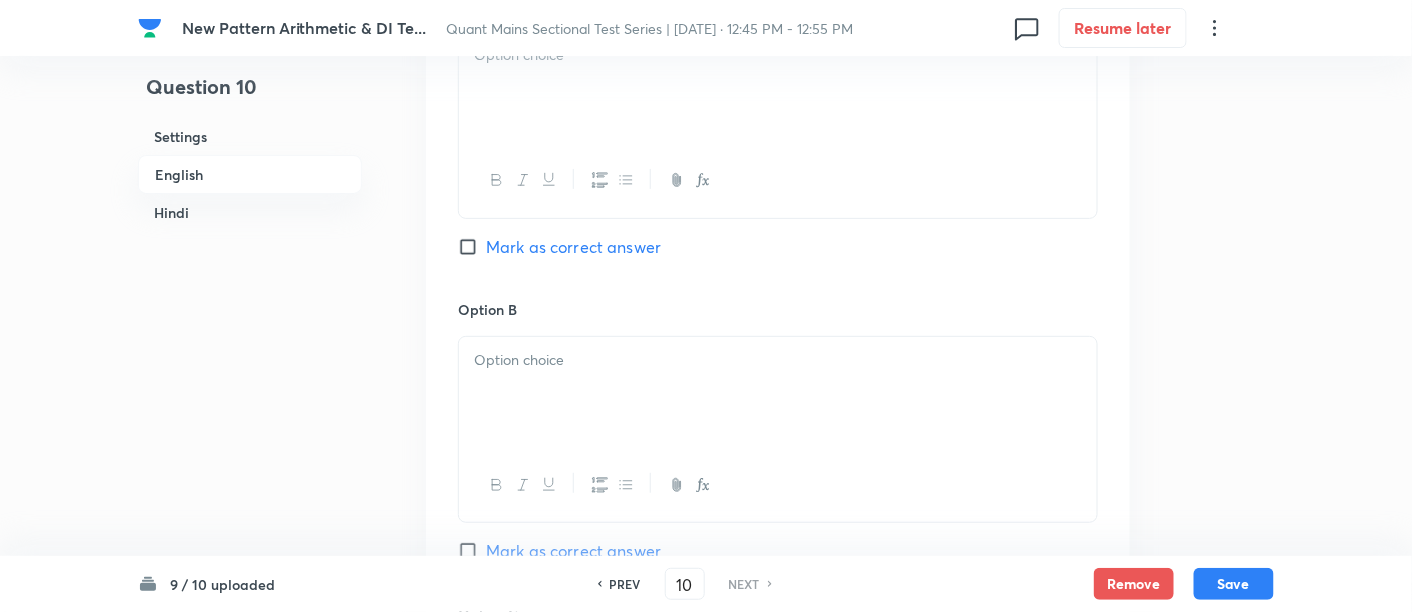 drag, startPoint x: 468, startPoint y: 255, endPoint x: 871, endPoint y: 250, distance: 403.031 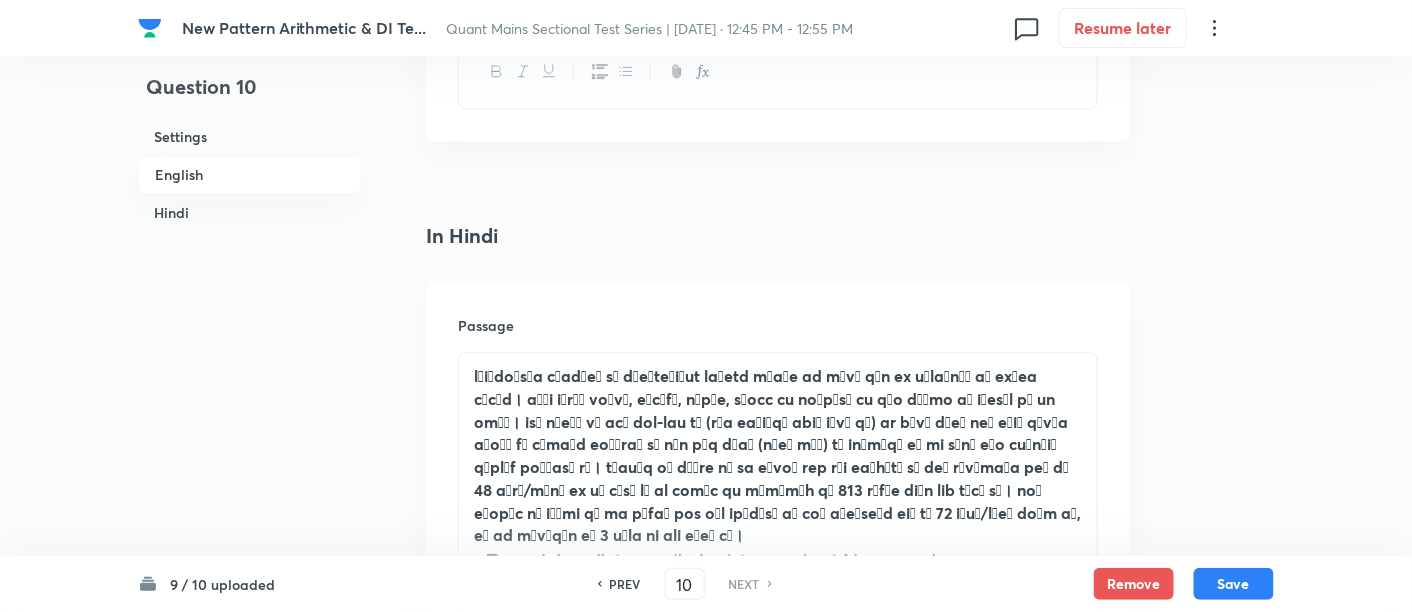 scroll, scrollTop: 3375, scrollLeft: 0, axis: vertical 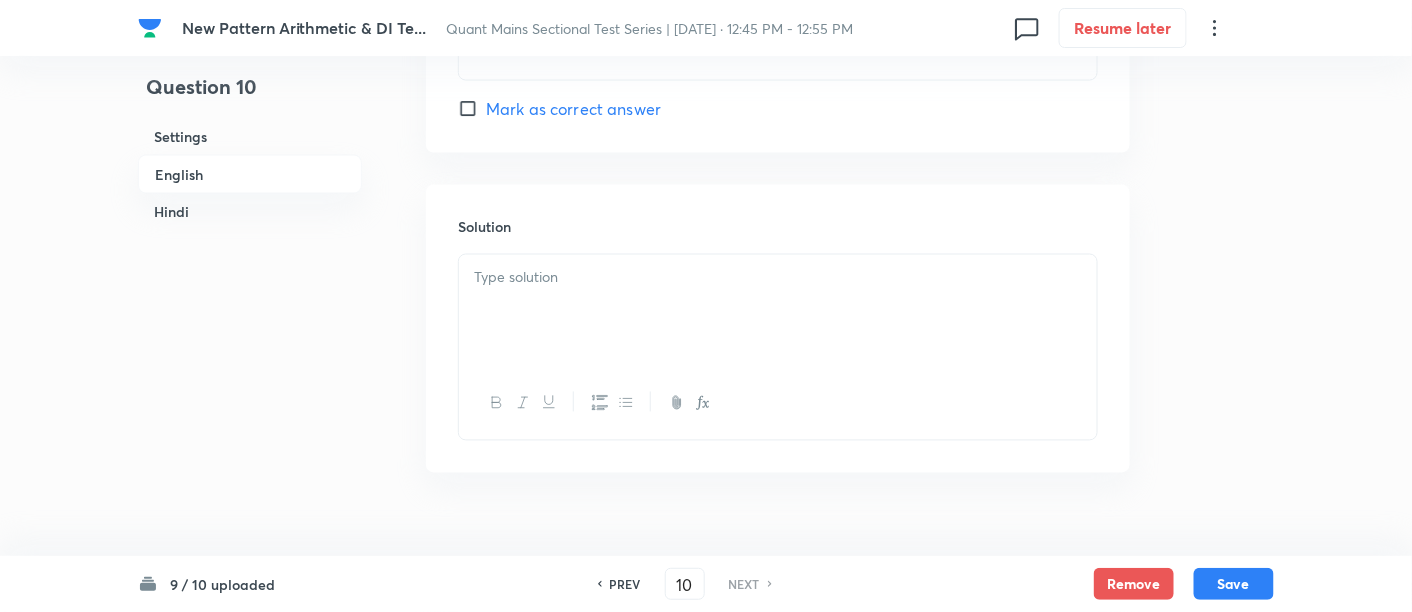 drag, startPoint x: 702, startPoint y: 180, endPoint x: 699, endPoint y: 232, distance: 52.086468 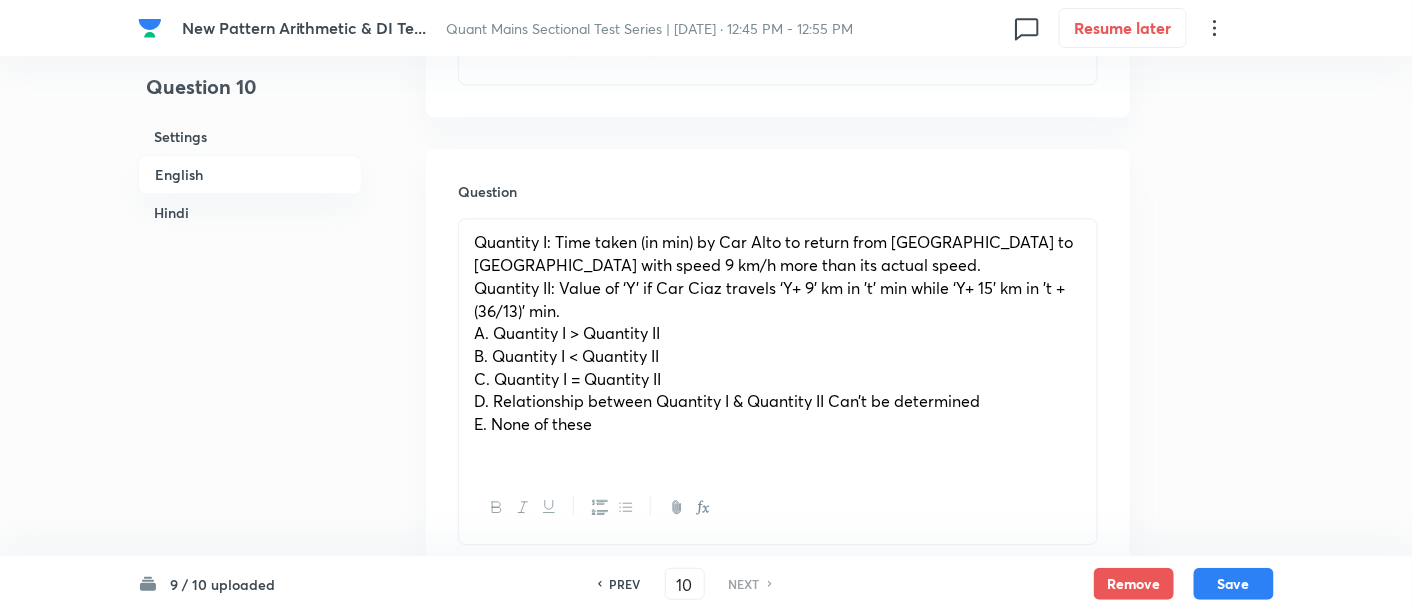 scroll, scrollTop: 1374, scrollLeft: 0, axis: vertical 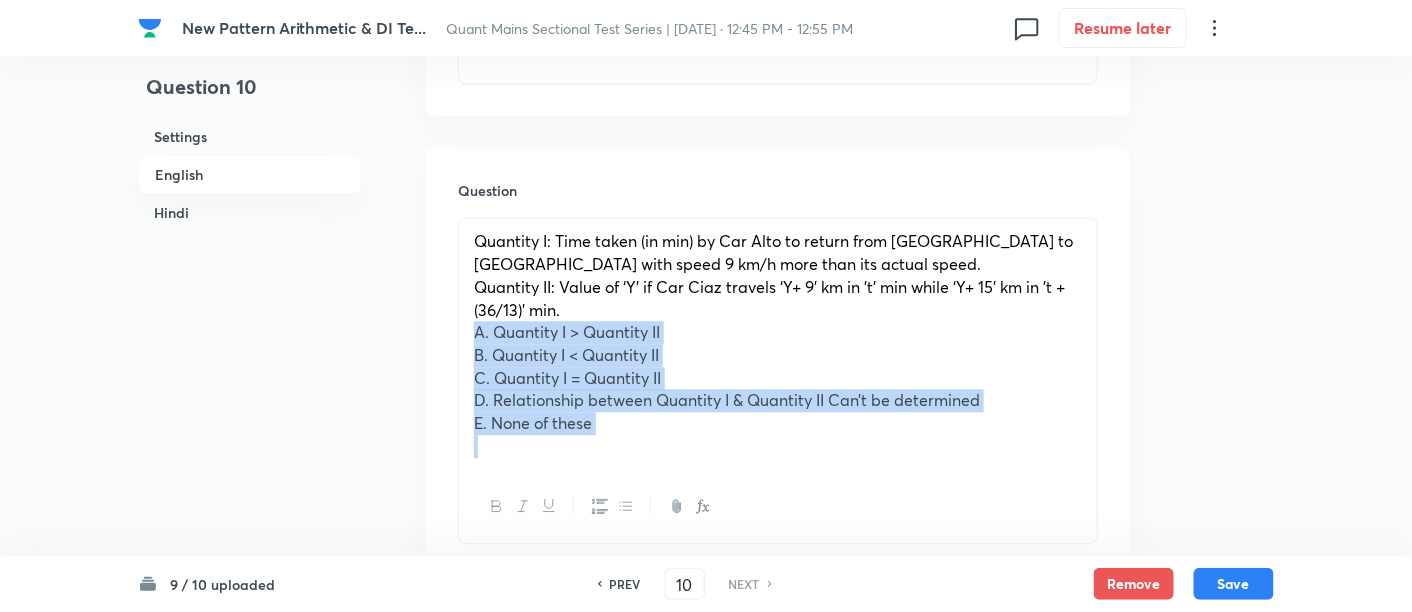 drag, startPoint x: 473, startPoint y: 258, endPoint x: 664, endPoint y: 401, distance: 238.60008 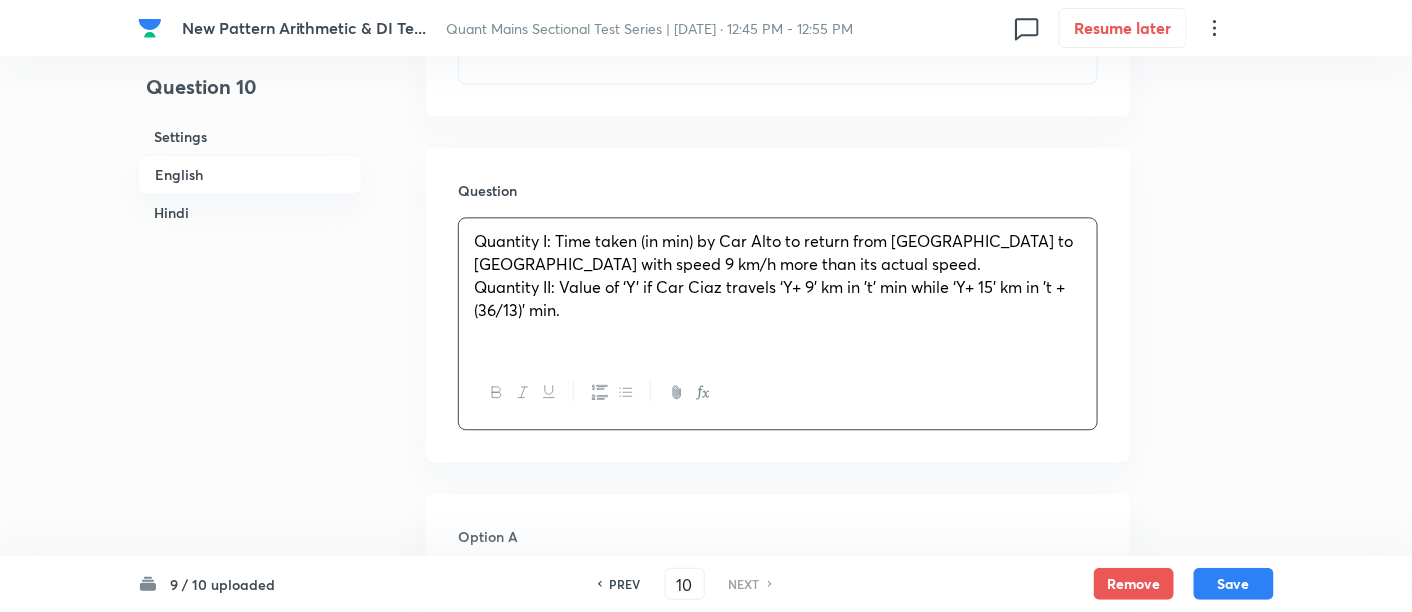 scroll, scrollTop: 1602, scrollLeft: 0, axis: vertical 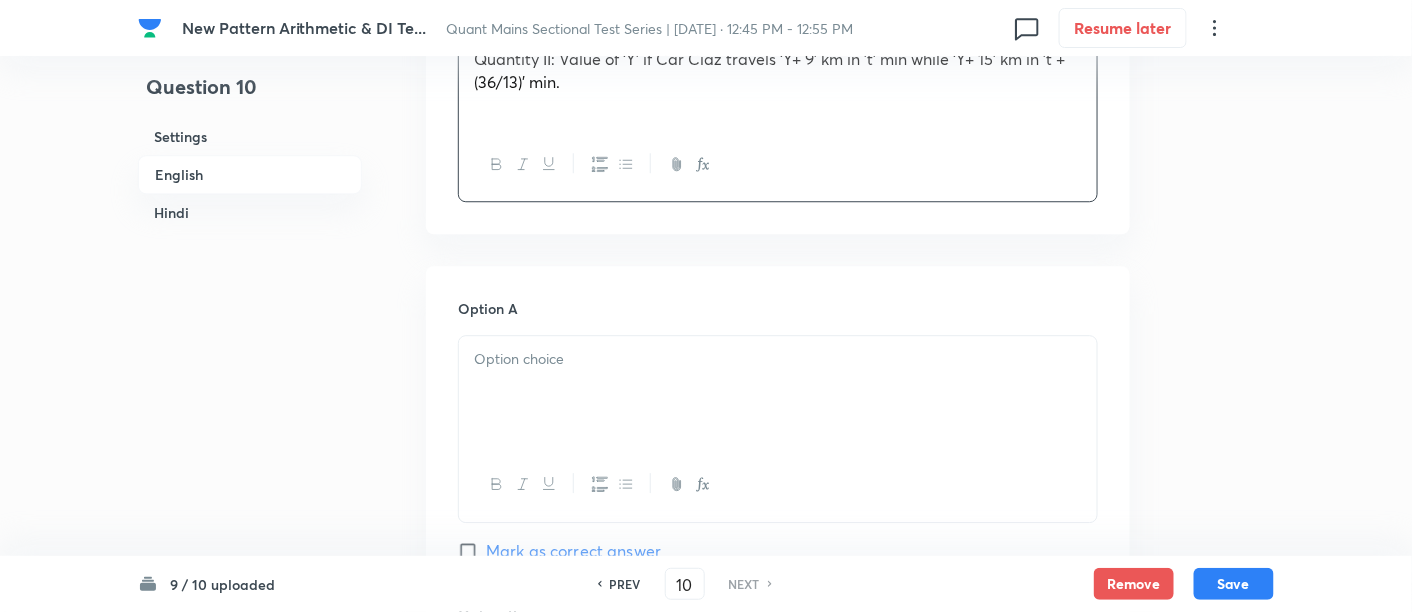 click at bounding box center (778, 359) 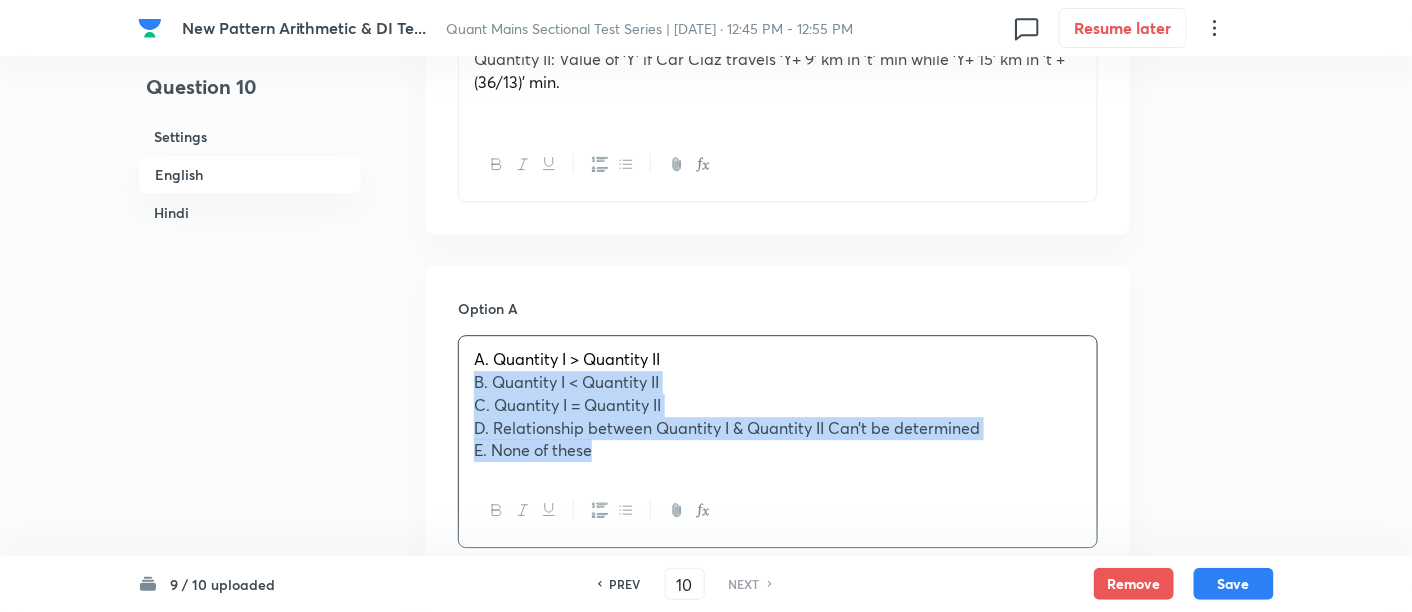 drag, startPoint x: 468, startPoint y: 311, endPoint x: 700, endPoint y: 455, distance: 273.05676 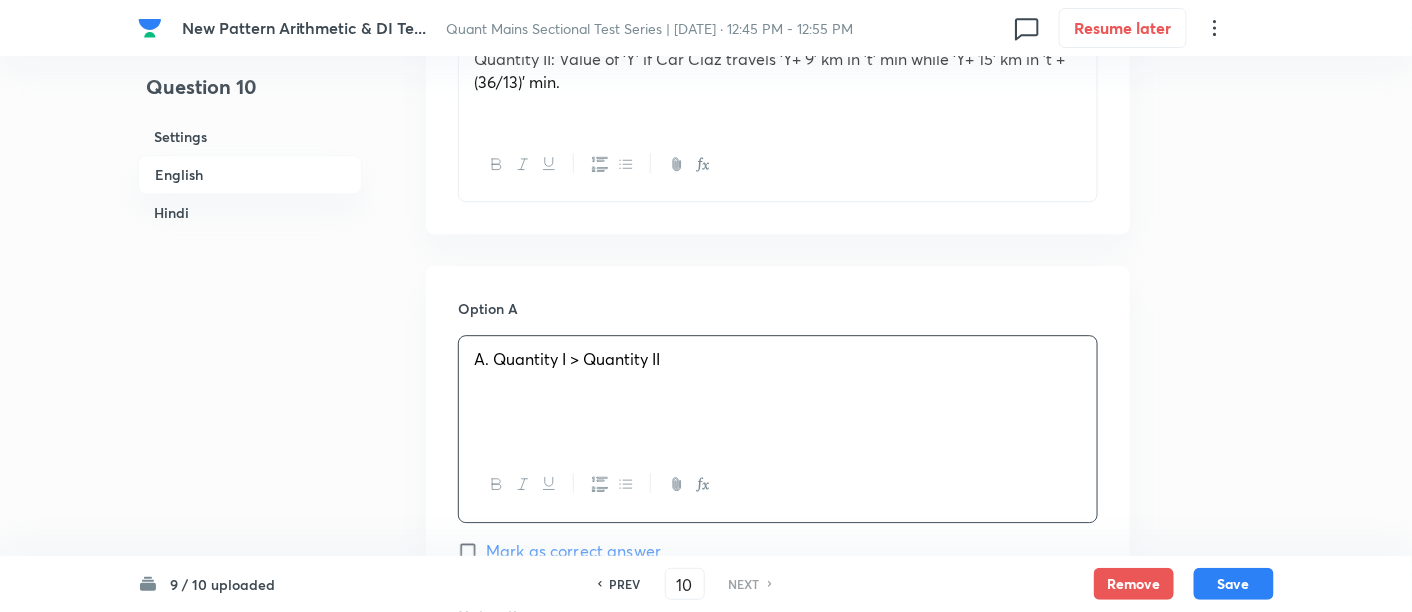 scroll, scrollTop: 1942, scrollLeft: 0, axis: vertical 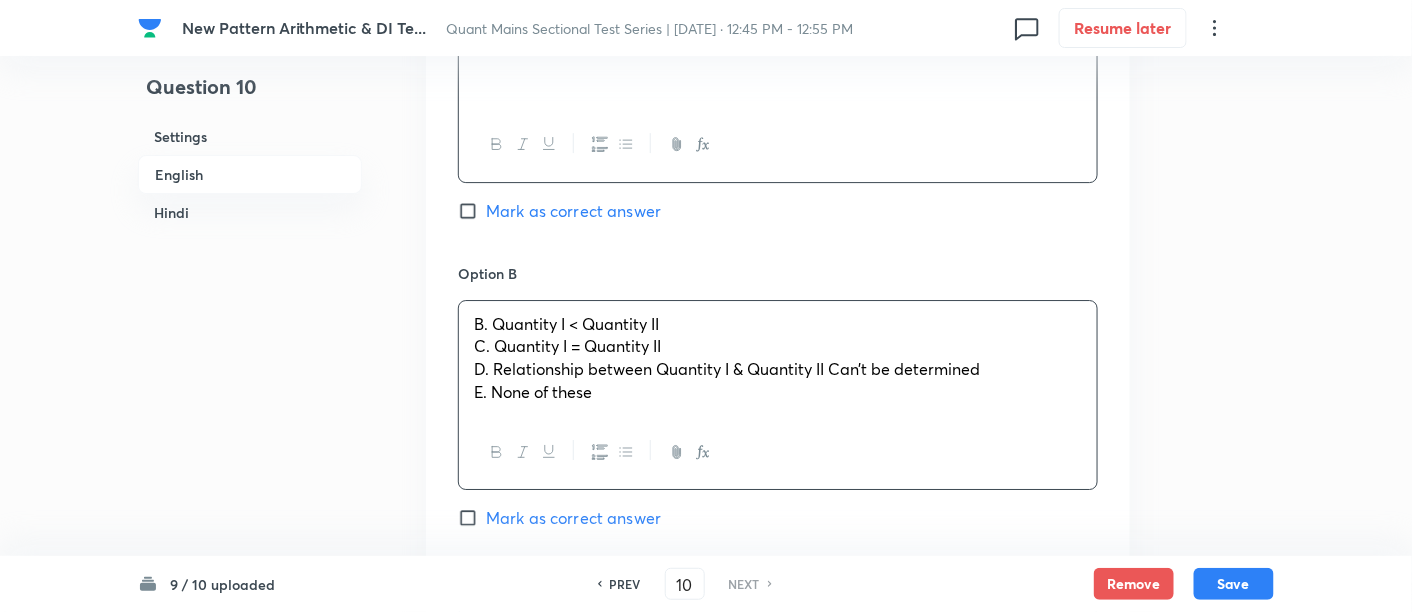 click on "B. Quantity I < Quantity II  C. Quantity I = Quantity II  D. Relationship between Quantity I & Quantity II Can’t be determined  E. None of these" at bounding box center (778, 358) 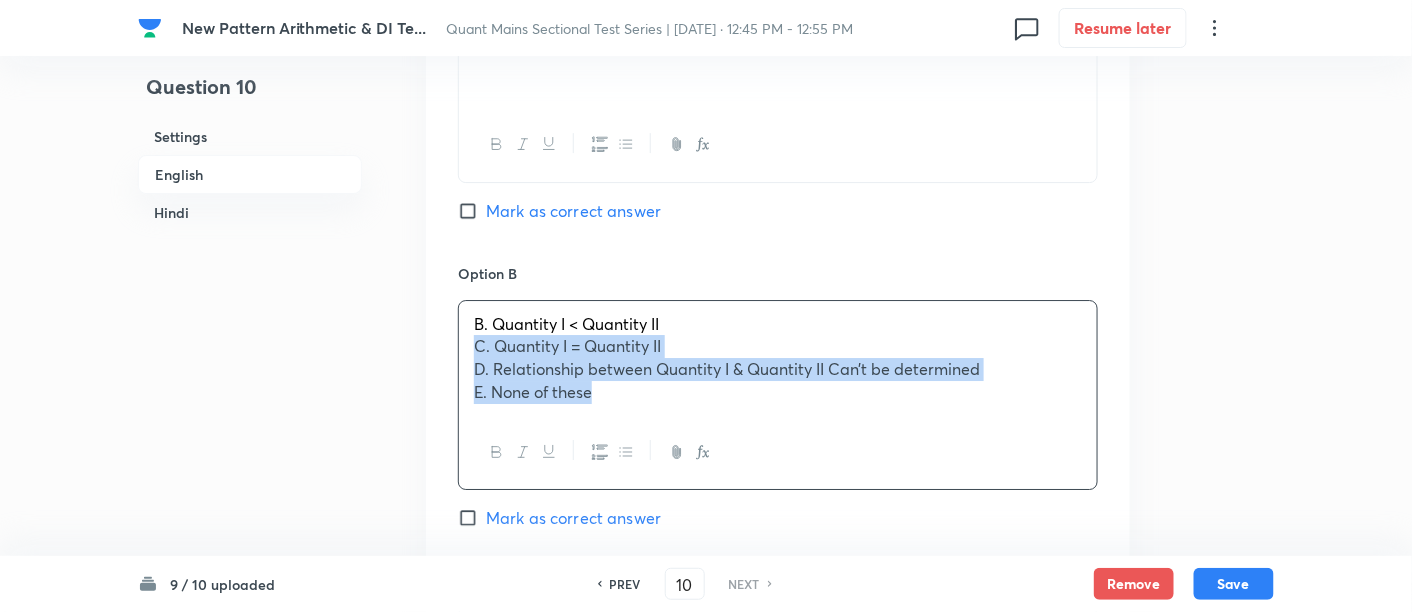 drag, startPoint x: 477, startPoint y: 278, endPoint x: 677, endPoint y: 387, distance: 227.77402 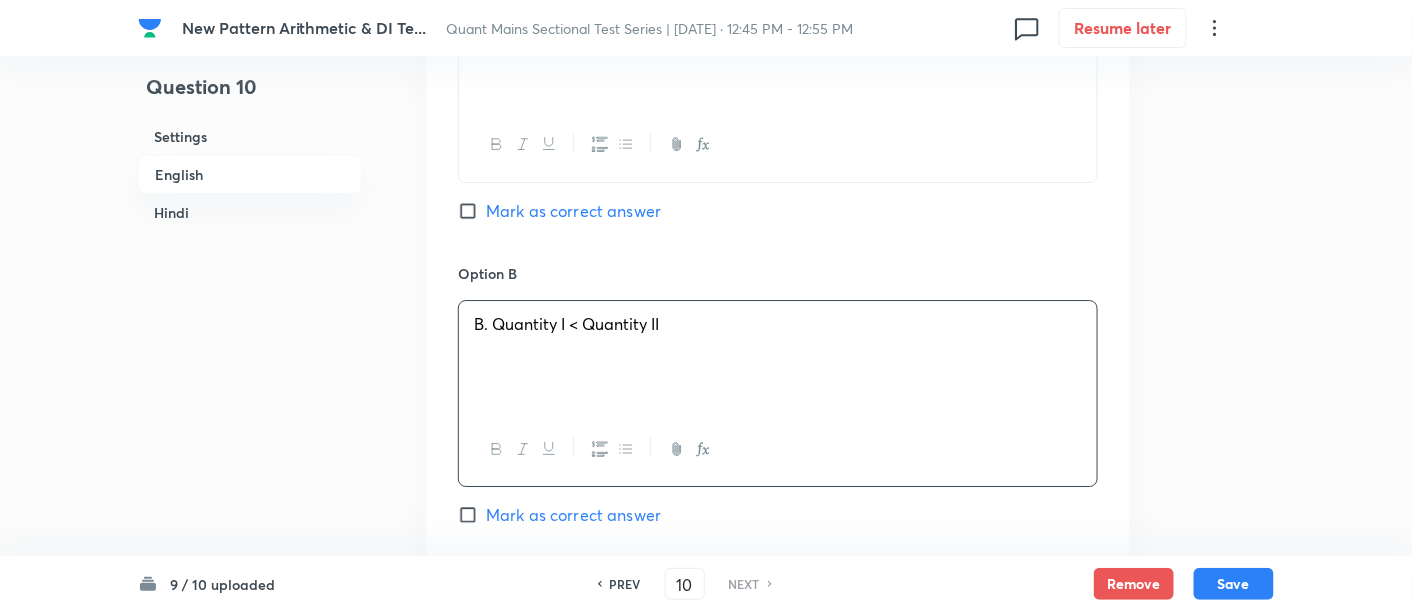scroll, scrollTop: 2222, scrollLeft: 0, axis: vertical 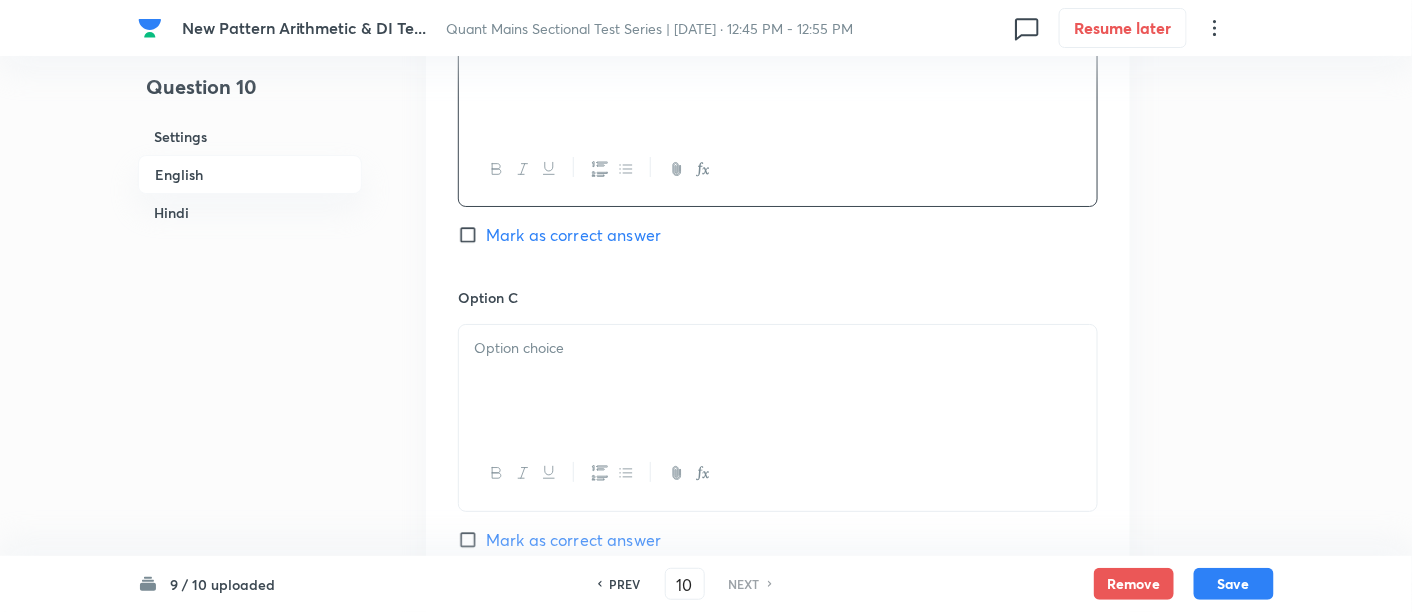 click at bounding box center (778, 381) 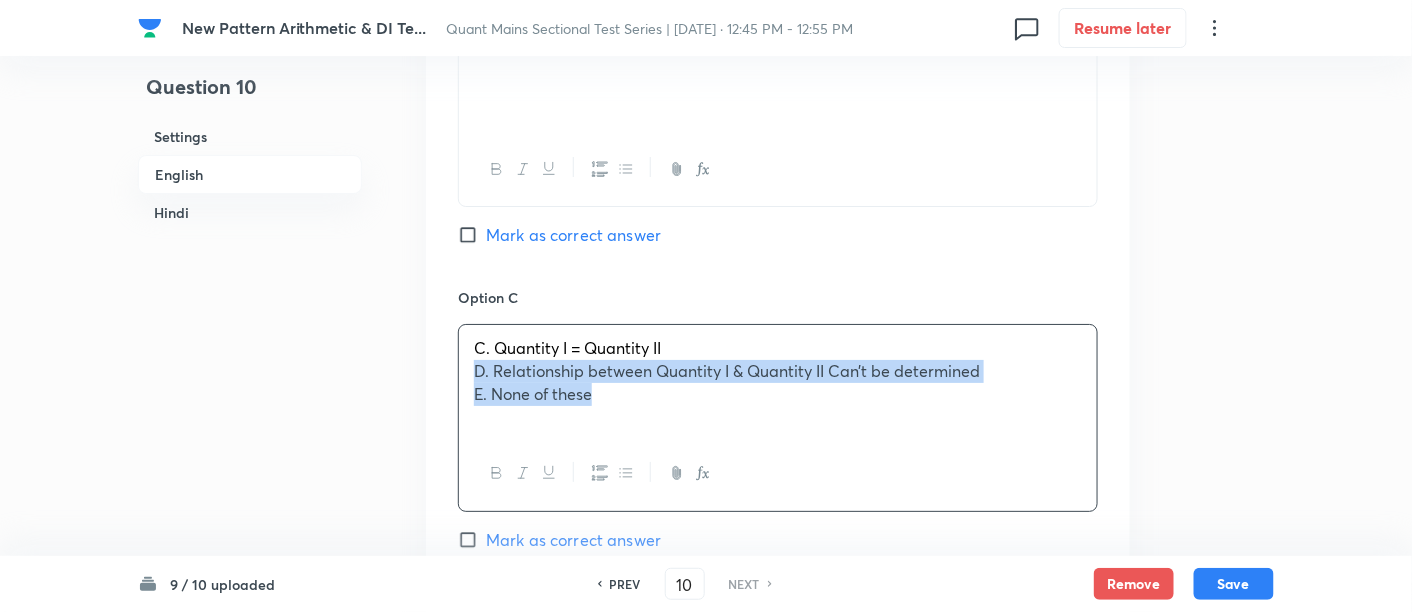 drag, startPoint x: 465, startPoint y: 296, endPoint x: 720, endPoint y: 384, distance: 269.7573 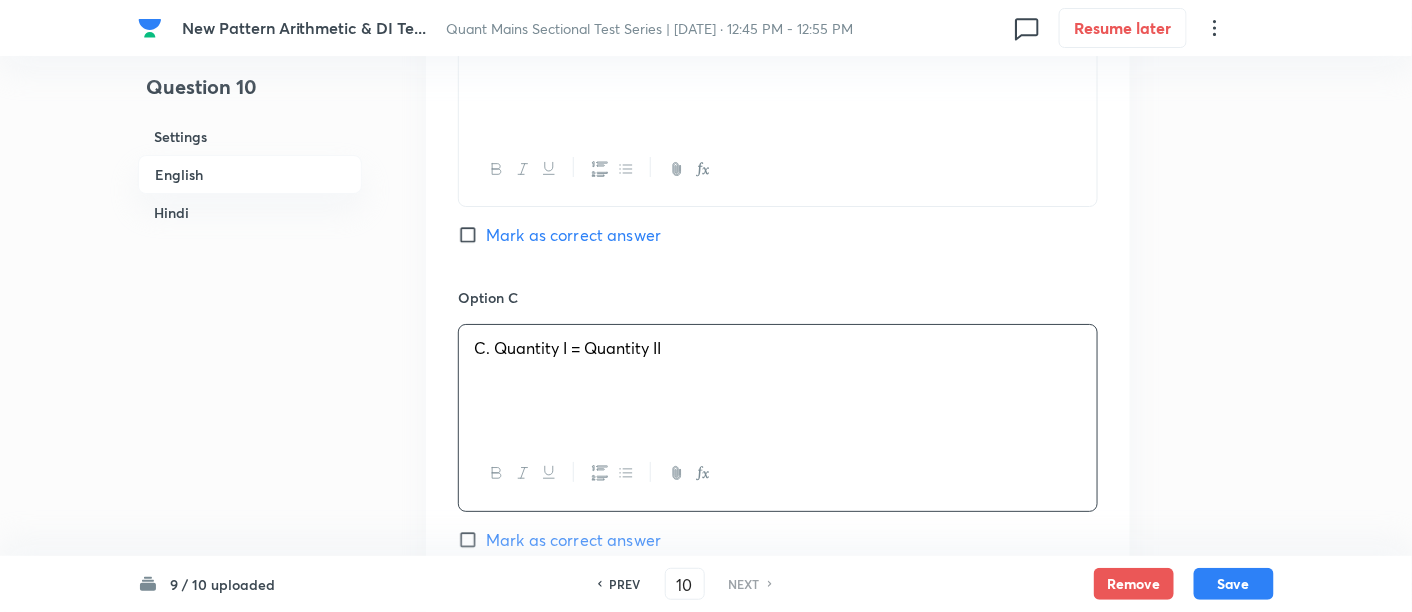 scroll, scrollTop: 2467, scrollLeft: 0, axis: vertical 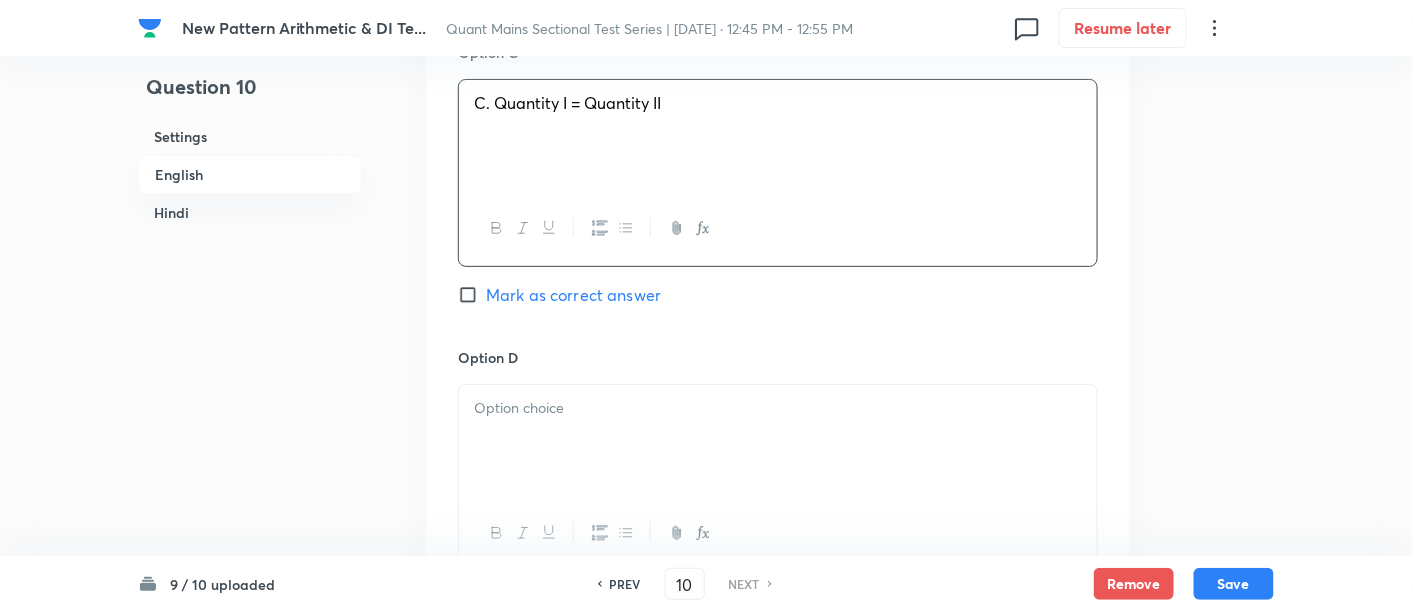 click at bounding box center (778, 441) 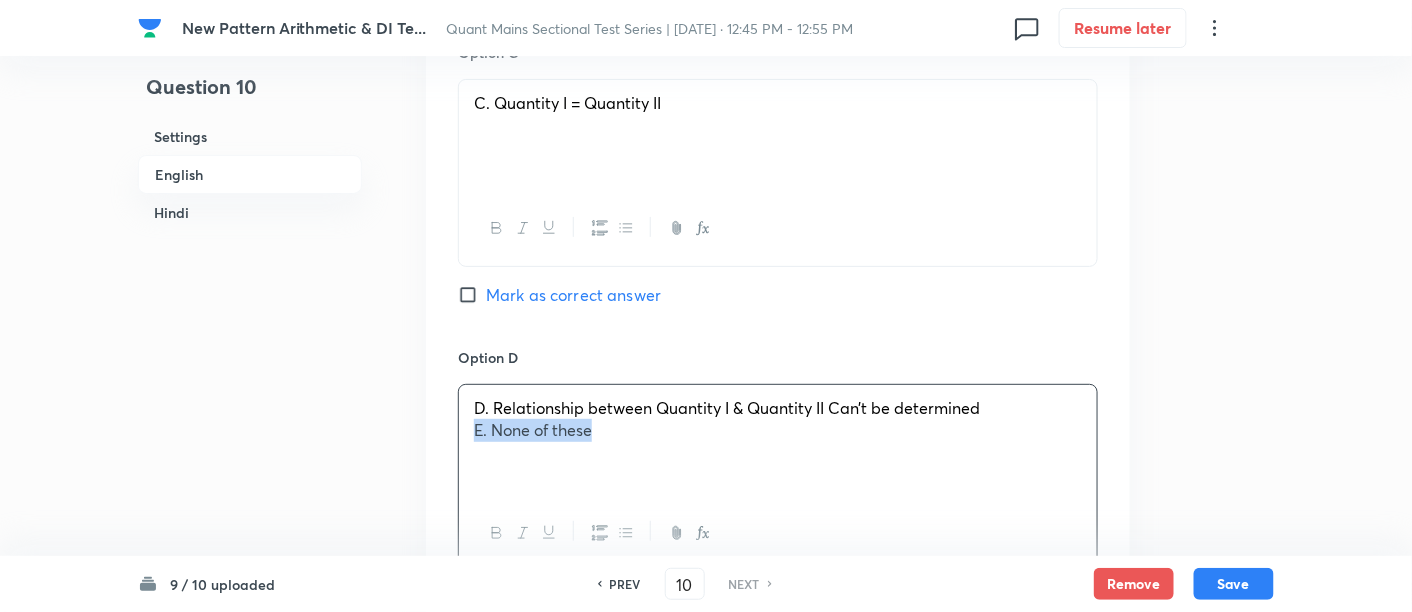 drag, startPoint x: 469, startPoint y: 363, endPoint x: 720, endPoint y: 427, distance: 259.03088 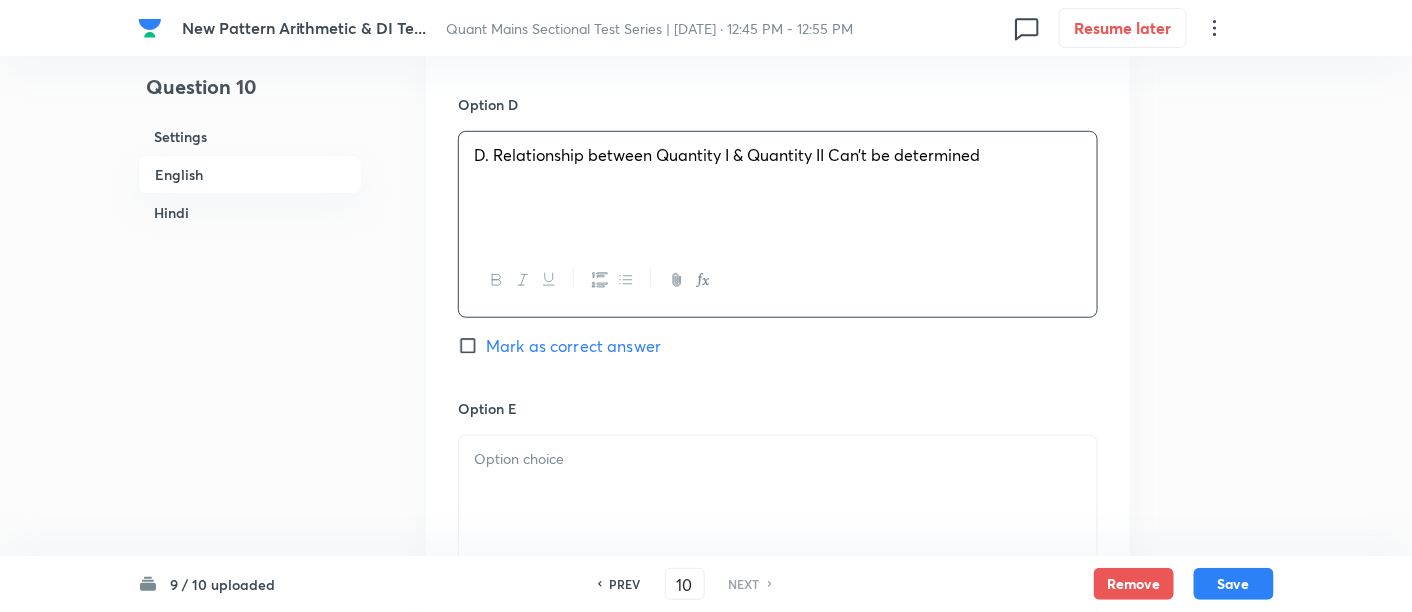 click at bounding box center [778, 492] 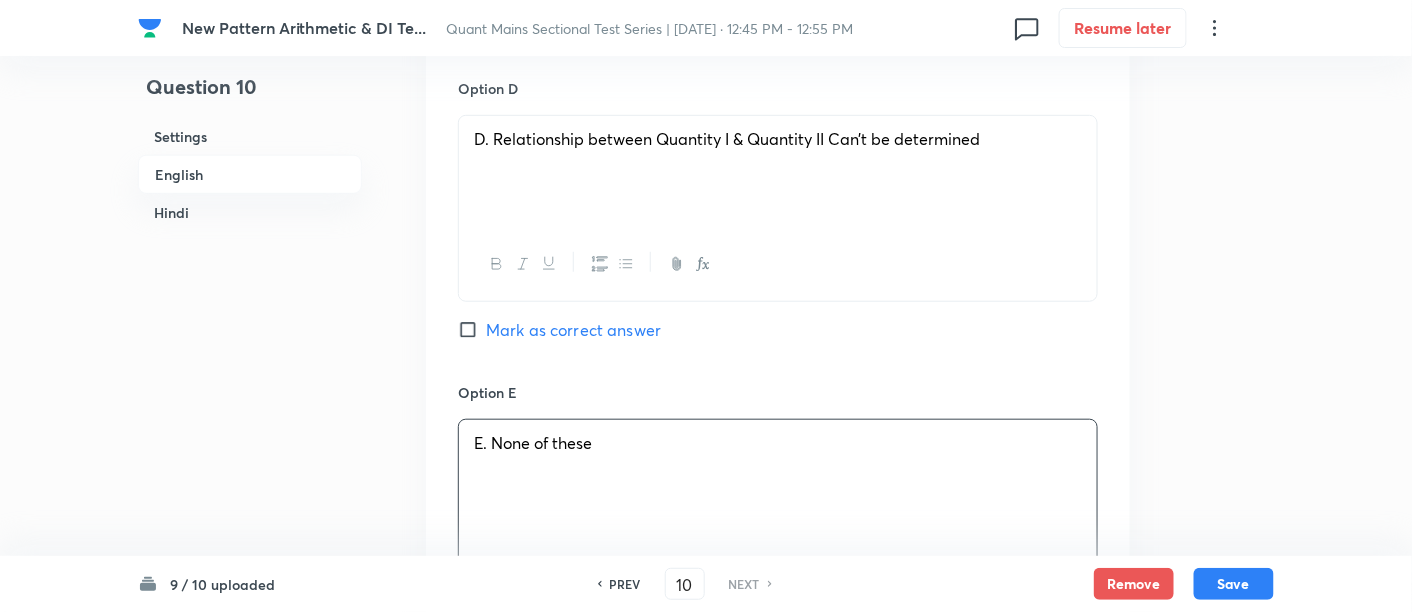 scroll, scrollTop: 2731, scrollLeft: 0, axis: vertical 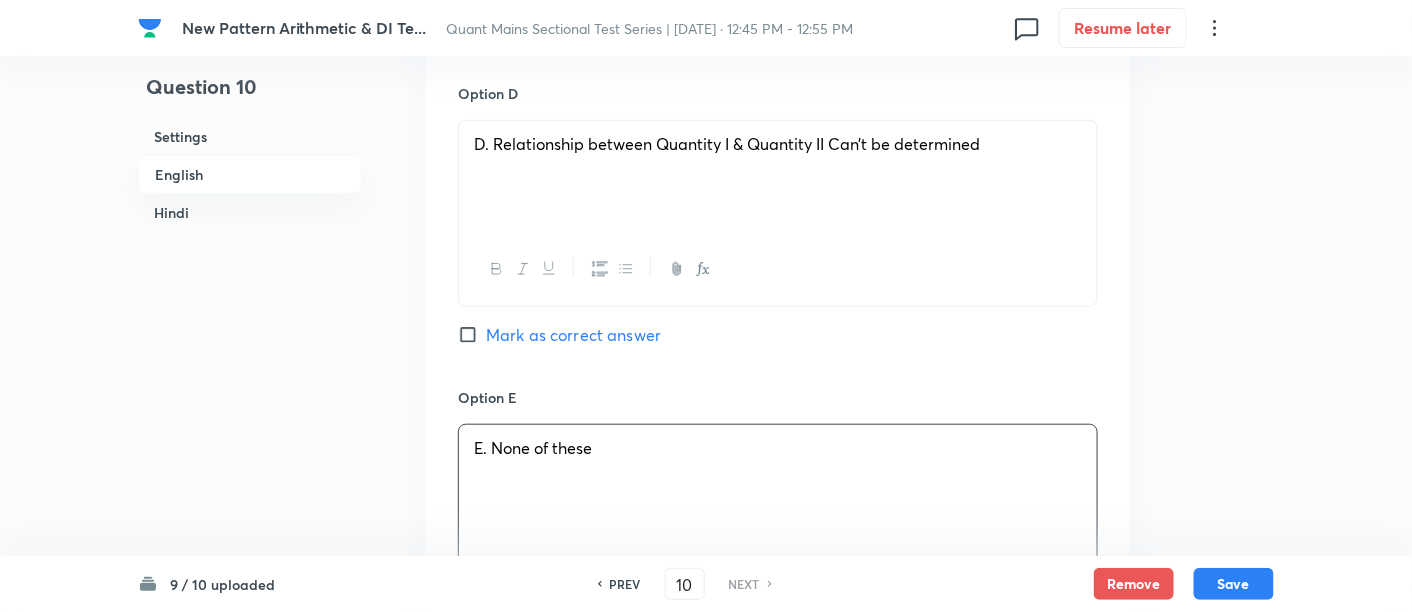 click on "Mark as correct answer" at bounding box center [573, 335] 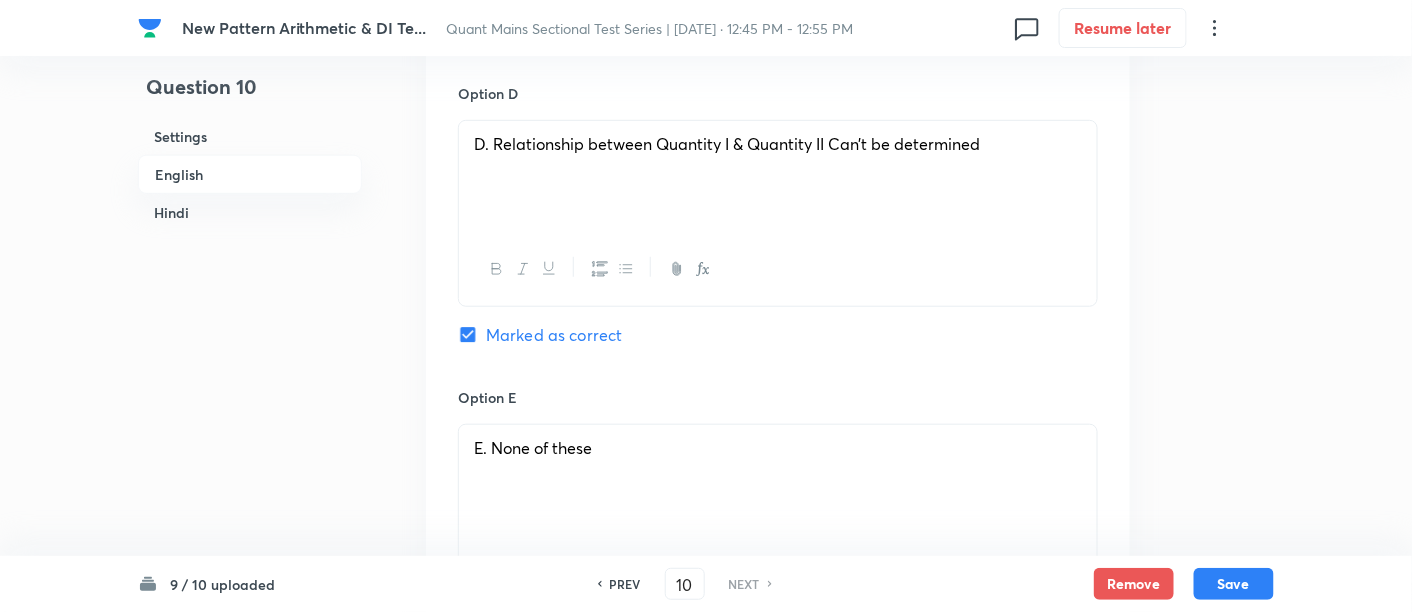 checkbox on "true" 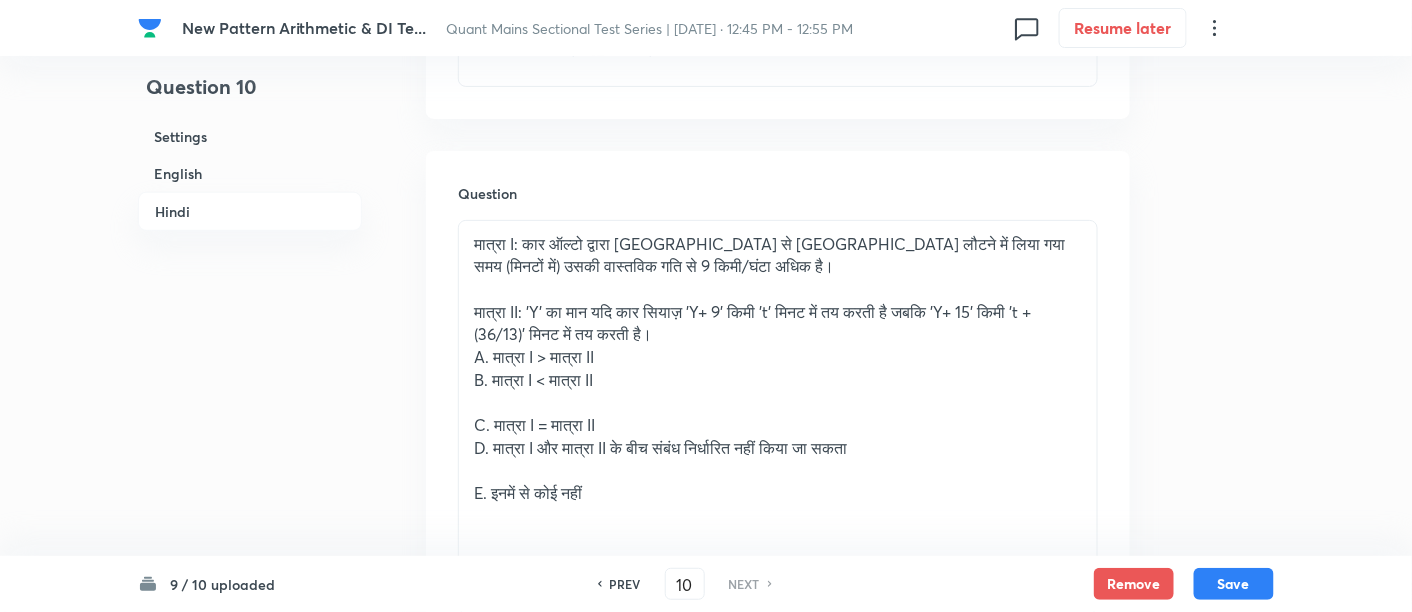 scroll, scrollTop: 4875, scrollLeft: 0, axis: vertical 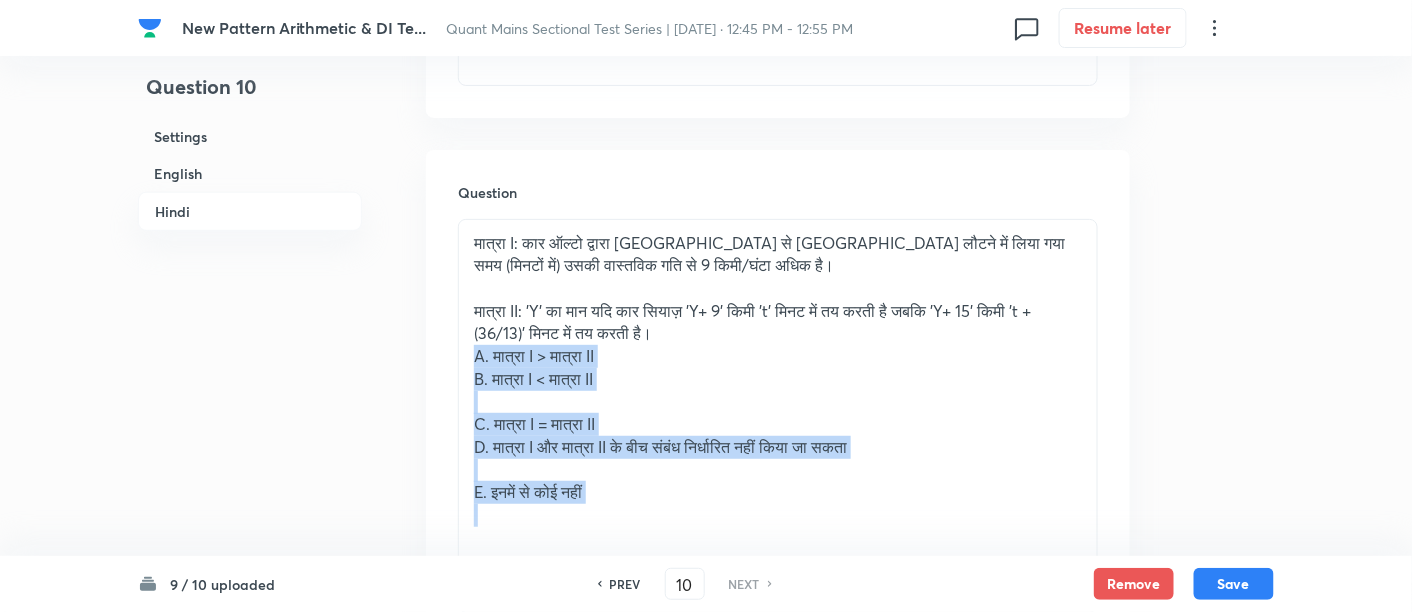 drag, startPoint x: 461, startPoint y: 278, endPoint x: 661, endPoint y: 430, distance: 251.2051 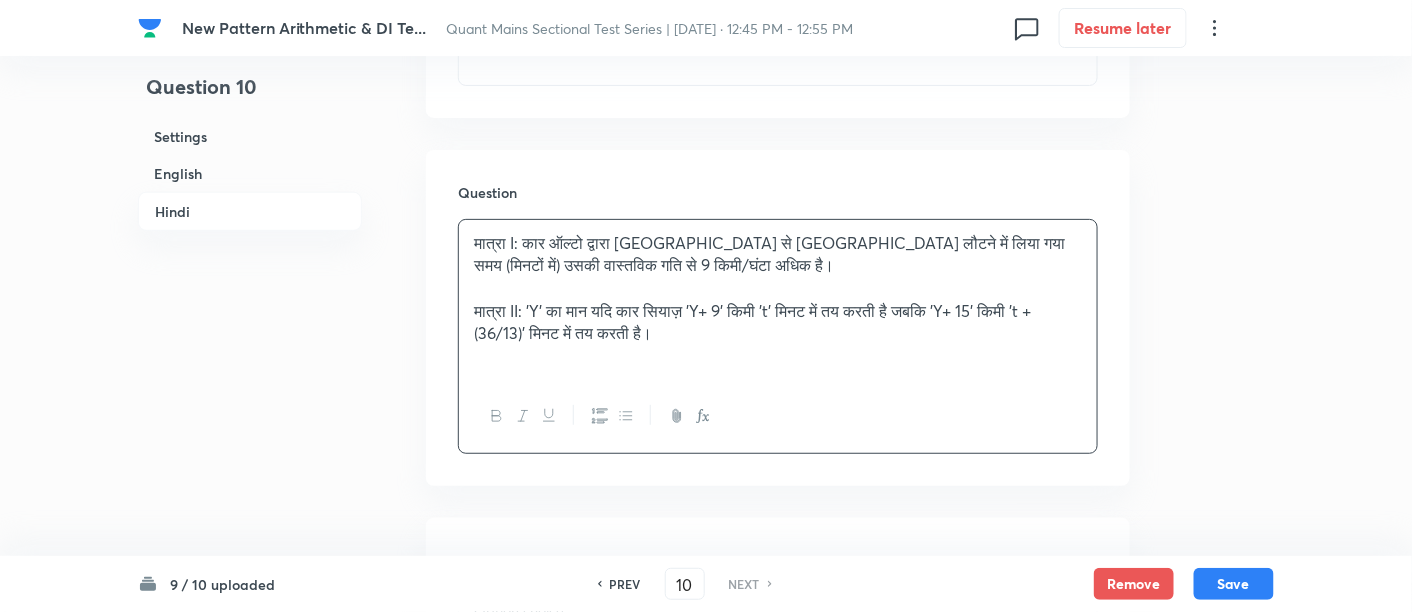 scroll, scrollTop: 5191, scrollLeft: 0, axis: vertical 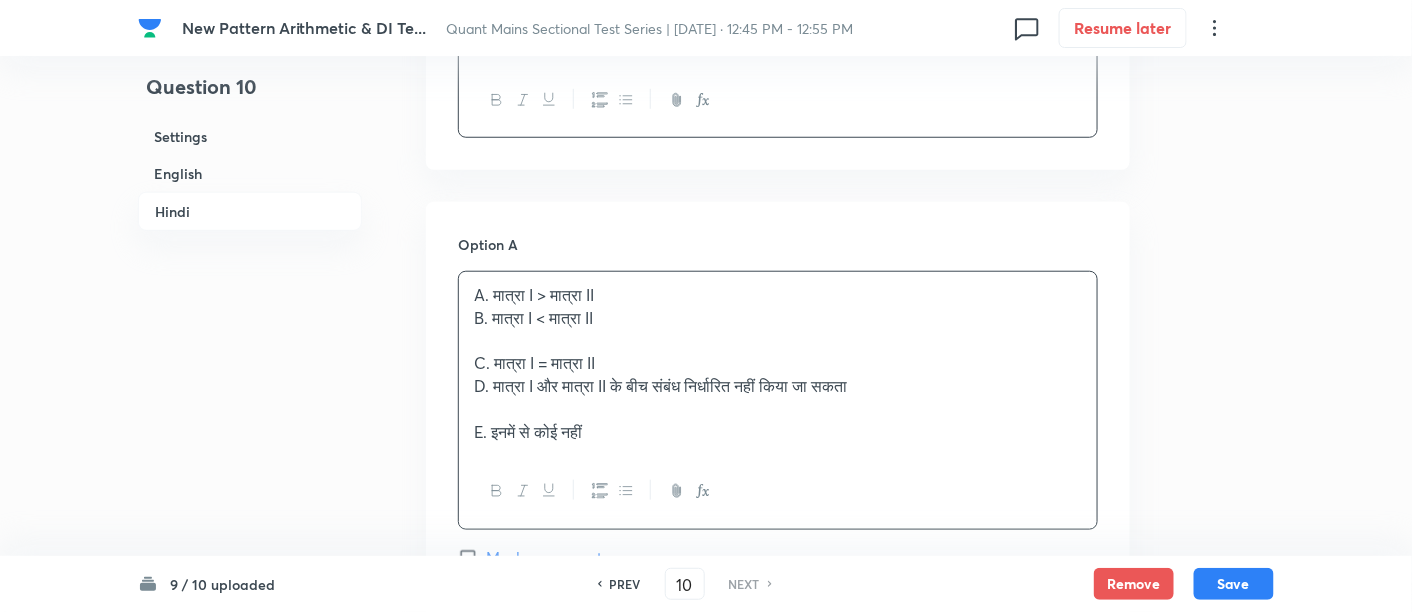 click on "A. मात्रा I > मात्रा II" at bounding box center [778, 295] 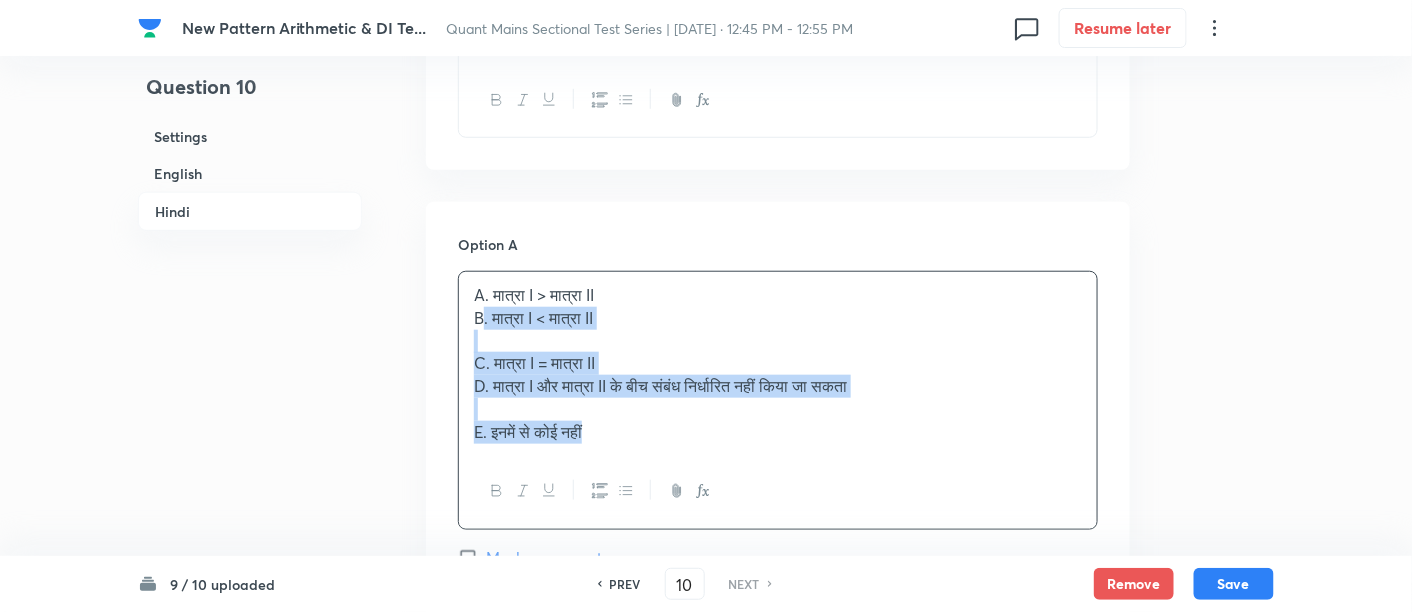 drag, startPoint x: 477, startPoint y: 238, endPoint x: 686, endPoint y: 424, distance: 279.78027 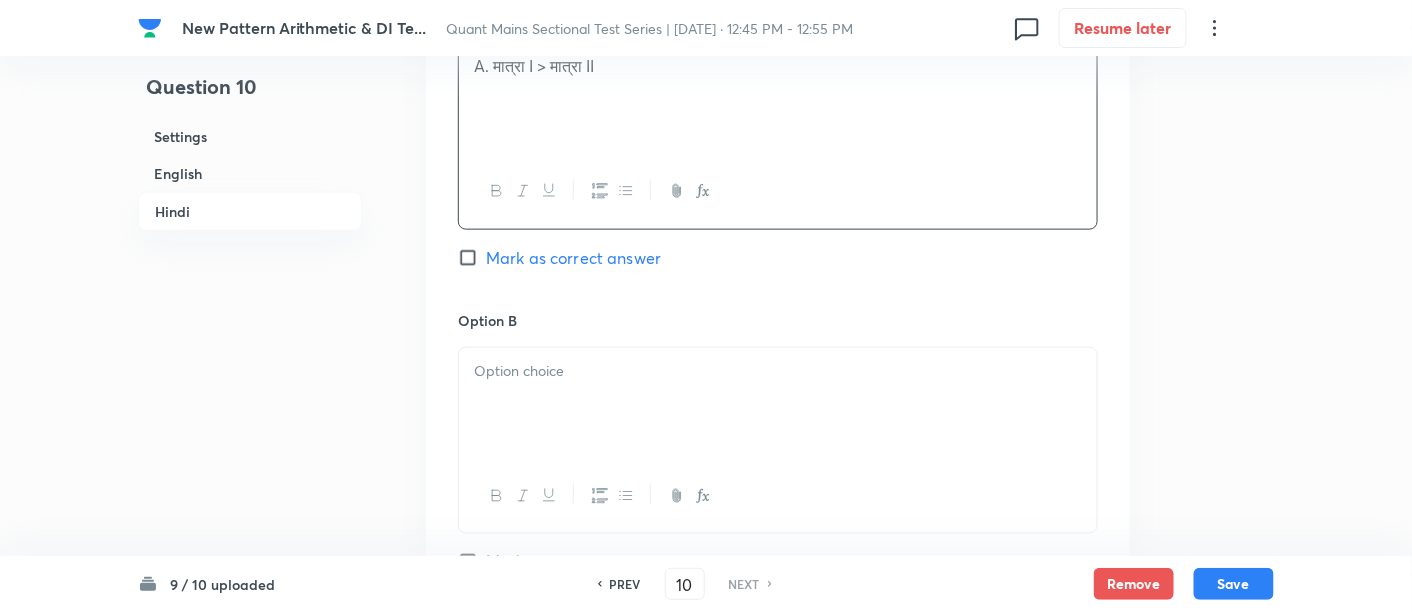 scroll, scrollTop: 5422, scrollLeft: 0, axis: vertical 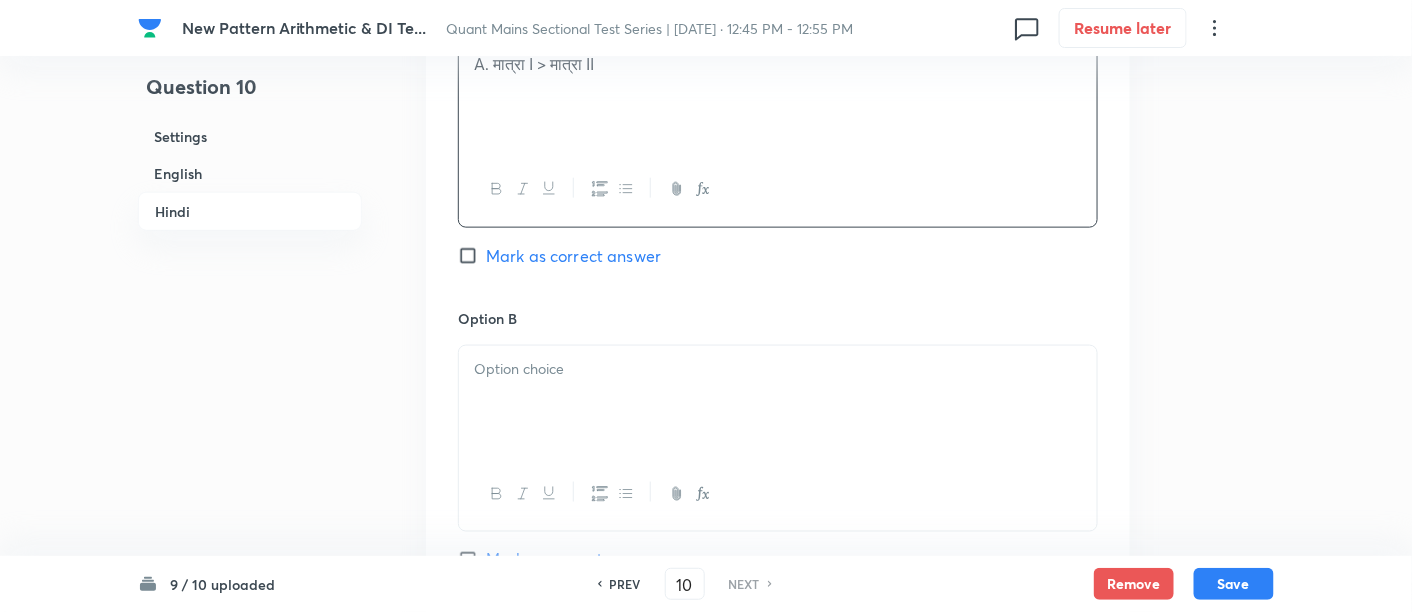 click at bounding box center (778, 402) 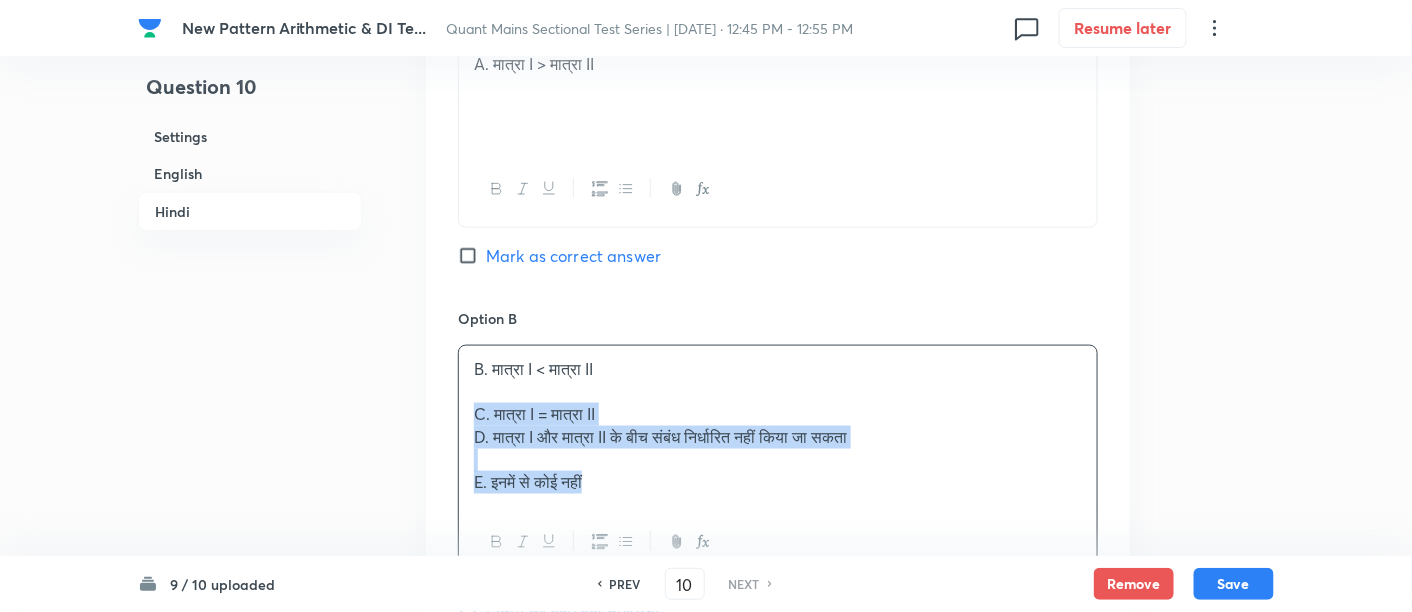 drag, startPoint x: 470, startPoint y: 343, endPoint x: 688, endPoint y: 492, distance: 264.05493 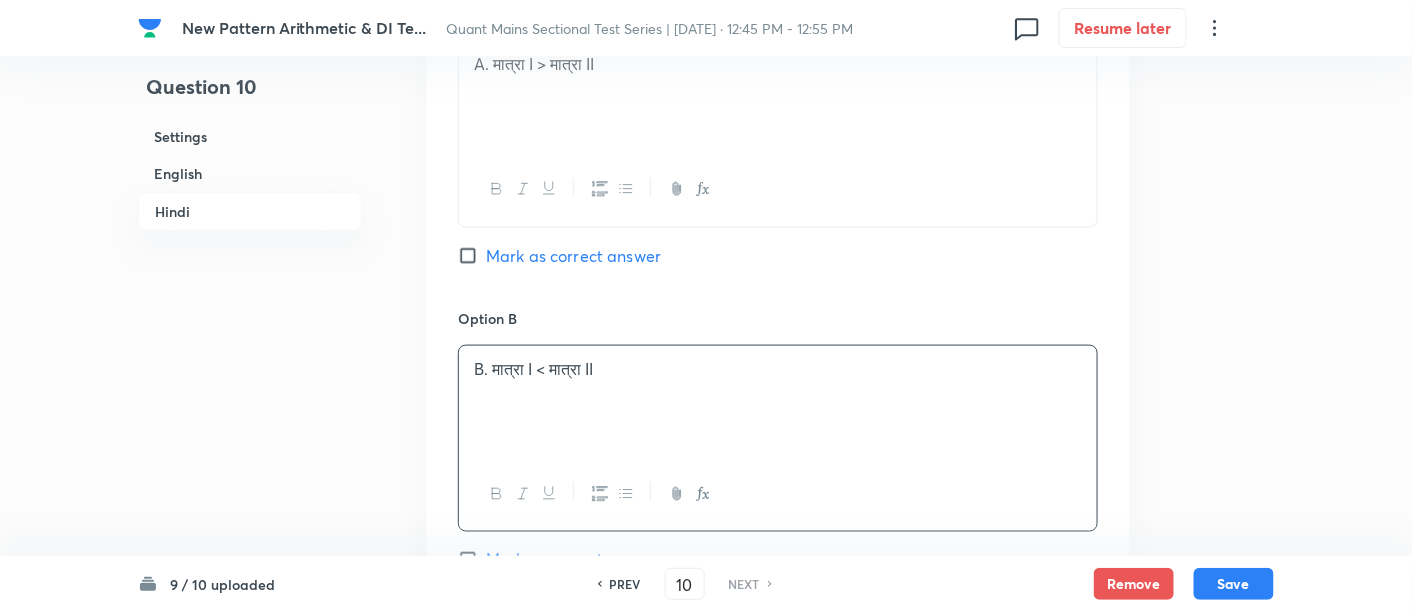 scroll, scrollTop: 5718, scrollLeft: 0, axis: vertical 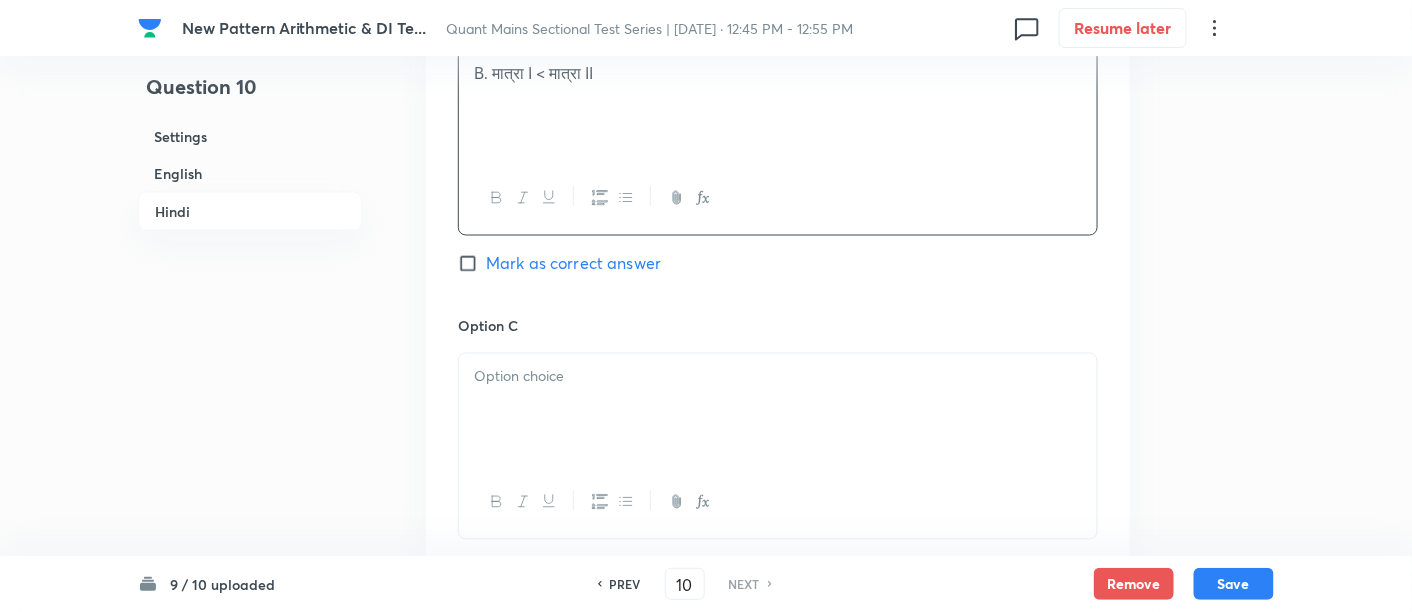 click at bounding box center [778, 410] 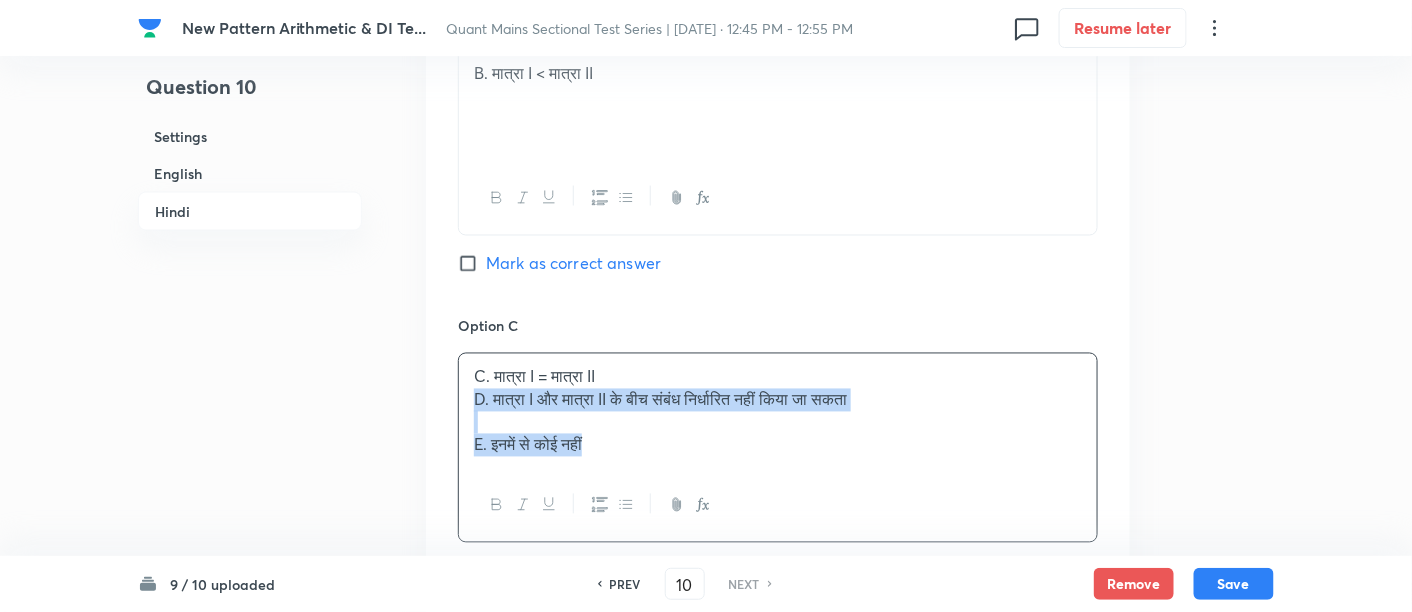 drag, startPoint x: 469, startPoint y: 328, endPoint x: 677, endPoint y: 428, distance: 230.78995 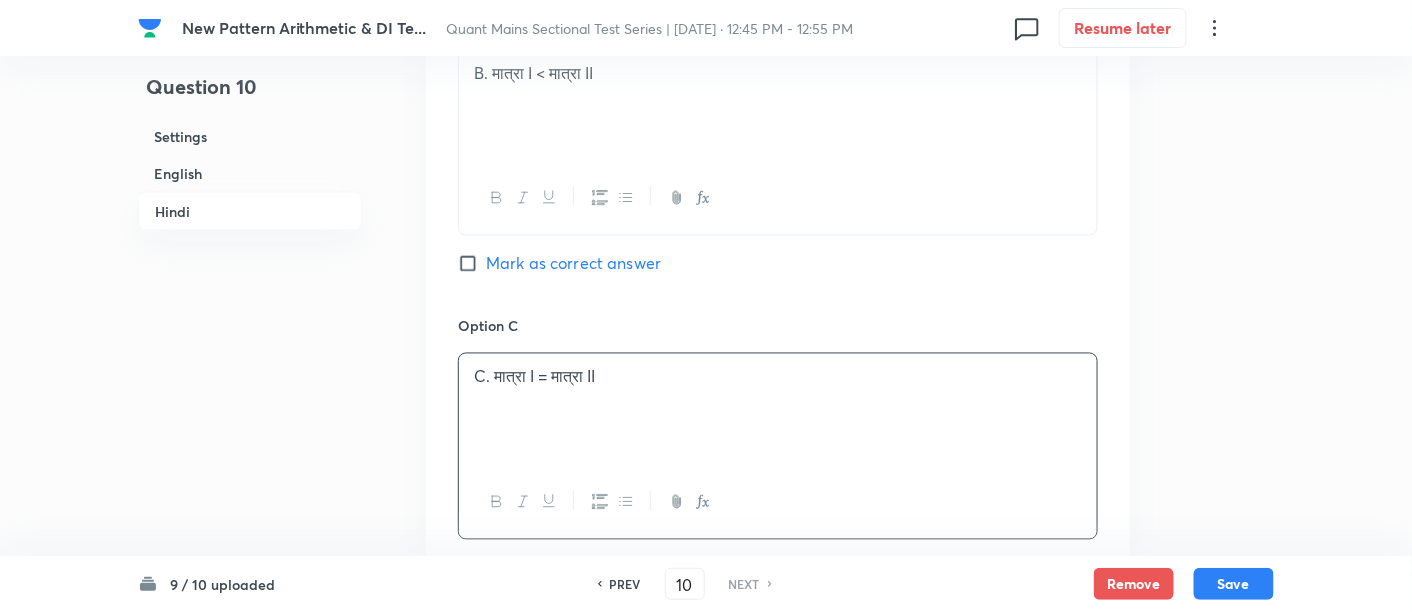 scroll, scrollTop: 5967, scrollLeft: 0, axis: vertical 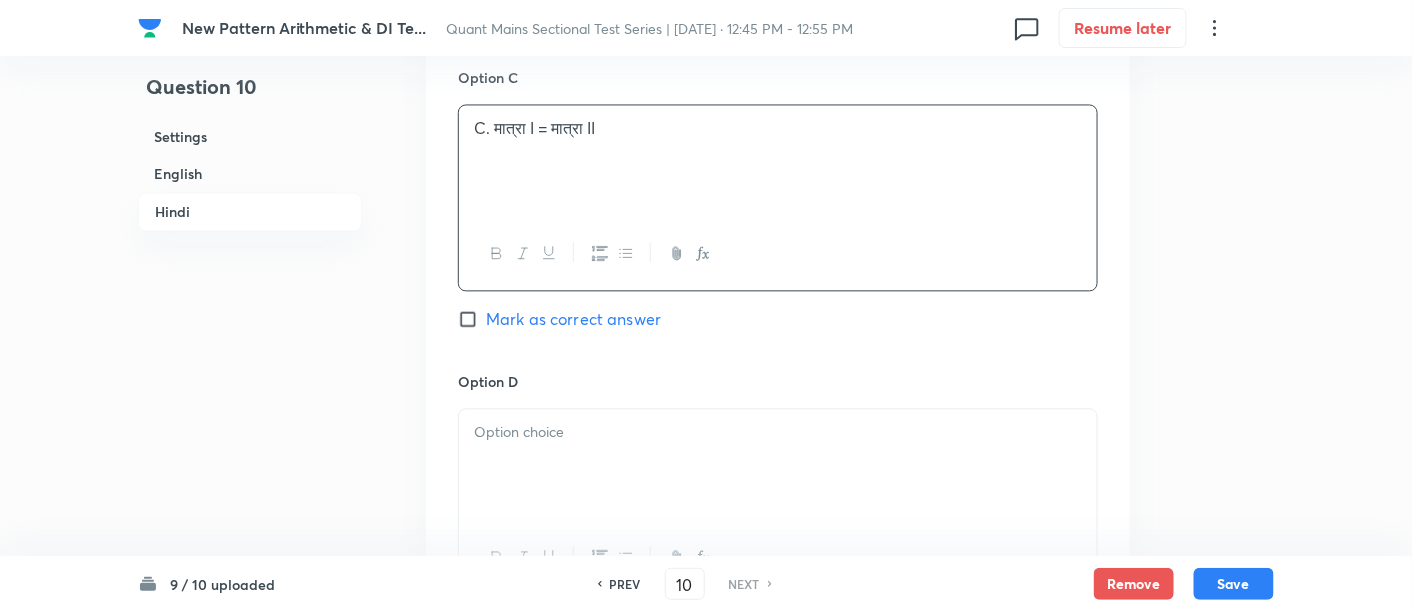 click at bounding box center [778, 465] 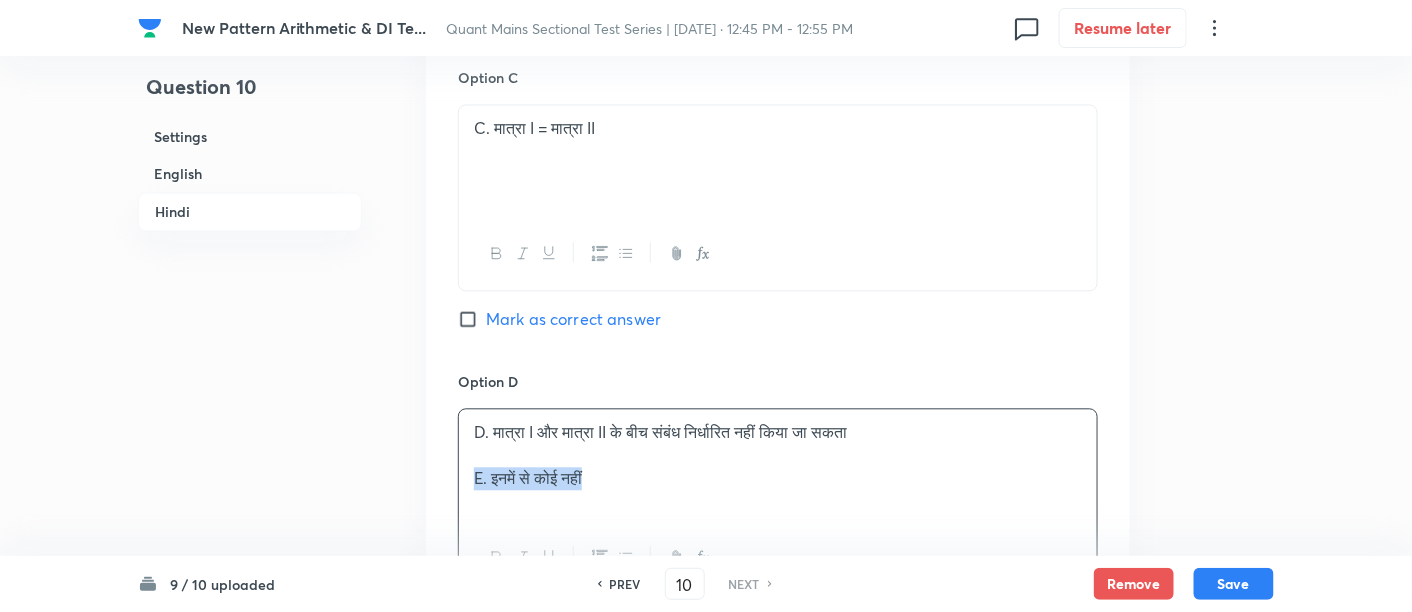 drag, startPoint x: 474, startPoint y: 401, endPoint x: 749, endPoint y: 470, distance: 283.52426 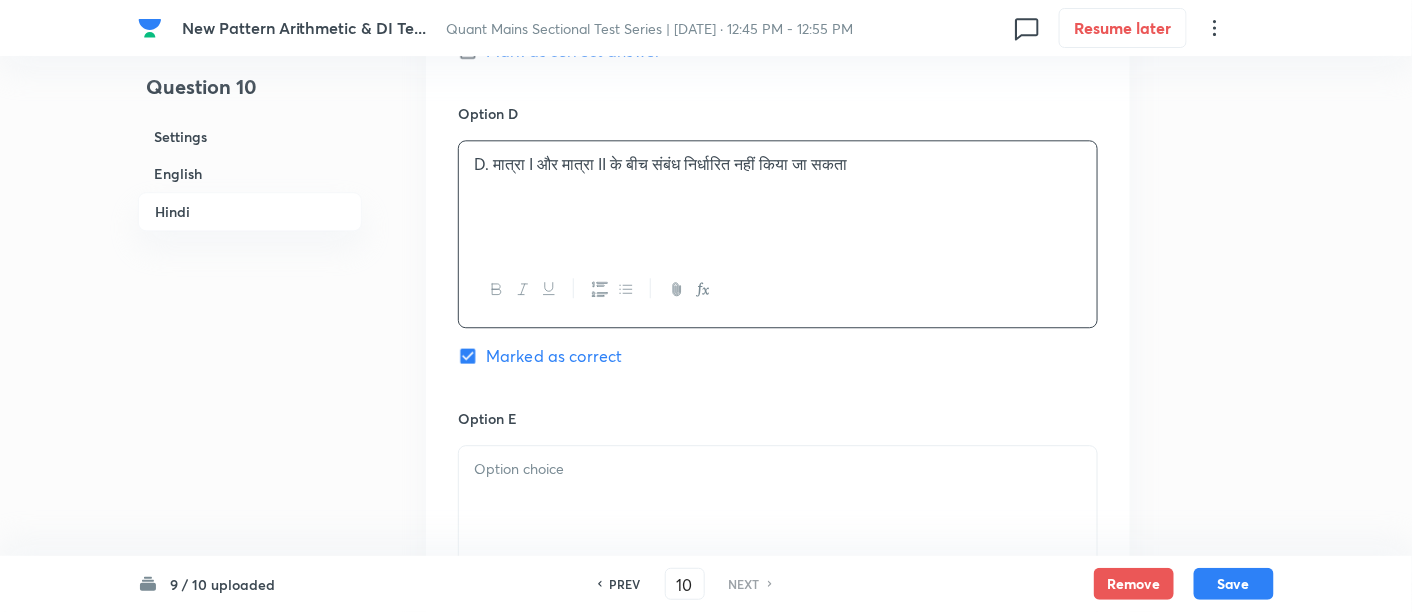 scroll, scrollTop: 6236, scrollLeft: 0, axis: vertical 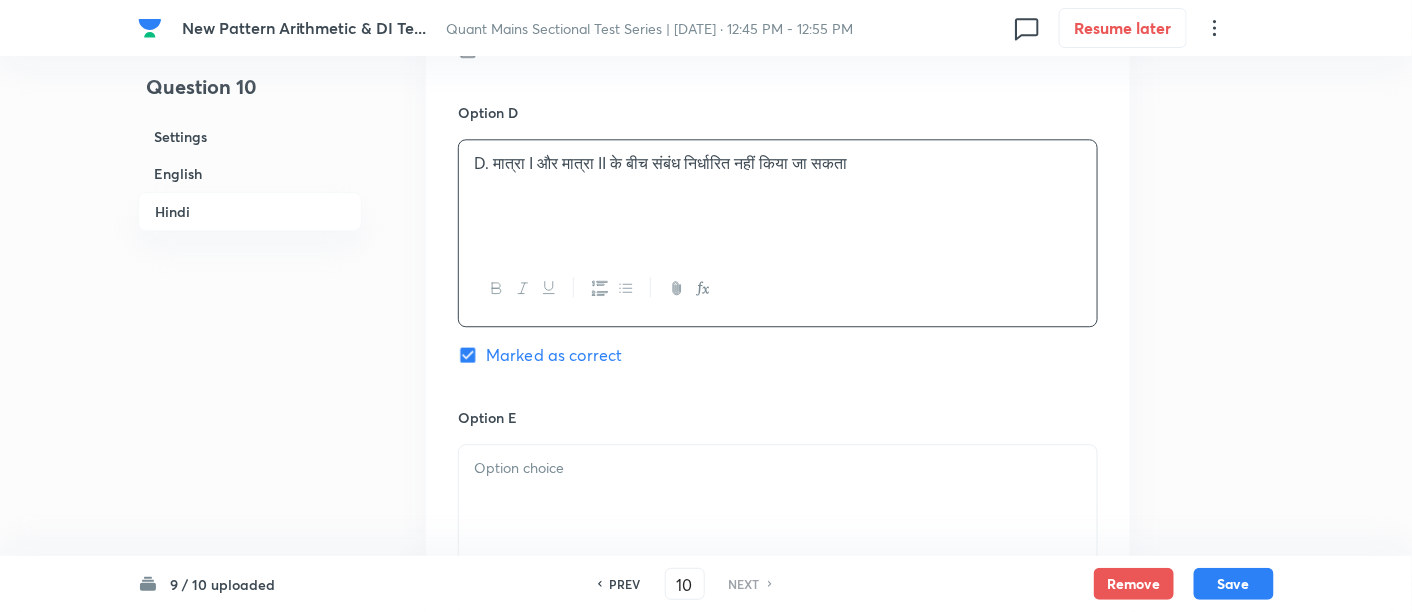 click at bounding box center [778, 501] 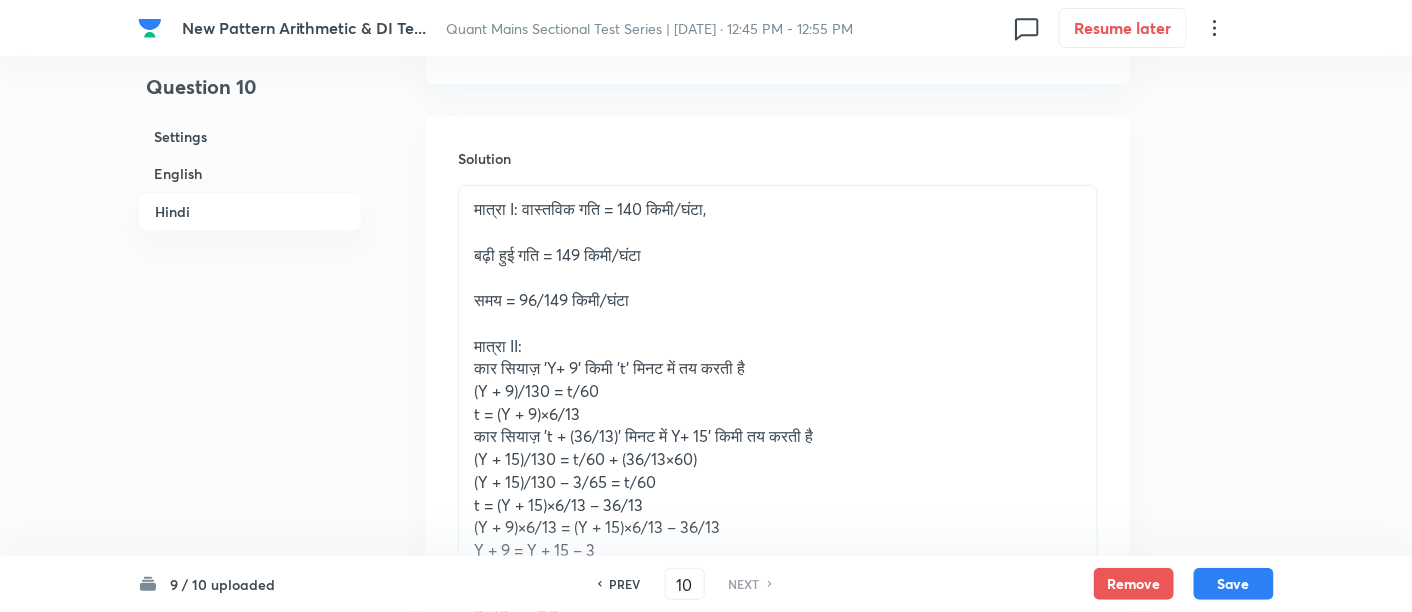 scroll, scrollTop: 7113, scrollLeft: 0, axis: vertical 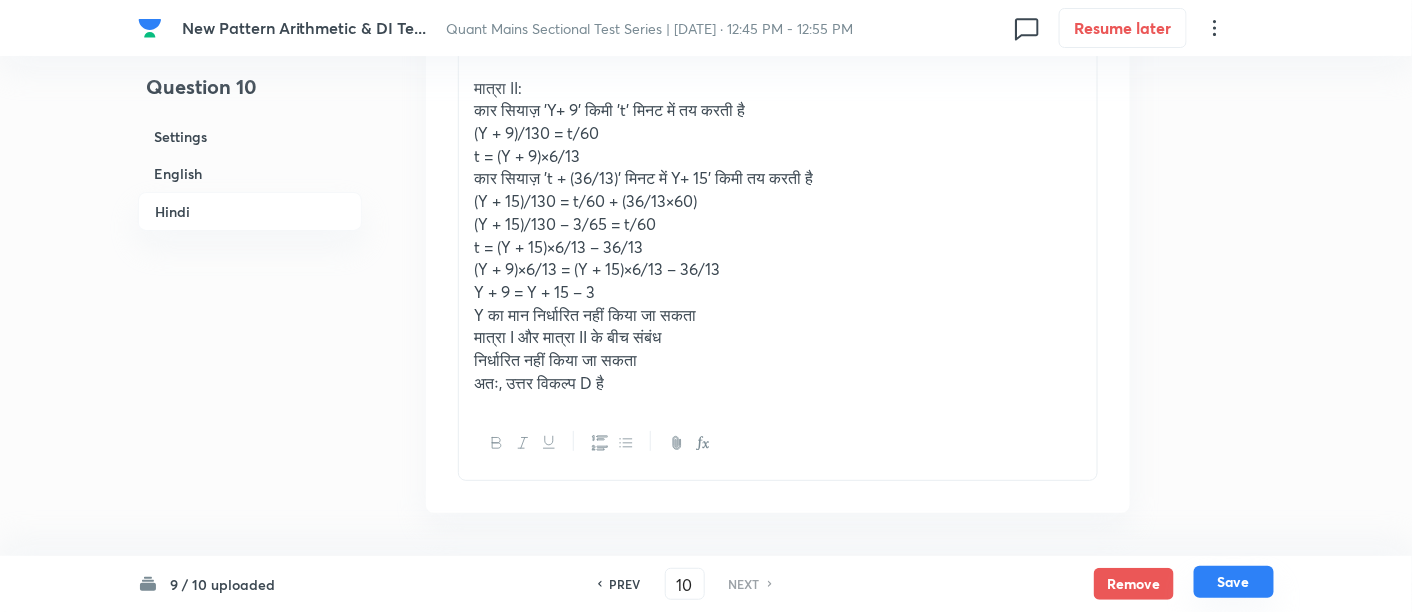 click on "Save" at bounding box center [1234, 582] 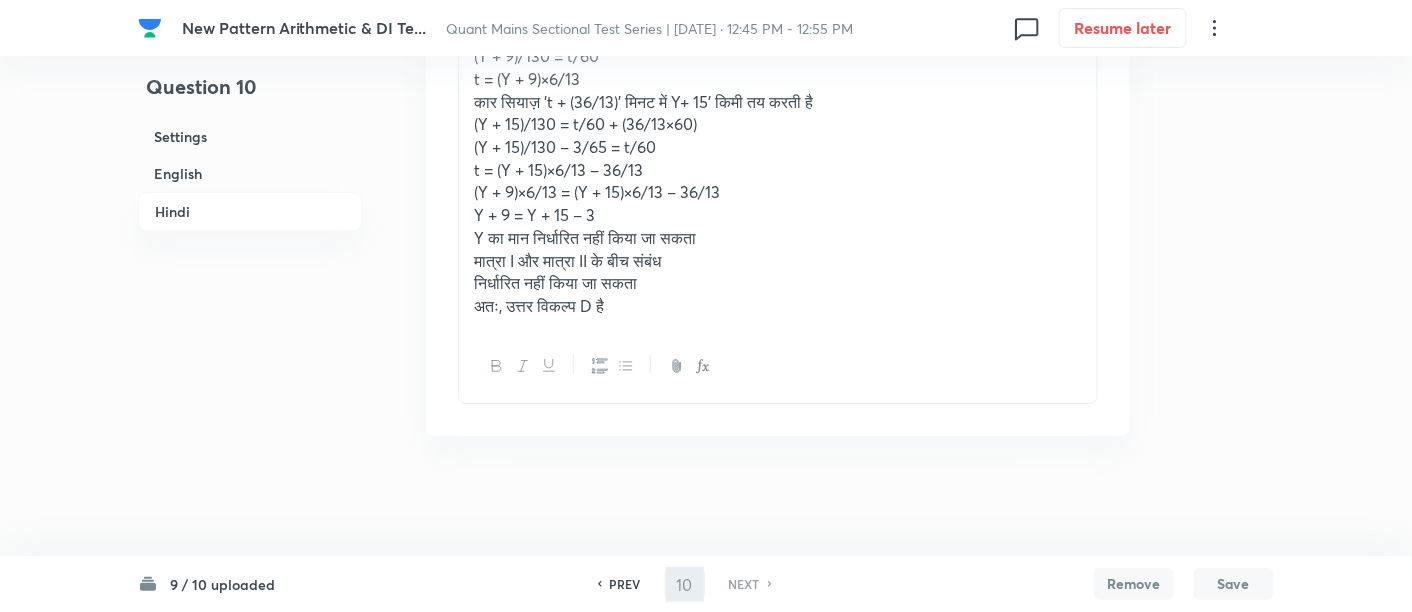 scroll, scrollTop: 7022, scrollLeft: 0, axis: vertical 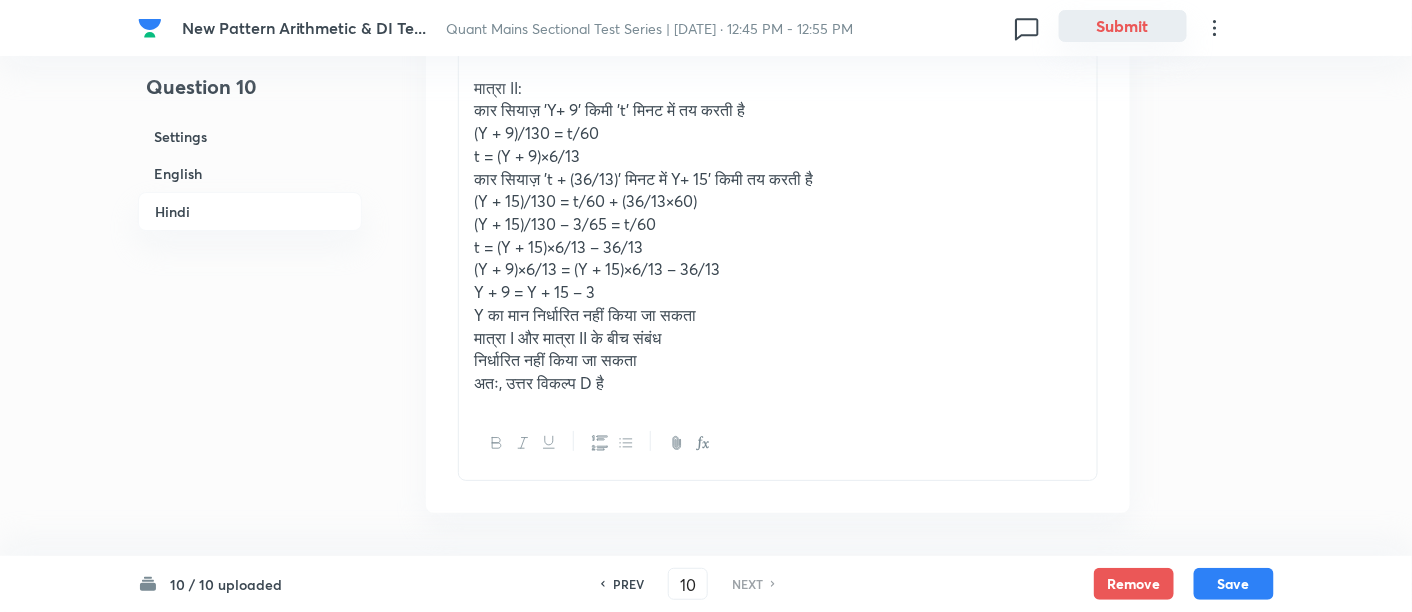 checkbox on "false" 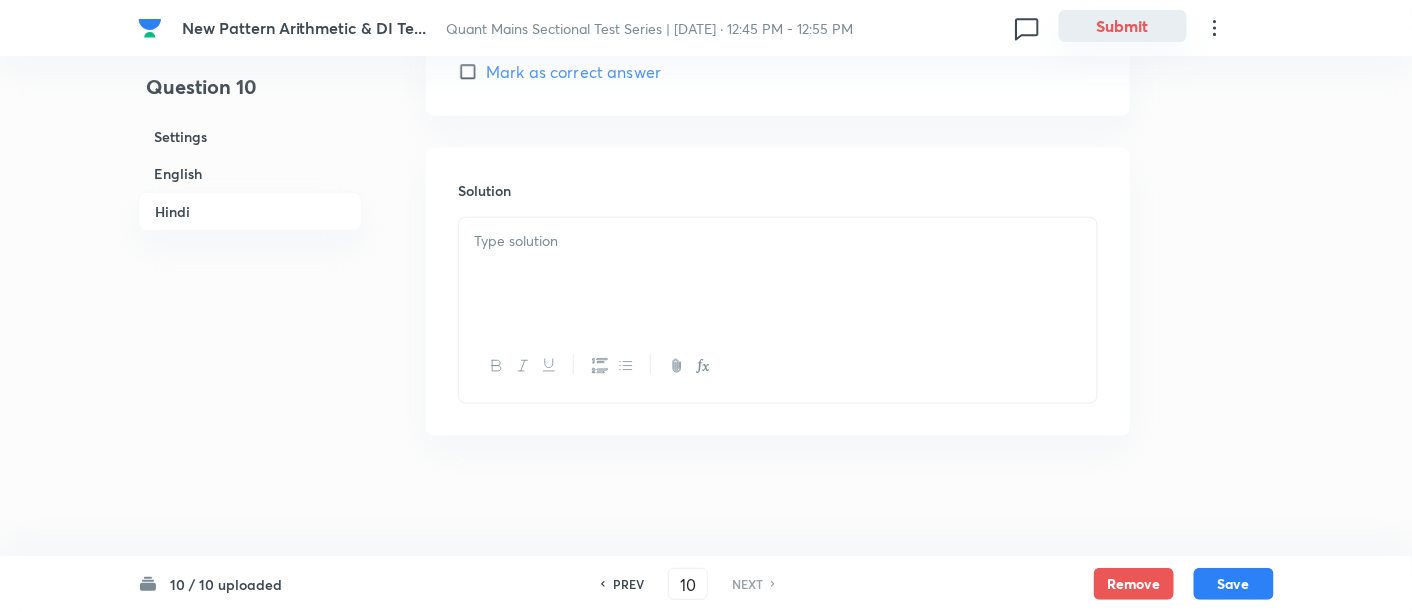 checkbox on "true" 